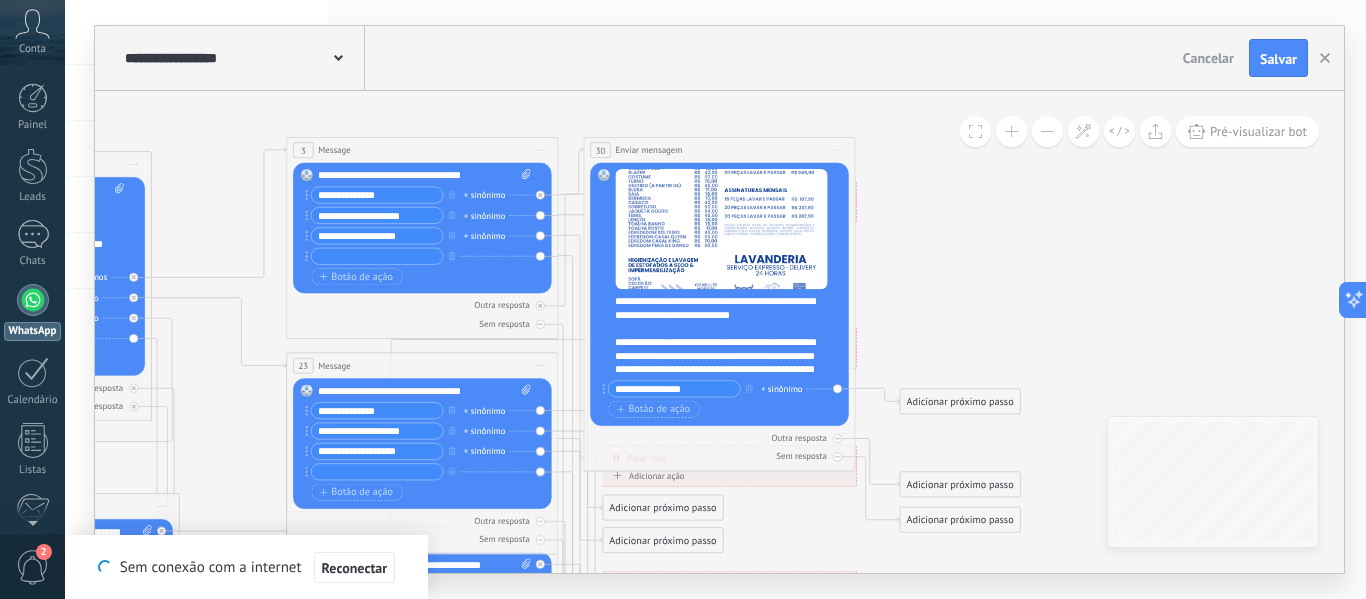 scroll, scrollTop: 0, scrollLeft: 0, axis: both 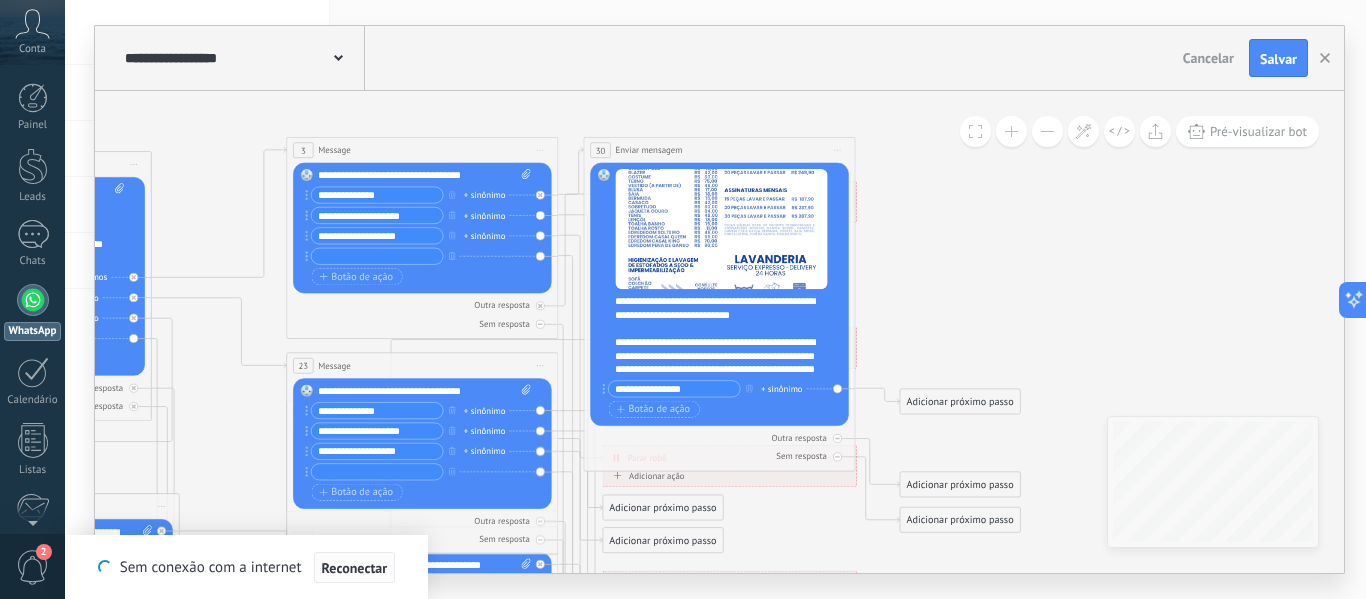 click on "Reconectar" at bounding box center [355, 568] 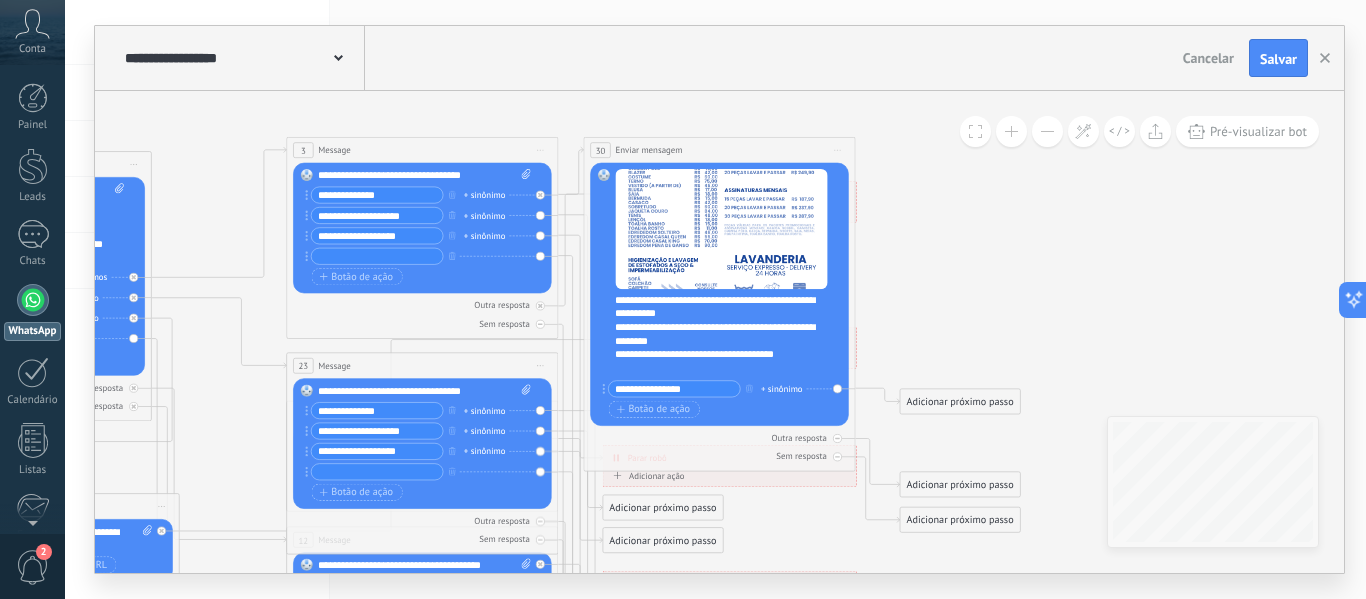 scroll, scrollTop: 360, scrollLeft: 0, axis: vertical 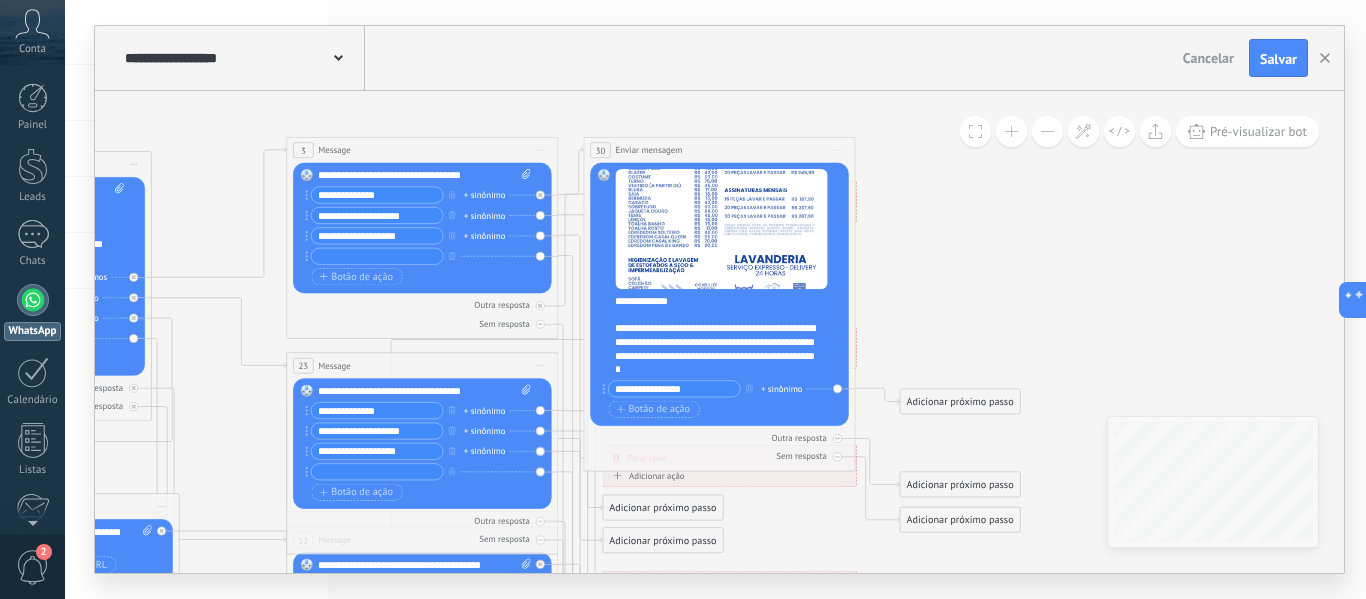 click on "**********" at bounding box center (716, 349) 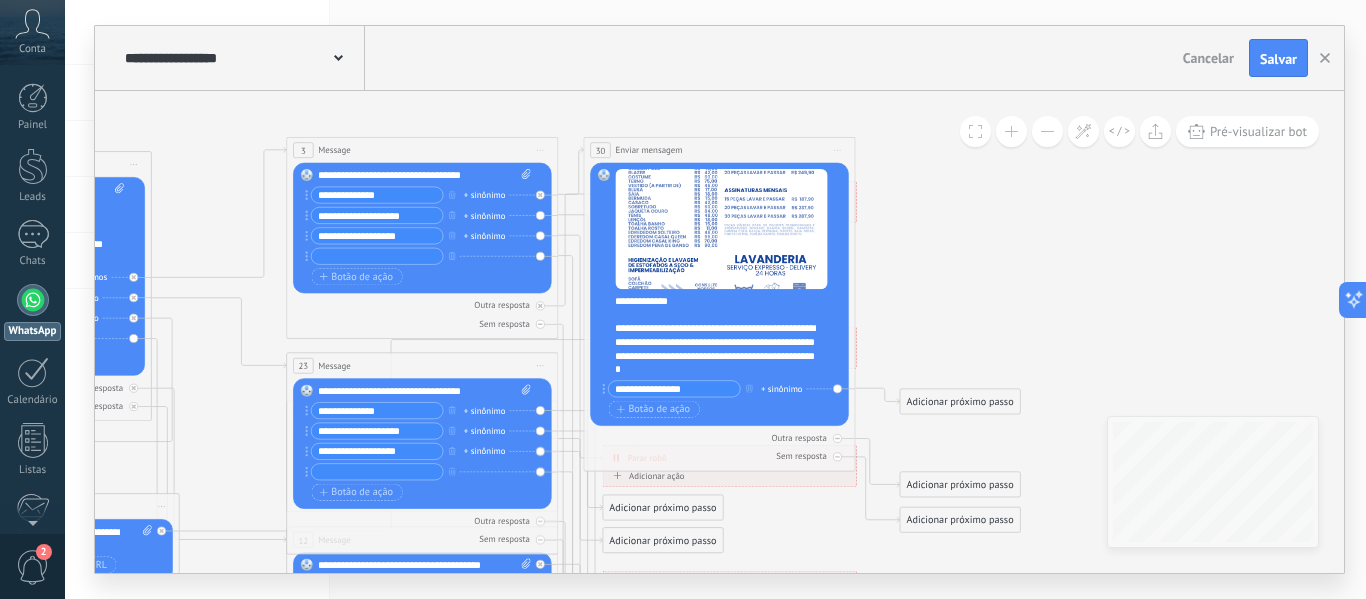 click on "**********" at bounding box center (674, 389) 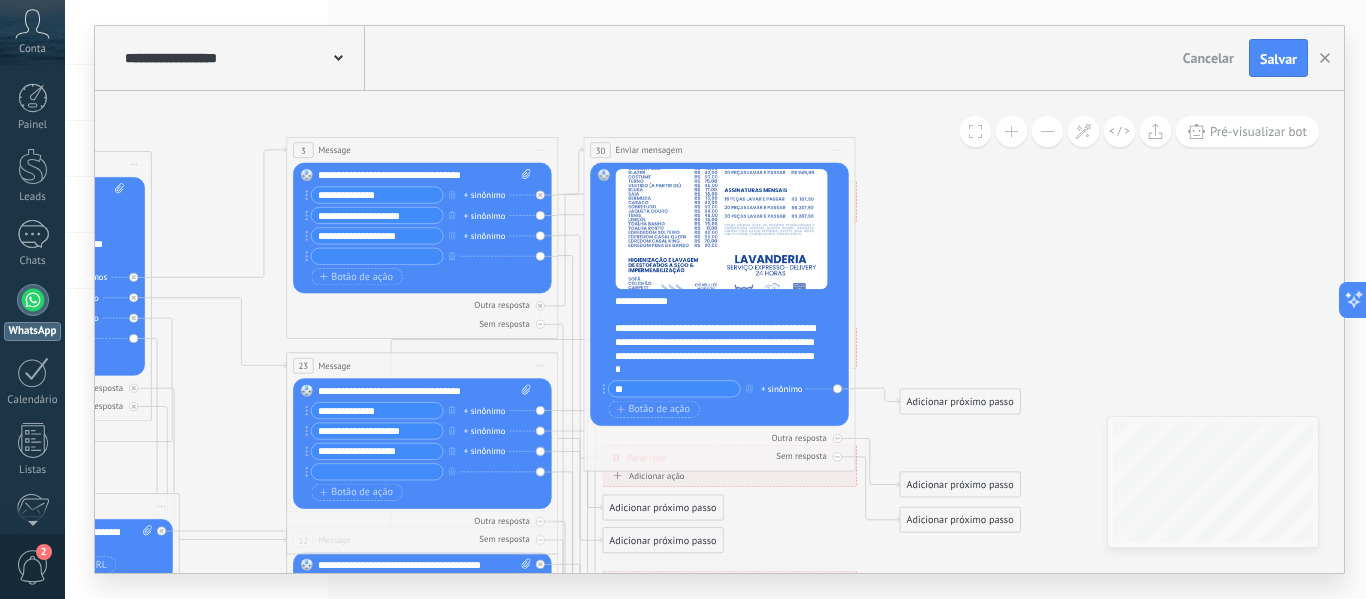 type on "*" 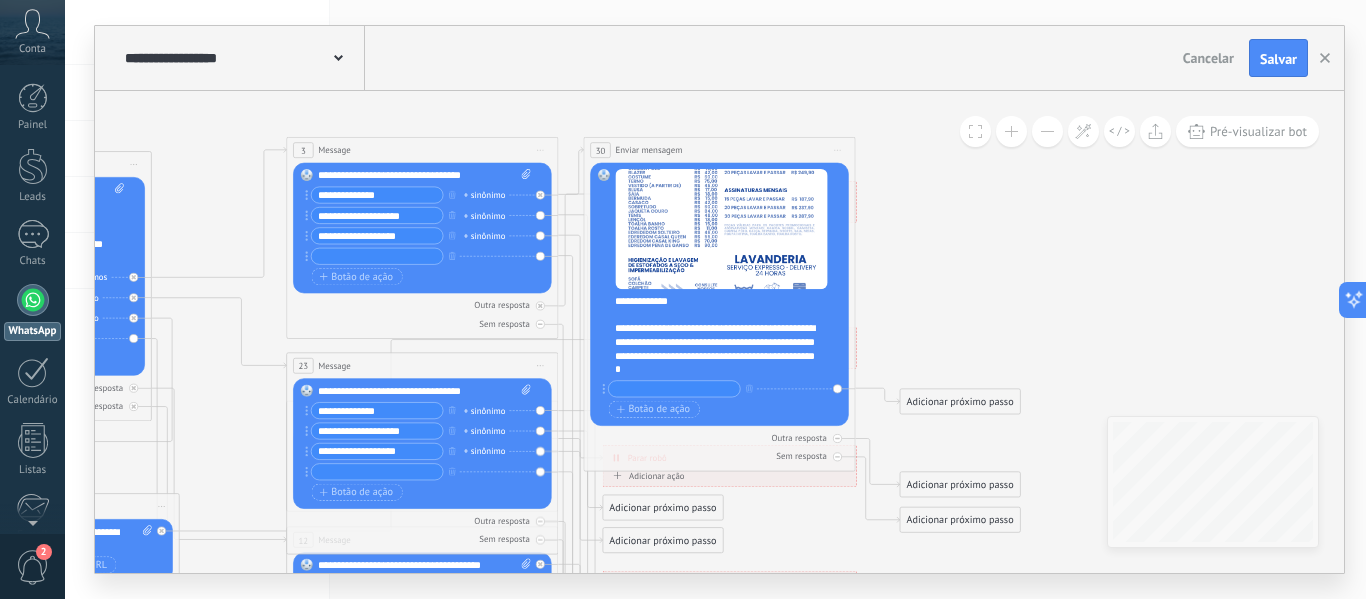 type 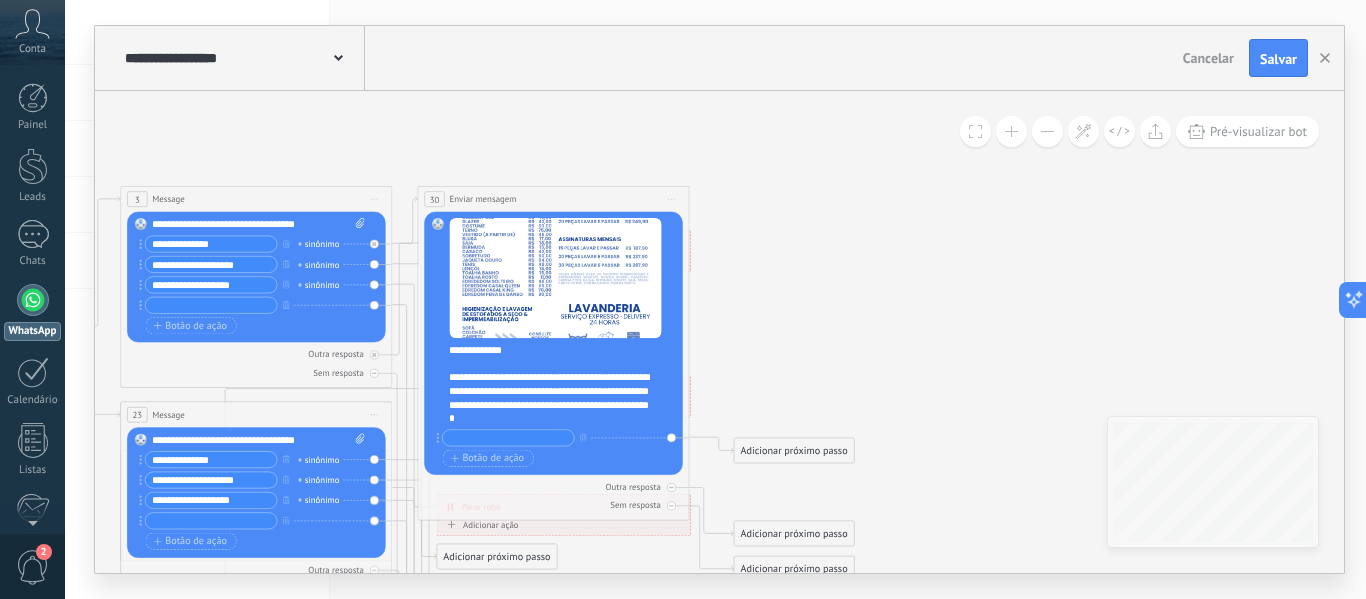 drag, startPoint x: 952, startPoint y: 301, endPoint x: 853, endPoint y: 330, distance: 103.16007 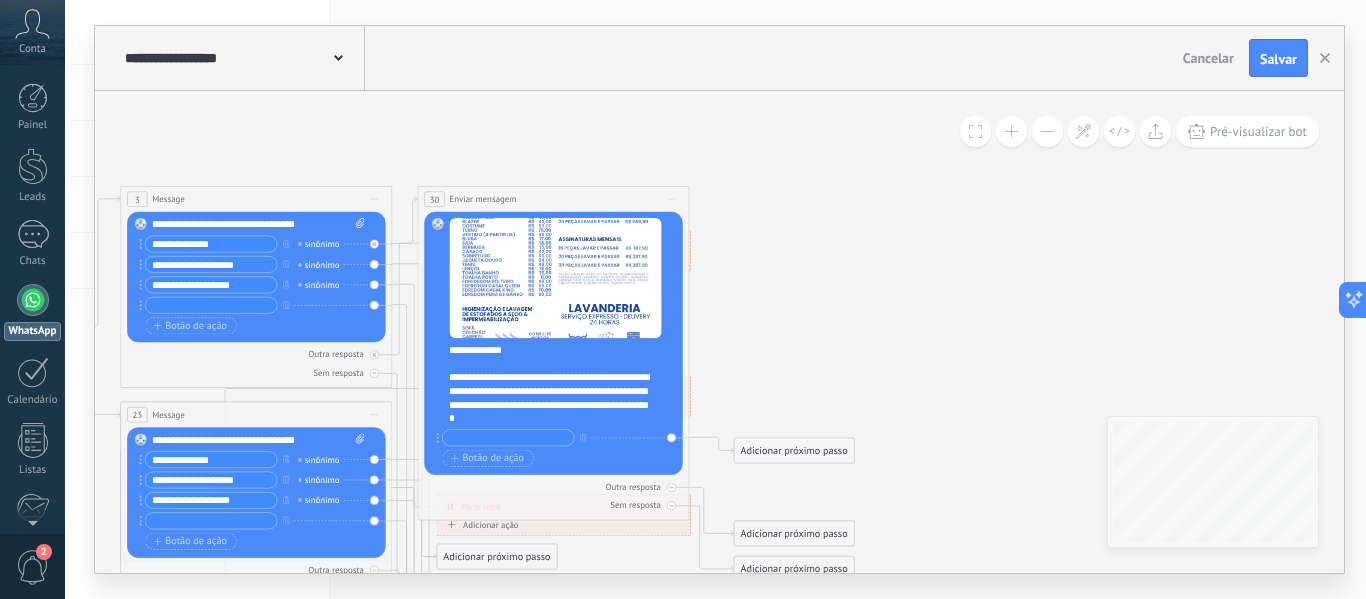 click 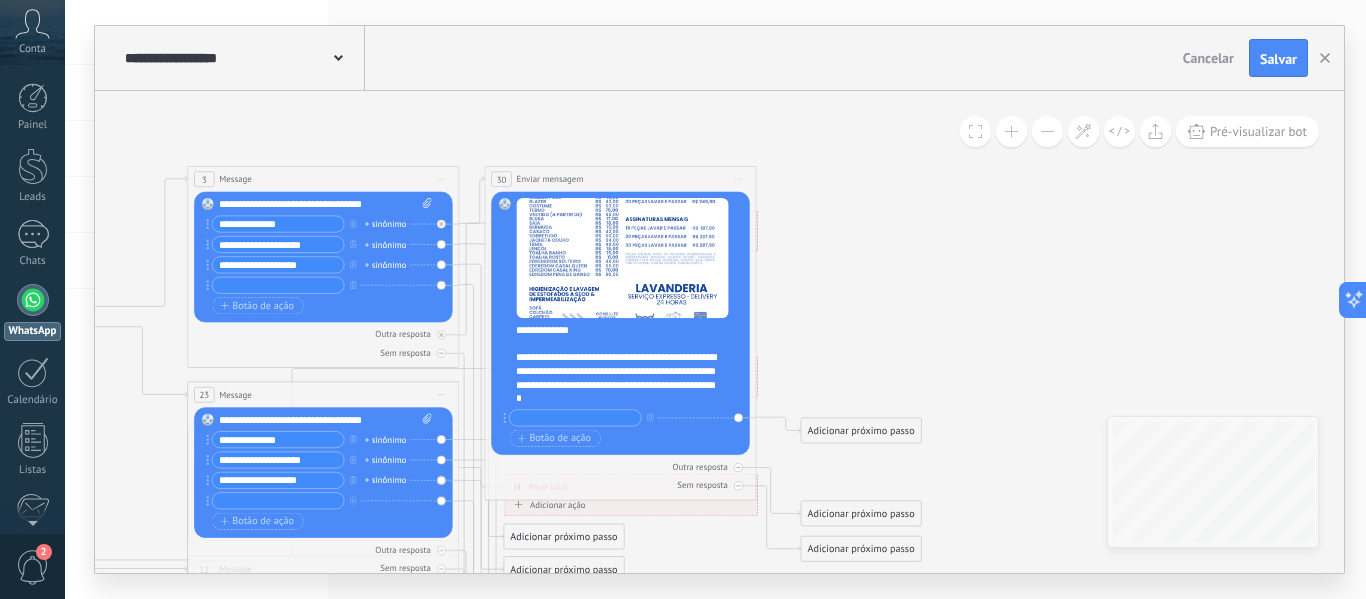 click 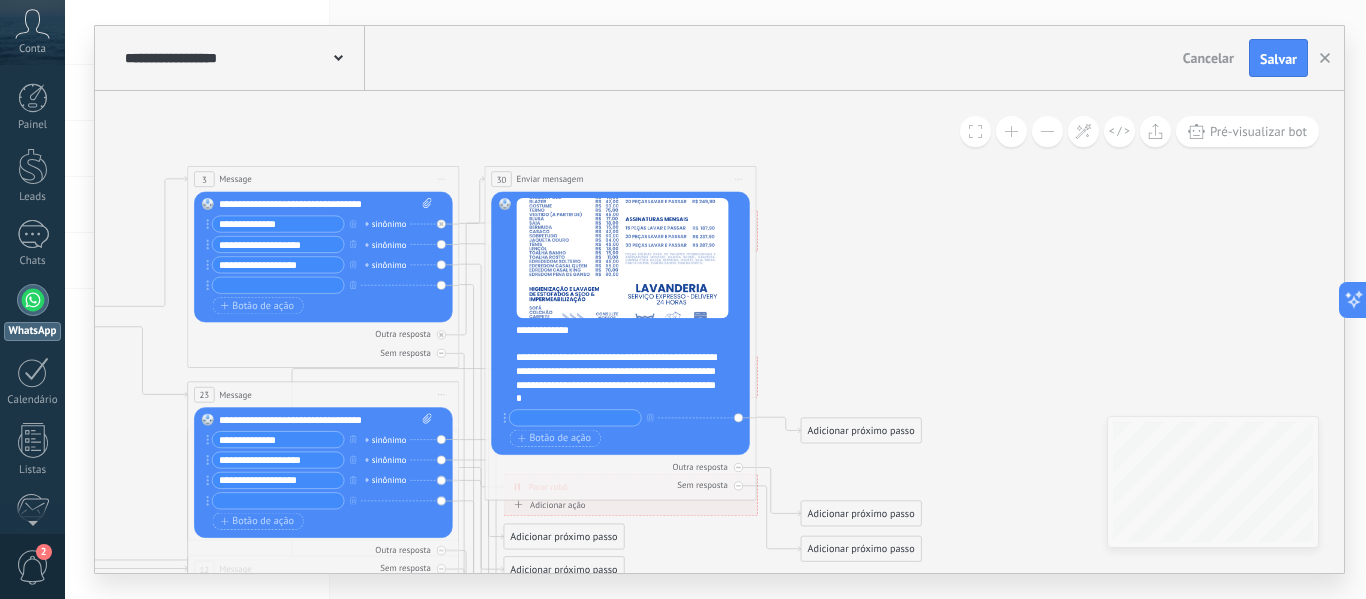 click on "Substituir
Remover
Converter para mensagem de voz
Arraste a imagem aqui para anexá-la.
Adicionar imagem
Upload
Arraste e solte
Arquivo não encontrado
Inserir mensagem do robô..." at bounding box center (620, 323) 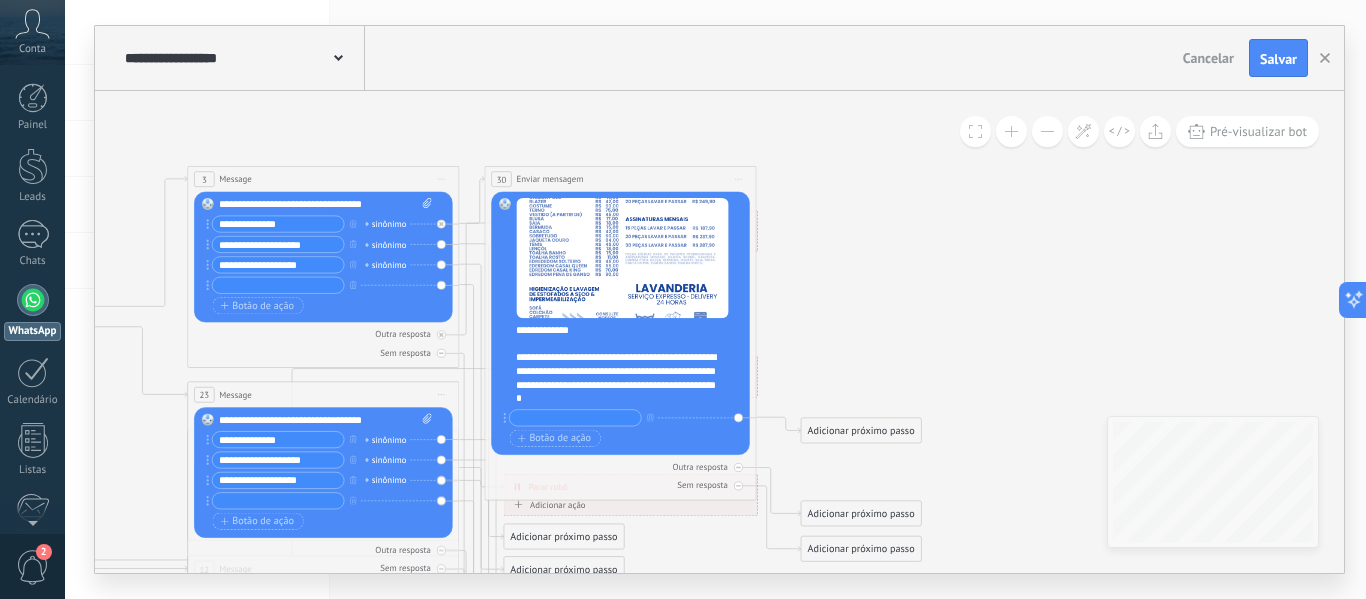click on "**********" at bounding box center [617, 378] 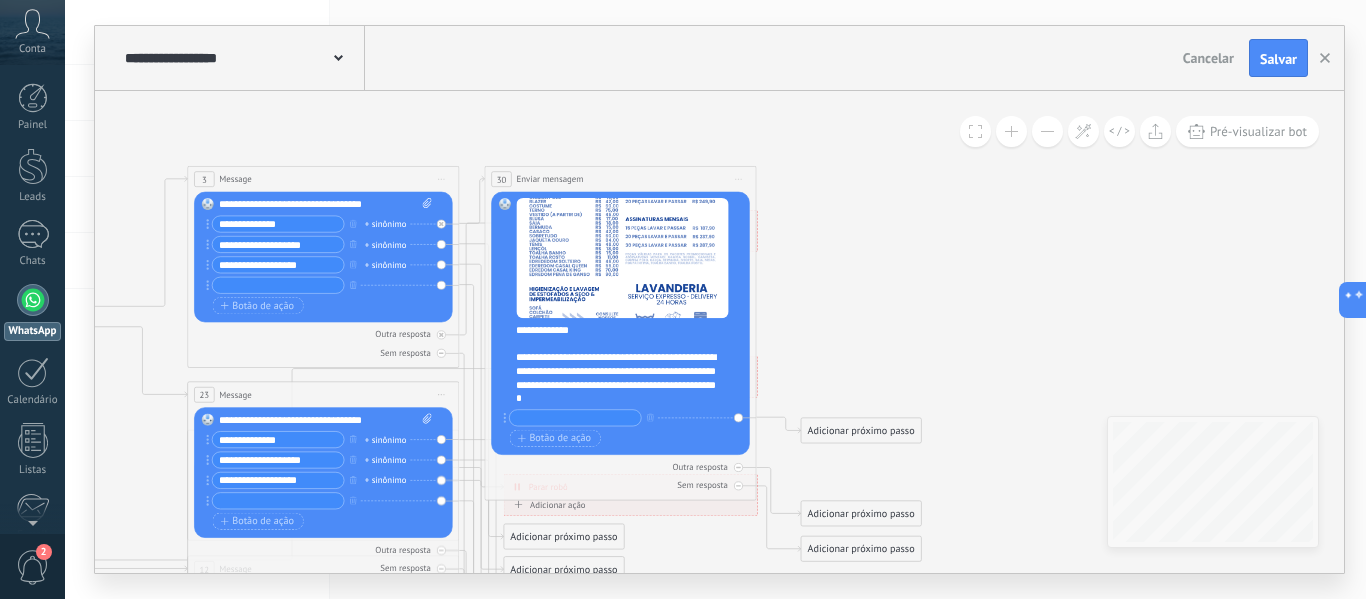 click at bounding box center (622, 344) 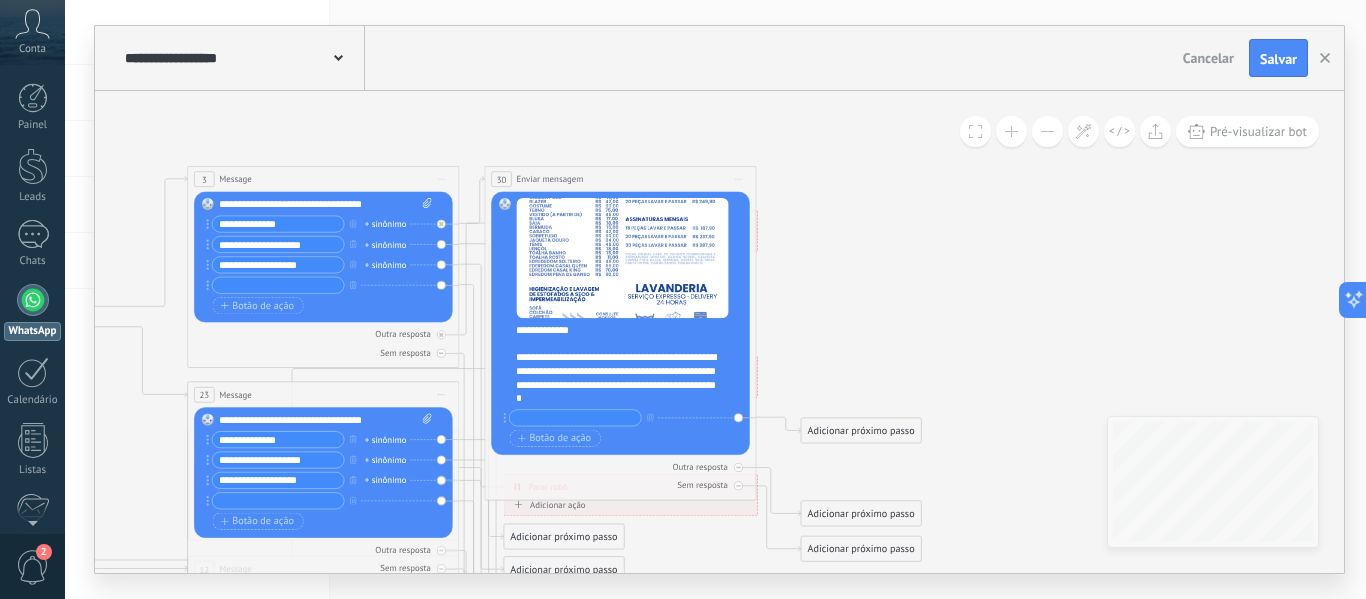 click 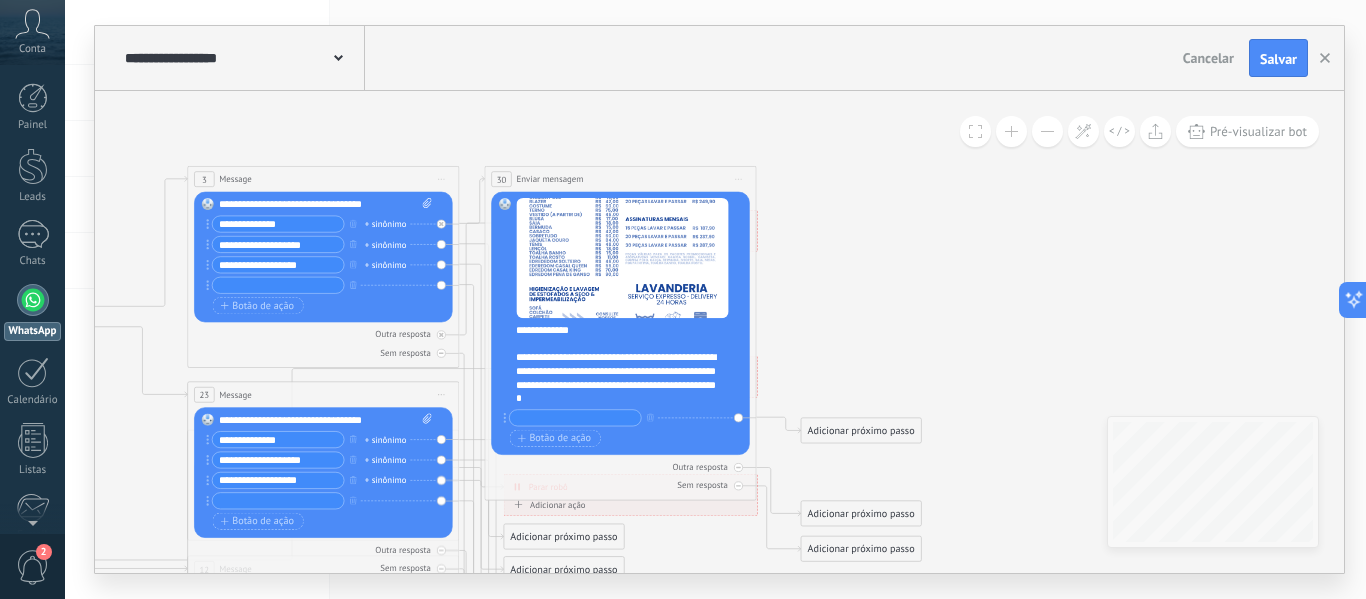click on "30" at bounding box center (502, 180) 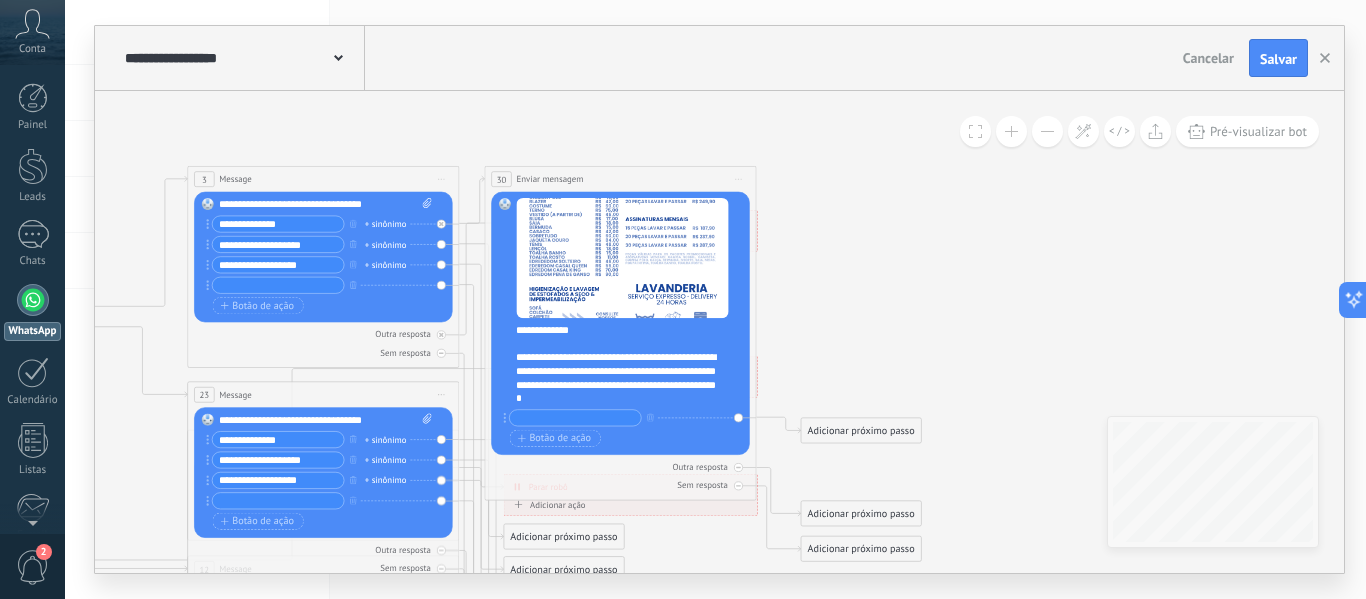 click 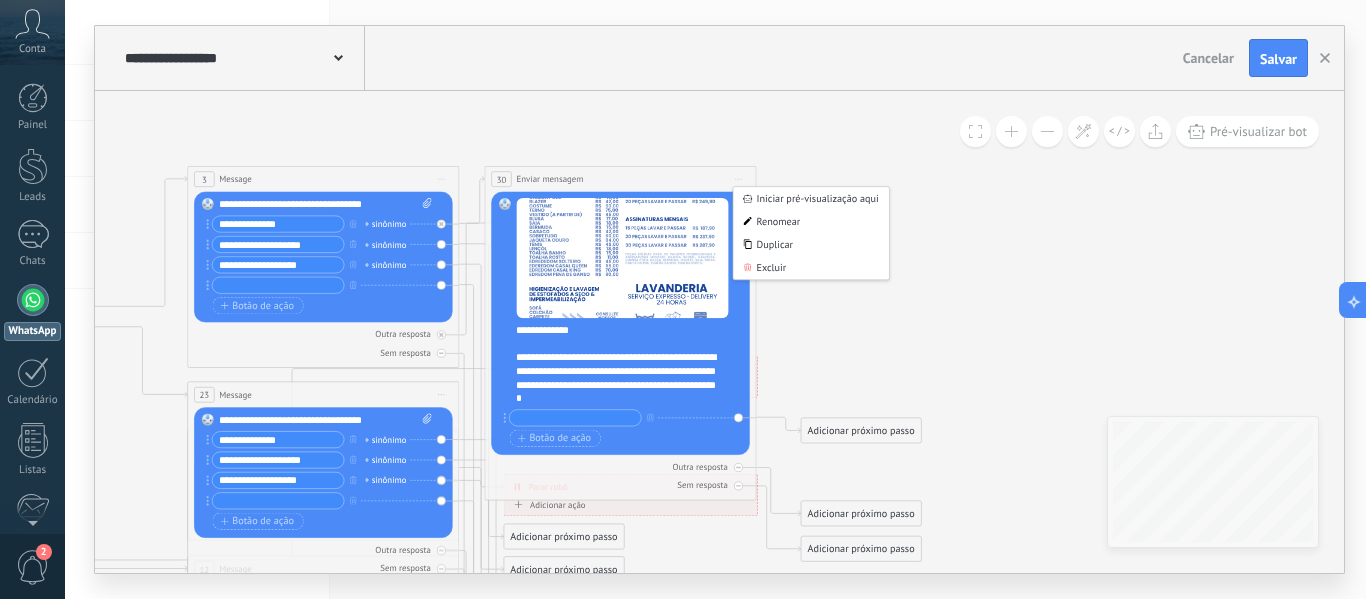 click 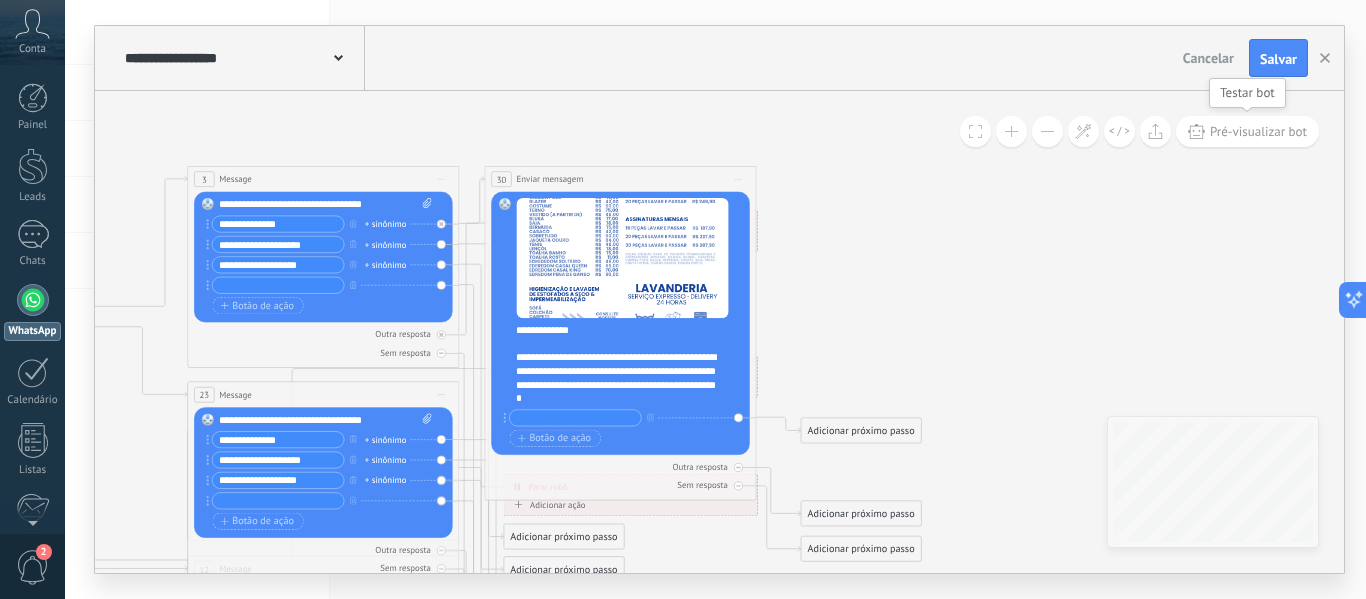 click on "Pré-visualizar bot" at bounding box center (1258, 131) 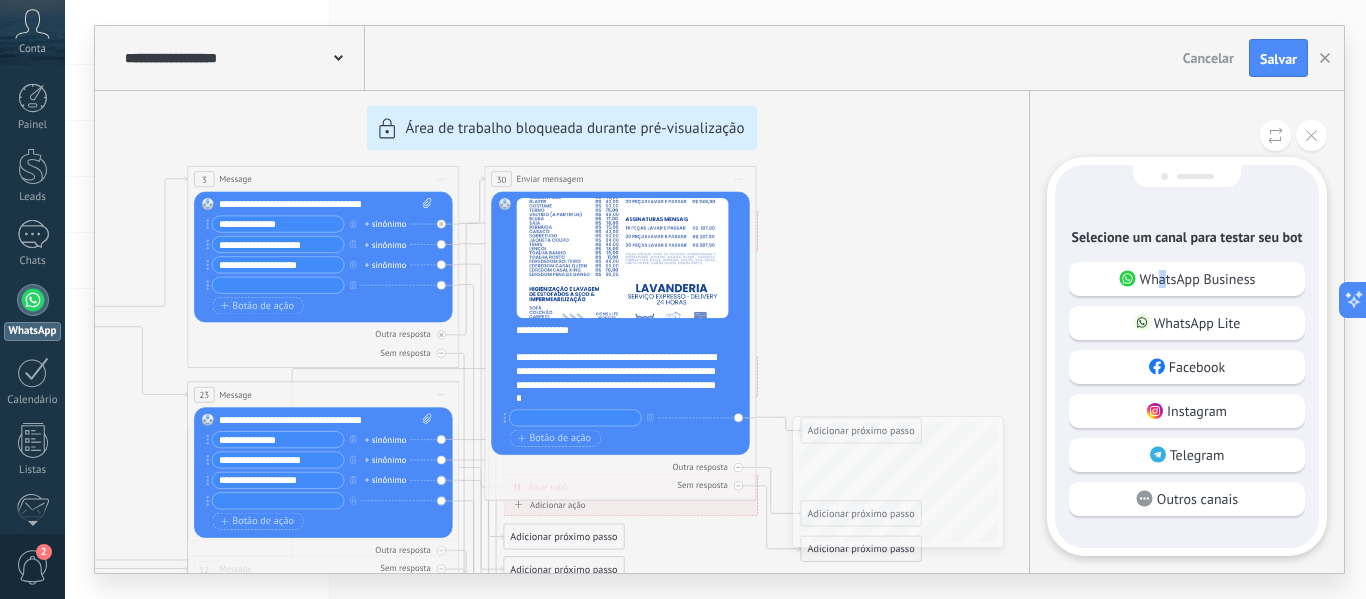 click on "WhatsApp Business" at bounding box center (1198, 279) 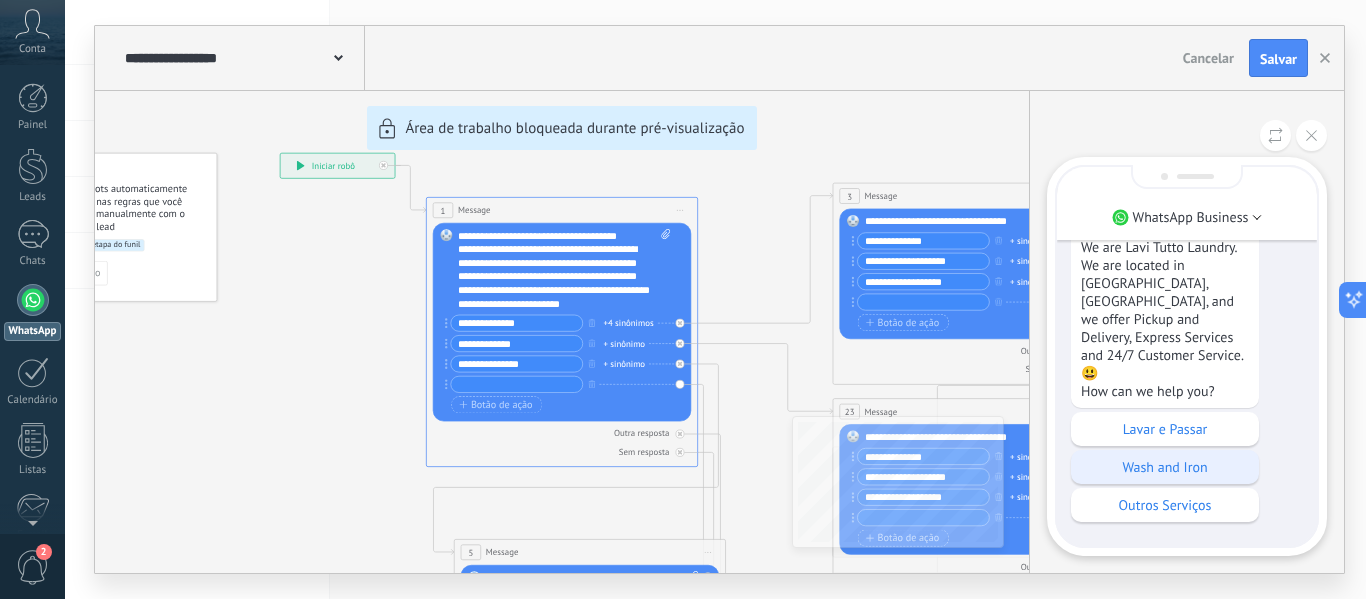 click on "Lavar e Passar" at bounding box center [1165, 429] 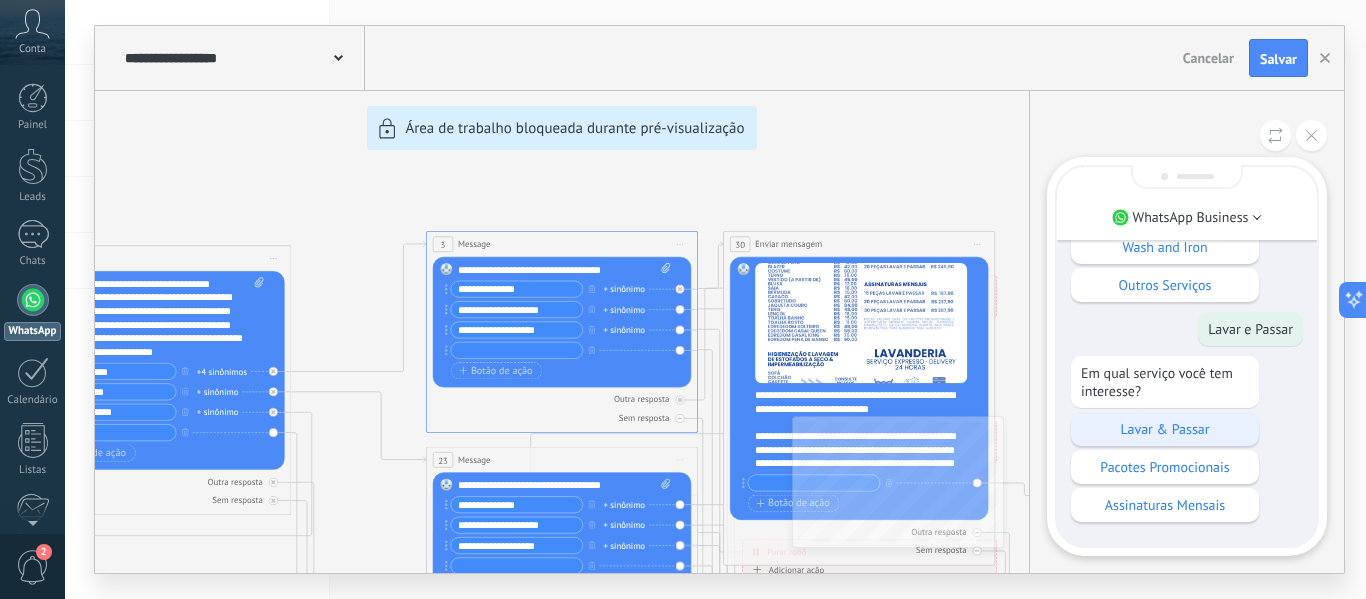 click on "Lavar & Passar" at bounding box center (1165, 429) 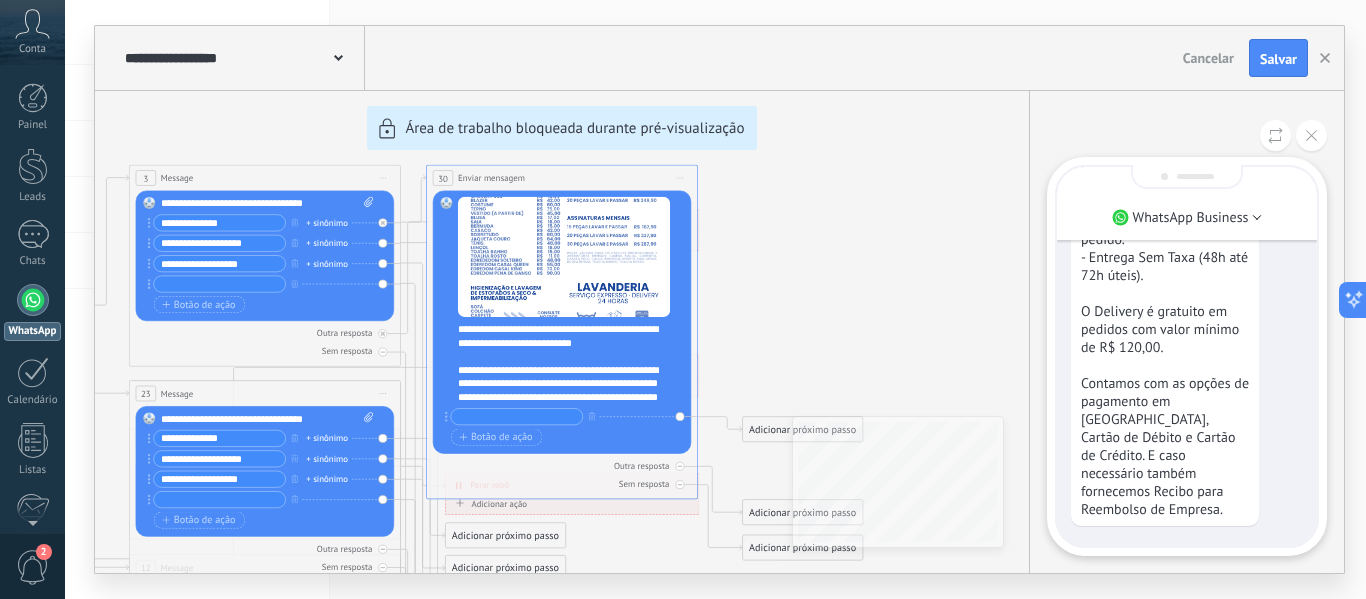 scroll, scrollTop: 0, scrollLeft: 0, axis: both 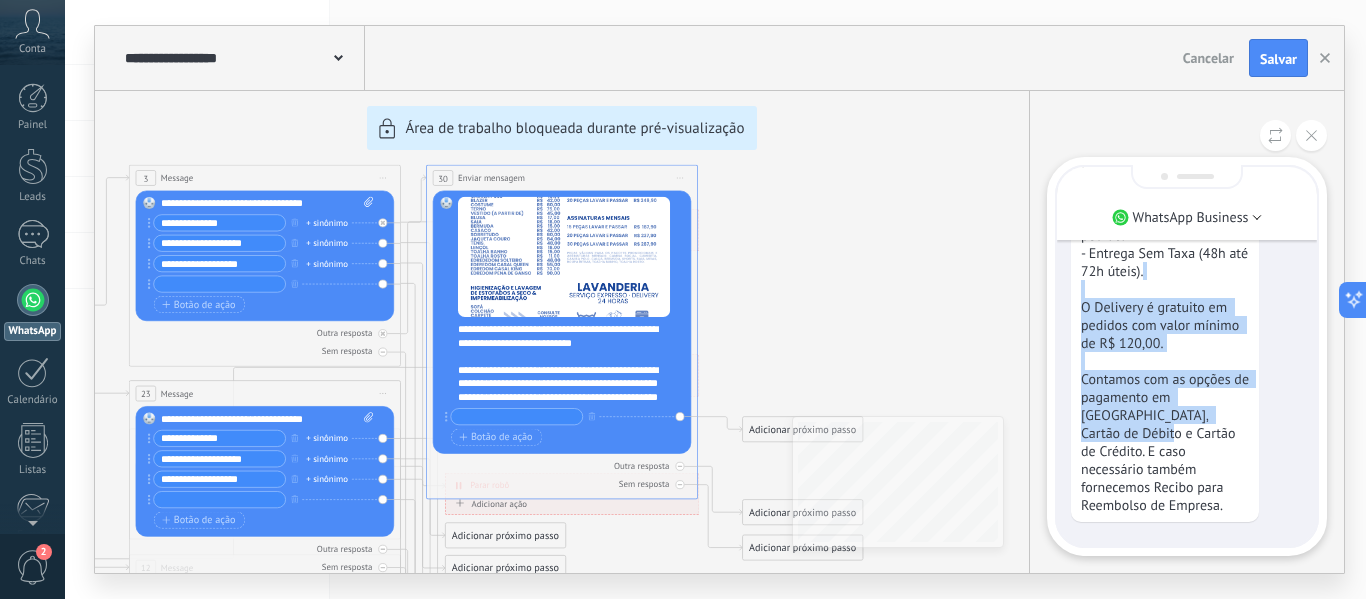 drag, startPoint x: 1291, startPoint y: 282, endPoint x: 1291, endPoint y: 437, distance: 155 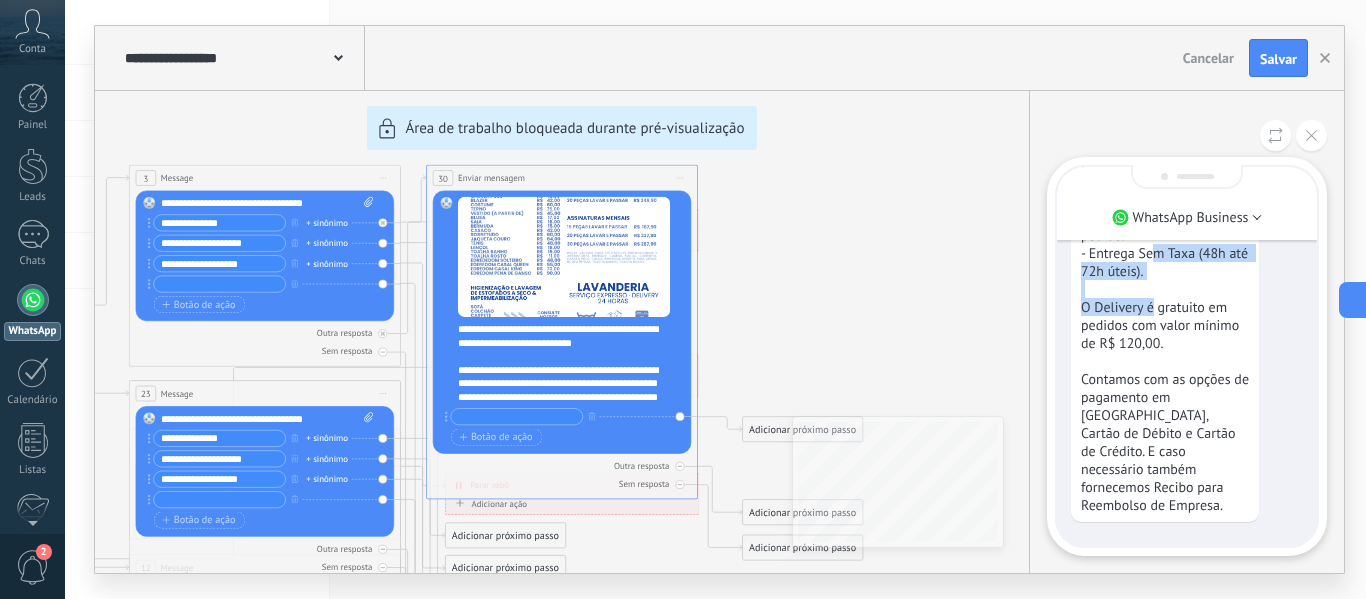drag, startPoint x: 1153, startPoint y: 263, endPoint x: 1155, endPoint y: 329, distance: 66.0303 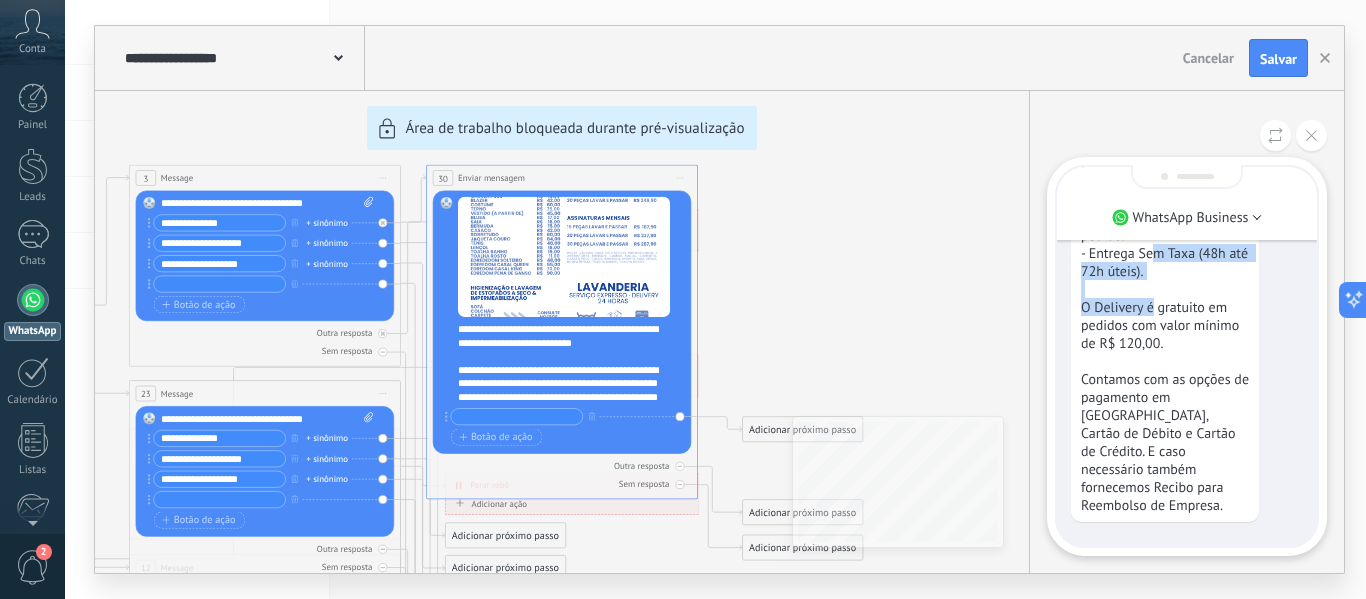 click on "Vou encaminhar algumas instruções abaixo sobre pedidos e as formas de entrega:
É só relacionar aqui embaixo no WhatsApp mesmo quais peças serão lavadas e enviar uma foto das peças e da sua sacola lacrada, em seguida é só deixar sua sacola lacrada na portaria/recepção e avisar por aqui que coletaremos em seguida.
Temos 3 prazos de entrega:
- Emergência (até 12h) - taxa de 250% somada sobre o pedido.
- Urgência (até 24h) - taxa de 200% somada sobre o pedido.
- Entrega Sem Taxa (48h até 72h úteis).
O Delivery é gratuito em pedidos com valor mínimo de R$ 120,00.
Contamos com as opções de pagamento em [GEOGRAPHIC_DATA], Cartão de Débito e Cartão de Crédito. E caso necessário também fornecemos Recibo para Reembolso de Empresa." at bounding box center (1165, 172) 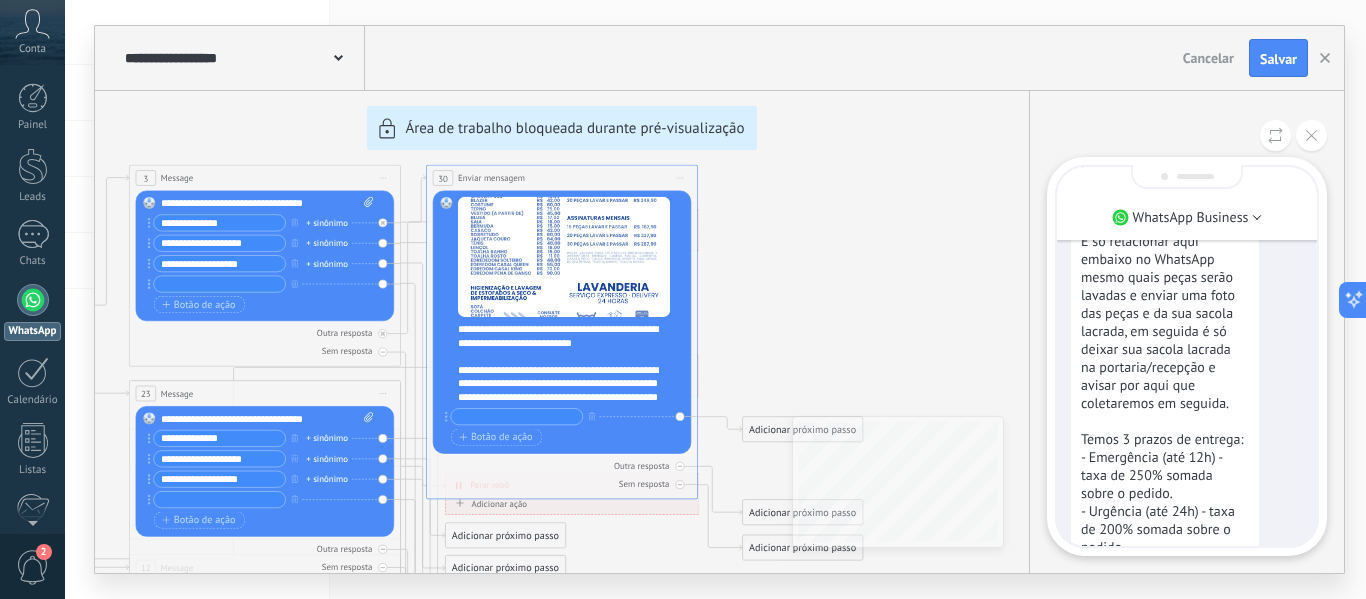 scroll, scrollTop: -500, scrollLeft: 0, axis: vertical 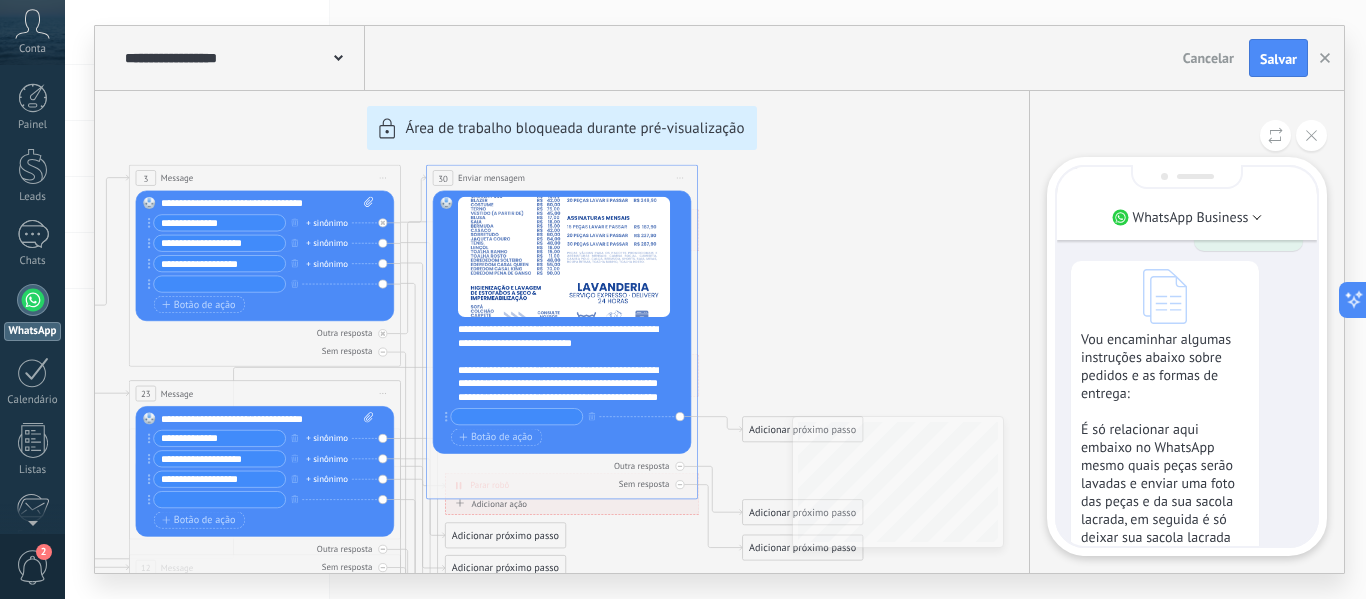 click on "Vou encaminhar algumas instruções abaixo sobre pedidos e as formas de entrega:
É só relacionar aqui embaixo no WhatsApp mesmo quais peças serão lavadas e enviar uma foto das peças e da sua sacola lacrada, em seguida é só deixar sua sacola lacrada na portaria/recepção e avisar por aqui que coletaremos em seguida.
Temos 3 prazos de entrega:
- Emergência (até 12h) - taxa de 250% somada sobre o pedido.
- Urgência (até 24h) - taxa de 200% somada sobre o pedido.
- Entrega Sem Taxa (48h até 72h úteis).
O Delivery é gratuito em pedidos com valor mínimo de R$ 120,00.
Contamos com as opções de pagamento em [GEOGRAPHIC_DATA], Cartão de Débito e Cartão de Crédito. E caso necessário também fornecemos Recibo para Reembolso de Empresa." at bounding box center (1165, 641) 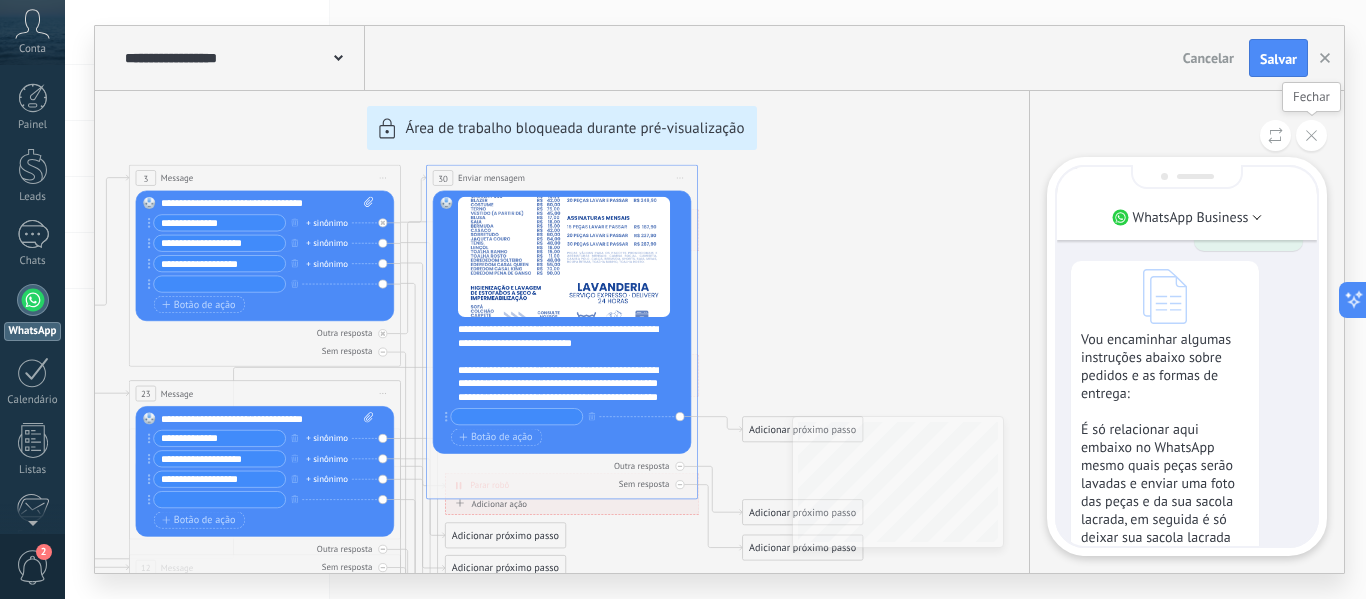 click 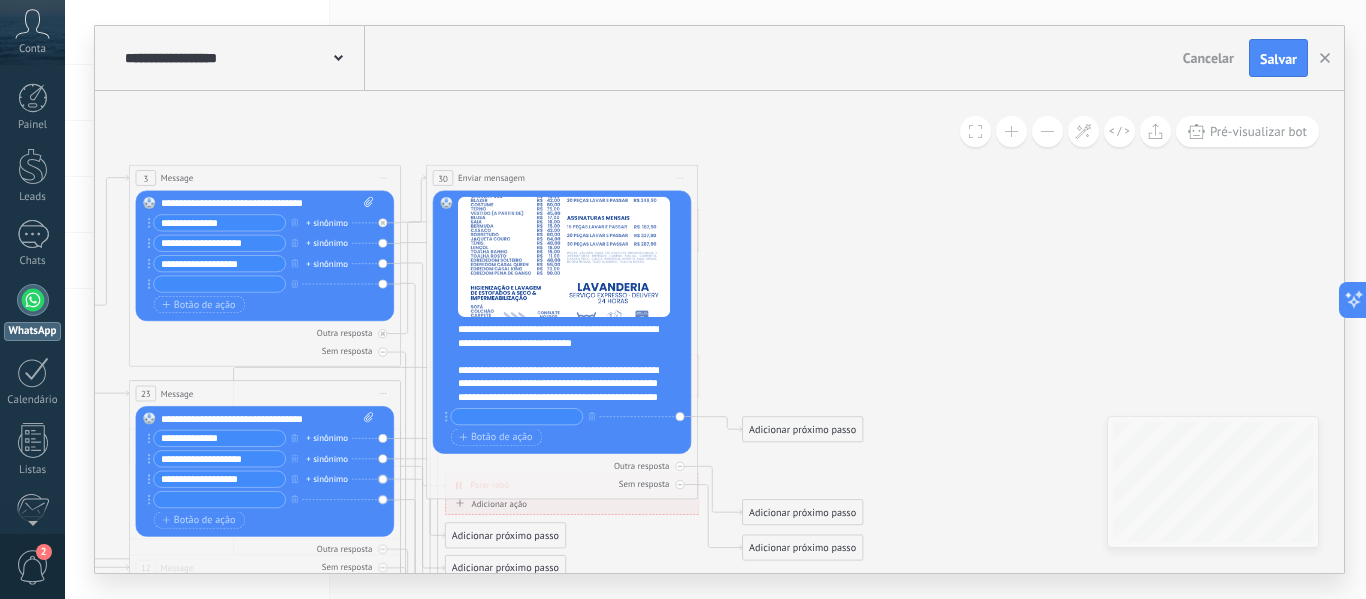 click on "Substituir
Remover
Converter para mensagem de voz
Arraste a imagem aqui para anexá-la.
Adicionar imagem
Upload
Arraste e solte
Arquivo não encontrado
Inserir mensagem do robô..." at bounding box center [562, 322] 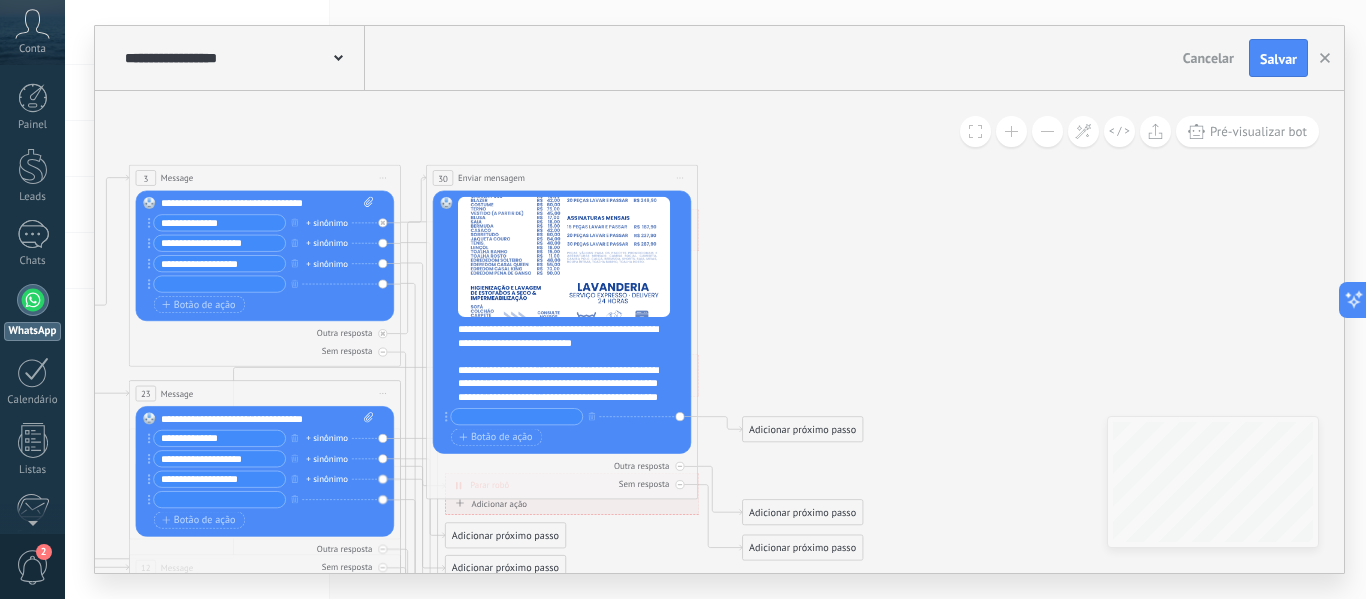 click on "**********" at bounding box center [571, 363] 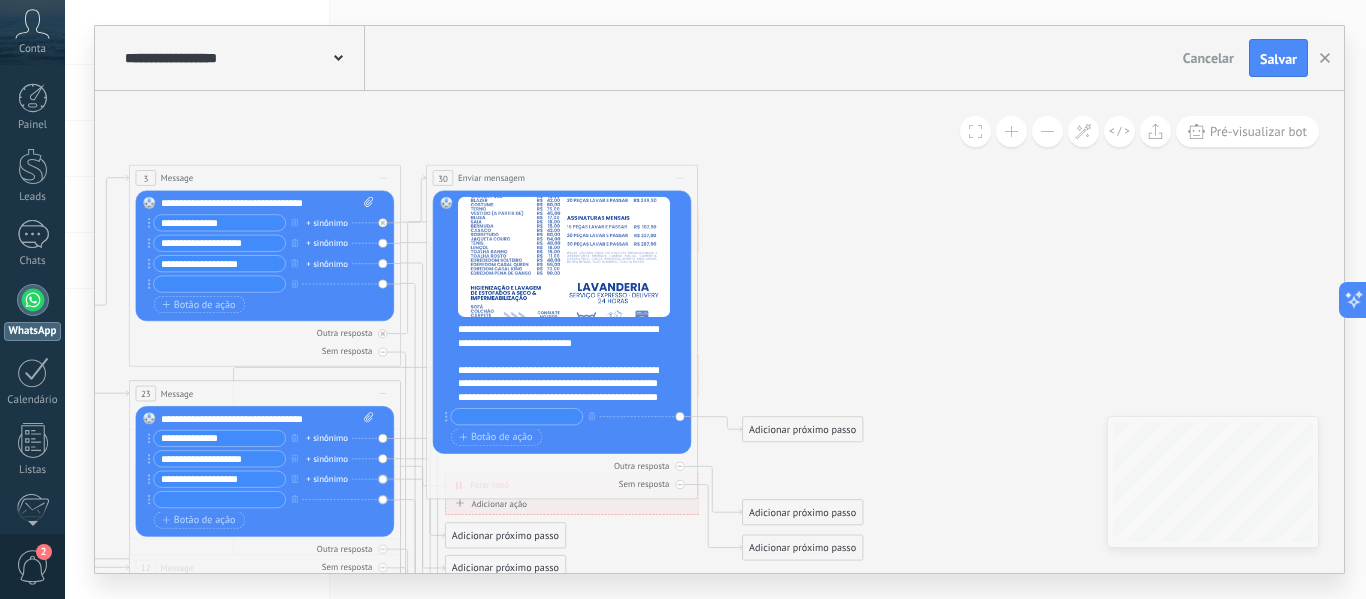 click on "**********" at bounding box center (571, 363) 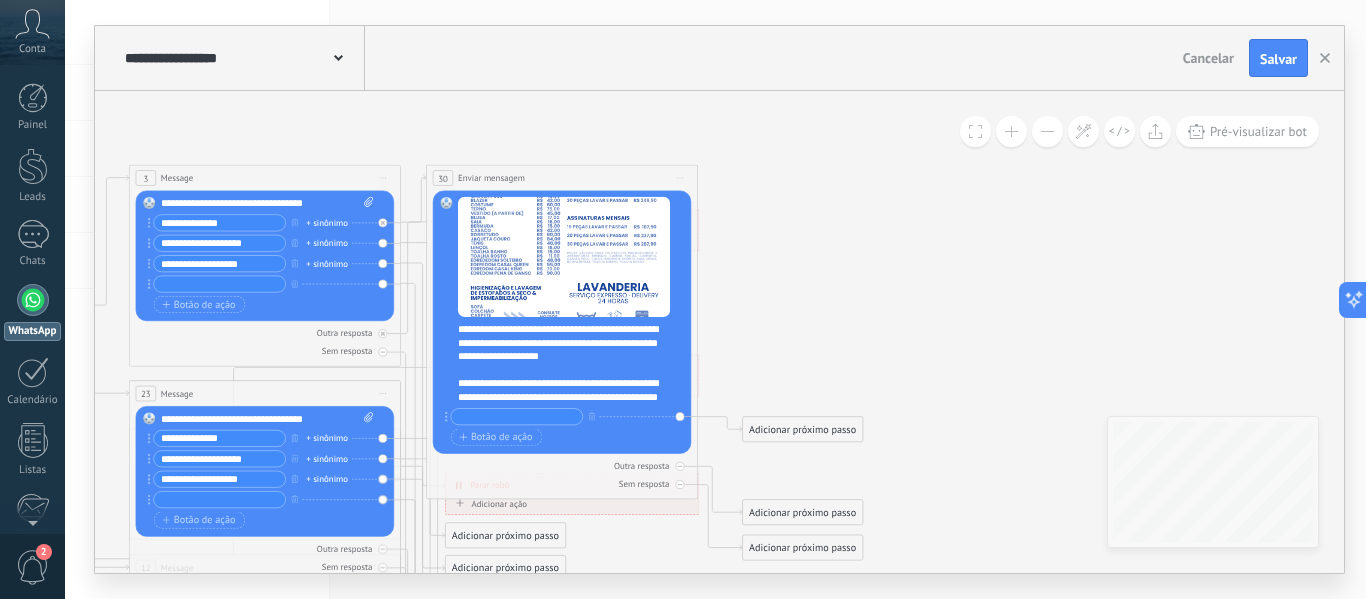 click on "**********" at bounding box center (571, 363) 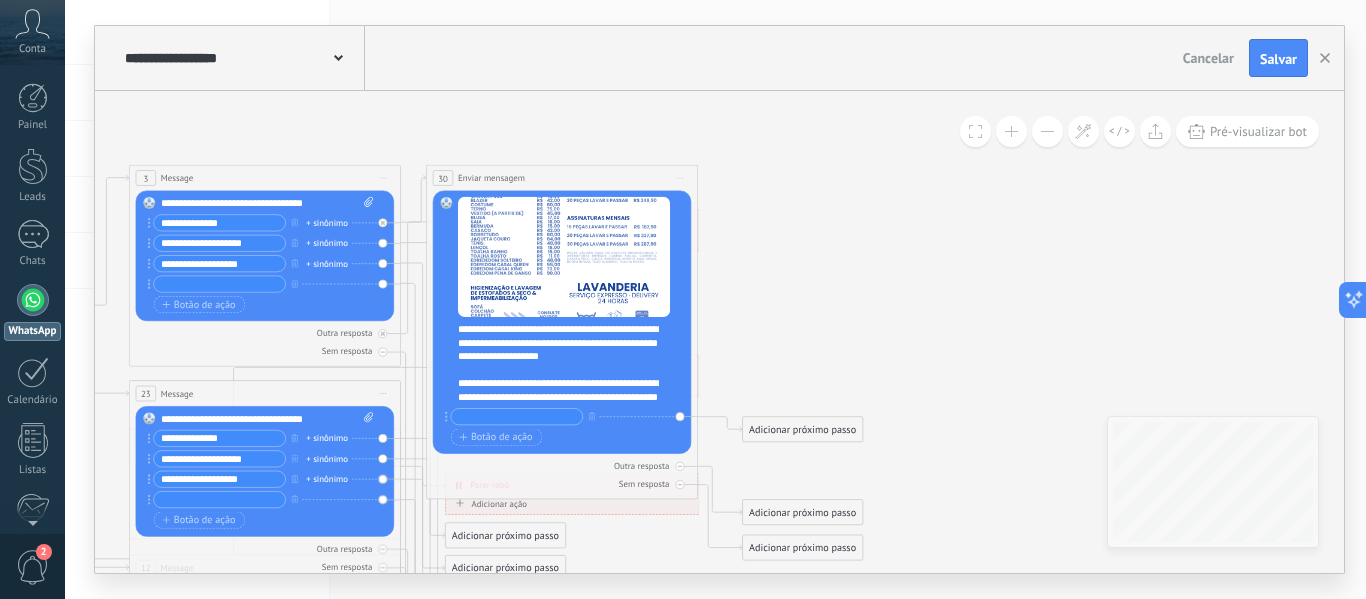 click on "**********" at bounding box center (571, 363) 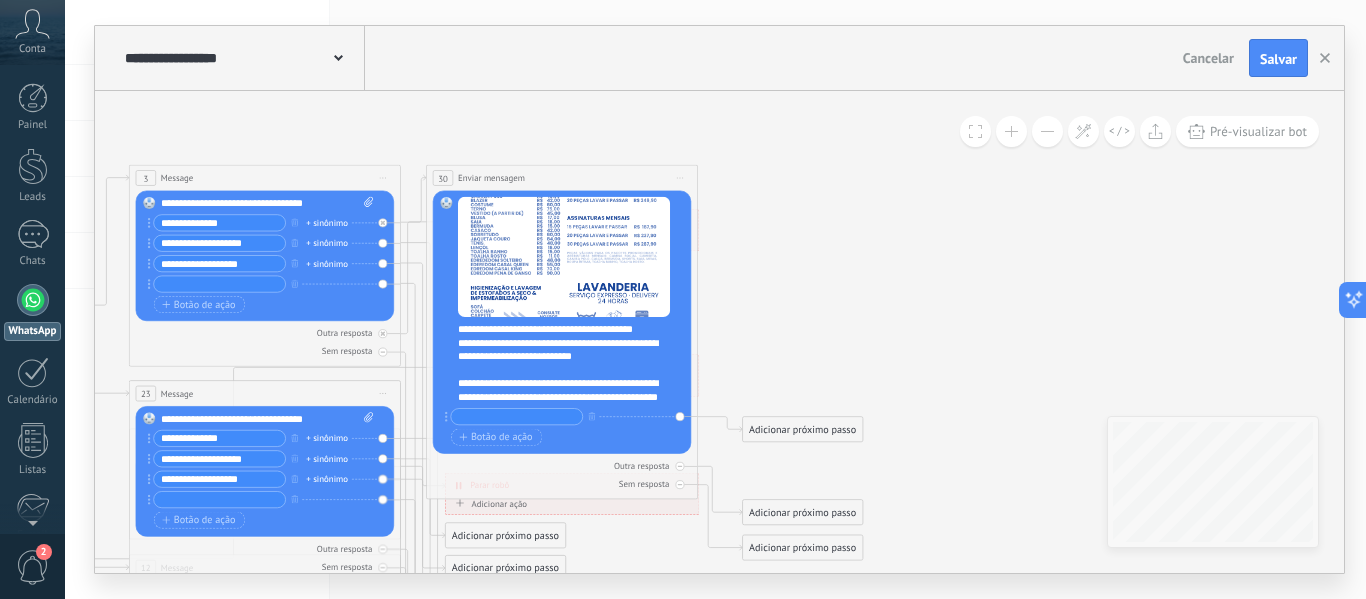 click on "**********" at bounding box center [571, 363] 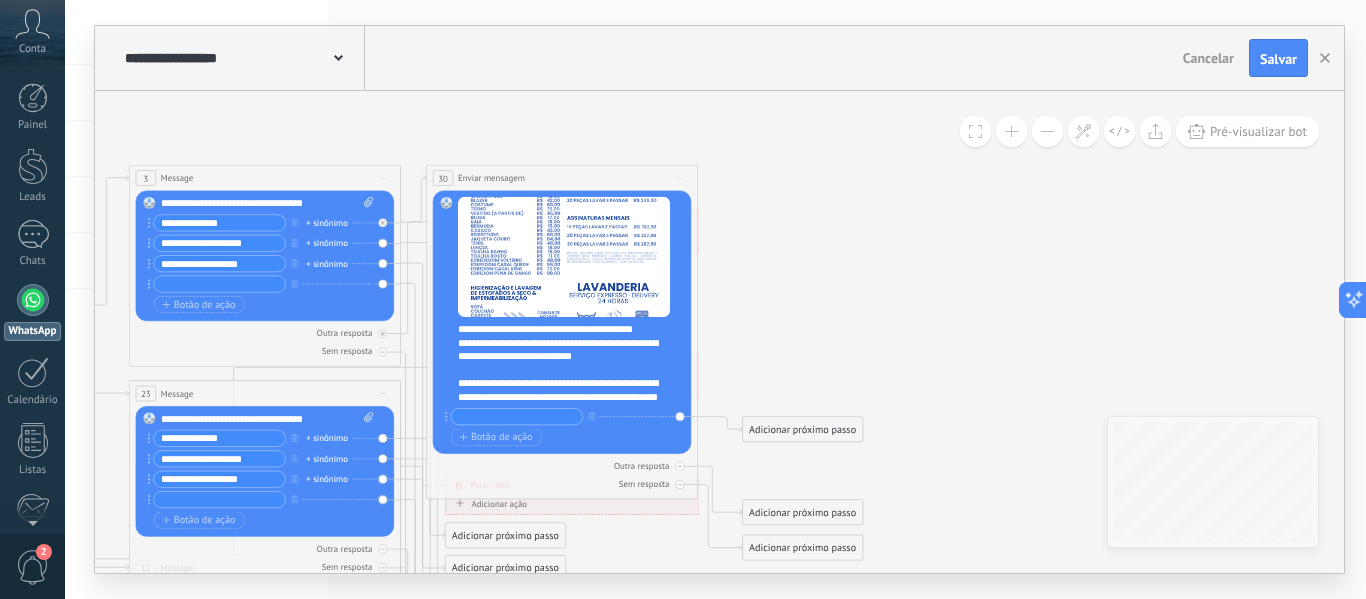 click on "**********" at bounding box center (571, 363) 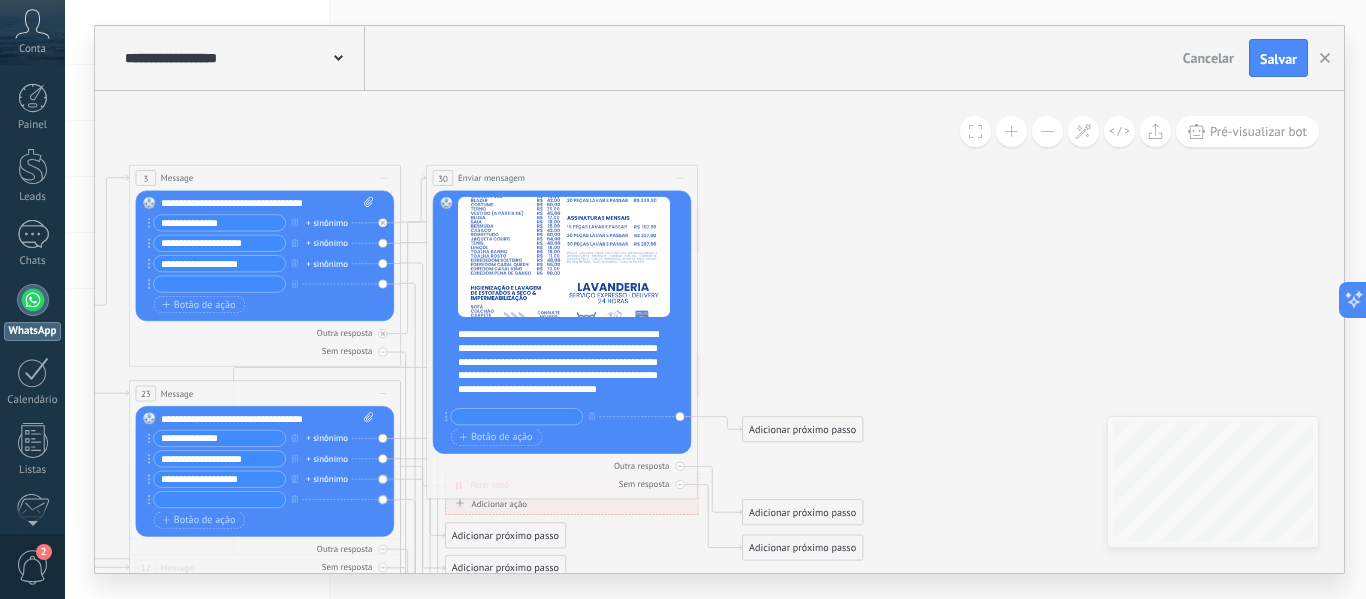 scroll, scrollTop: 100, scrollLeft: 0, axis: vertical 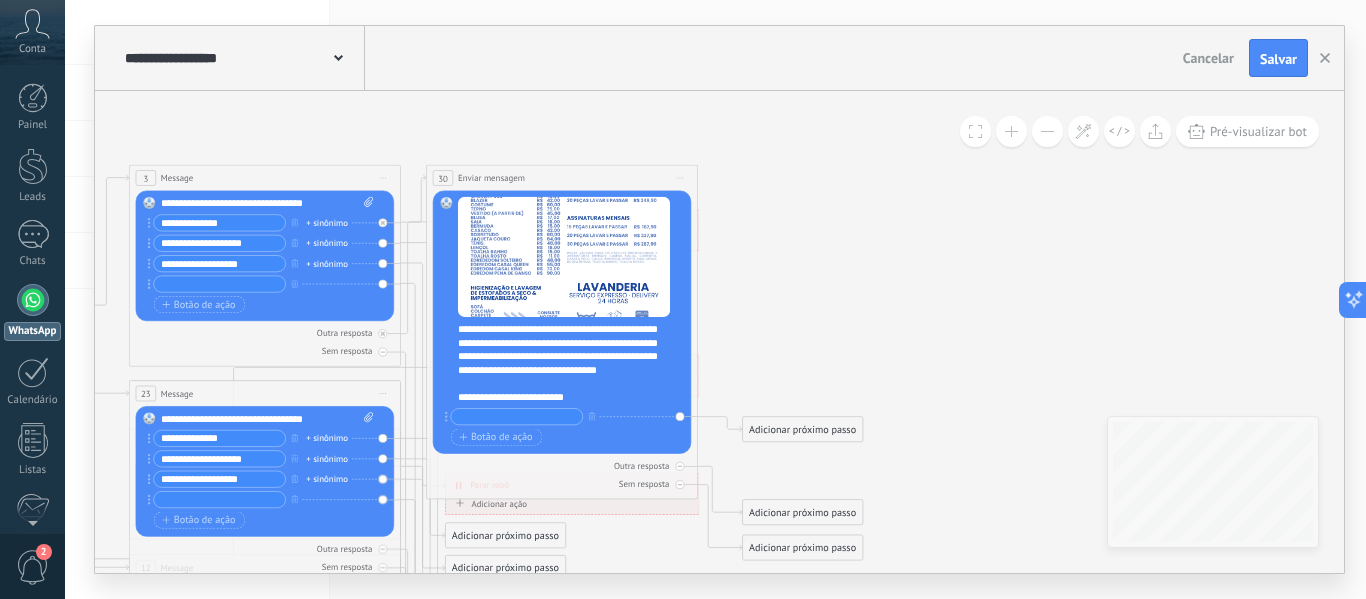 click on "**********" at bounding box center (571, 363) 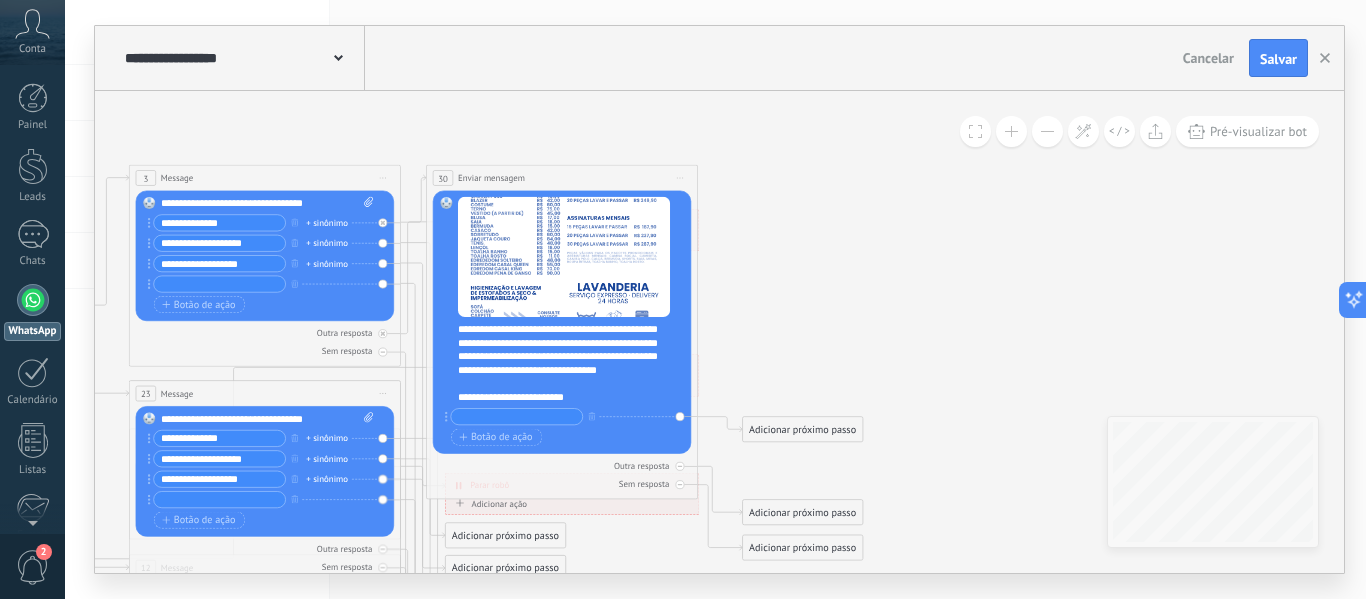 click 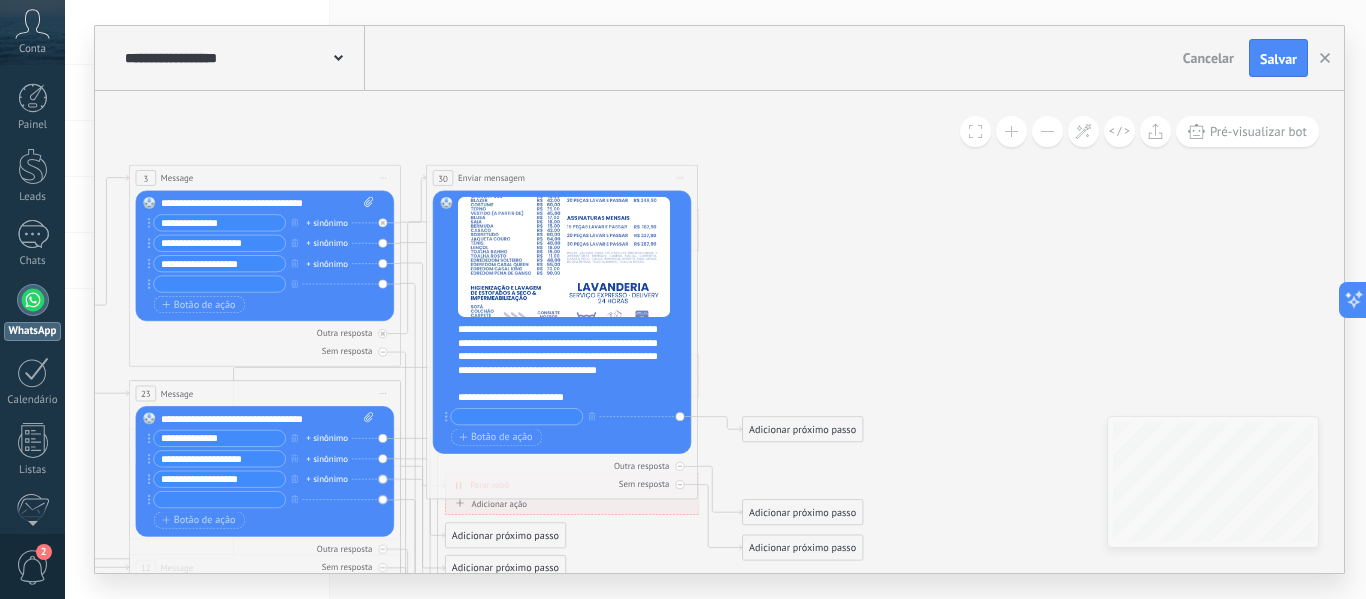 click 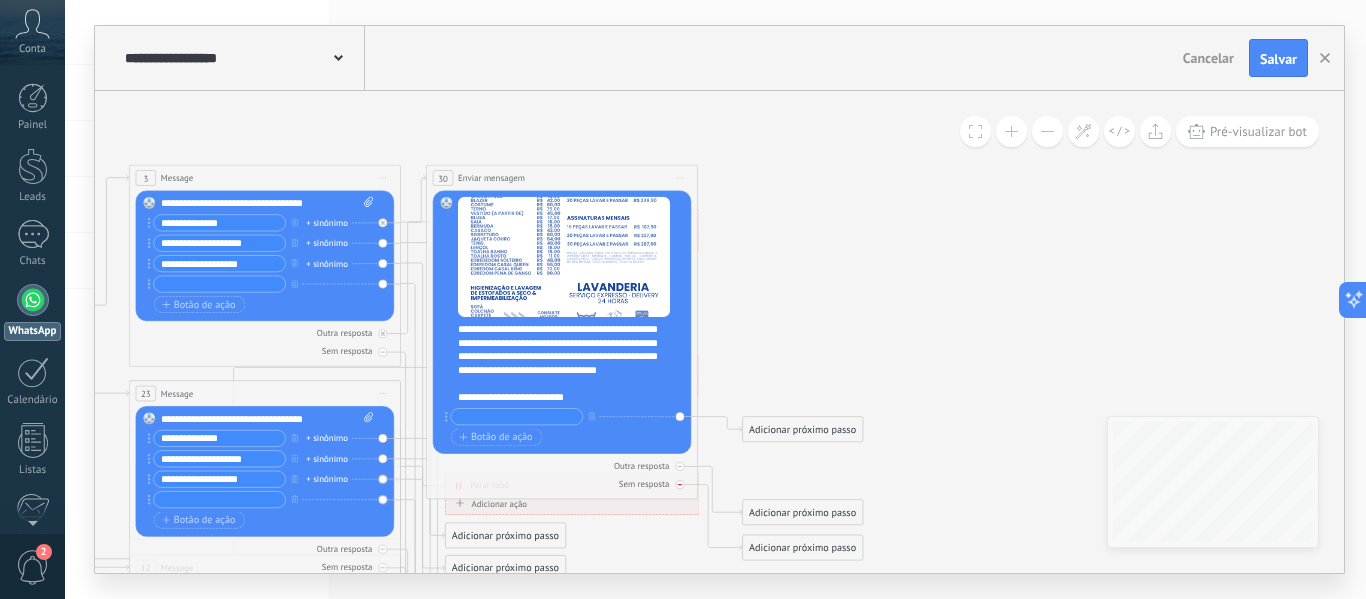 click on "Sem resposta" at bounding box center (644, 484) 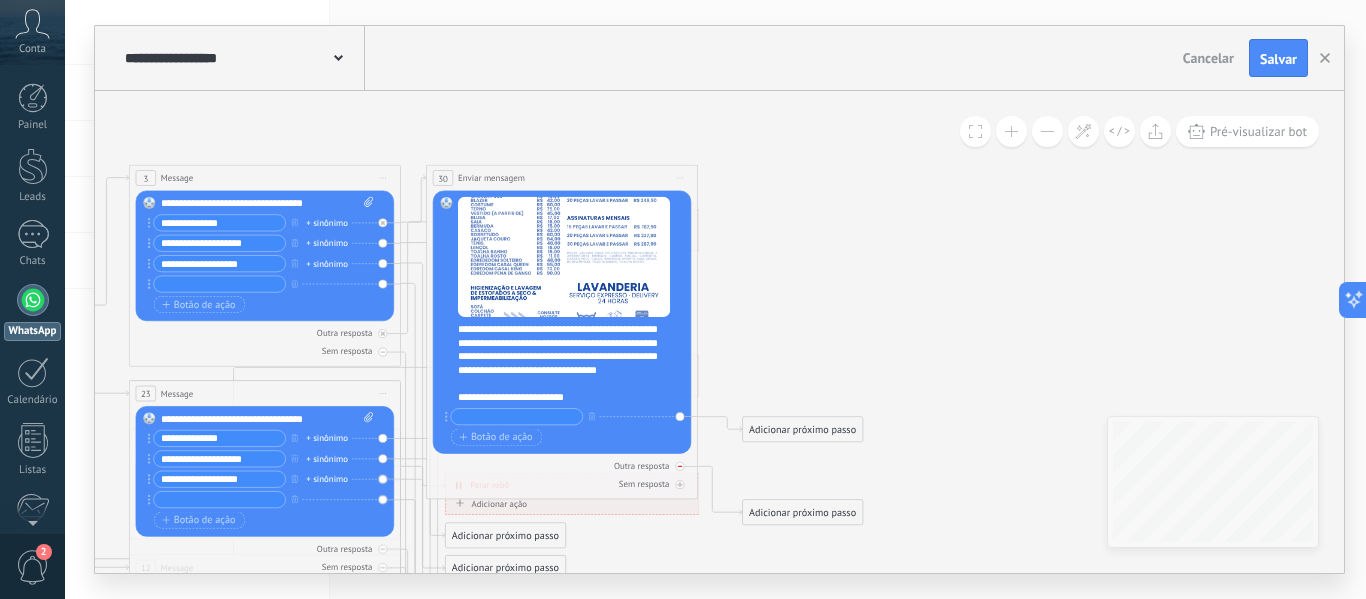click on "Outra resposta" at bounding box center [641, 466] 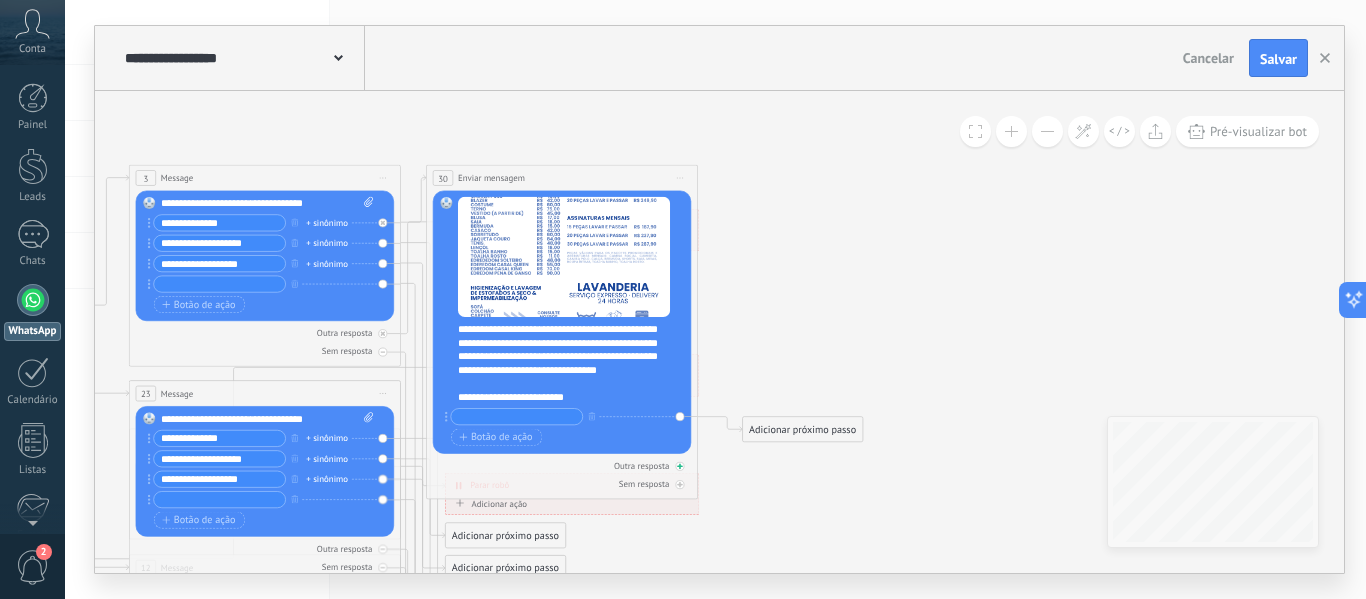 click on "Outra resposta" at bounding box center (641, 466) 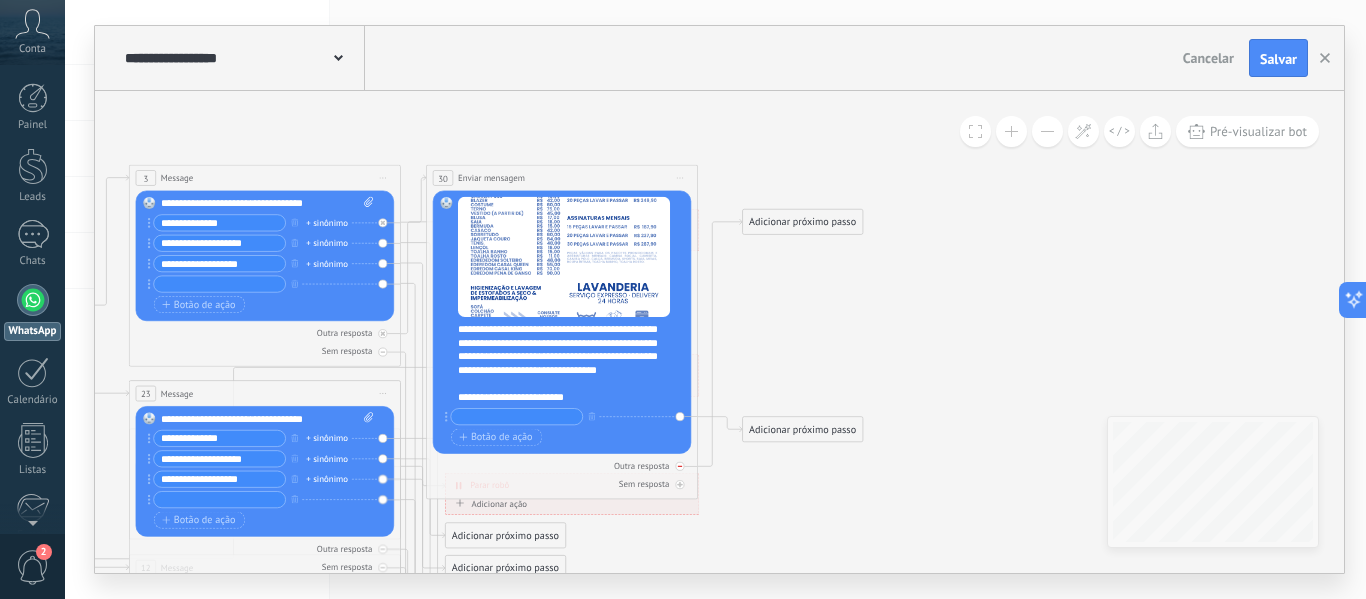 click on "Outra resposta" at bounding box center [641, 466] 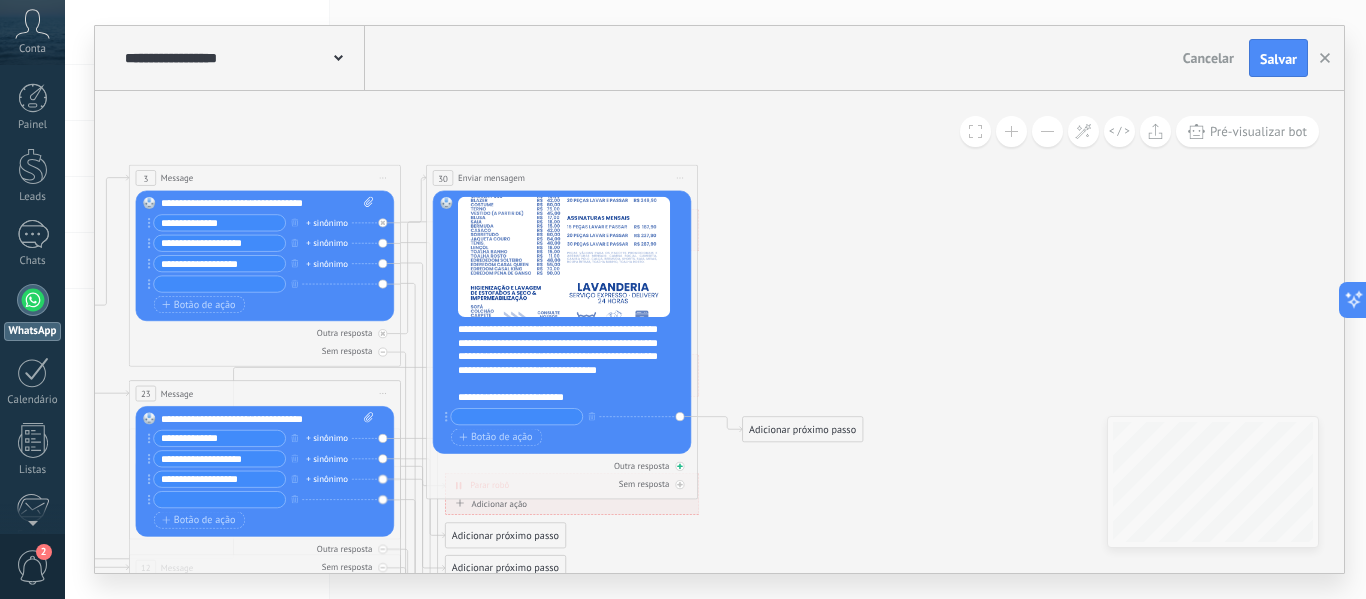 click on "Outra resposta" at bounding box center [641, 466] 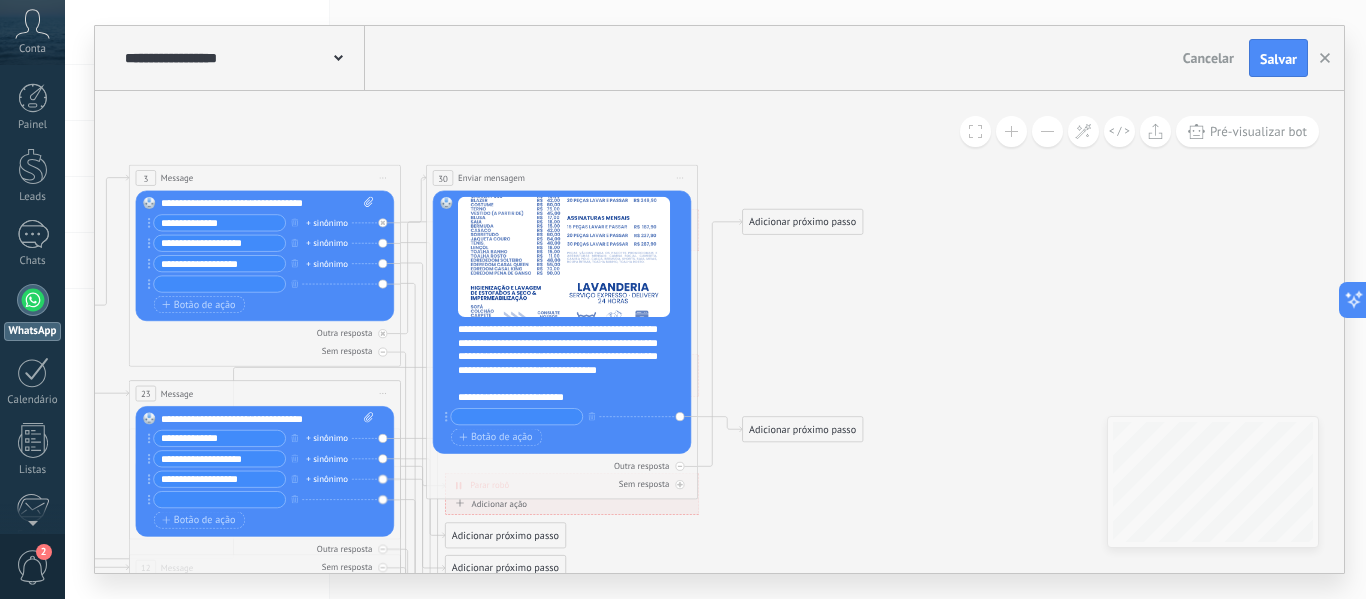 click on "Outra resposta" at bounding box center [641, 466] 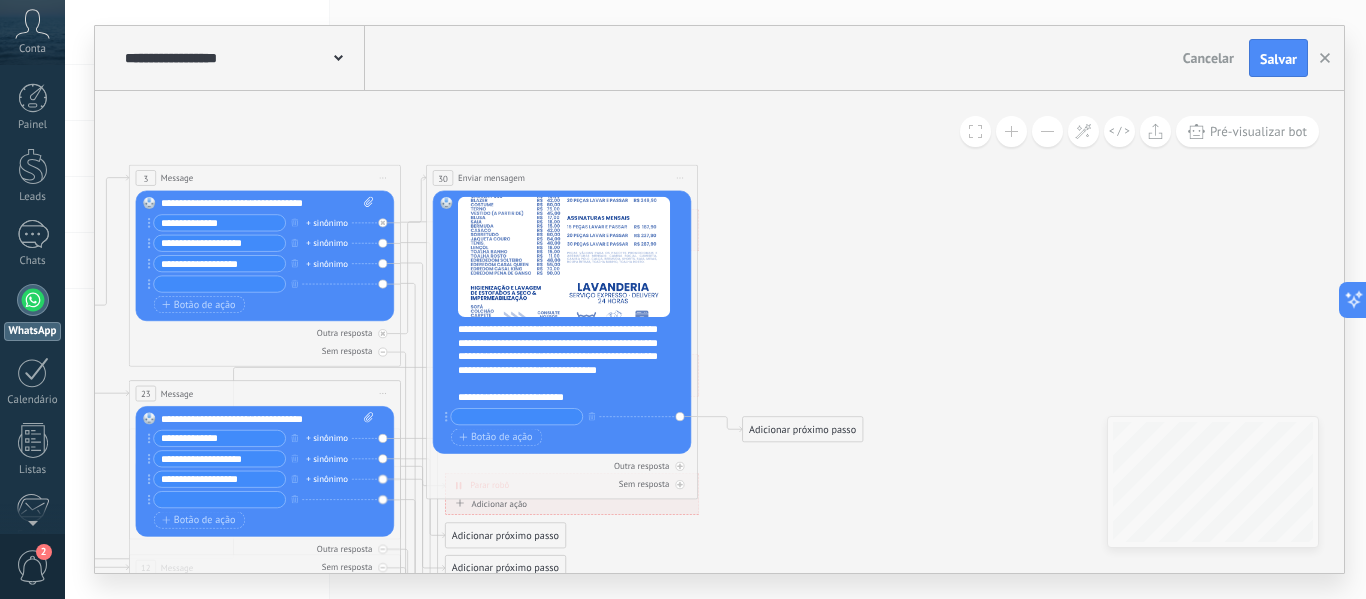 click on "Substituir
Remover
Converter para mensagem de voz
Arraste a imagem aqui para anexá-la.
Adicionar imagem
Upload
Arraste e solte
Arquivo não encontrado
Inserir mensagem do robô..." at bounding box center [562, 322] 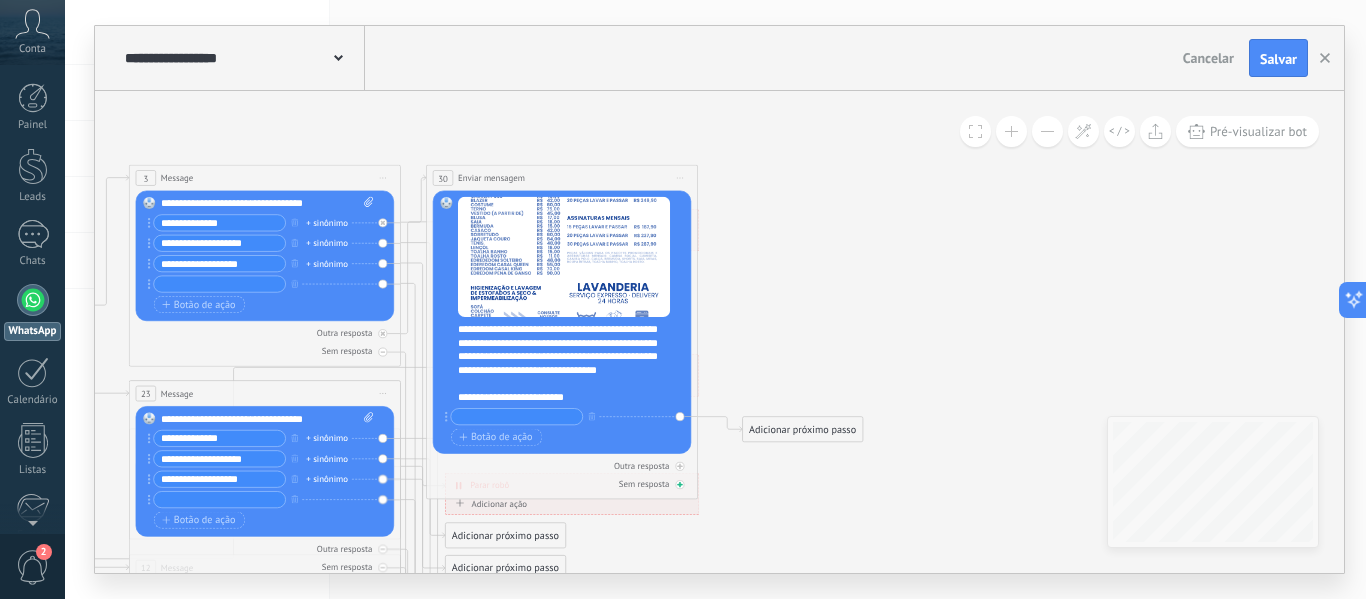 click on "Sem resposta" at bounding box center (644, 484) 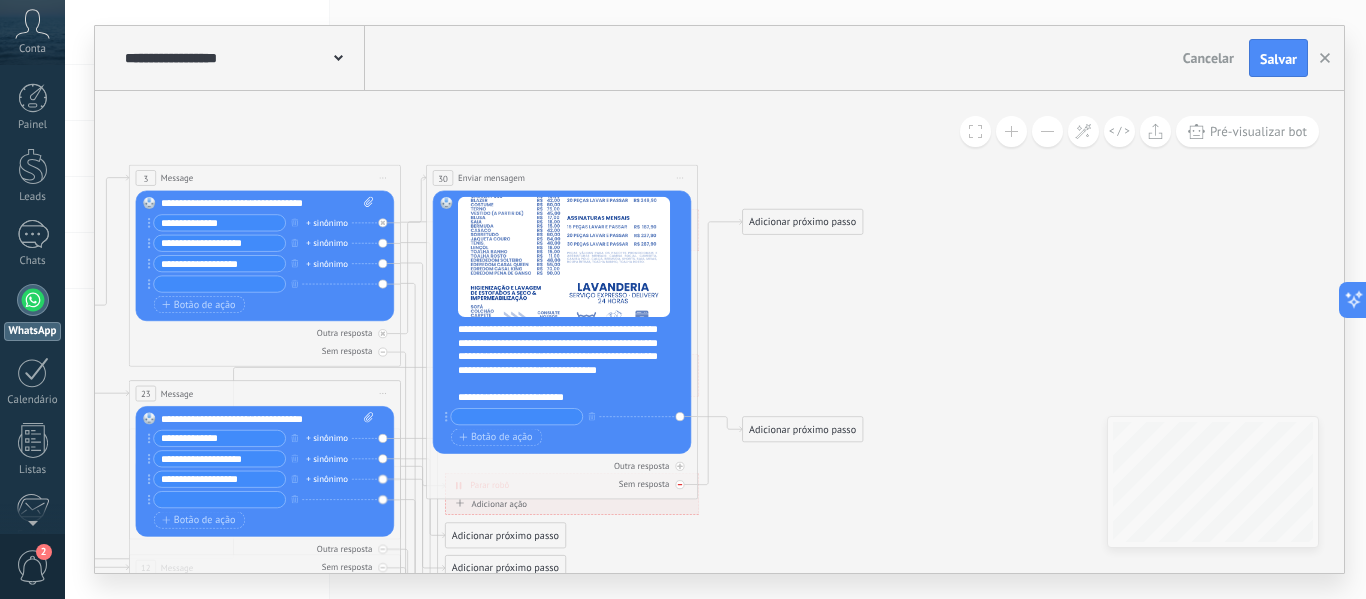 click on "Sem resposta" at bounding box center [644, 484] 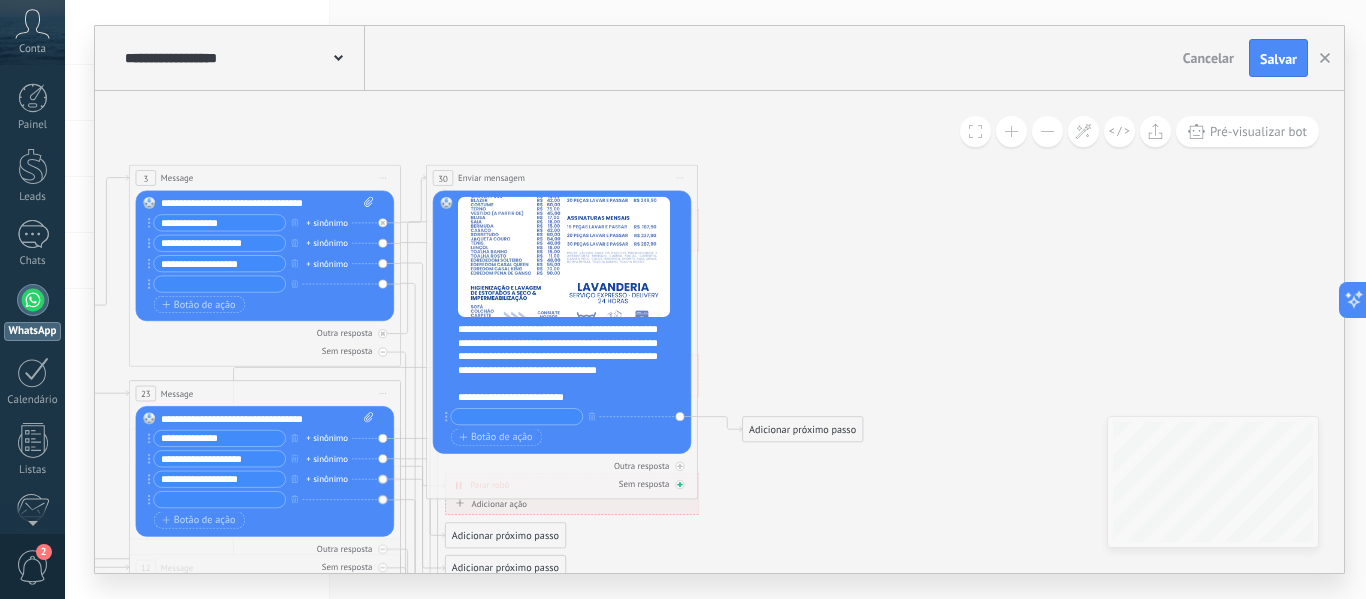 click on "Sem resposta" at bounding box center [644, 484] 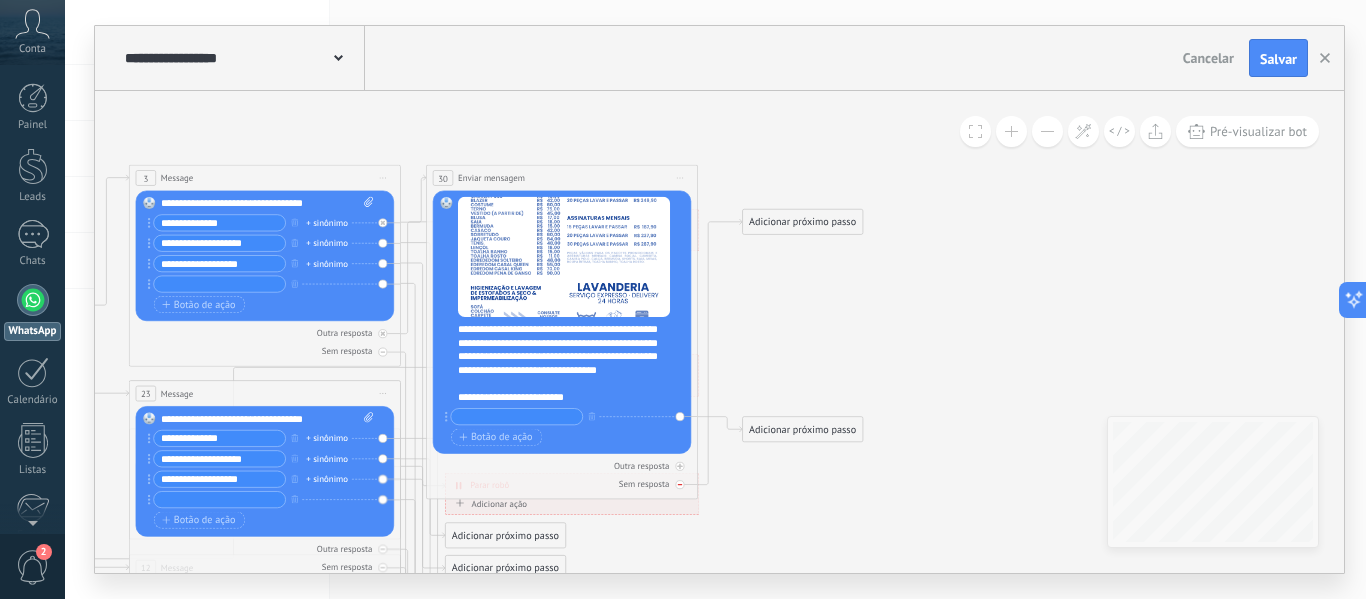 click on "Sem resposta" at bounding box center [644, 484] 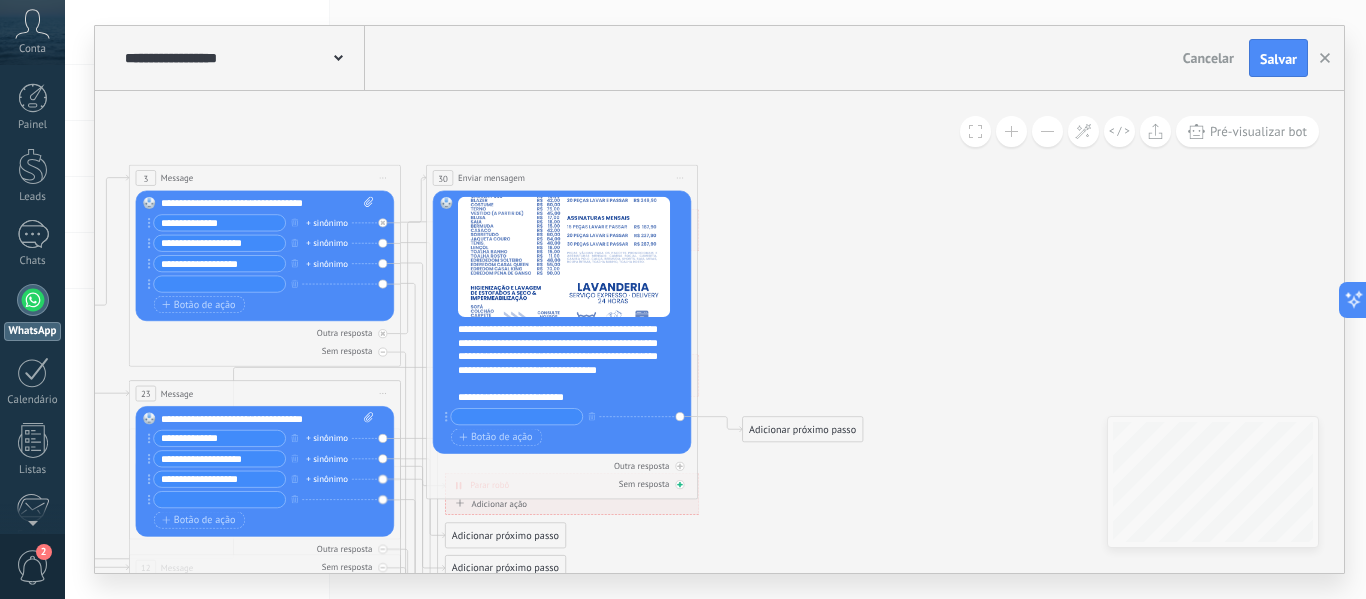click on "Sem resposta" at bounding box center (562, 484) 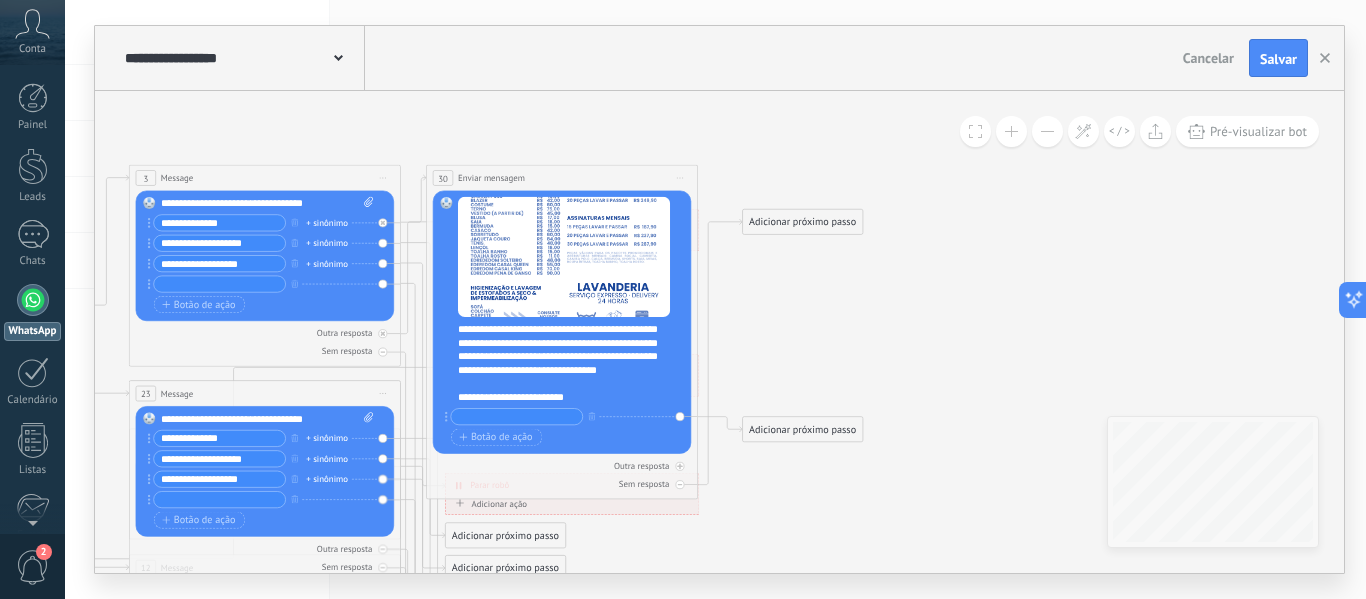 click on "**********" at bounding box center [571, 363] 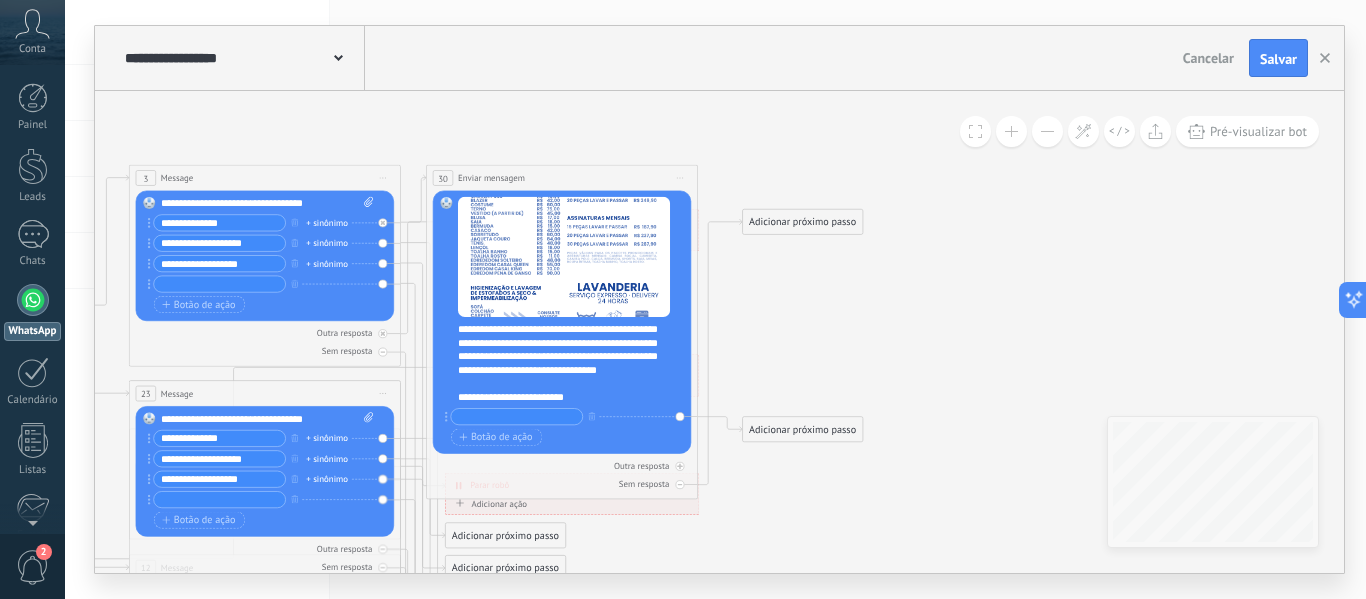 click on "Adicionar próximo passo" at bounding box center (802, 222) 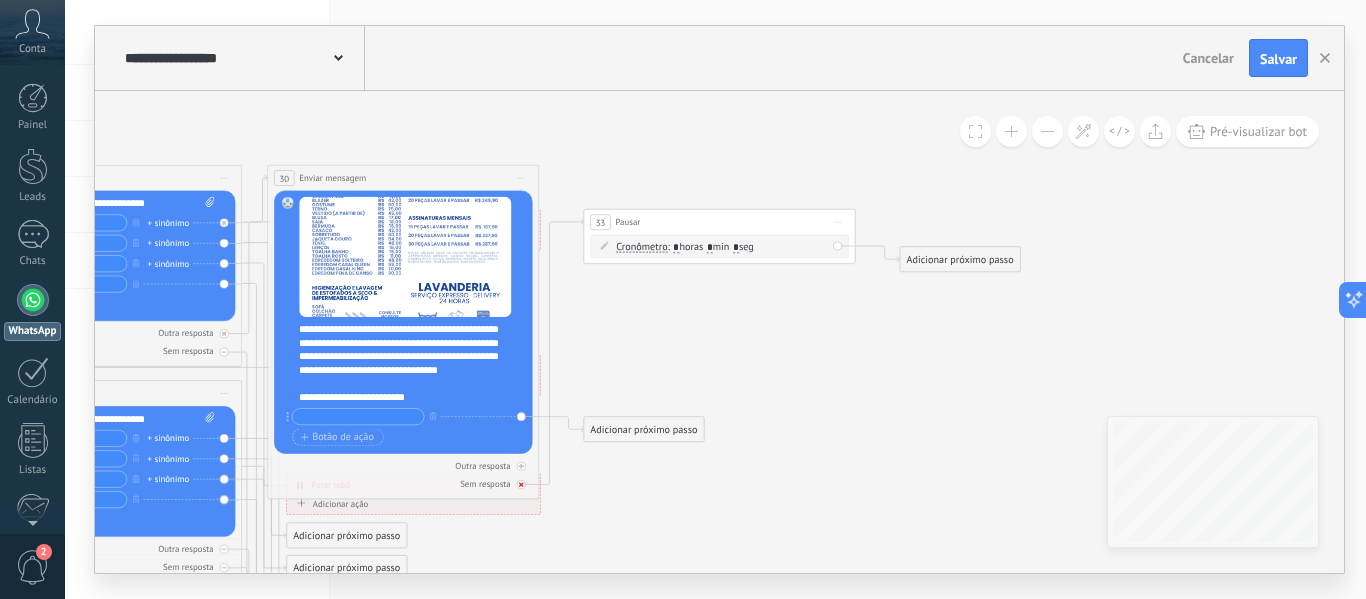 click 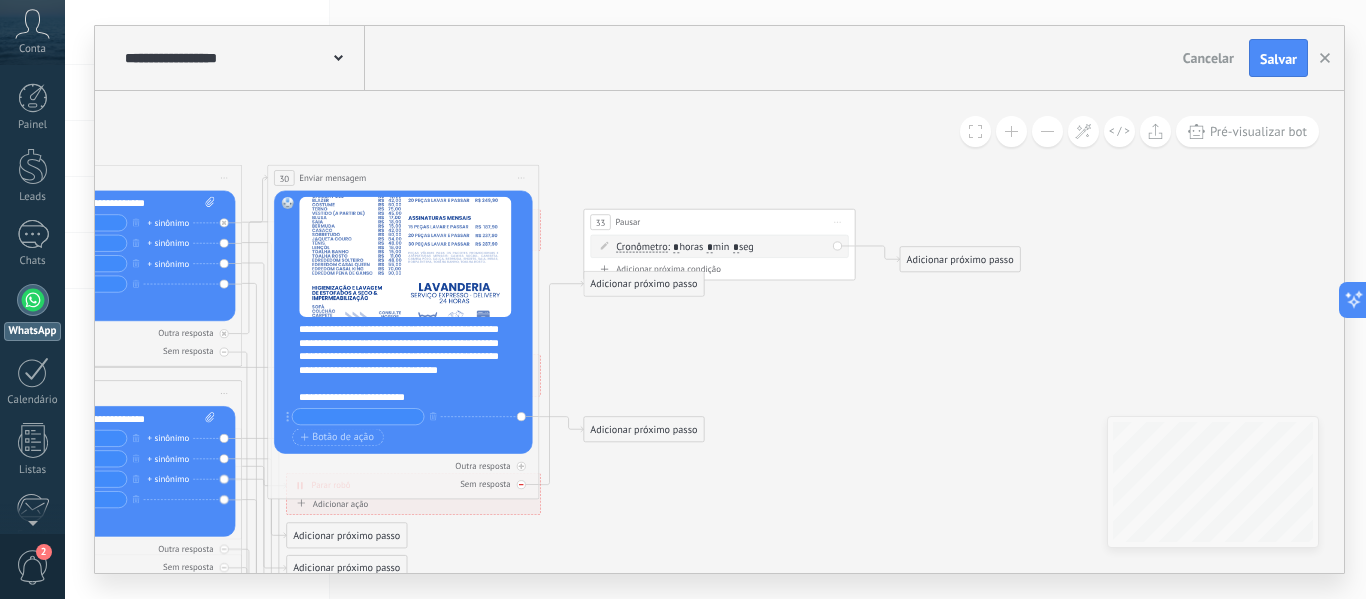click 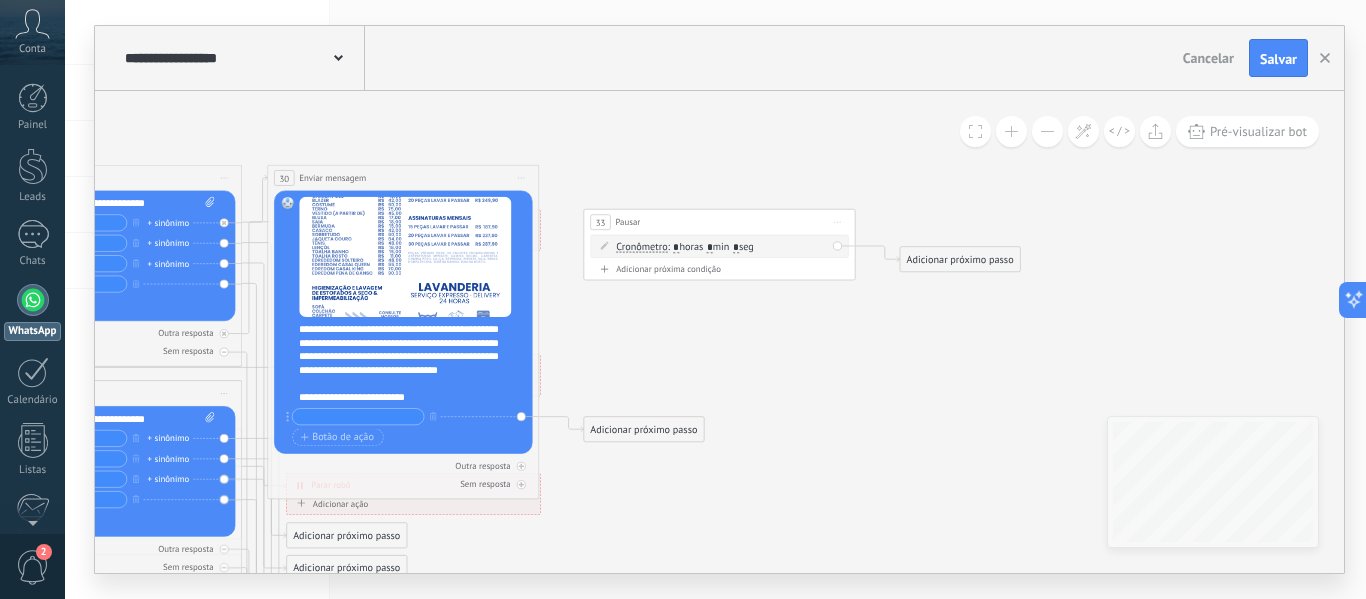 drag, startPoint x: 841, startPoint y: 222, endPoint x: 800, endPoint y: 207, distance: 43.65776 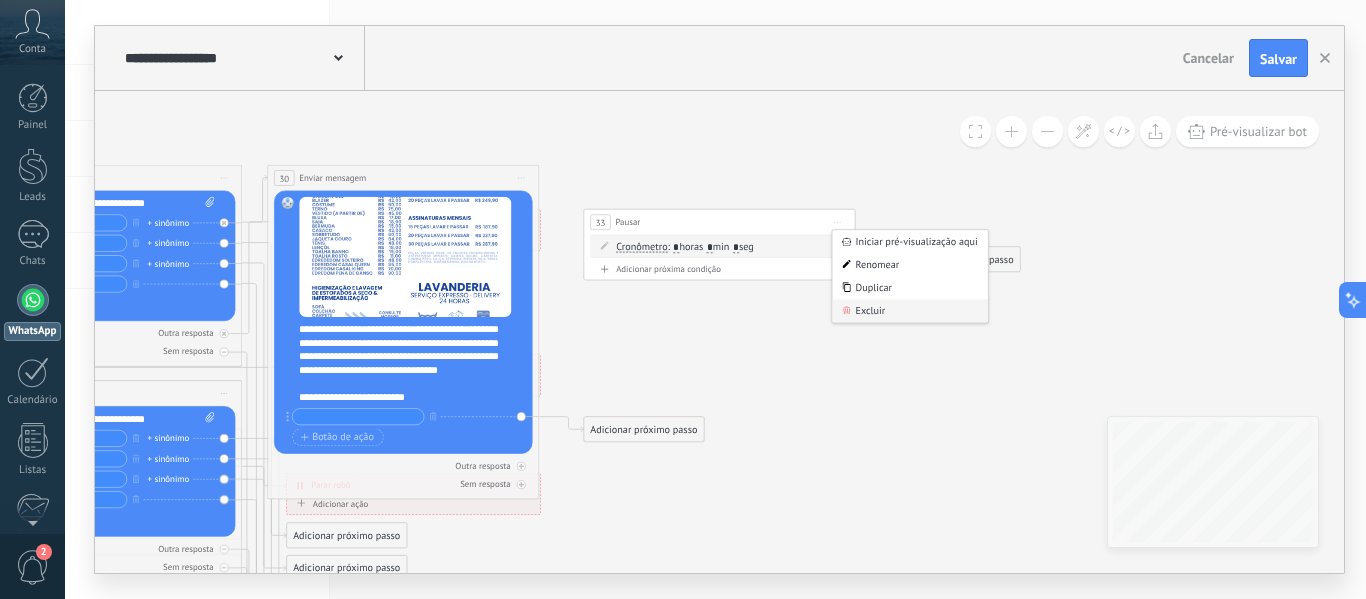 click on "Excluir" at bounding box center [909, 310] 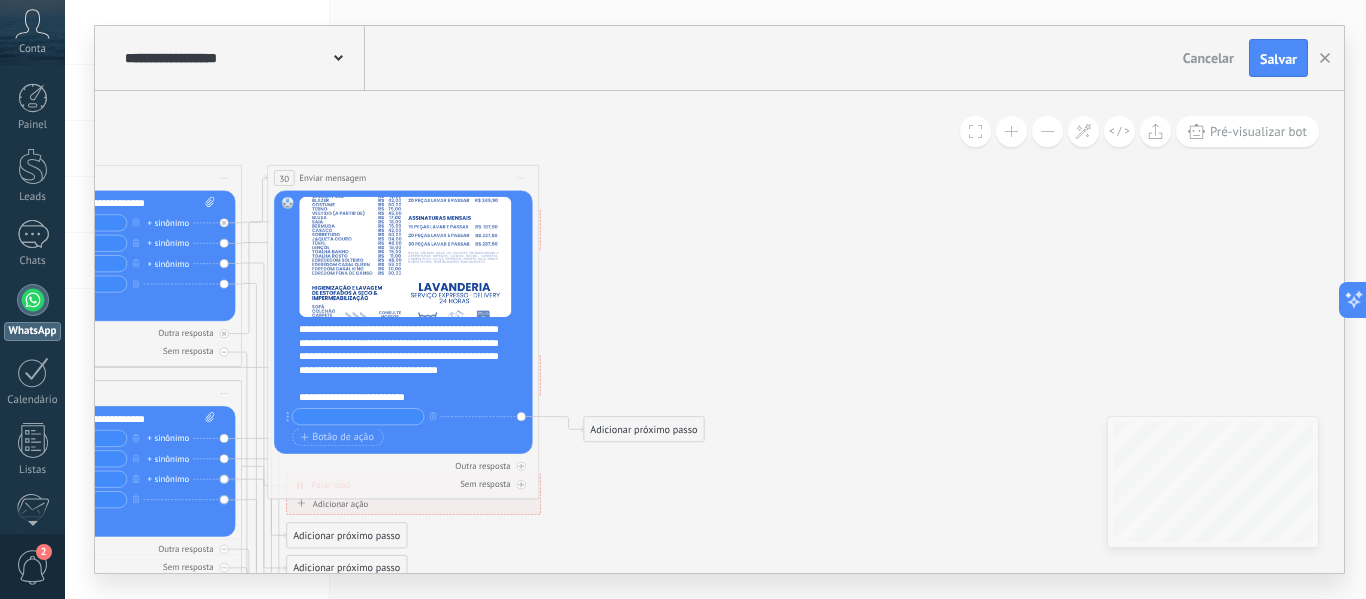 click on "Iniciar pré-visualização aqui
[GEOGRAPHIC_DATA]
Duplicar
Excluir" at bounding box center [522, 178] 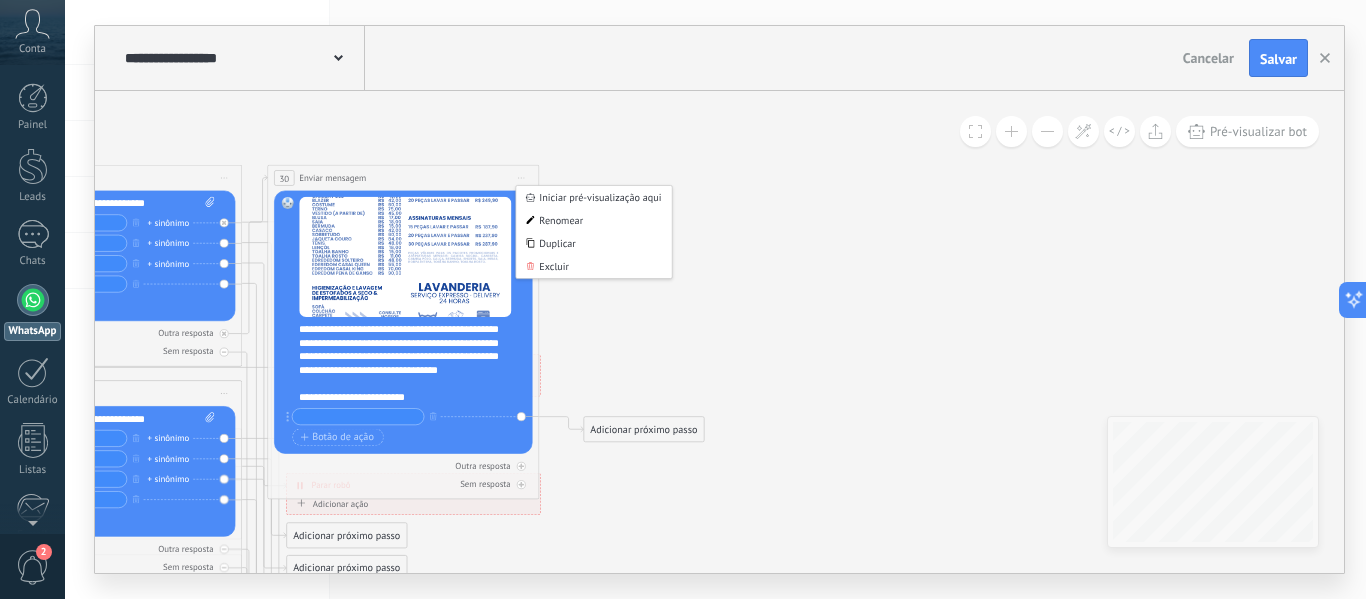 click on "**********" at bounding box center (403, 177) 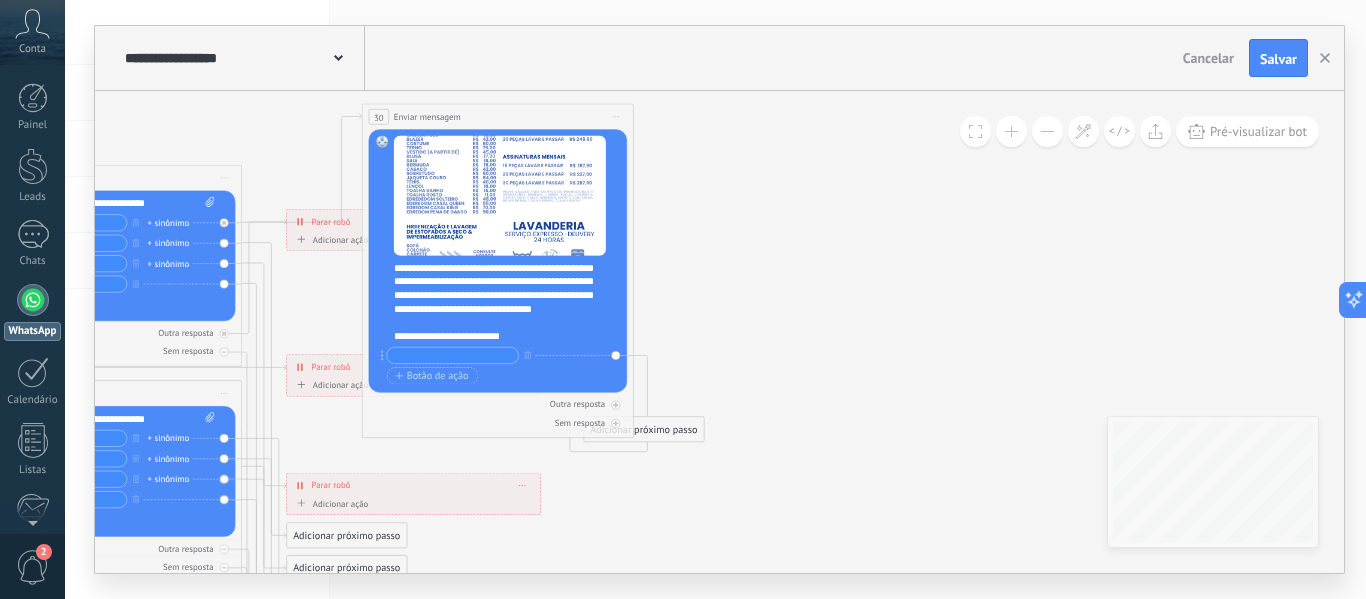 drag, startPoint x: 279, startPoint y: 176, endPoint x: 374, endPoint y: 115, distance: 112.898186 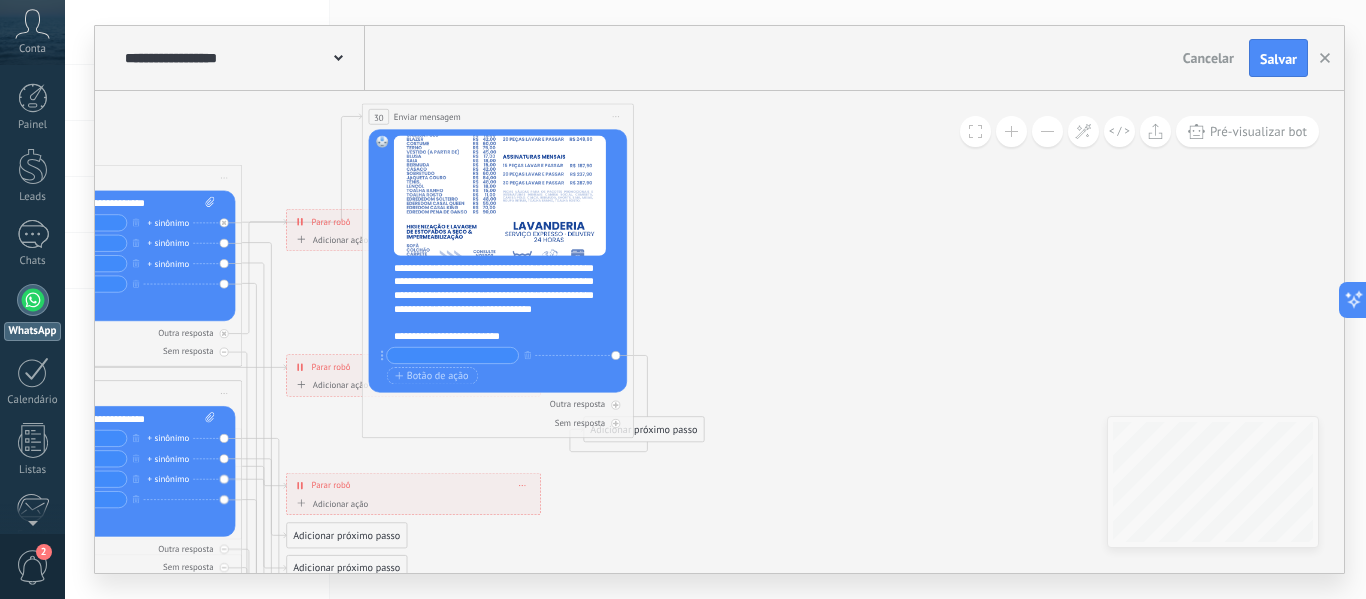 click on "30" at bounding box center [379, 117] 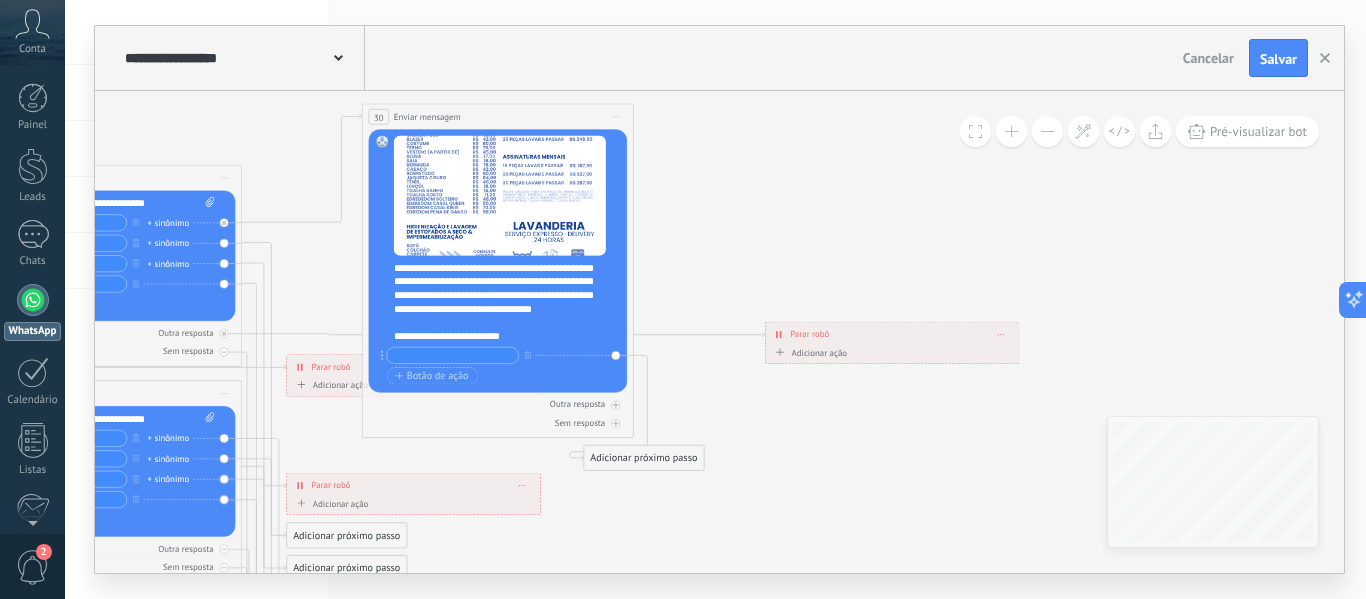 drag, startPoint x: 320, startPoint y: 232, endPoint x: 799, endPoint y: 345, distance: 492.14835 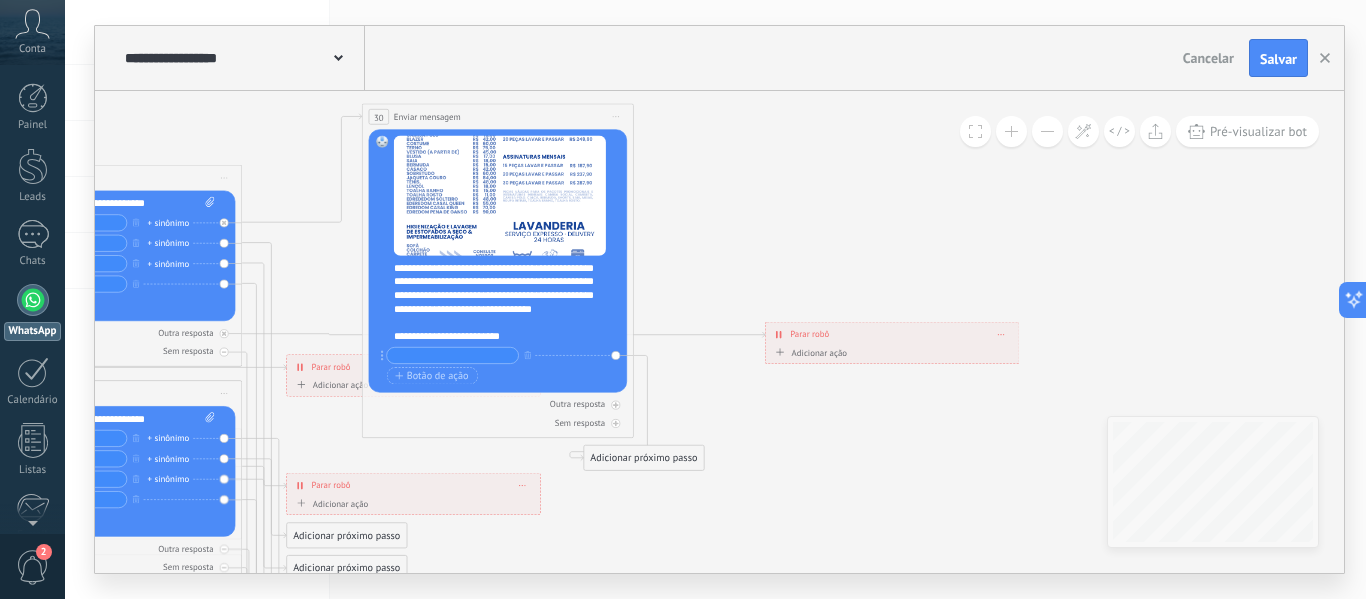click on "**********" at bounding box center (892, 334) 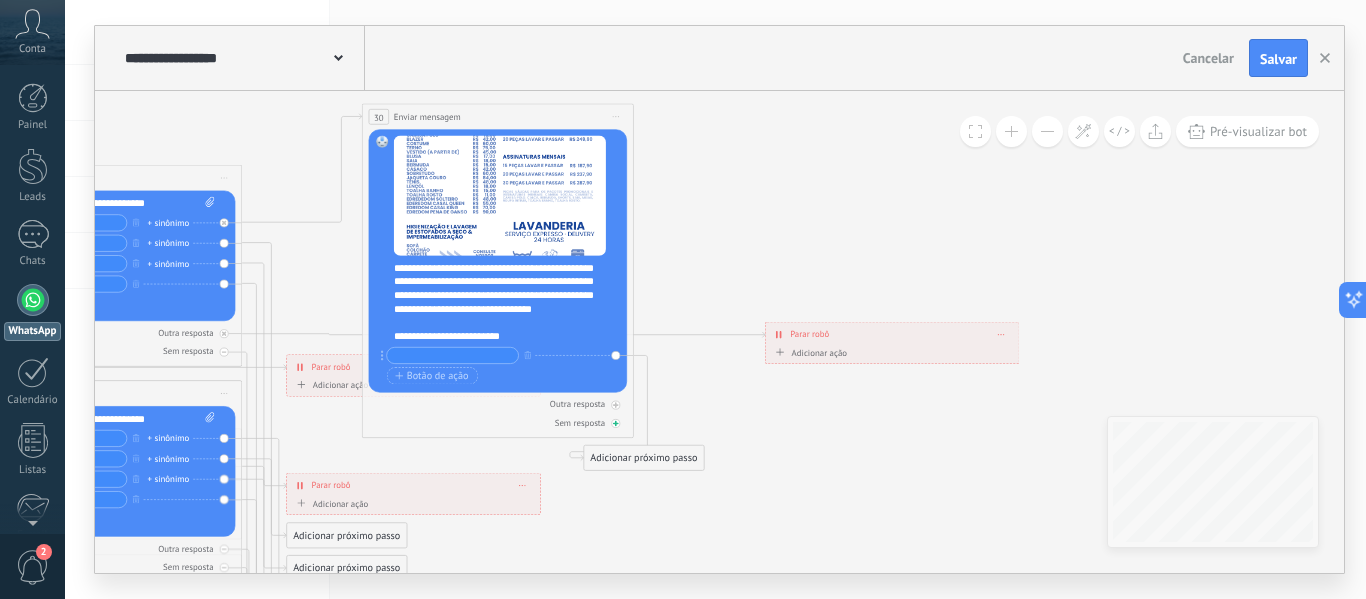 click on "Sem resposta" at bounding box center (498, 422) 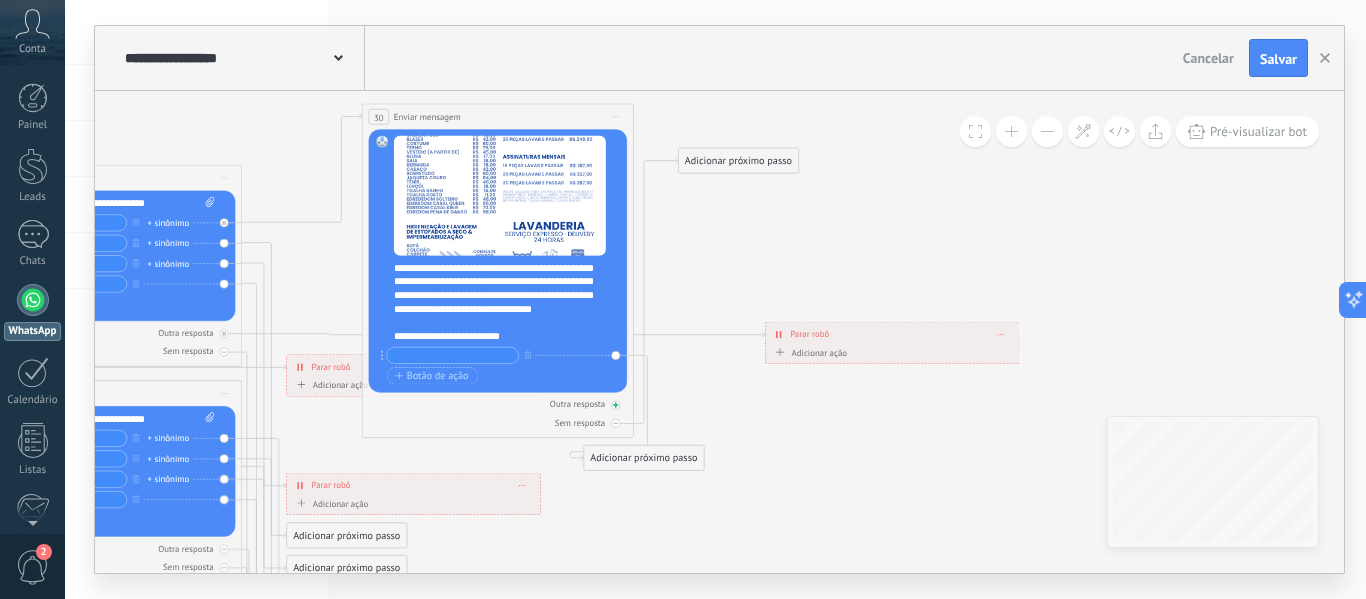 click on "Outra resposta" at bounding box center (498, 404) 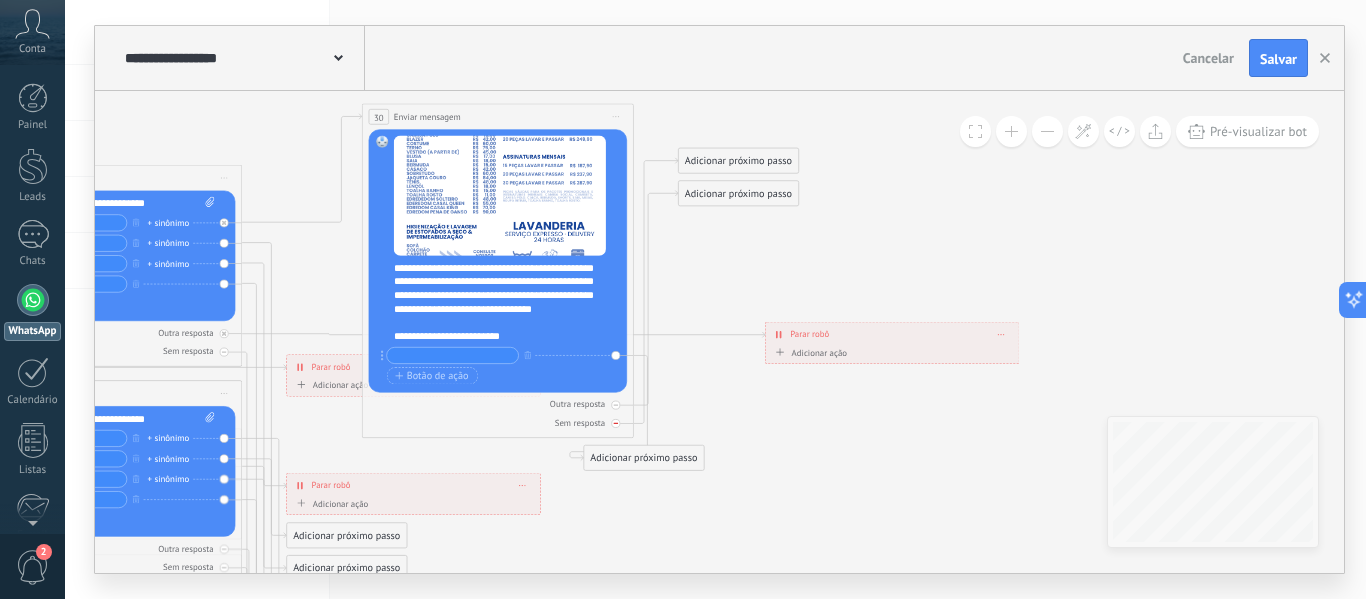 click on "Sem resposta" at bounding box center [498, 422] 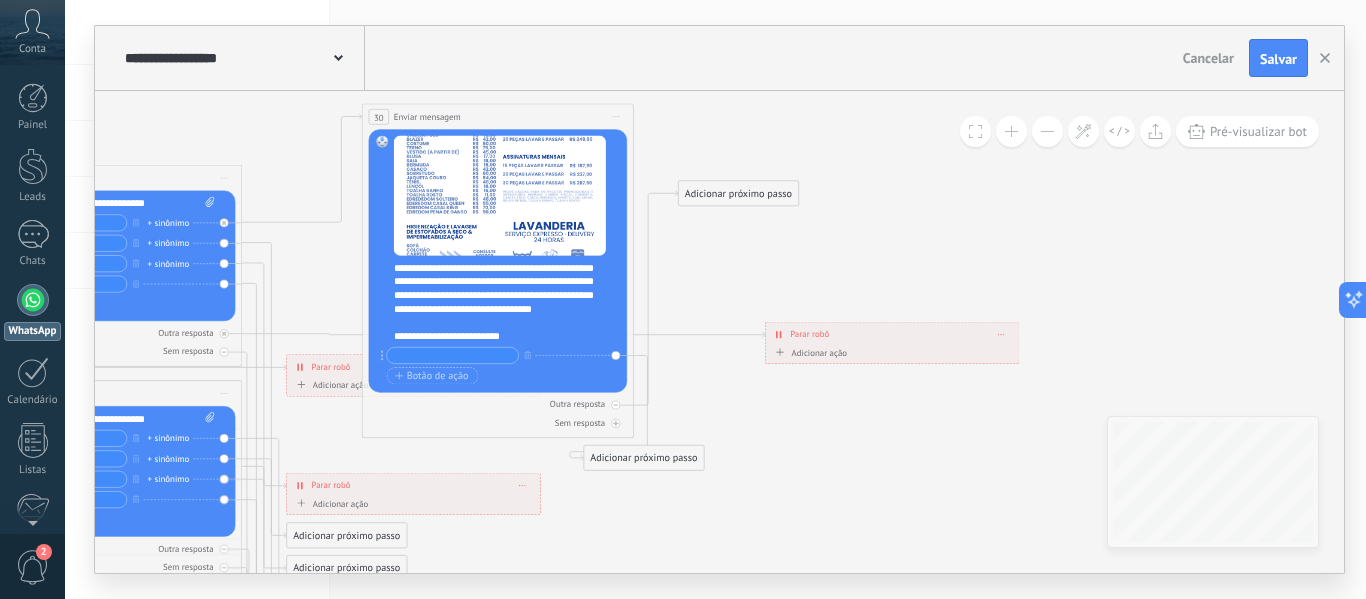 click on "Sem resposta" at bounding box center (498, 422) 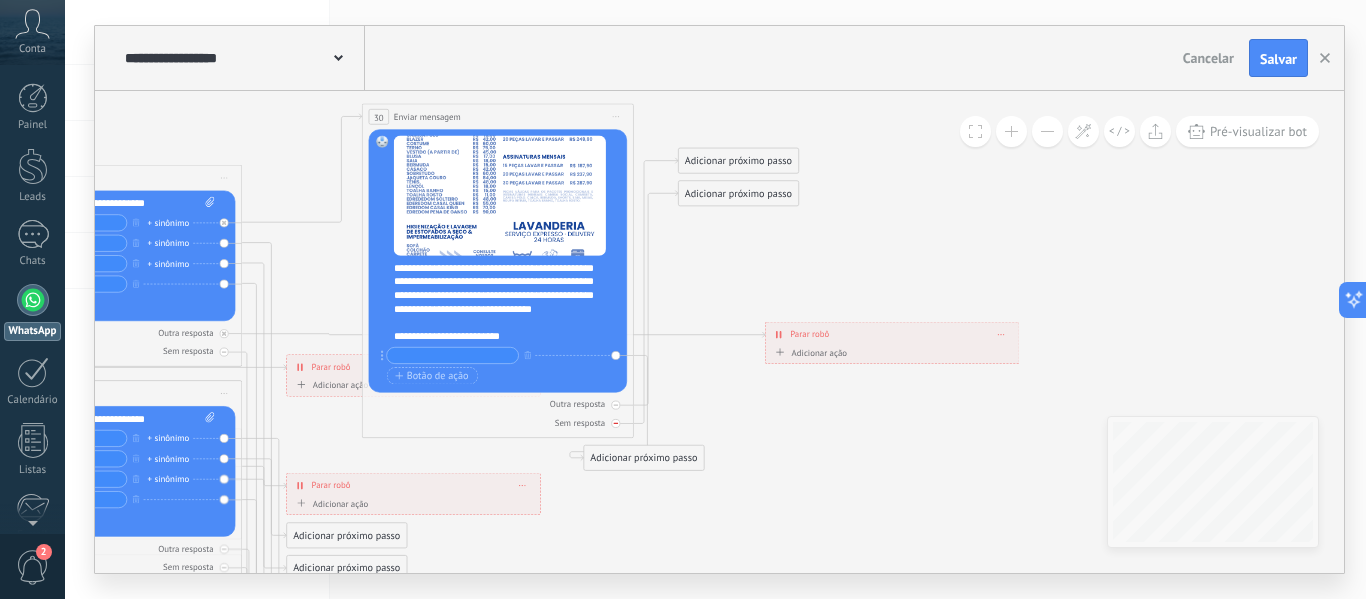 click on "Sem resposta" at bounding box center [498, 422] 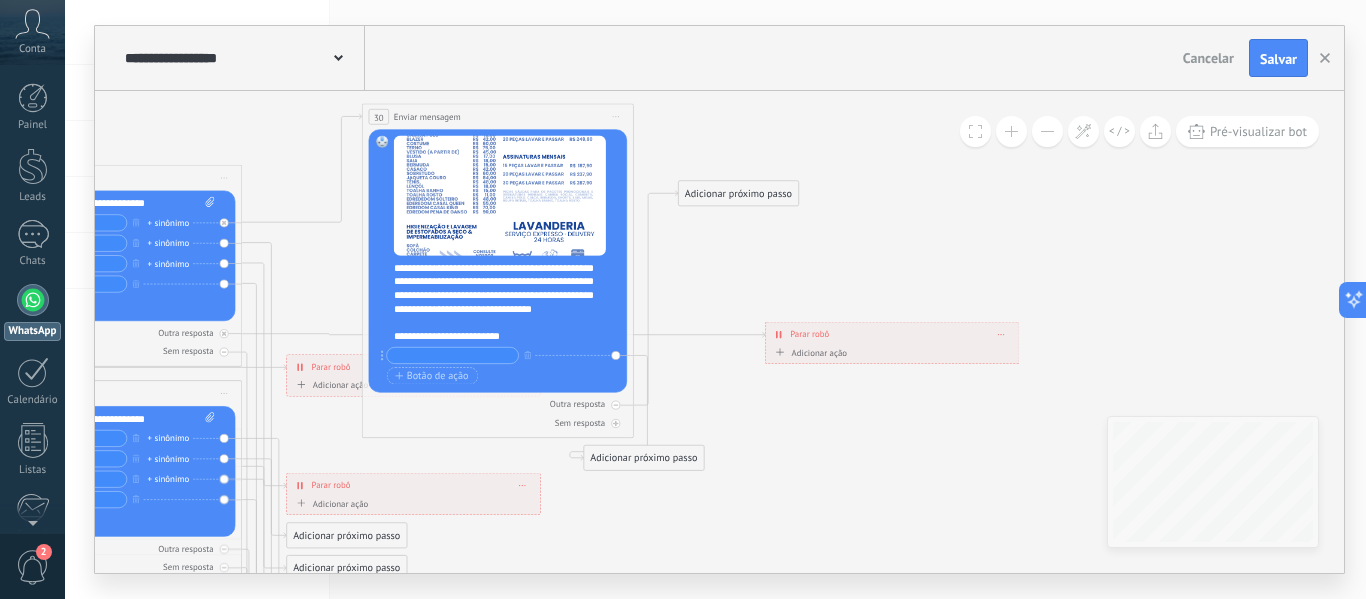 click on "Sem resposta" at bounding box center (498, 422) 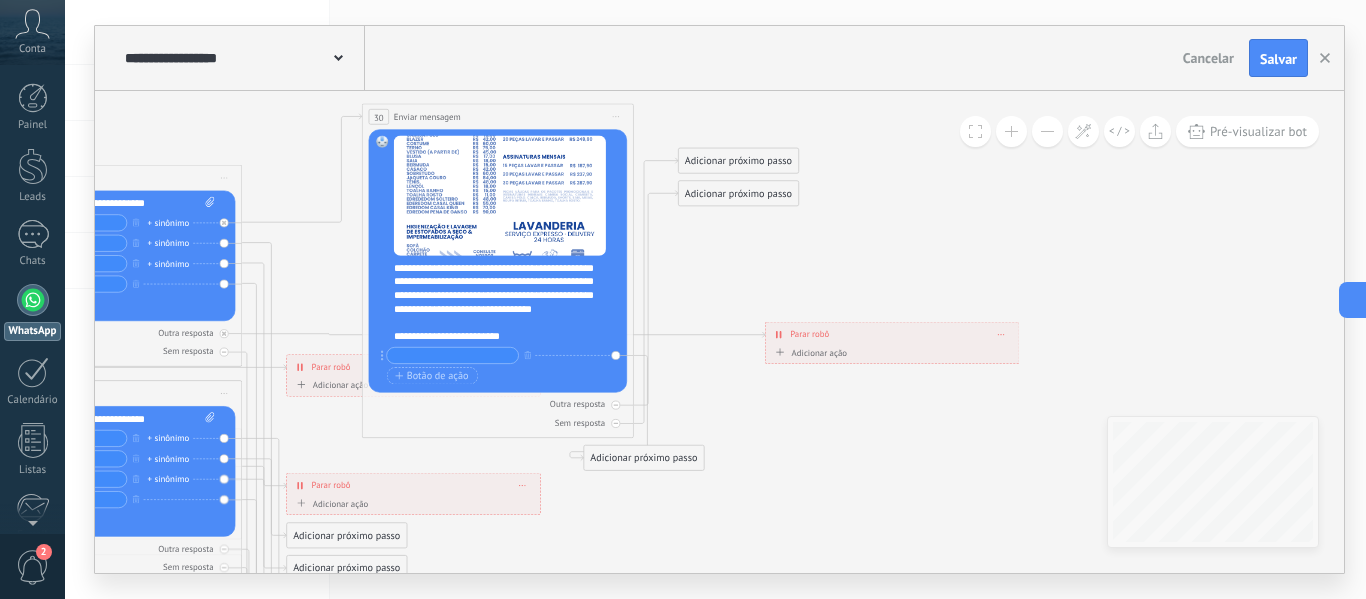 click on "Sem resposta" at bounding box center [498, 422] 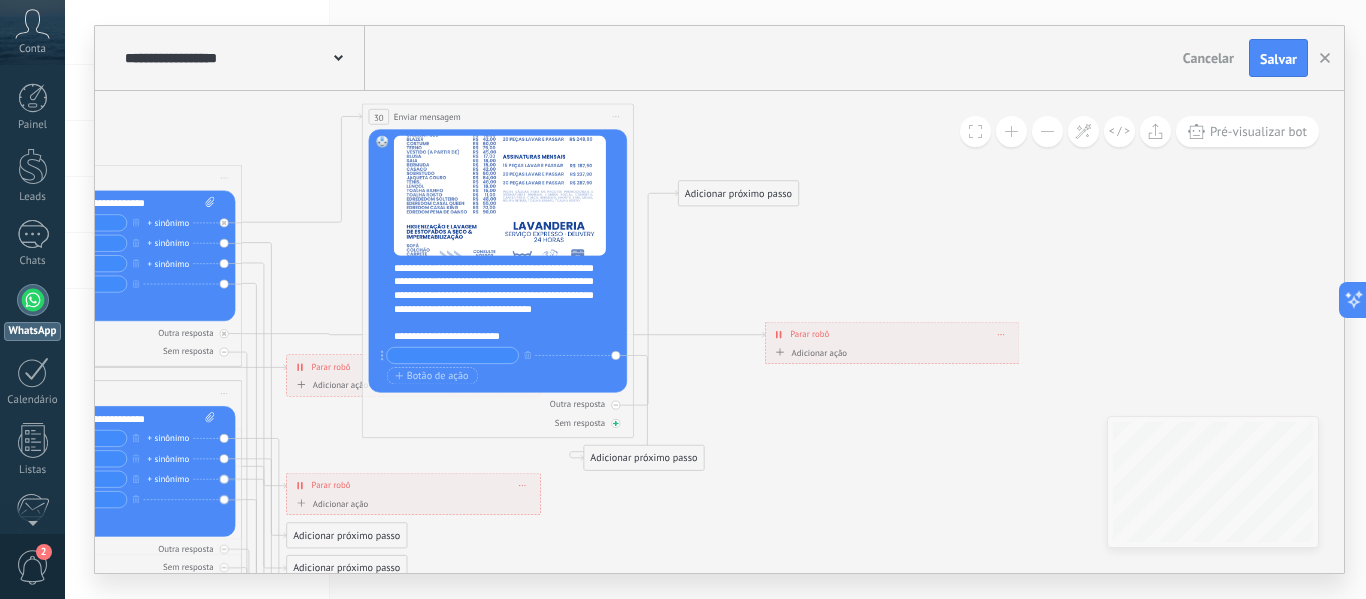 click on "Sem resposta" at bounding box center (498, 422) 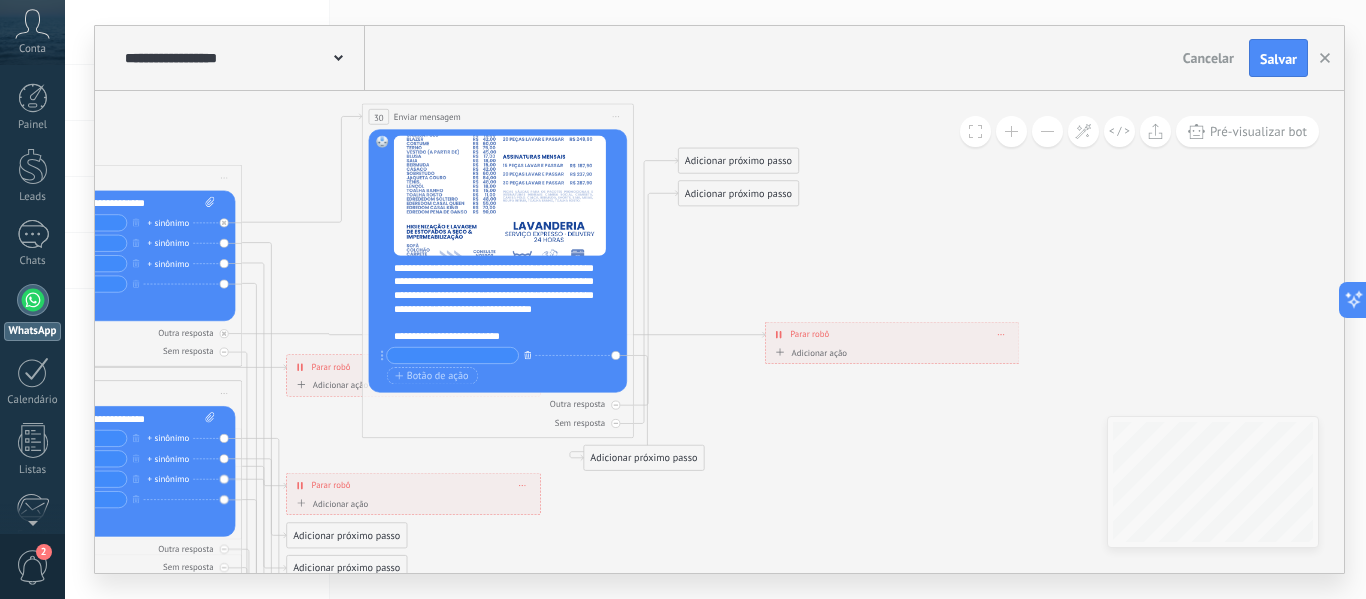 click 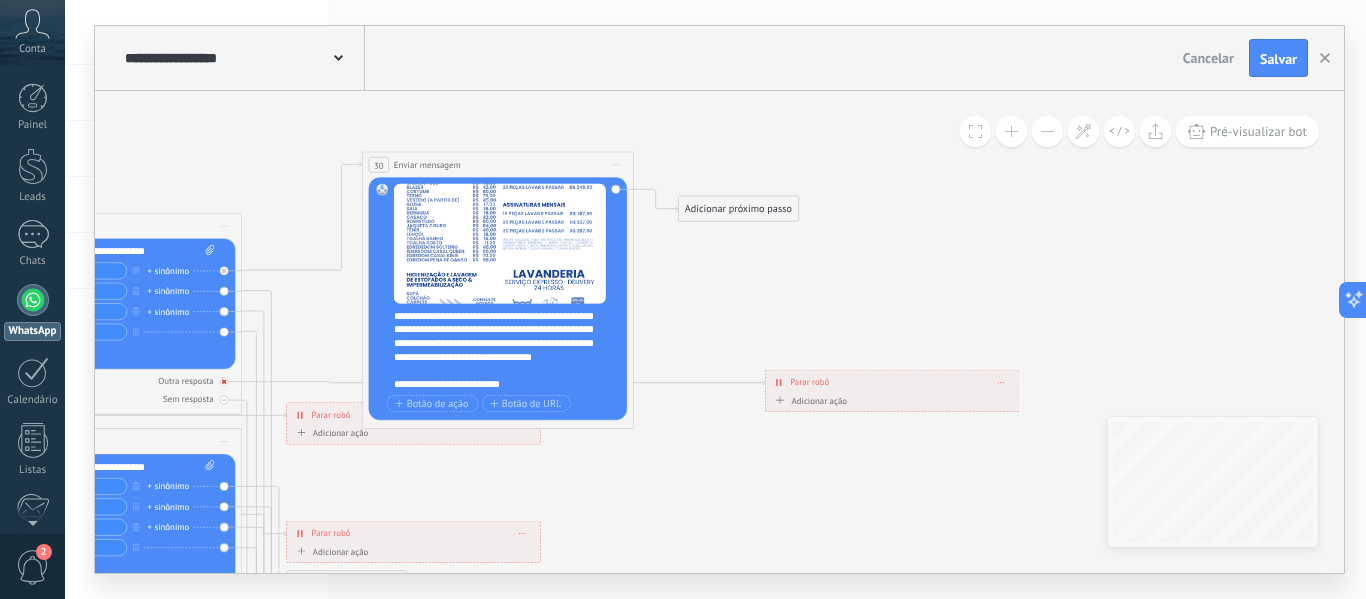 click 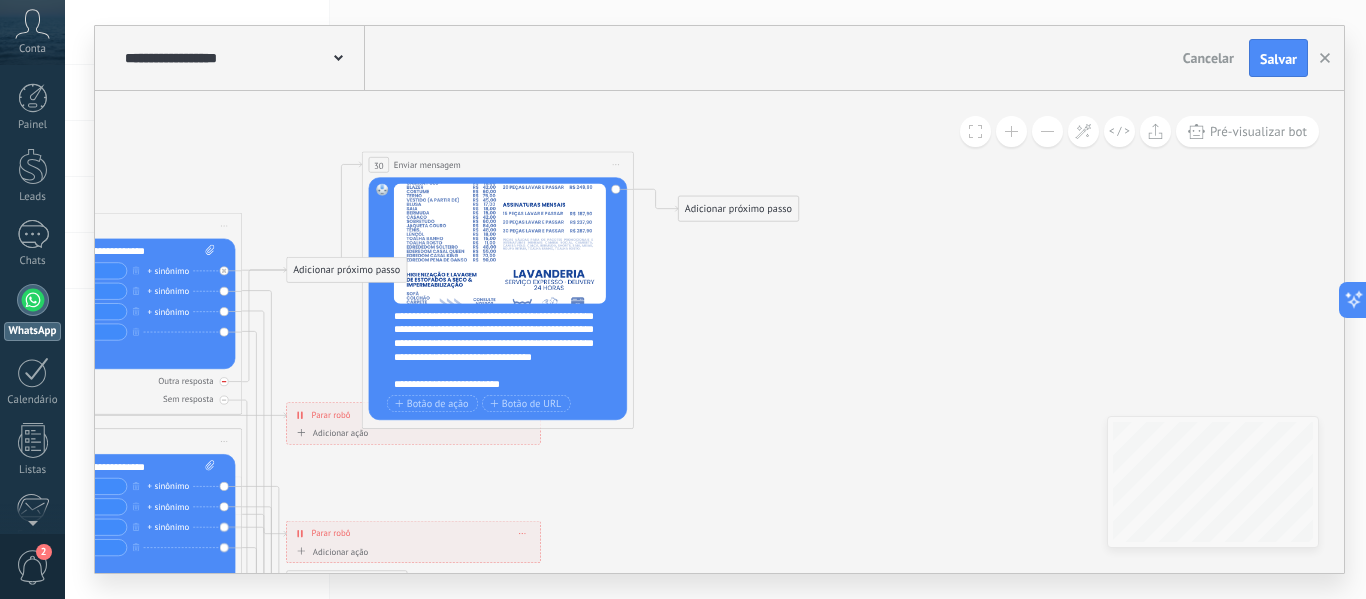 click at bounding box center [224, 381] 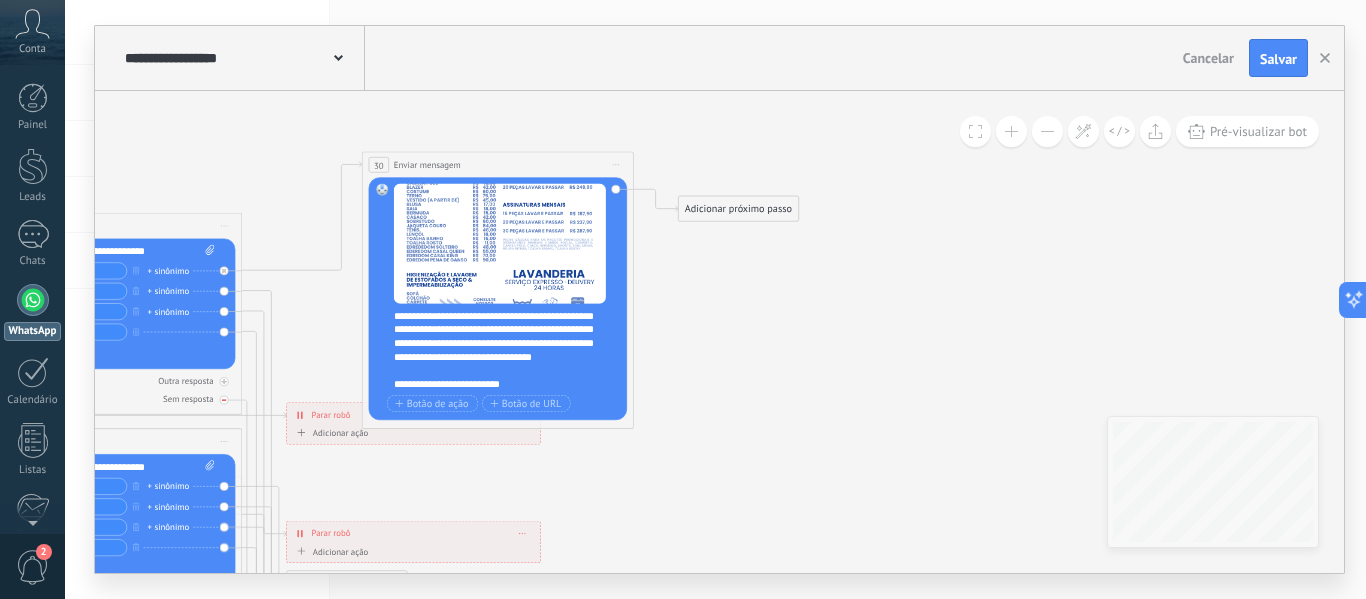 click on "Sem resposta" at bounding box center (106, 399) 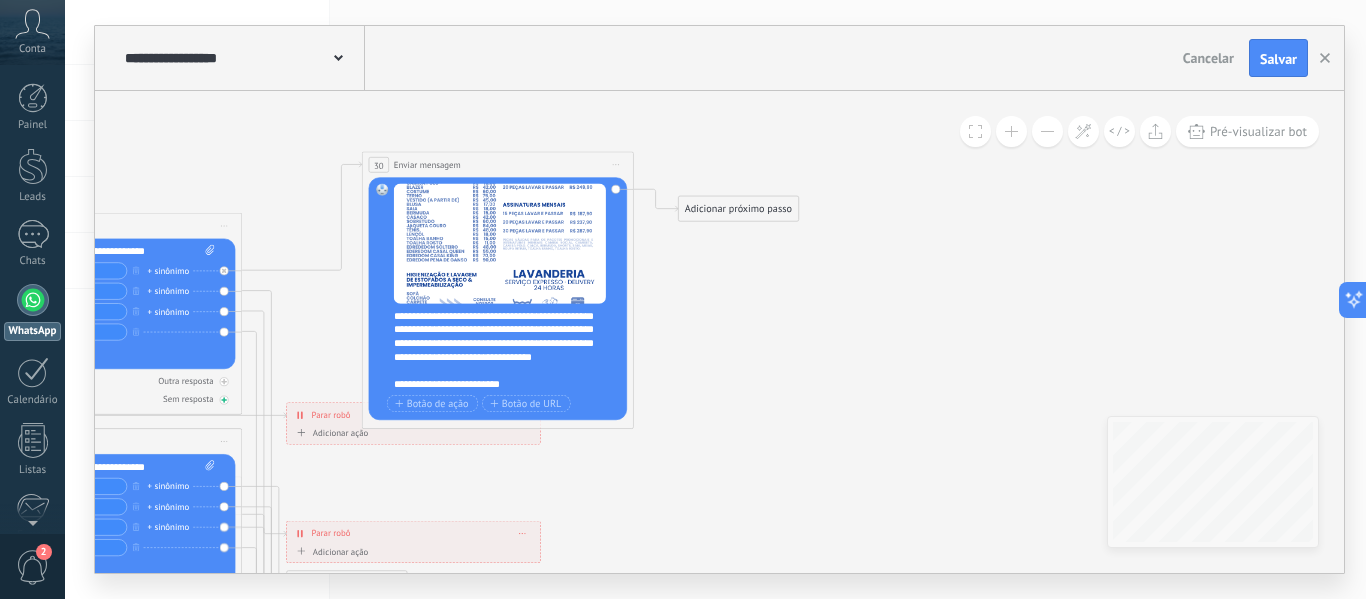 click 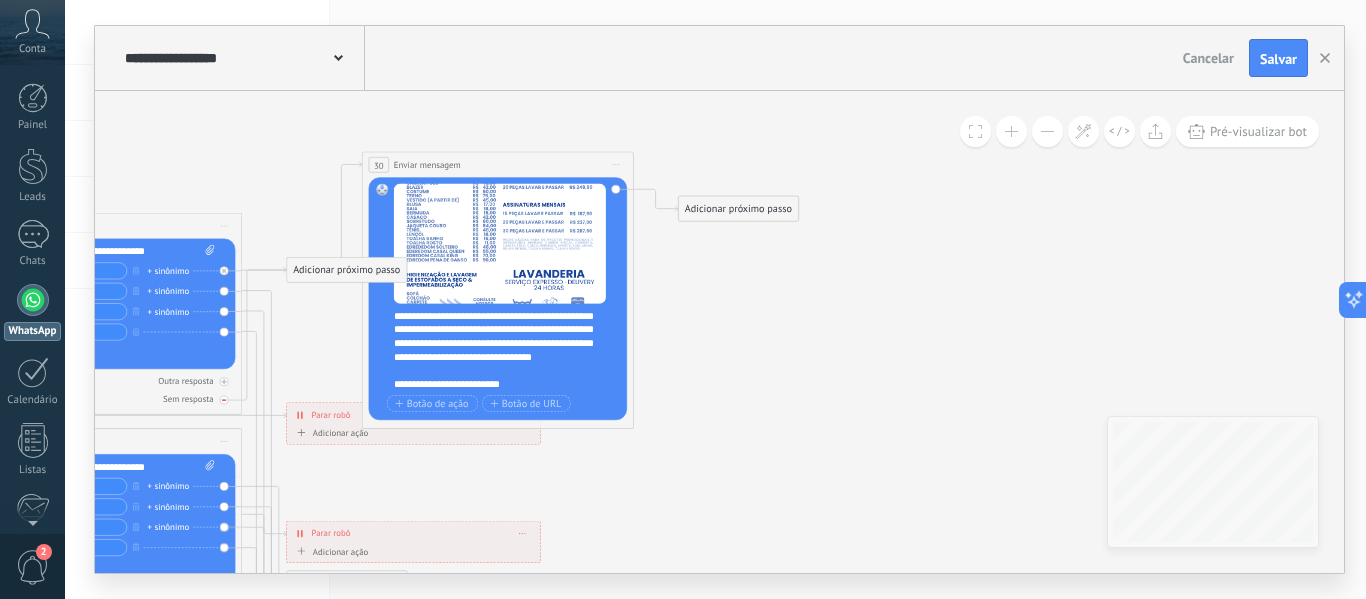 click 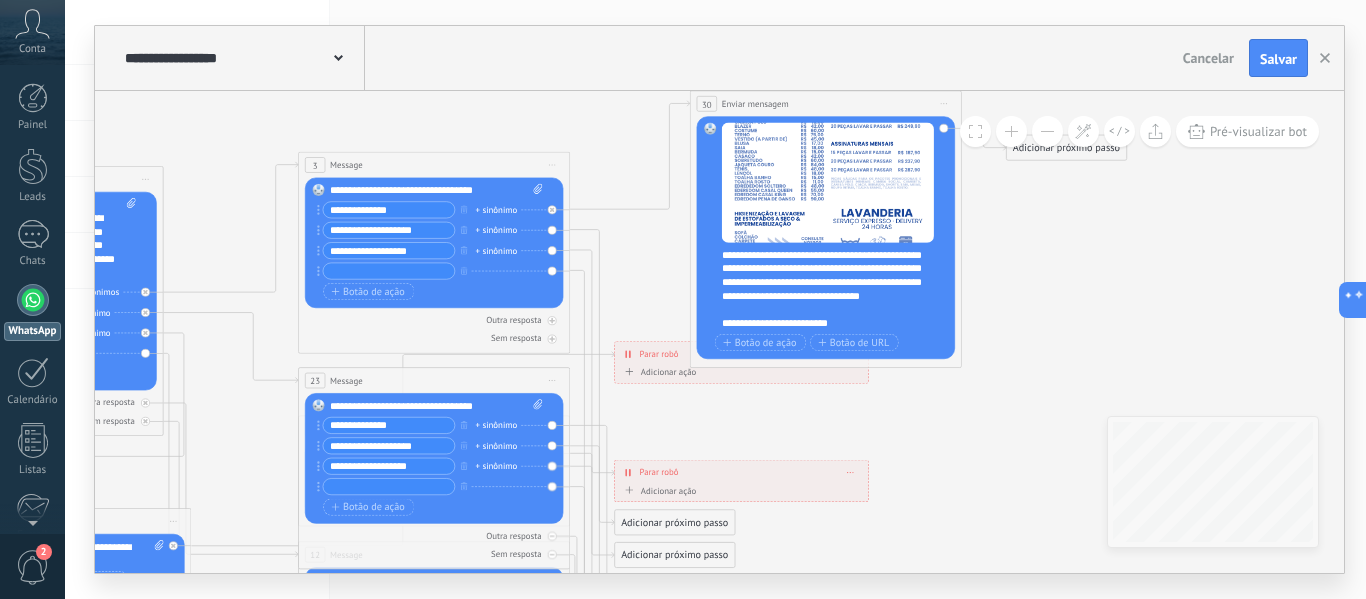 drag, startPoint x: 757, startPoint y: 339, endPoint x: 1085, endPoint y: 278, distance: 333.62405 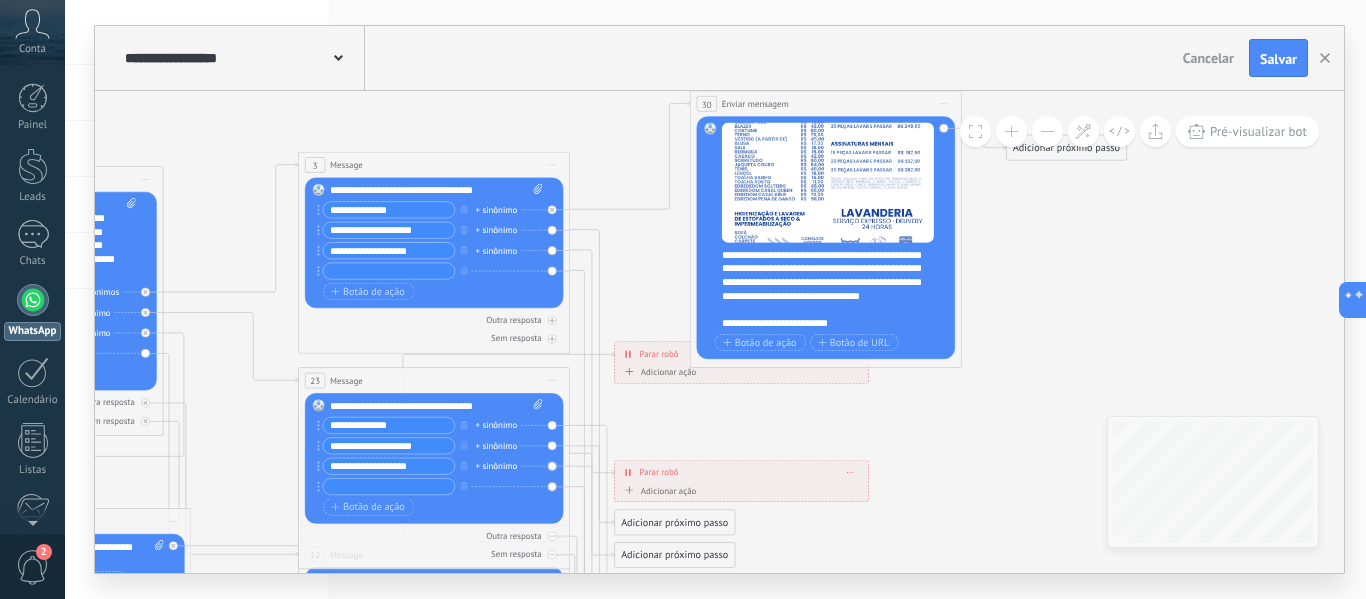click 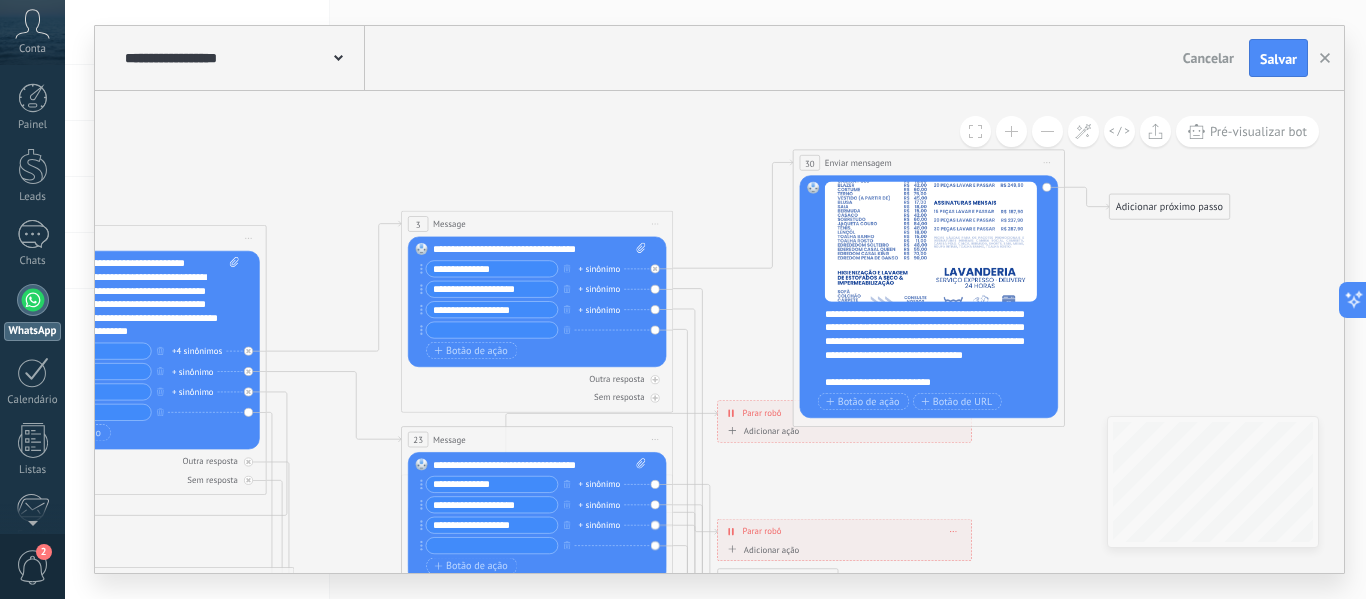 drag, startPoint x: 648, startPoint y: 280, endPoint x: 751, endPoint y: 339, distance: 118.70131 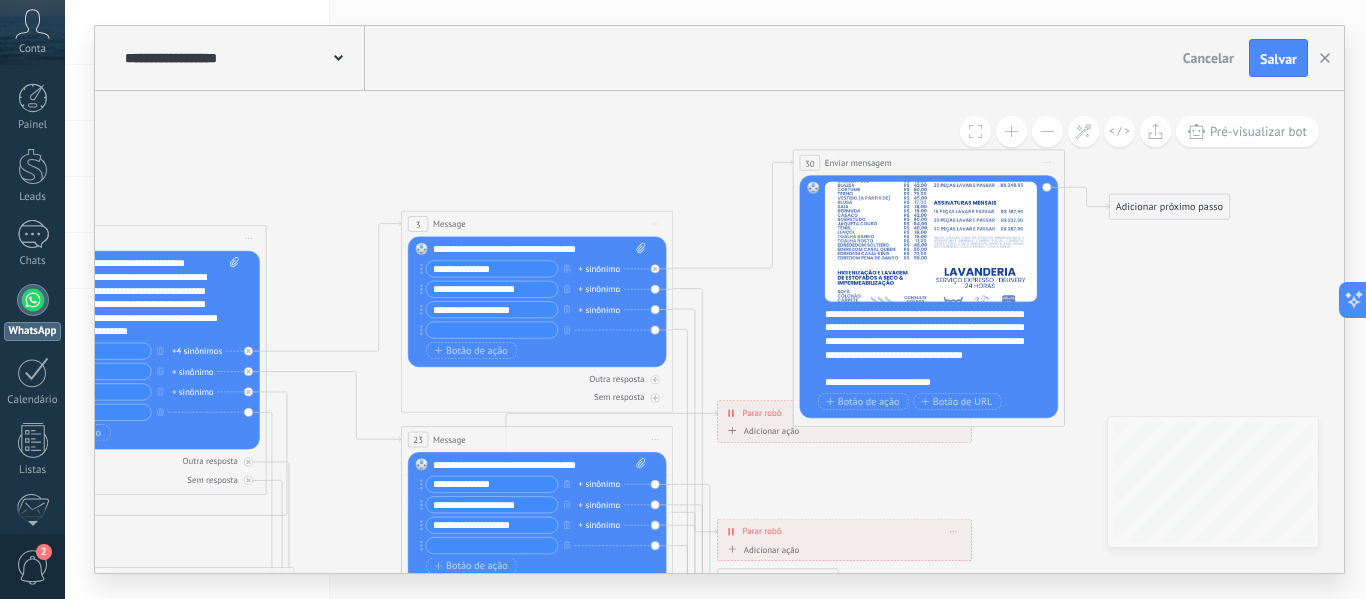 click 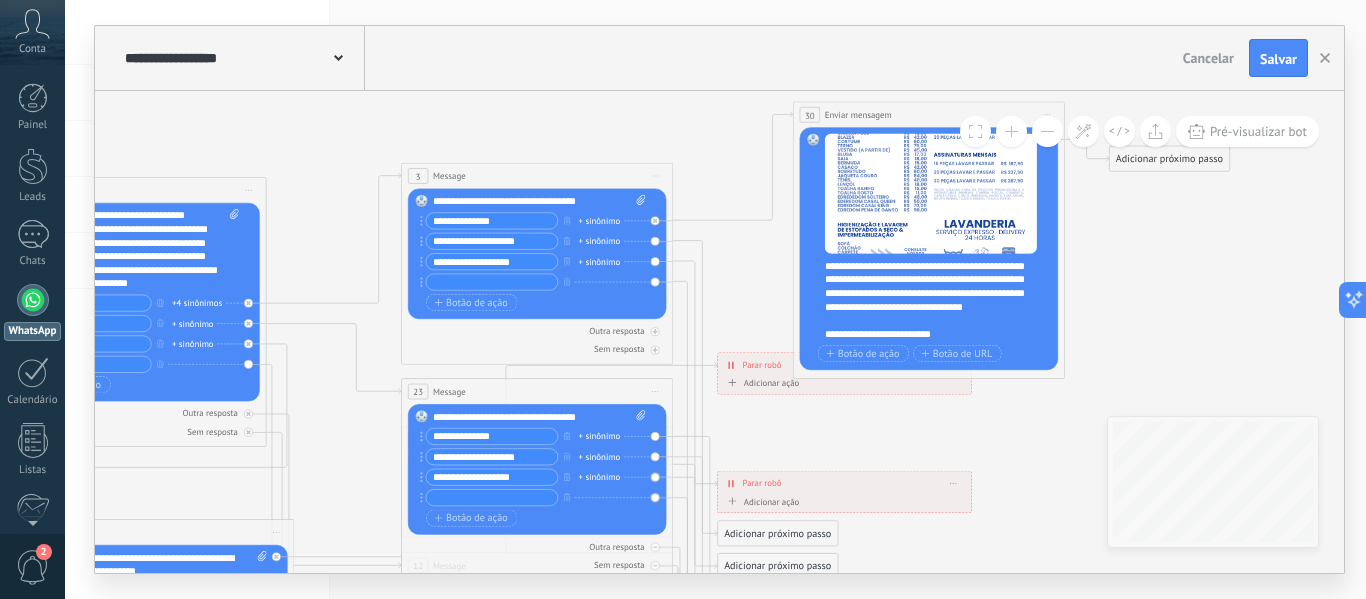 click at bounding box center [1047, 131] 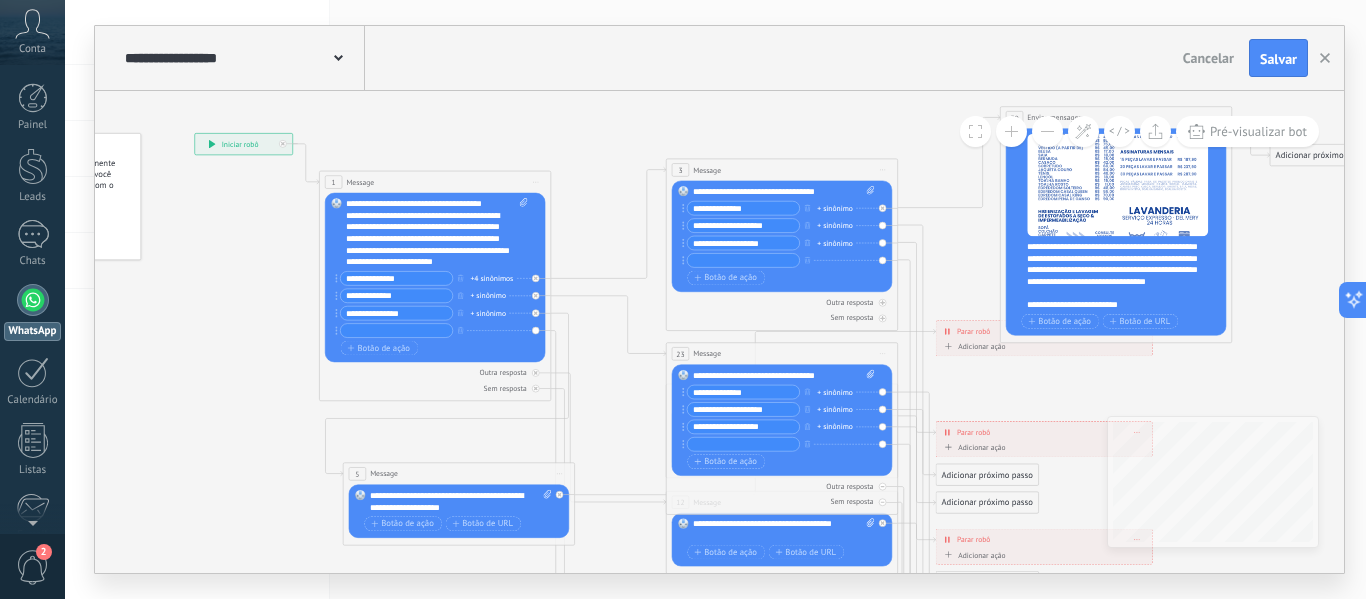 drag, startPoint x: 354, startPoint y: 152, endPoint x: 572, endPoint y: 123, distance: 219.92044 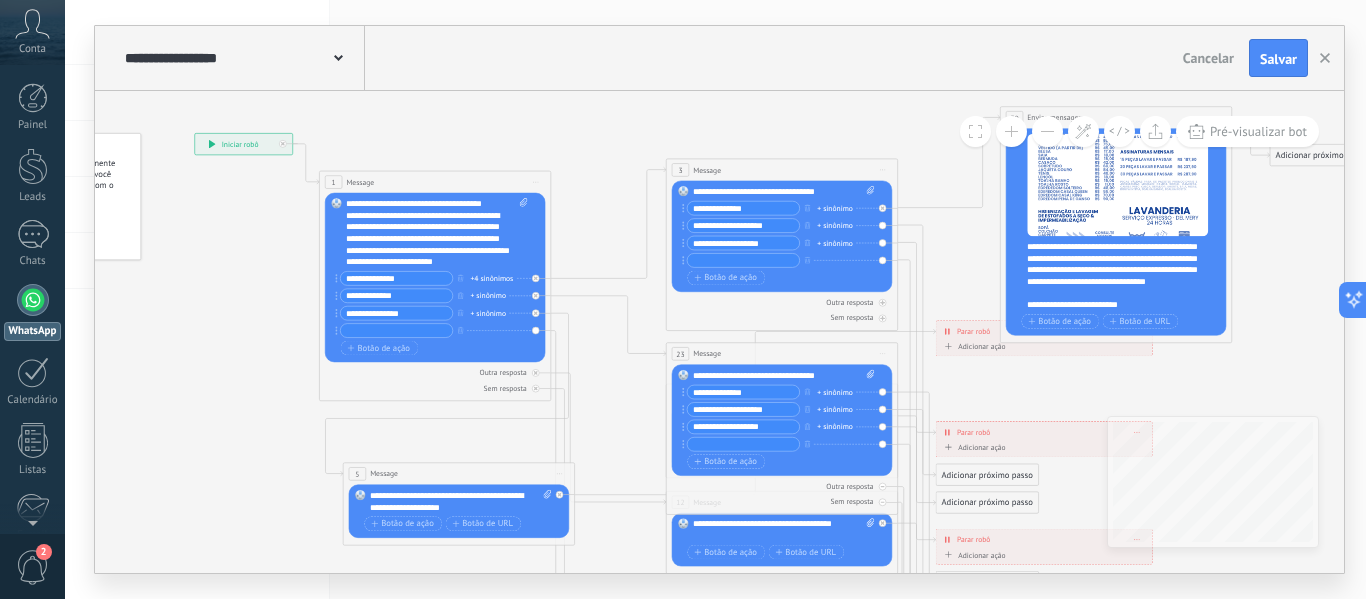 click 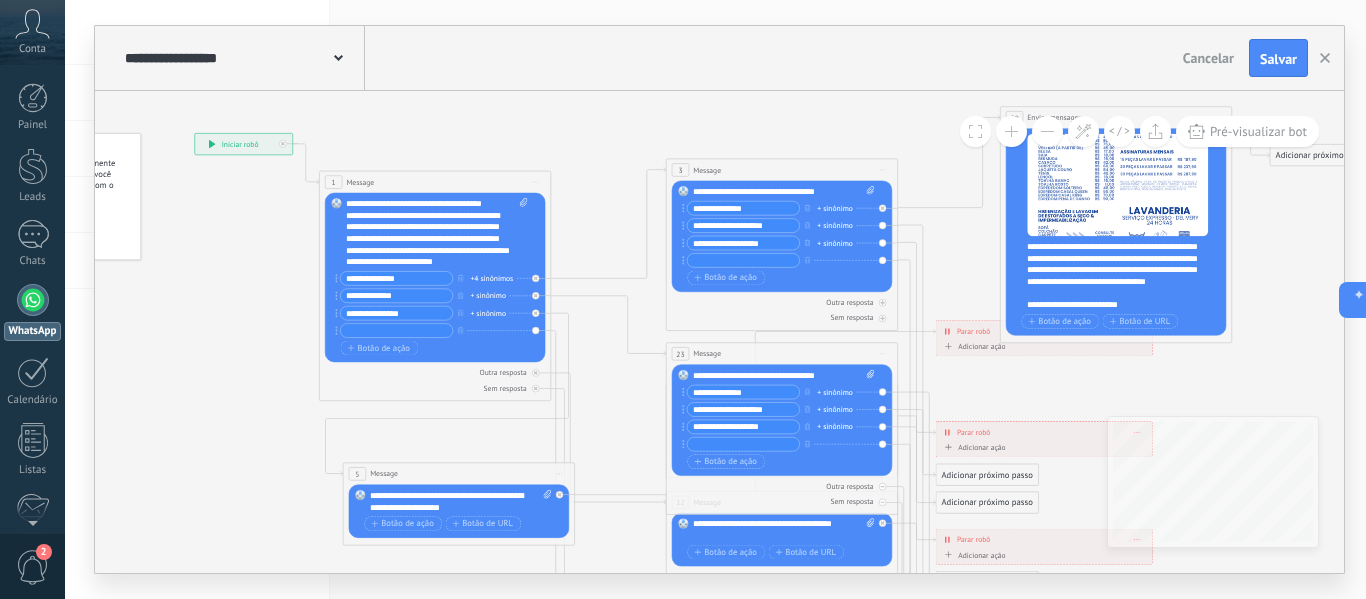 click 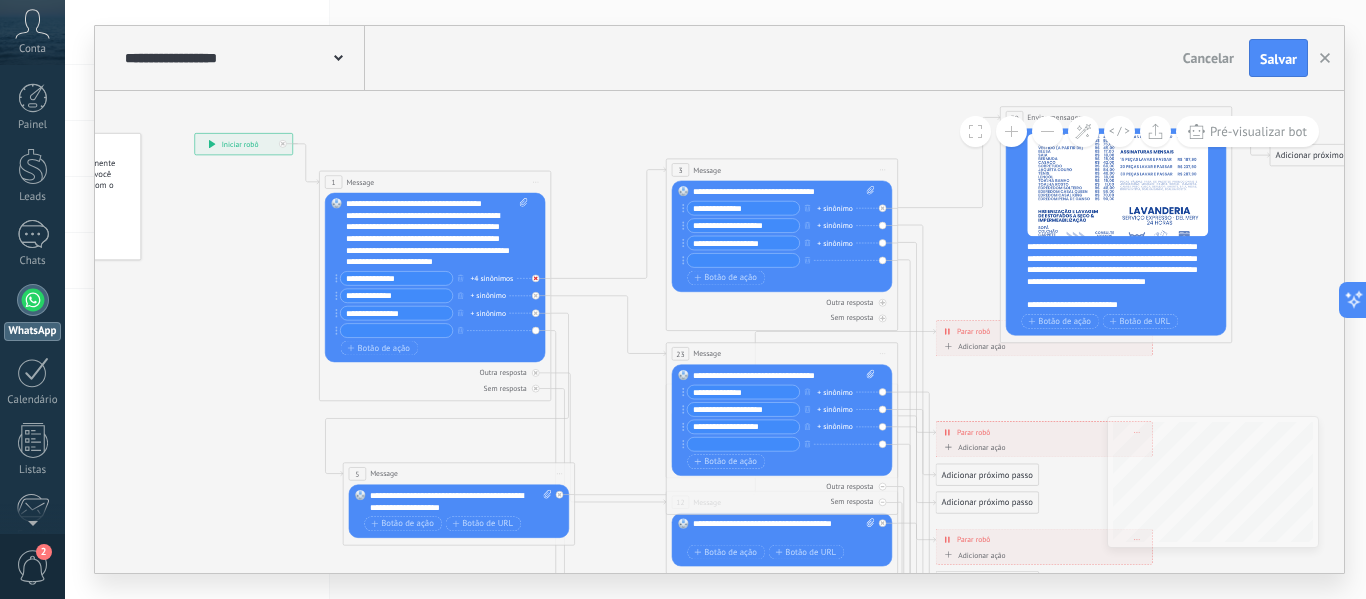 click at bounding box center (536, 279) 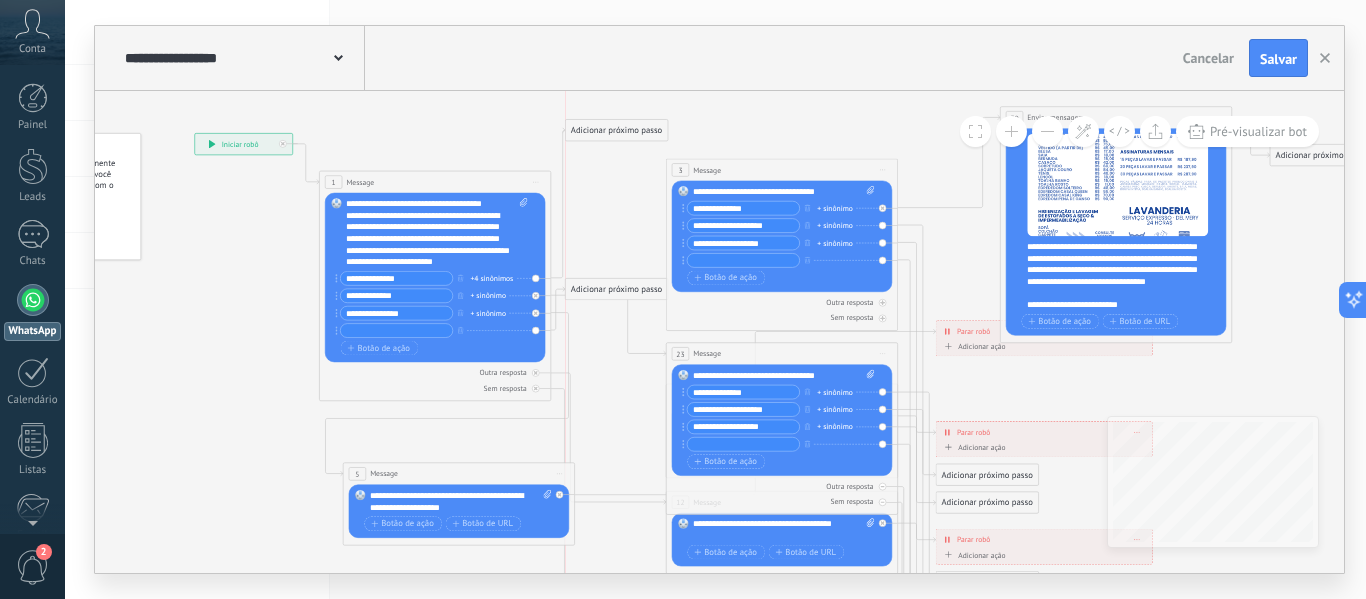 drag, startPoint x: 620, startPoint y: 316, endPoint x: 602, endPoint y: 127, distance: 189.85521 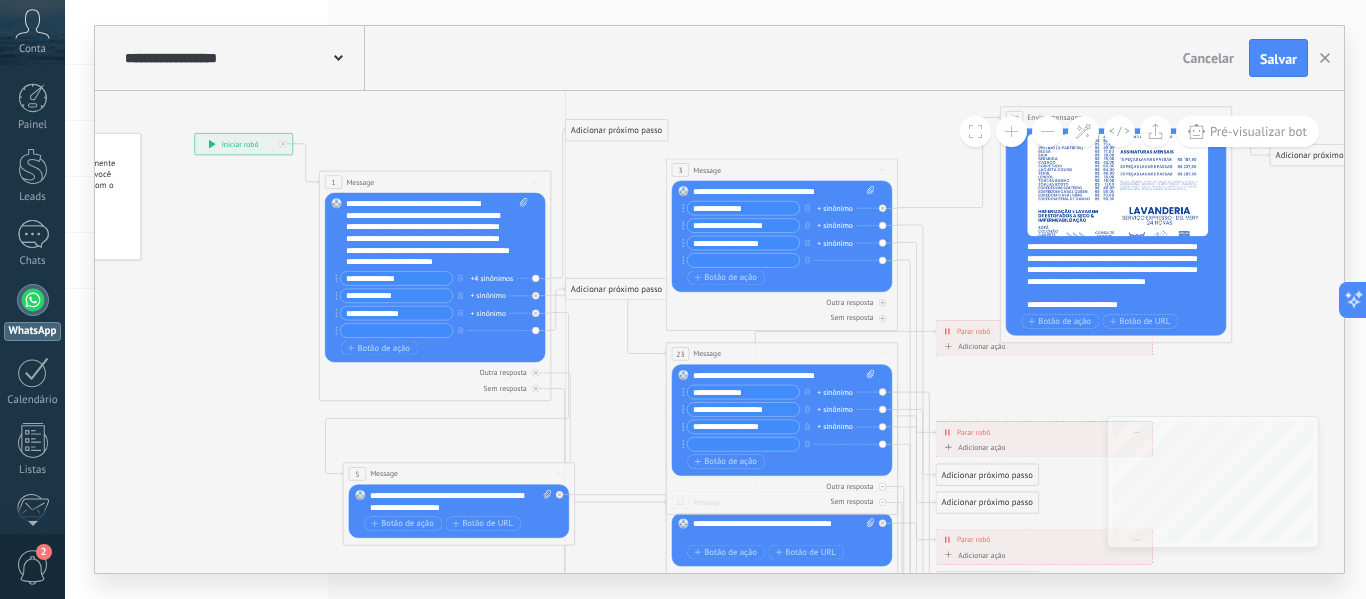 click on "Adicionar próximo passo" at bounding box center (617, 130) 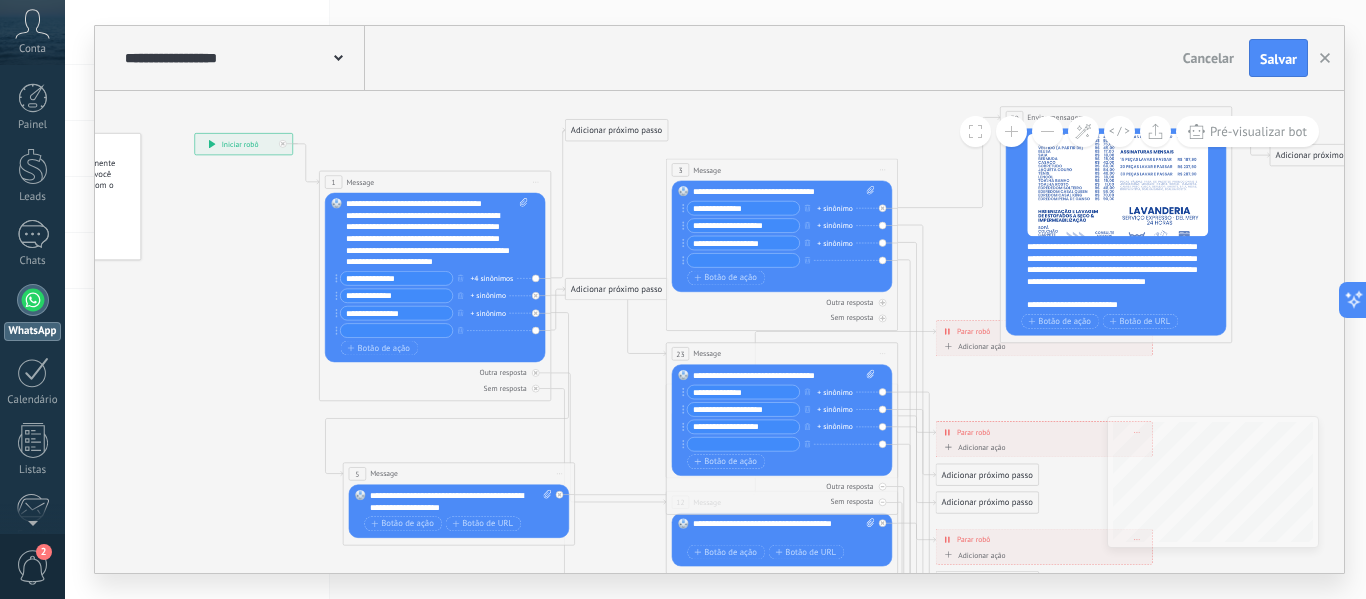 click on "Adicionar próximo passo" at bounding box center (617, 130) 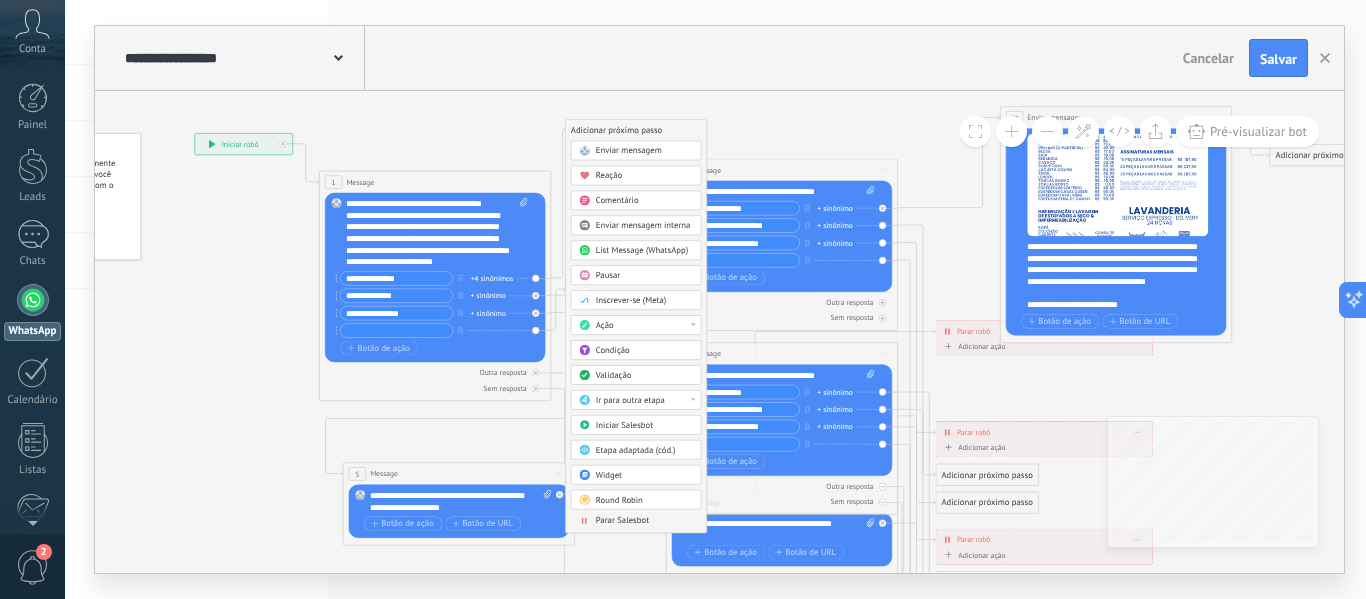 click on "Ação" at bounding box center [636, 325] 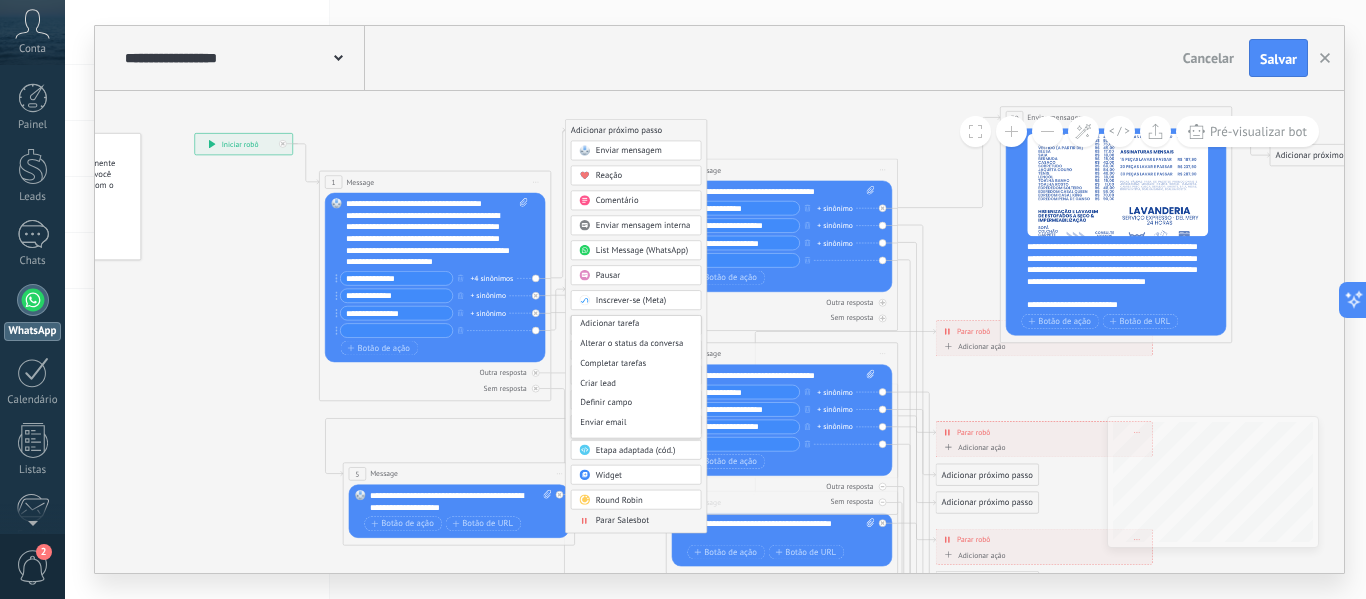 scroll, scrollTop: 0, scrollLeft: 0, axis: both 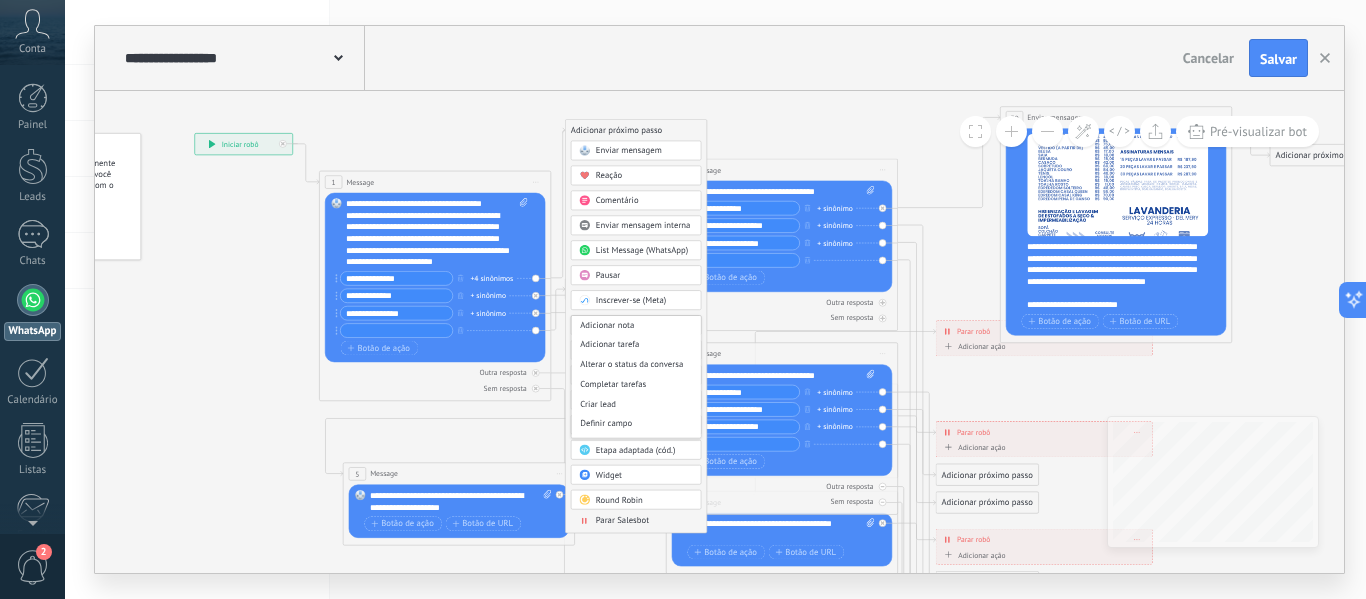 click on "List Message (WhatsApp)" at bounding box center [642, 250] 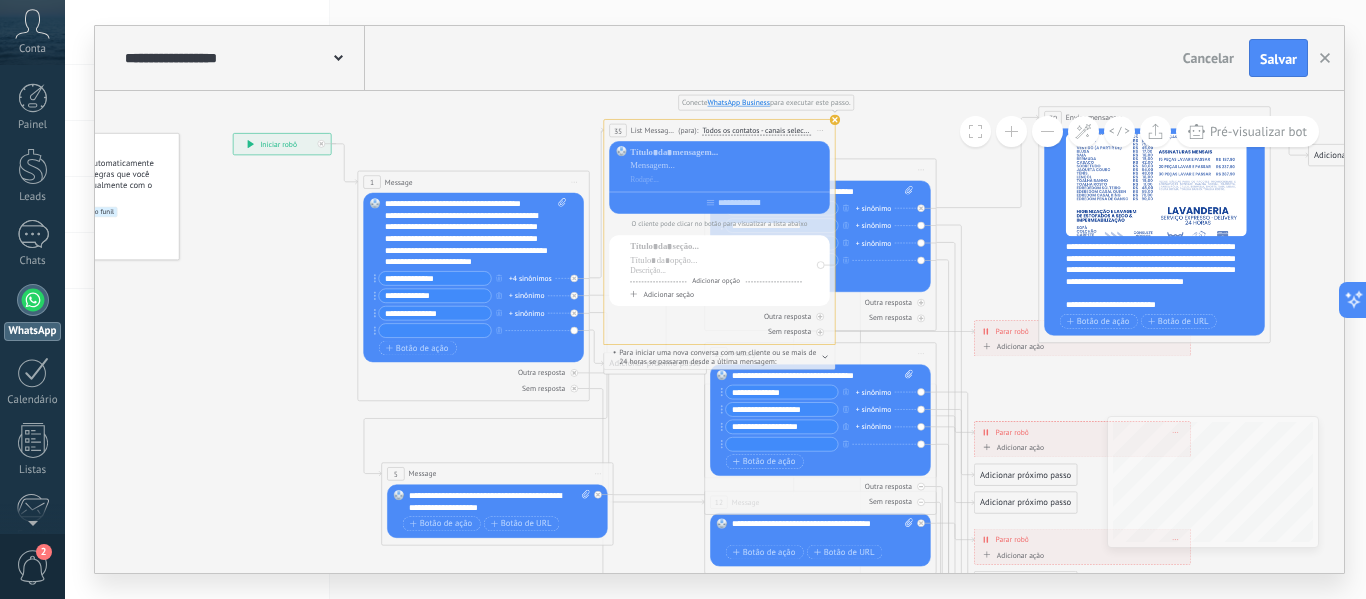 click 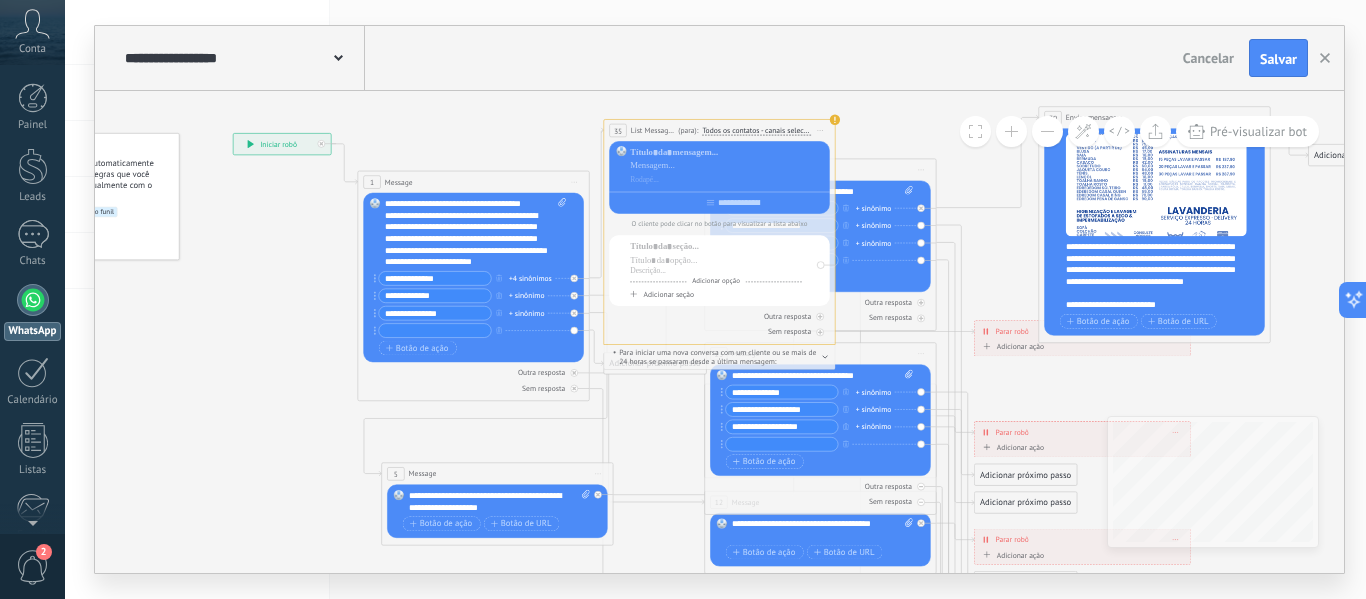 click 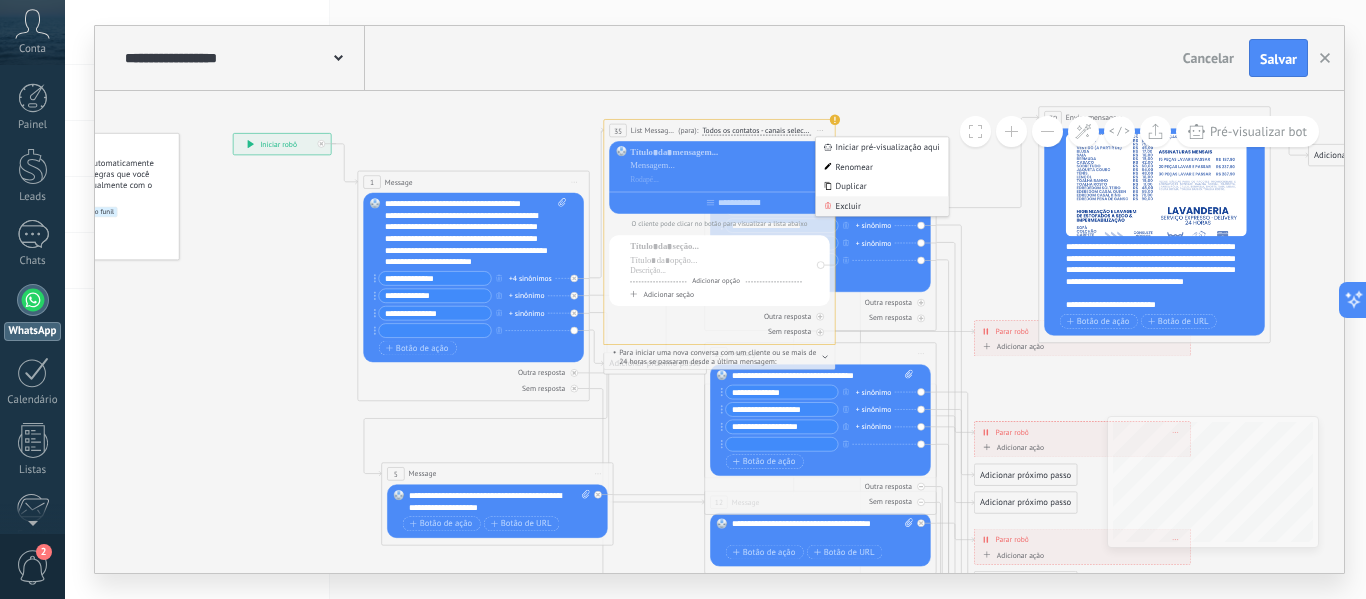 click on "Excluir" at bounding box center [882, 206] 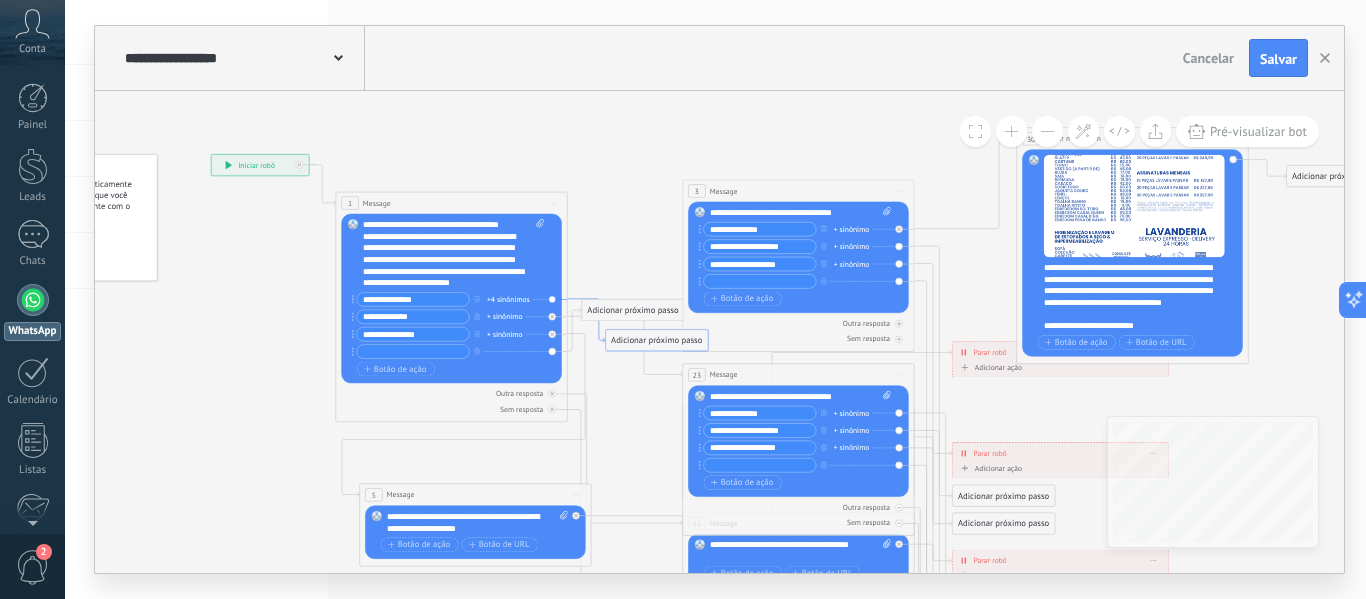 drag, startPoint x: 624, startPoint y: 314, endPoint x: 602, endPoint y: 335, distance: 30.413813 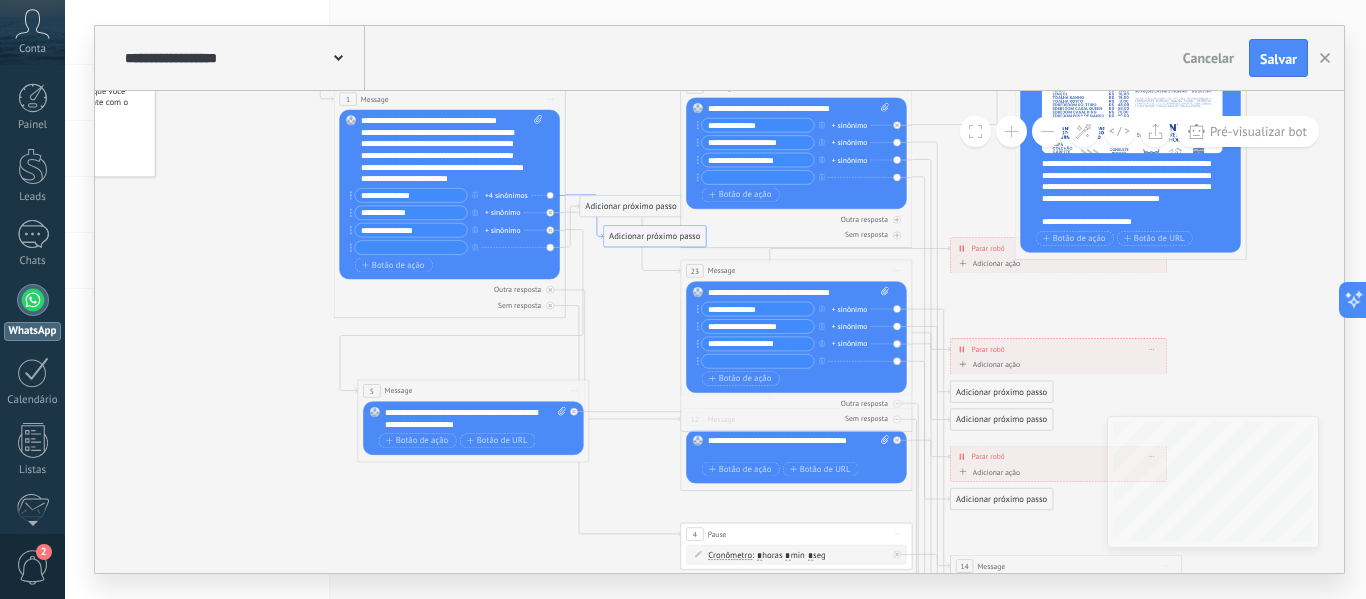 drag, startPoint x: 597, startPoint y: 336, endPoint x: 595, endPoint y: 232, distance: 104.019226 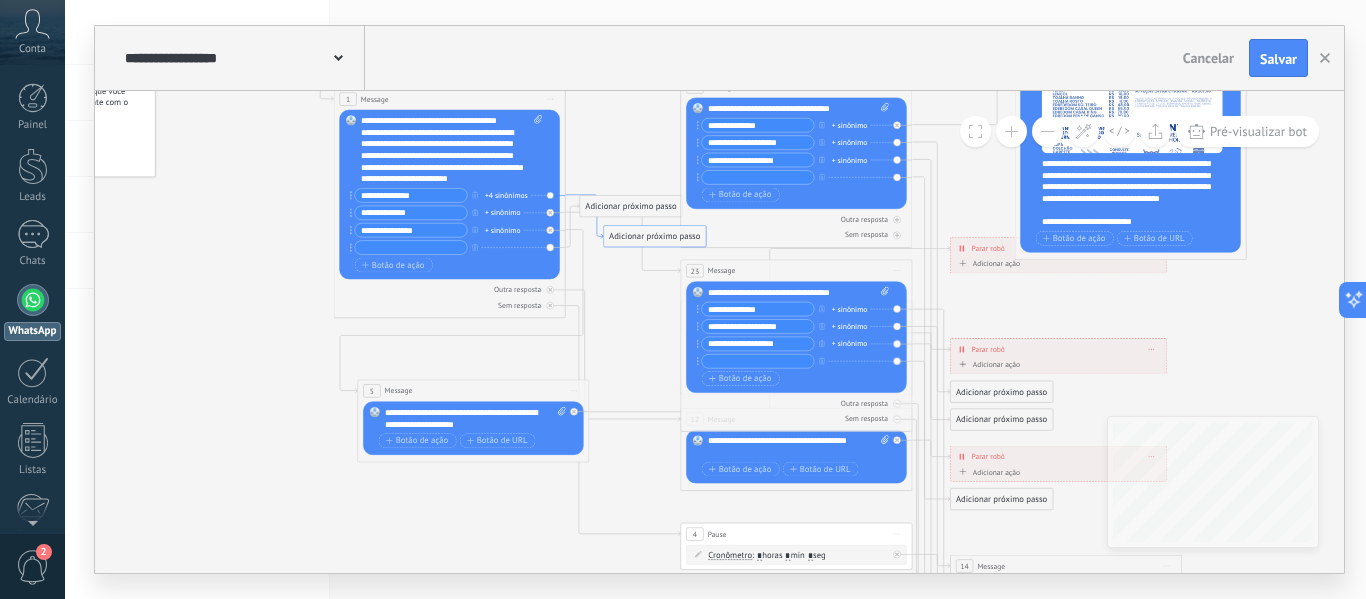 click 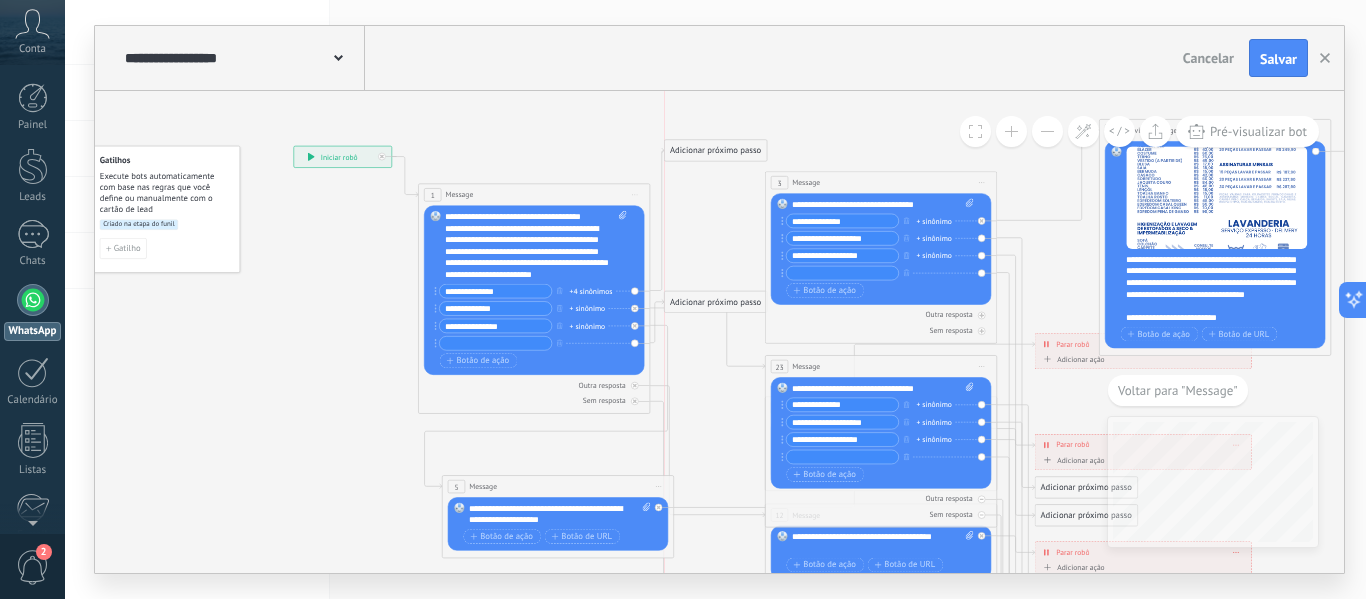 drag, startPoint x: 713, startPoint y: 338, endPoint x: 685, endPoint y: 157, distance: 183.15294 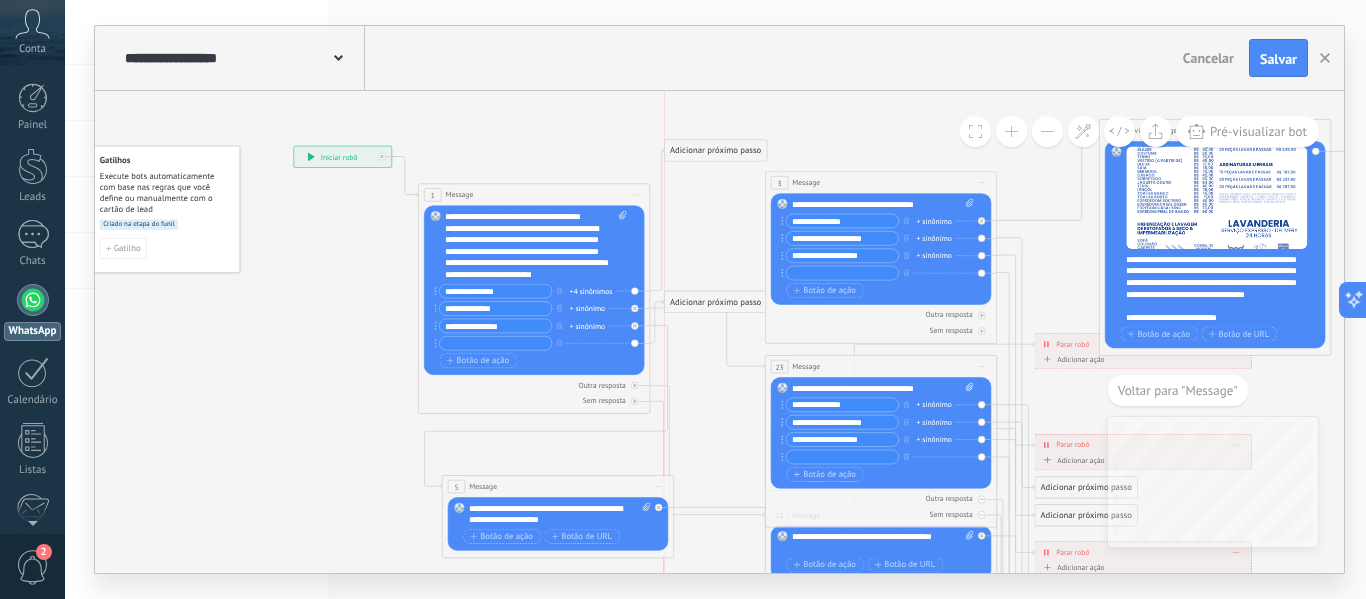 click on "Adicionar próximo passo" at bounding box center [716, 150] 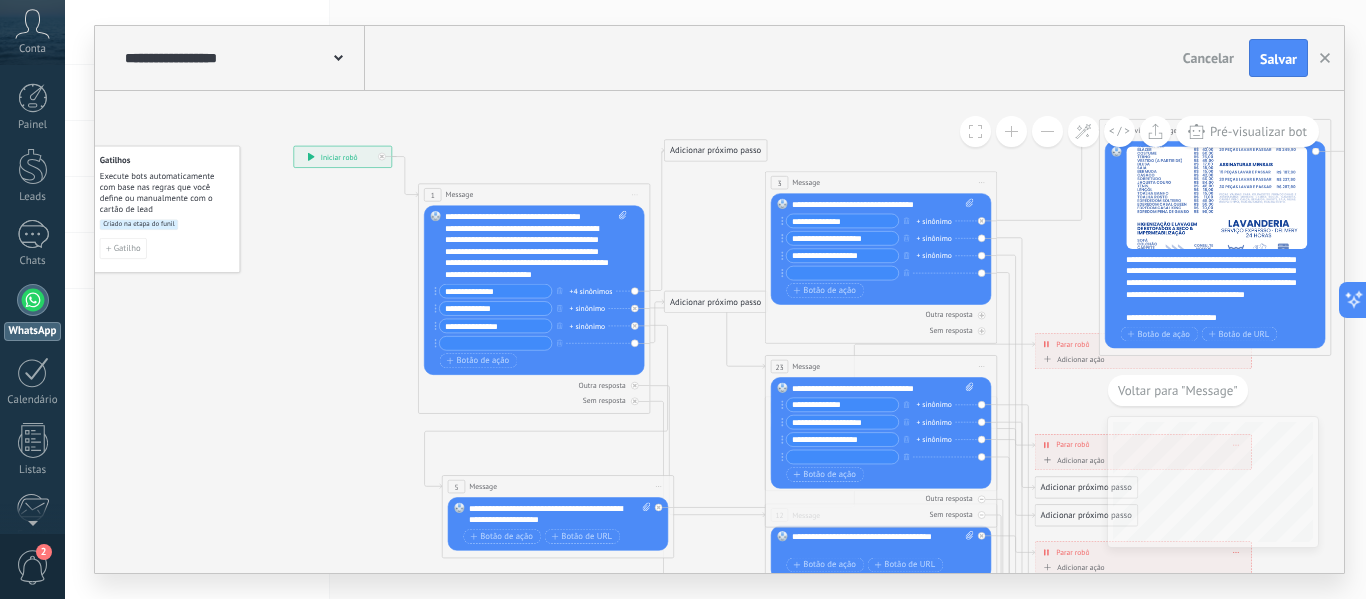 click on "Adicionar próximo passo" at bounding box center (716, 150) 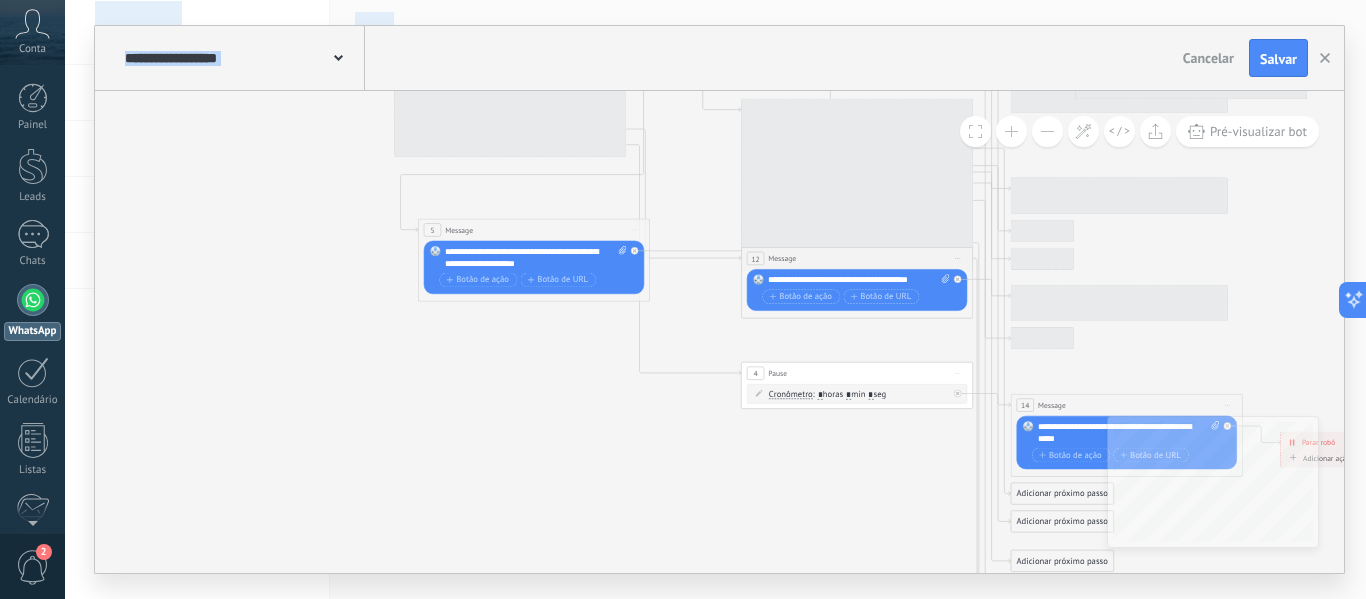 drag, startPoint x: 584, startPoint y: 178, endPoint x: 706, endPoint y: 316, distance: 184.19554 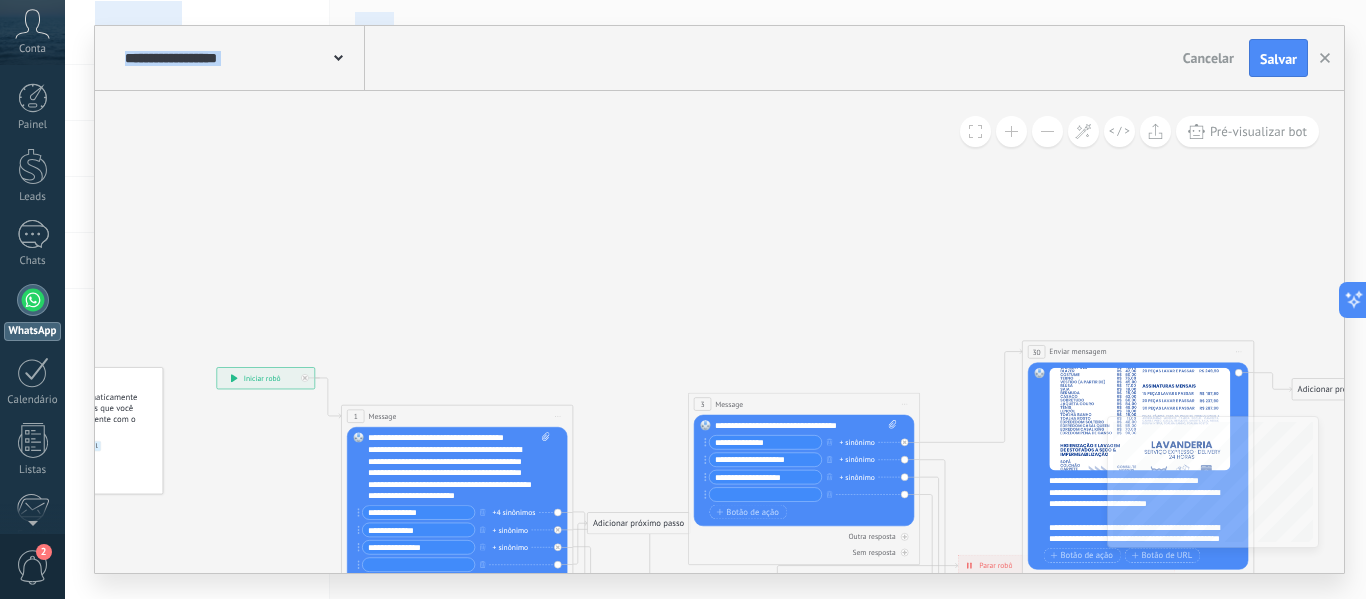 drag, startPoint x: 689, startPoint y: 166, endPoint x: 636, endPoint y: 646, distance: 482.91718 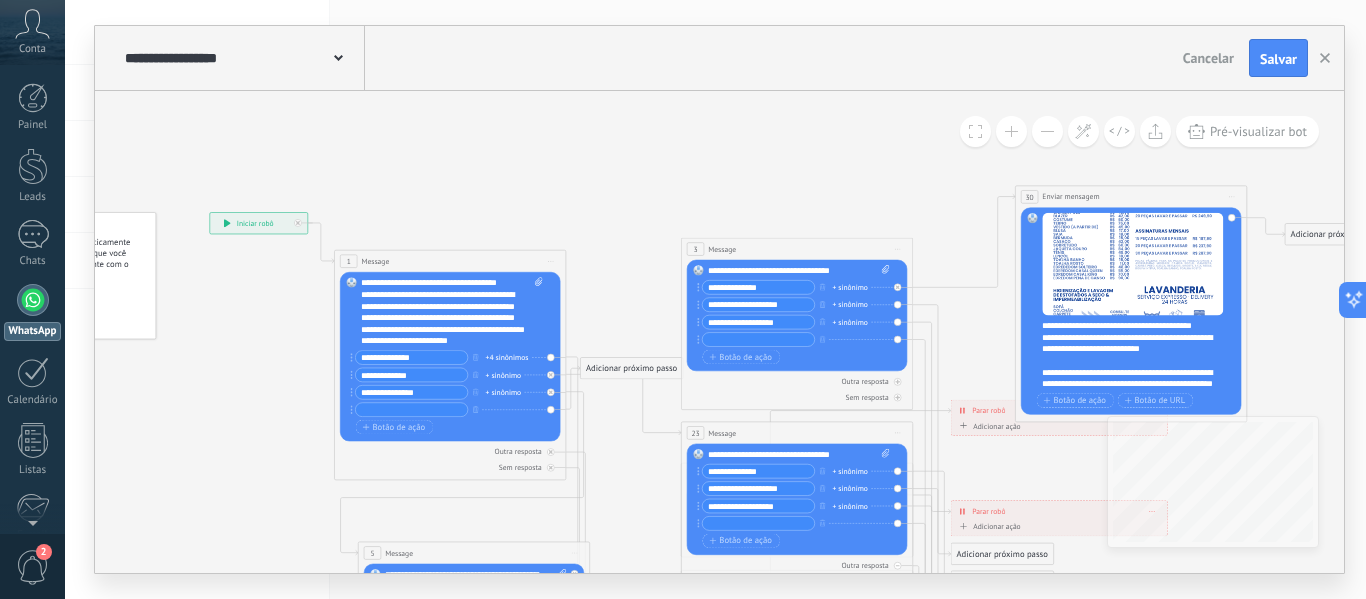 drag, startPoint x: 671, startPoint y: 279, endPoint x: 664, endPoint y: 126, distance: 153.16005 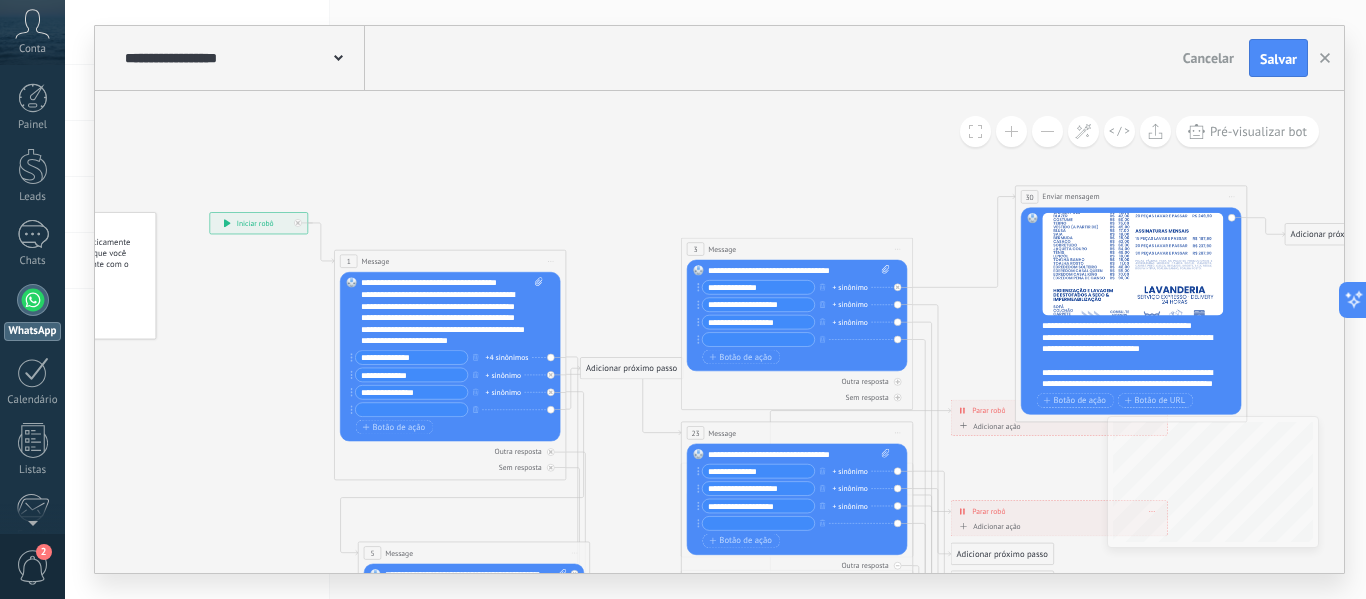 click 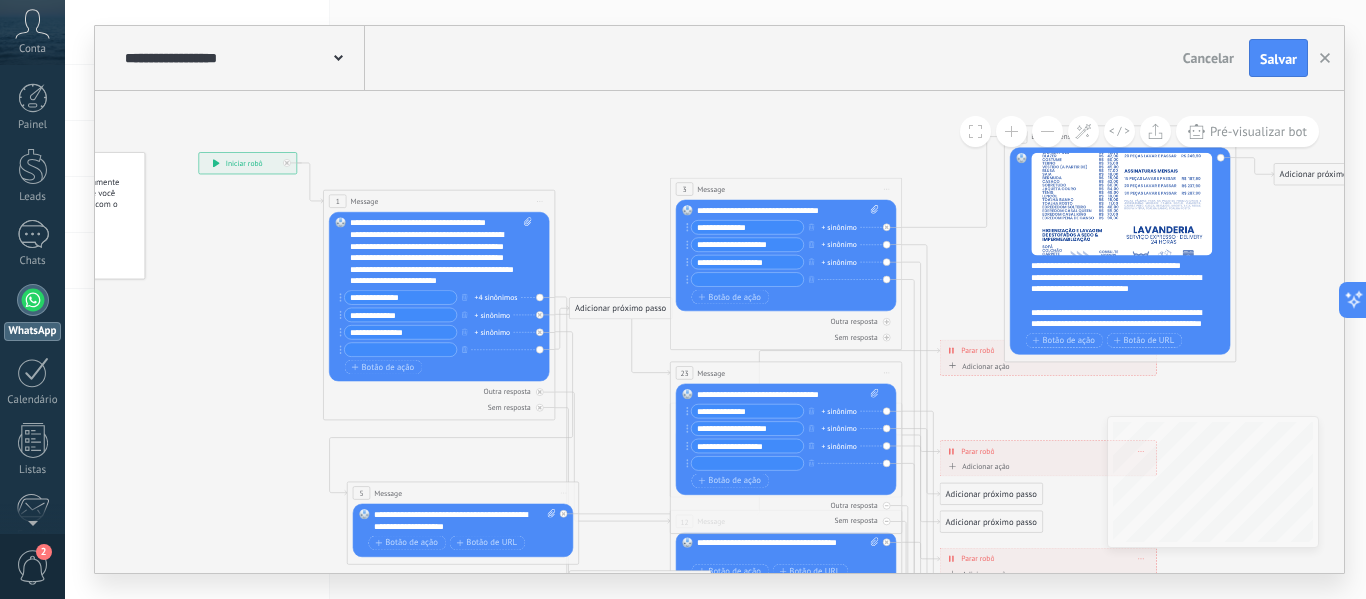 drag, startPoint x: 626, startPoint y: 479, endPoint x: 615, endPoint y: 419, distance: 61 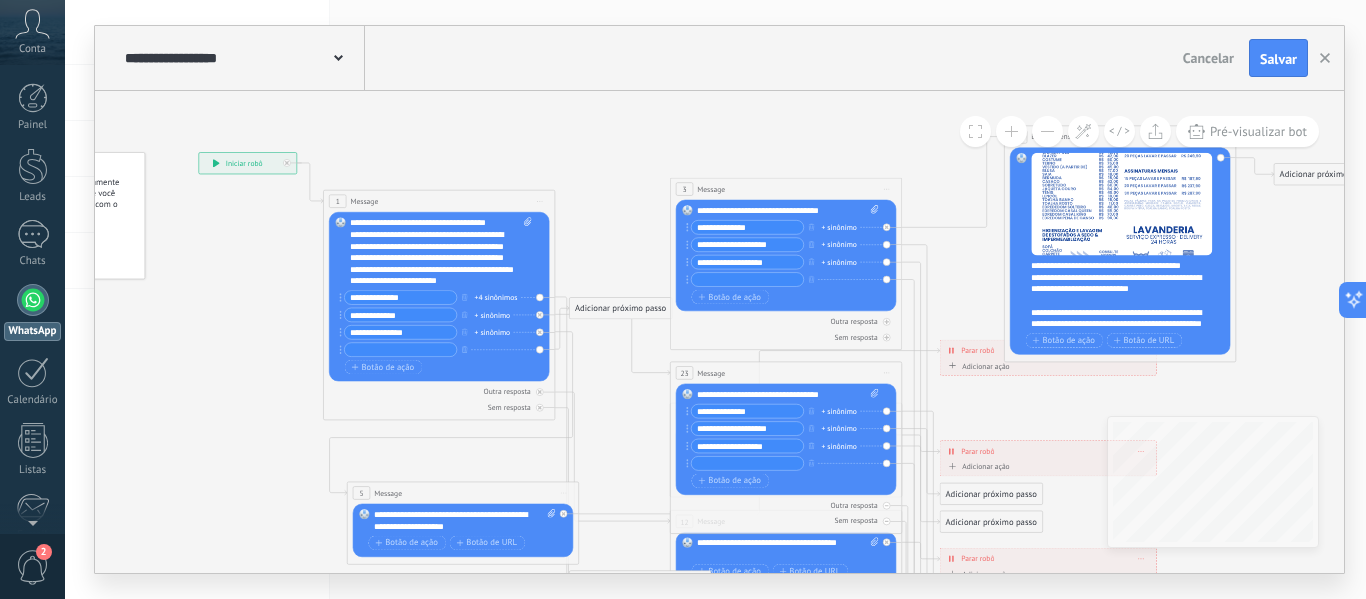 click 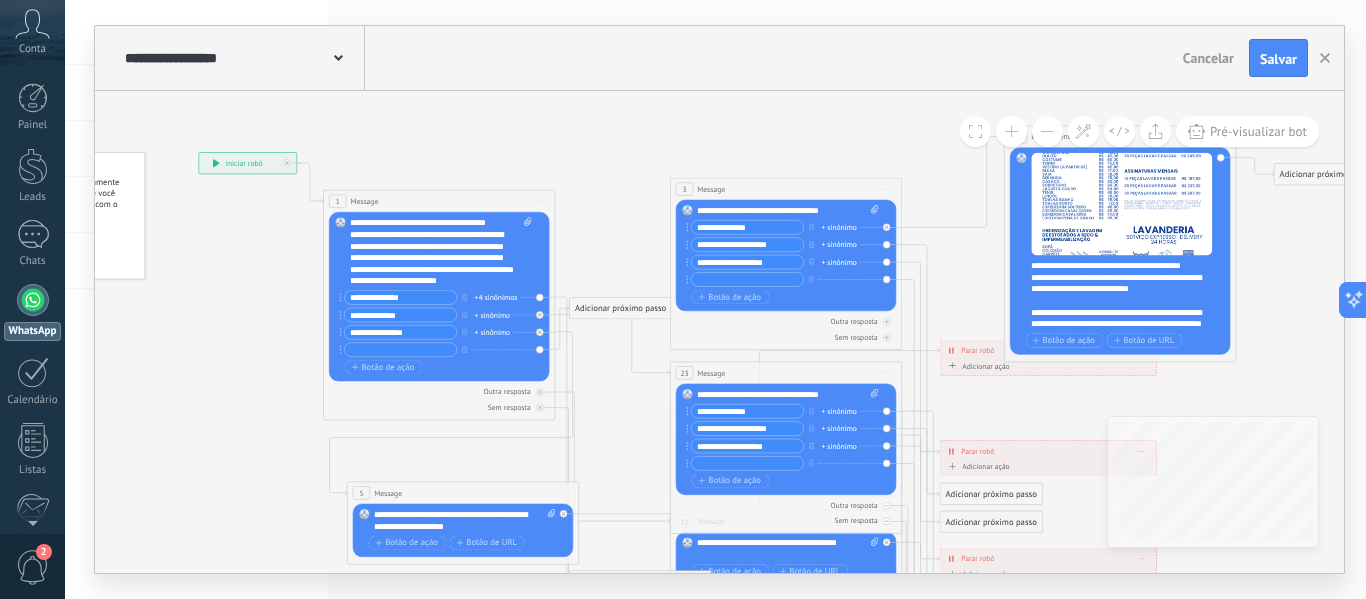click on "Substituir
Remover
Converter para mensagem de voz
Arraste a imagem aqui para anexá-la.
Adicionar imagem
Upload
Arraste e solte
Arquivo não encontrado
Inserir mensagem do robô..." at bounding box center [439, 296] 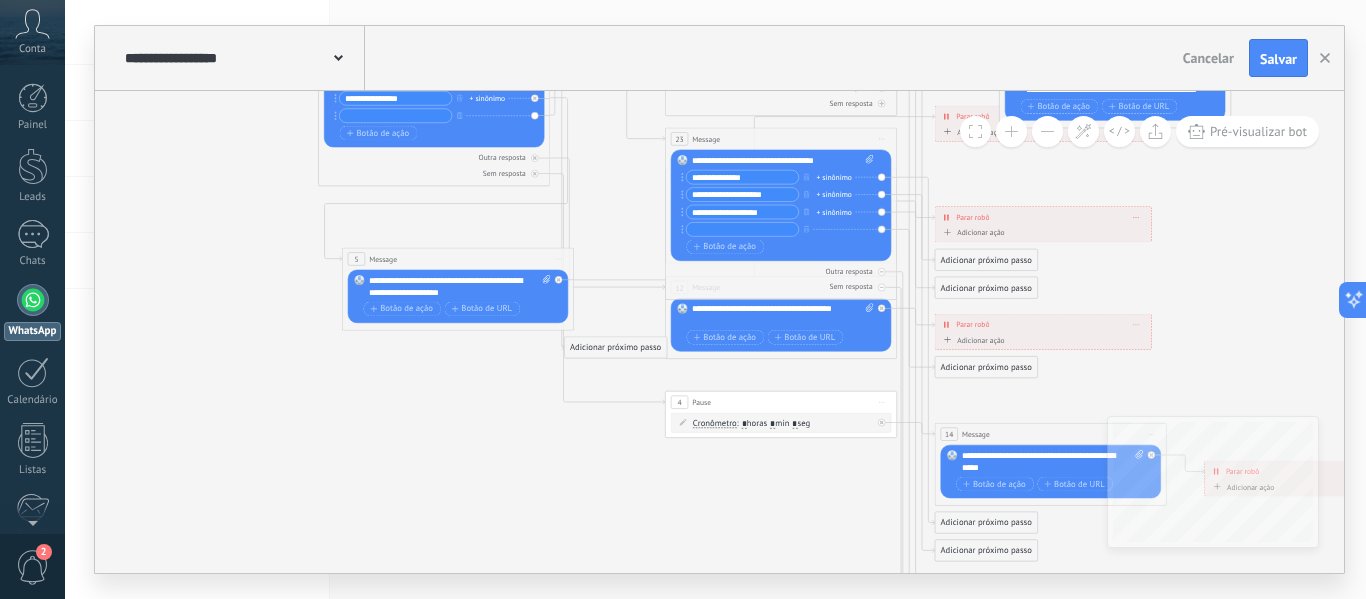 drag, startPoint x: 635, startPoint y: 449, endPoint x: 630, endPoint y: 215, distance: 234.0534 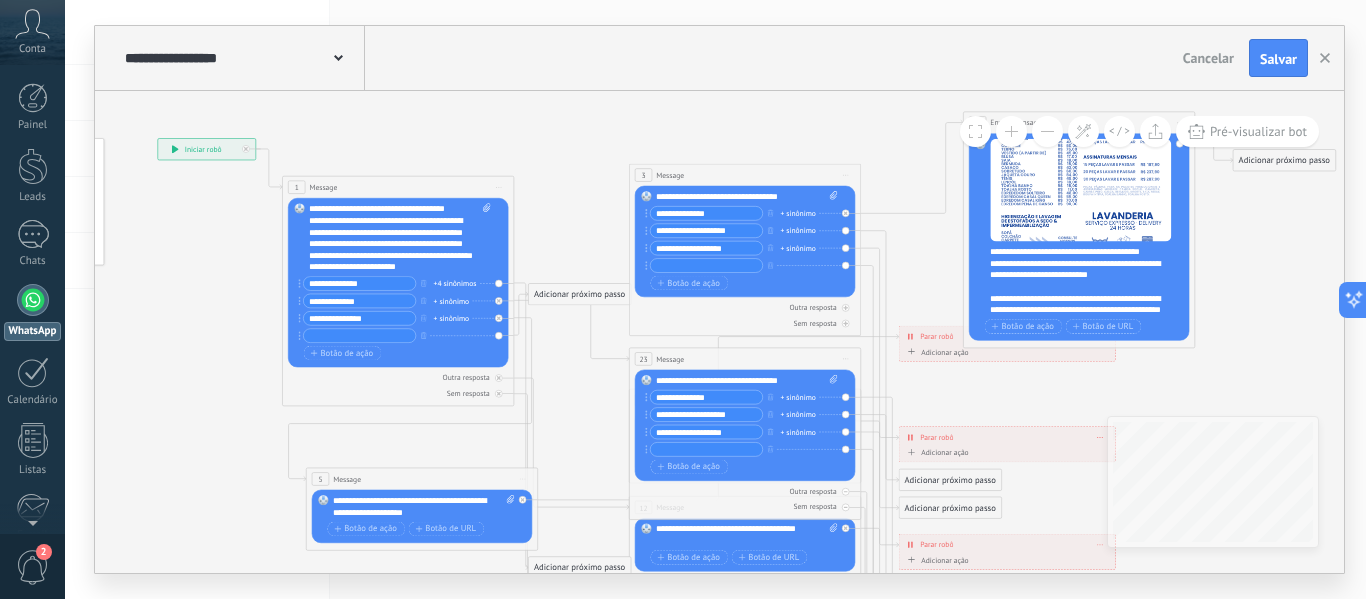 drag, startPoint x: 600, startPoint y: 214, endPoint x: 564, endPoint y: 434, distance: 222.926 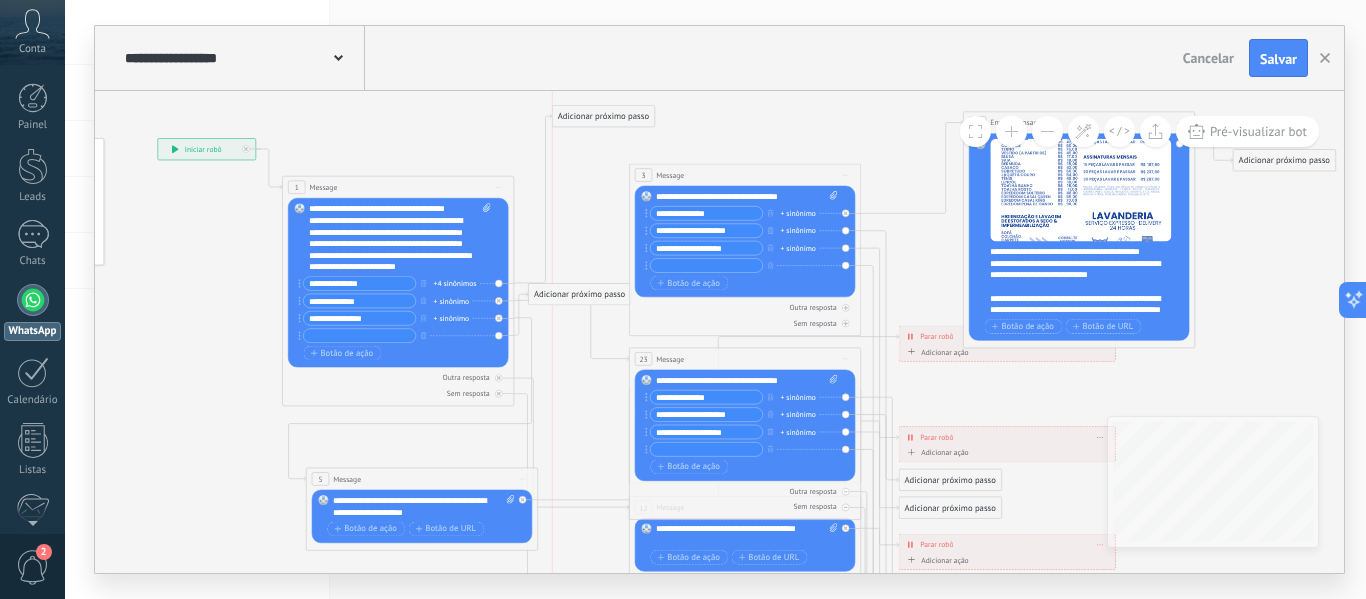 drag, startPoint x: 590, startPoint y: 562, endPoint x: 619, endPoint y: 111, distance: 451.9314 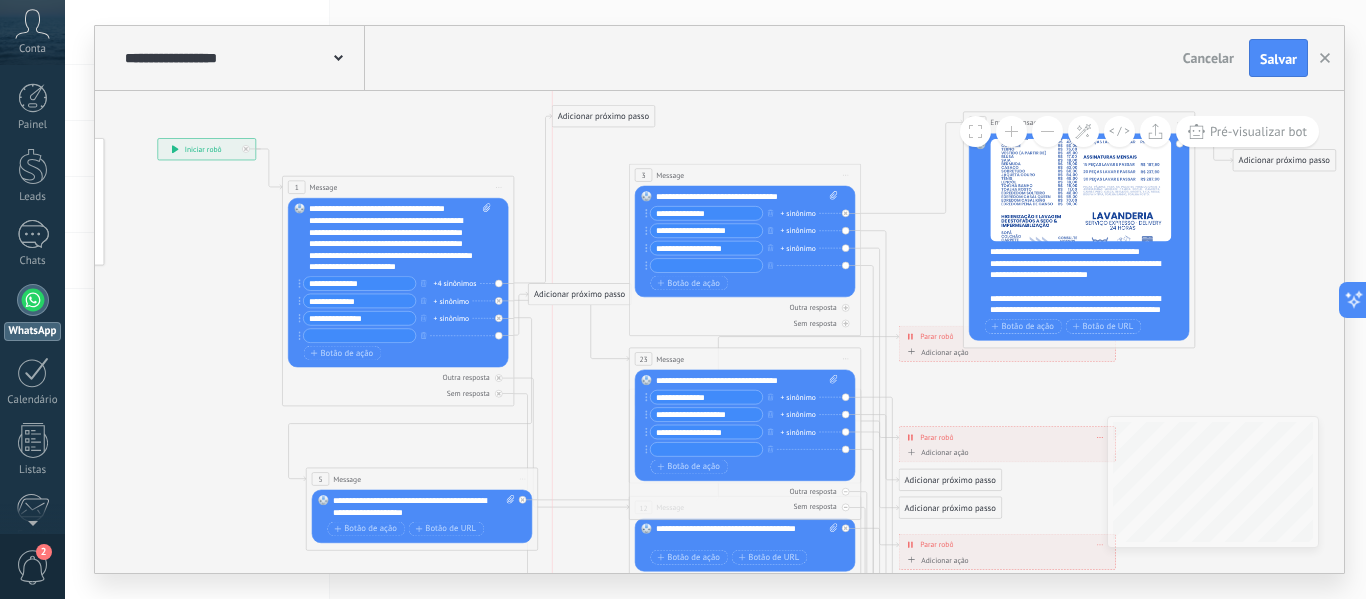 click on "Adicionar próximo passo" at bounding box center (603, 116) 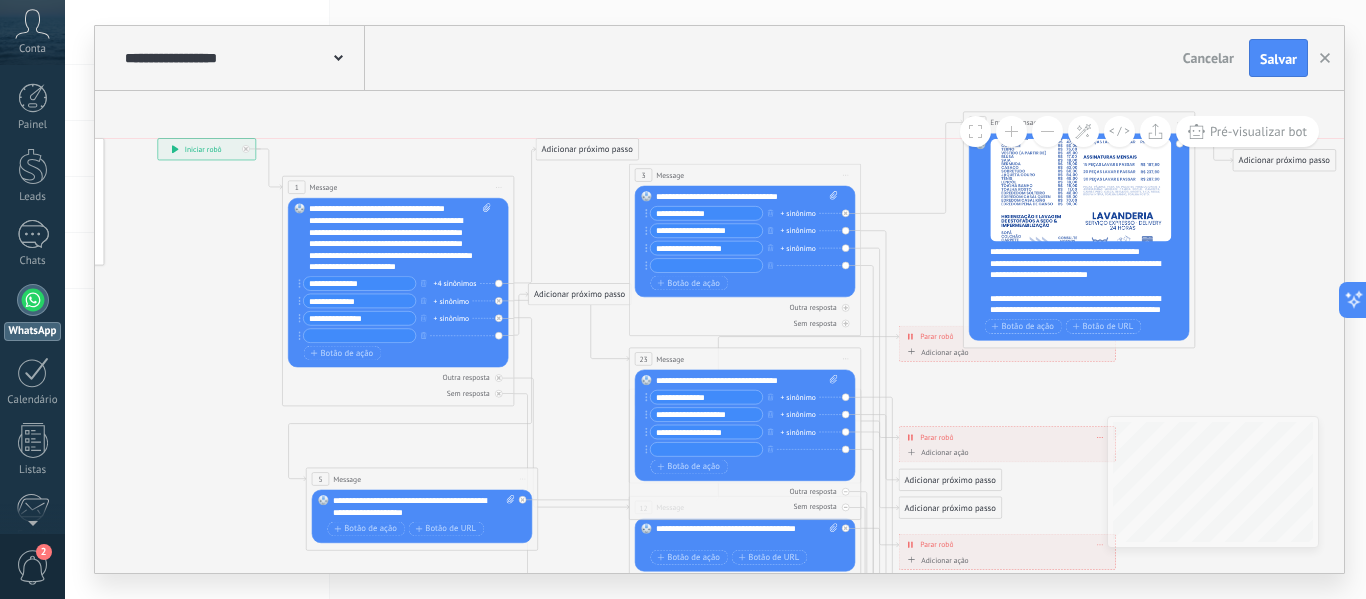 drag, startPoint x: 585, startPoint y: 565, endPoint x: 593, endPoint y: 150, distance: 415.0771 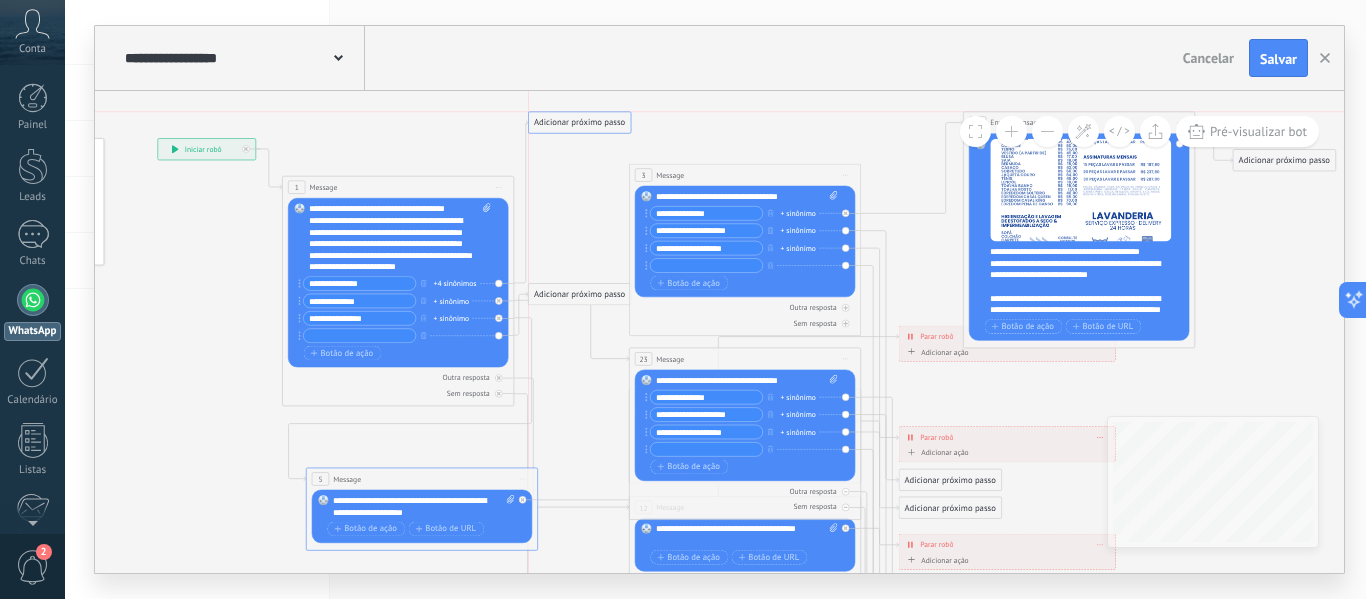 drag, startPoint x: 584, startPoint y: 566, endPoint x: 579, endPoint y: 125, distance: 441.02835 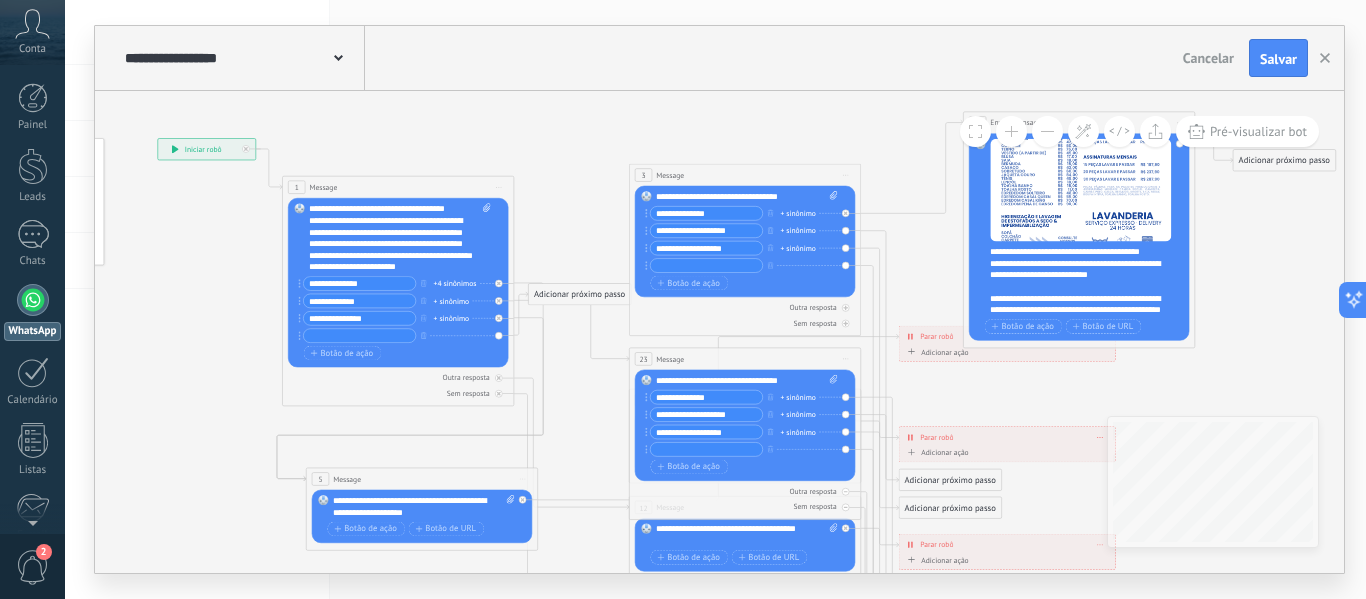click 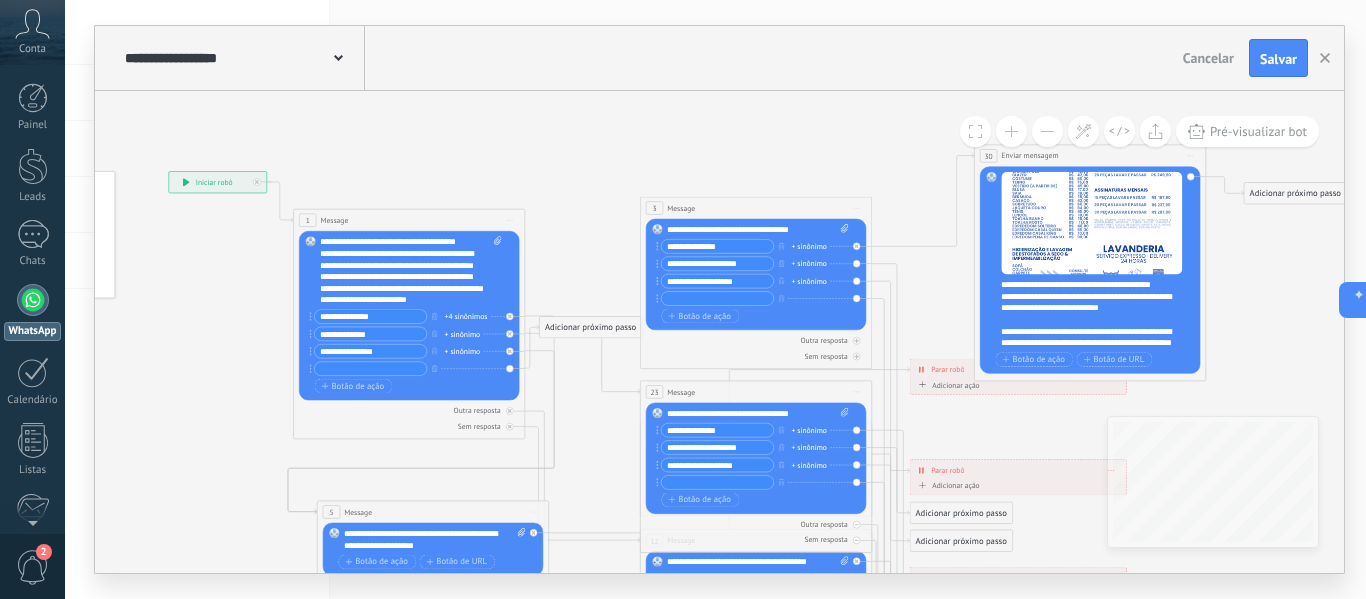 drag, startPoint x: 579, startPoint y: 431, endPoint x: 590, endPoint y: 464, distance: 34.785053 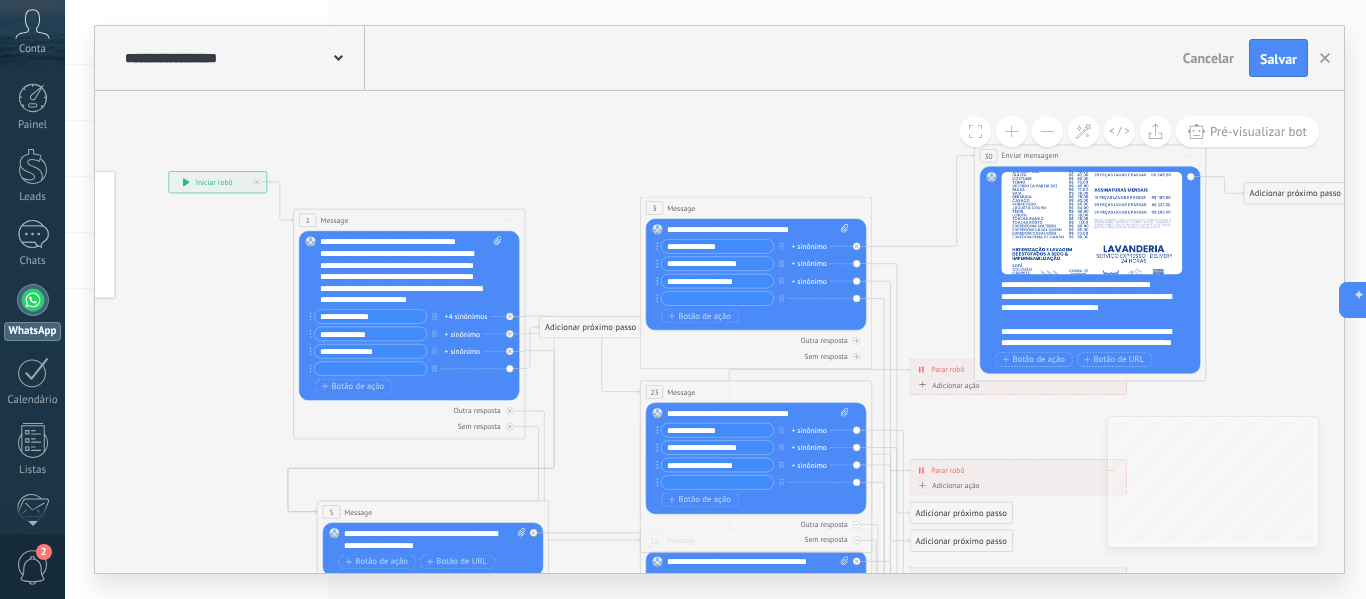 click 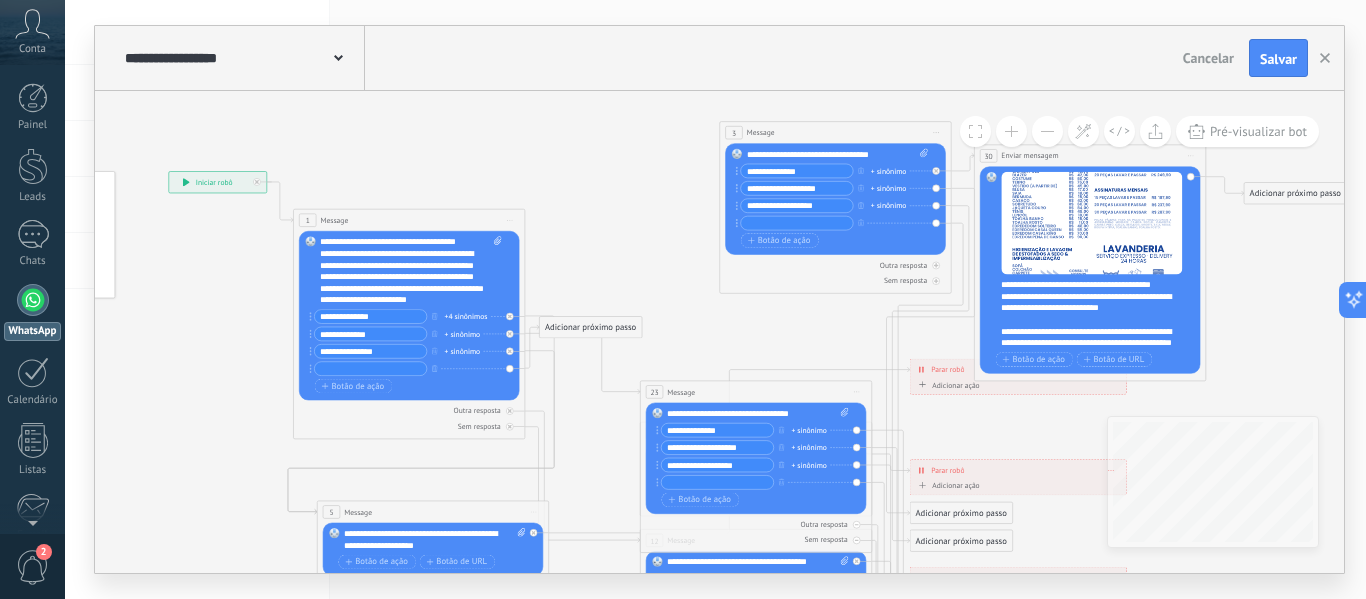 drag, startPoint x: 752, startPoint y: 203, endPoint x: 832, endPoint y: 128, distance: 109.65856 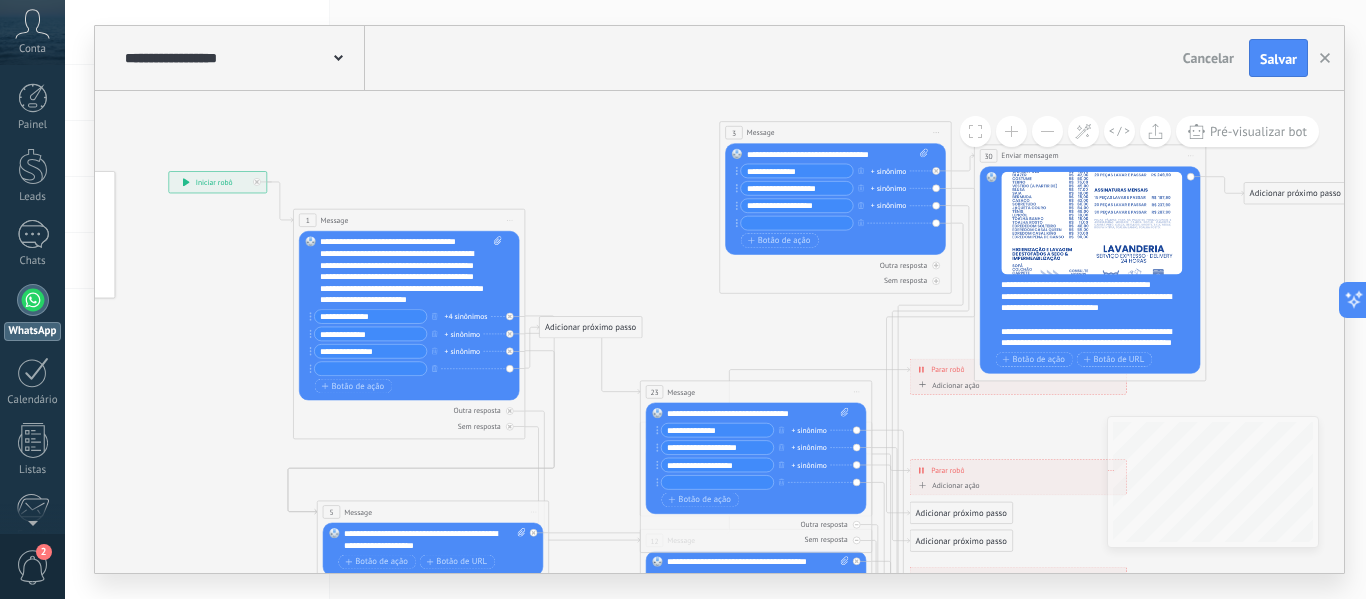 click on "3
Message
*******
(para):
Todos os contatos - canais selecionados
Todos os contatos - canais selecionados
Todos os contatos - canal primário
Contato principal - canais selecionados
Contato principal - canal primário
Todos os contatos - canais selecionados
Todos os contatos - canais selecionados
Todos os contatos - canal primário
Contato principal - canais selecionados" at bounding box center (835, 132) 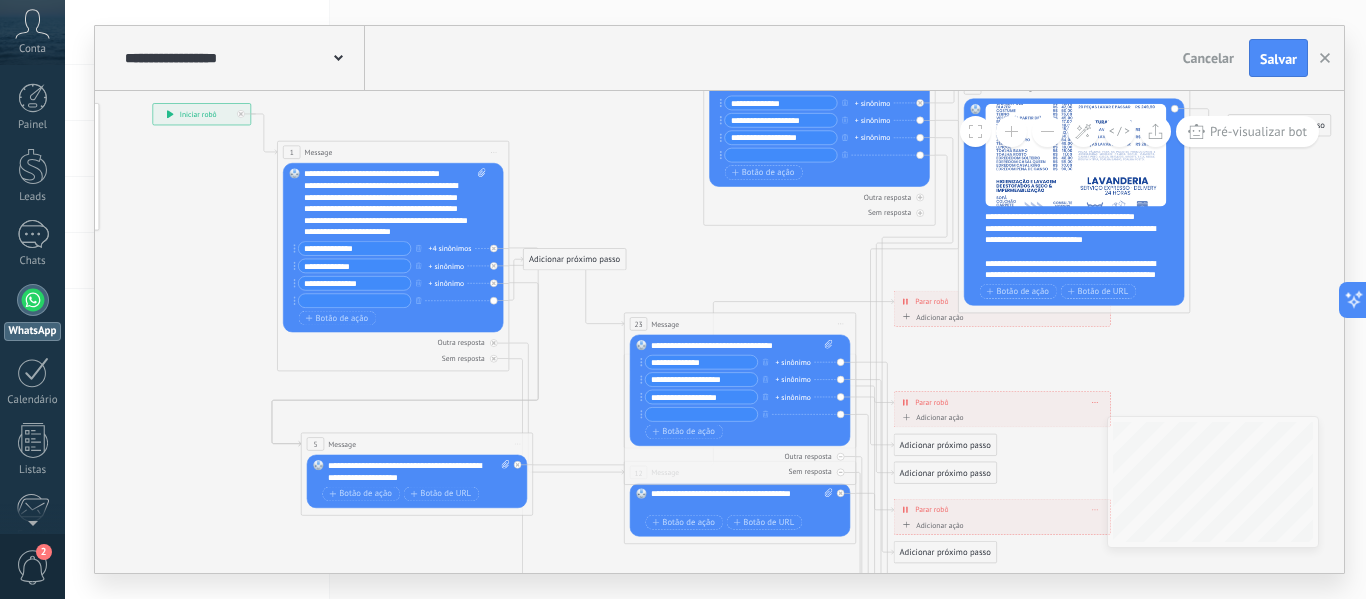 drag, startPoint x: 650, startPoint y: 235, endPoint x: 634, endPoint y: 167, distance: 69.856995 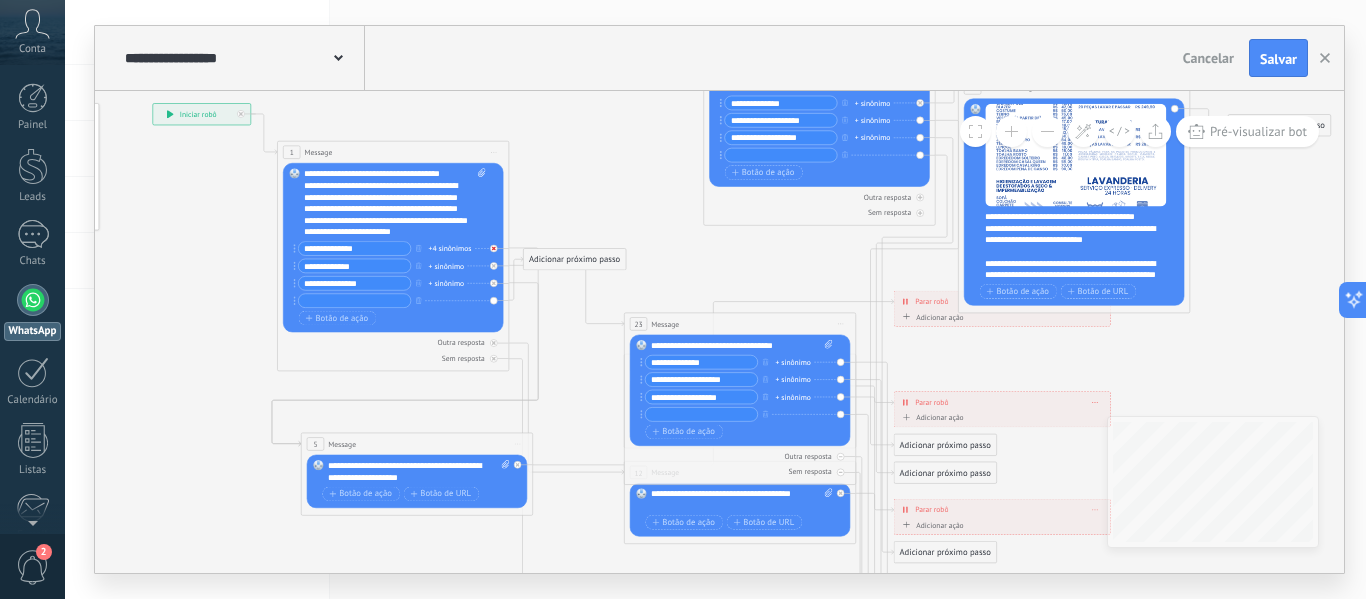 click 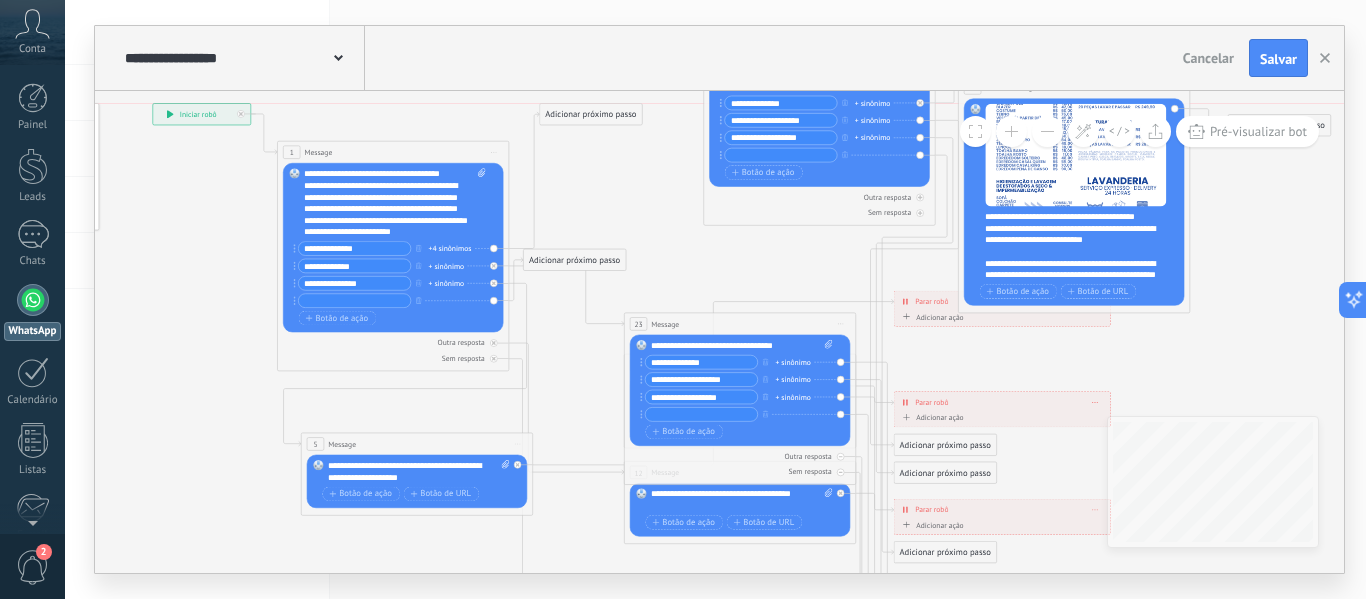 drag, startPoint x: 573, startPoint y: 294, endPoint x: 566, endPoint y: 123, distance: 171.14322 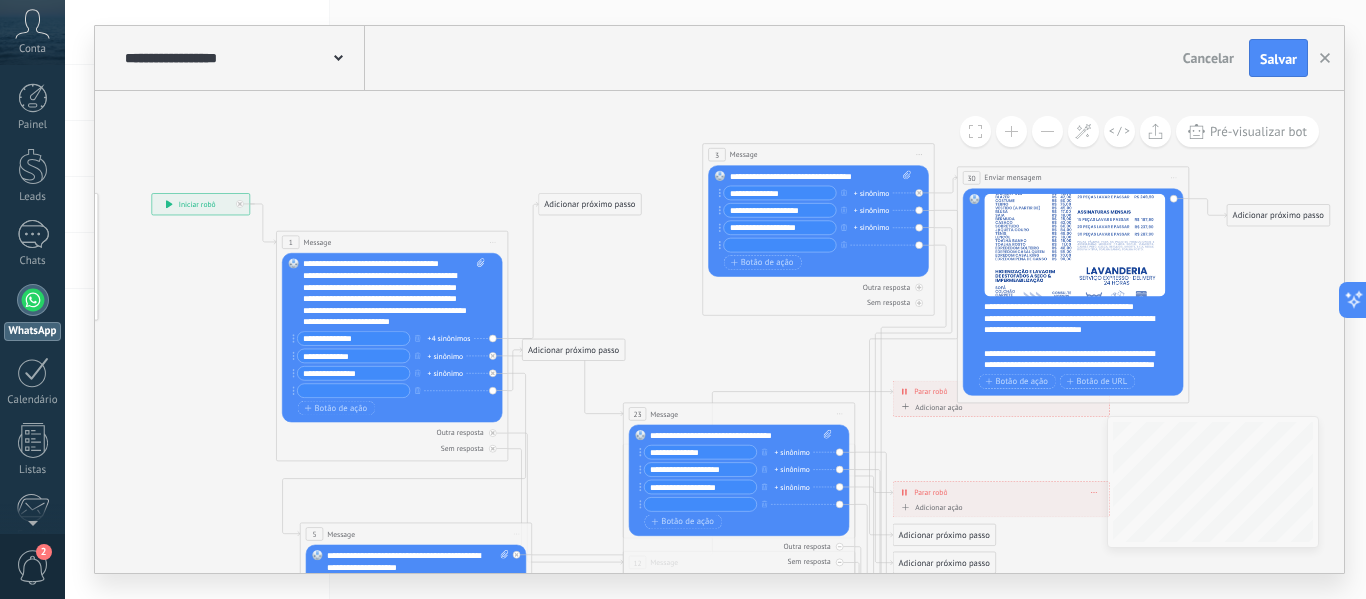 drag, startPoint x: 646, startPoint y: 183, endPoint x: 645, endPoint y: 273, distance: 90.005554 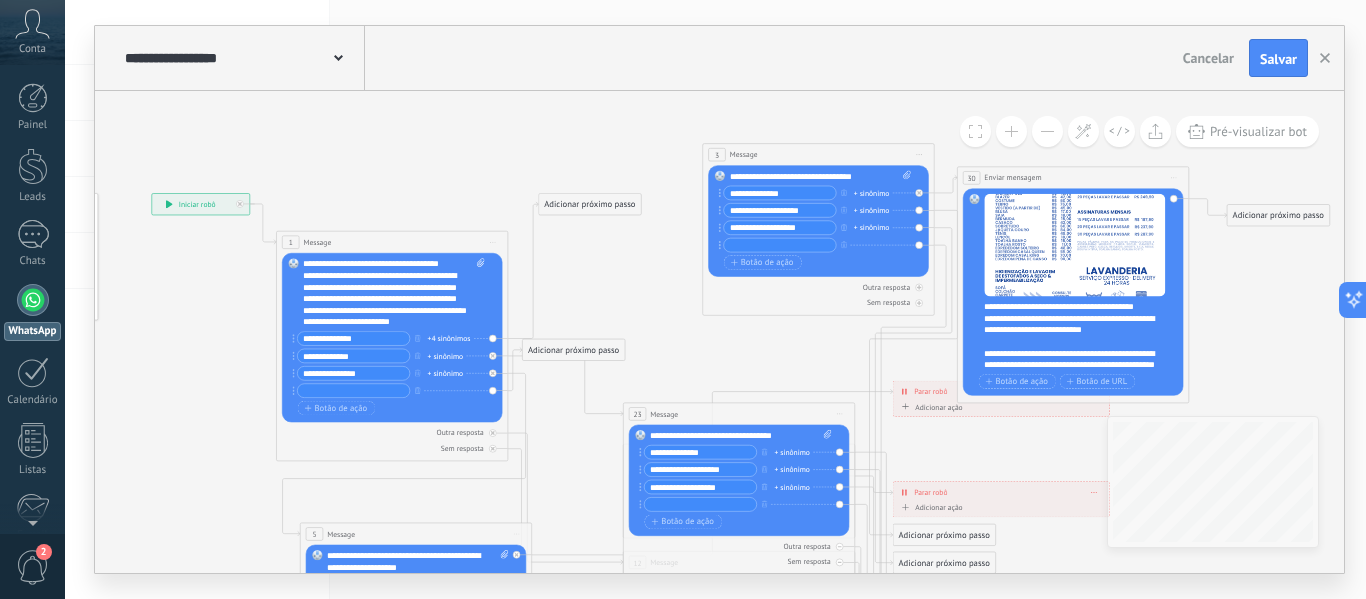 click at bounding box center (1047, 131) 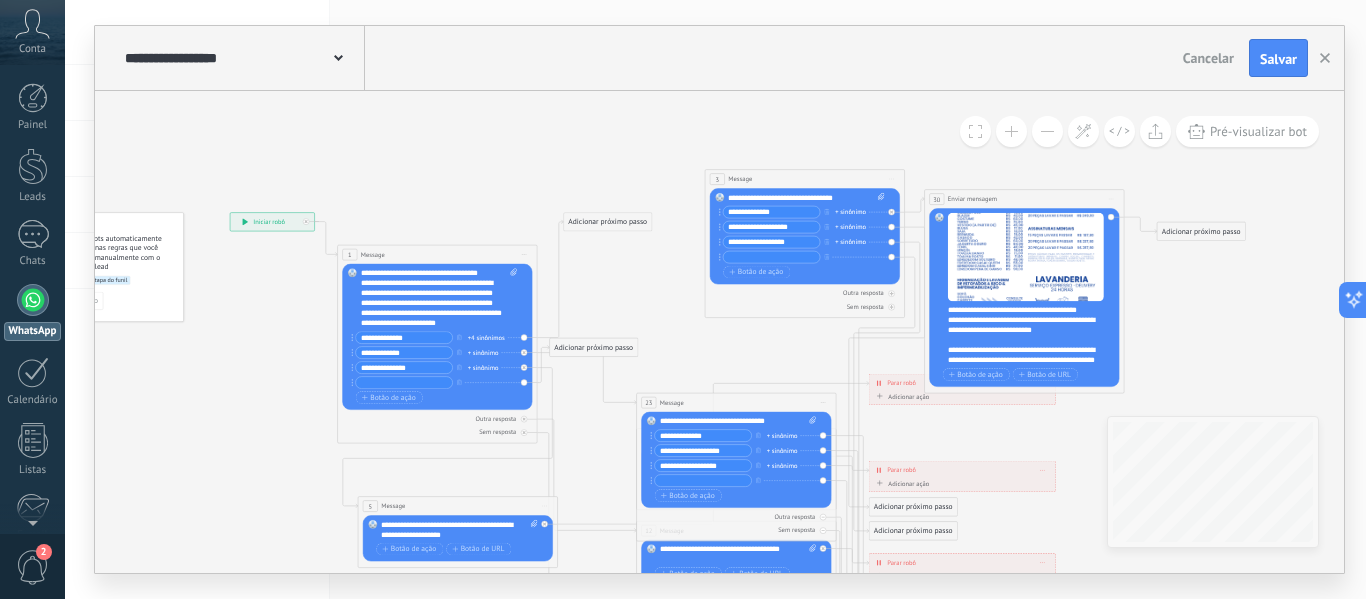 click at bounding box center (975, 131) 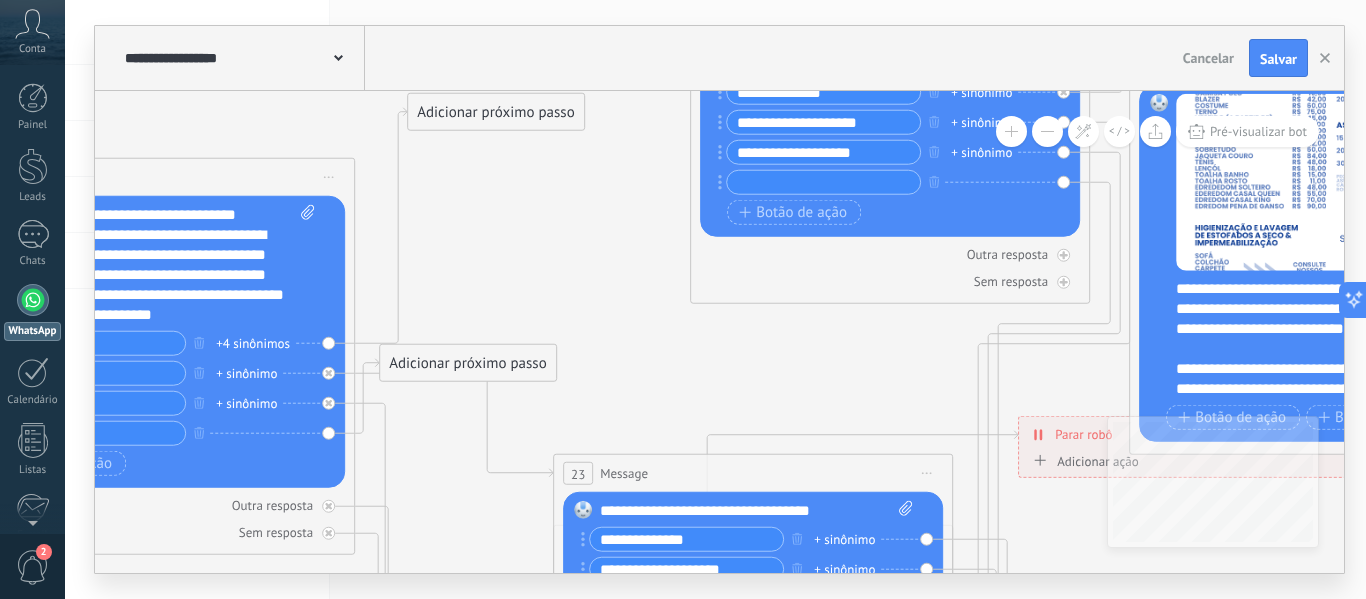 click at bounding box center [1047, 131] 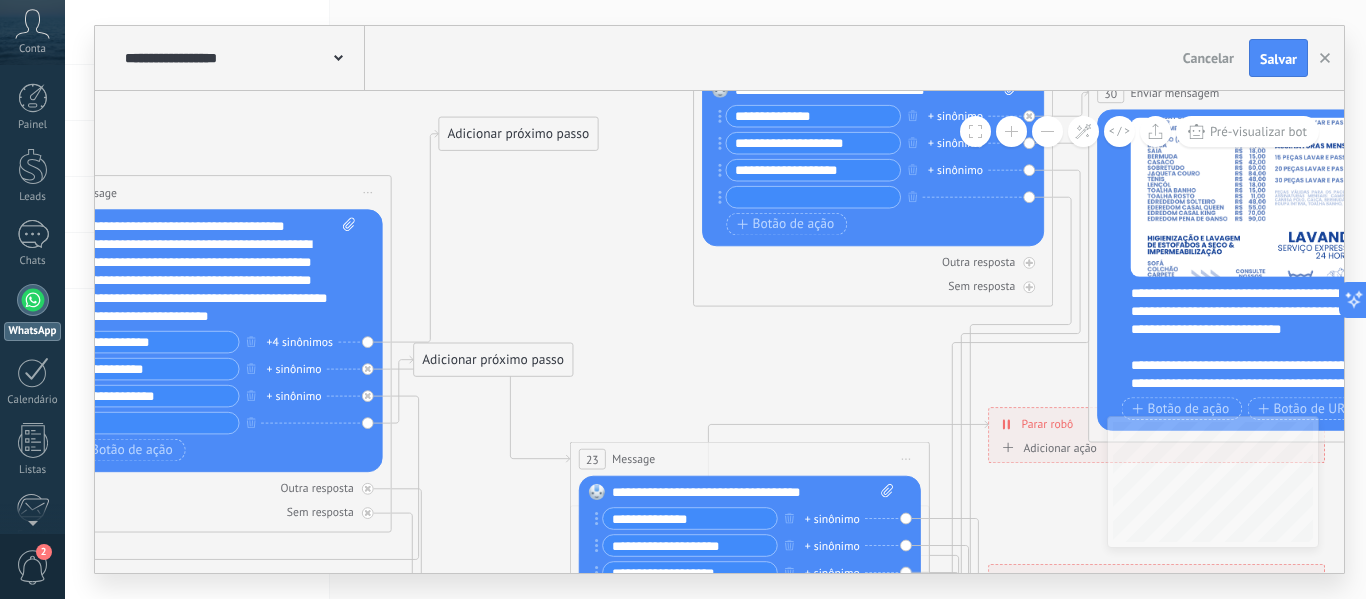click at bounding box center [1047, 131] 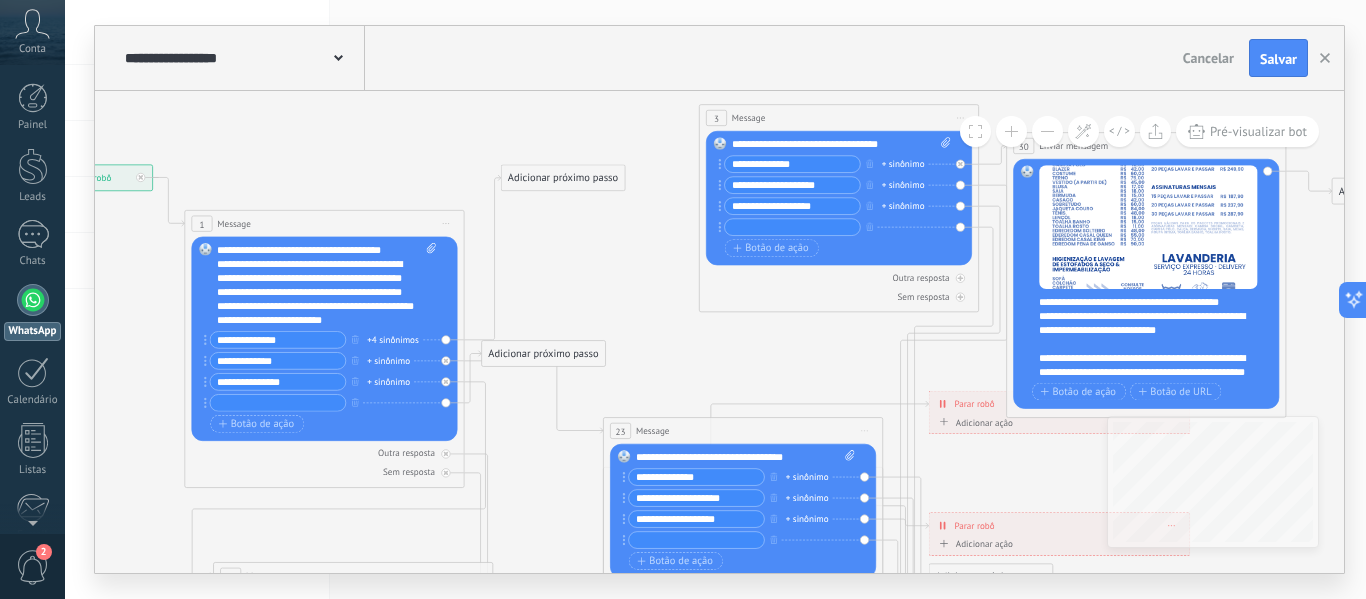 click at bounding box center (1047, 131) 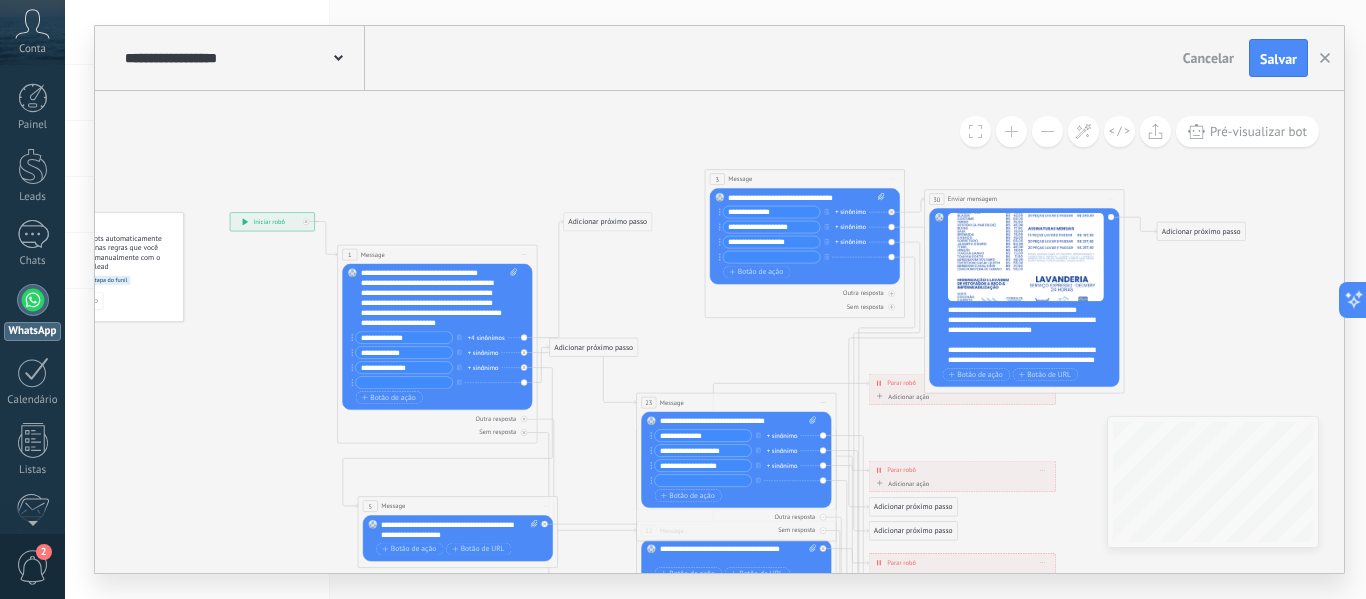 click at bounding box center (1047, 131) 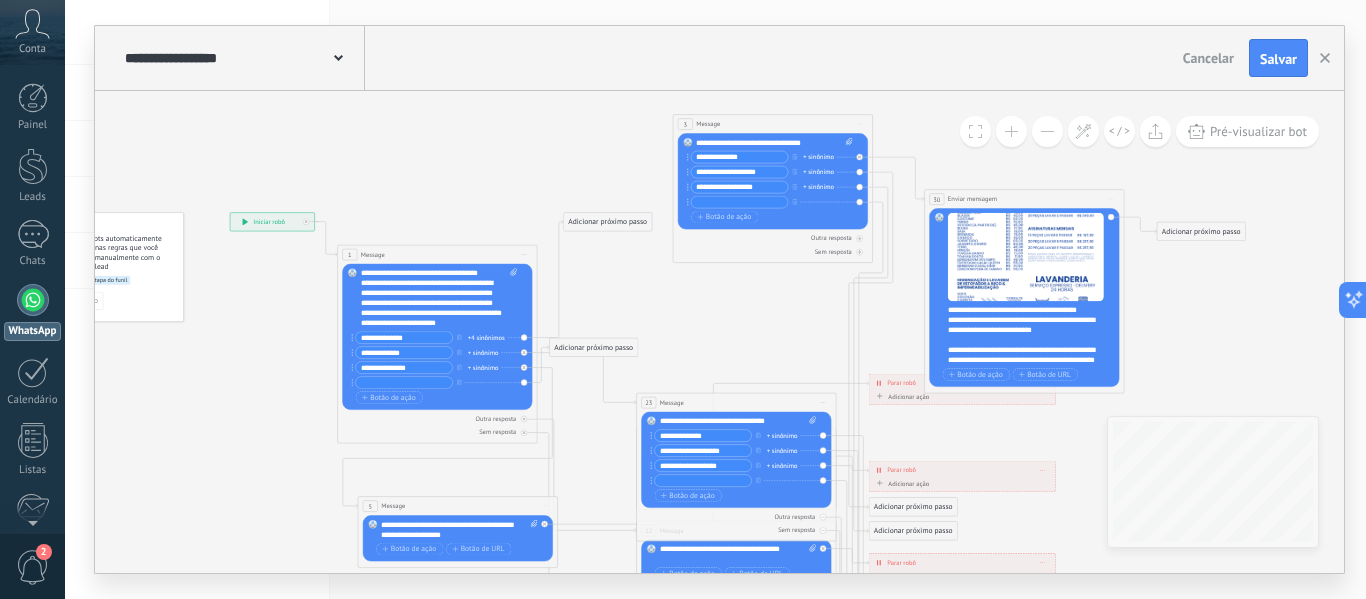 drag, startPoint x: 821, startPoint y: 182, endPoint x: 790, endPoint y: 127, distance: 63.134777 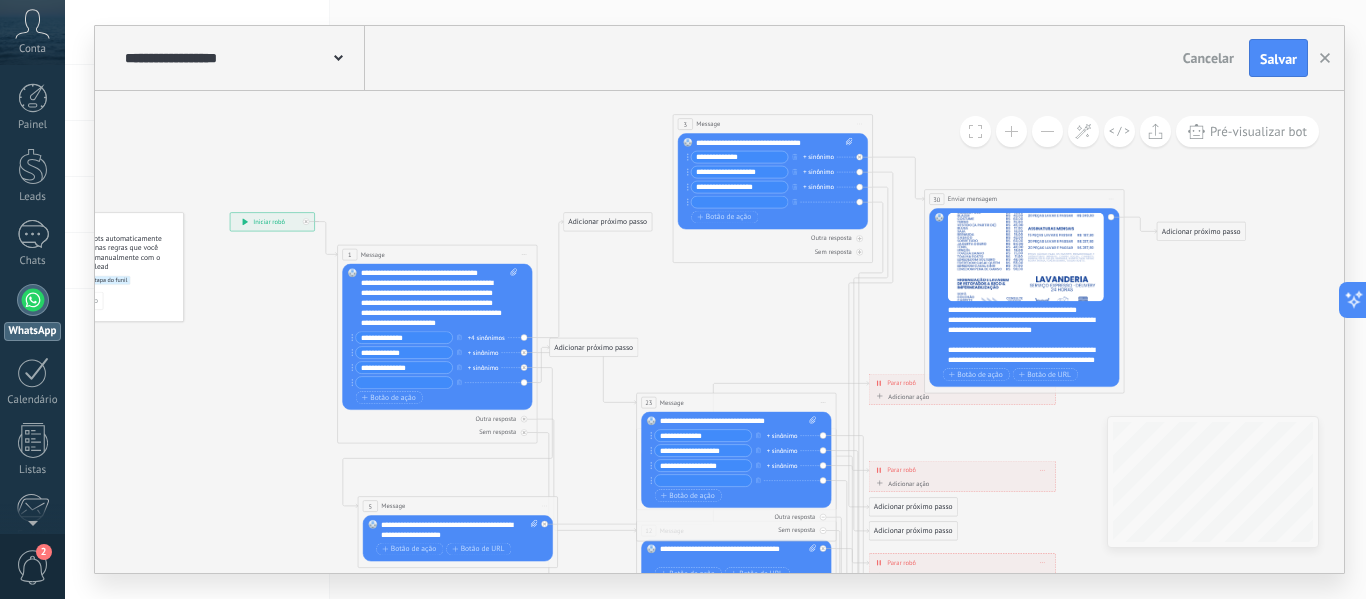 click on "3
Message
*******
(para):
Todos os contatos - canais selecionados
Todos os contatos - canais selecionados
Todos os contatos - canal primário
Contato principal - canais selecionados
Contato principal - canal primário
Todos os contatos - canais selecionados
Todos os contatos - canais selecionados
Todos os contatos - canal primário
Contato principal - canais selecionados" at bounding box center [772, 124] 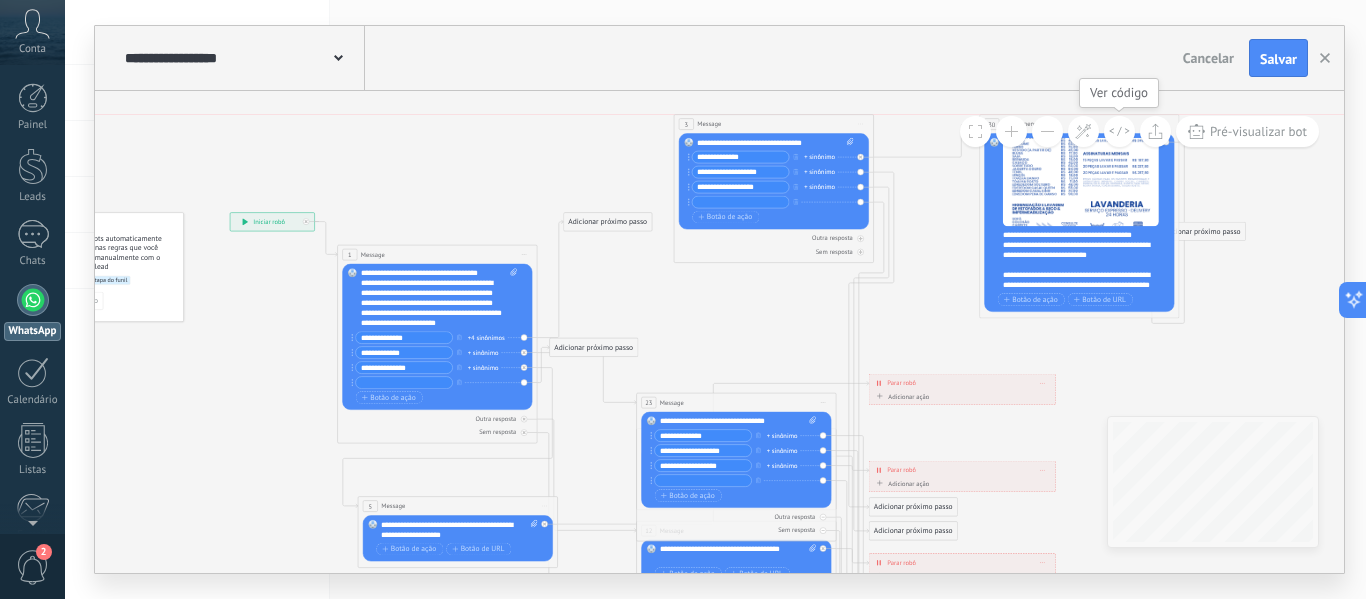 drag, startPoint x: 1067, startPoint y: 197, endPoint x: 1122, endPoint y: 120, distance: 94.62558 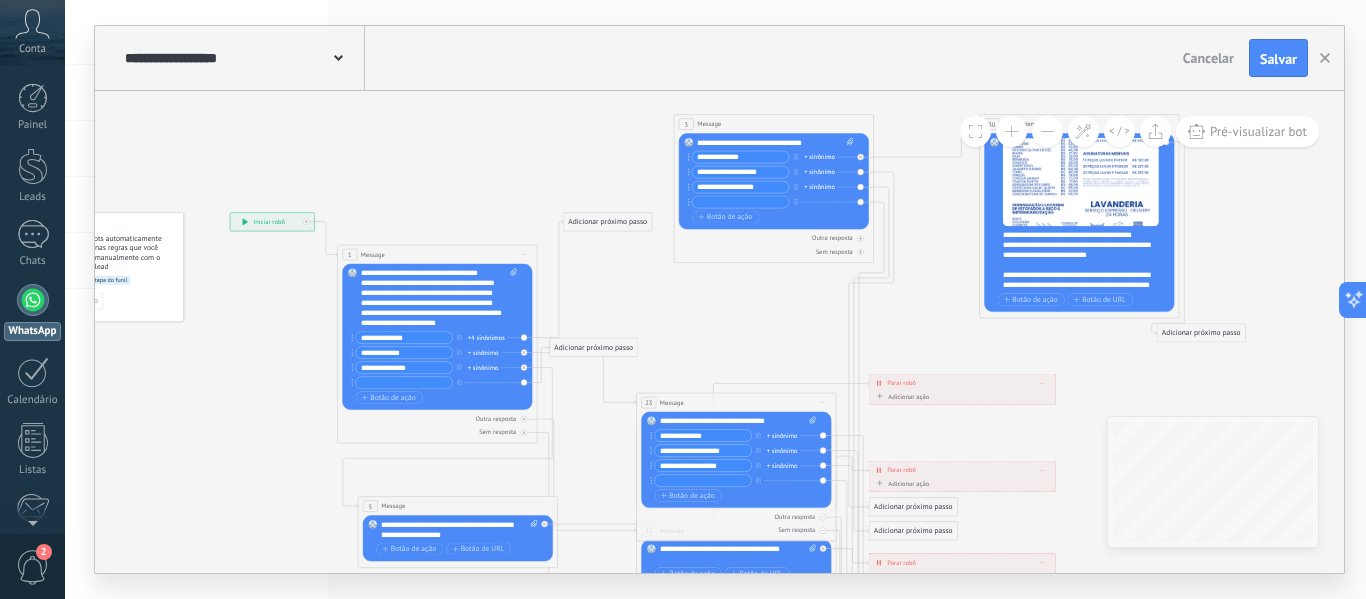 click at bounding box center [1047, 131] 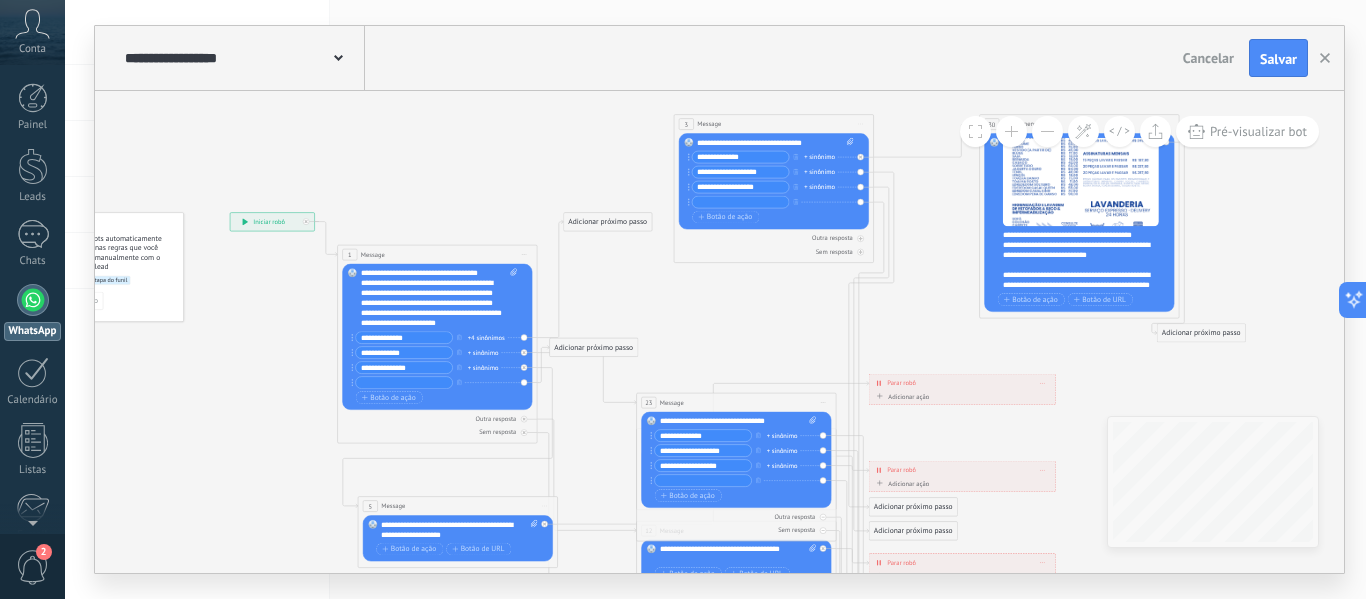 click at bounding box center [1047, 131] 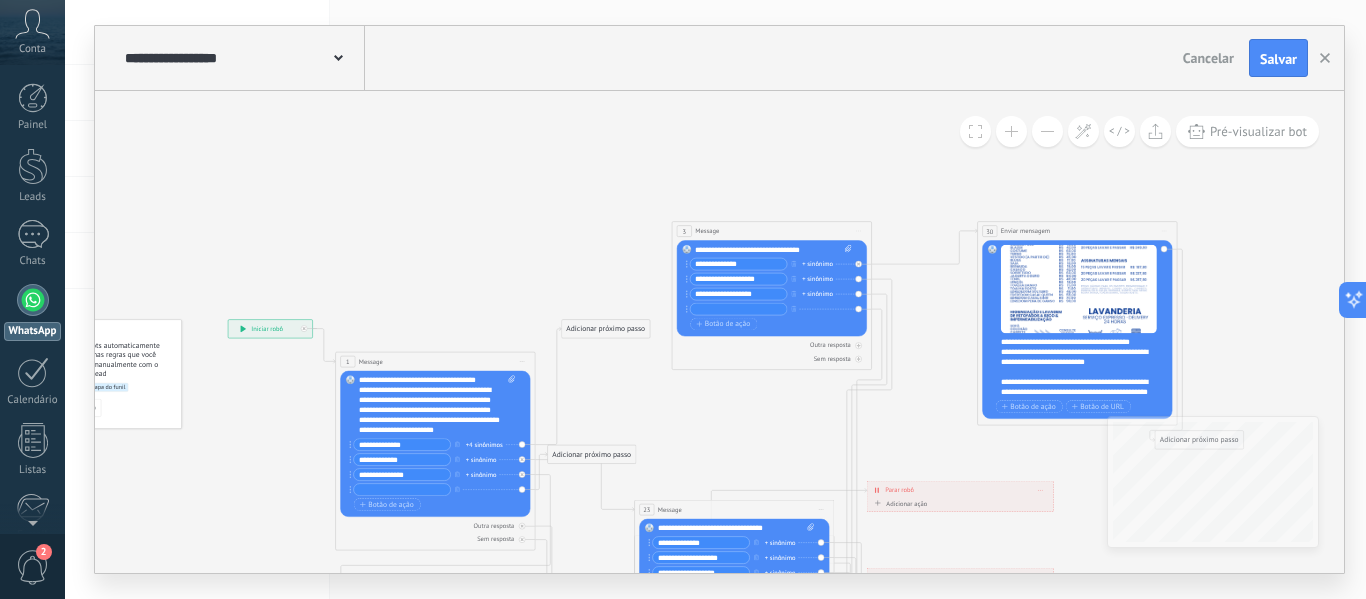 drag, startPoint x: 1266, startPoint y: 226, endPoint x: 1264, endPoint y: 333, distance: 107.01869 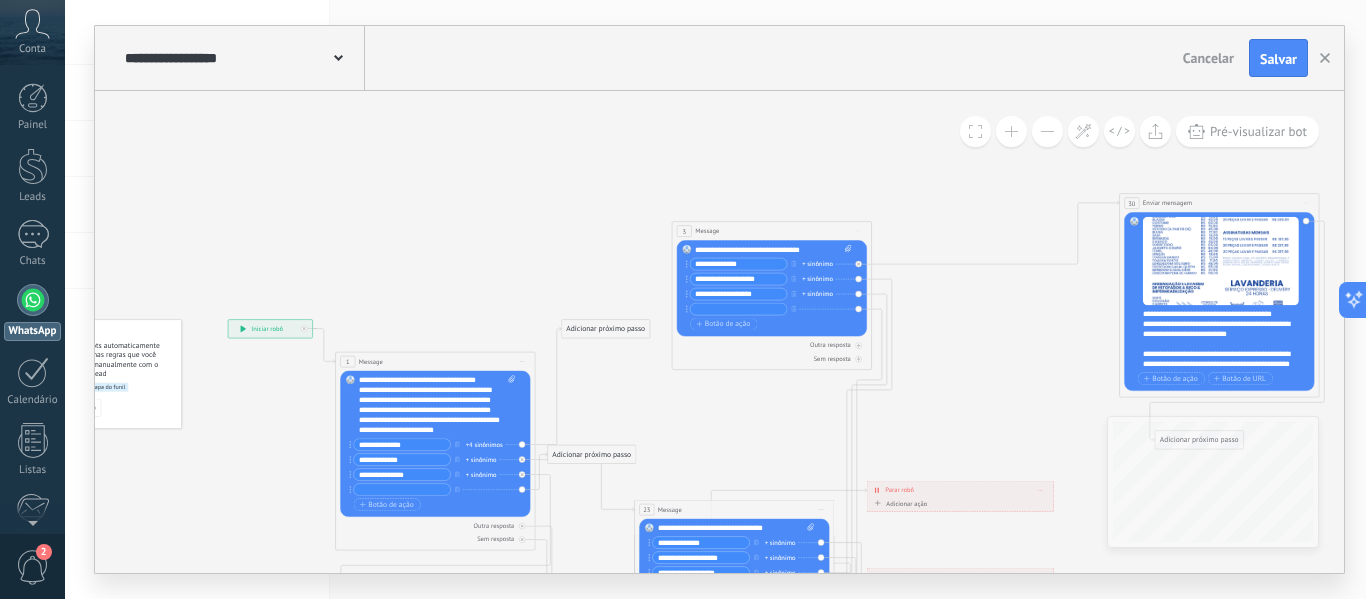 drag, startPoint x: 1095, startPoint y: 225, endPoint x: 1237, endPoint y: 197, distance: 144.73424 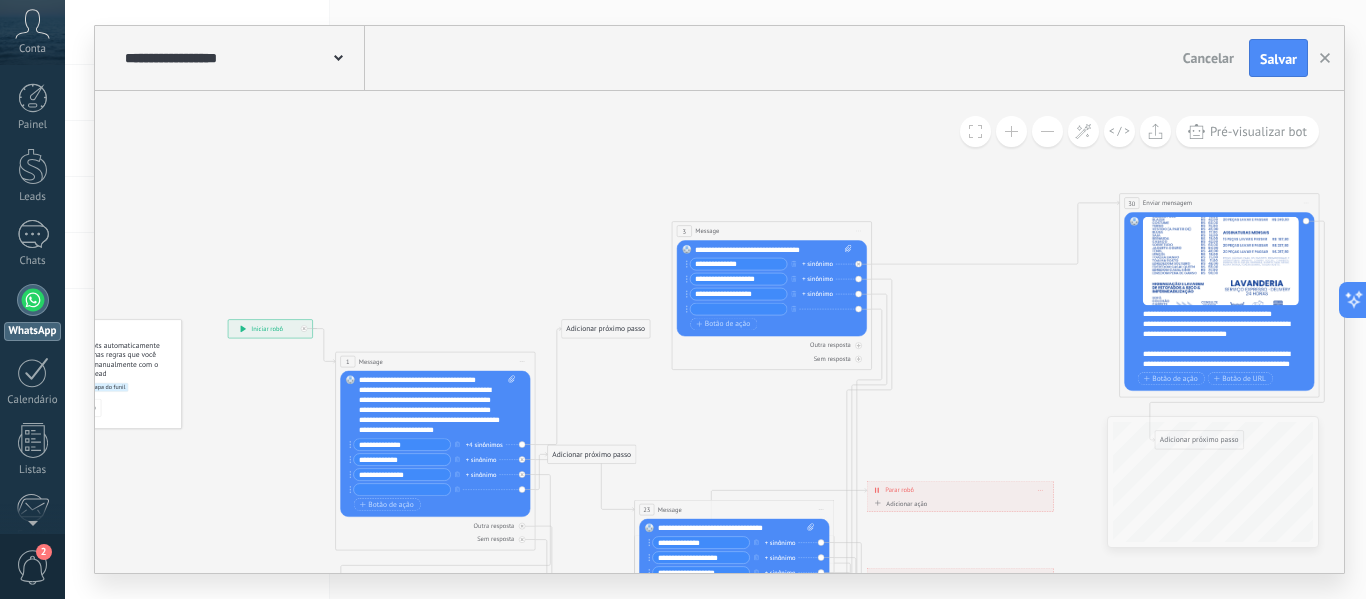 click on "**********" at bounding box center (1219, 203) 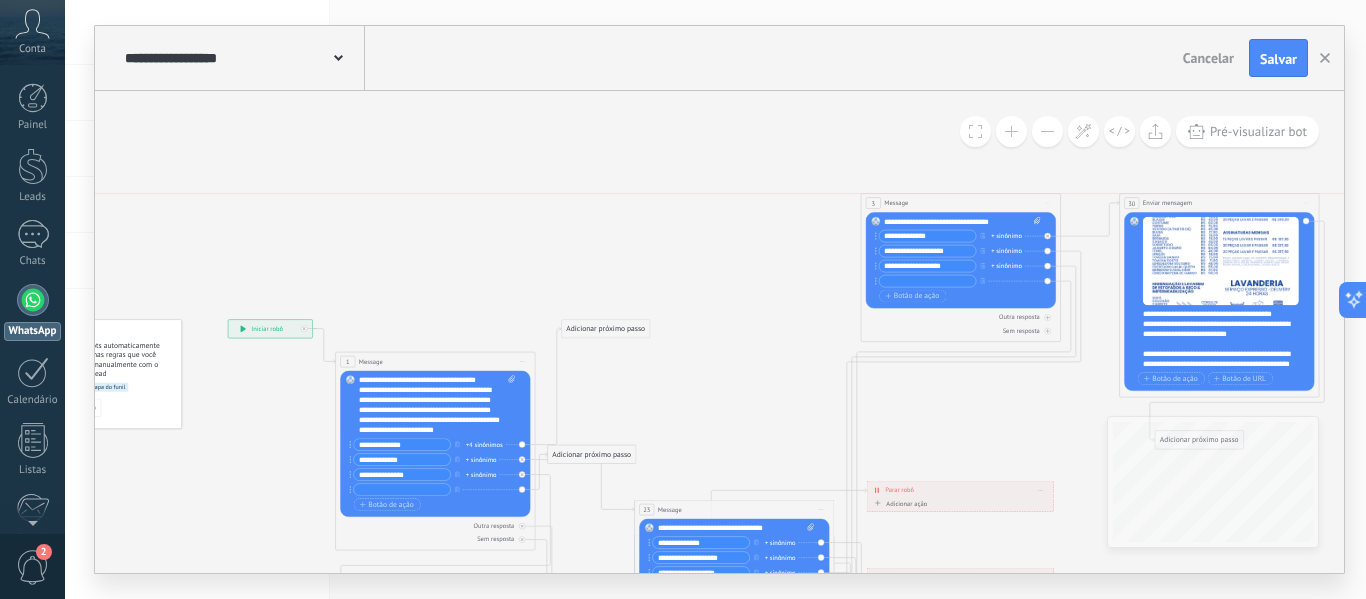 drag, startPoint x: 802, startPoint y: 230, endPoint x: 991, endPoint y: 204, distance: 190.77998 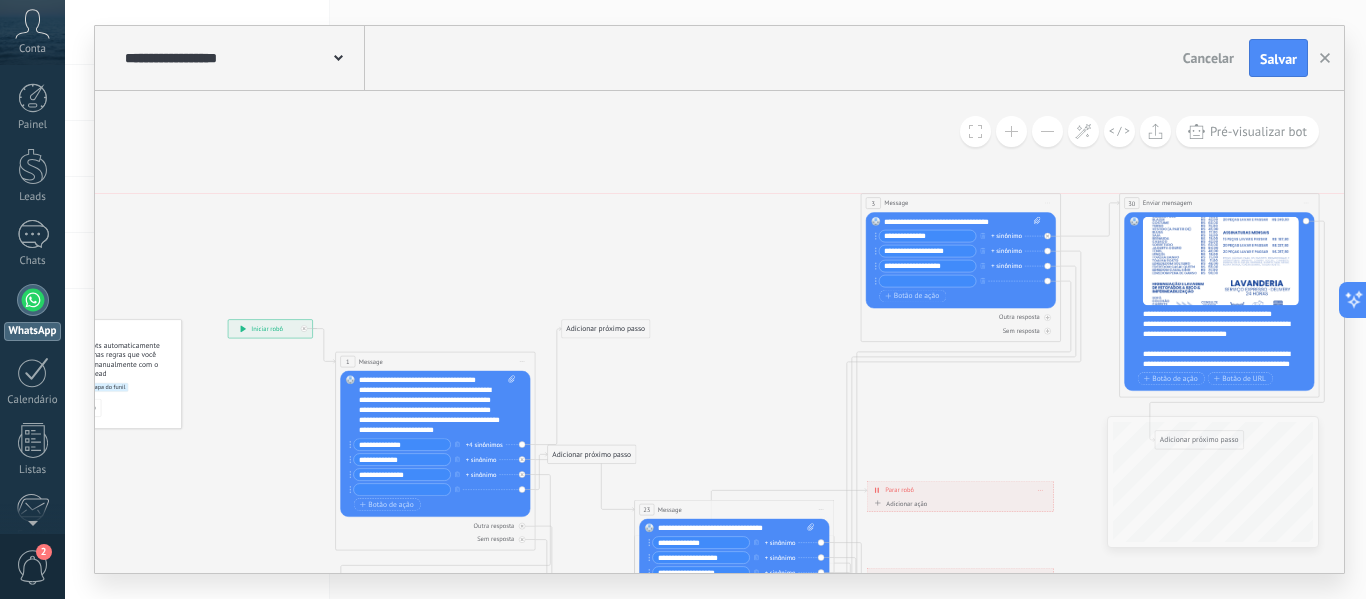 click on "3
Message
*******
(para):
Todos os contatos - canais selecionados
Todos os contatos - canais selecionados
Todos os contatos - canal primário
Contato principal - canais selecionados
Contato principal - canal primário
Todos os contatos - canais selecionados
Todos os contatos - canais selecionados
Todos os contatos - canal primário
Contato principal - canais selecionados" at bounding box center (960, 203) 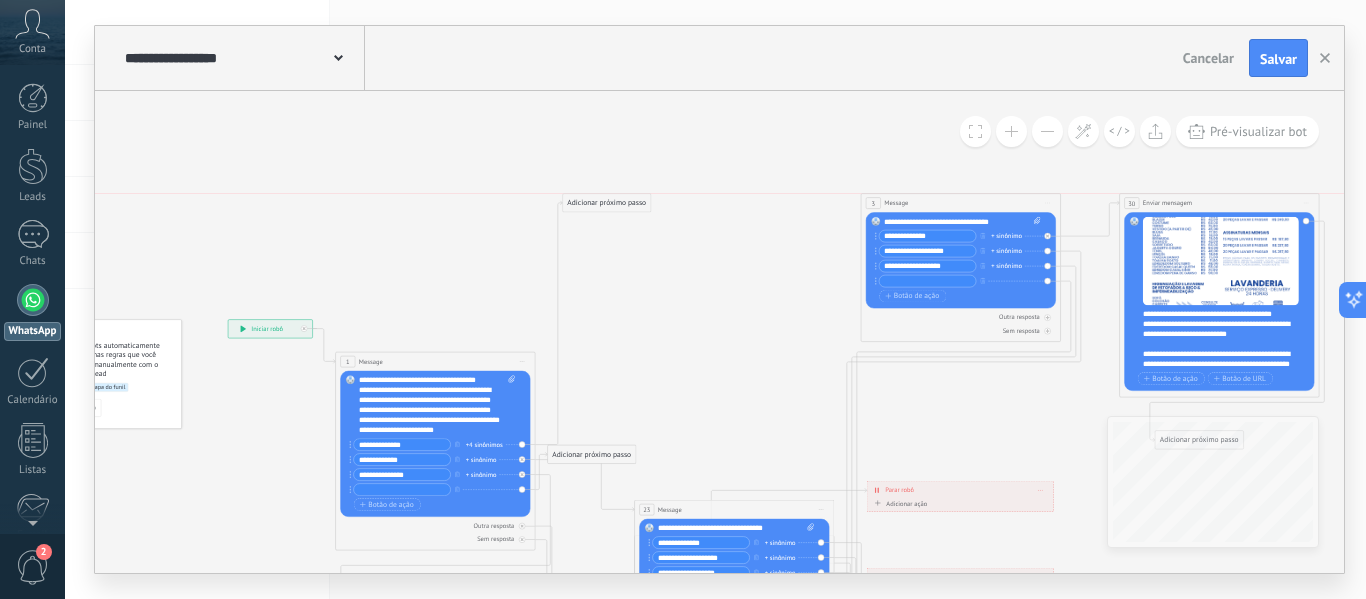 drag, startPoint x: 598, startPoint y: 328, endPoint x: 599, endPoint y: 203, distance: 125.004 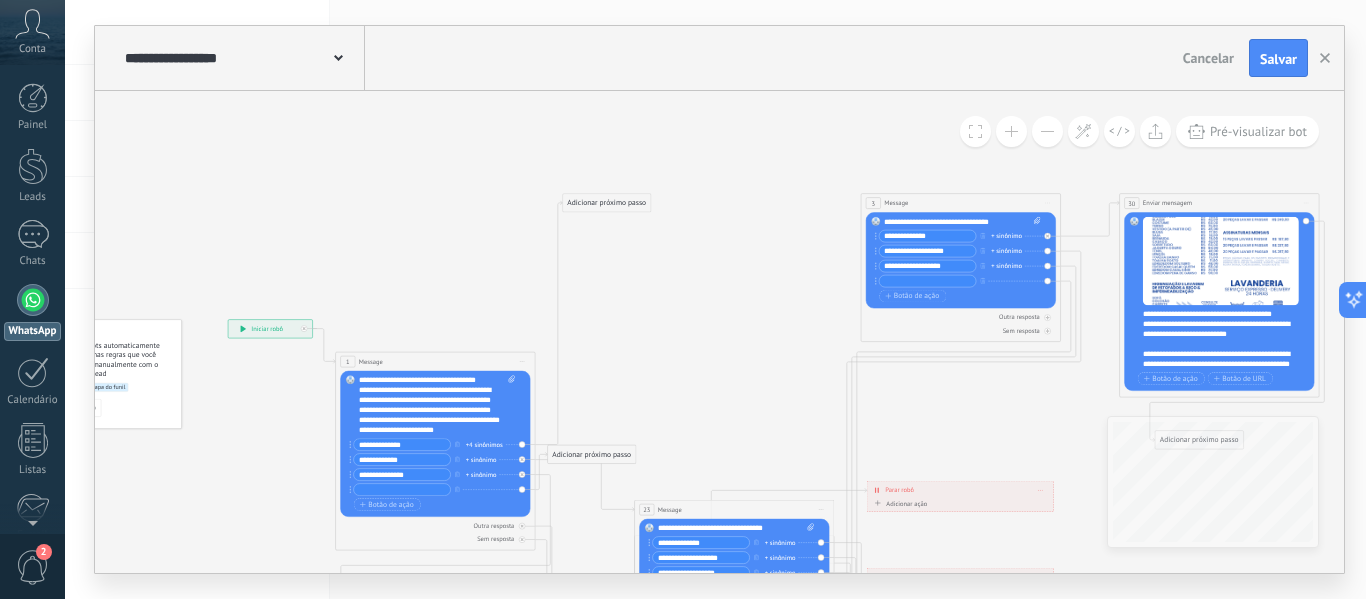 click on "Adicionar próximo passo" at bounding box center (607, 203) 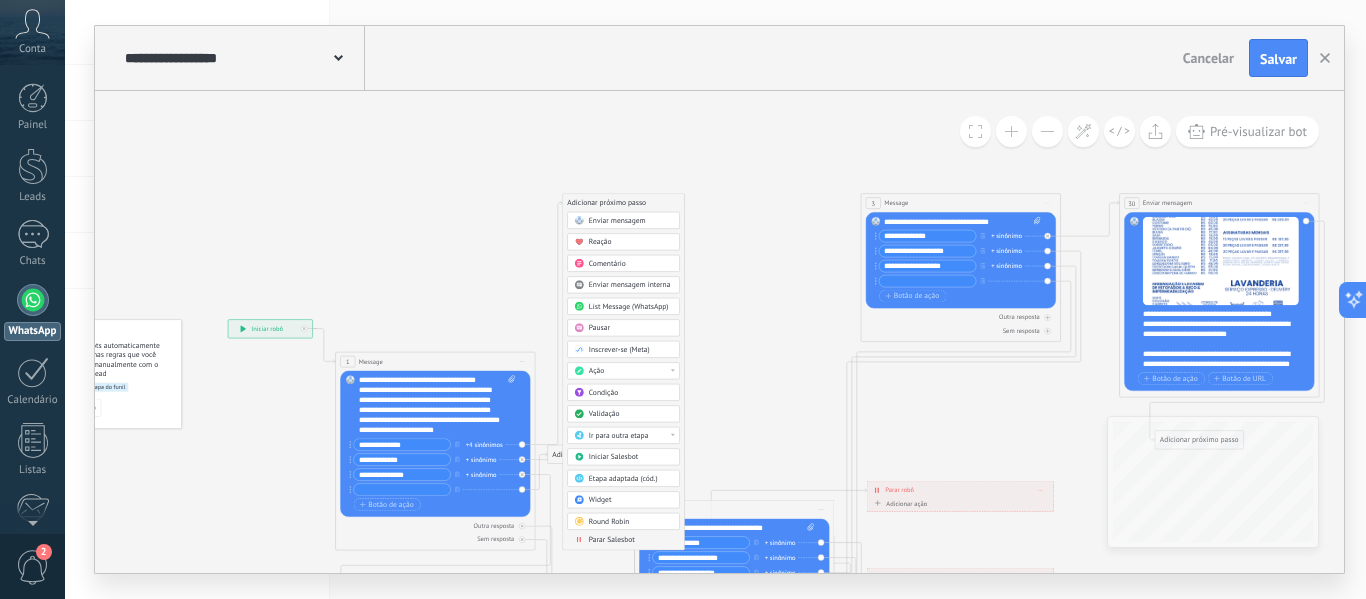 click on "Enviar mensagem" at bounding box center [617, 221] 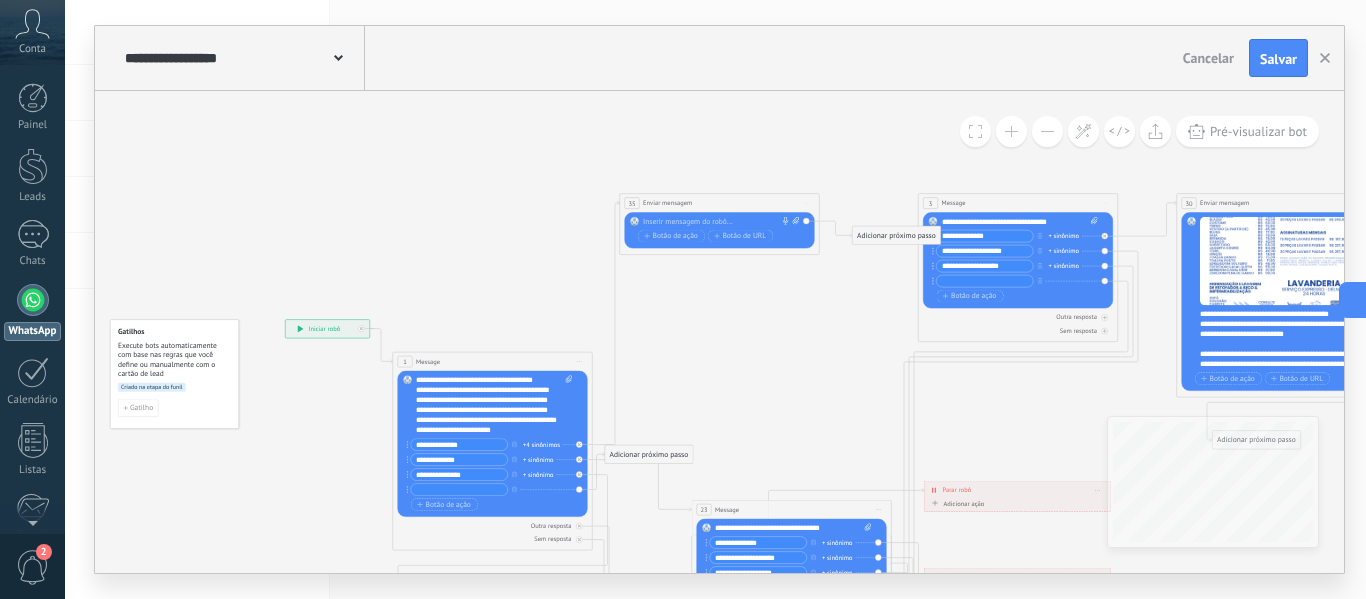 click at bounding box center (717, 222) 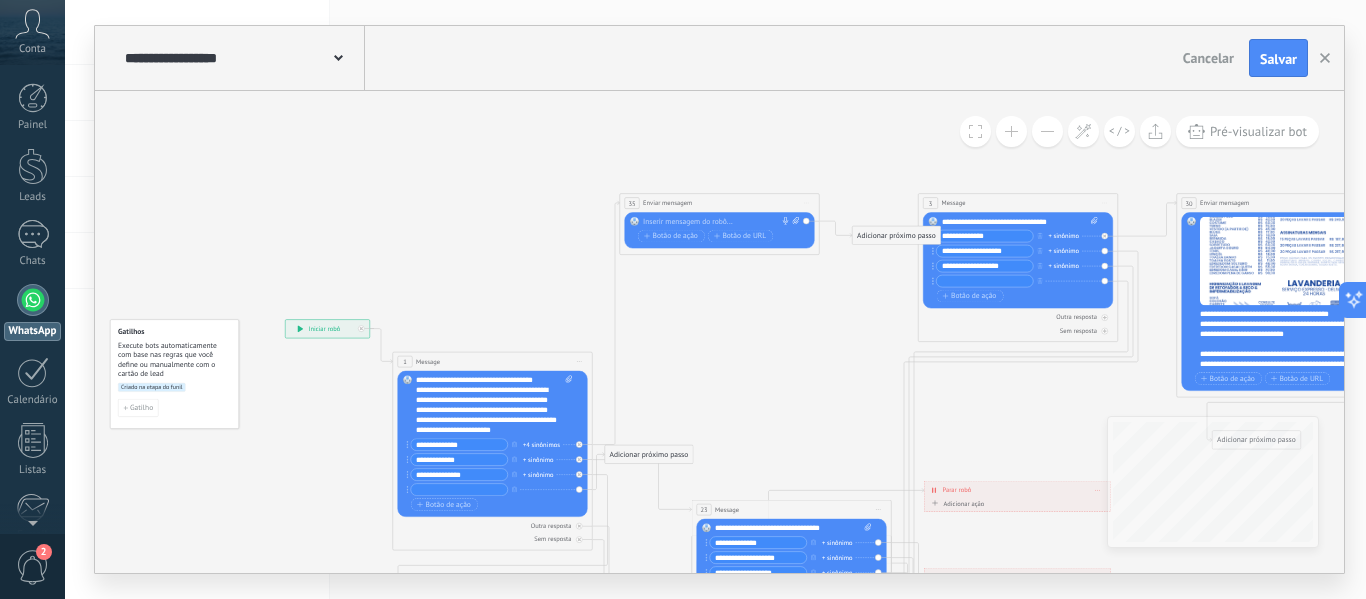 type 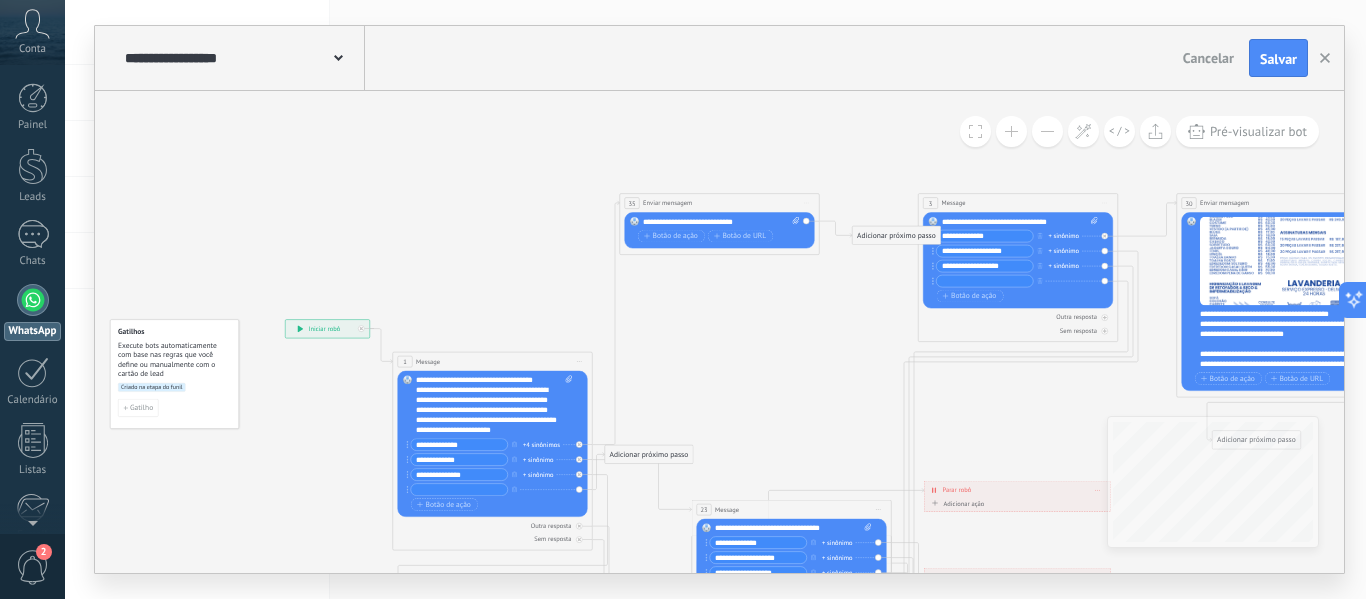 click 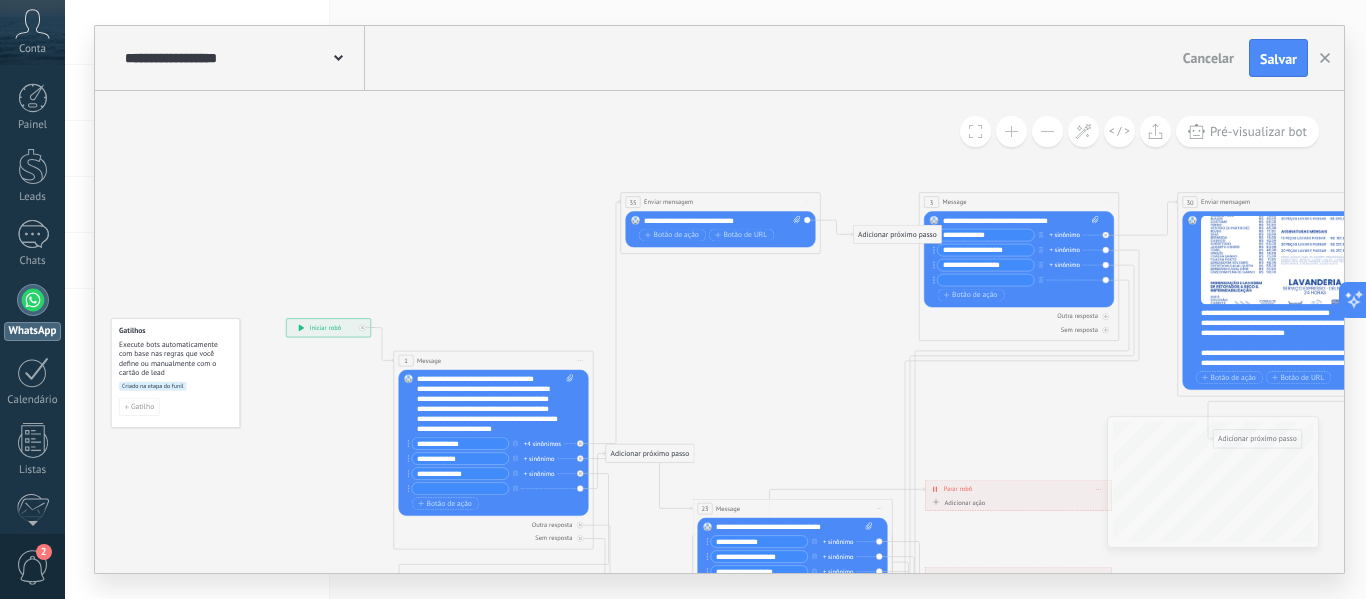 click on "Adicionar próximo passo" at bounding box center [898, 234] 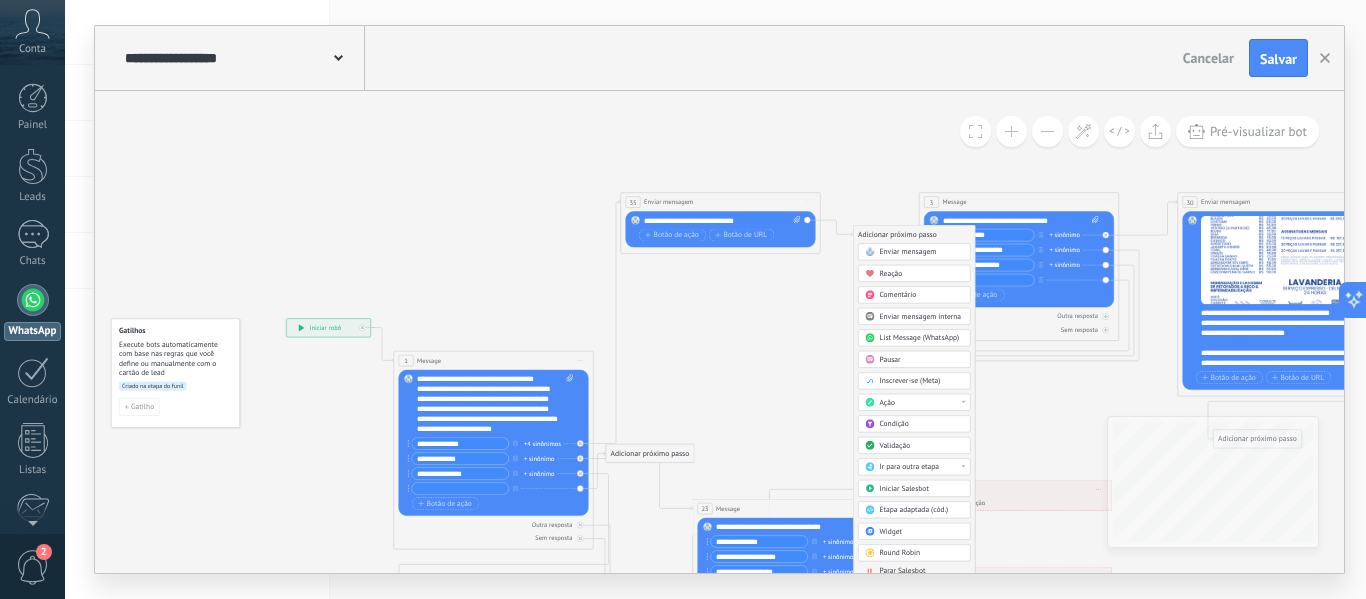 click at bounding box center (964, 402) 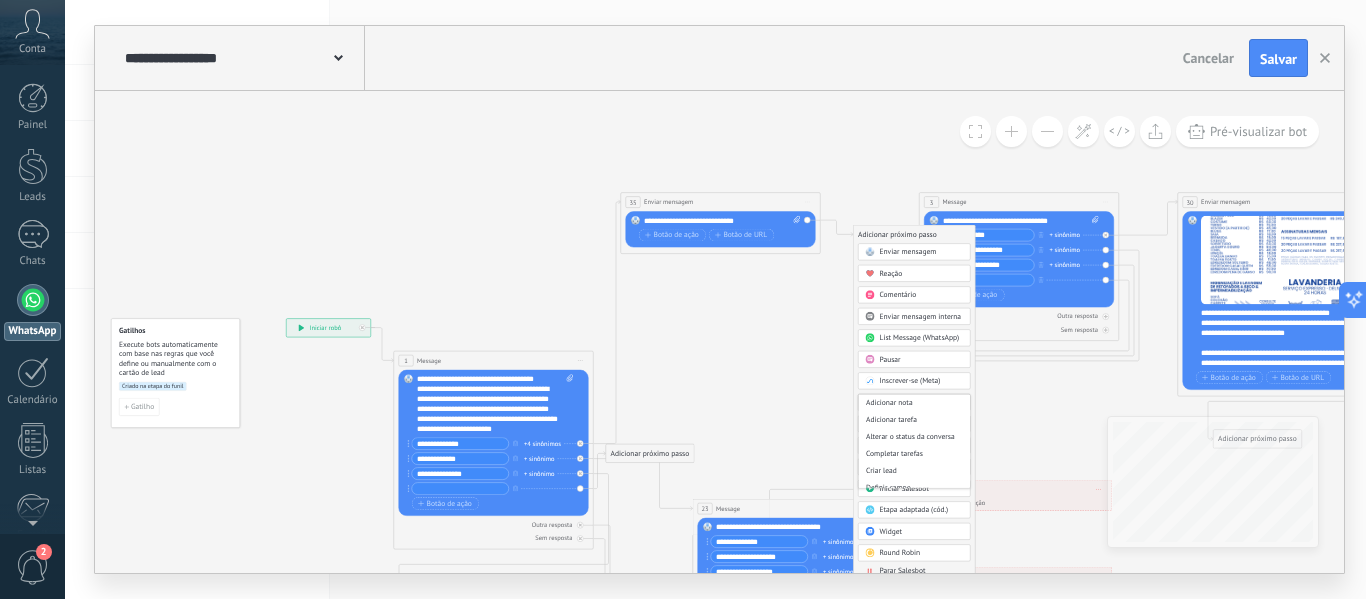 drag, startPoint x: 970, startPoint y: 404, endPoint x: 970, endPoint y: 427, distance: 23 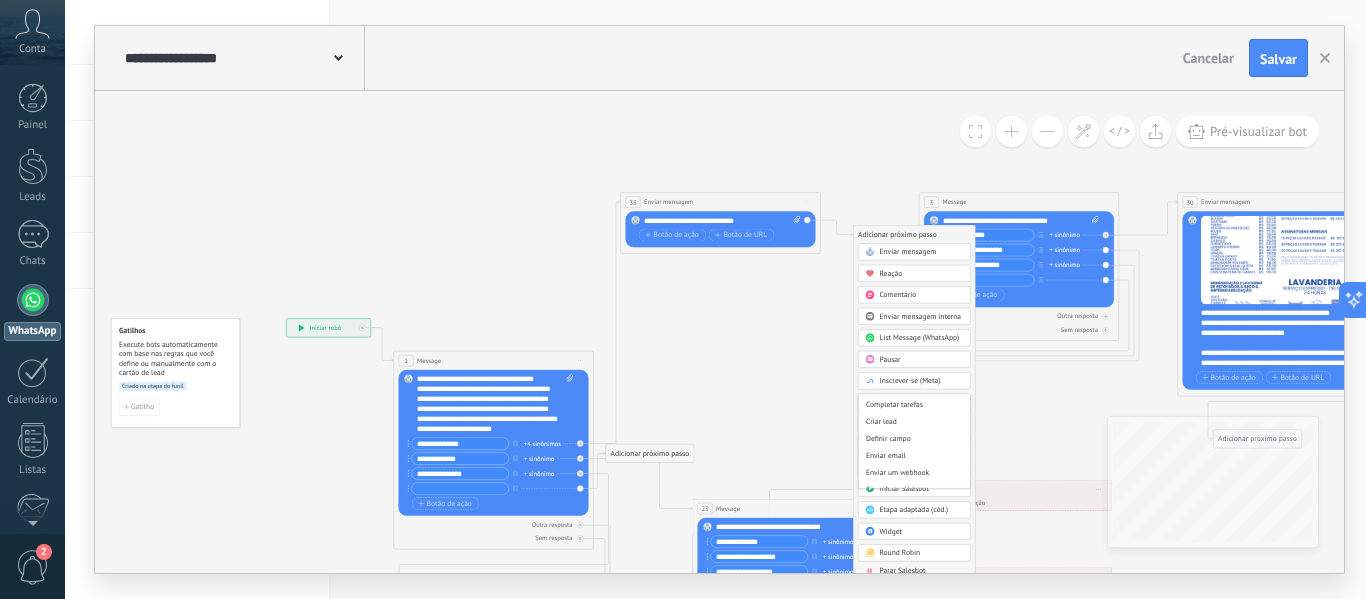 scroll, scrollTop: 101, scrollLeft: 0, axis: vertical 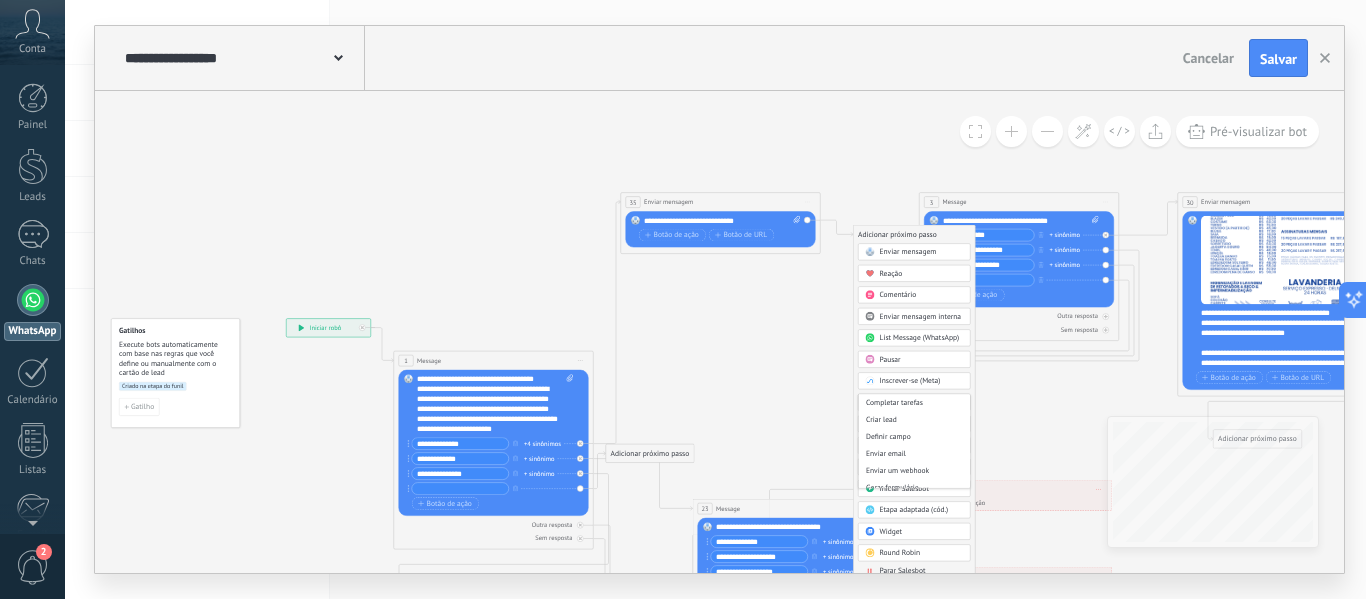 click on "Definir campo" at bounding box center [915, 437] 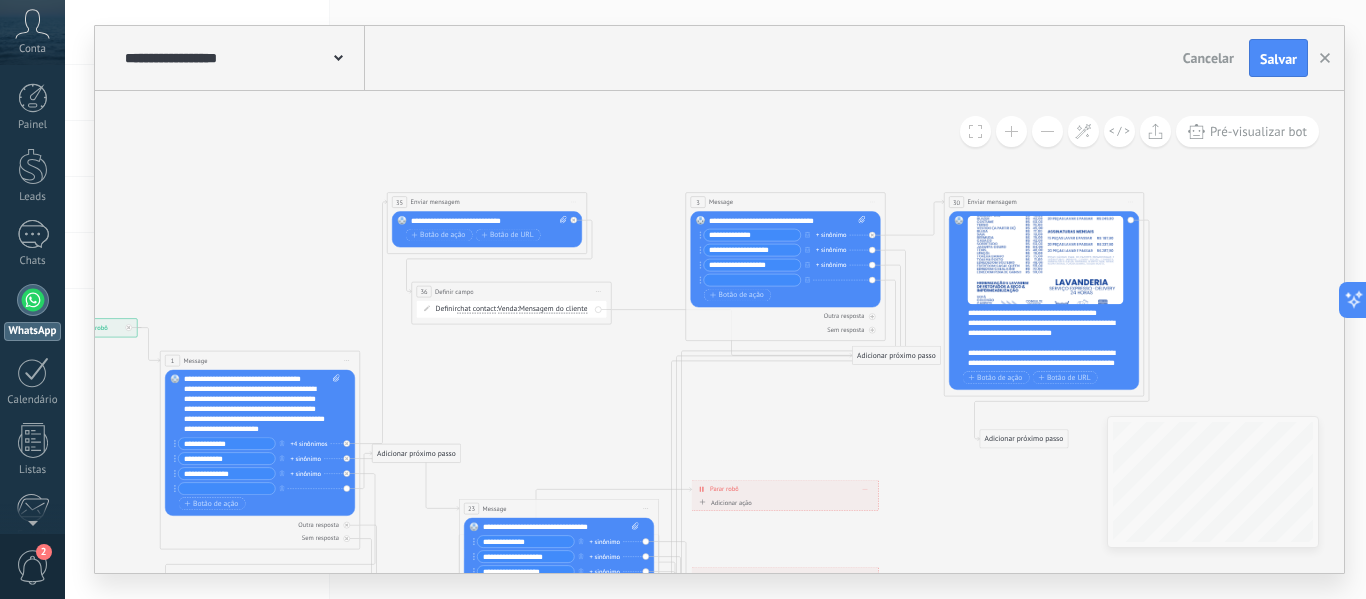 drag, startPoint x: 661, startPoint y: 233, endPoint x: 453, endPoint y: 290, distance: 215.66873 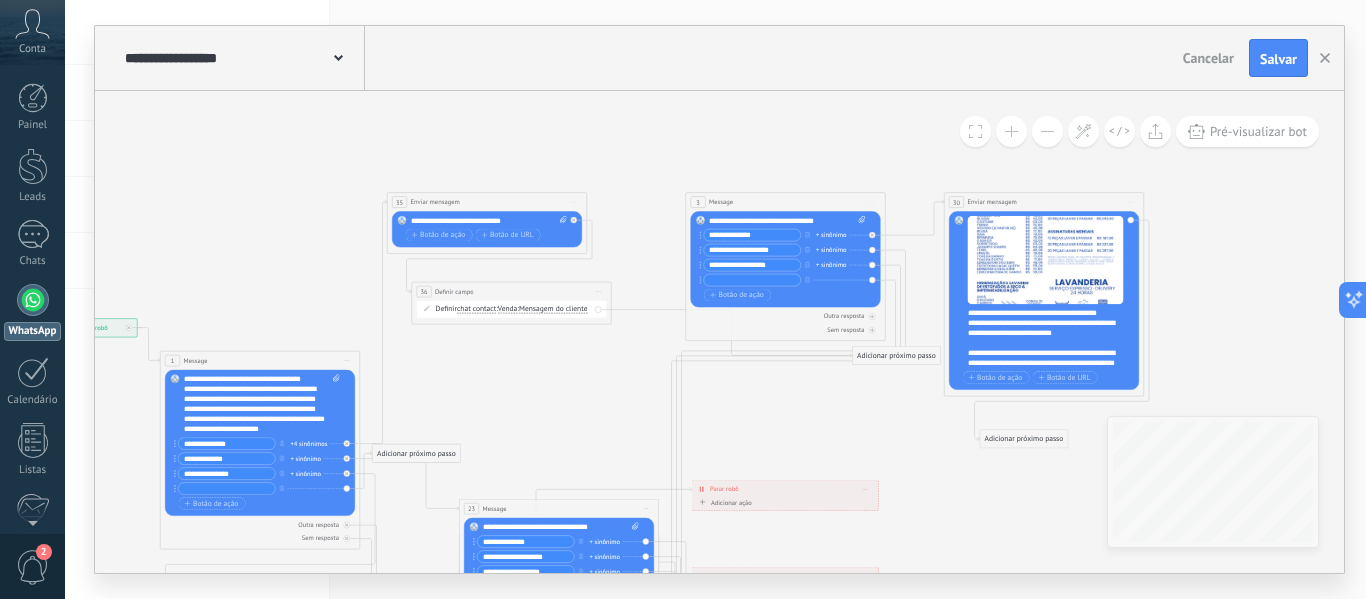 click on "Definir
chat contact
chat contact
all contacts
main contact
lead
empresa
conversation
chat contact
chat contact
all contacts
main contact" at bounding box center [514, 309] 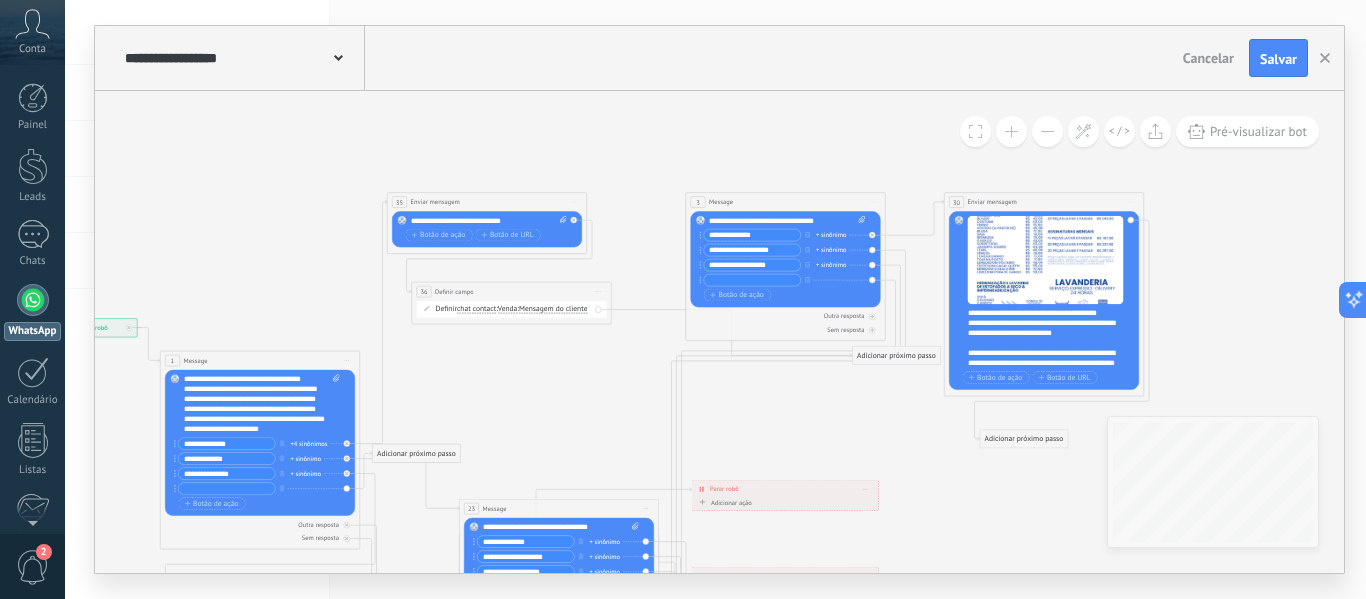 click on "Definir
chat contact
chat contact
all contacts
main contact
lead
empresa
conversation
chat contact
chat contact
all contacts
main contact" at bounding box center [514, 309] 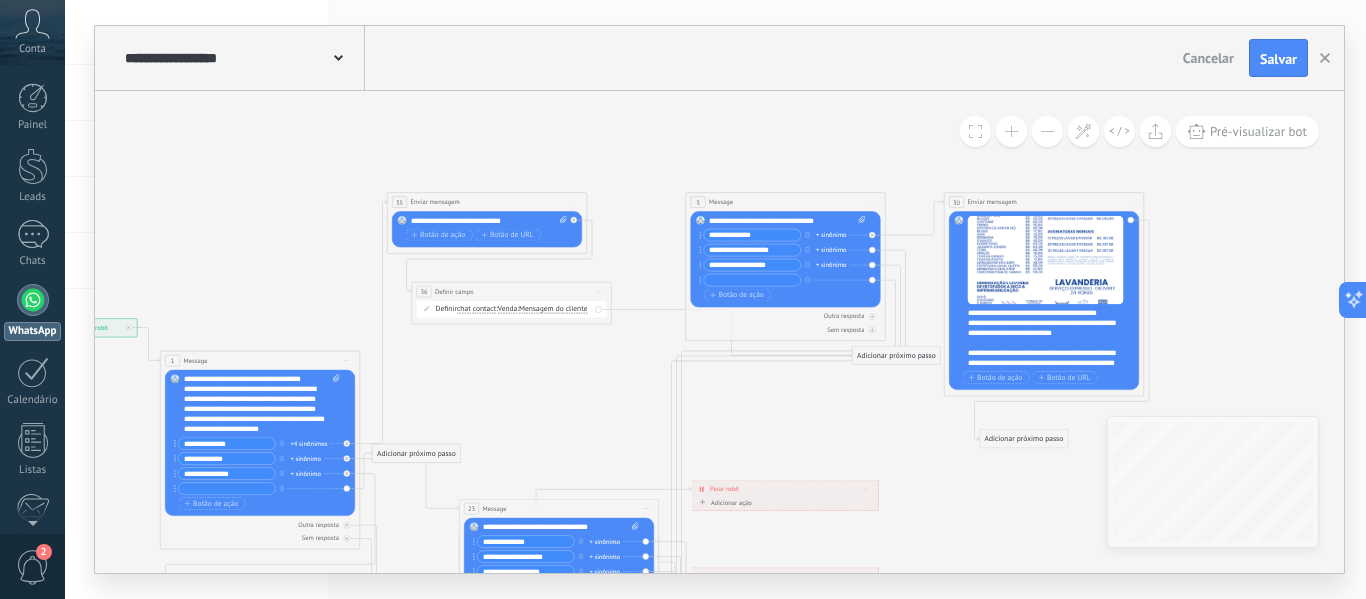 click at bounding box center (1011, 131) 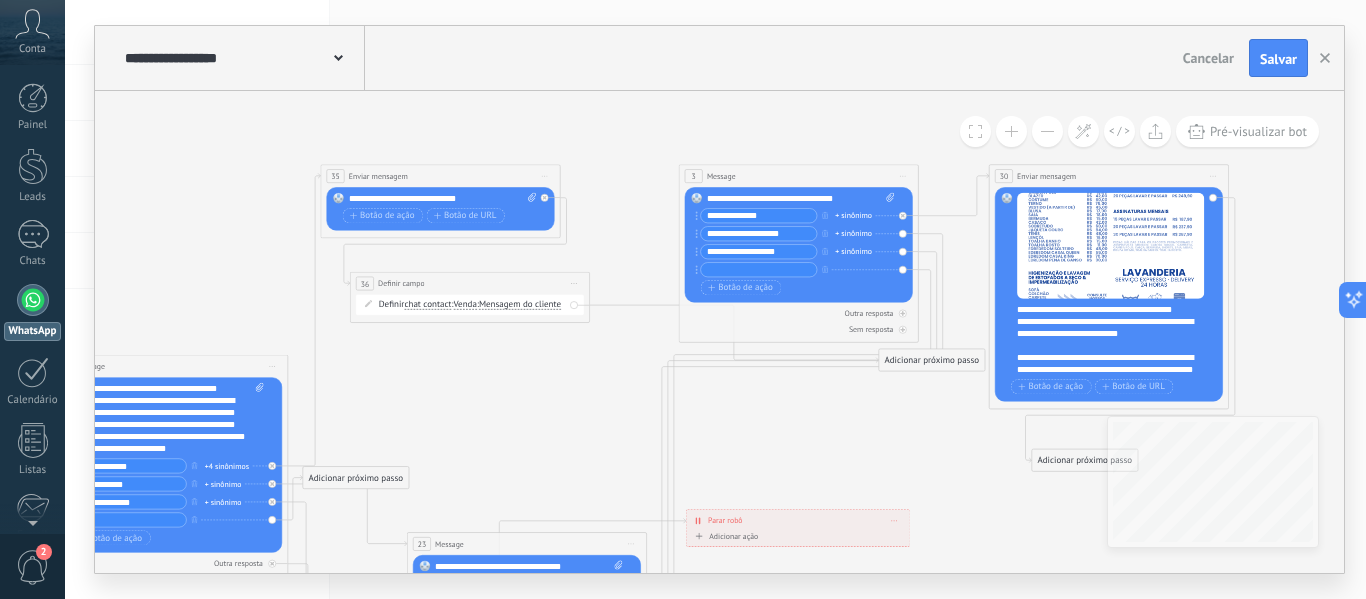 click at bounding box center [1011, 131] 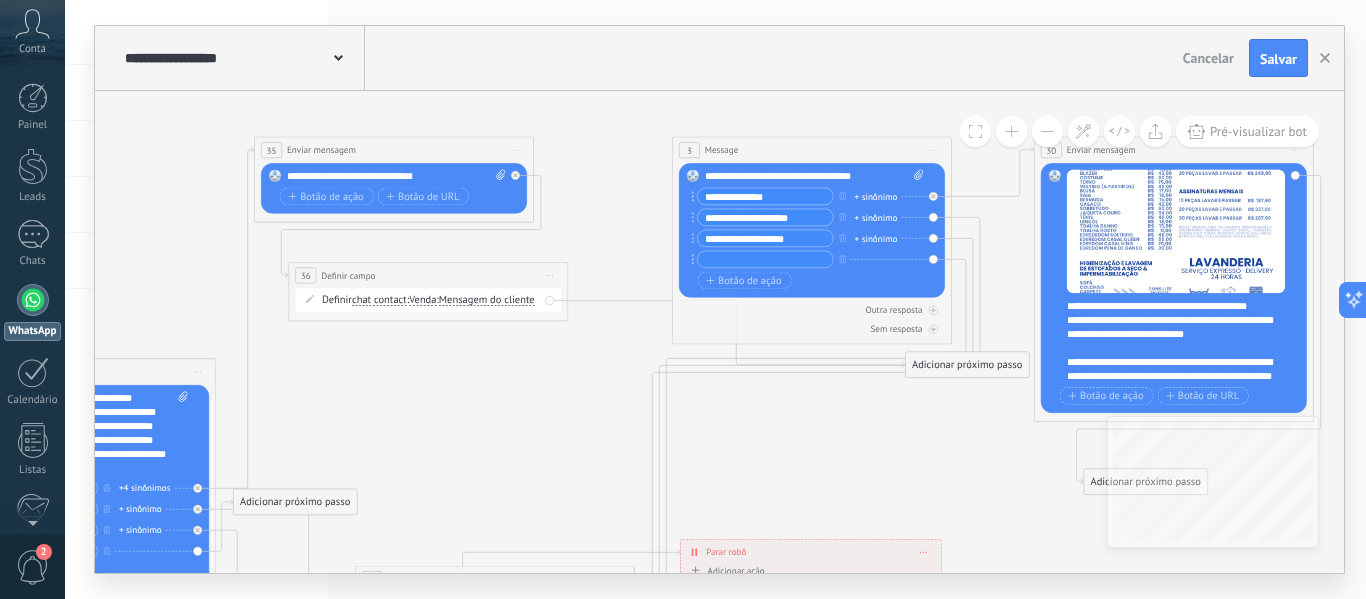 click at bounding box center [1011, 131] 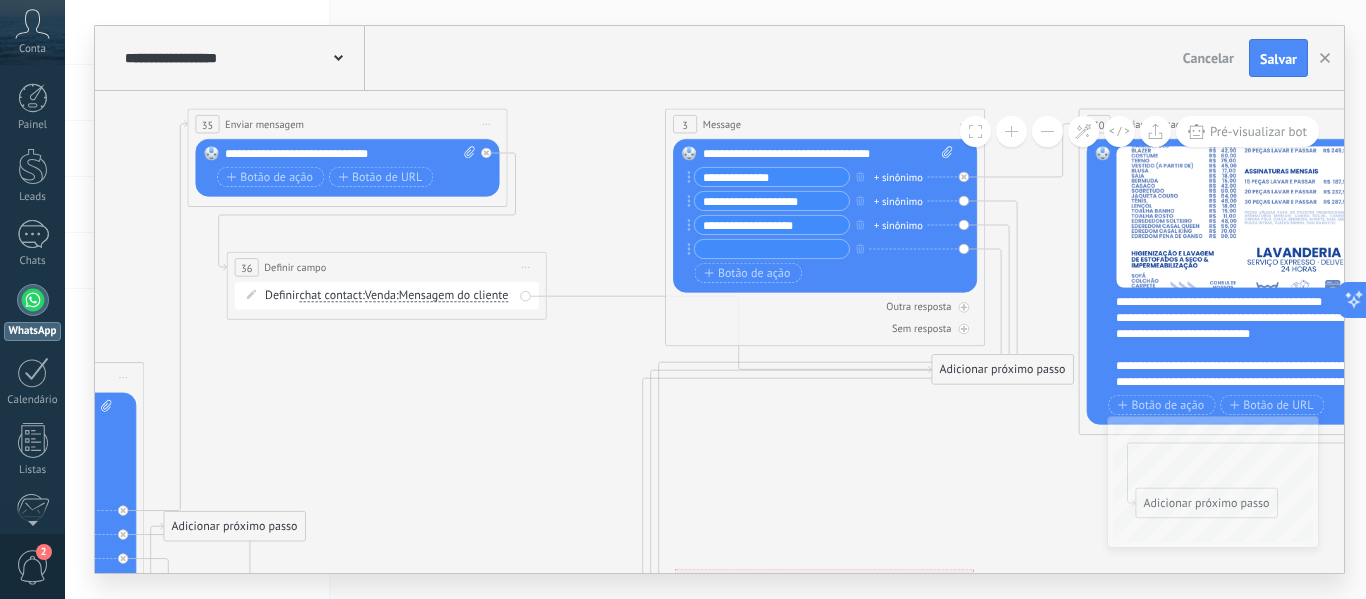 click on "Venda" at bounding box center [380, 295] 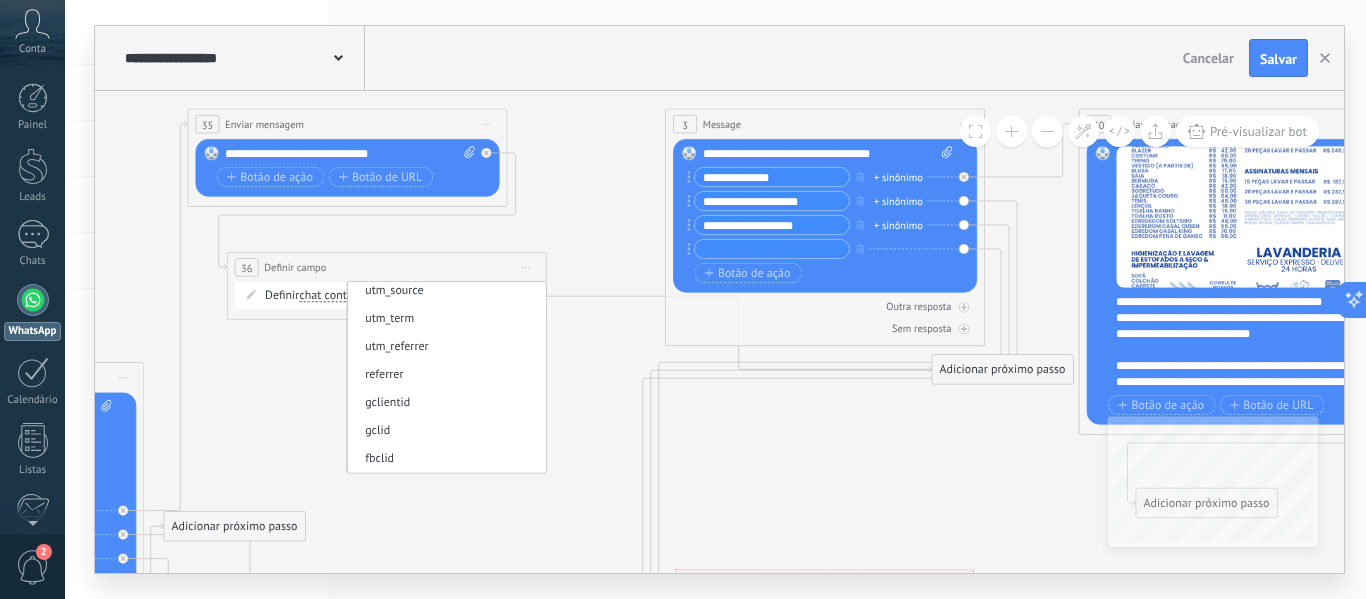 scroll, scrollTop: 0, scrollLeft: 0, axis: both 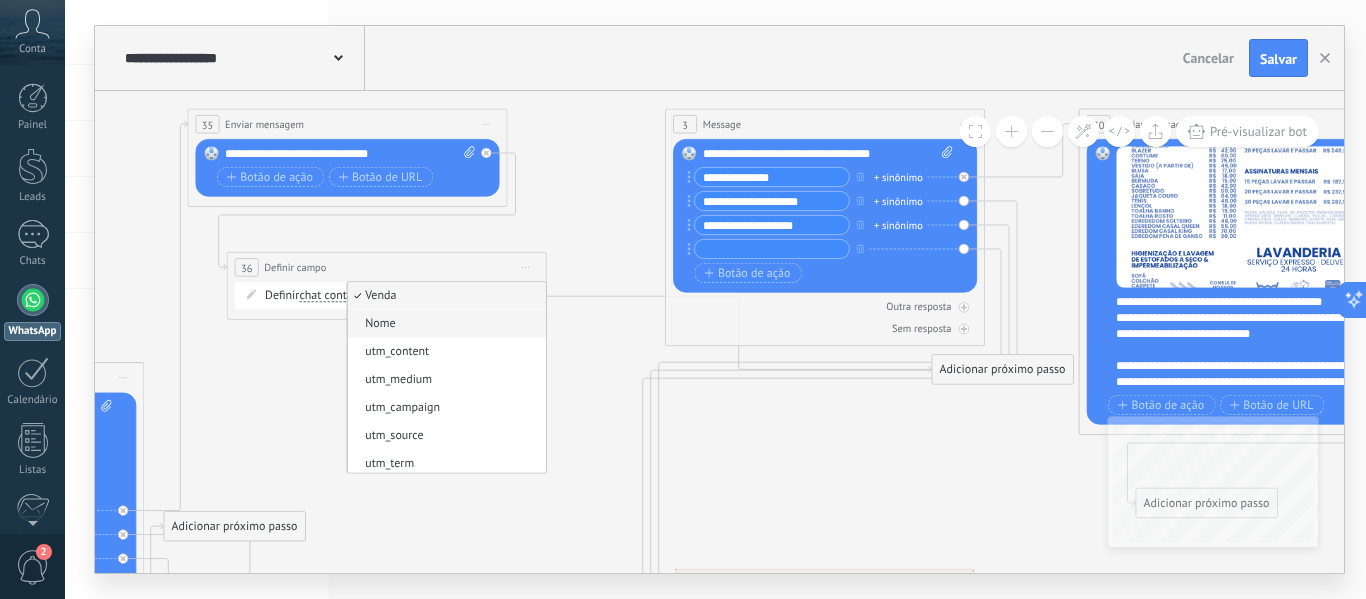 click on "Nome" at bounding box center [444, 325] 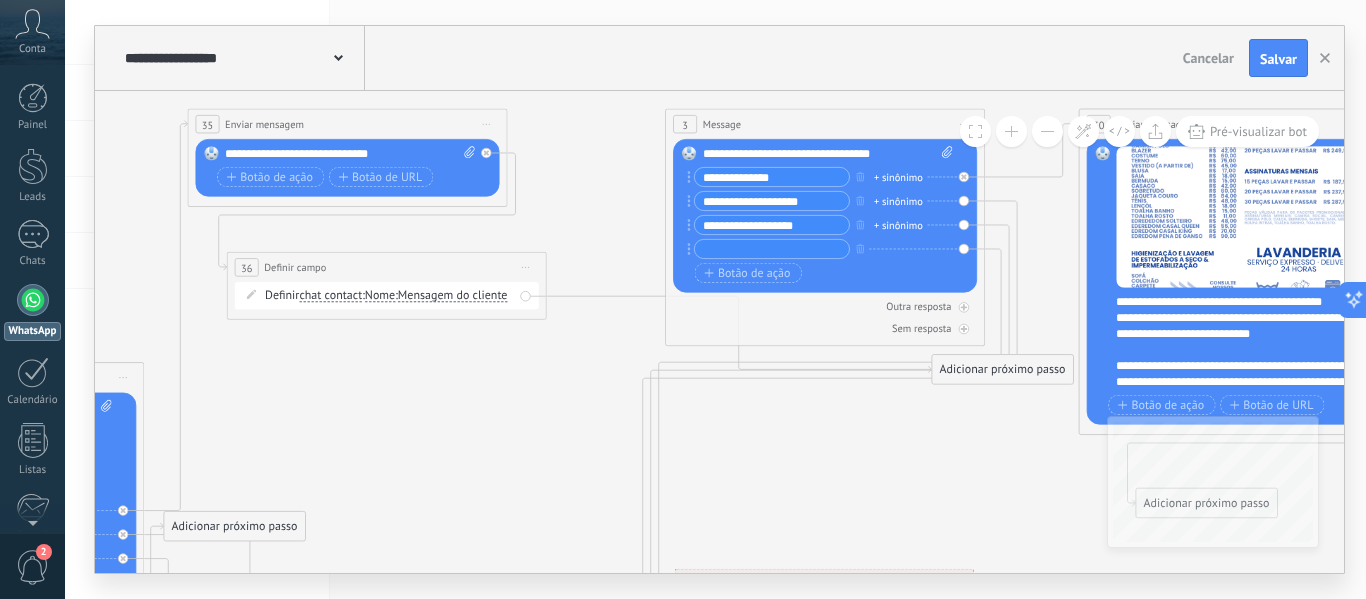click on "Mensagem do cliente" at bounding box center [453, 295] 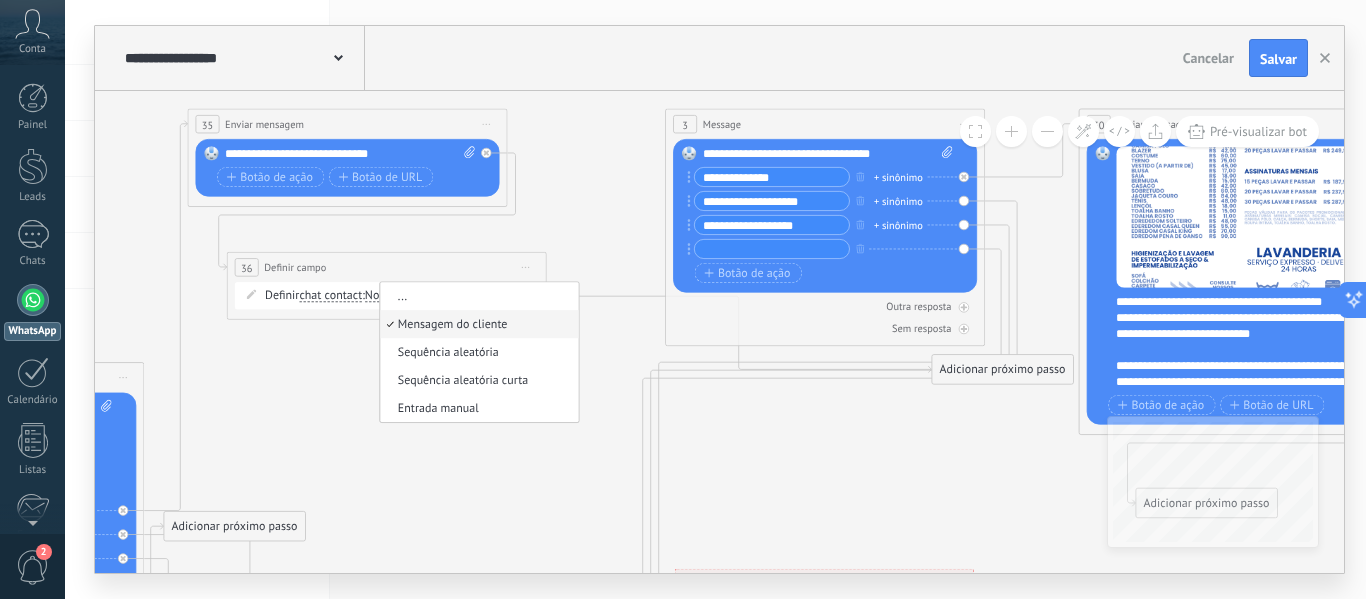 click 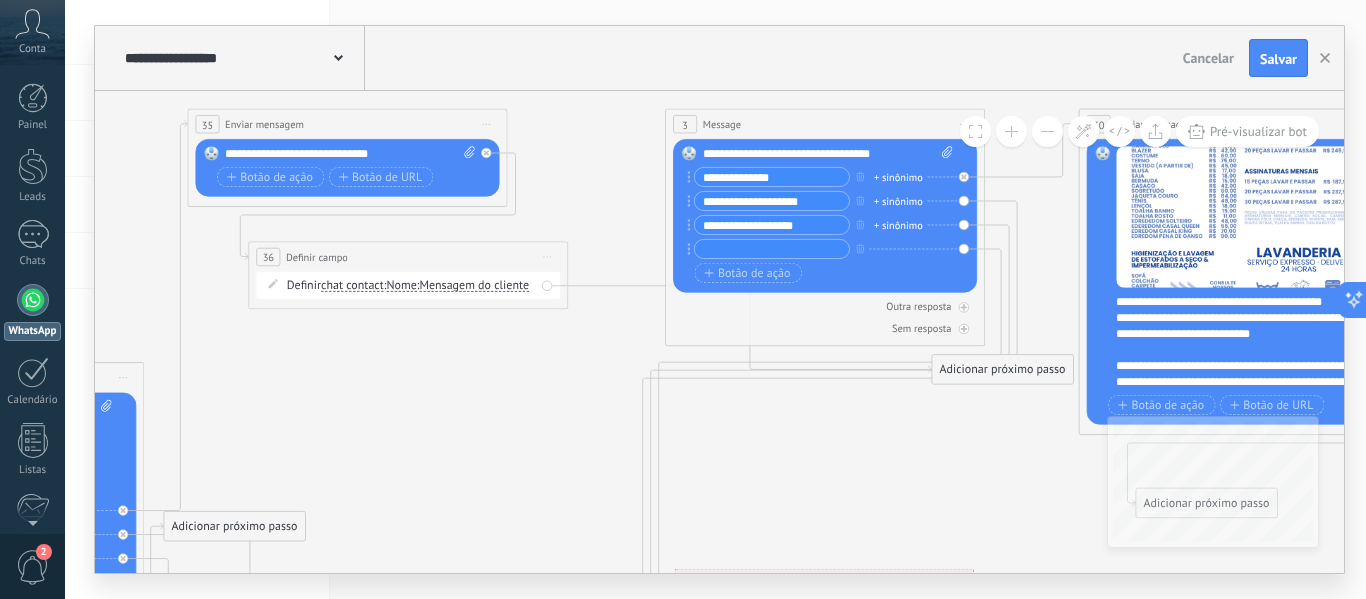 drag, startPoint x: 297, startPoint y: 264, endPoint x: 318, endPoint y: 252, distance: 24.186773 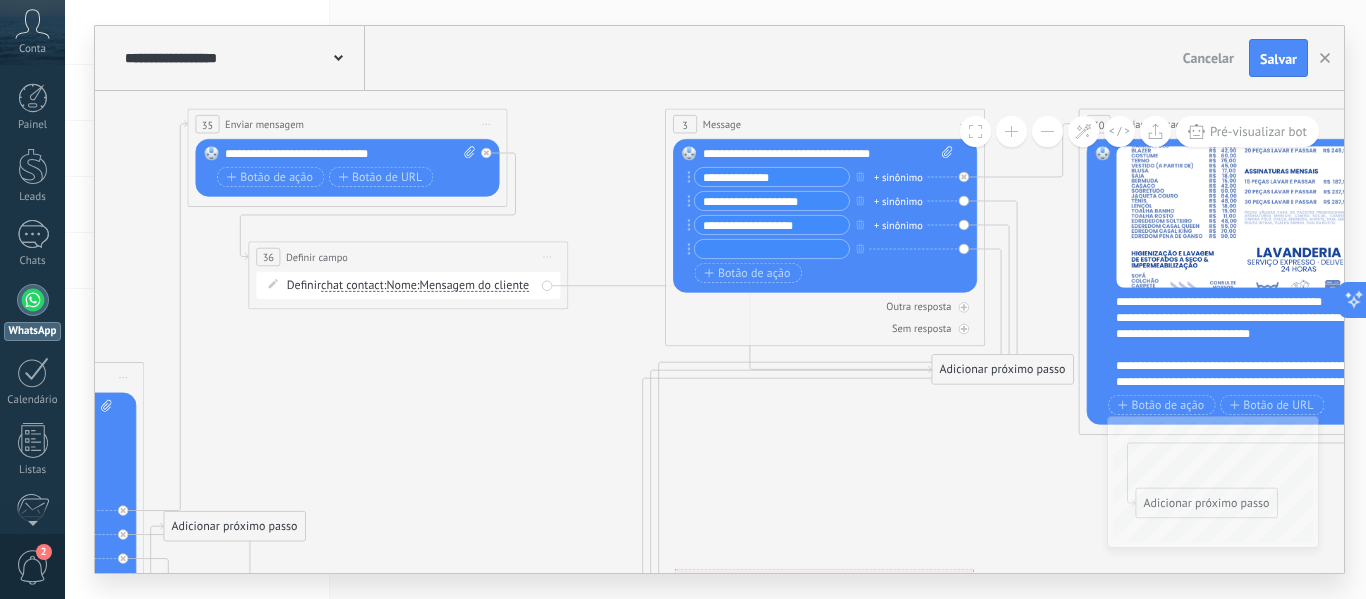click on "Definir campo" at bounding box center (317, 256) 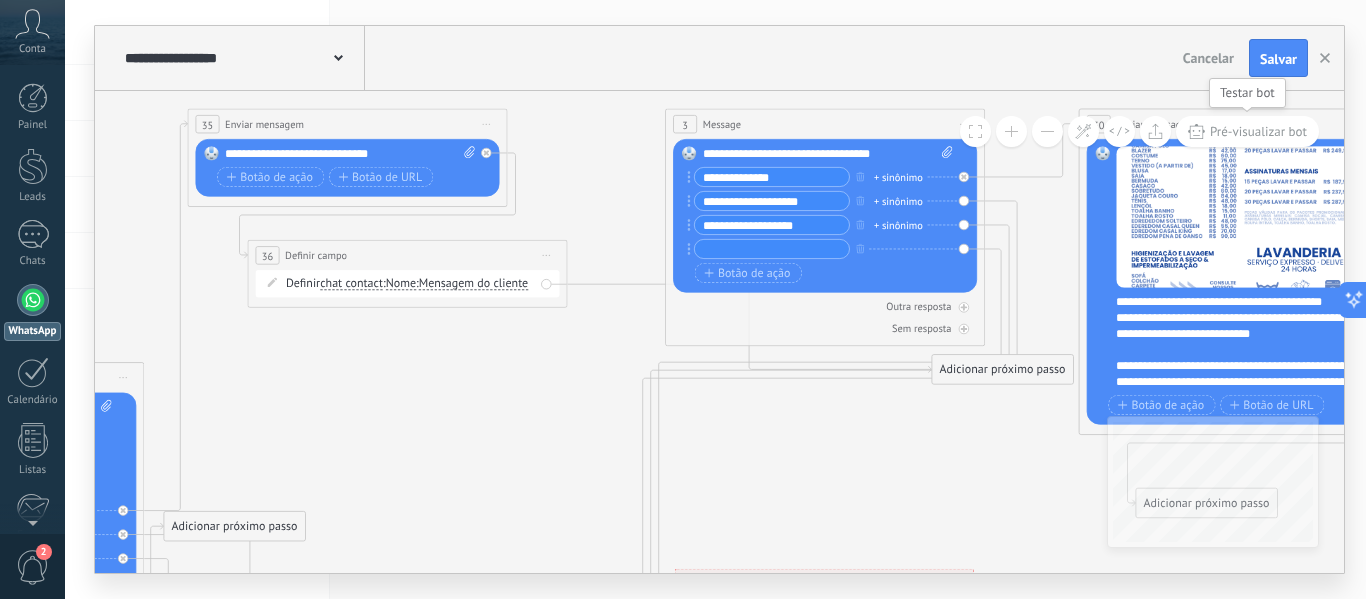 click on "Pré-visualizar bot" at bounding box center (1258, 131) 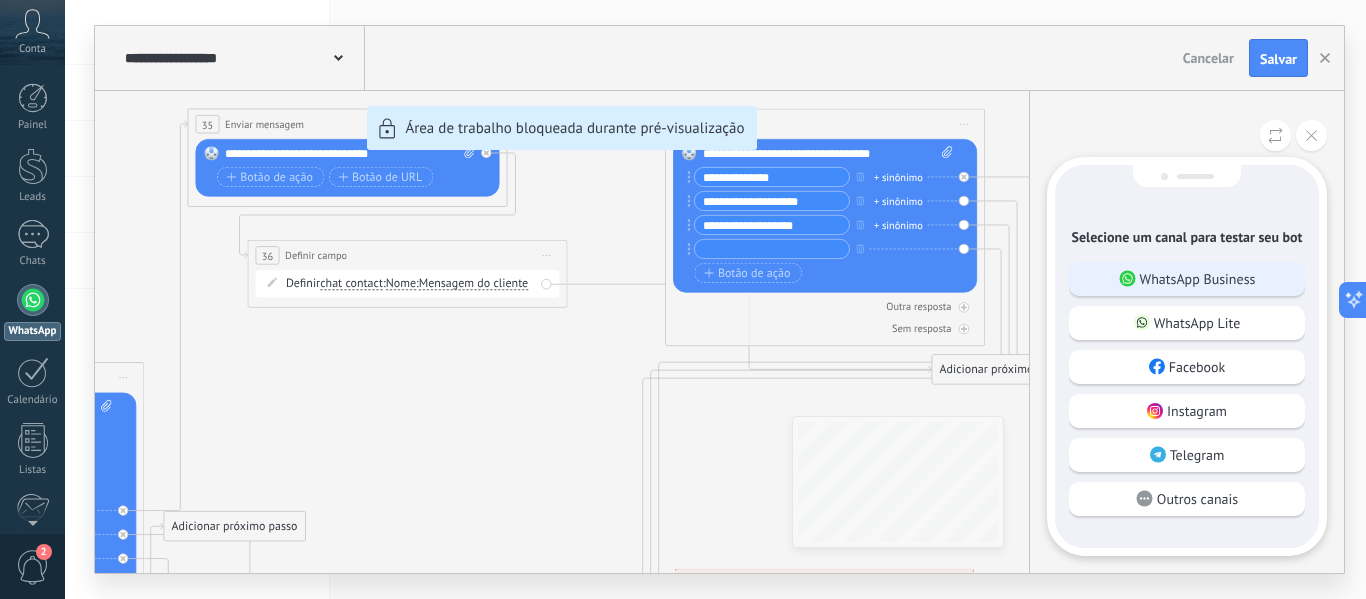 click on "WhatsApp Business" at bounding box center [1198, 279] 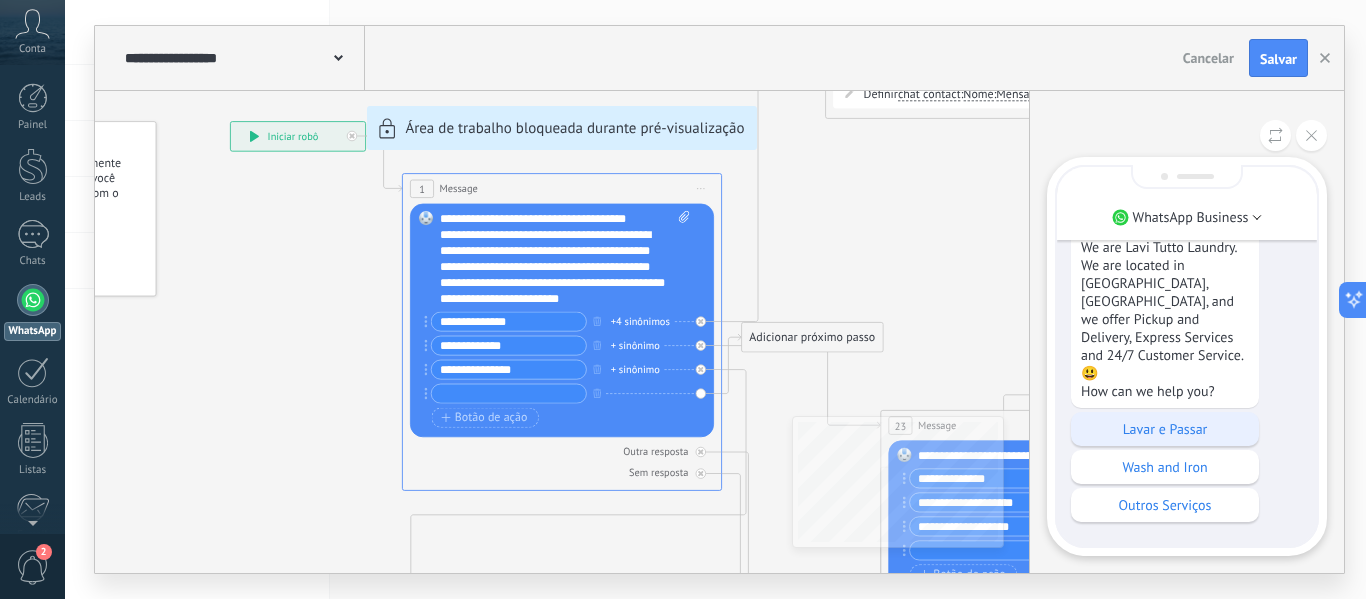 click on "Lavar e Passar" at bounding box center [1165, 429] 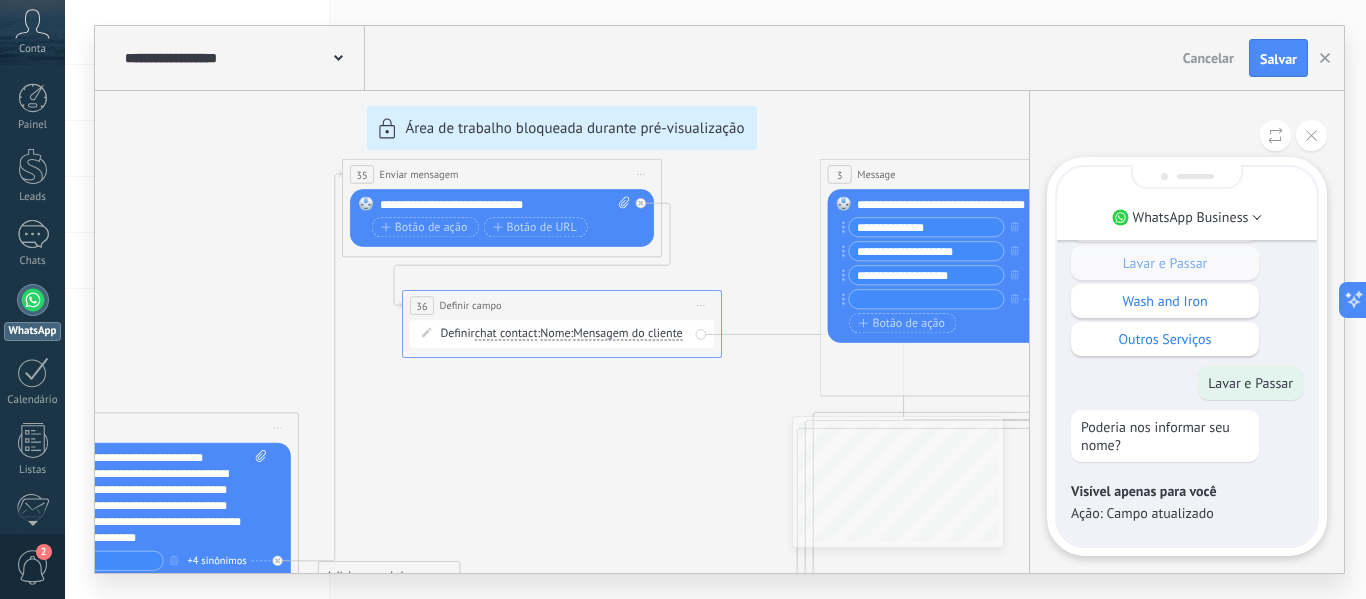 click on "Ação: Campo atualizado" at bounding box center [1187, 513] 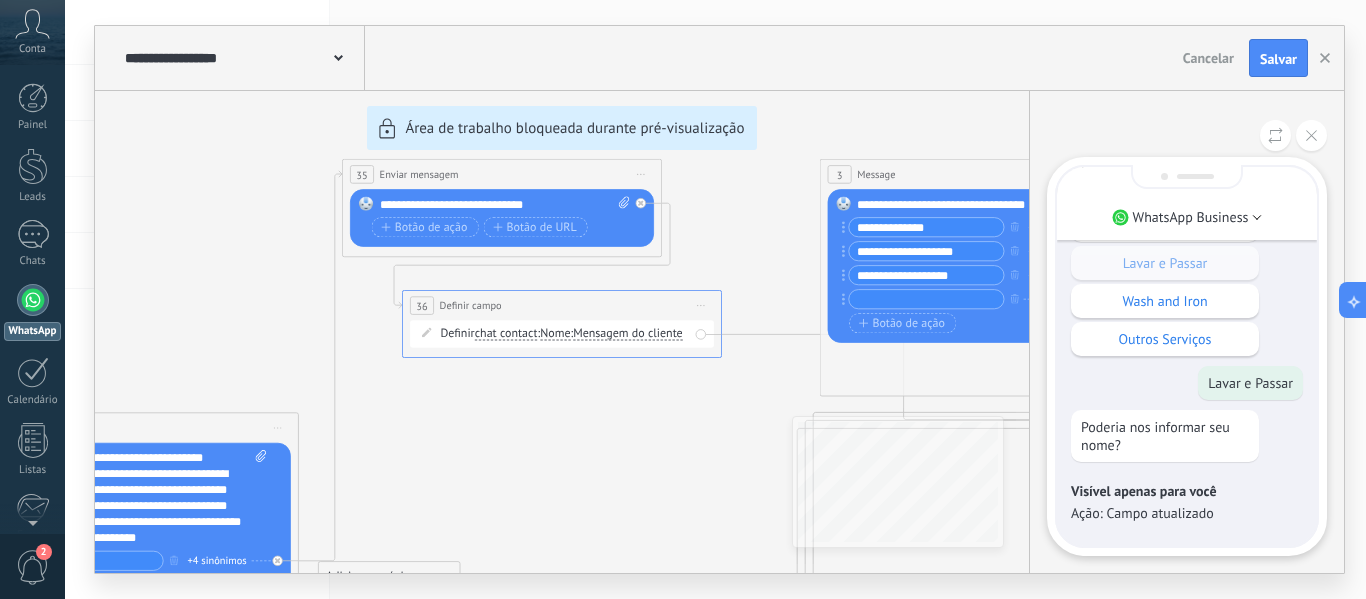 click on "Ação: Campo atualizado" at bounding box center [1187, 513] 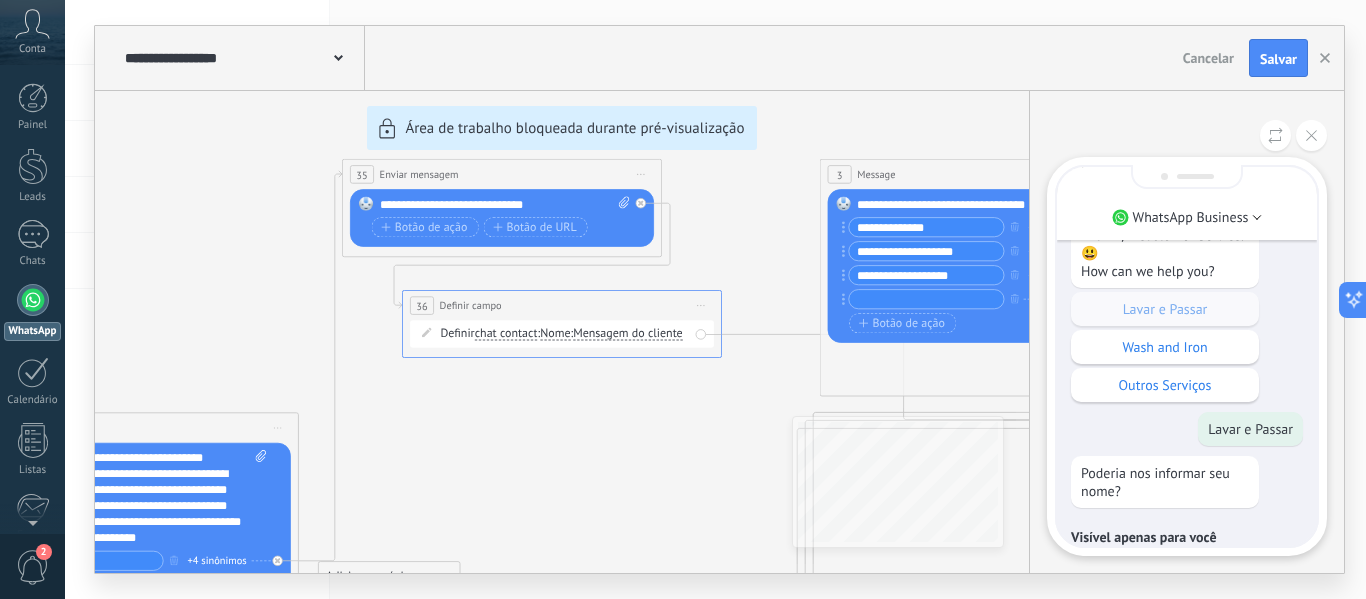 scroll, scrollTop: 0, scrollLeft: 0, axis: both 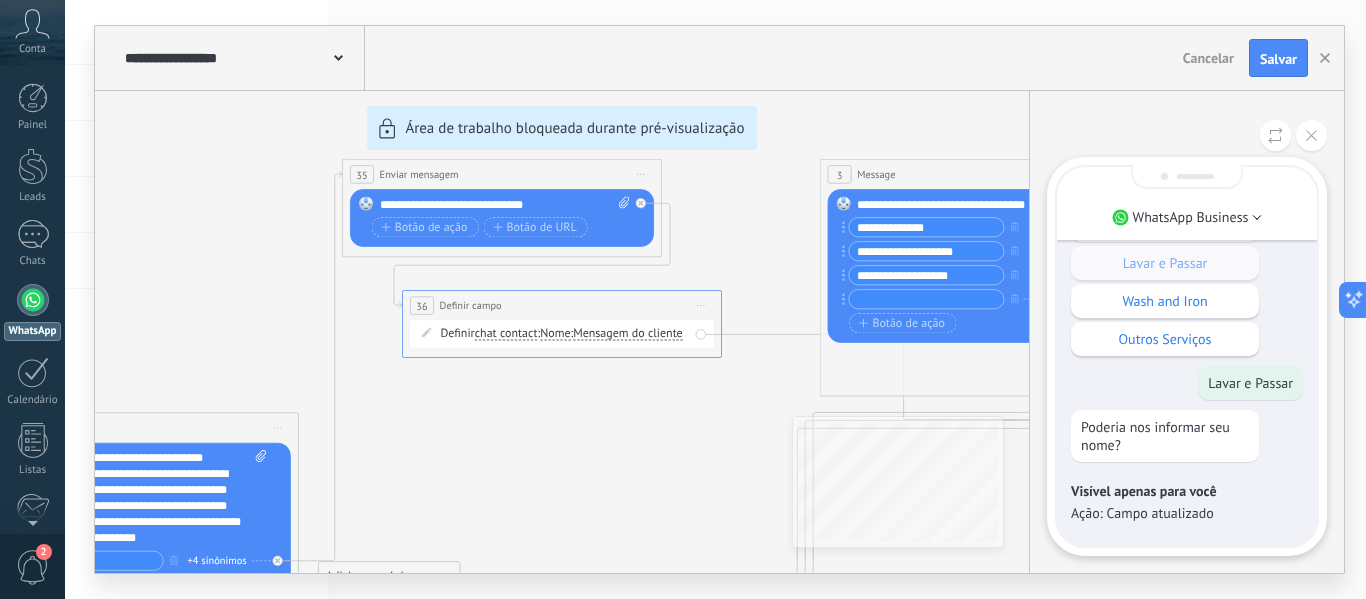 click on "Ação: Campo atualizado" at bounding box center (1187, 513) 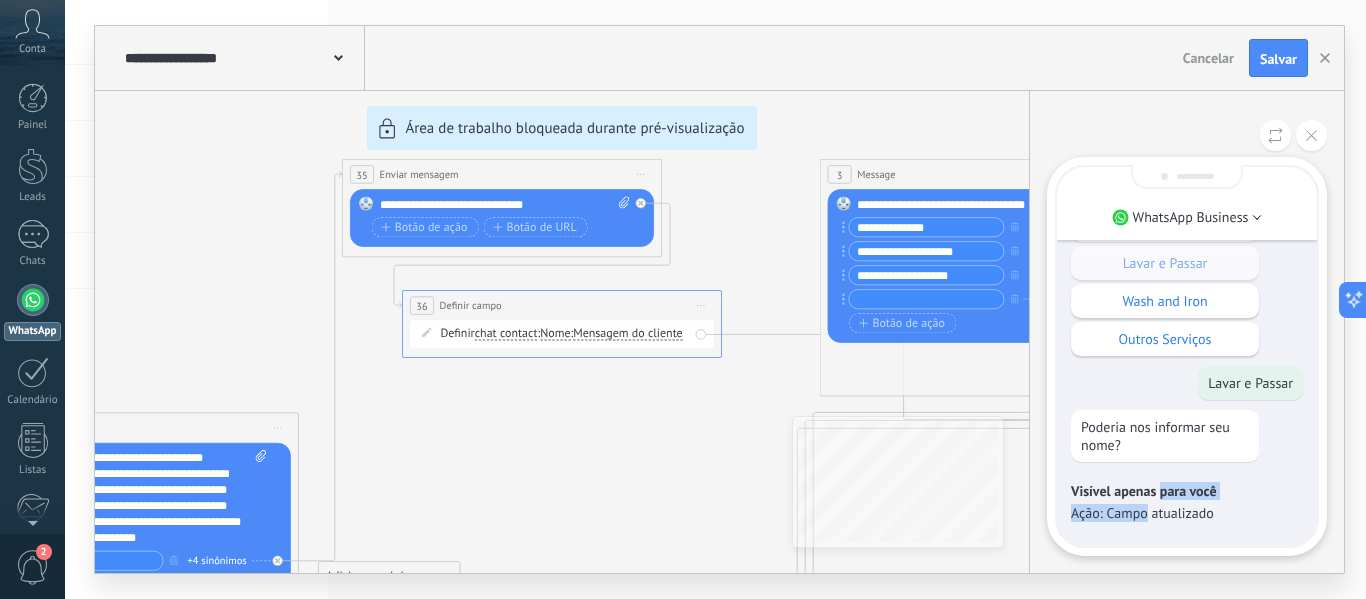 drag, startPoint x: 1146, startPoint y: 511, endPoint x: 1159, endPoint y: 477, distance: 36.40055 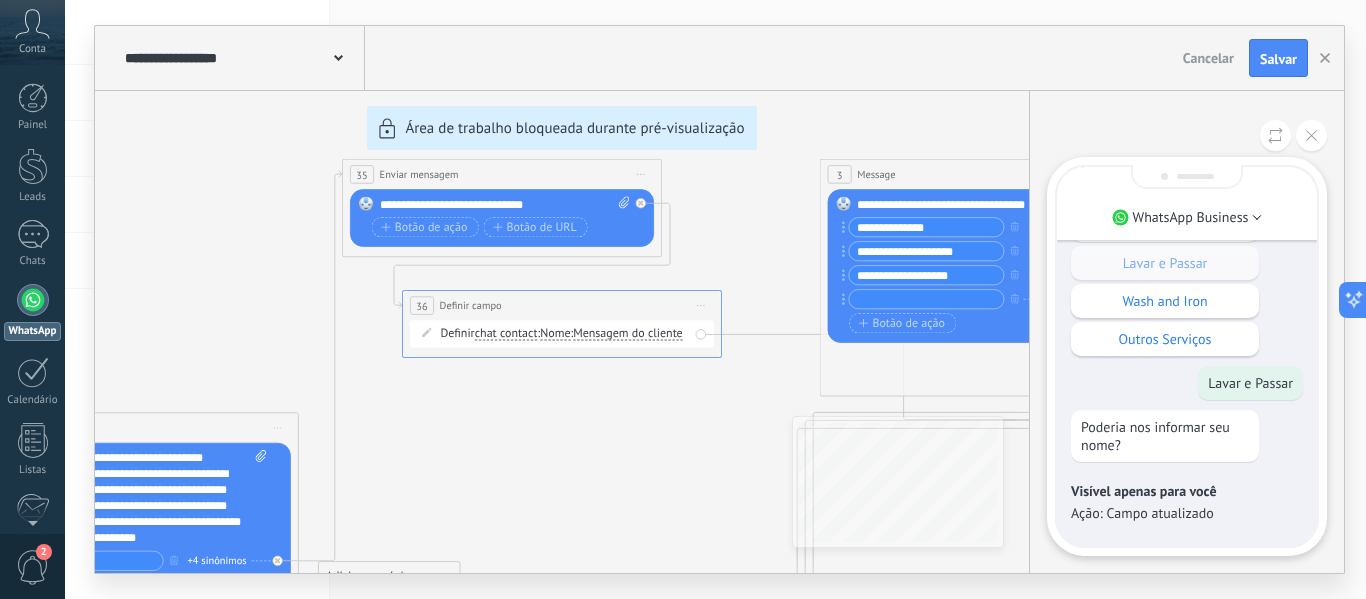 click on "Visível apenas para você Ação: Campo atualizado" at bounding box center [1187, 502] 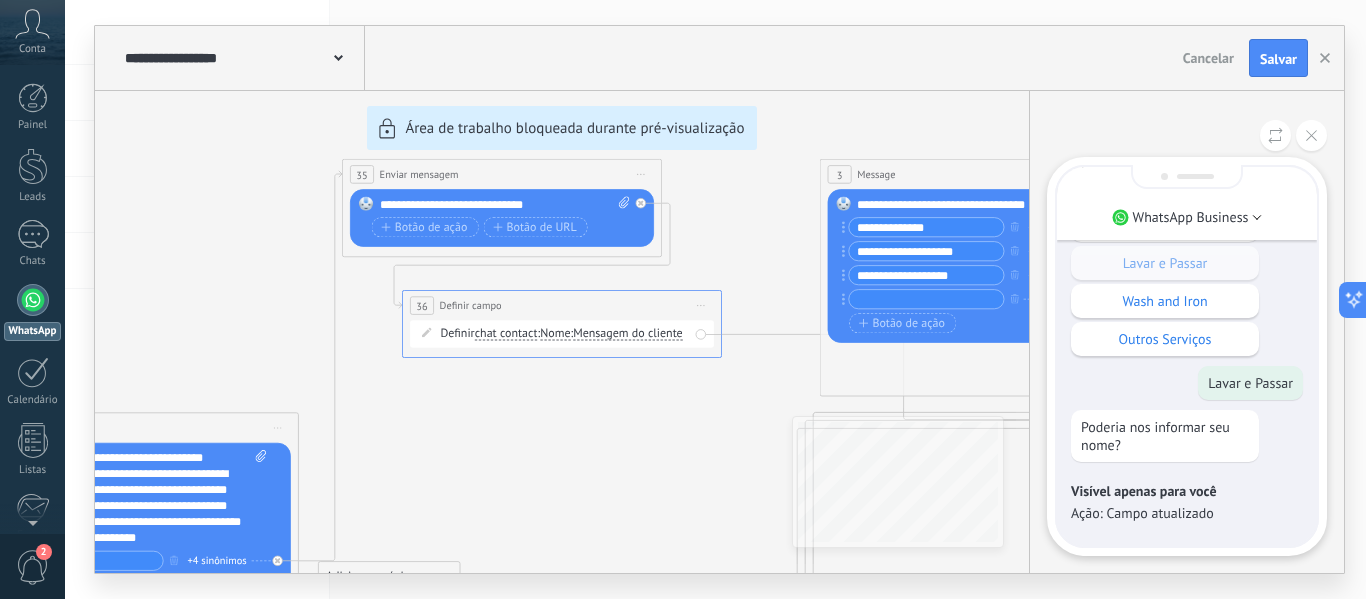 click on "Ação: Campo atualizado" at bounding box center (1187, 513) 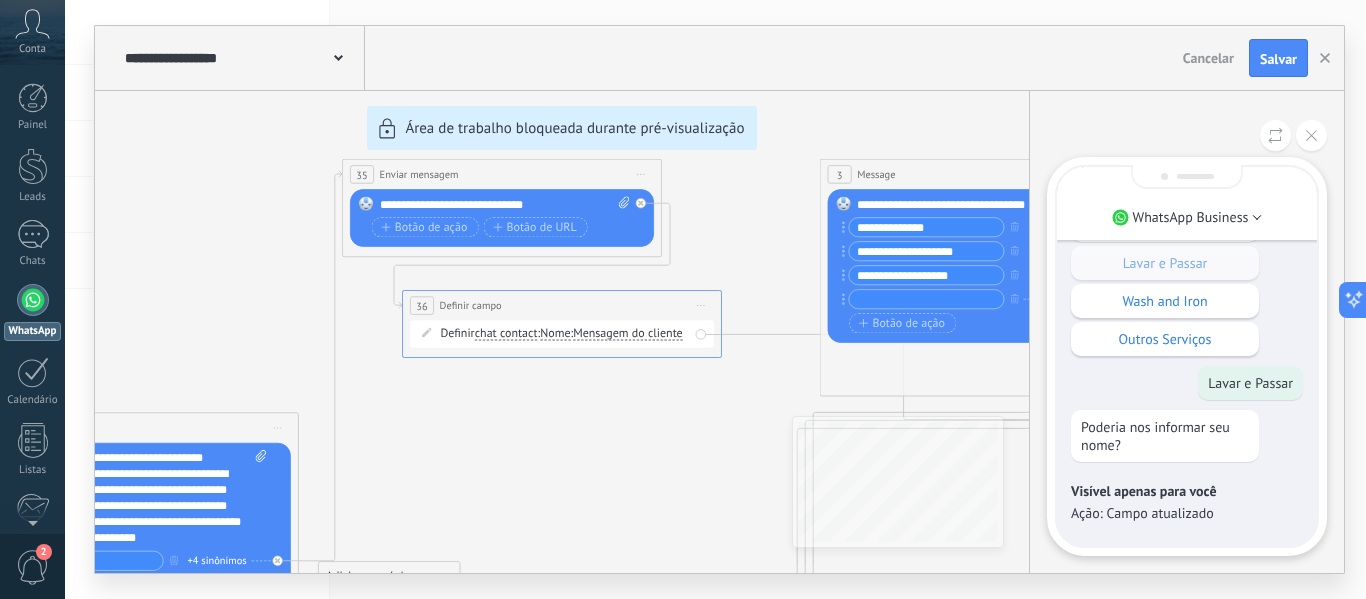 click on "**********" at bounding box center [719, 299] 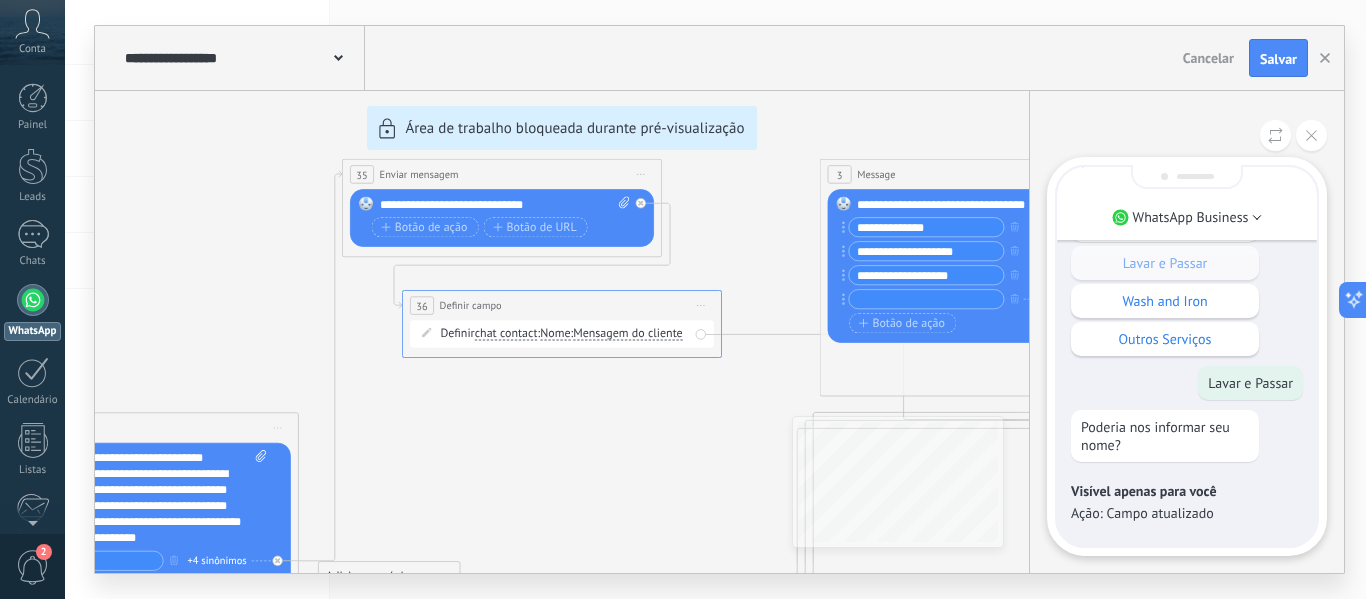click on "**********" at bounding box center (719, 299) 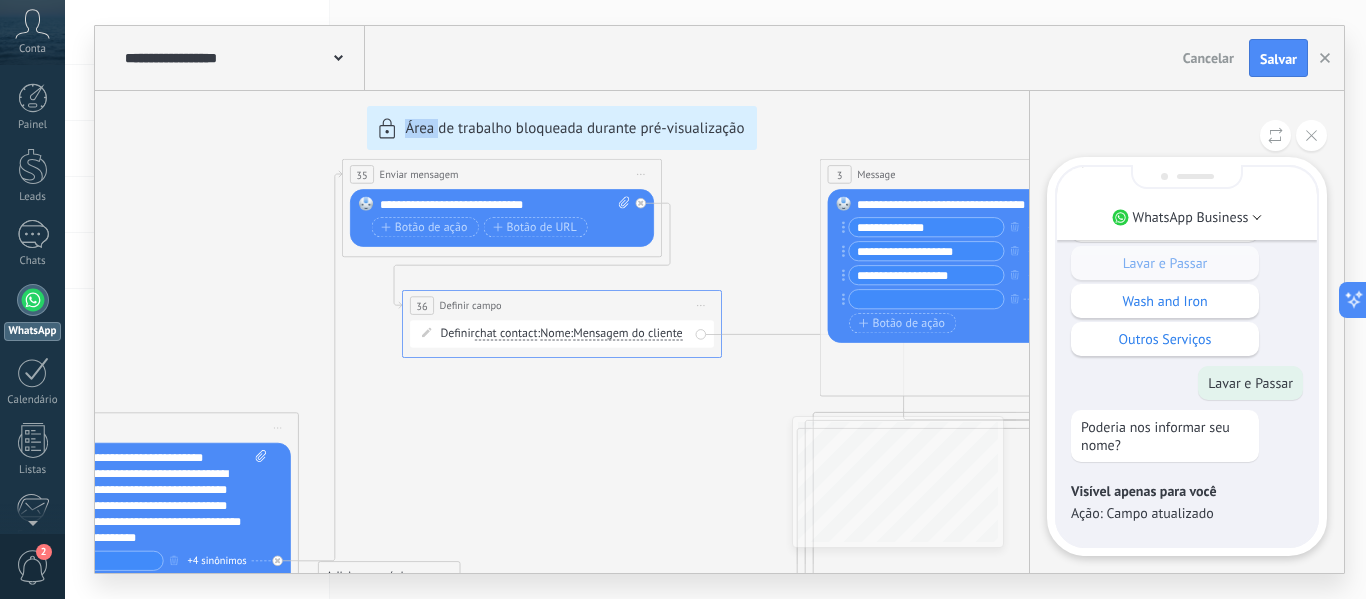 click on "**********" at bounding box center (719, 299) 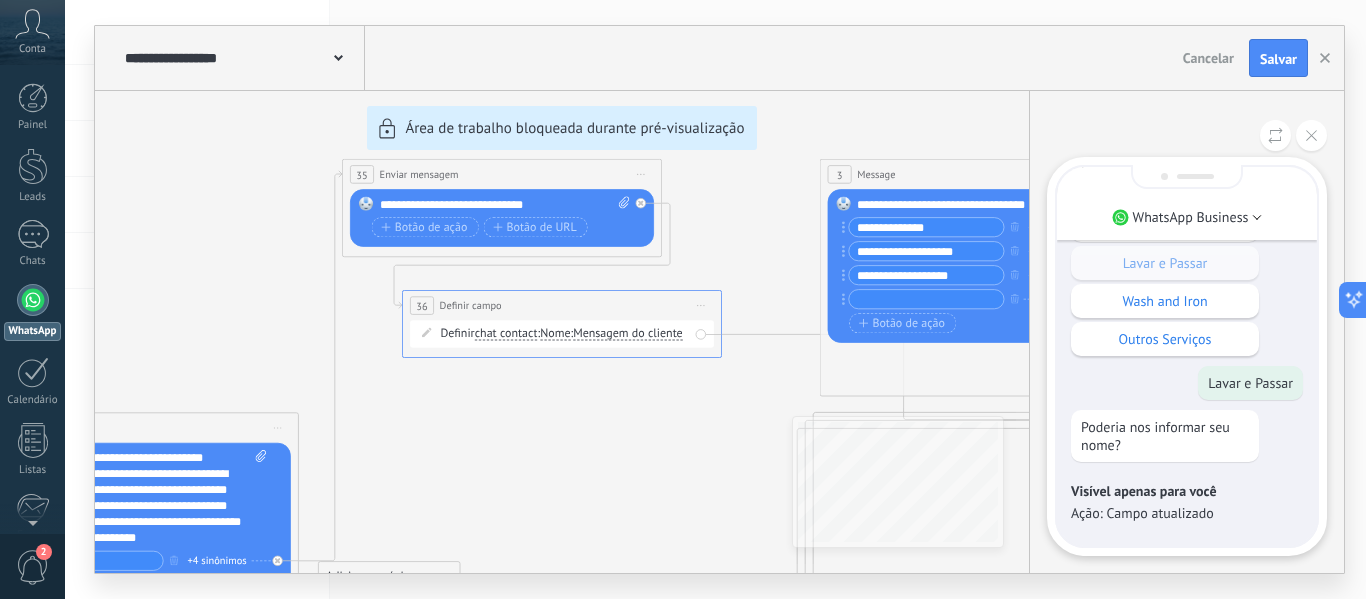 click on "**********" at bounding box center (719, 299) 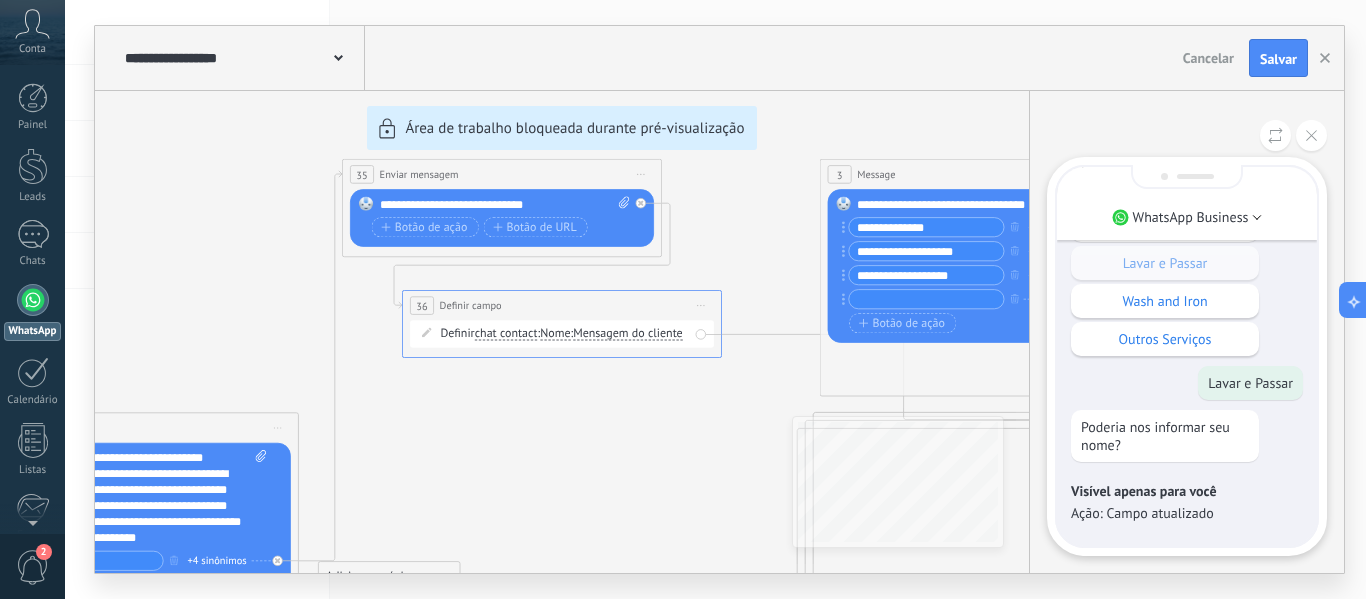 click on "**********" at bounding box center [719, 299] 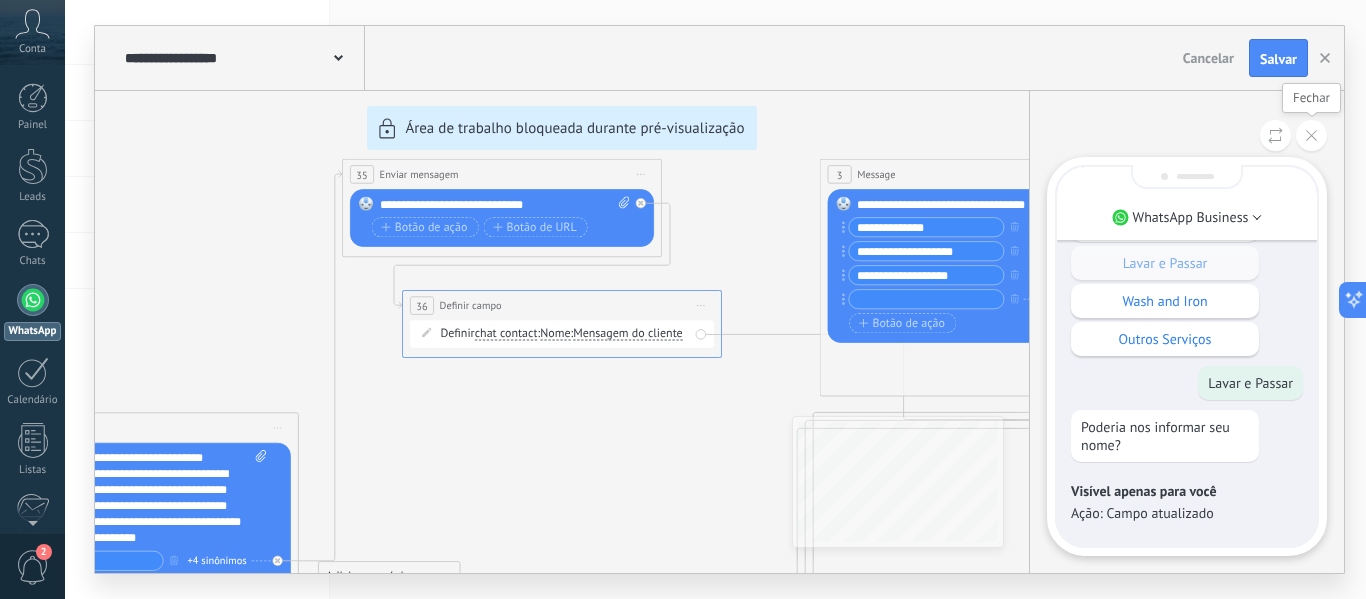 click 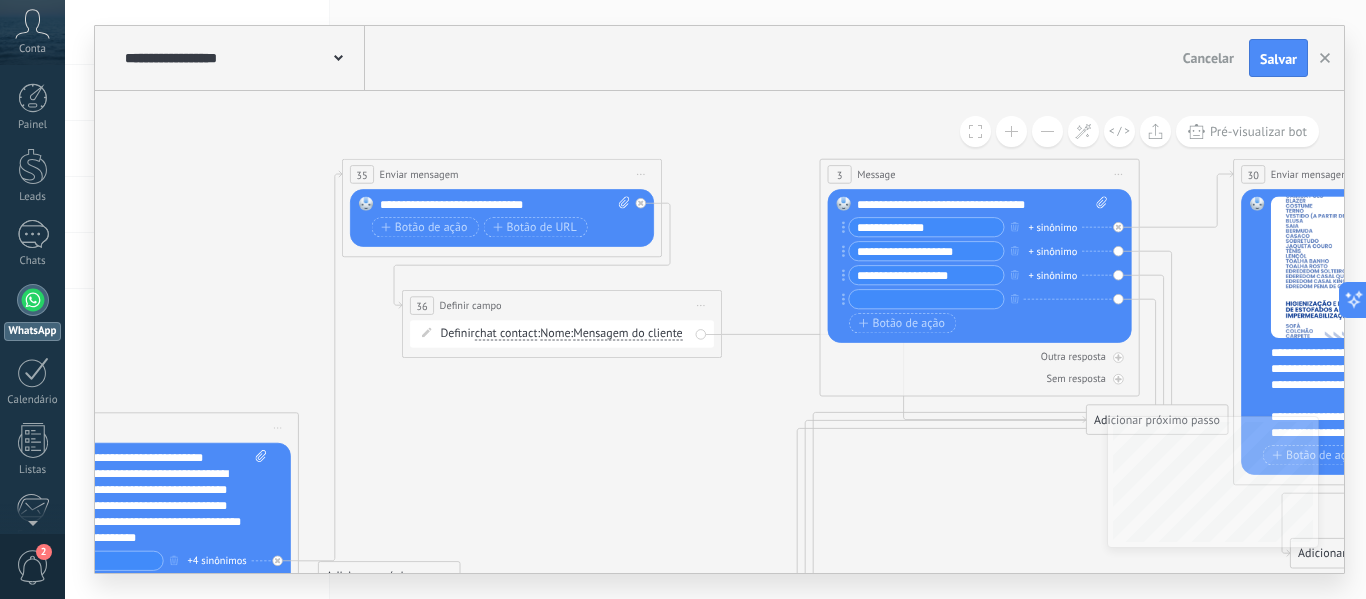 click 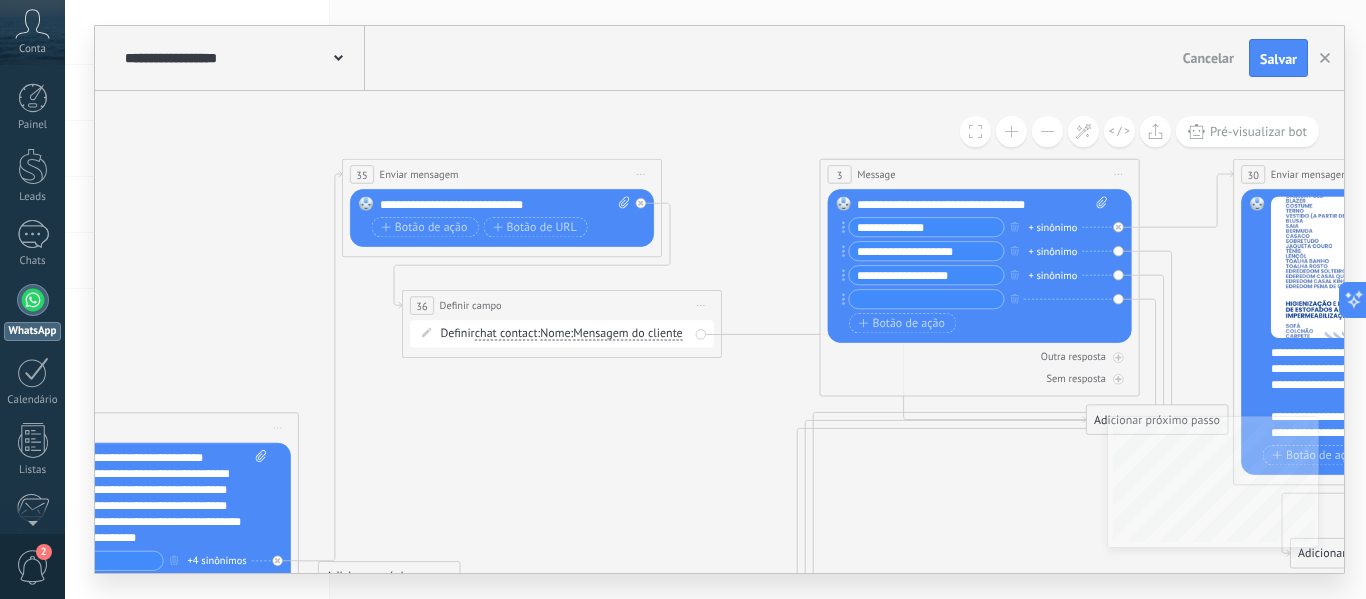 click 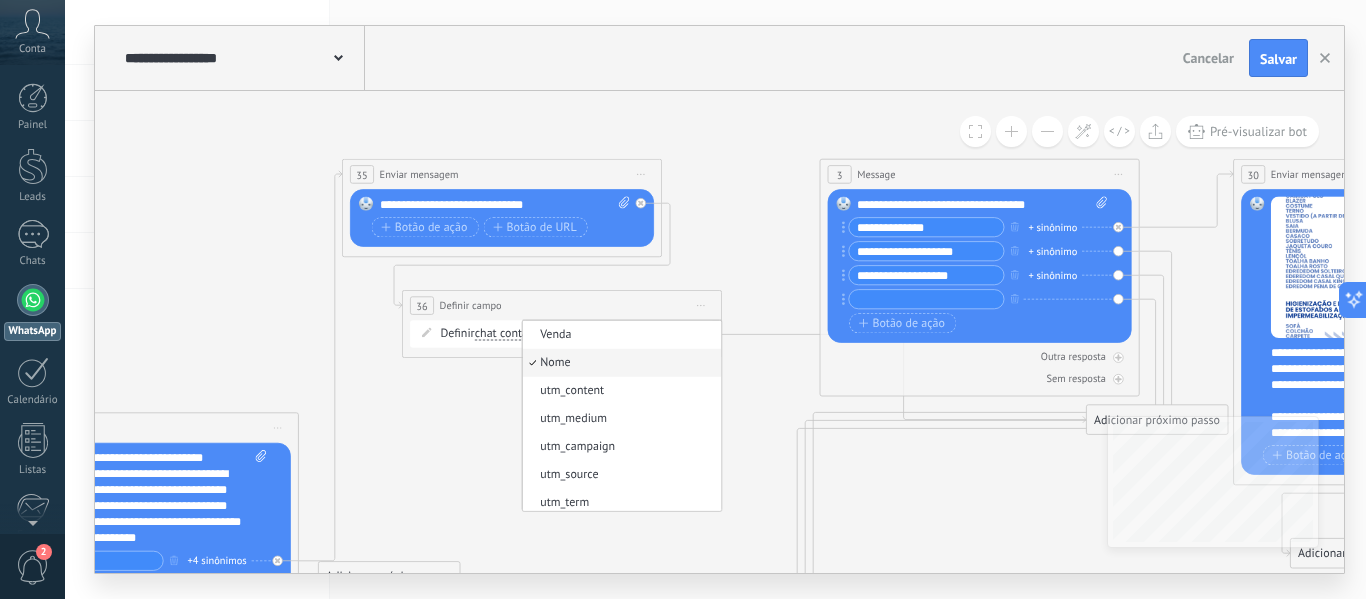 click 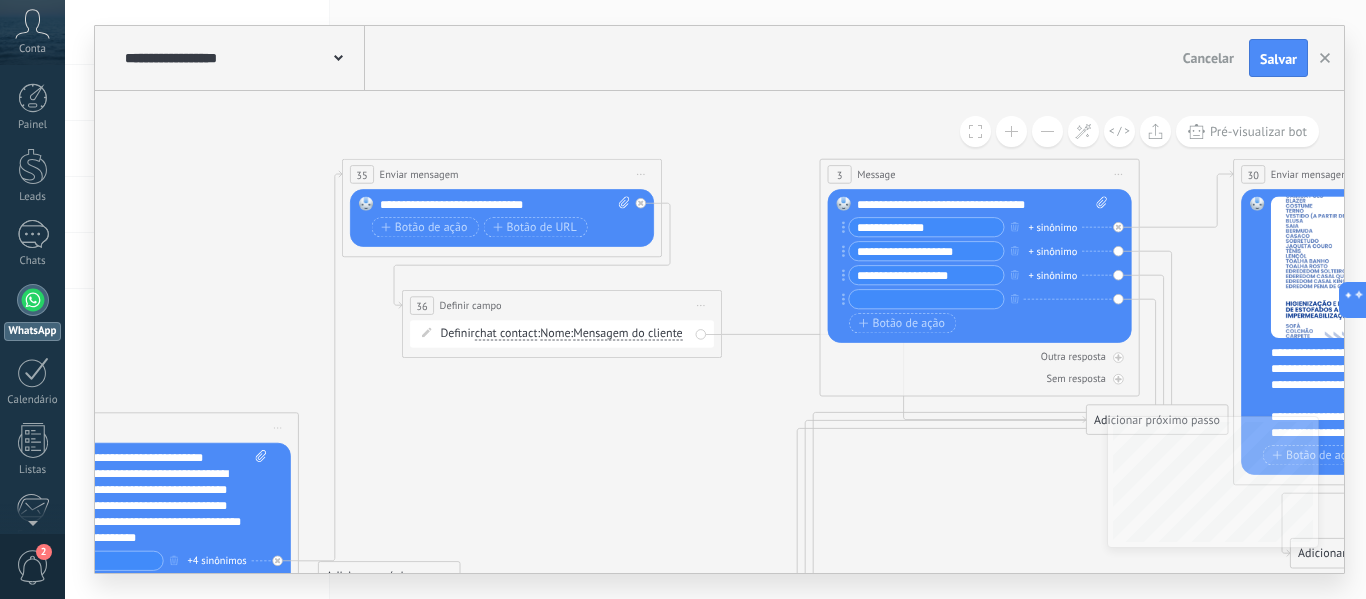 click on "Mensagem do cliente" at bounding box center (628, 334) 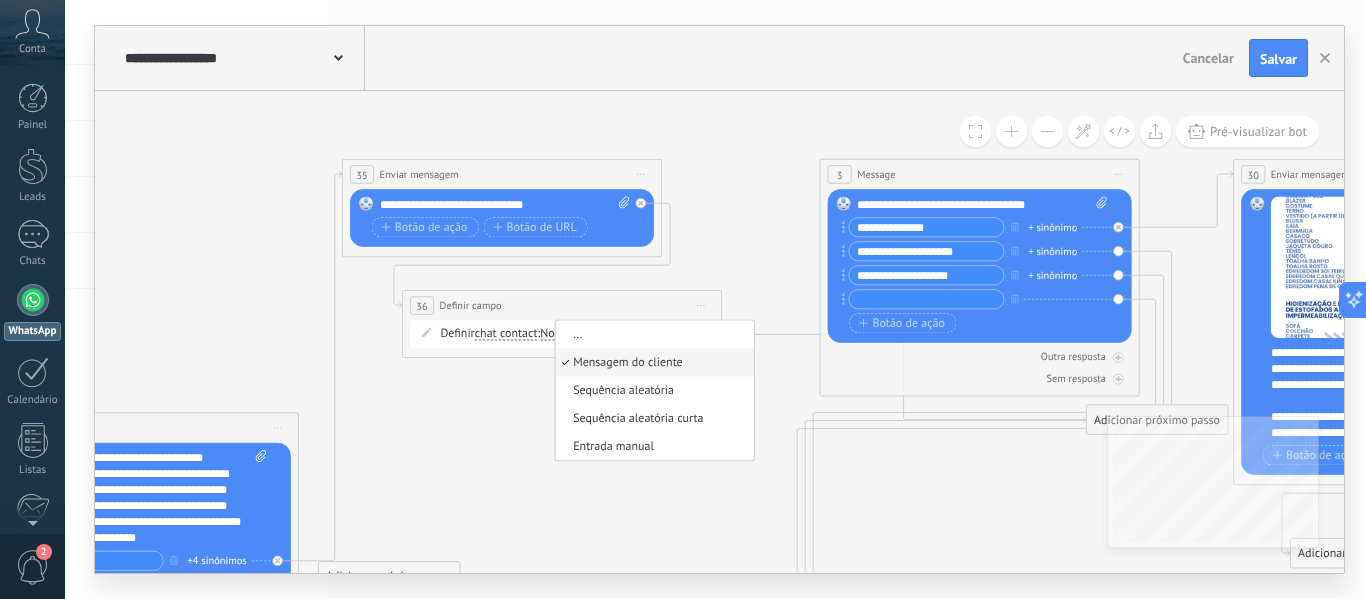 click on "Entrada manual" at bounding box center [653, 447] 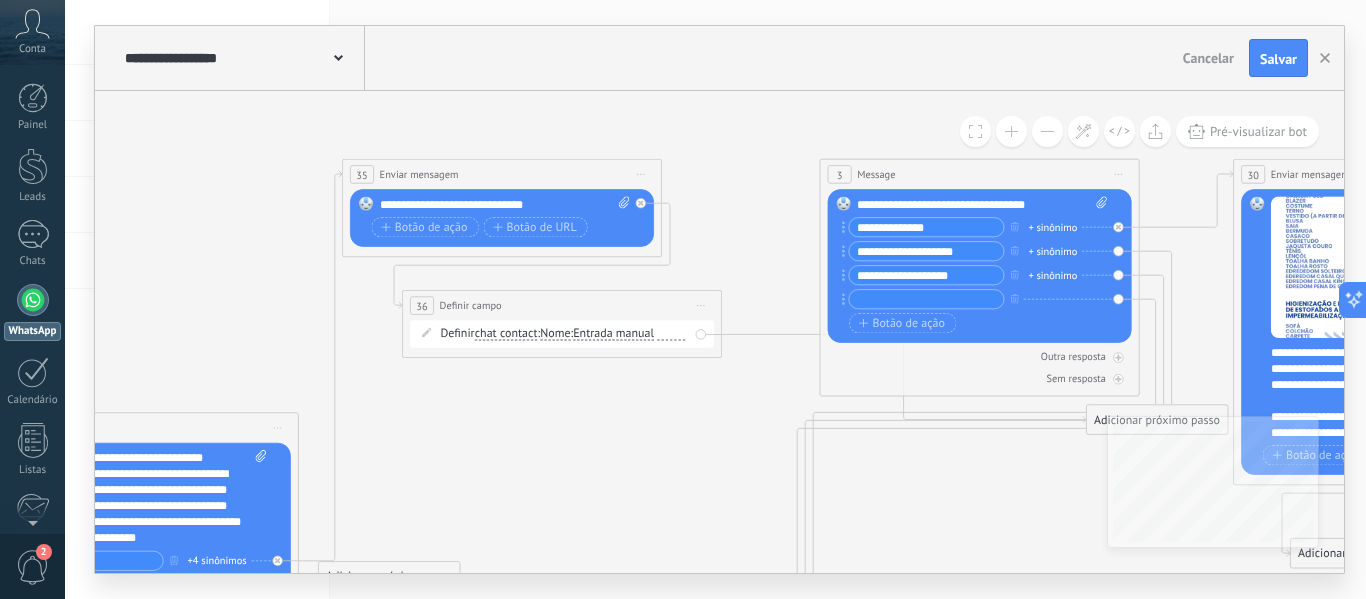 click at bounding box center (671, 334) 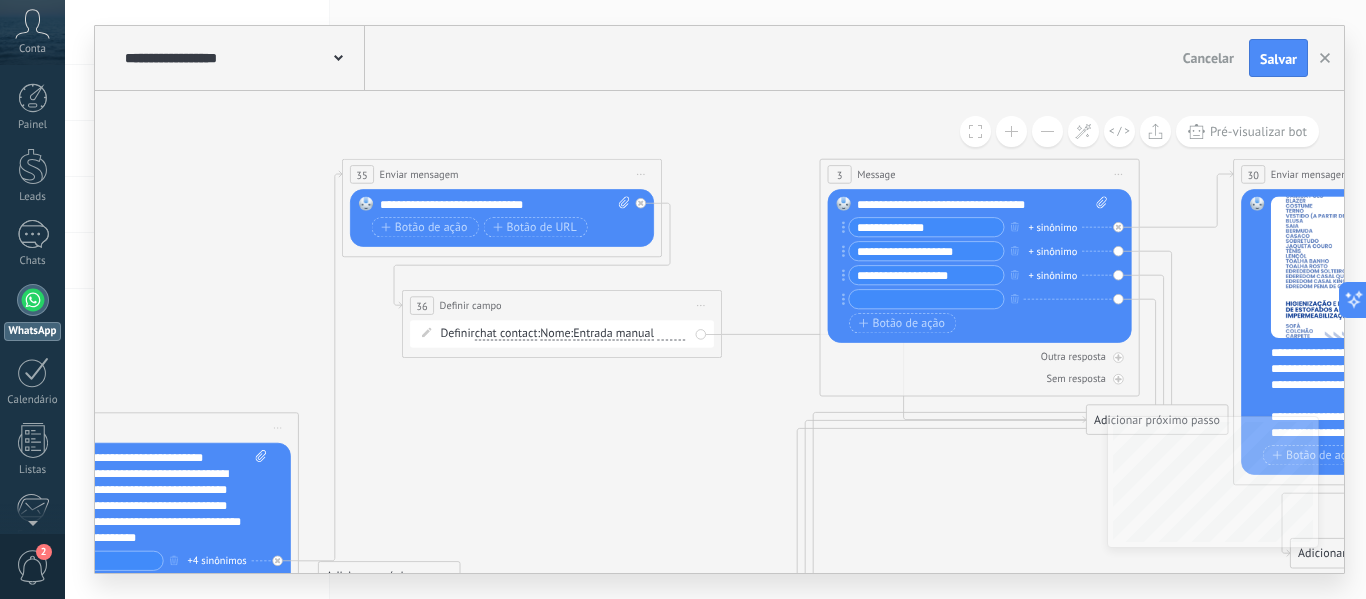click on "Entrada manual" at bounding box center [613, 334] 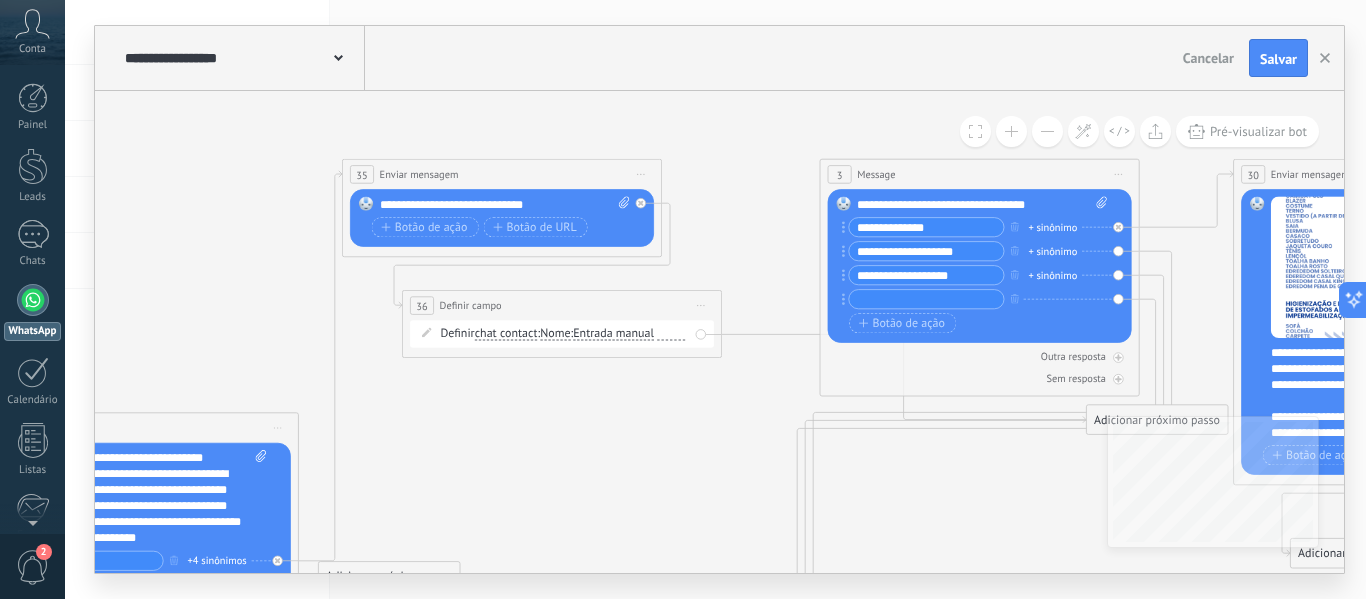 click on "Entrada manual" at bounding box center (665, 334) 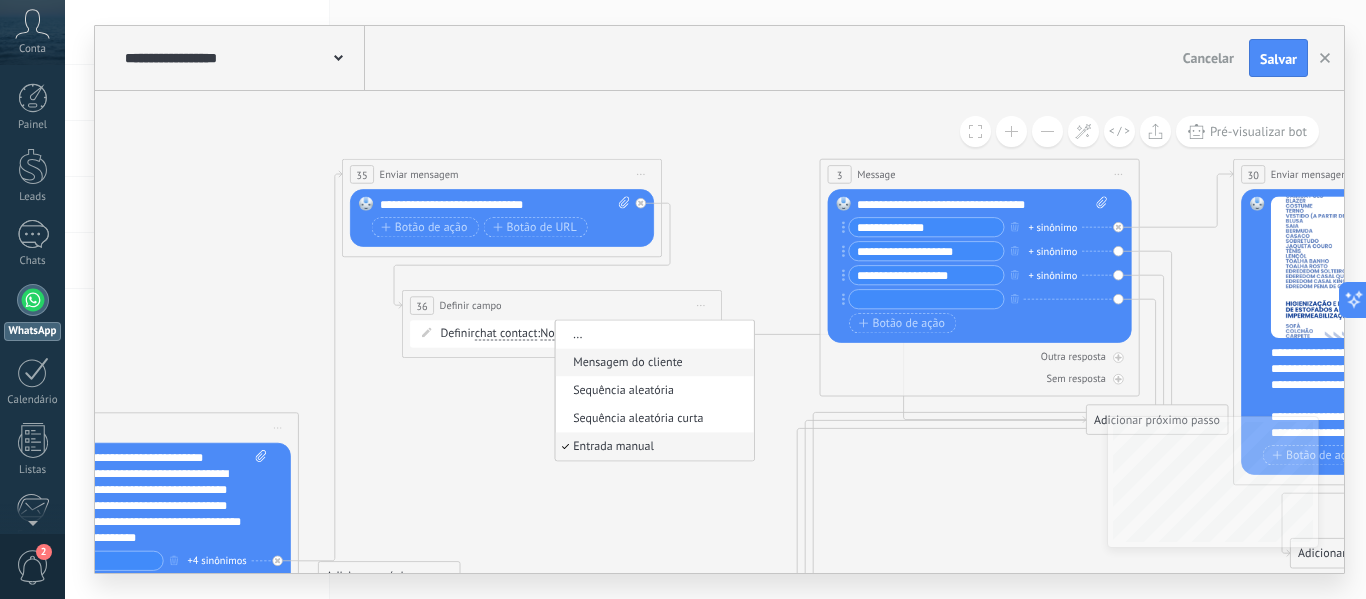 click on "Mensagem do cliente" at bounding box center (653, 363) 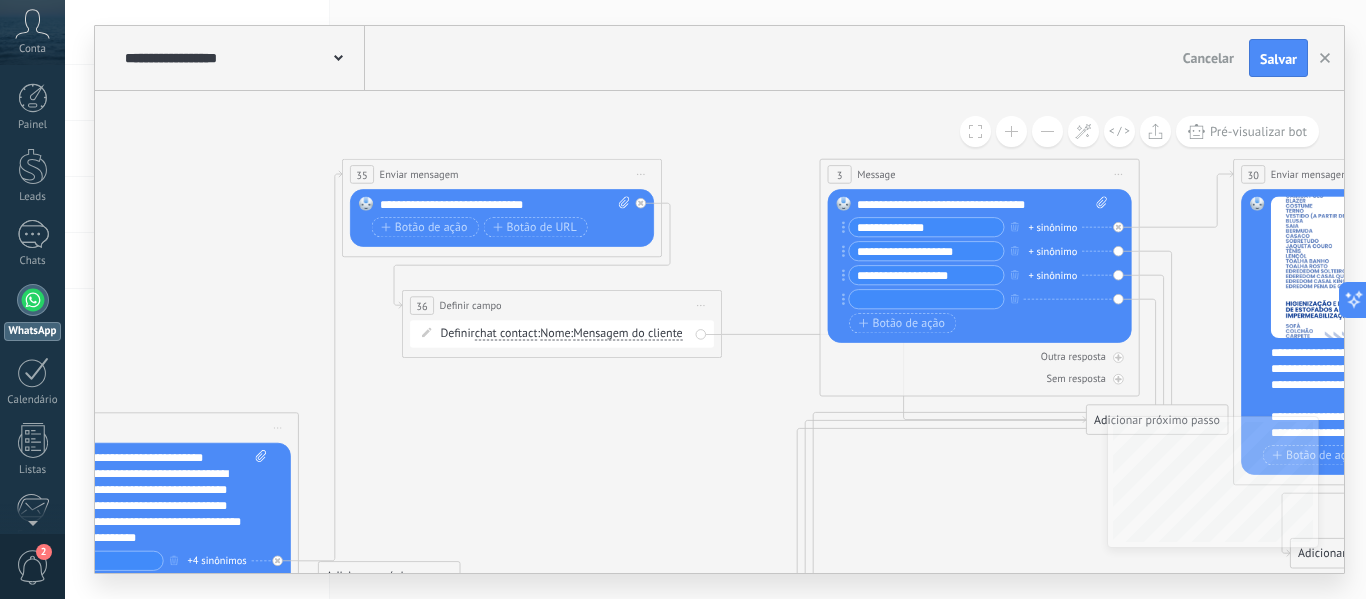 click 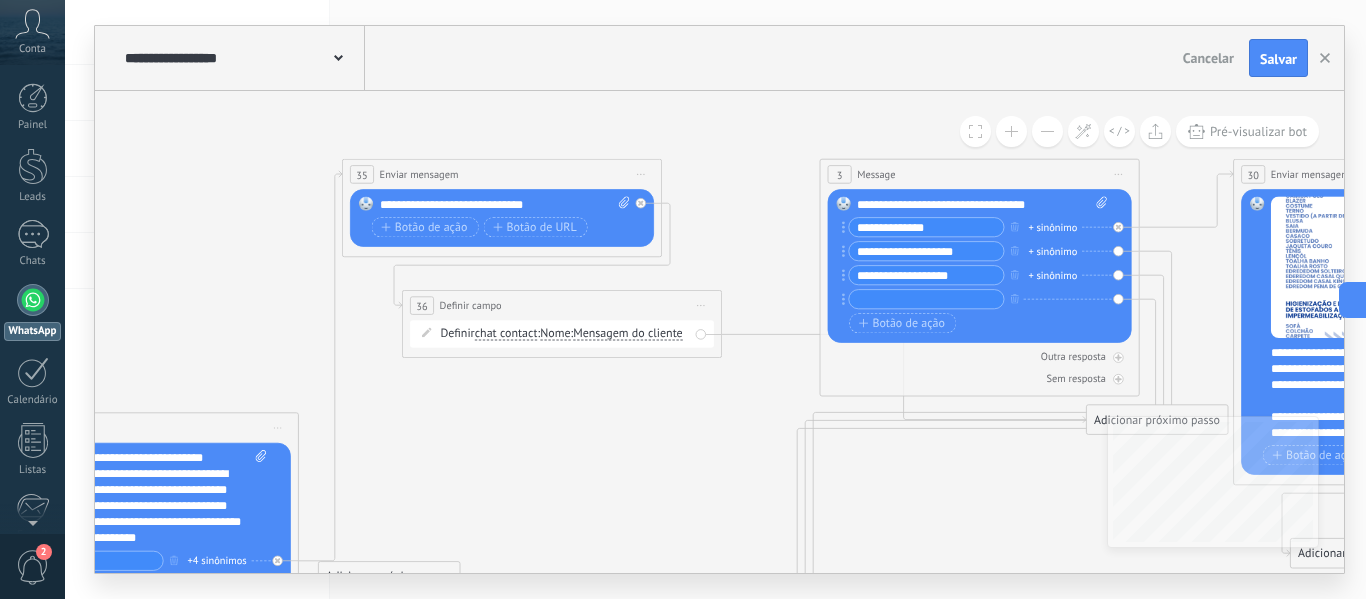 click on "**********" at bounding box center [982, 204] 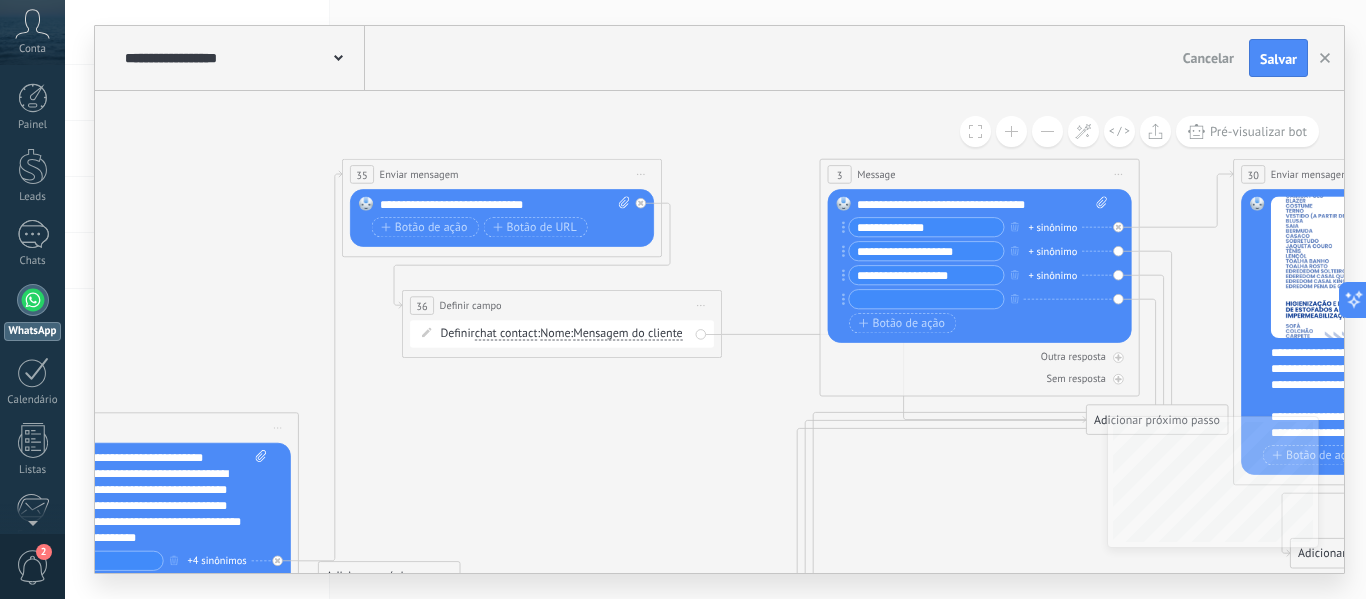 click on "**********" at bounding box center [982, 204] 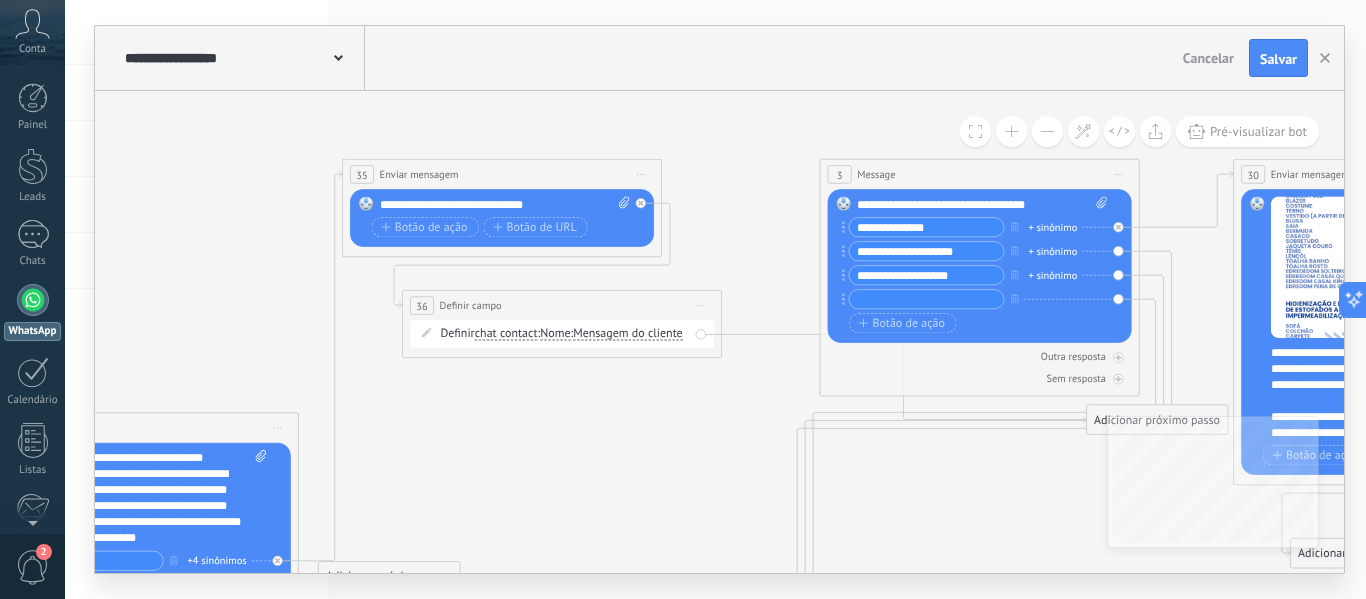 click on "**********" at bounding box center (982, 204) 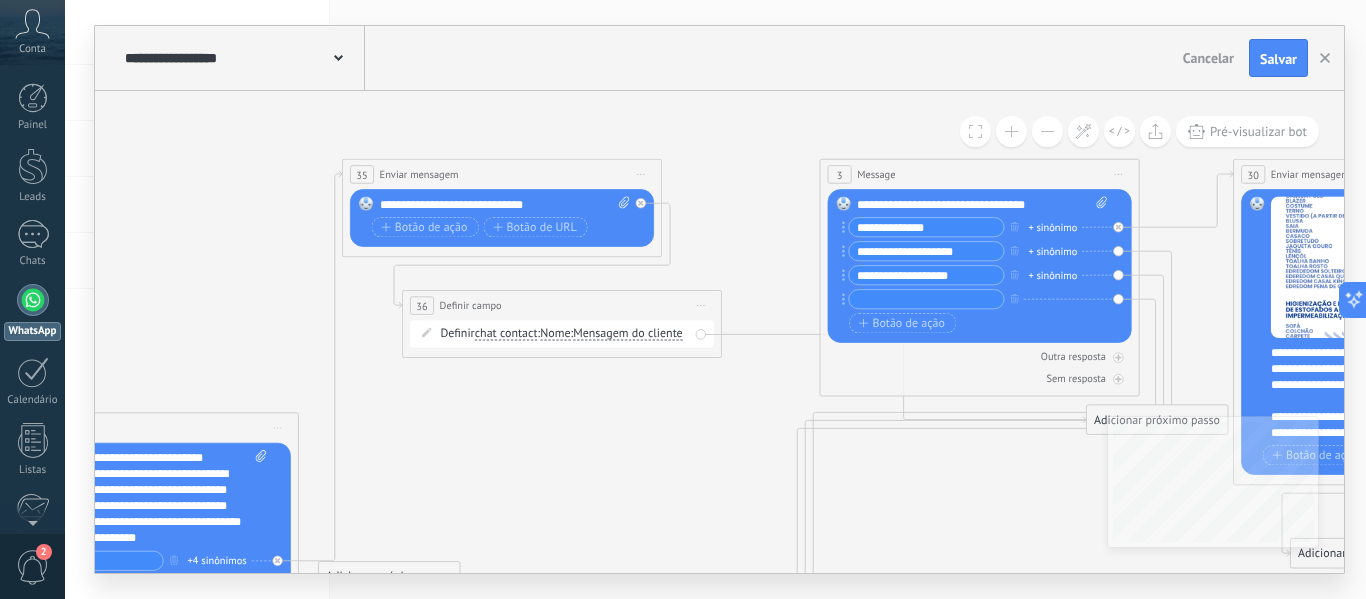 click 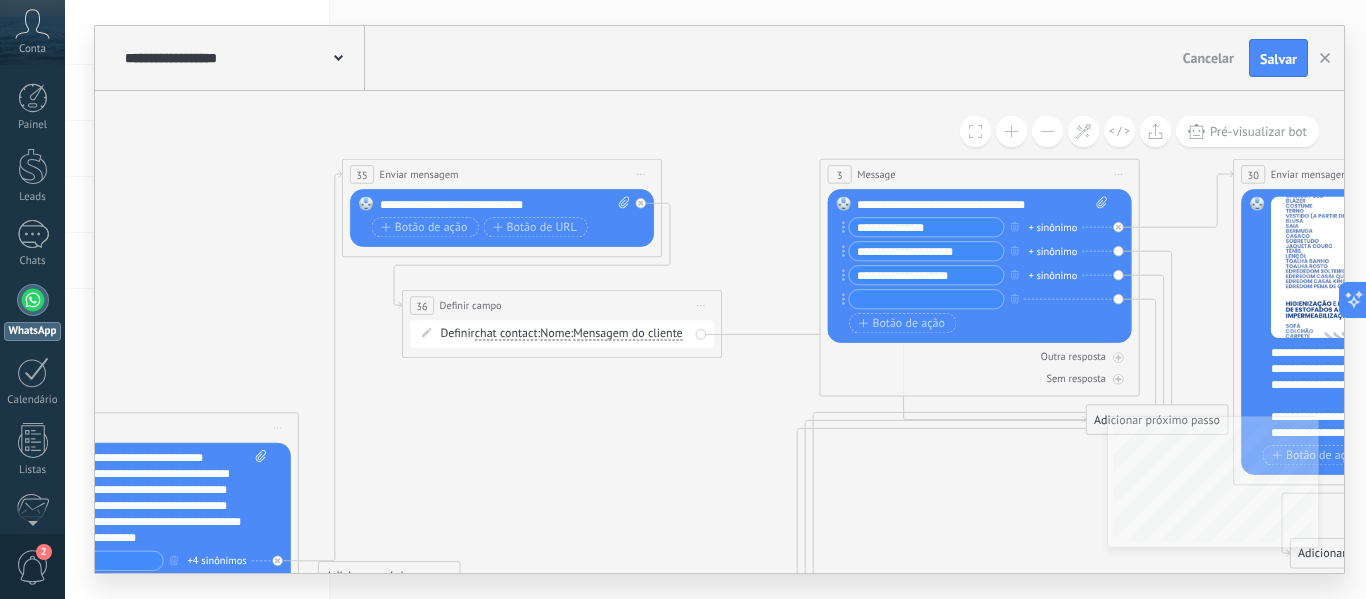 click on "Message" at bounding box center [876, 174] 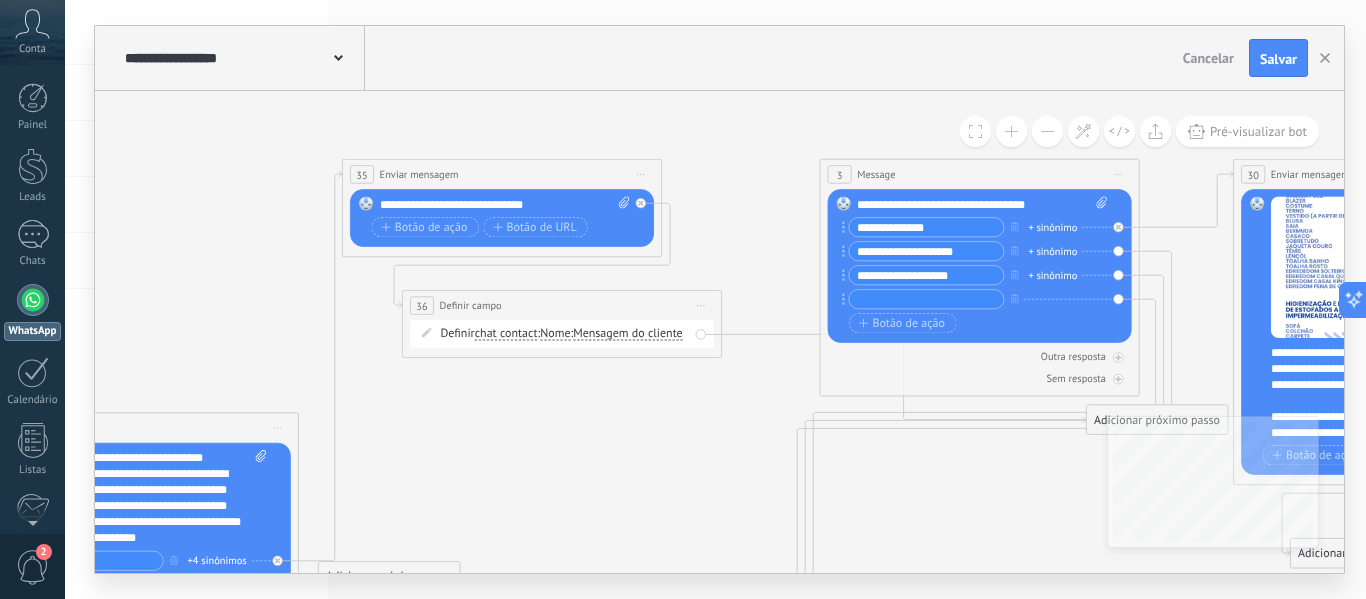 click on "3
Message
*******
(para):
Todos os contatos - canais selecionados
Todos os contatos - canais selecionados
Todos os contatos - canal primário
Contato principal - canais selecionados
Contato principal - canal primário
Todos os contatos - canais selecionados
Todos os contatos - canais selecionados
Todos os contatos - canal primário
Contato principal - canais selecionados" at bounding box center (979, 175) 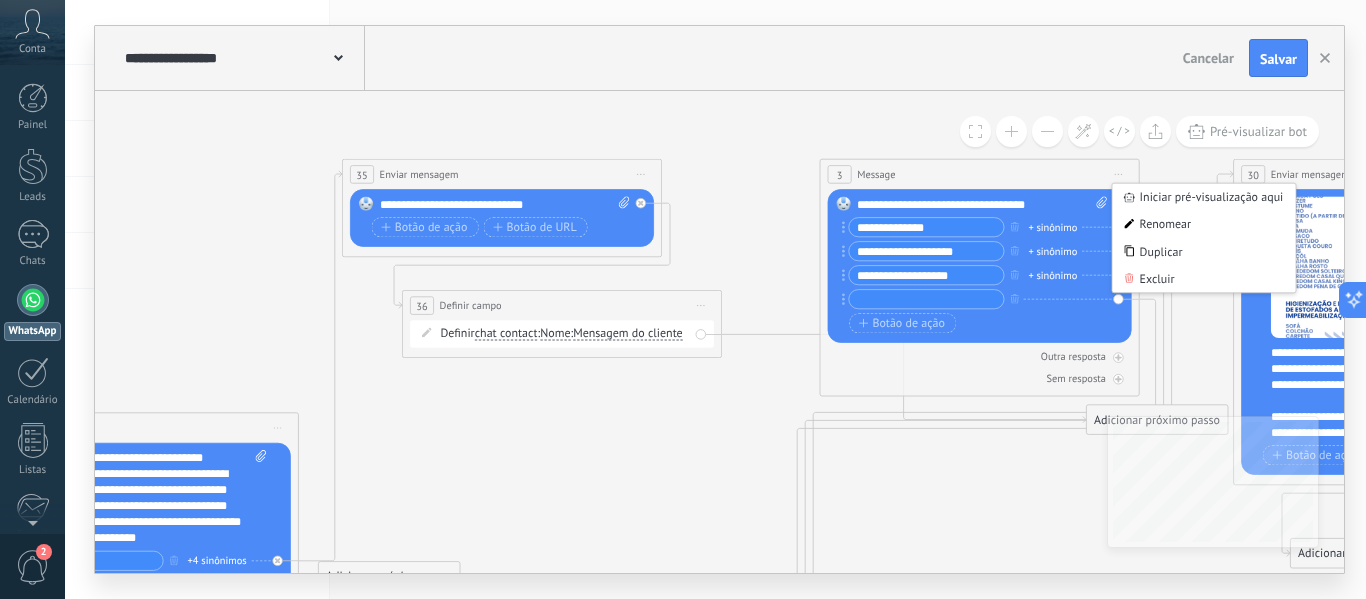 click 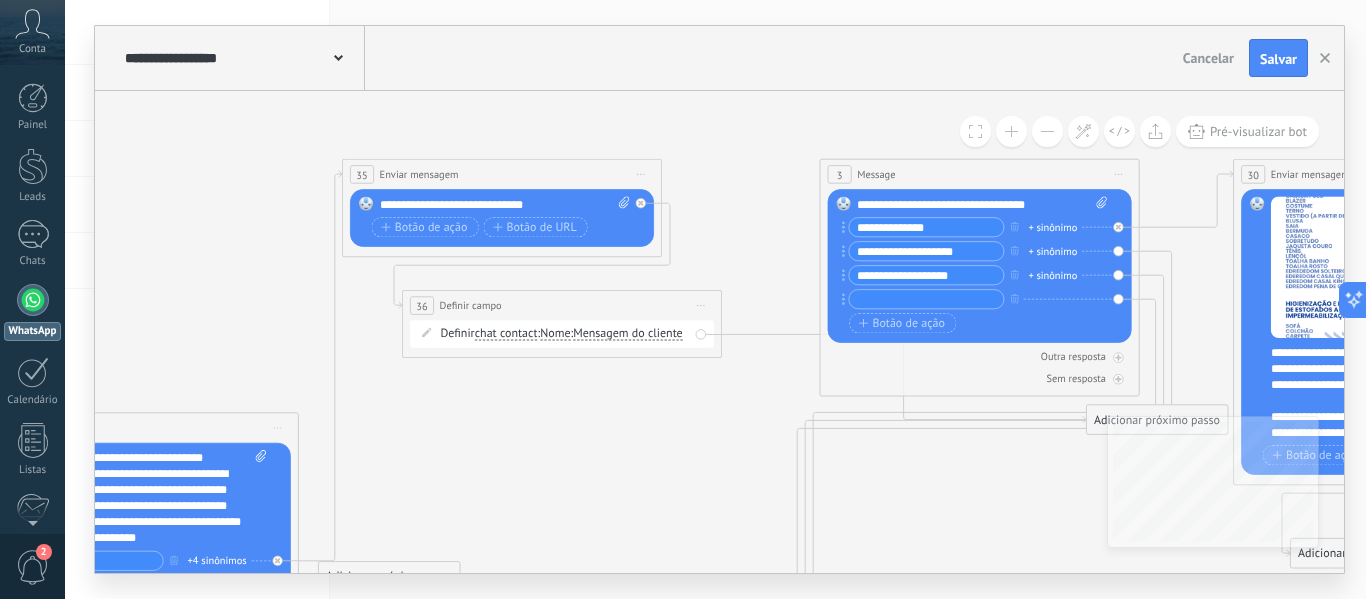 click 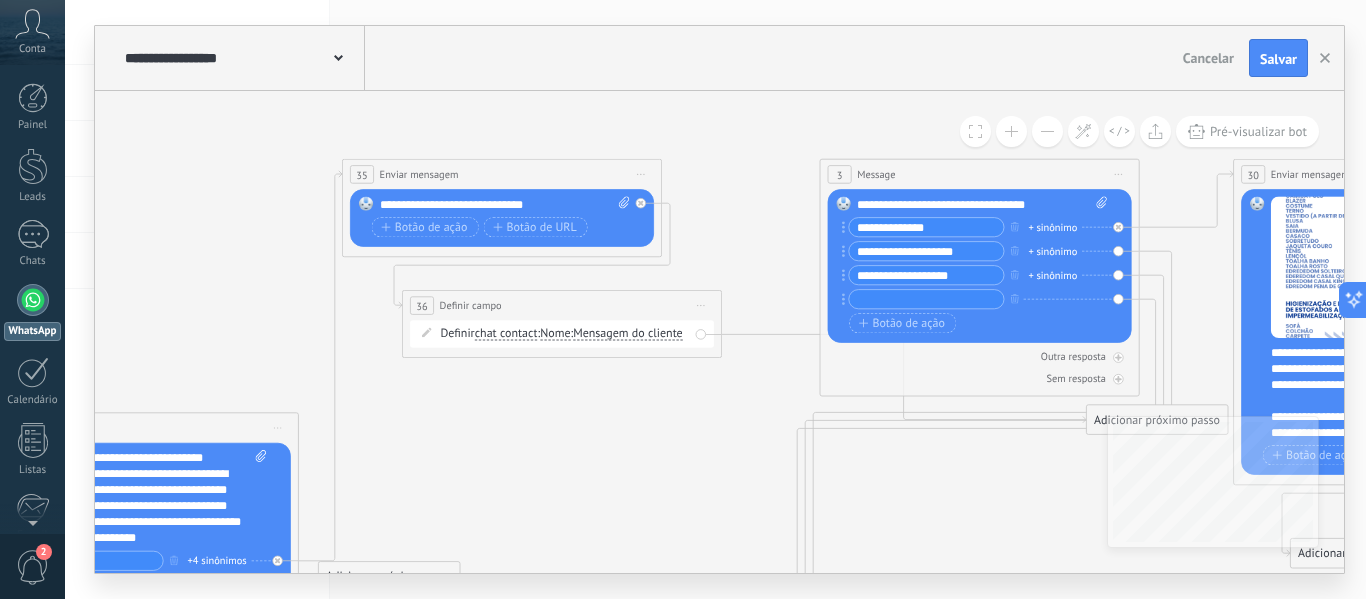 click at bounding box center (843, 203) 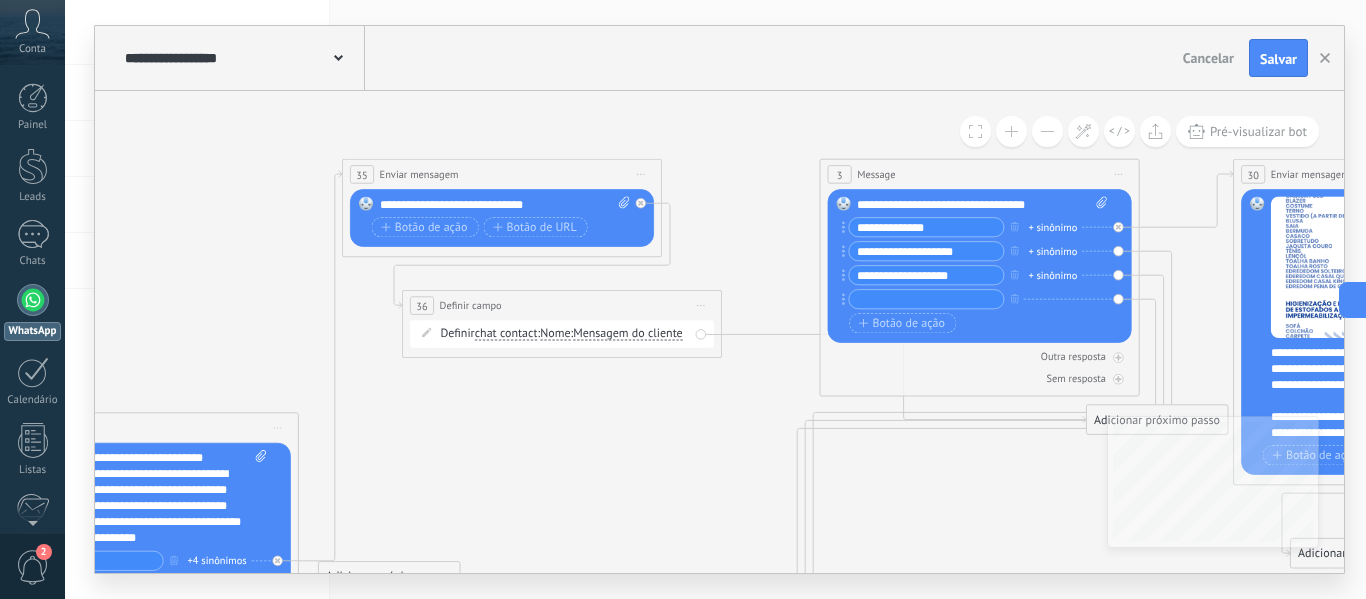 click on "**********" at bounding box center (982, 204) 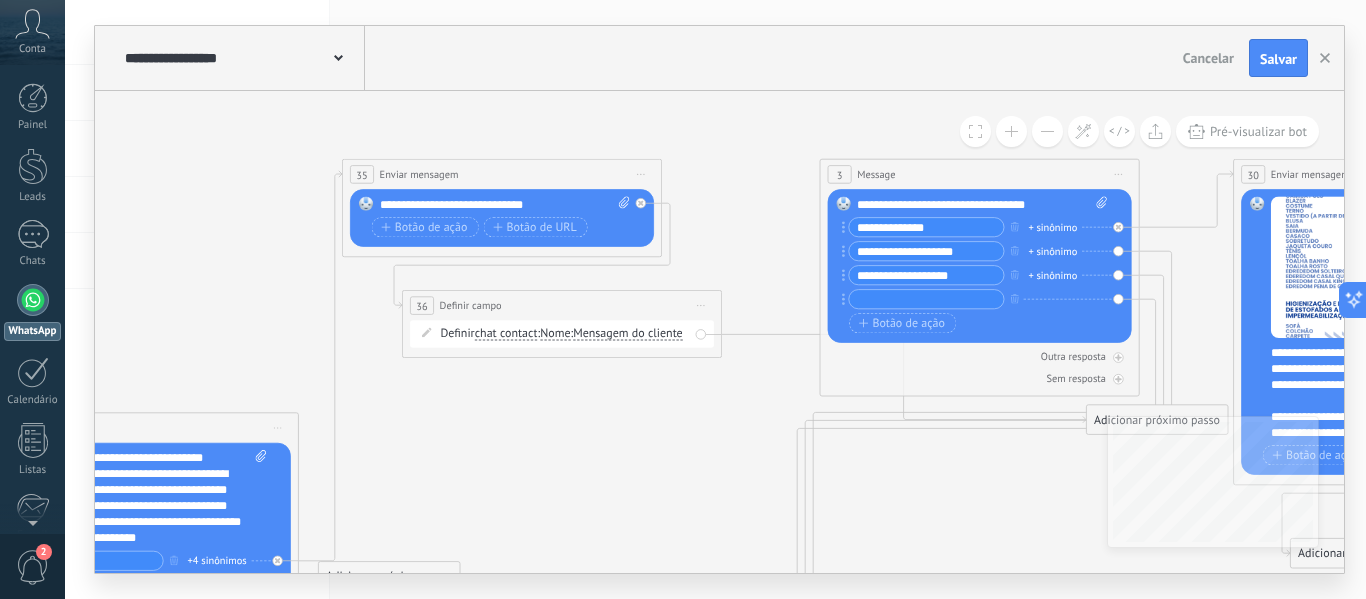 click at bounding box center [843, 203] 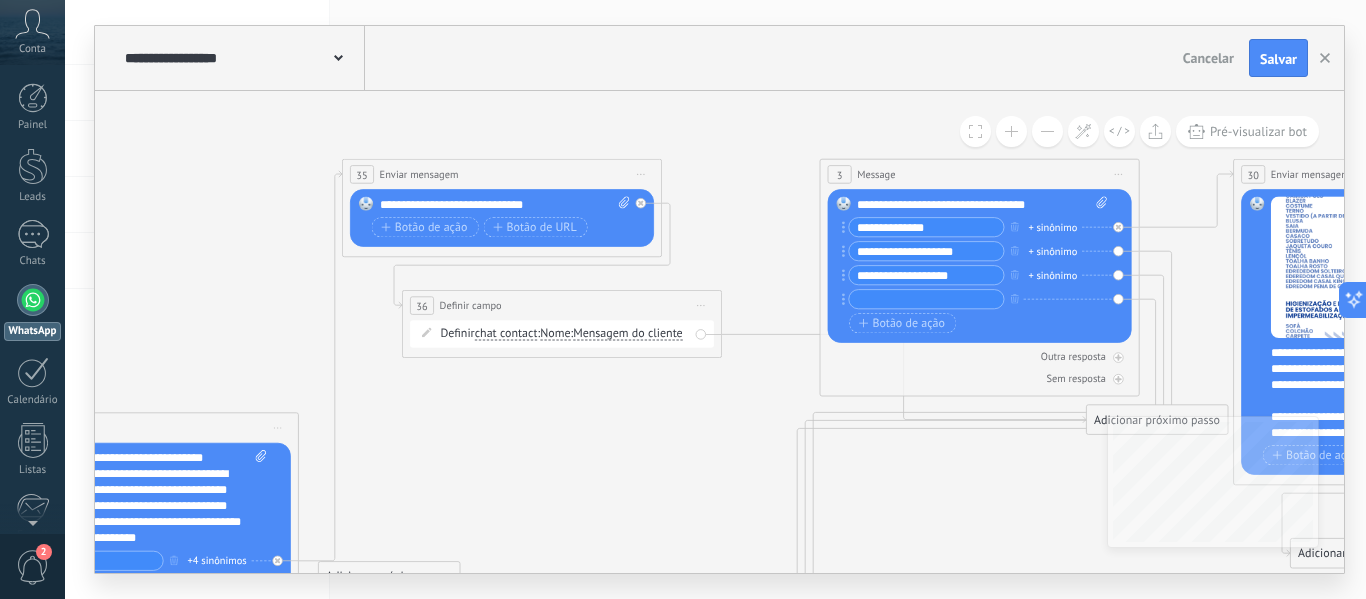 click on "**********" at bounding box center [982, 204] 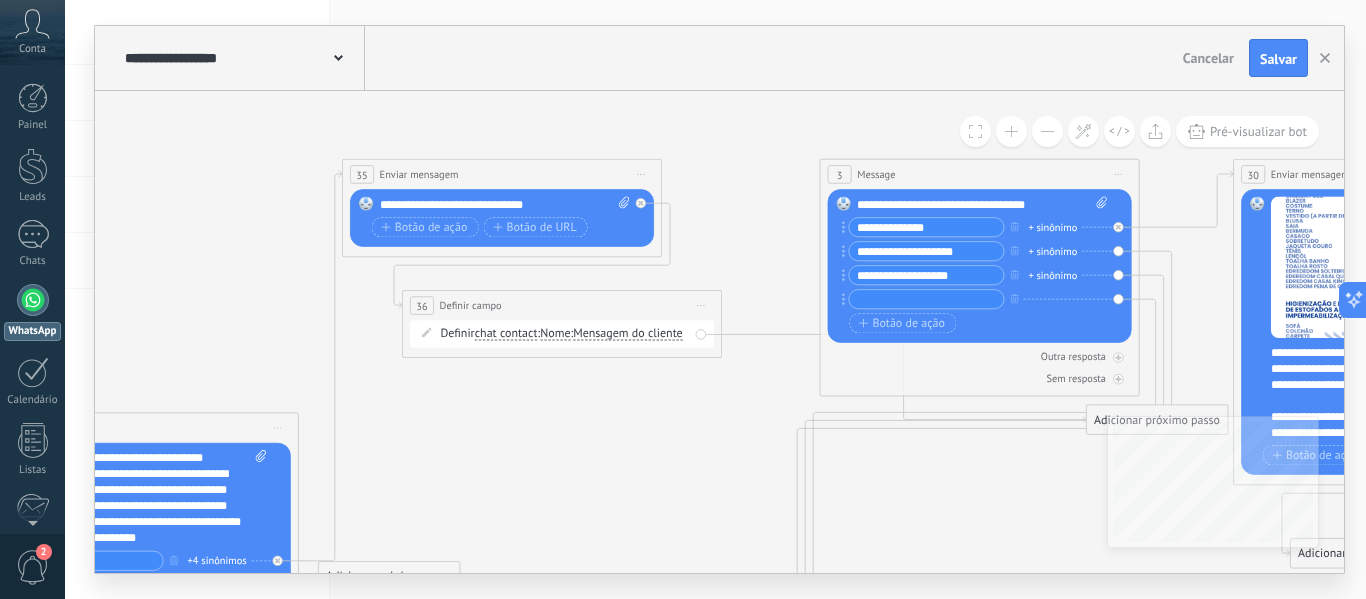type 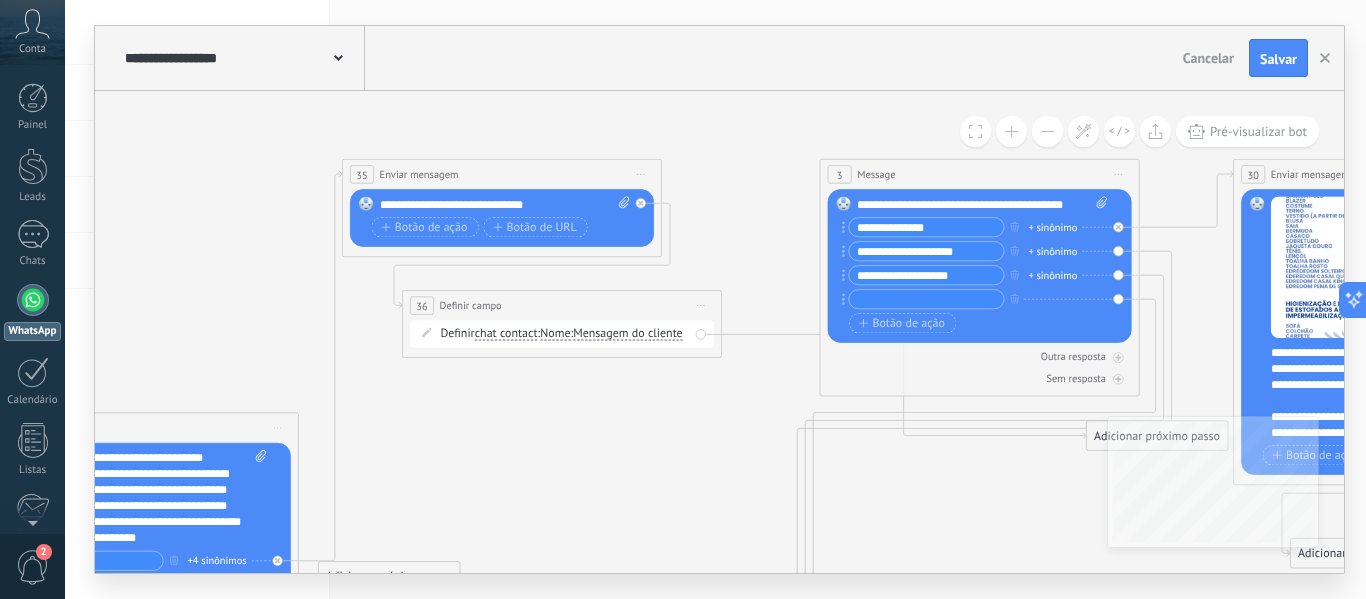 click 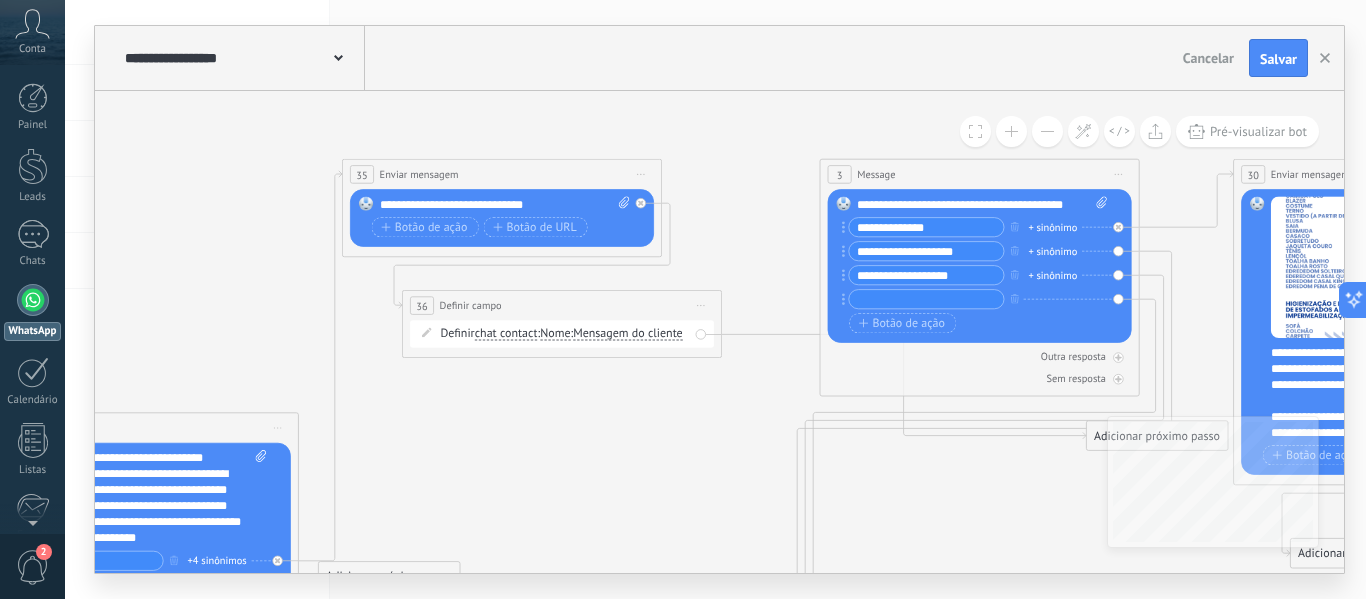 click on "Definir
chat contact
chat contact
all contacts
main contact
lead
empresa
conversation
chat contact
chat contact
all contacts
:" at bounding box center (562, 333) 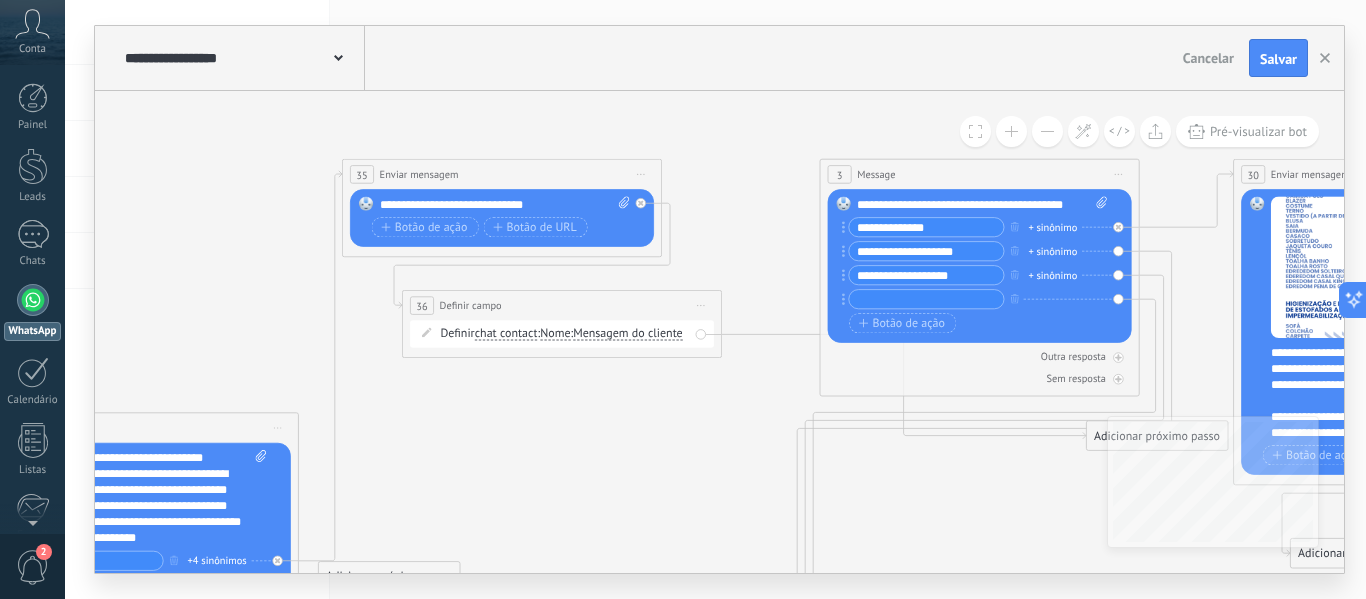 click 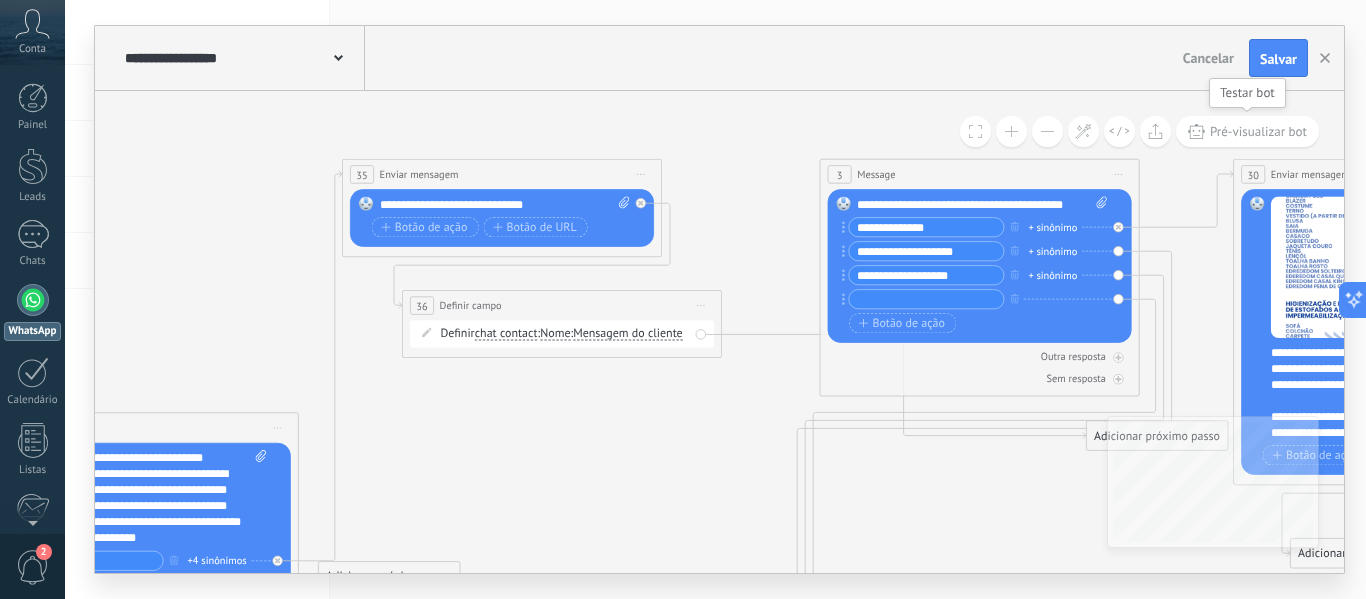 click on "Pré-visualizar bot" at bounding box center [1258, 131] 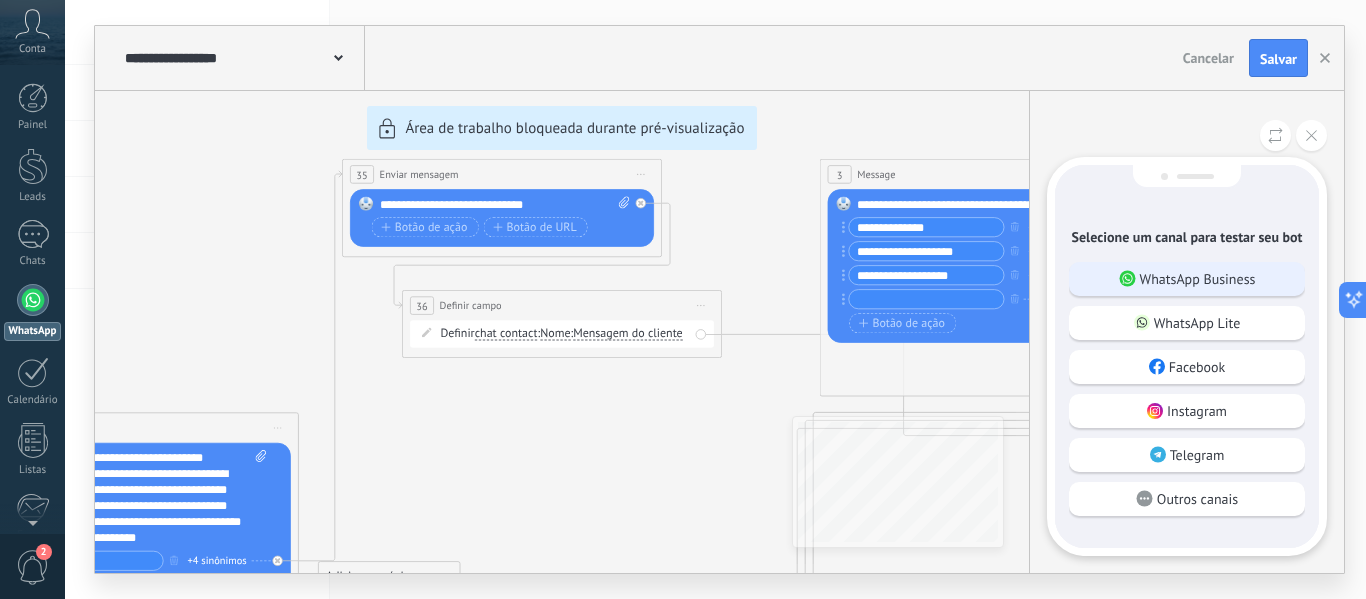 click on "WhatsApp Business" at bounding box center [1198, 279] 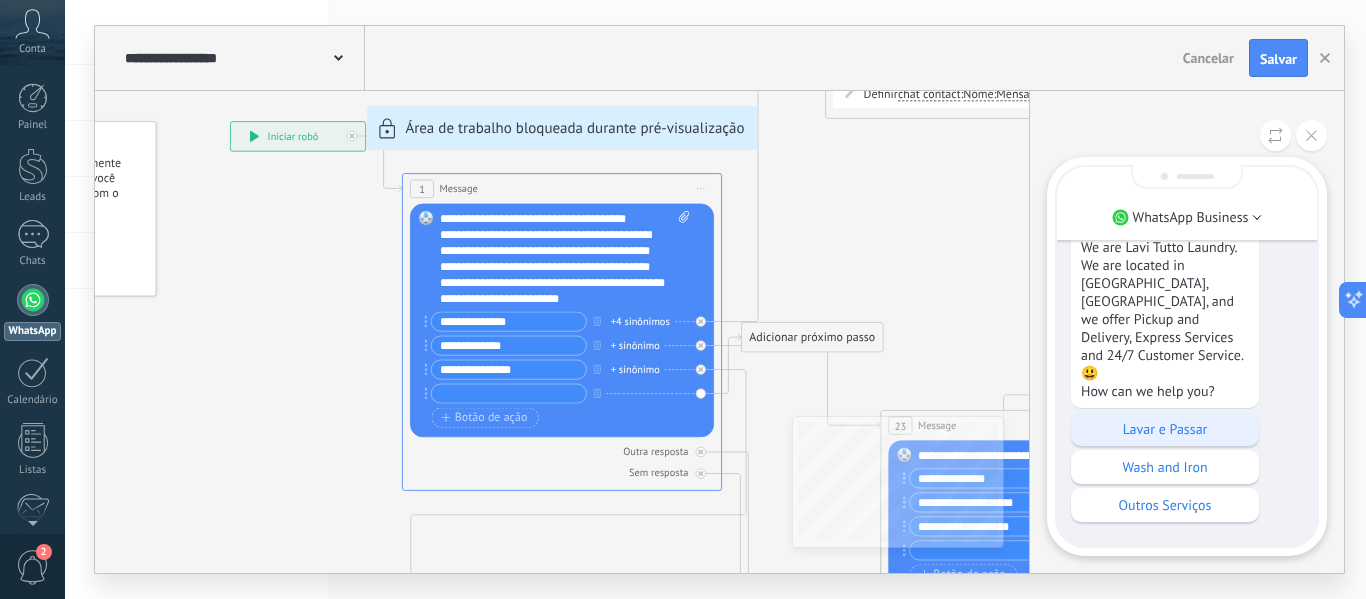 click on "Lavar e Passar" at bounding box center (1165, 429) 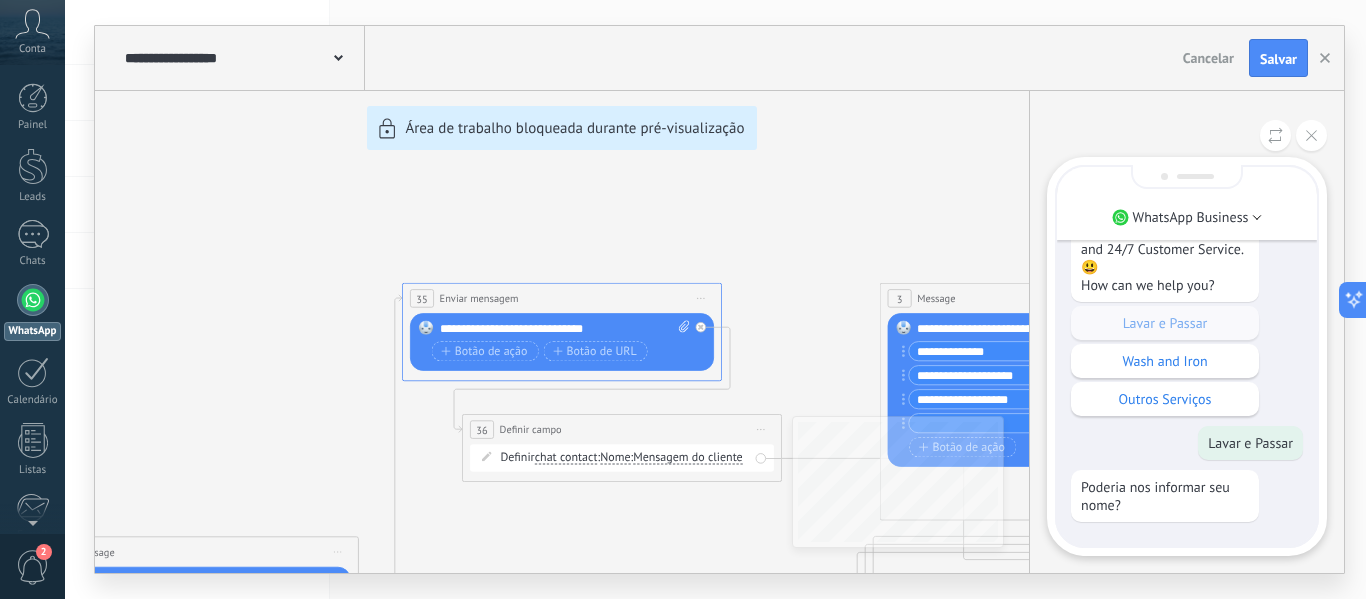 click on "Visível apenas para você Olá! Agradecemos por entrar em contato.
Somos a Lavi Tutto Lavanderia. Estamos localizados em [GEOGRAPHIC_DATA]/SP e trabalhamos exclusivamente com Delivery, (coletamos e entregamos.), Serviços Expressos e Atendimento 24 horas. 😃
Como podemos ajudar você?
Hello! Thank you for your contact!
We are Lavi Tutto Laundry. We are located in [GEOGRAPHIC_DATA], [GEOGRAPHIC_DATA], and we offer Pickup and Delivery, Express Services and 24/7 Customer Service.😃
How can we help you? Lavar e Passar Wash and Iron Outros Serviços Lavar e Passar Poderia nos informar seu nome?" at bounding box center (1187, 117) 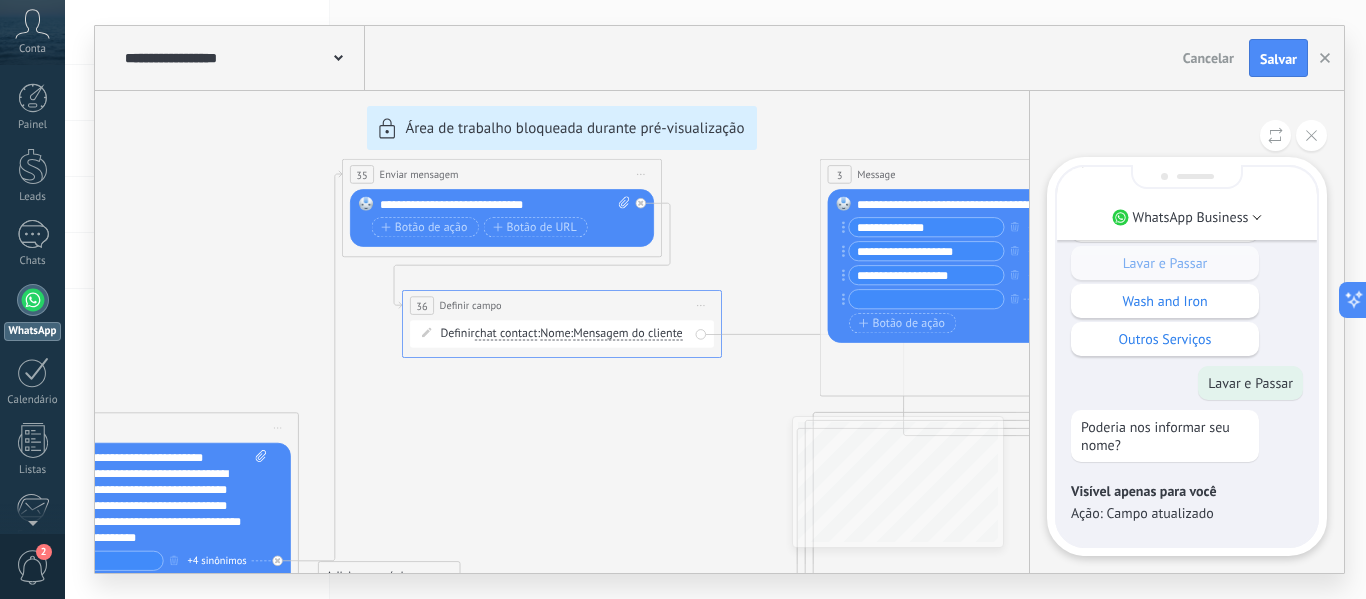 click on "Visível apenas para você" at bounding box center [1187, 491] 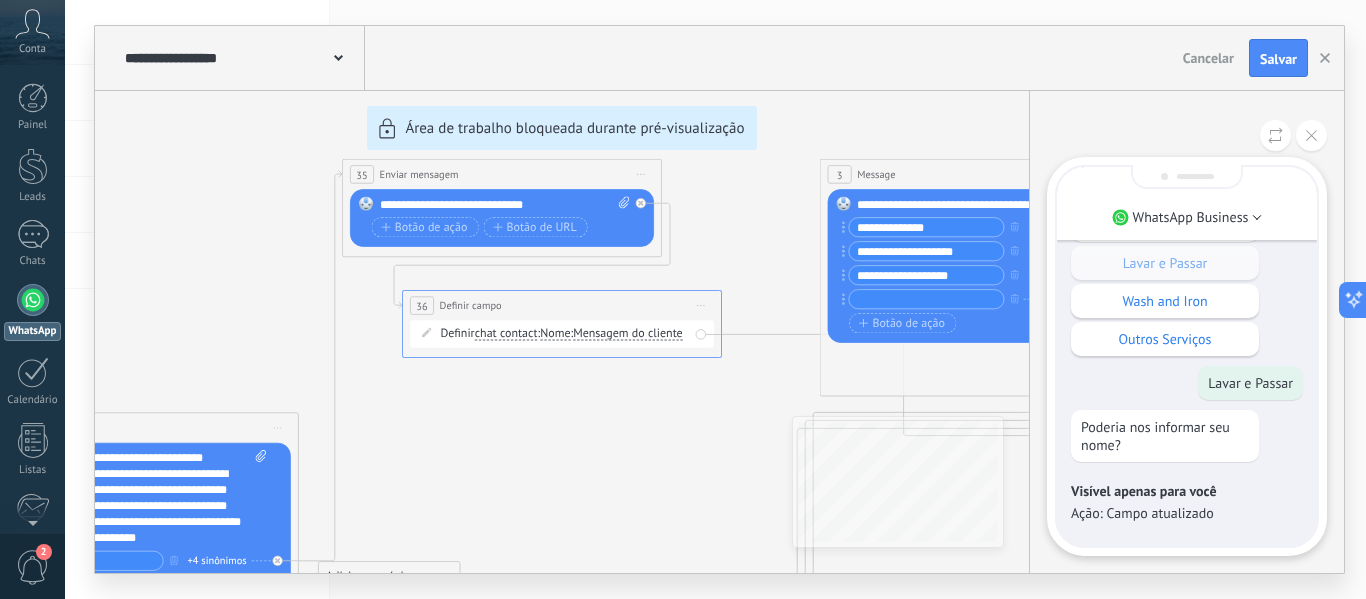 click on "Visível apenas para você Ação: Campo atualizado" at bounding box center [1187, 502] 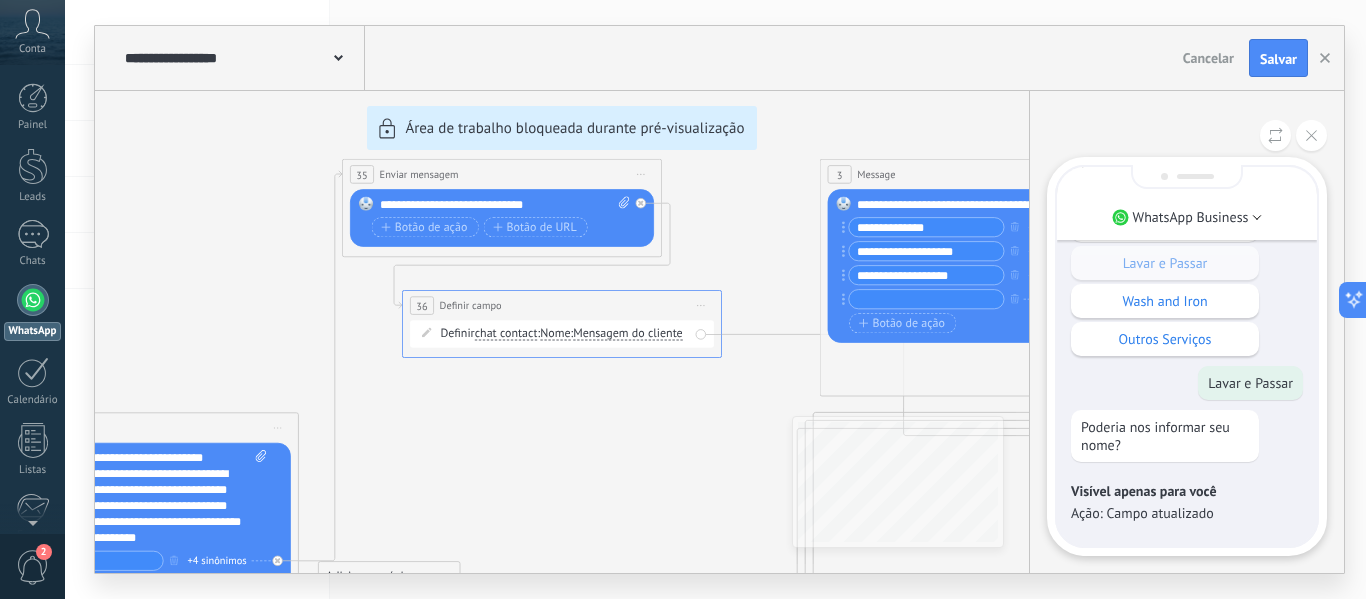 click on "Visível apenas para você Ação: Campo atualizado" at bounding box center (1187, 502) 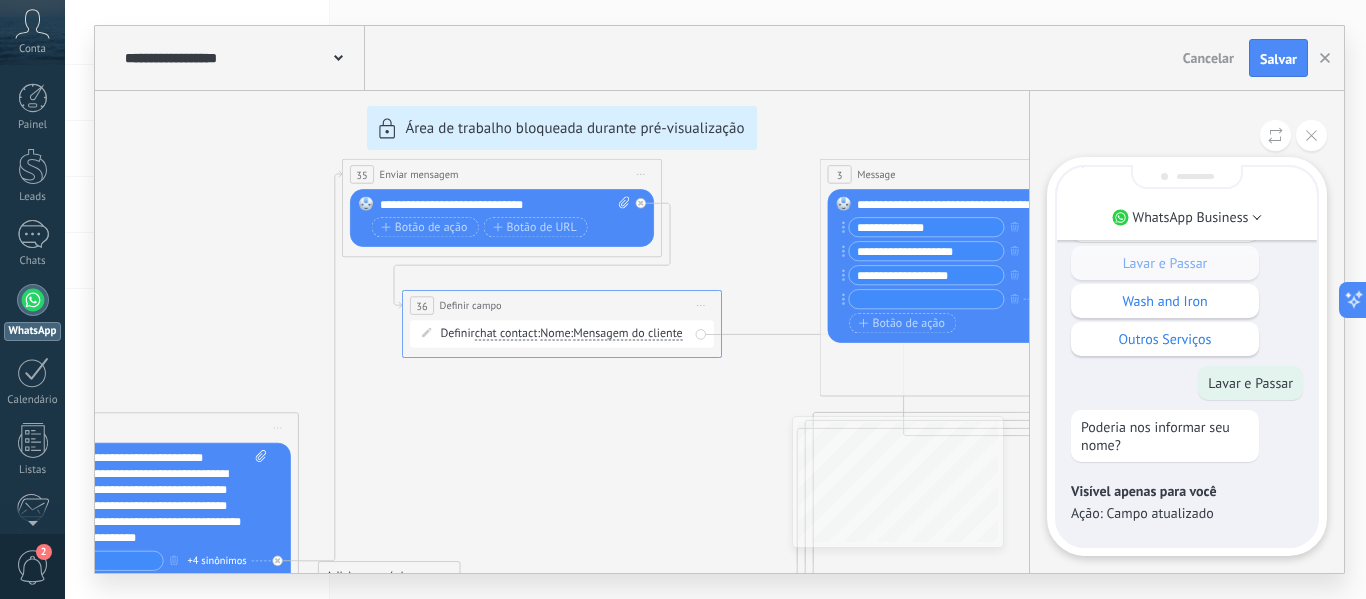 click on "Ação: Campo atualizado" at bounding box center (1187, 513) 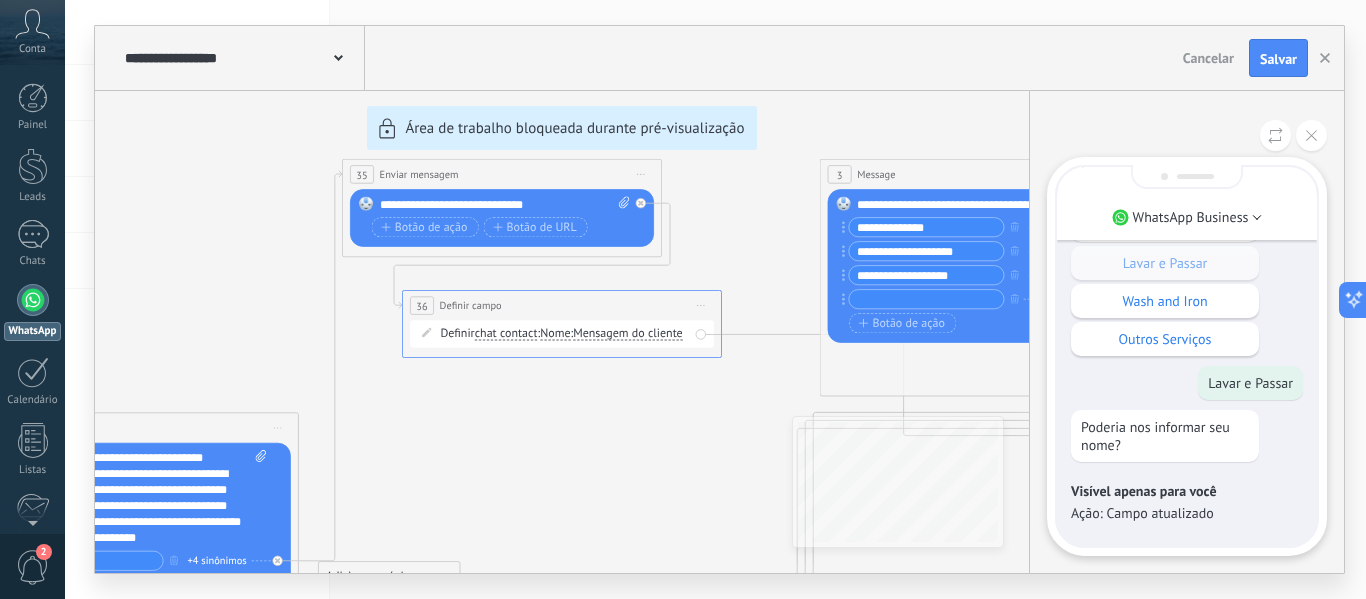click on "Poderia nos informar seu nome?" at bounding box center [1165, 436] 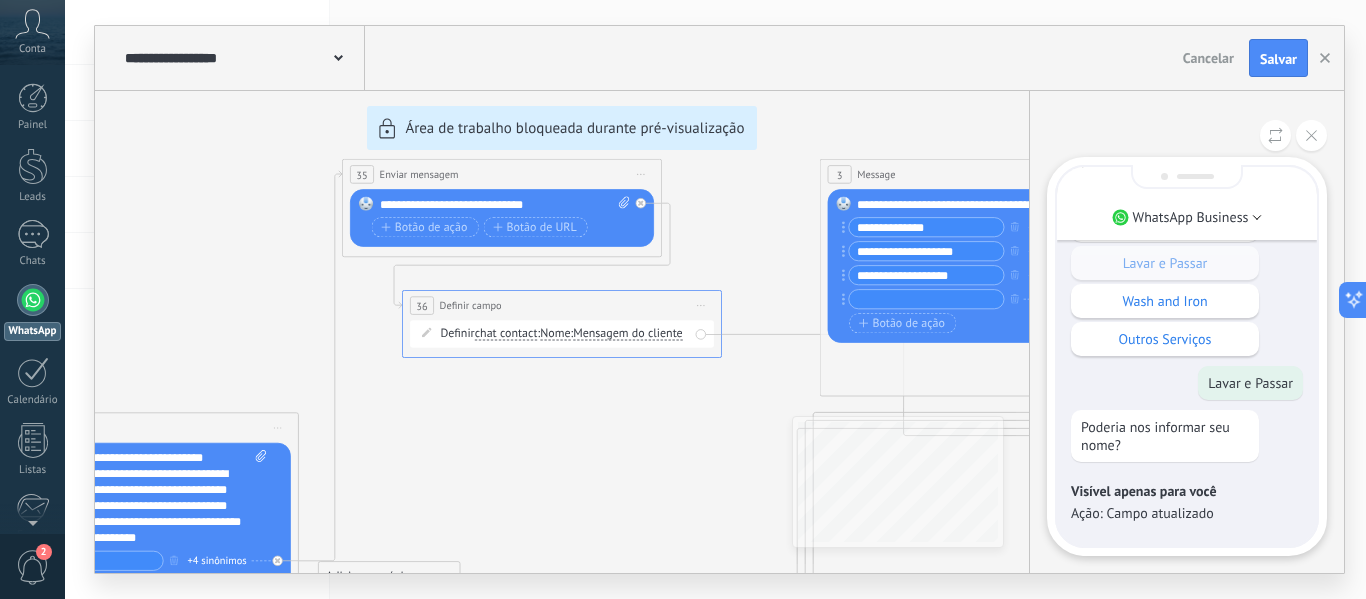 click on "**********" at bounding box center (719, 299) 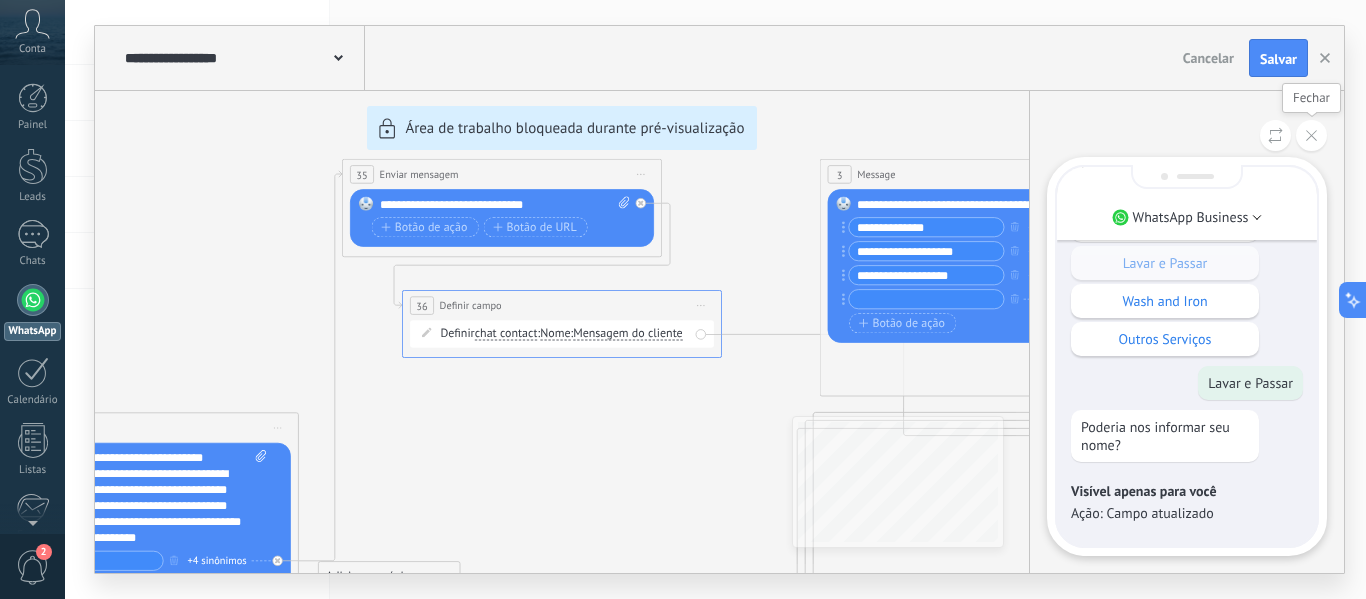 click at bounding box center [1311, 135] 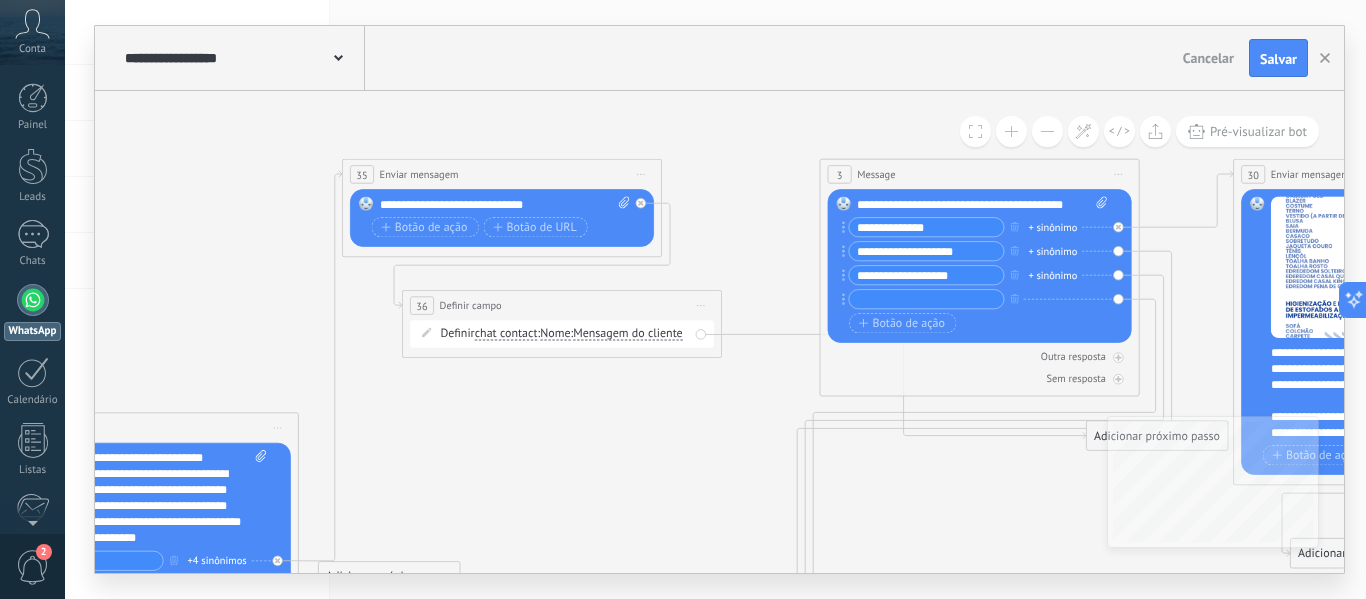 click on "Iniciar pré-visualização aqui
[GEOGRAPHIC_DATA]
Duplicar
Excluir" at bounding box center [701, 305] 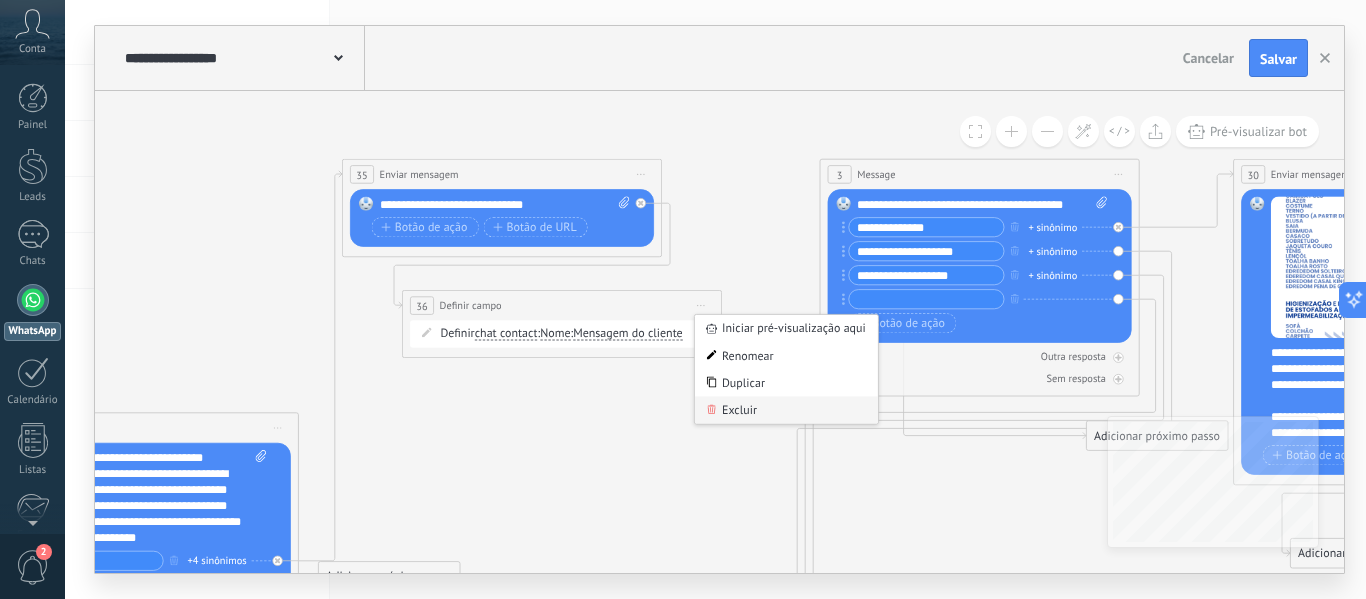 click on "Excluir" at bounding box center [786, 409] 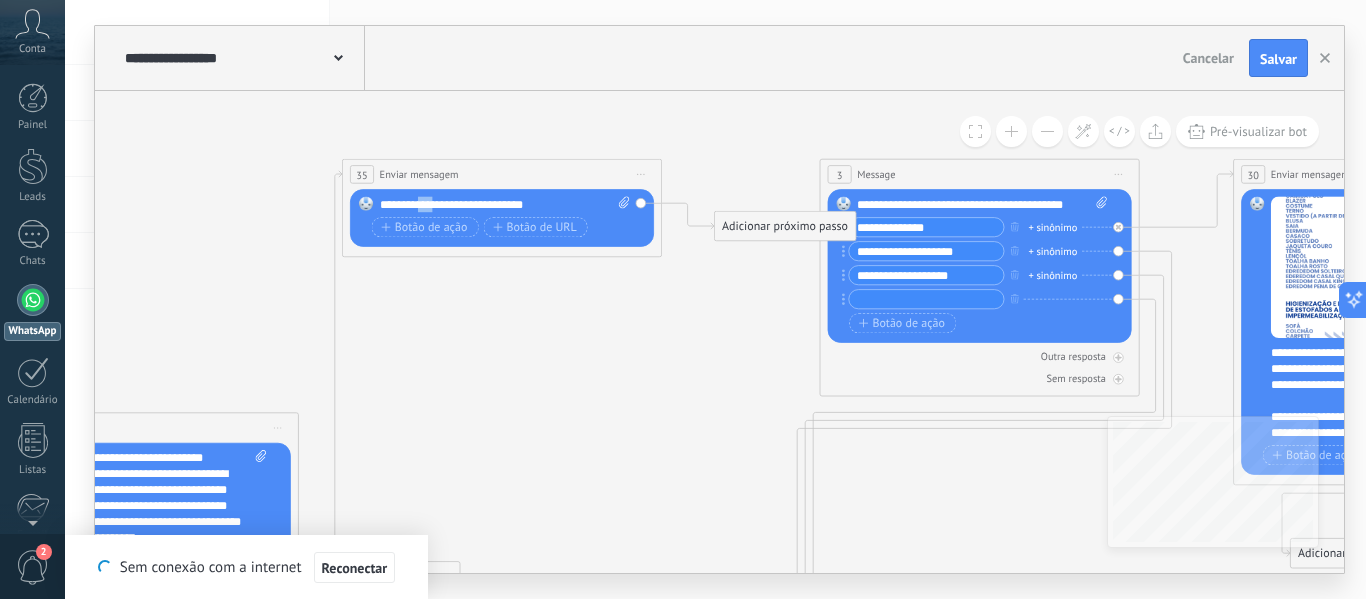 drag, startPoint x: 440, startPoint y: 204, endPoint x: 420, endPoint y: 209, distance: 20.615528 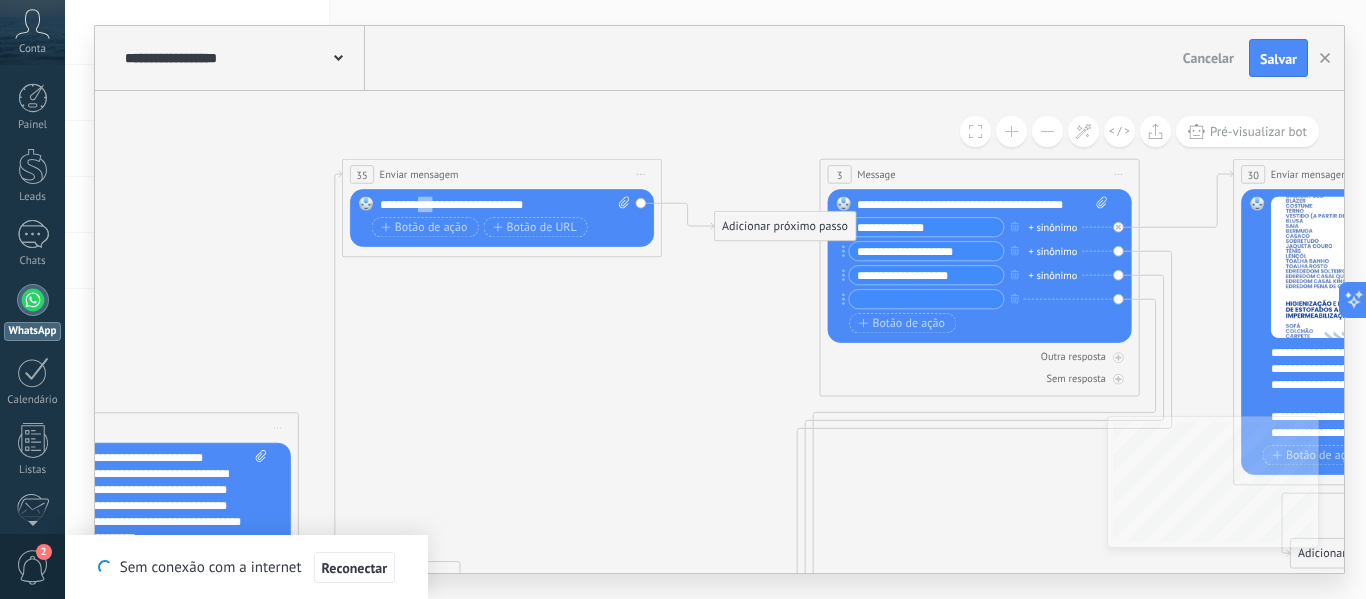 click on "**********" at bounding box center (505, 204) 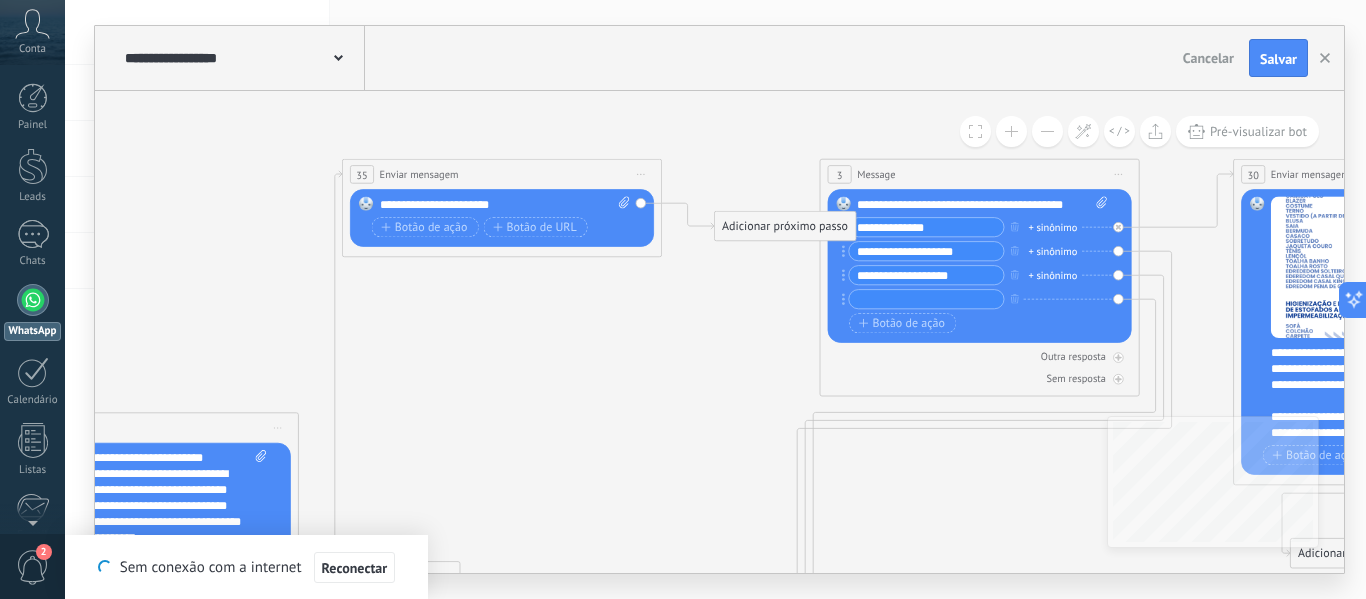 type 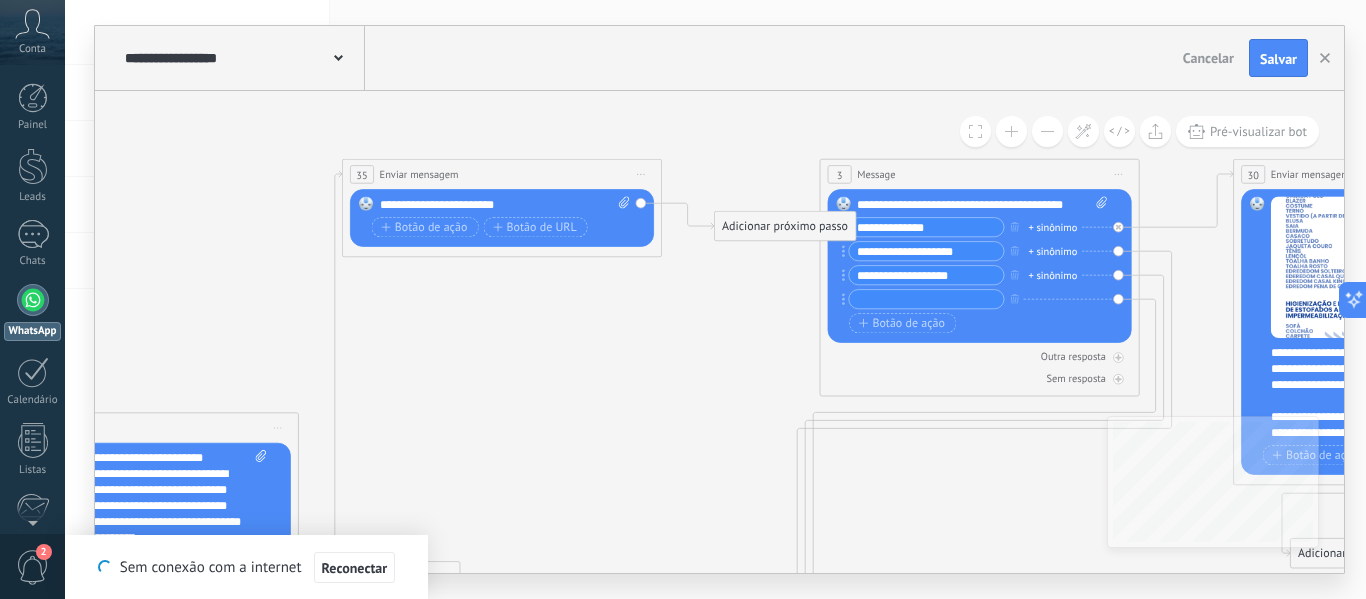 scroll, scrollTop: 0, scrollLeft: 0, axis: both 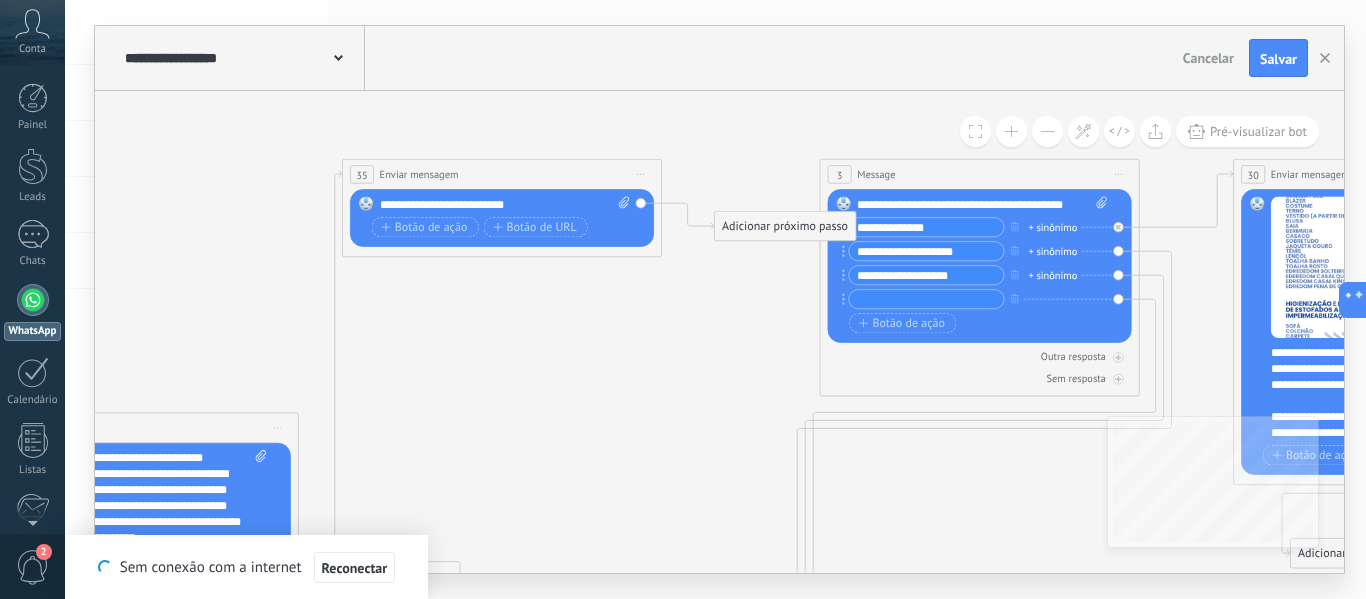 click on "**********" at bounding box center [719, 58] 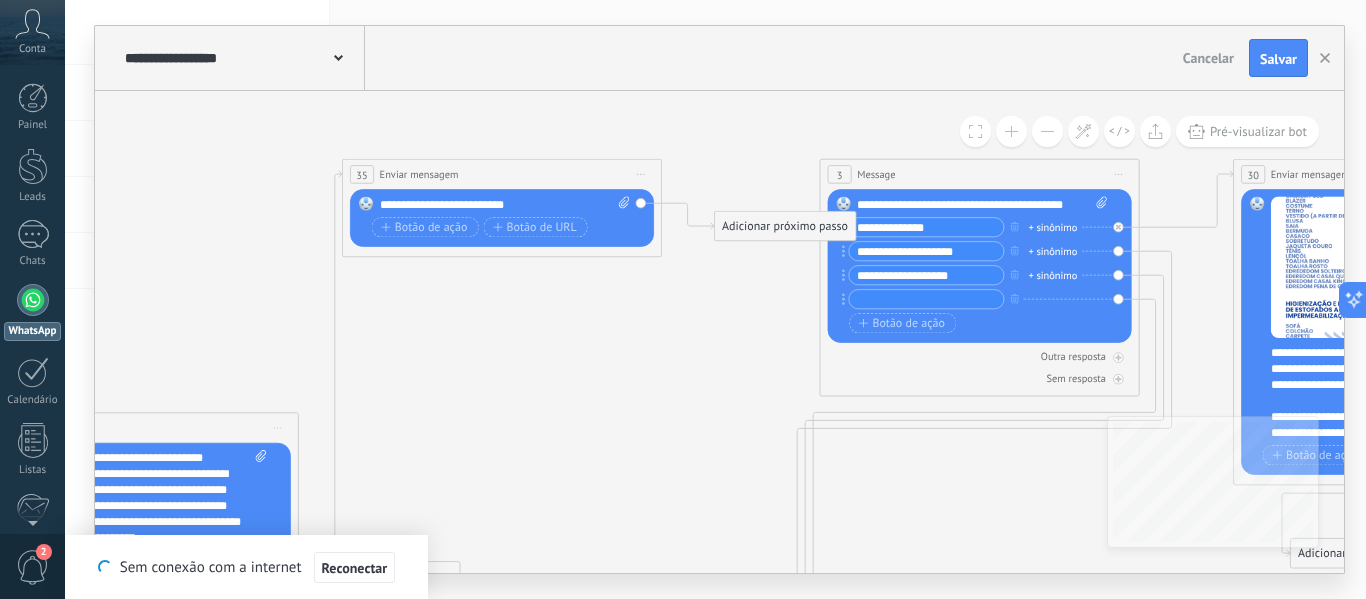 click 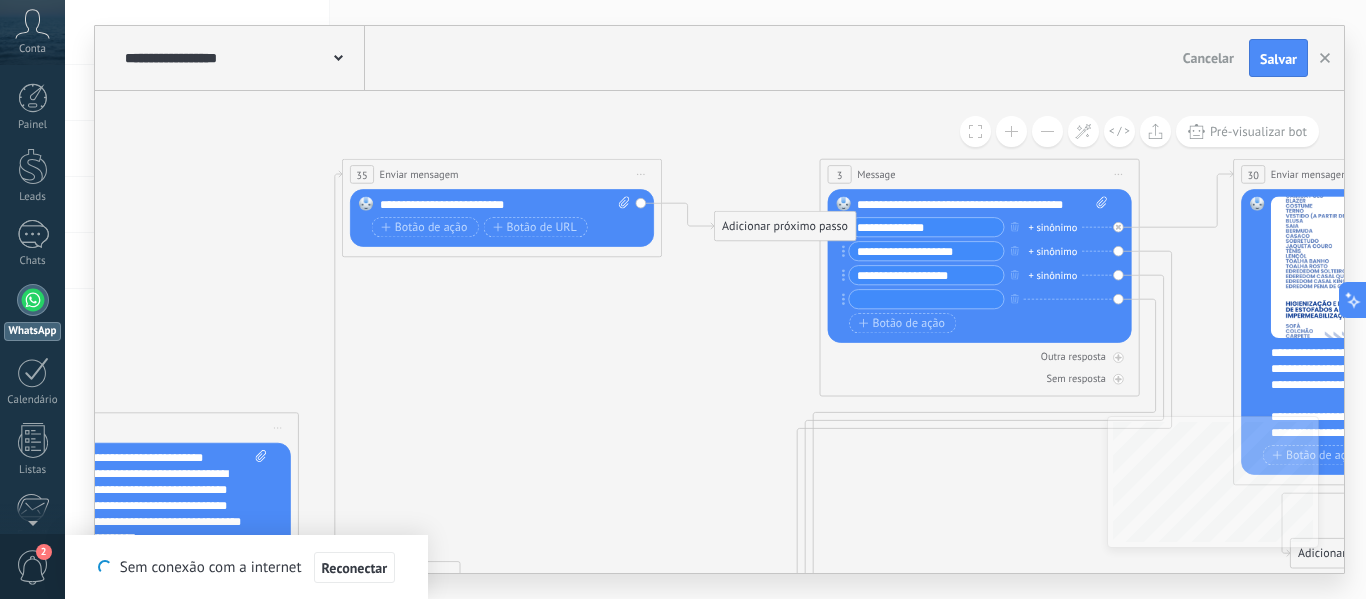 click on "**********" at bounding box center (505, 204) 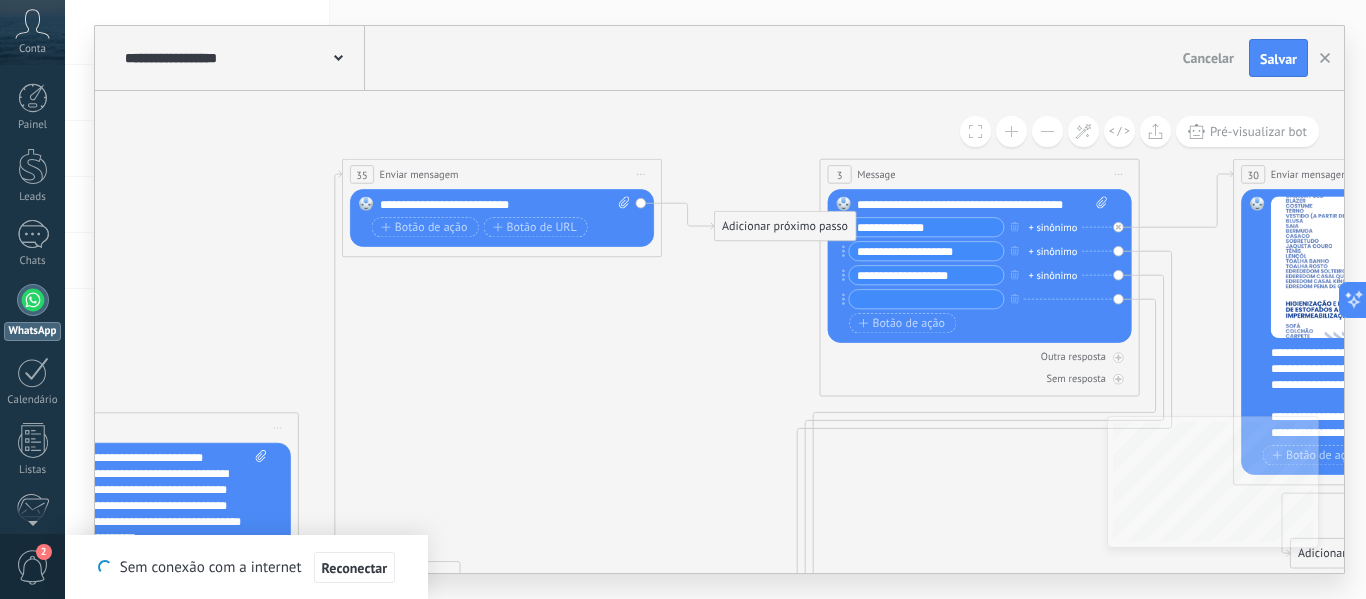 click on "Adicionar próximo passo" at bounding box center [785, 226] 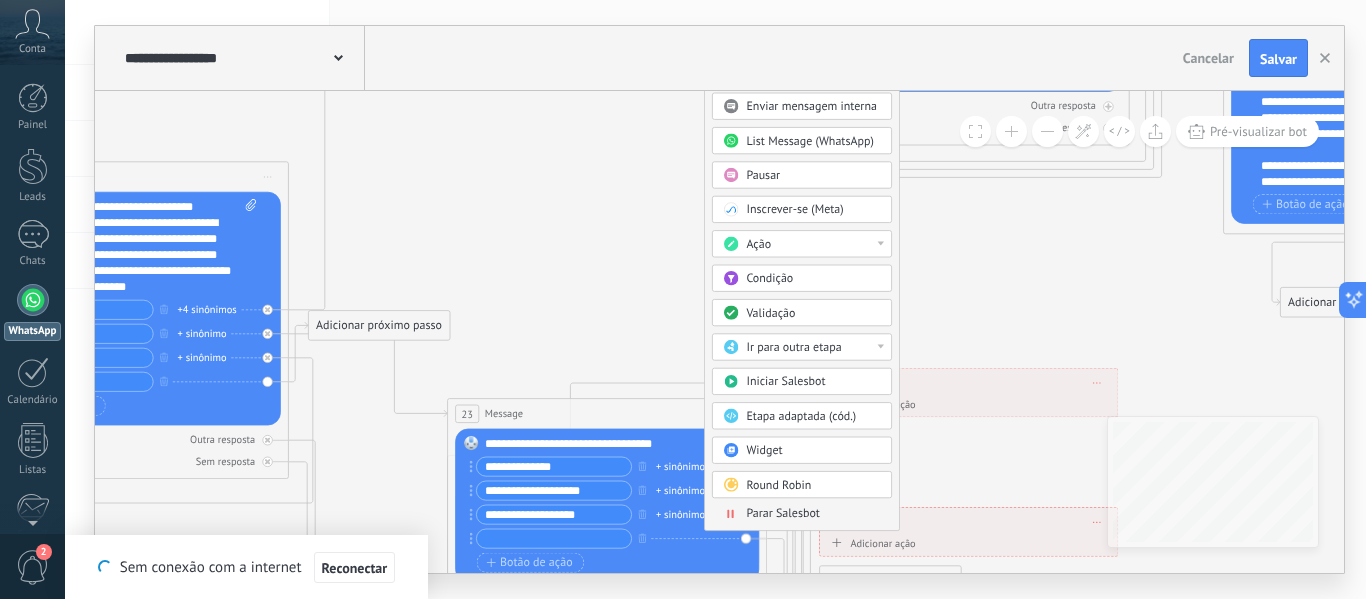 drag, startPoint x: 671, startPoint y: 456, endPoint x: 661, endPoint y: 205, distance: 251.19913 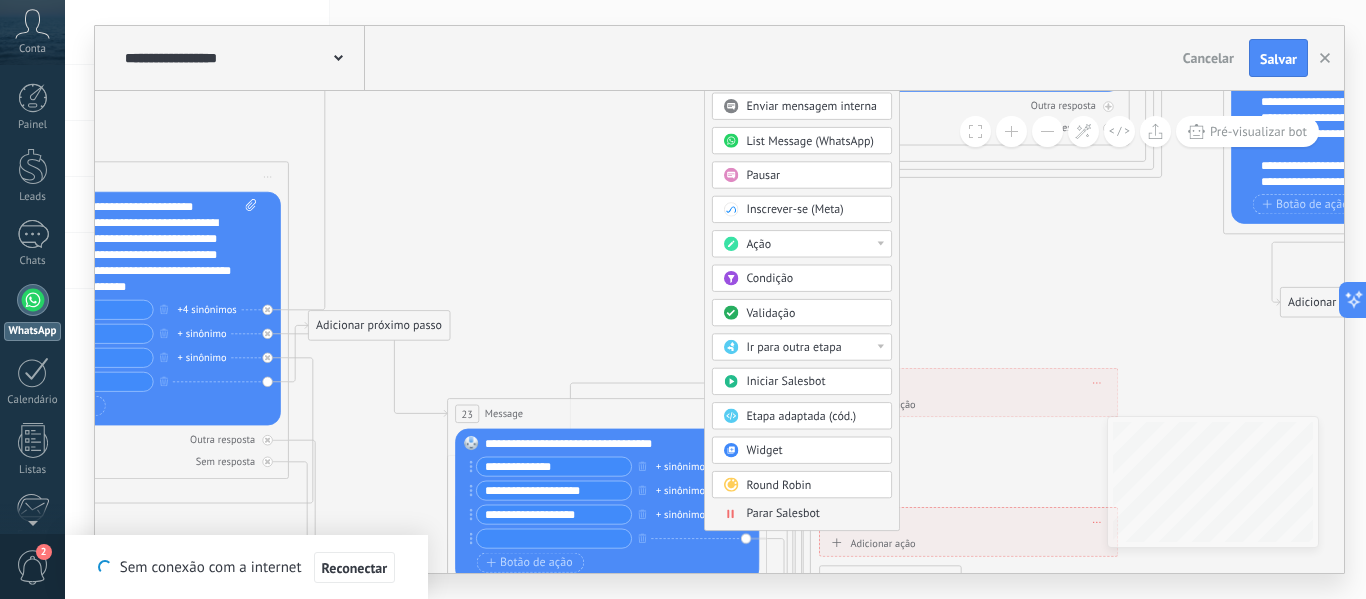 click 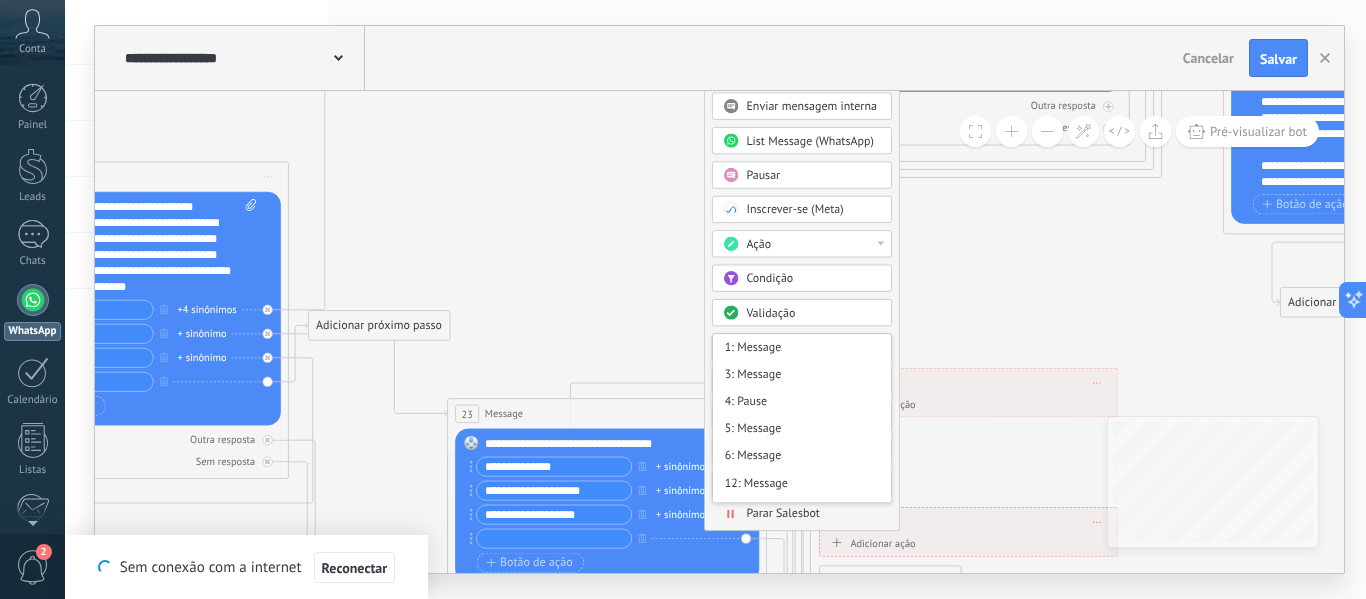 click 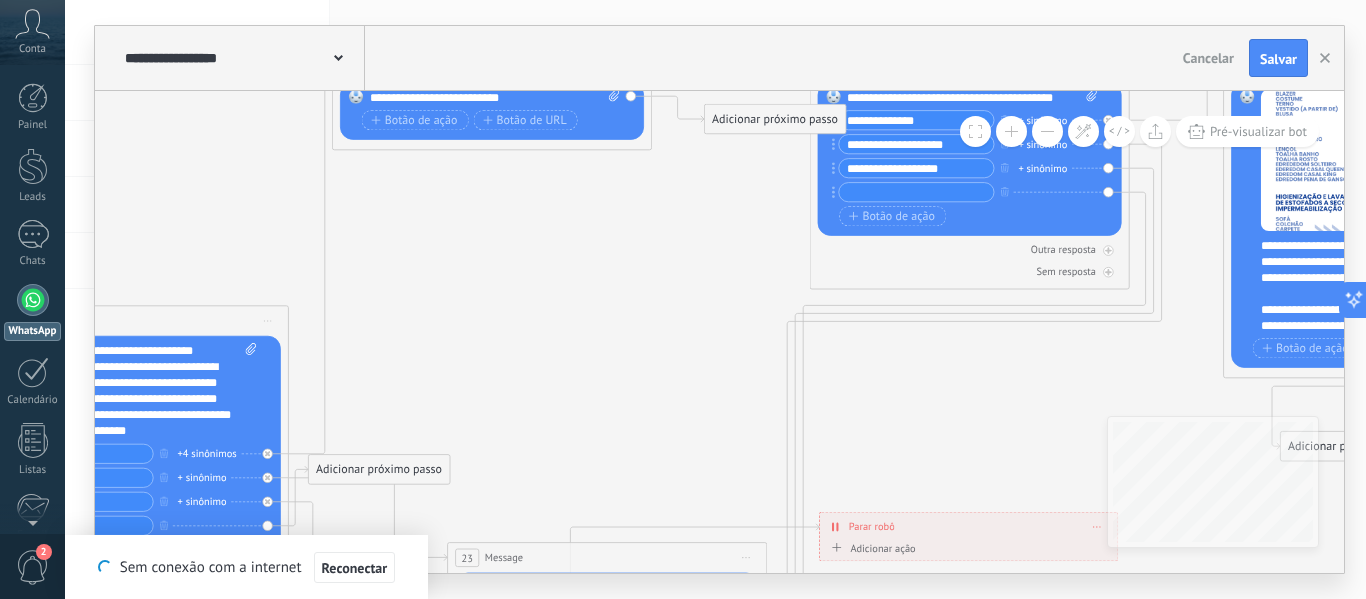 click on "Adicionar próximo passo" at bounding box center [775, 119] 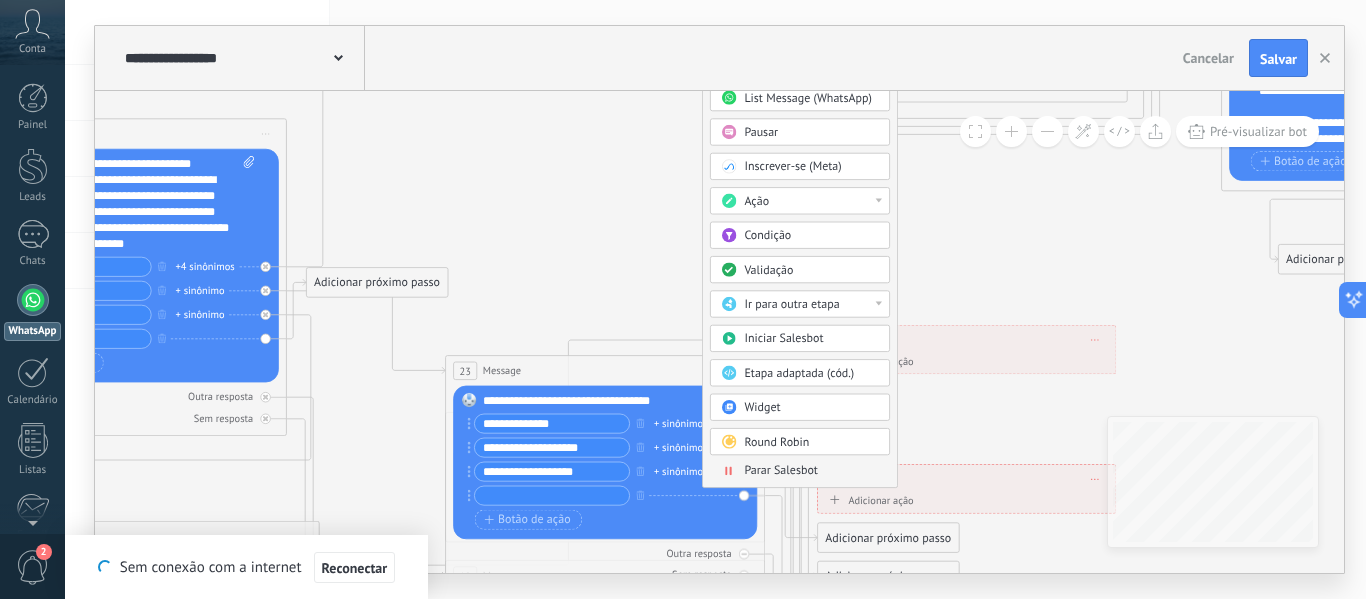 drag, startPoint x: 622, startPoint y: 443, endPoint x: 620, endPoint y: 256, distance: 187.0107 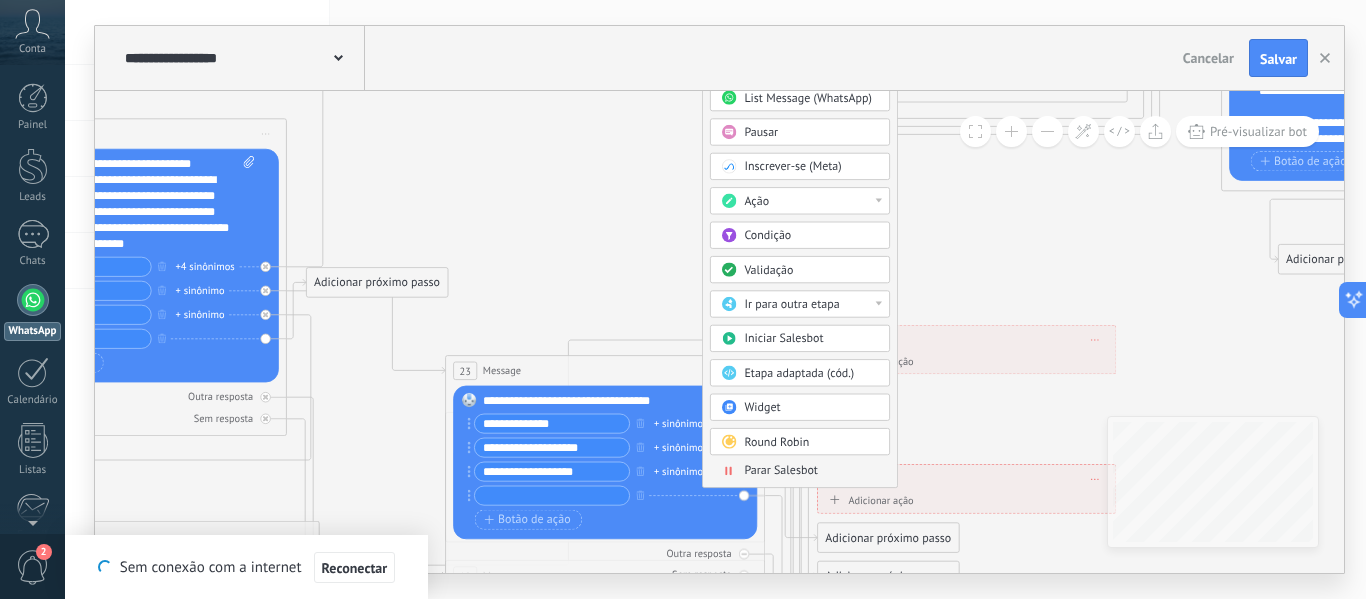click 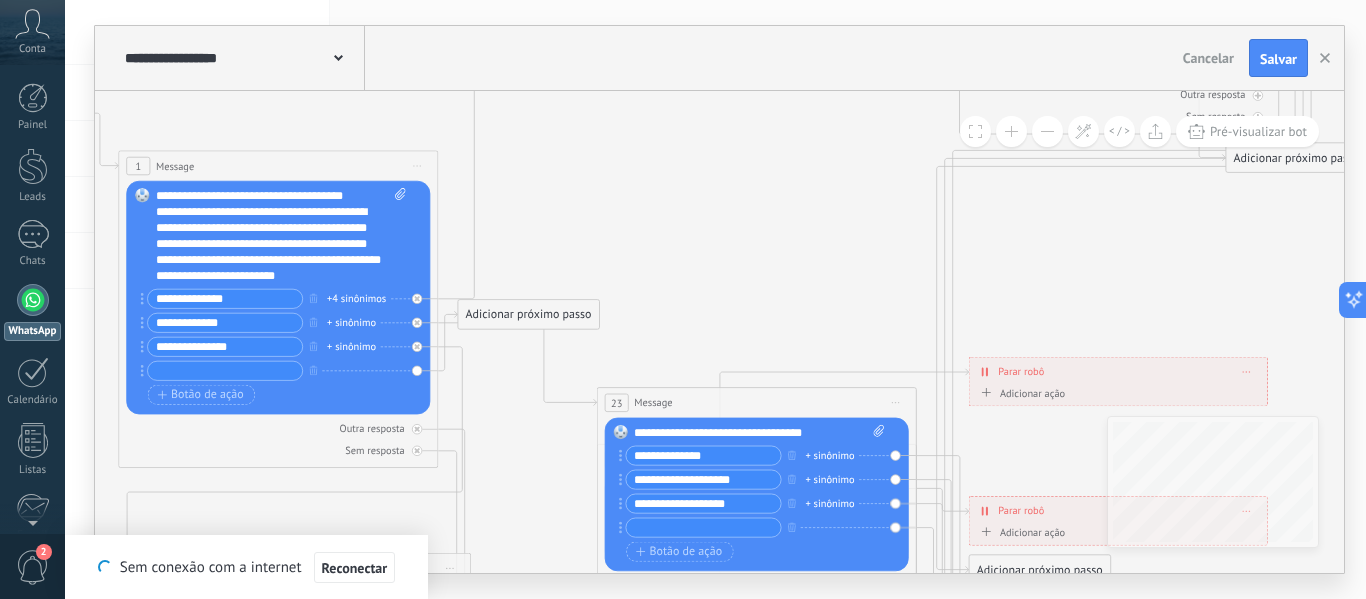 drag, startPoint x: 1012, startPoint y: 298, endPoint x: 1306, endPoint y: 330, distance: 295.73636 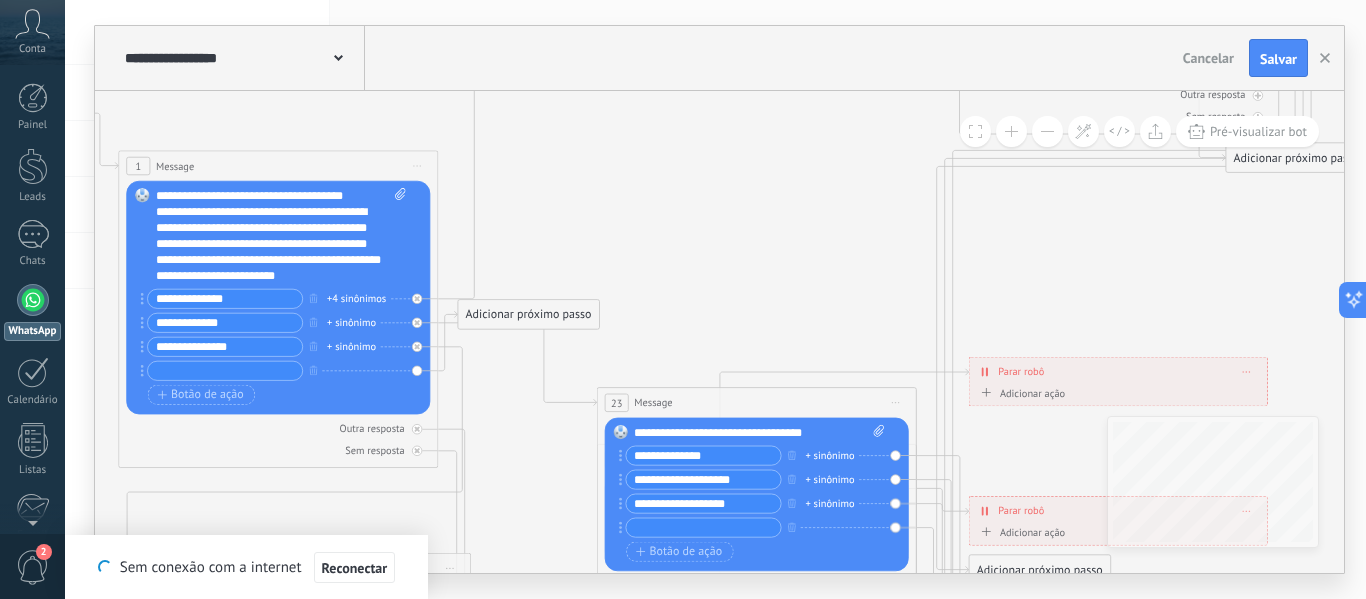 click 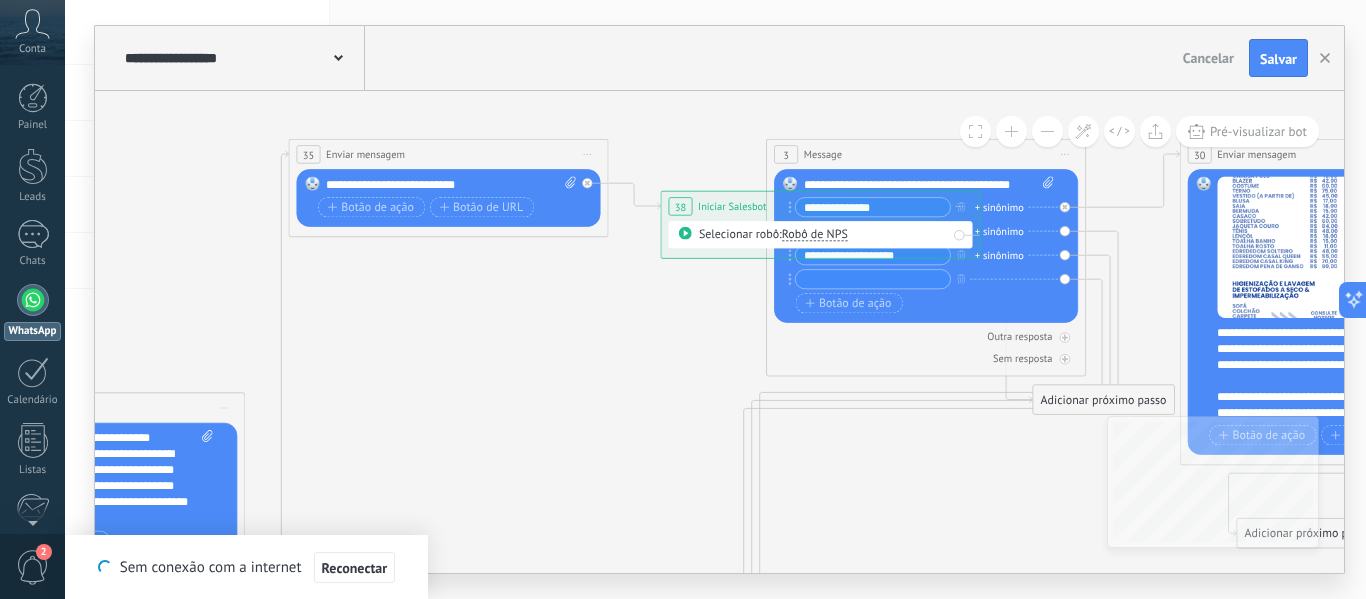 drag, startPoint x: 610, startPoint y: 181, endPoint x: 411, endPoint y: 425, distance: 314.8603 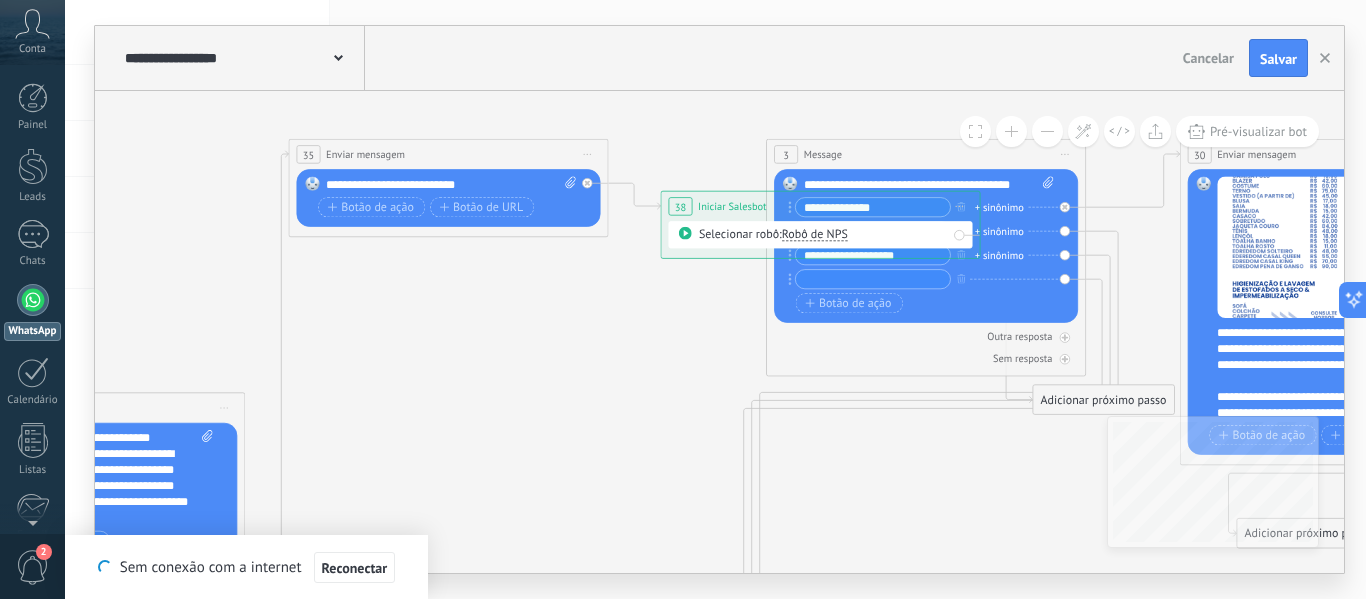 click 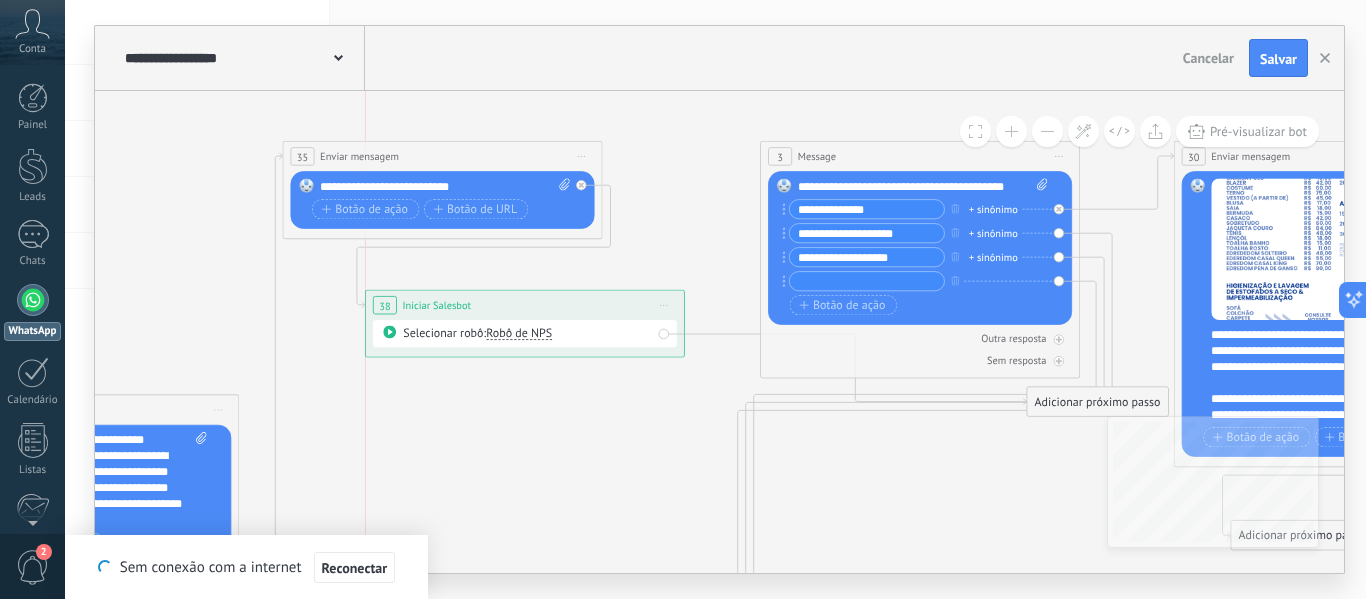 drag, startPoint x: 708, startPoint y: 202, endPoint x: 424, endPoint y: 299, distance: 300.1083 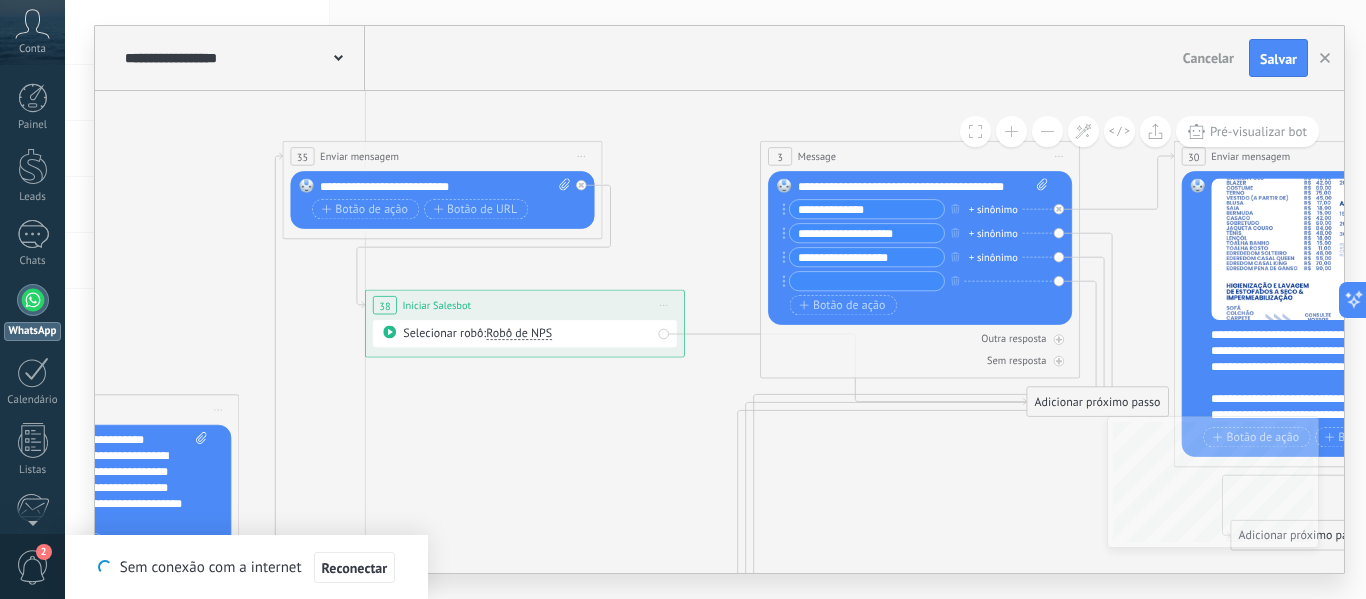 click on "Iniciar Salesbot" at bounding box center (437, 305) 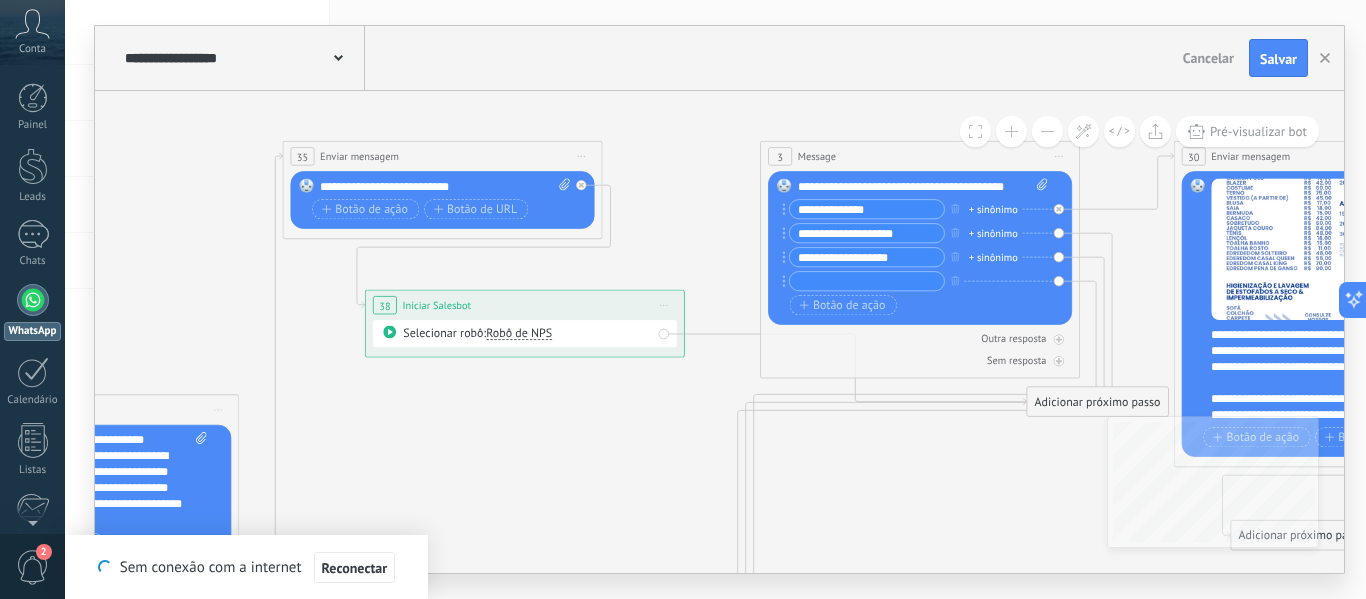 click on "Robô de NPS" at bounding box center (519, 333) 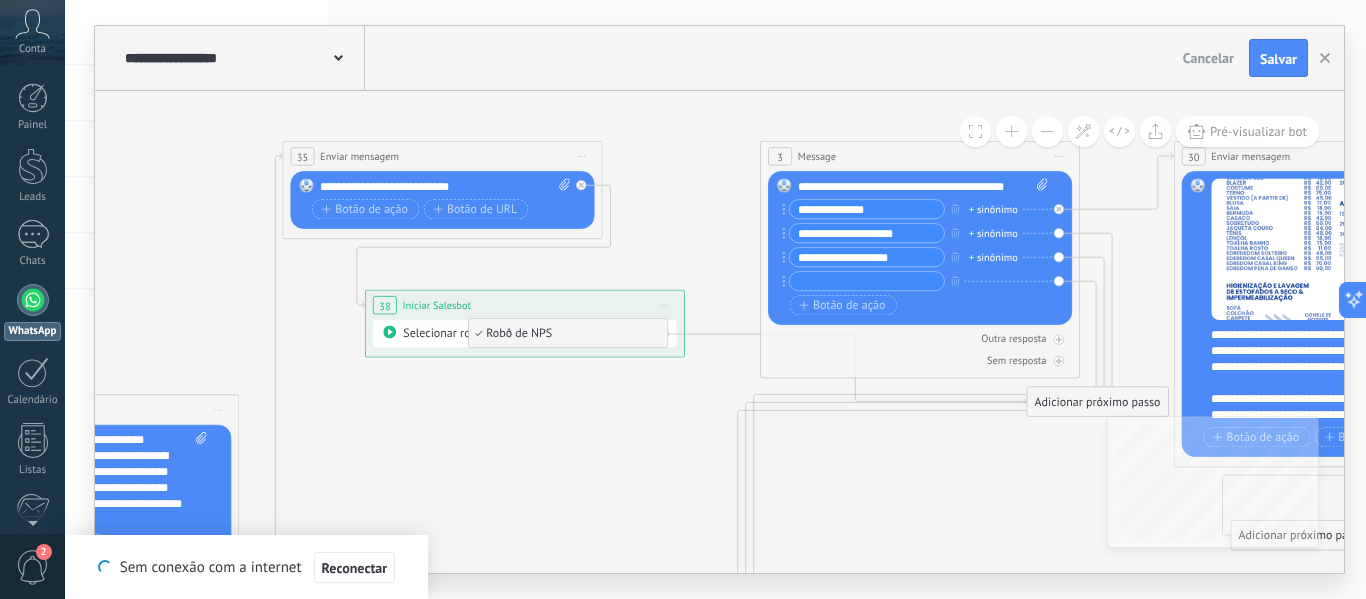 click on "Robô de NPS" at bounding box center [566, 334] 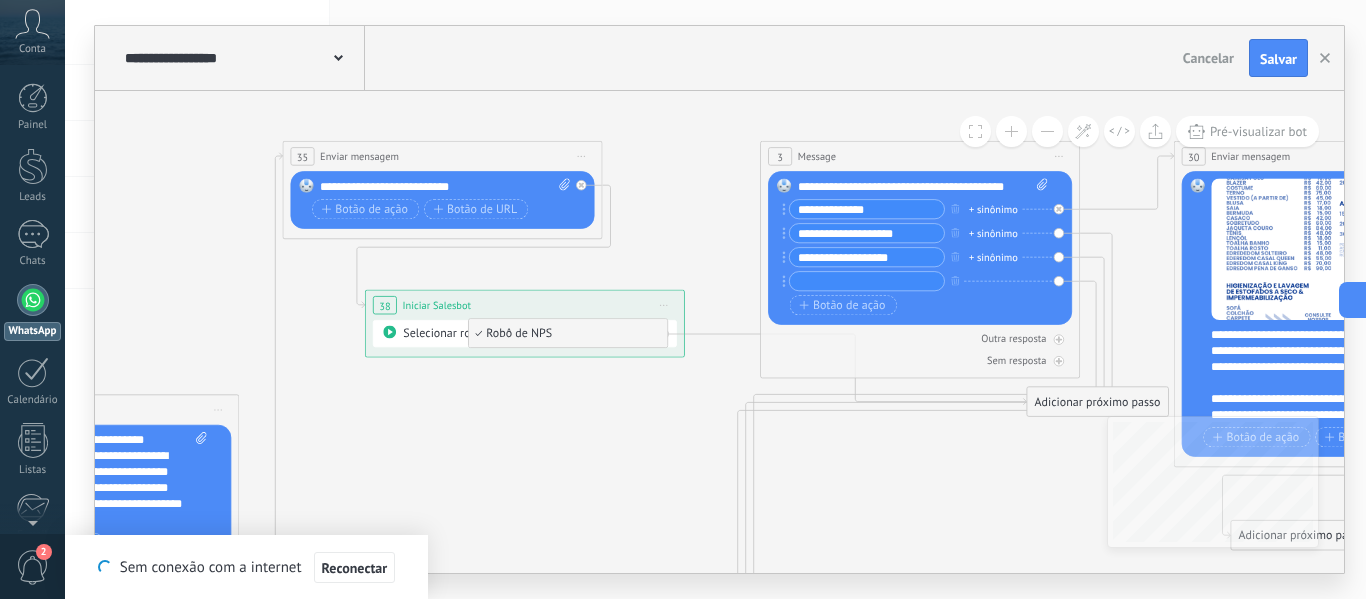 click on "Selecionar robô:  Robô de NPS Robô de NPS" at bounding box center [527, 334] 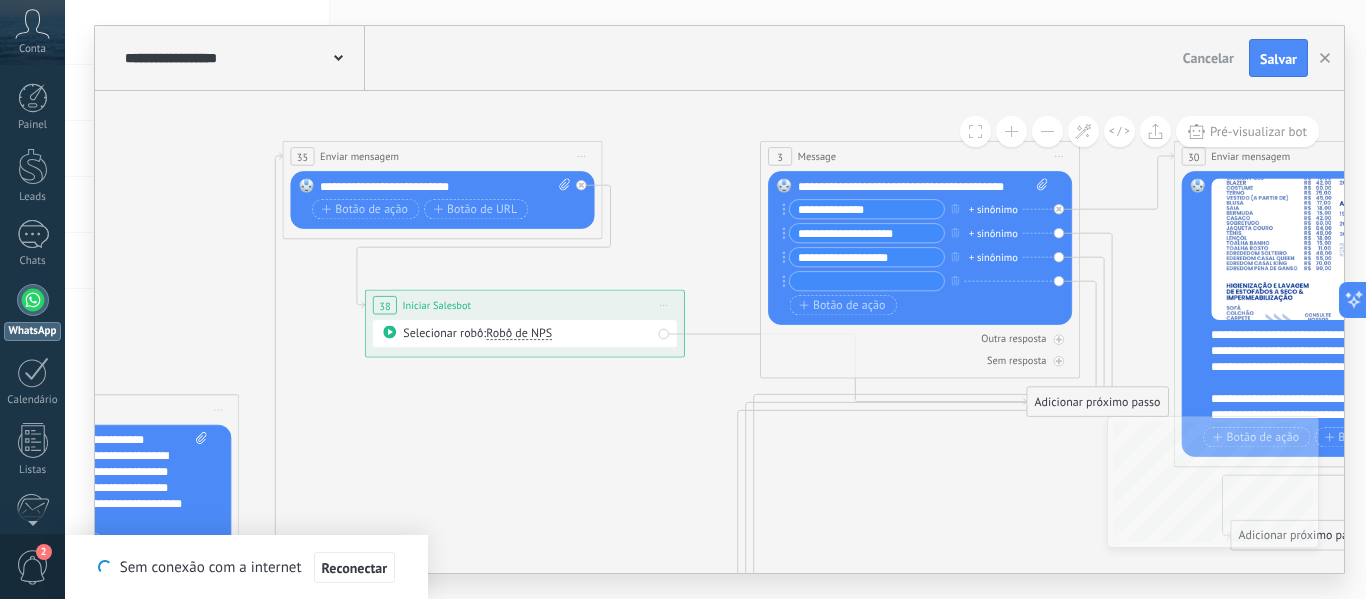 click 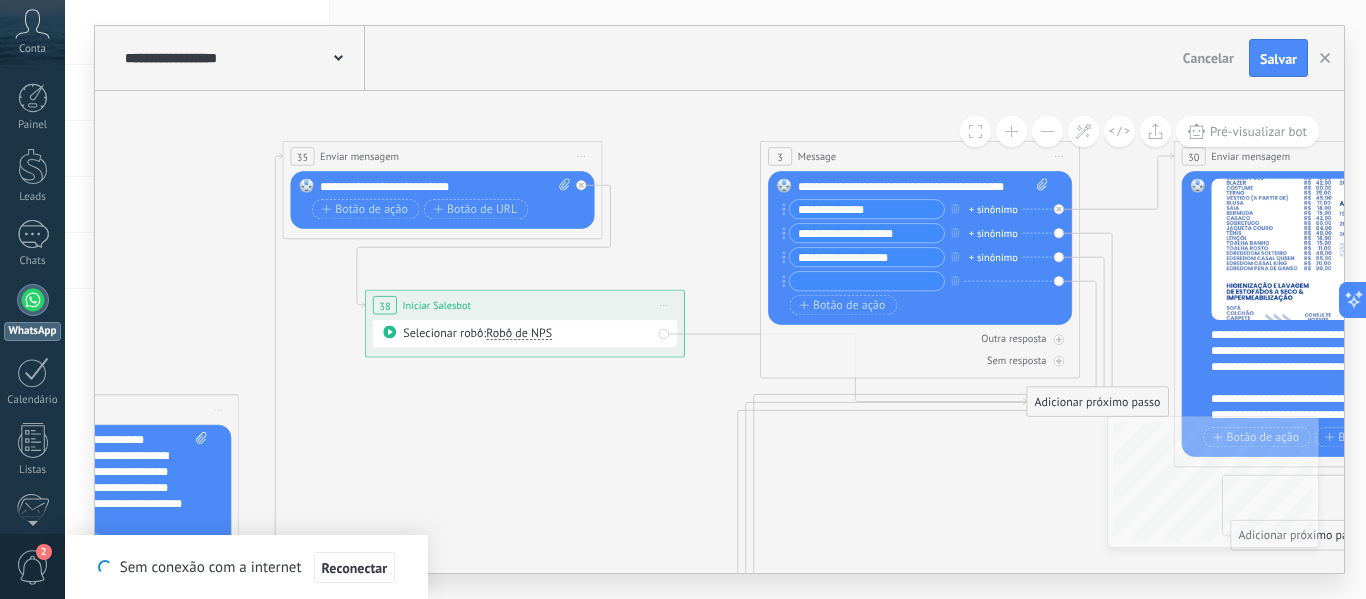 click on "Iniciar pré-visualização aqui
[GEOGRAPHIC_DATA]
Duplicar
Excluir" at bounding box center (664, 305) 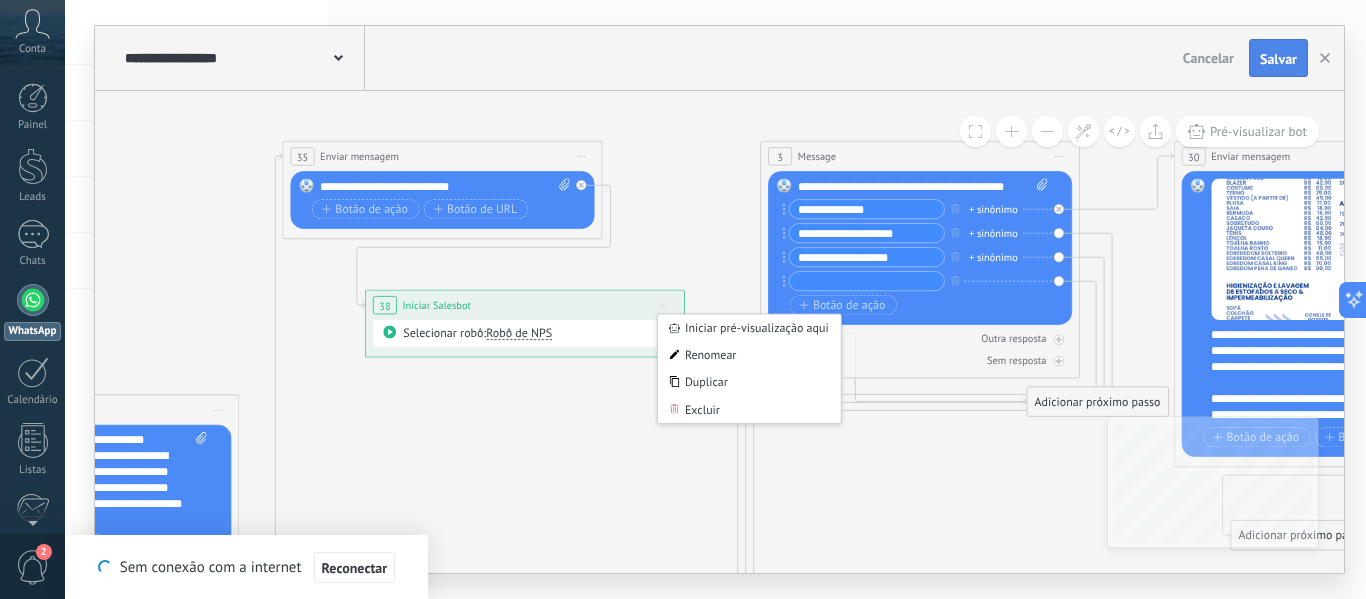 click on "Salvar" at bounding box center [1278, 59] 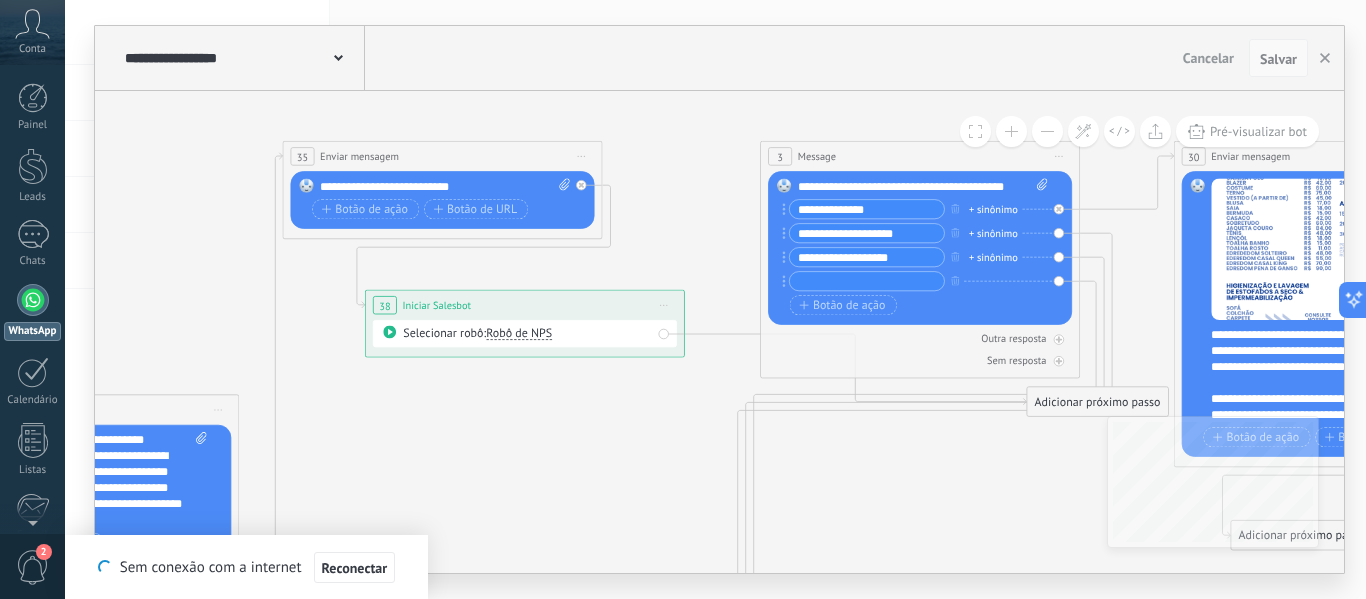 click on "Salvar" at bounding box center (1278, 59) 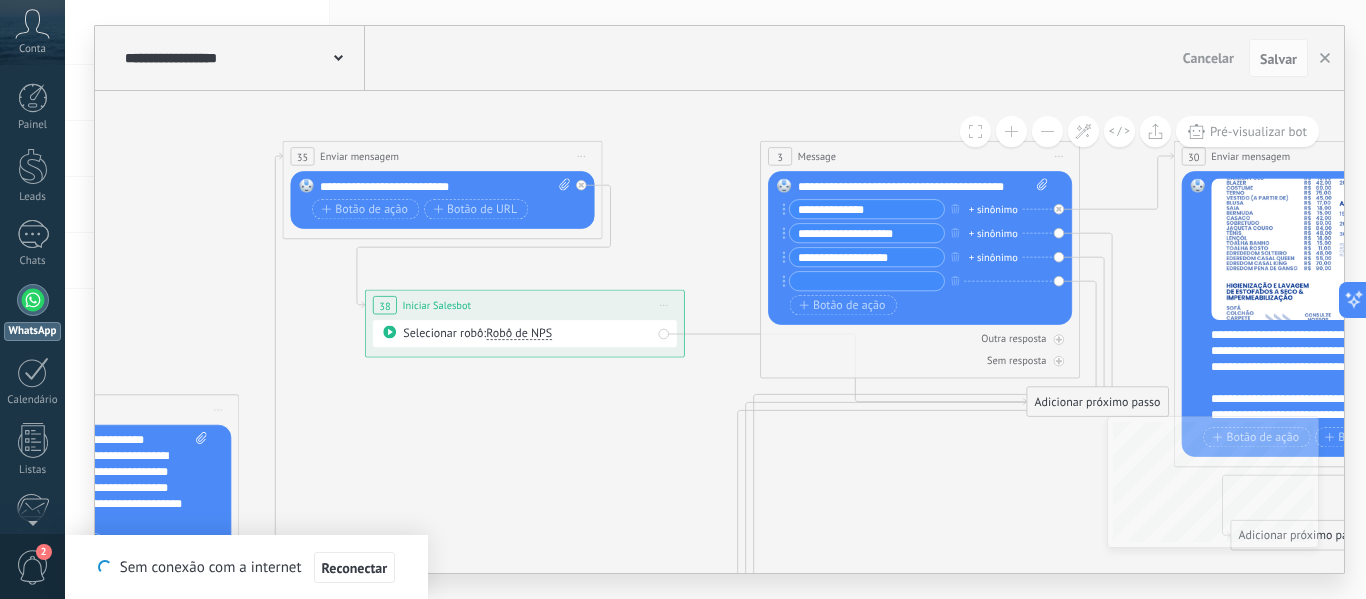click 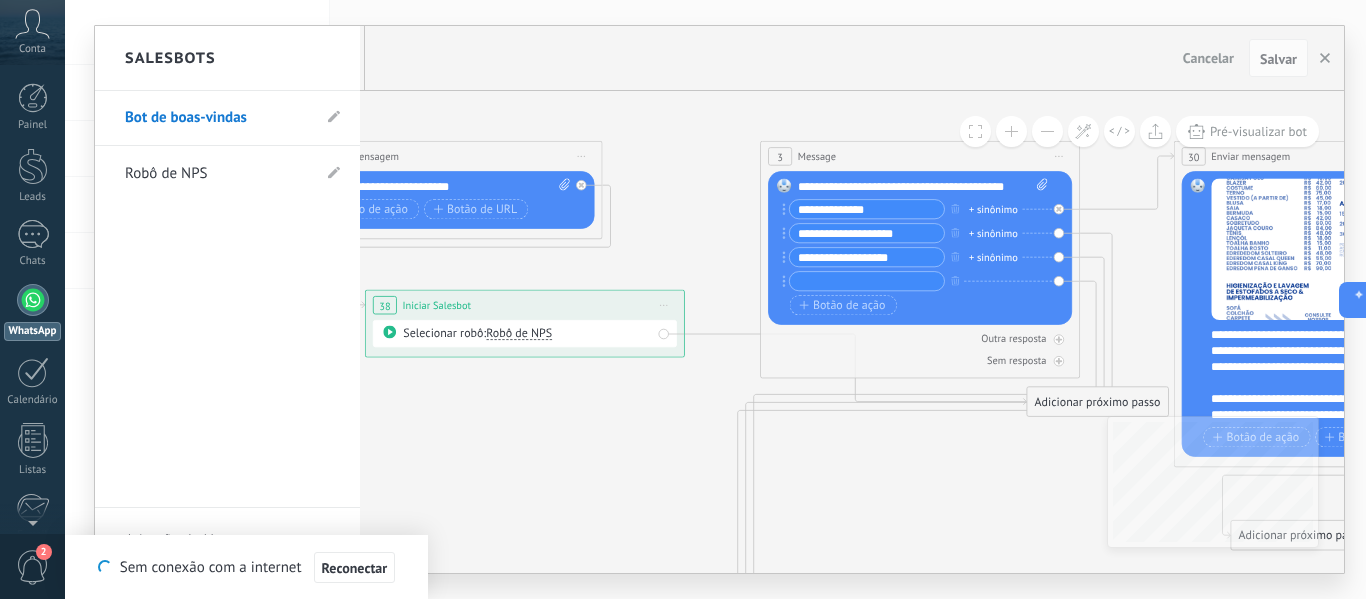 click on "Robô de NPS" at bounding box center [217, 174] 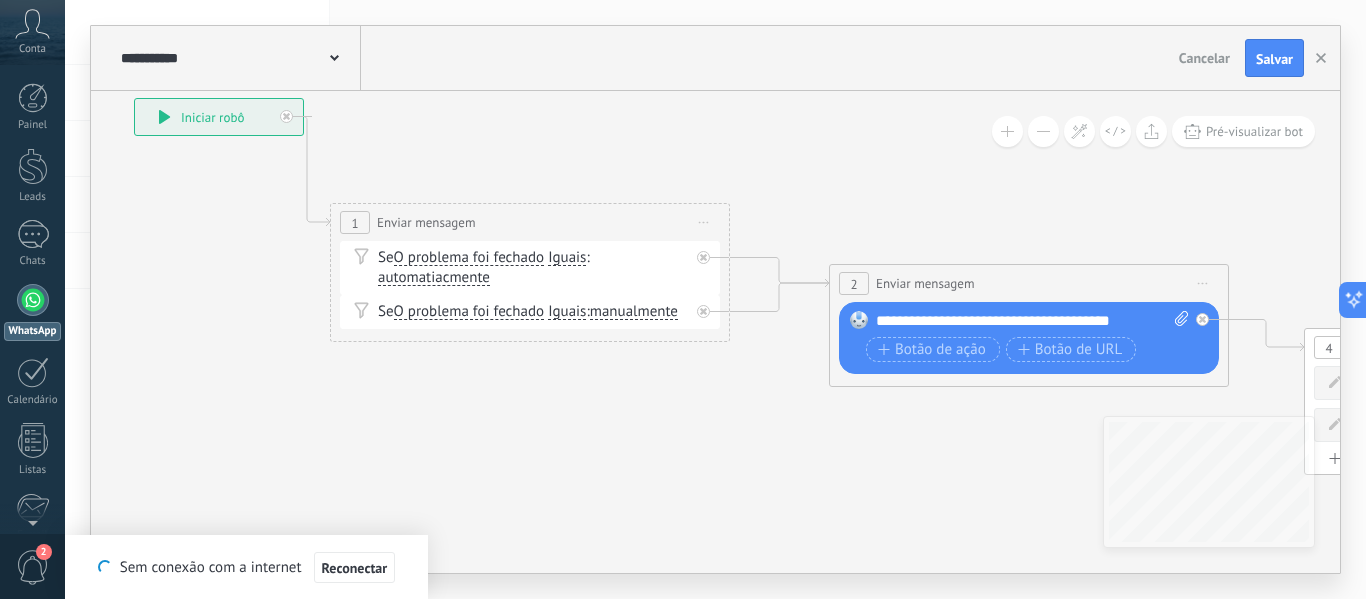 drag, startPoint x: 874, startPoint y: 283, endPoint x: 492, endPoint y: 140, distance: 407.88846 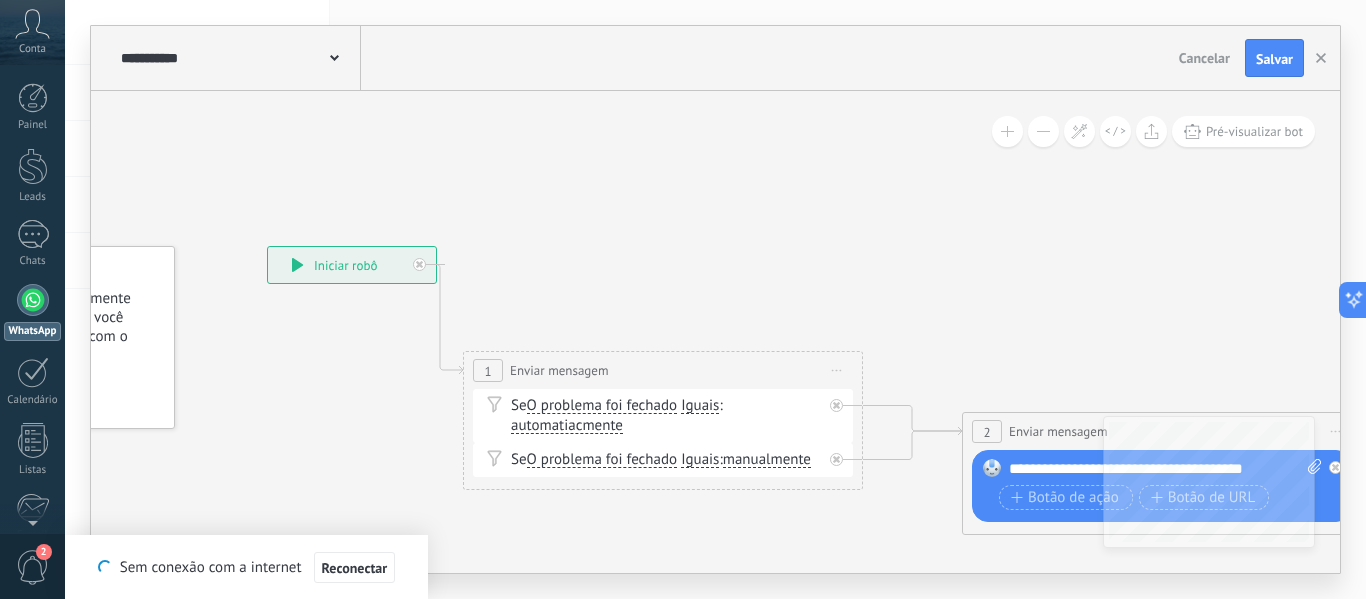 drag, startPoint x: 915, startPoint y: 189, endPoint x: 1048, endPoint y: 337, distance: 198.9799 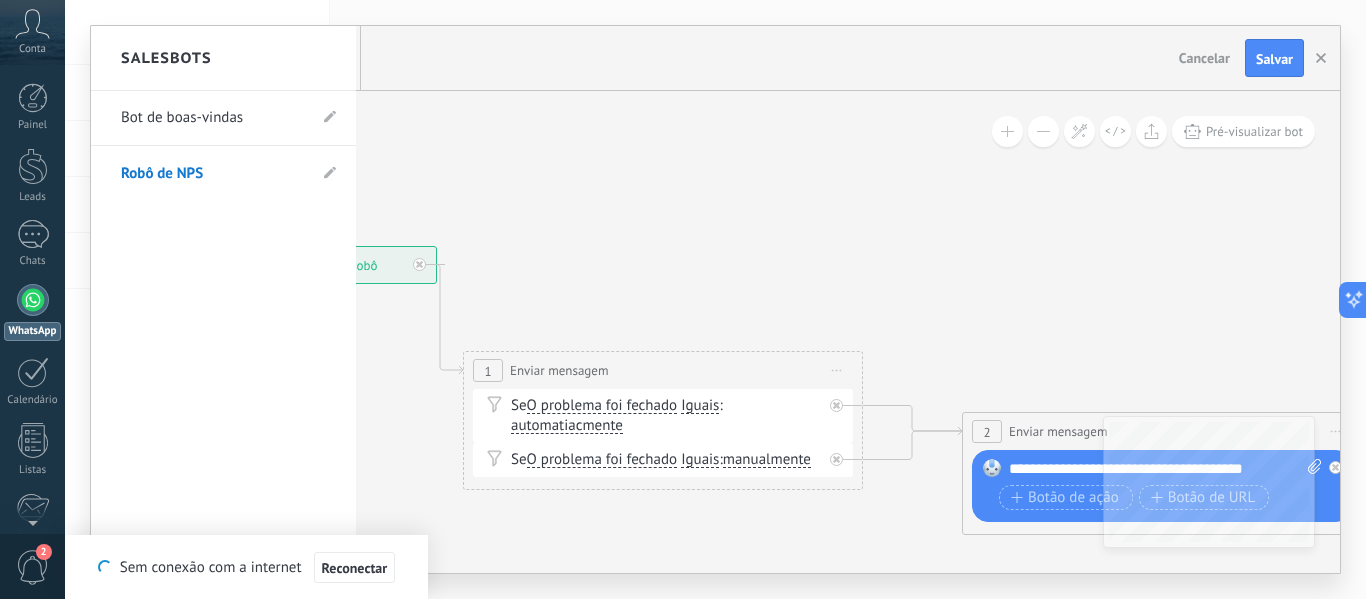 click on "Bot de boas-vindas" at bounding box center [213, 118] 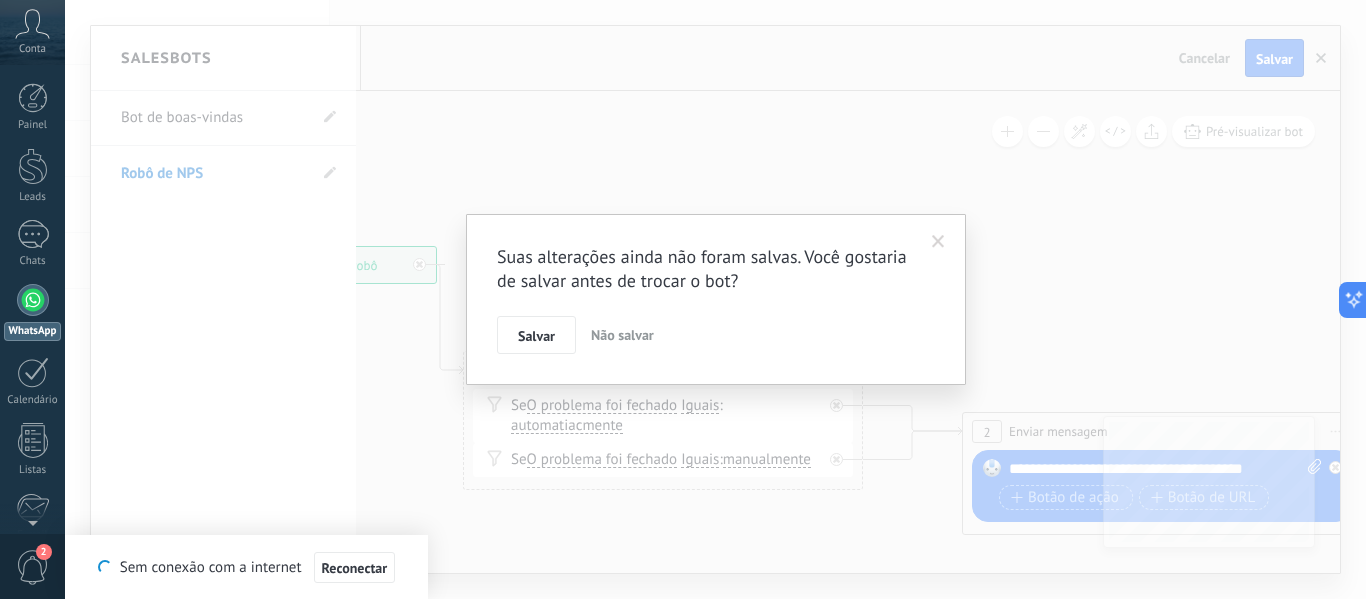 click on "Não salvar" at bounding box center (622, 335) 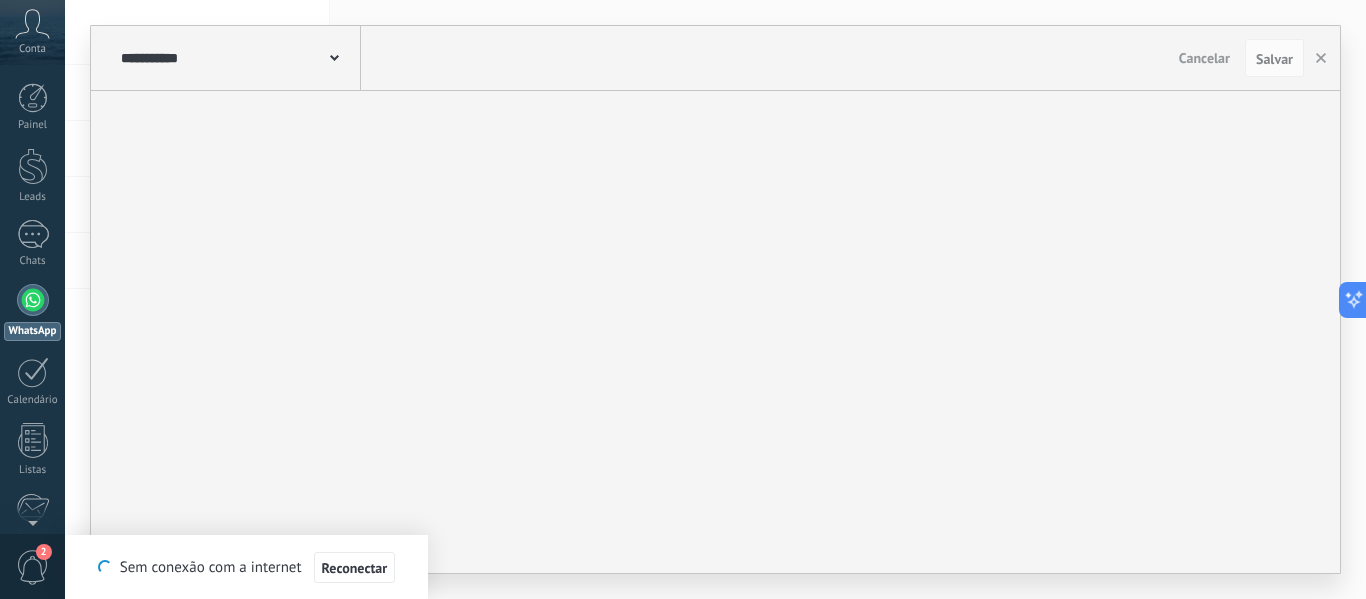 type on "**********" 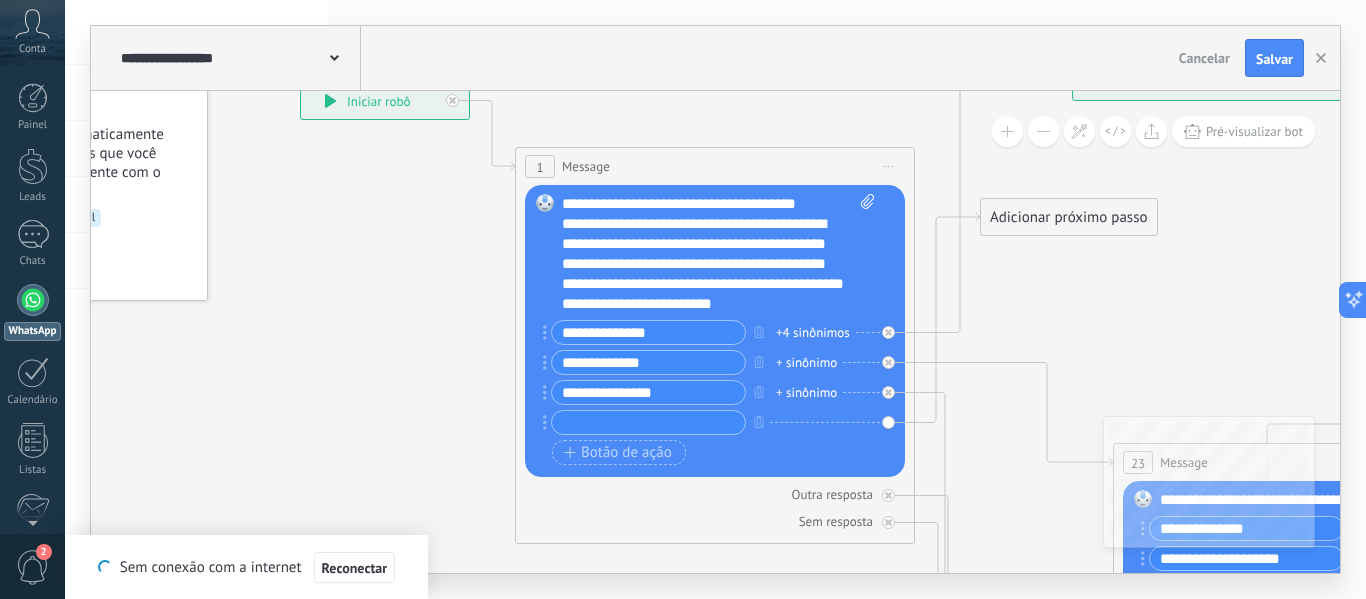 drag, startPoint x: 951, startPoint y: 280, endPoint x: 735, endPoint y: 121, distance: 268.21072 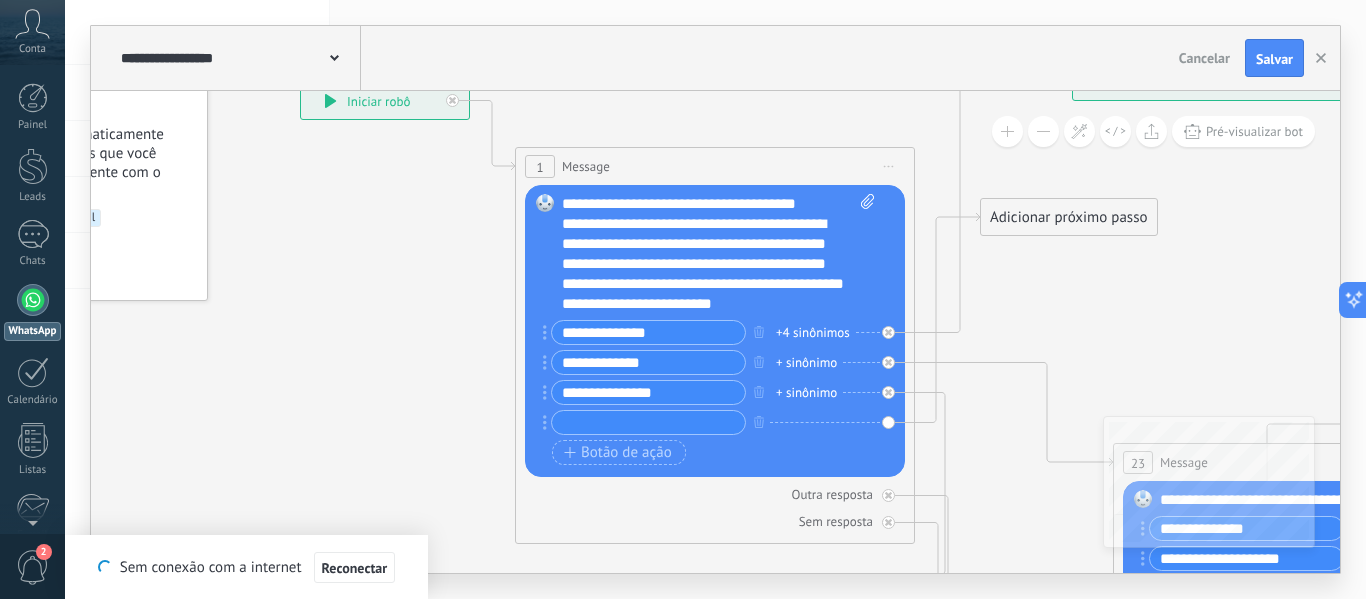 click 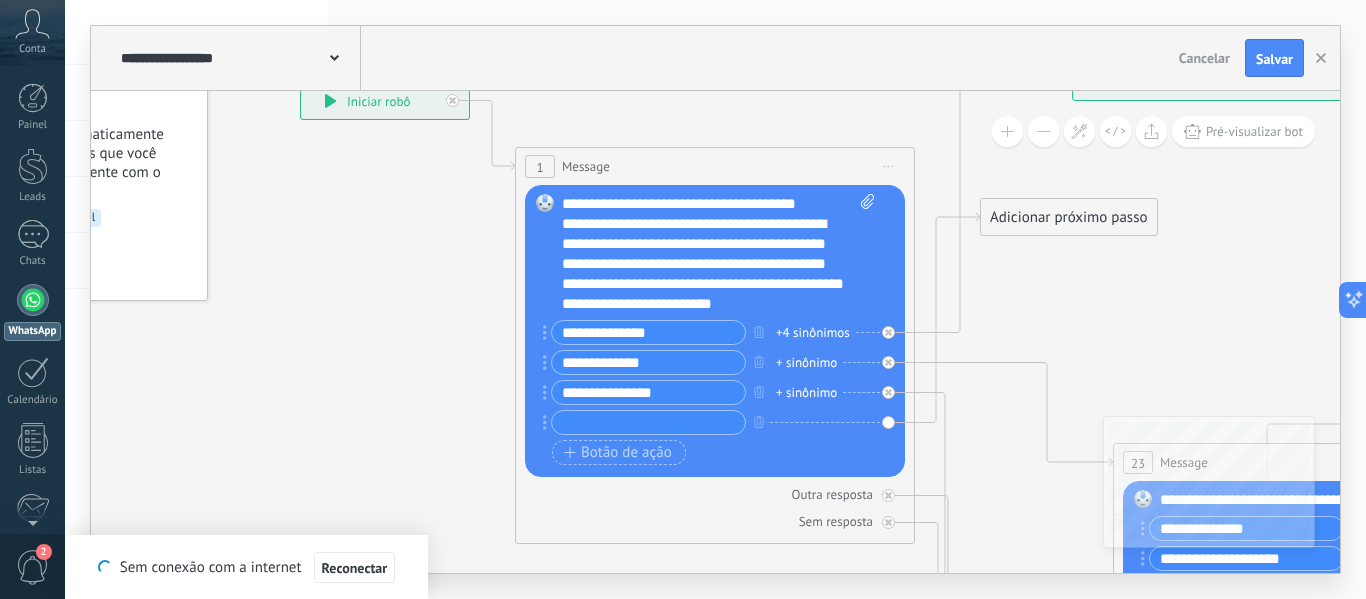 click at bounding box center [1043, 131] 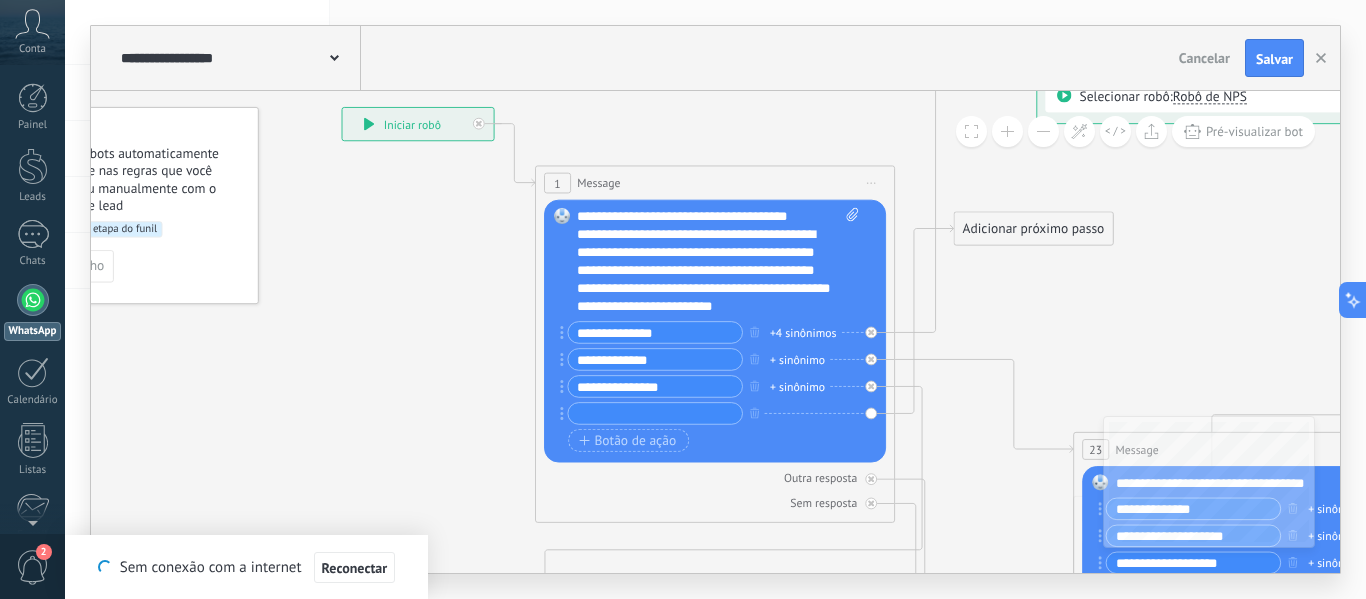 click at bounding box center (1043, 131) 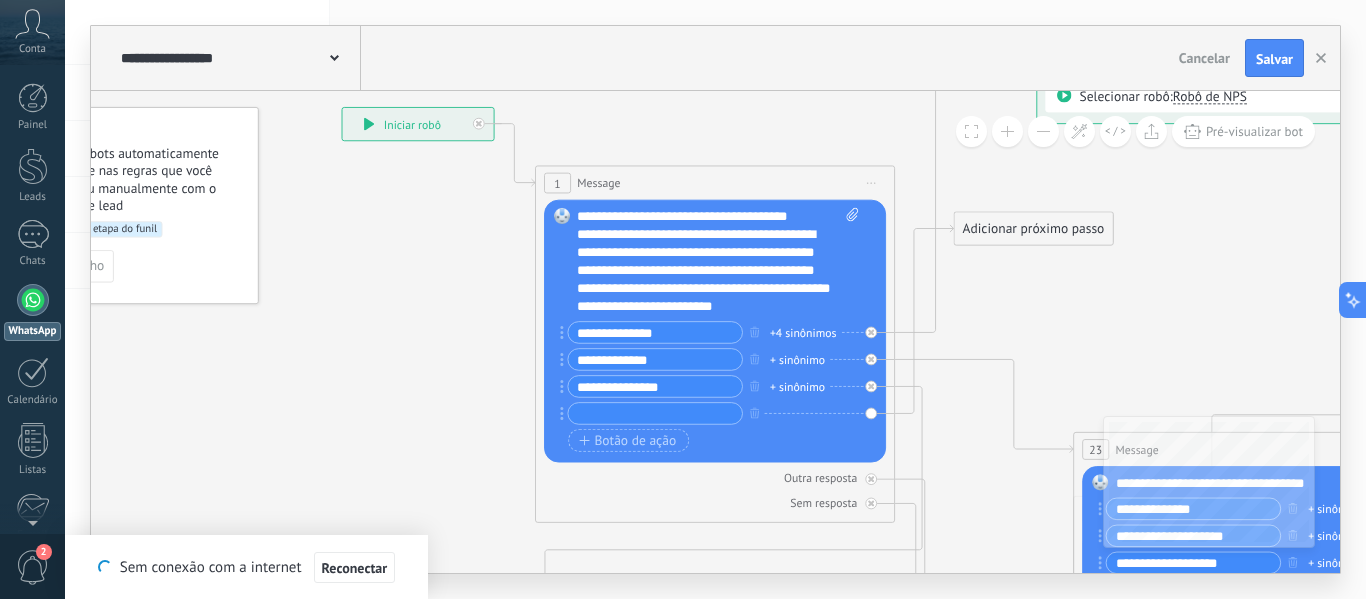click at bounding box center [1043, 131] 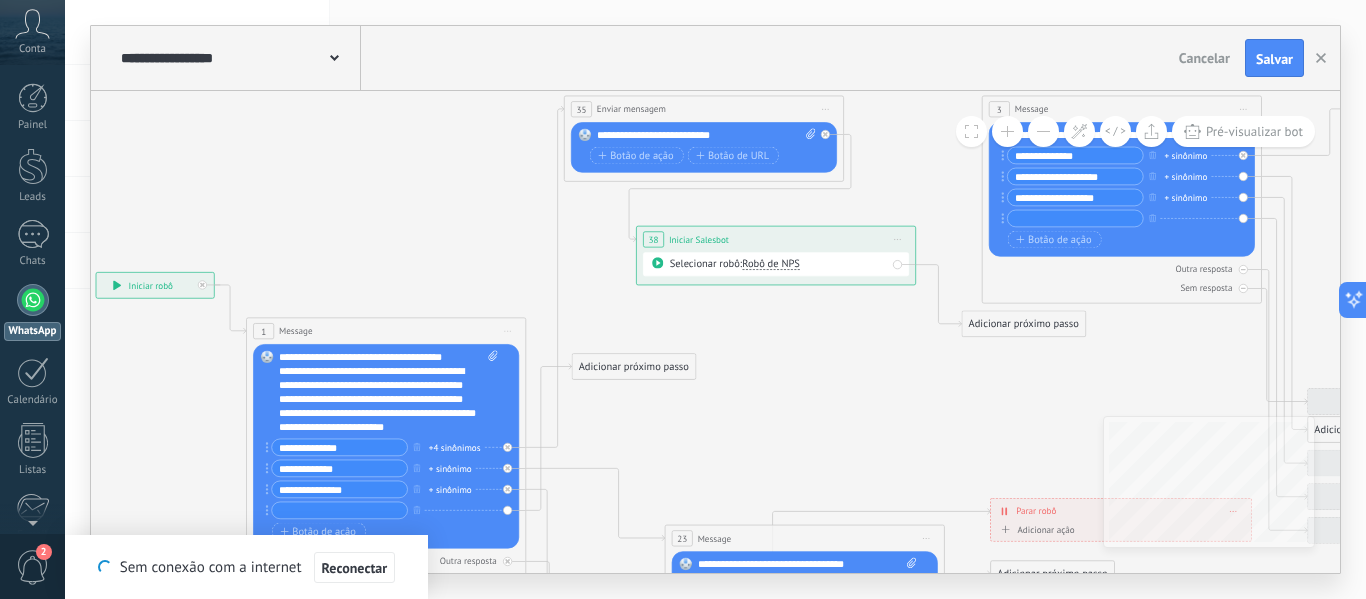 drag, startPoint x: 1192, startPoint y: 286, endPoint x: 832, endPoint y: 458, distance: 398.9787 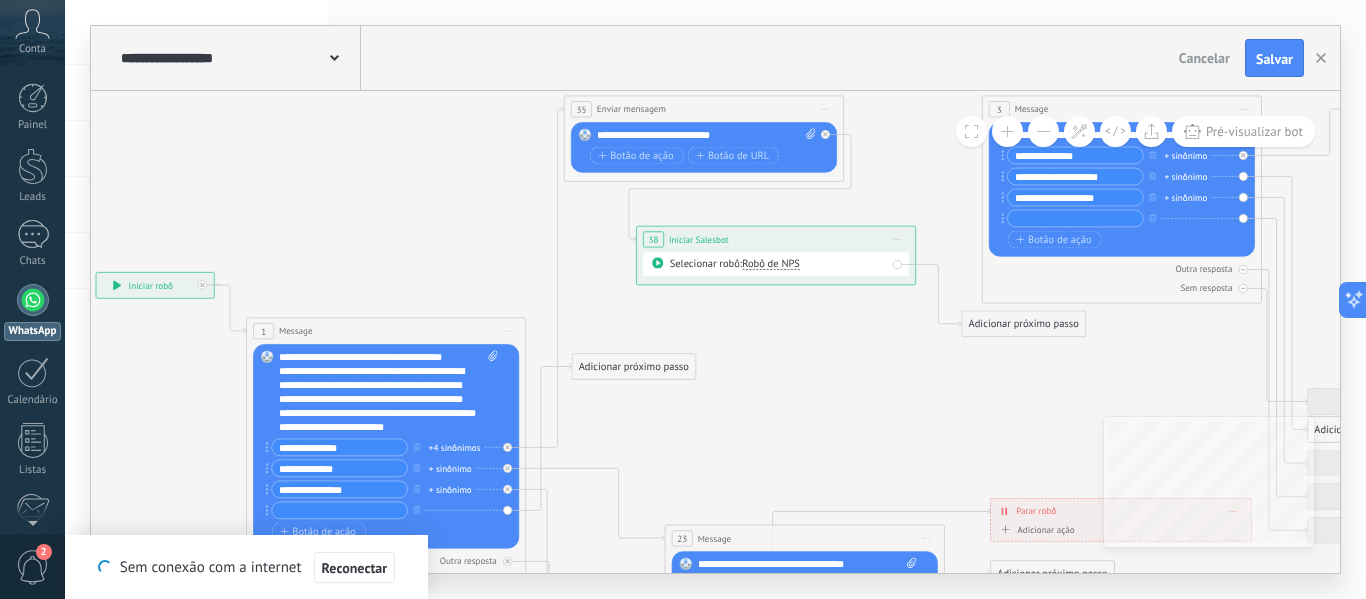 click 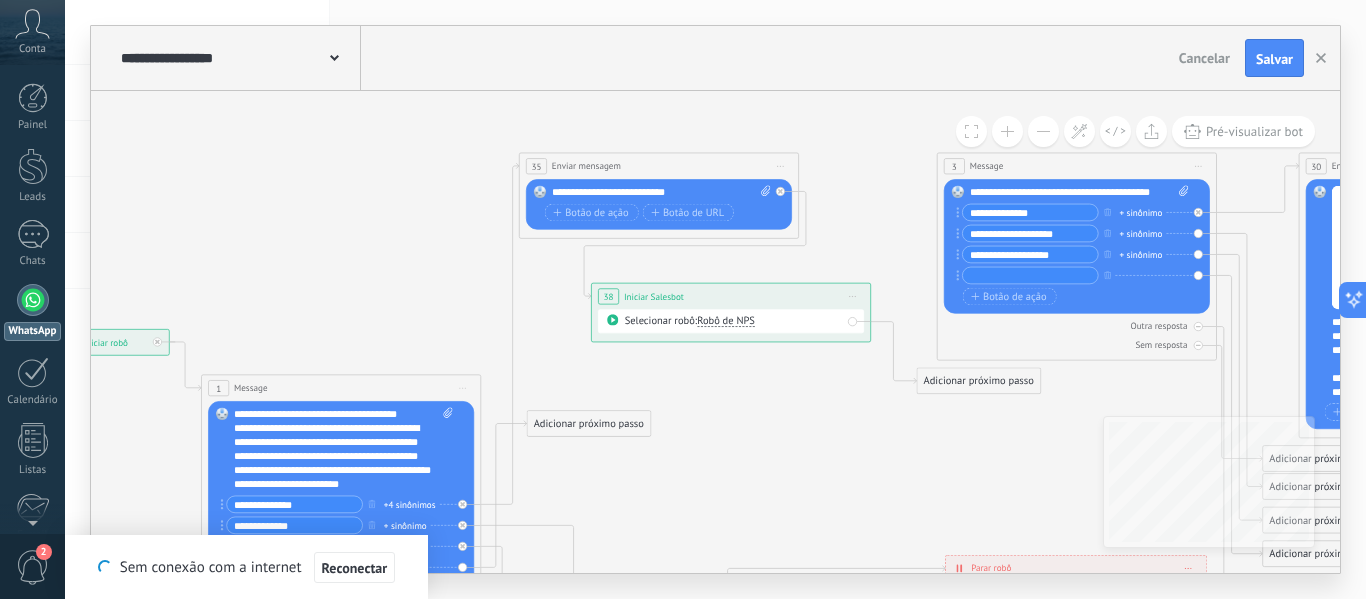click on "Iniciar pré-visualização aqui
[GEOGRAPHIC_DATA]
Duplicar
Excluir" at bounding box center [853, 296] 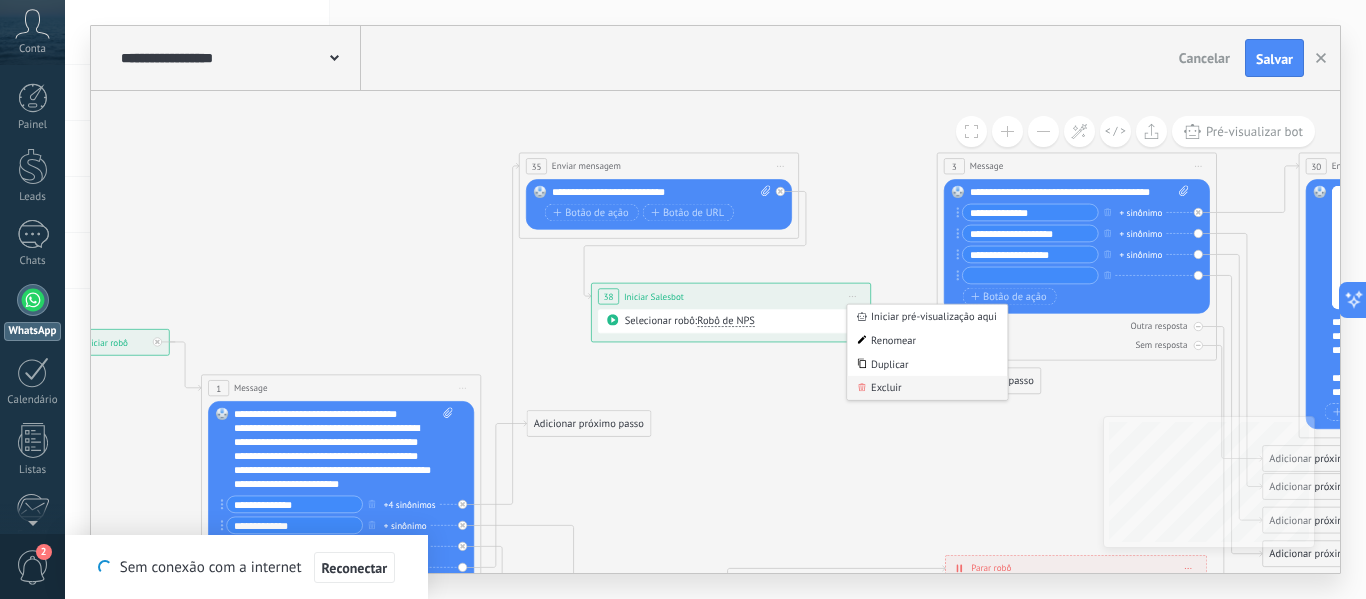 click on "Excluir" at bounding box center [927, 388] 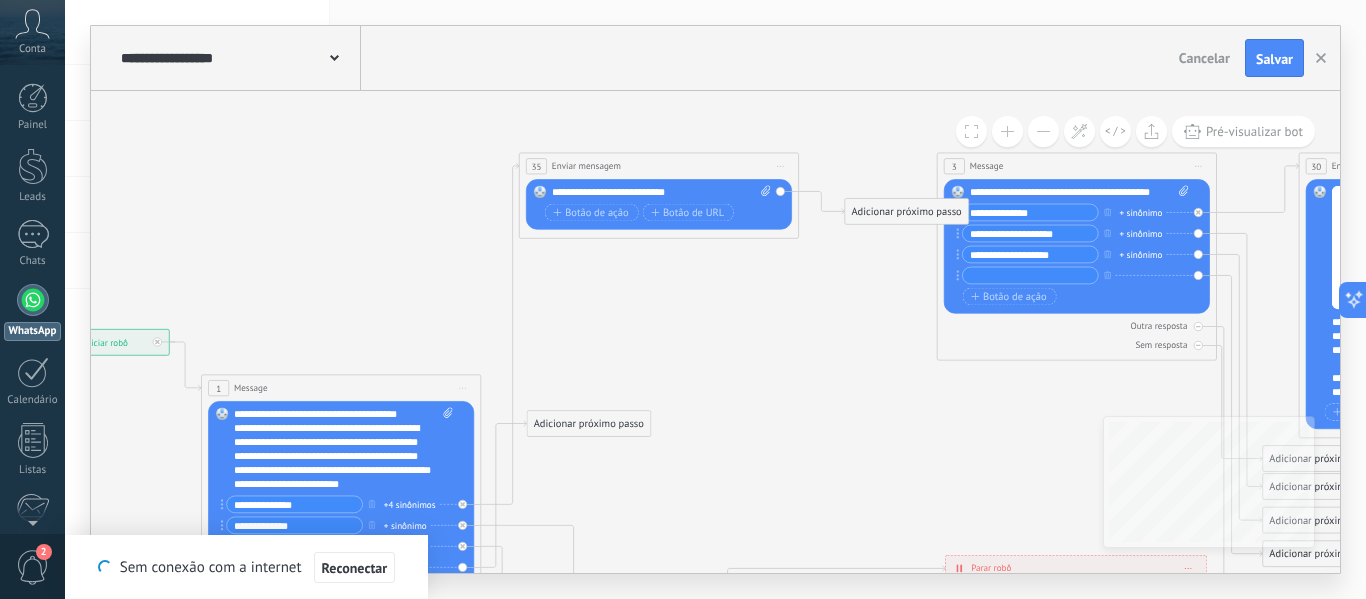 click on "Adicionar próximo passo" at bounding box center [906, 211] 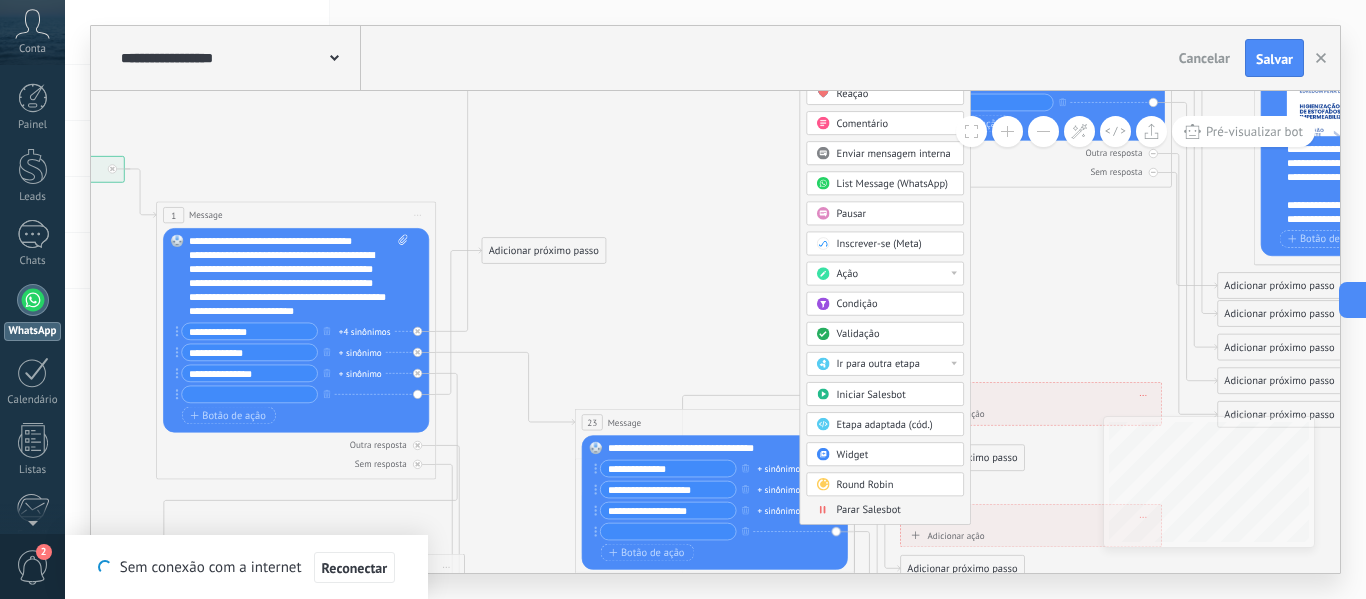 drag, startPoint x: 749, startPoint y: 478, endPoint x: 704, endPoint y: 305, distance: 178.75682 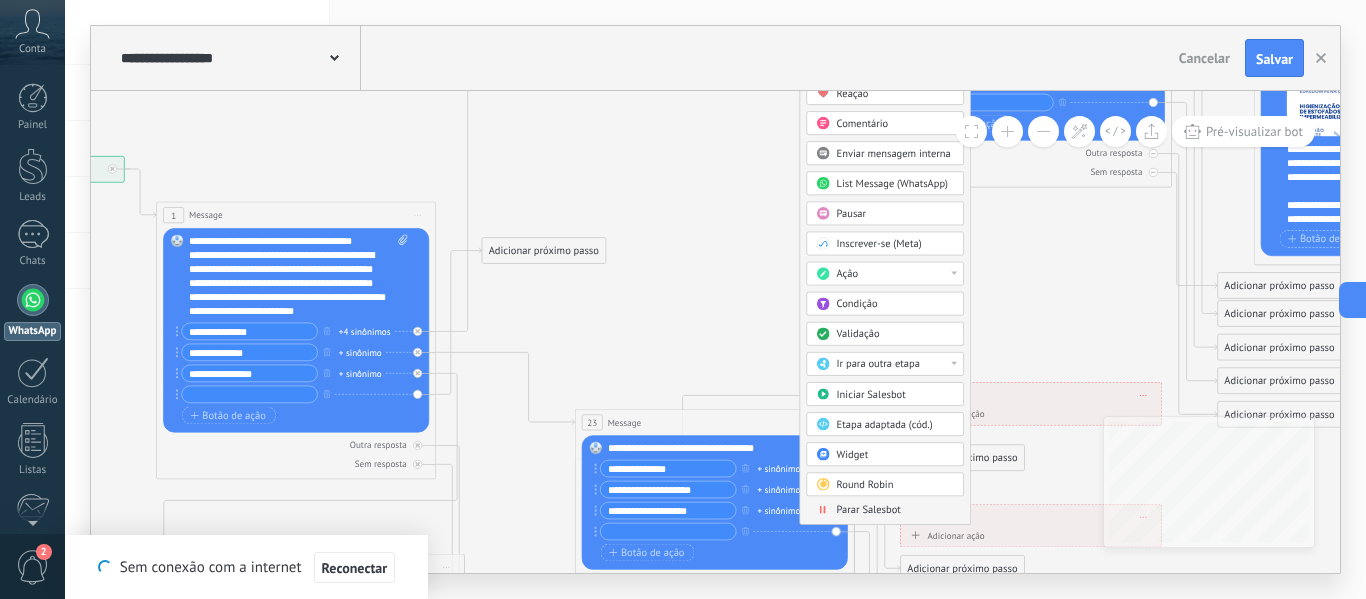 click 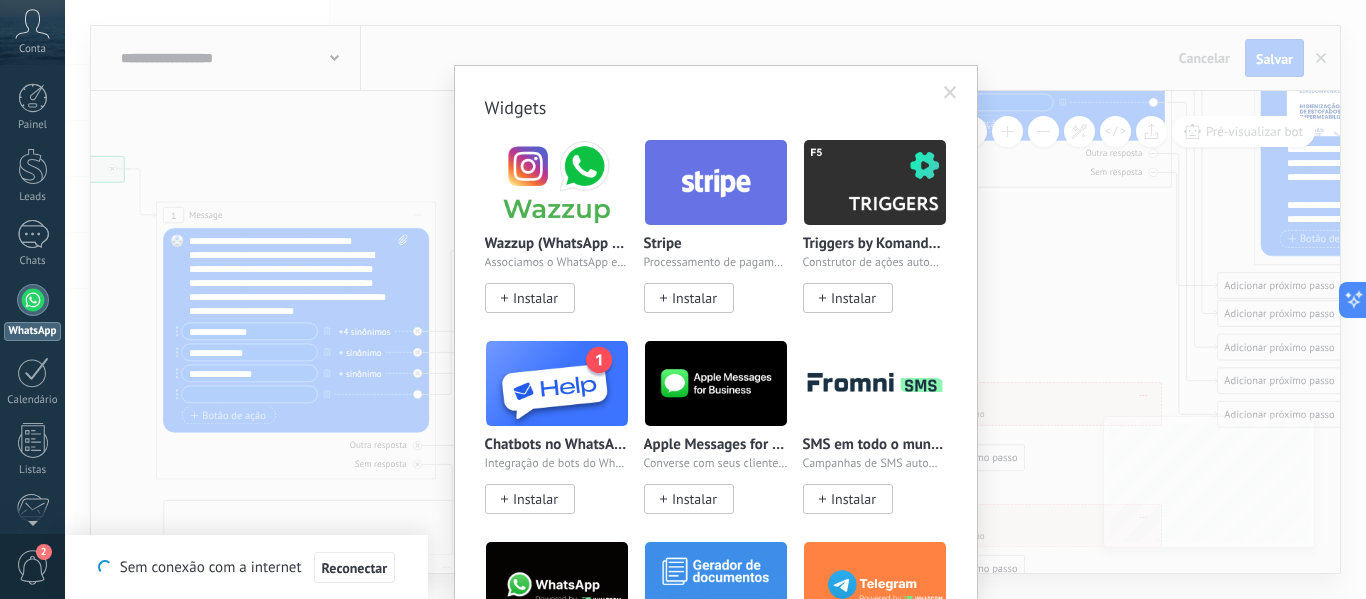 click on ".abccls-1,.abccls-2{fill-rule:evenodd}.abccls-2{fill:#fff} .abfcls-1{fill:none}.abfcls-2{fill:#fff} .abncls-1{isolation:isolate}.abncls-2{opacity:.06}.abncls-2,.abncls-3,.abncls-6{mix-blend-mode:multiply}.abncls-3{opacity:.15}.abncls-4,.abncls-8{fill:#fff}.abncls-5{fill:url(#abnlinear-gradient)}.abncls-6{opacity:.04}.abncls-7{fill:url(#abnlinear-gradient-2)}.abncls-8{fill-rule:evenodd} .abqst0{fill:#ffa200} .abwcls-1{fill:#252525} .cls-1{isolation:isolate} .acicls-1{fill:none} .aclcls-1{fill:#232323} .acnst0{display:none} .addcls-1,.addcls-2{fill:none;stroke-miterlimit:10}.addcls-1{stroke:#dfe0e5}.addcls-2{stroke:#a1a7ab} .adecls-1,.adecls-2{fill:none;stroke-miterlimit:10}.adecls-1{stroke:#dfe0e5}.adecls-2{stroke:#a1a7ab} .adqcls-1{fill:#8591a5;fill-rule:evenodd} .aeccls-1{fill:#5c9f37} .aeecls-1{fill:#f86161} .aejcls-1{fill:#8591a5;fill-rule:evenodd} .aekcls-1{fill-rule:evenodd} .aelcls-1{fill-rule:evenodd;fill:currentColor} .aemcls-1{fill-rule:evenodd;fill:currentColor} .aencls-2{fill:#f86161;opacity:.3}" at bounding box center [683, 299] 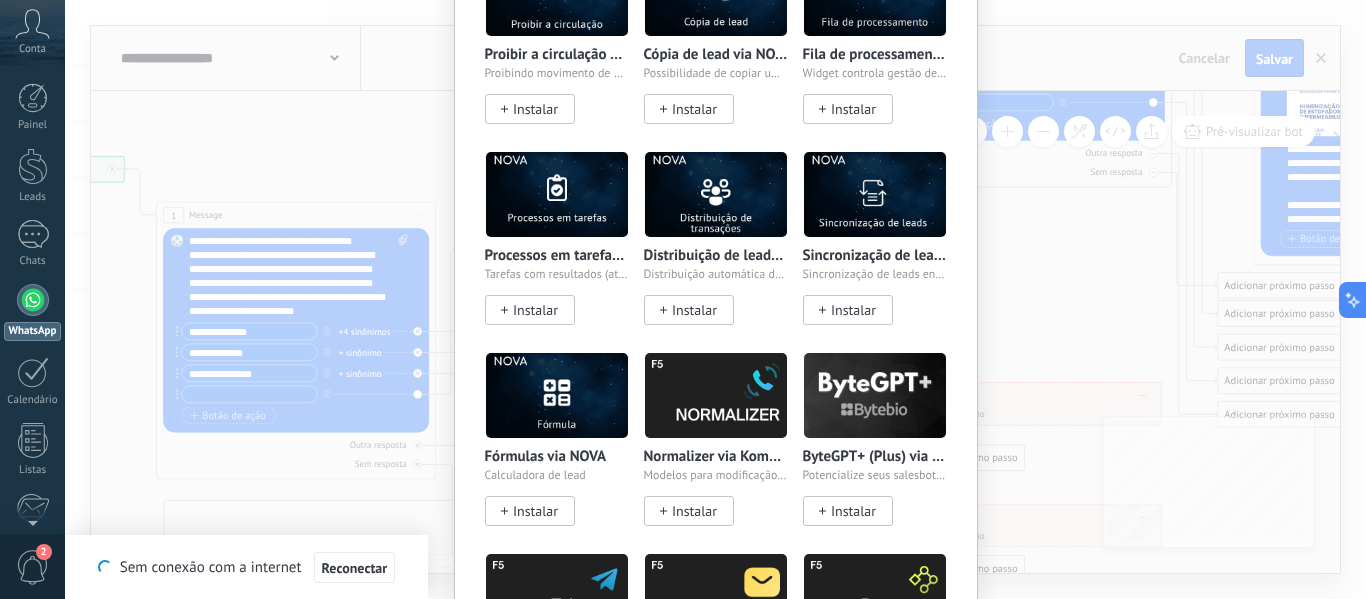scroll, scrollTop: 1600, scrollLeft: 0, axis: vertical 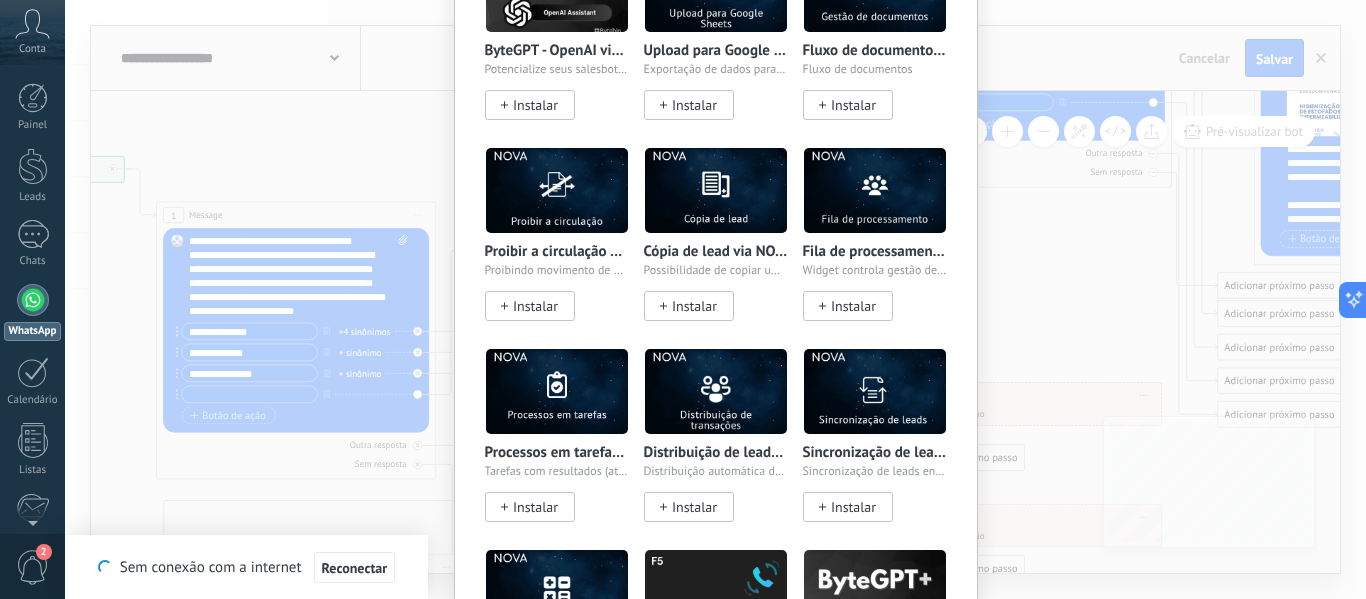 drag, startPoint x: 1021, startPoint y: 246, endPoint x: 1021, endPoint y: 515, distance: 269 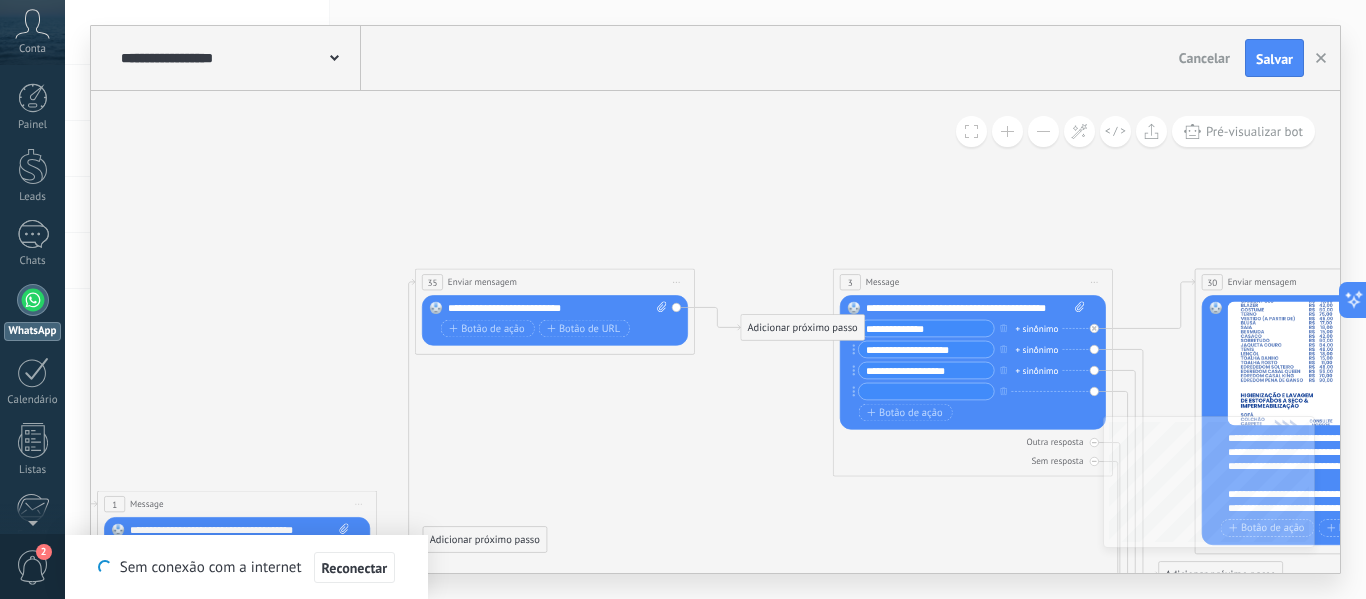 drag, startPoint x: 766, startPoint y: 200, endPoint x: 706, endPoint y: 489, distance: 295.16266 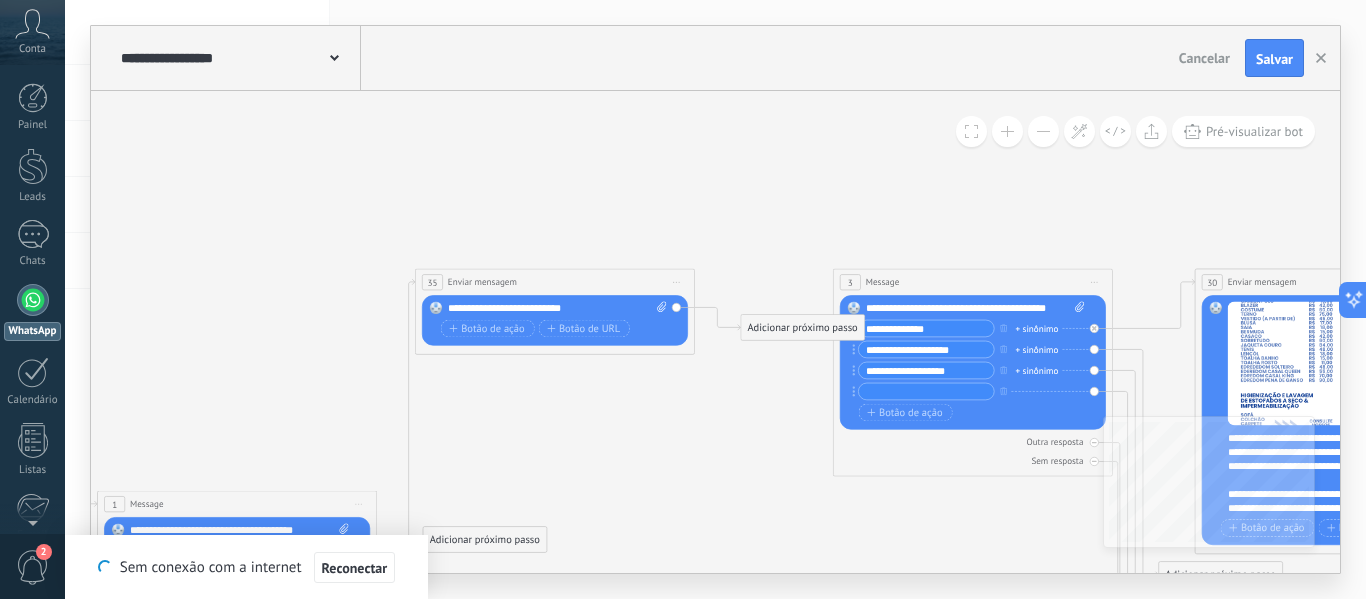 click 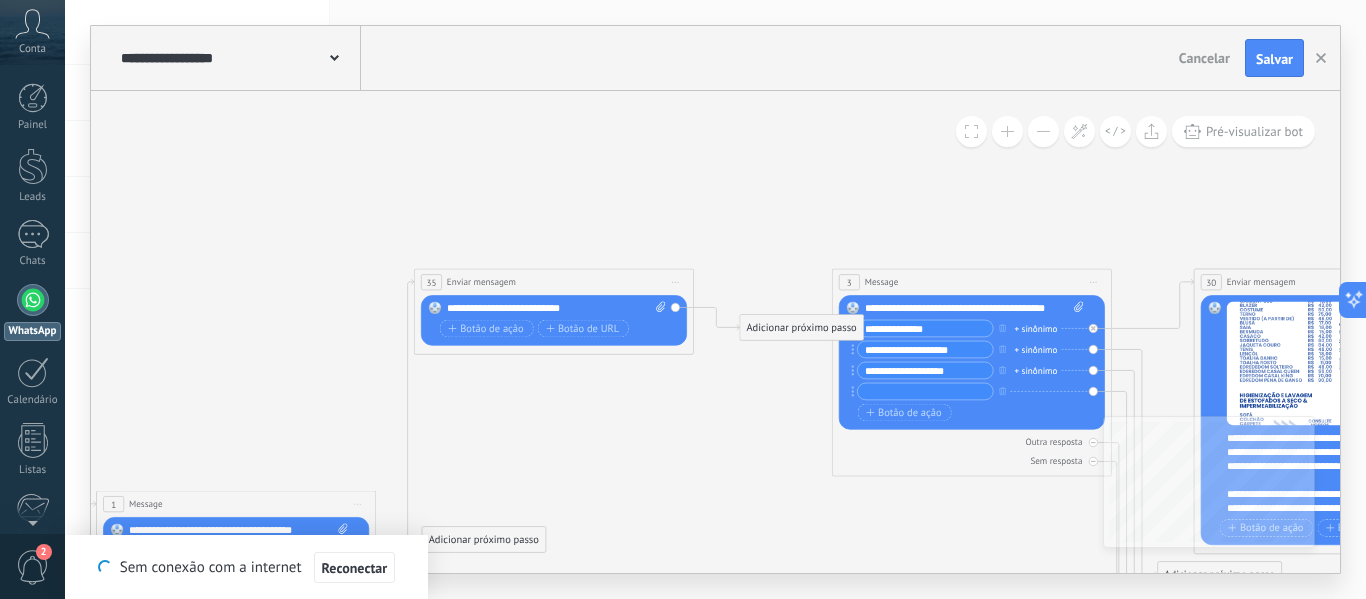 click on "Adicionar próximo passo" at bounding box center [801, 327] 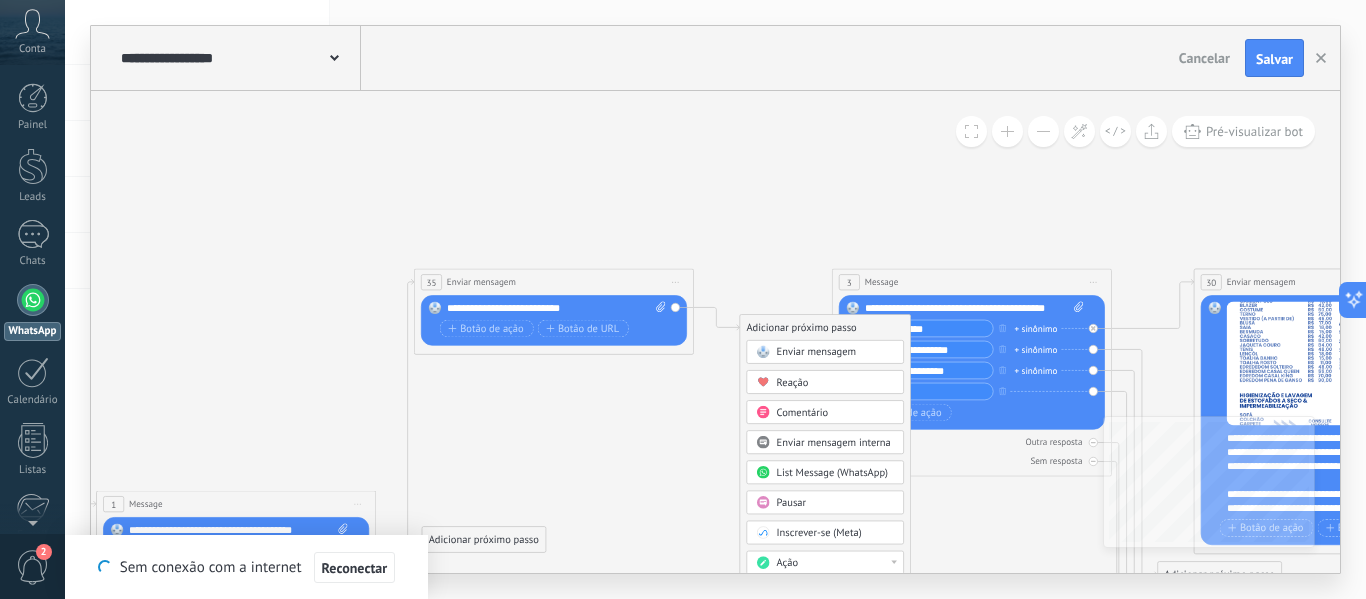 click 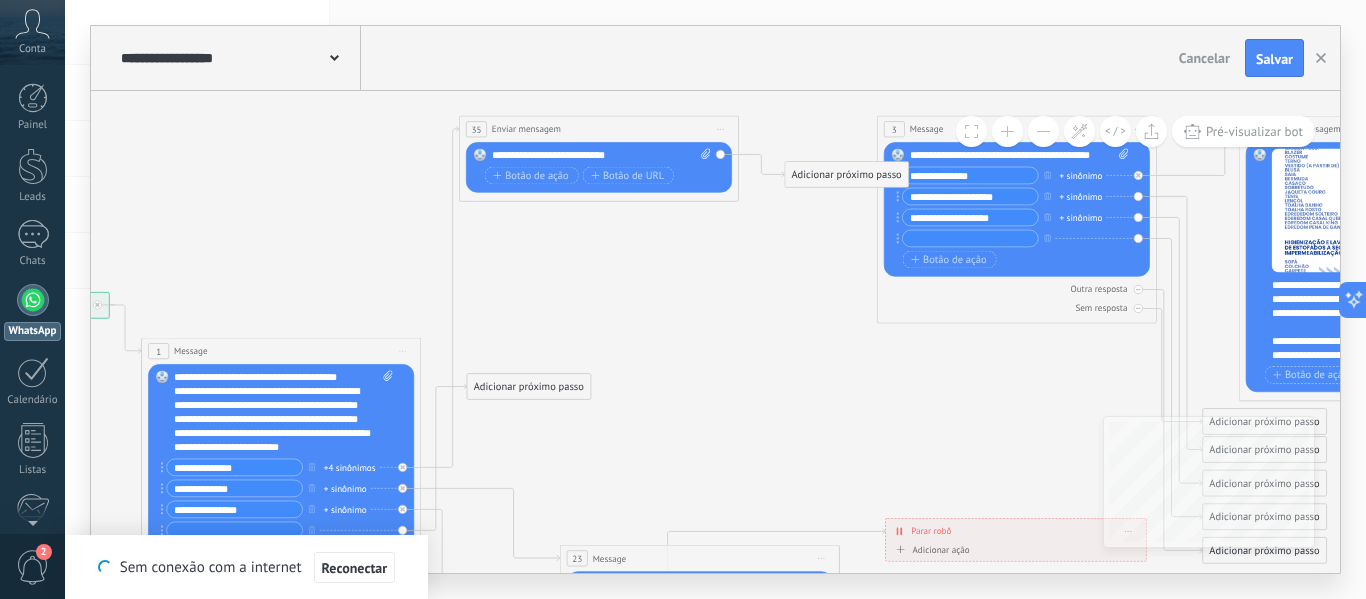 drag, startPoint x: 567, startPoint y: 472, endPoint x: 612, endPoint y: 319, distance: 159.48041 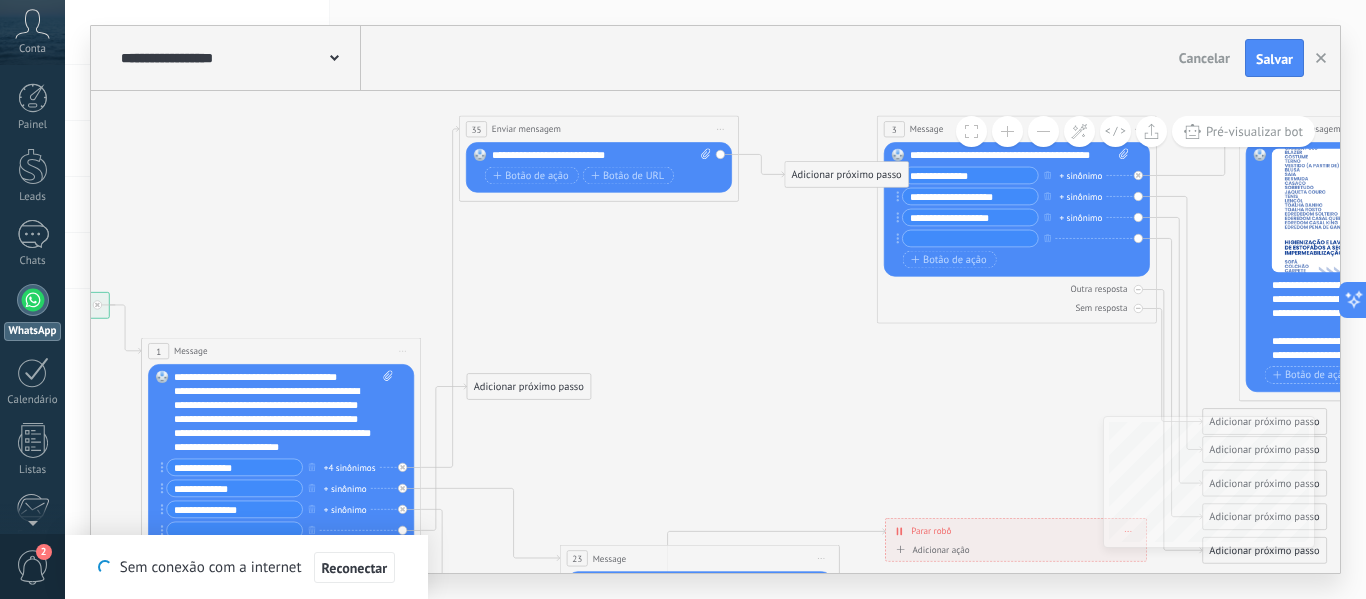 click 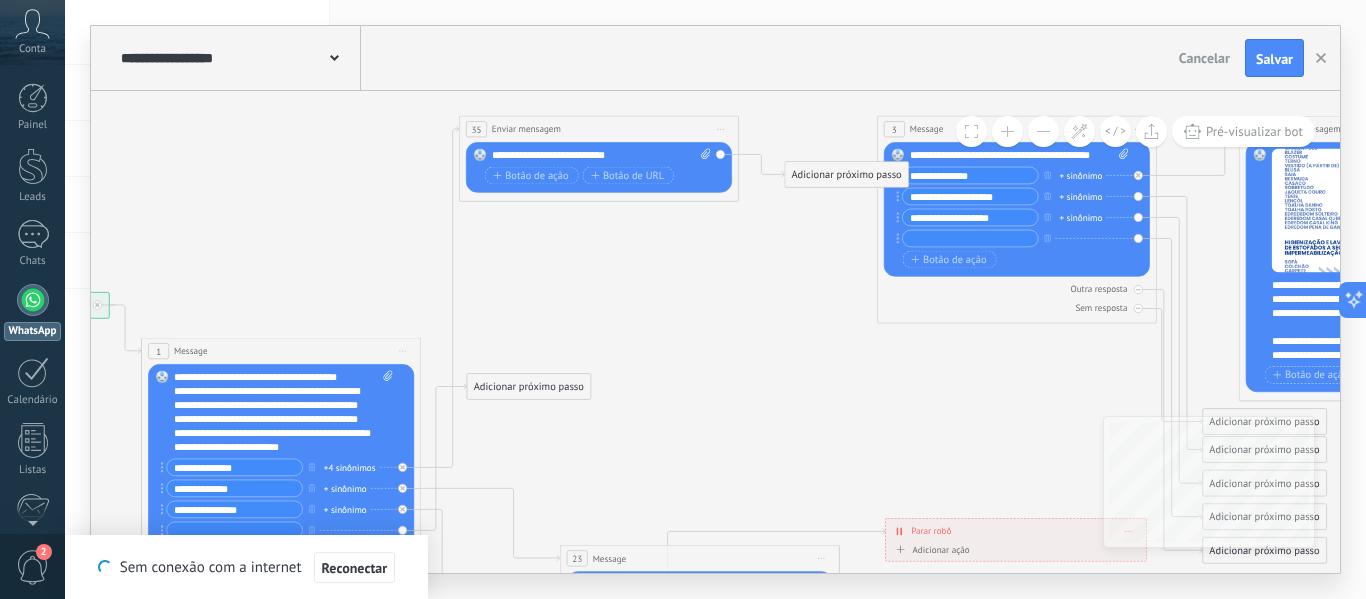 click on "Adicionar próximo passo" at bounding box center (846, 174) 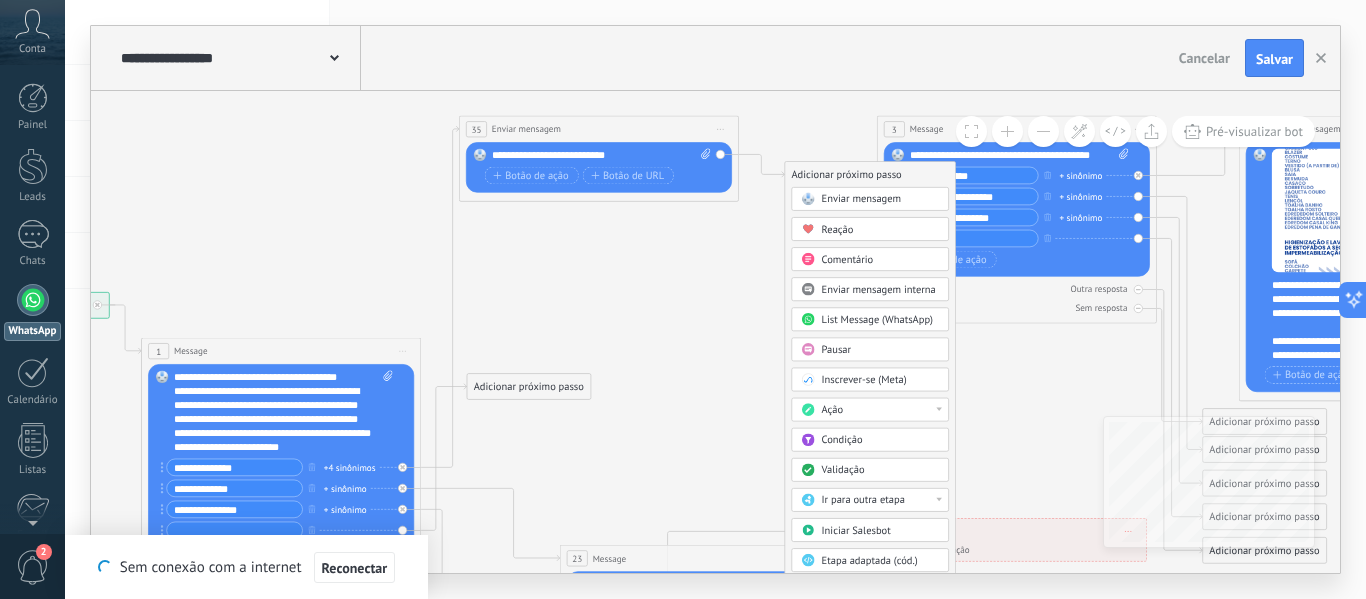 click on "Enviar mensagem interna" at bounding box center (879, 289) 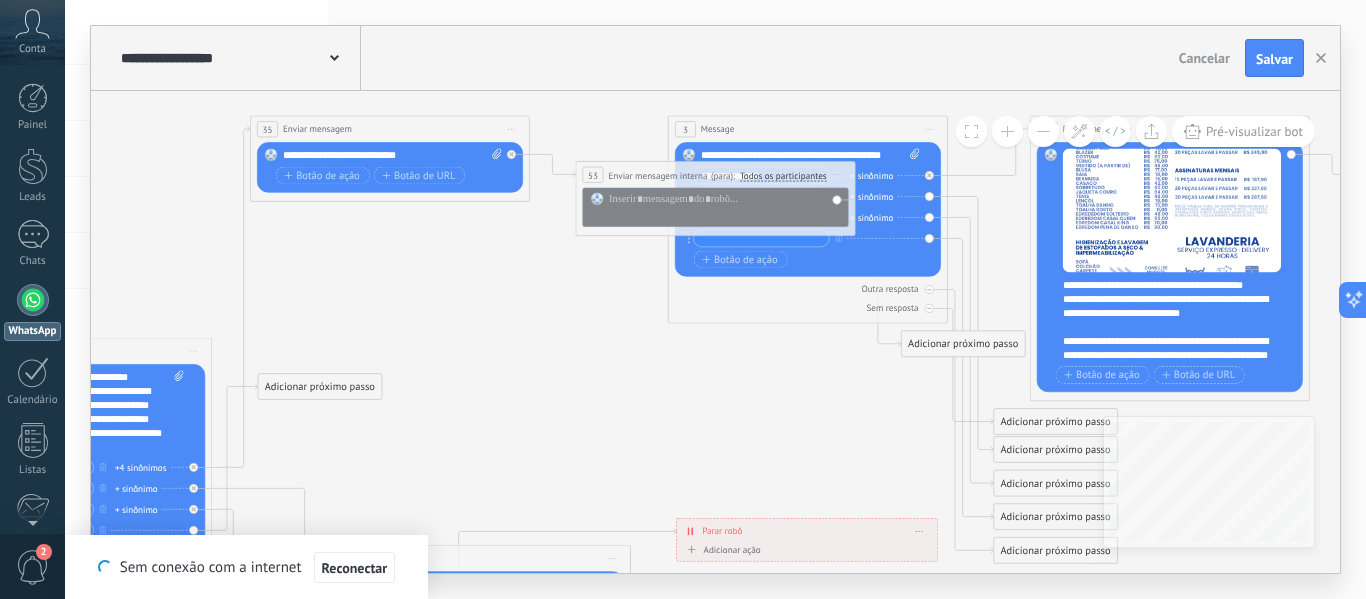 click on "Iniciar pré-visualização aqui
[GEOGRAPHIC_DATA]
Duplicar
Excluir" at bounding box center (837, 175) 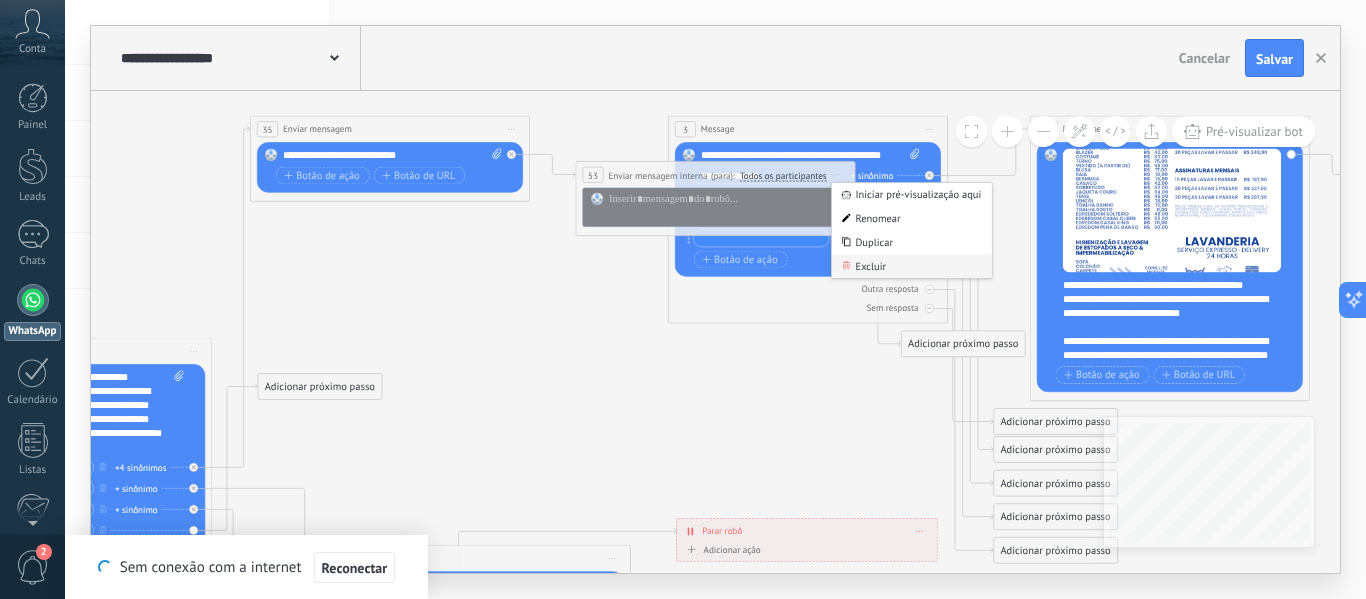 click on "Excluir" at bounding box center [912, 266] 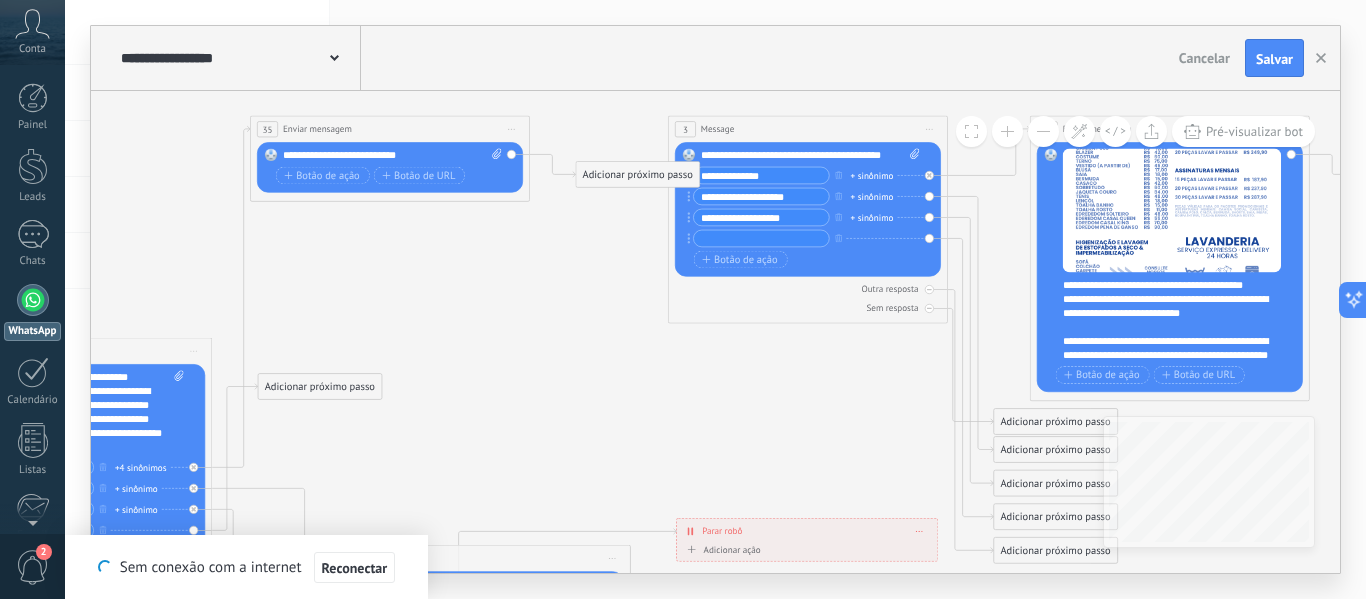 click on "Adicionar próximo passo" at bounding box center (637, 174) 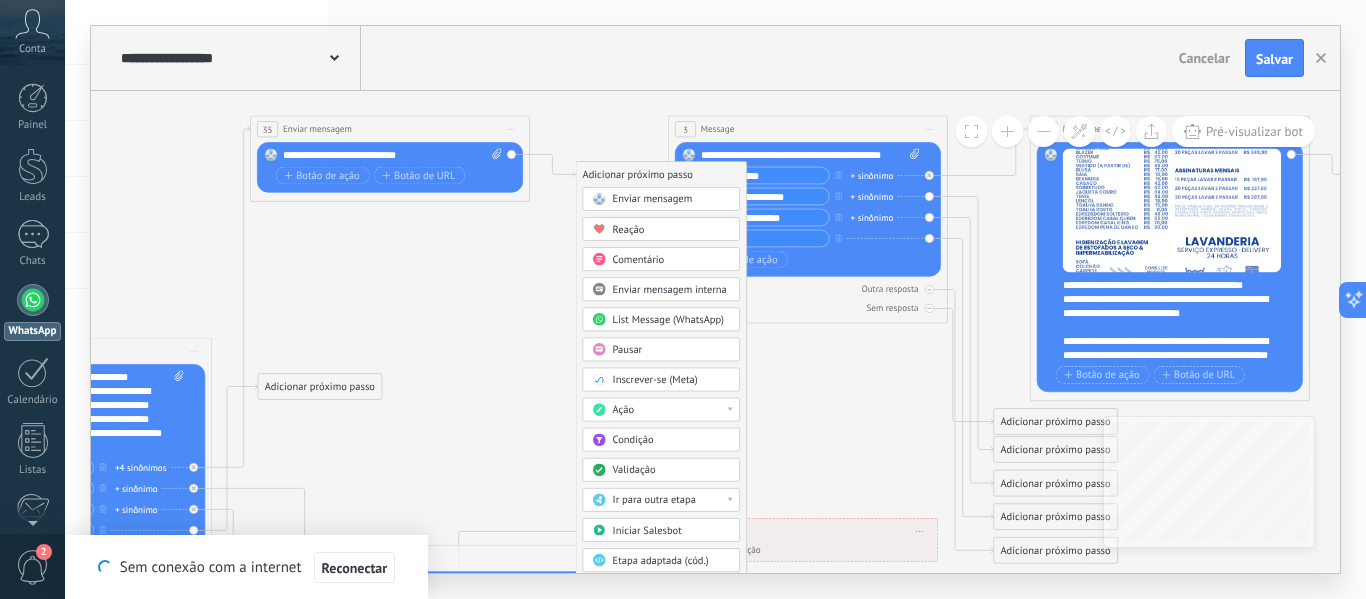 click on "Condição" at bounding box center (672, 440) 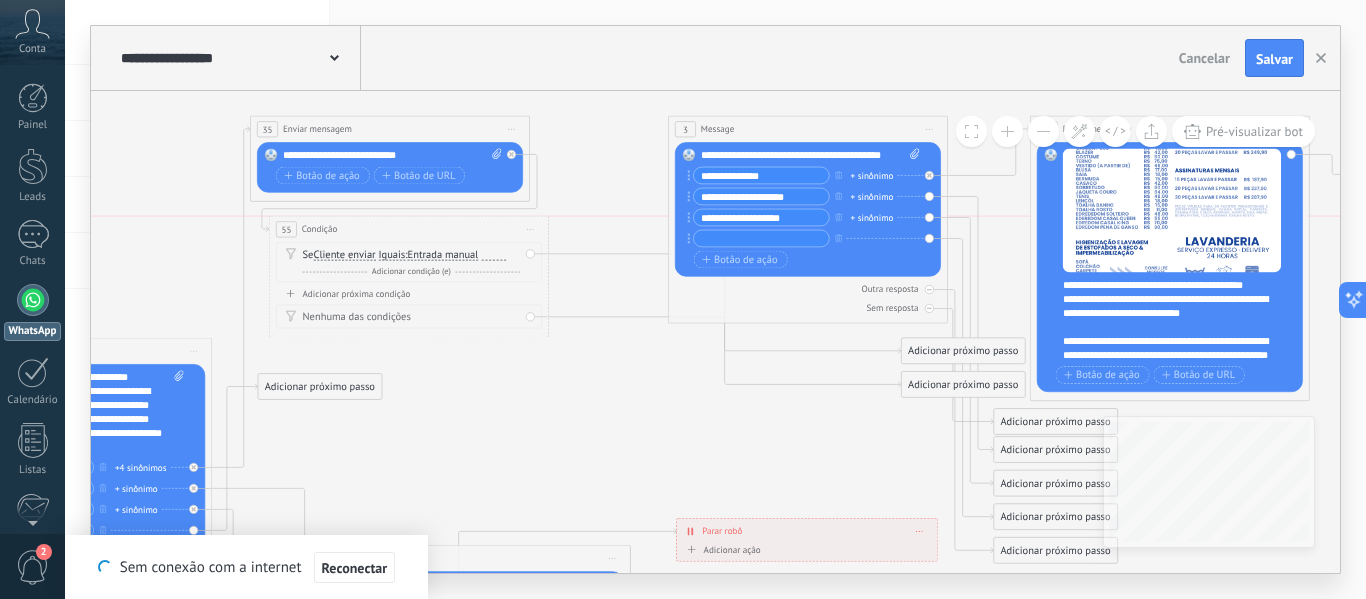 drag, startPoint x: 665, startPoint y: 171, endPoint x: 359, endPoint y: 229, distance: 311.44824 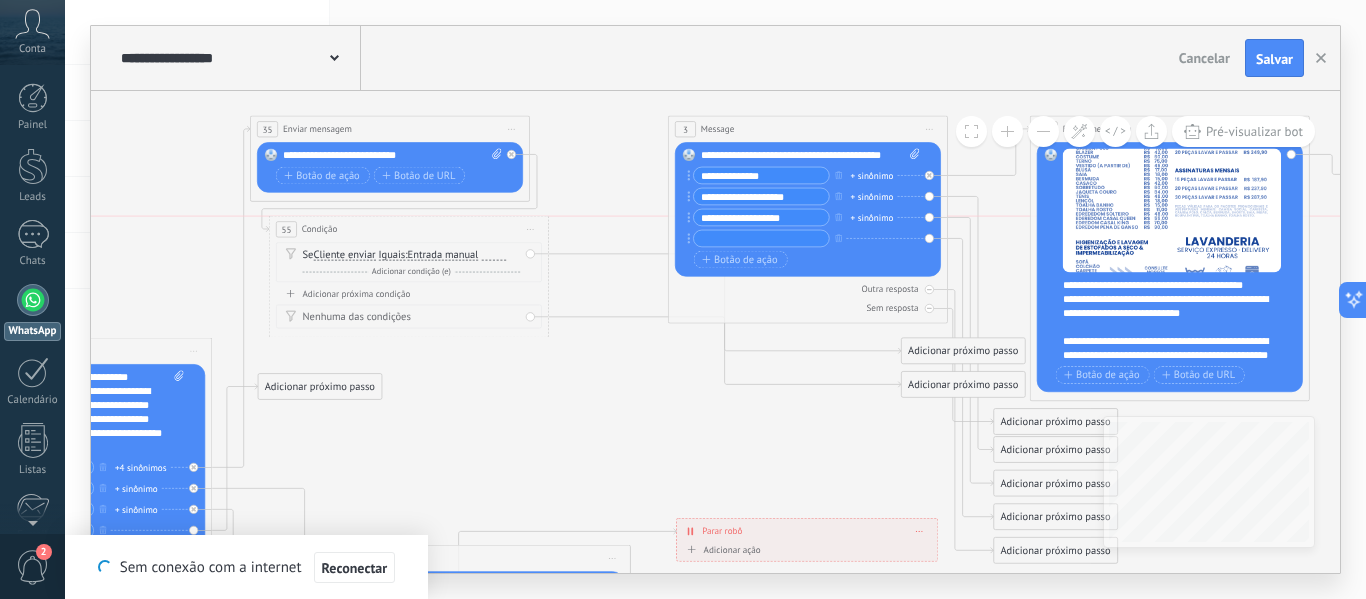 click on "55
Condição
********
Iniciar pré-visualização aqui
Renomear
Duplicar
Excluir" at bounding box center [409, 229] 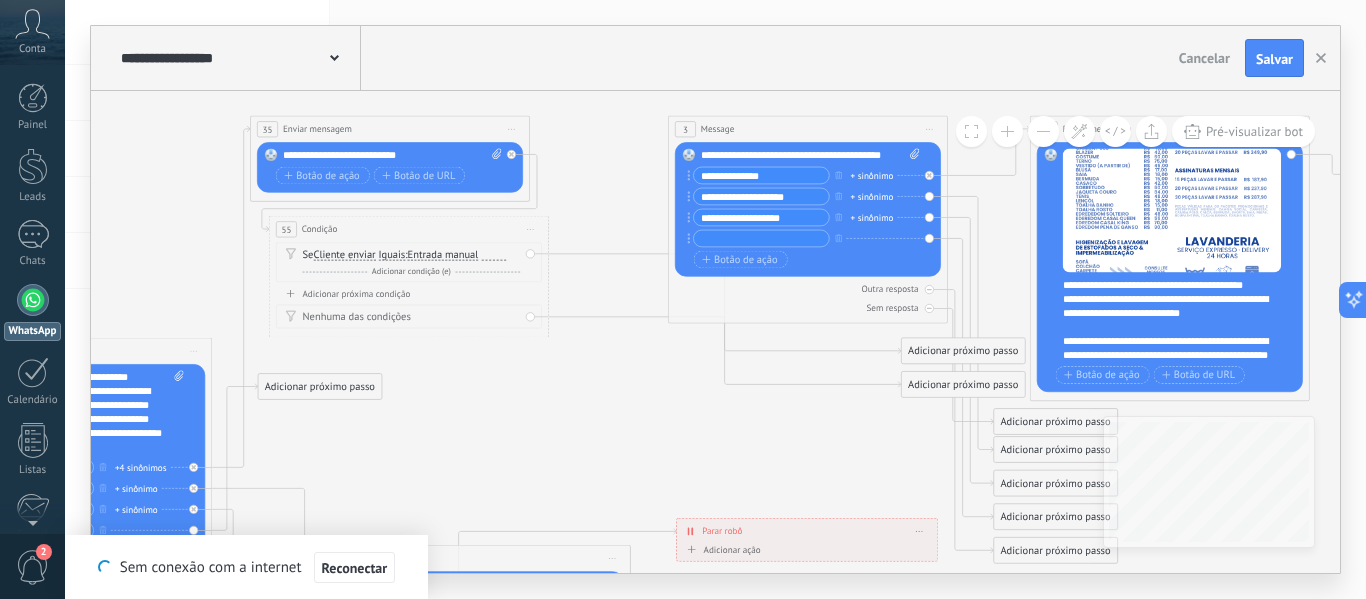 click on "Cliente enviar" at bounding box center (344, 254) 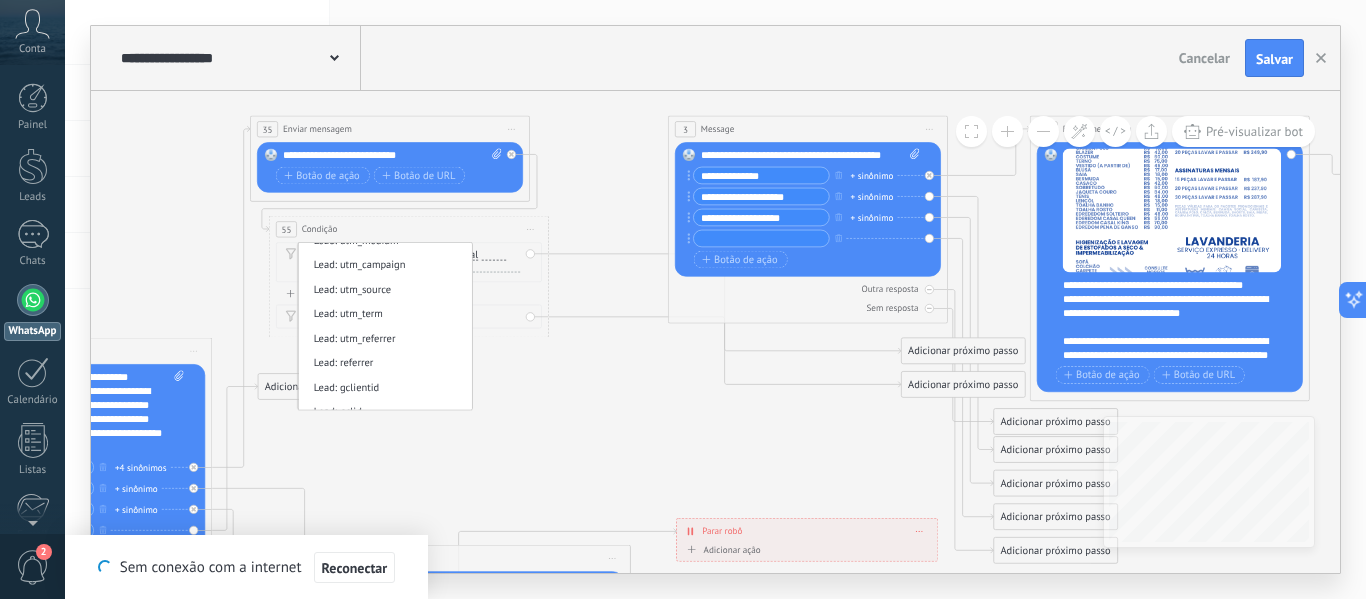 scroll, scrollTop: 0, scrollLeft: 0, axis: both 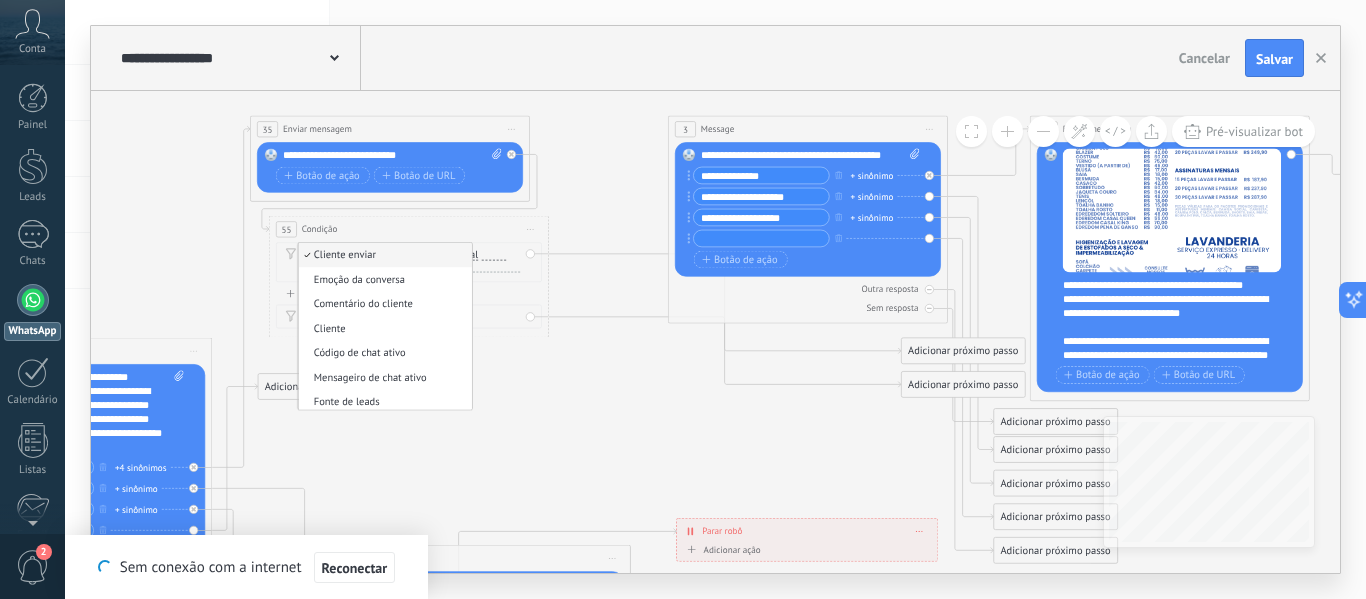 click 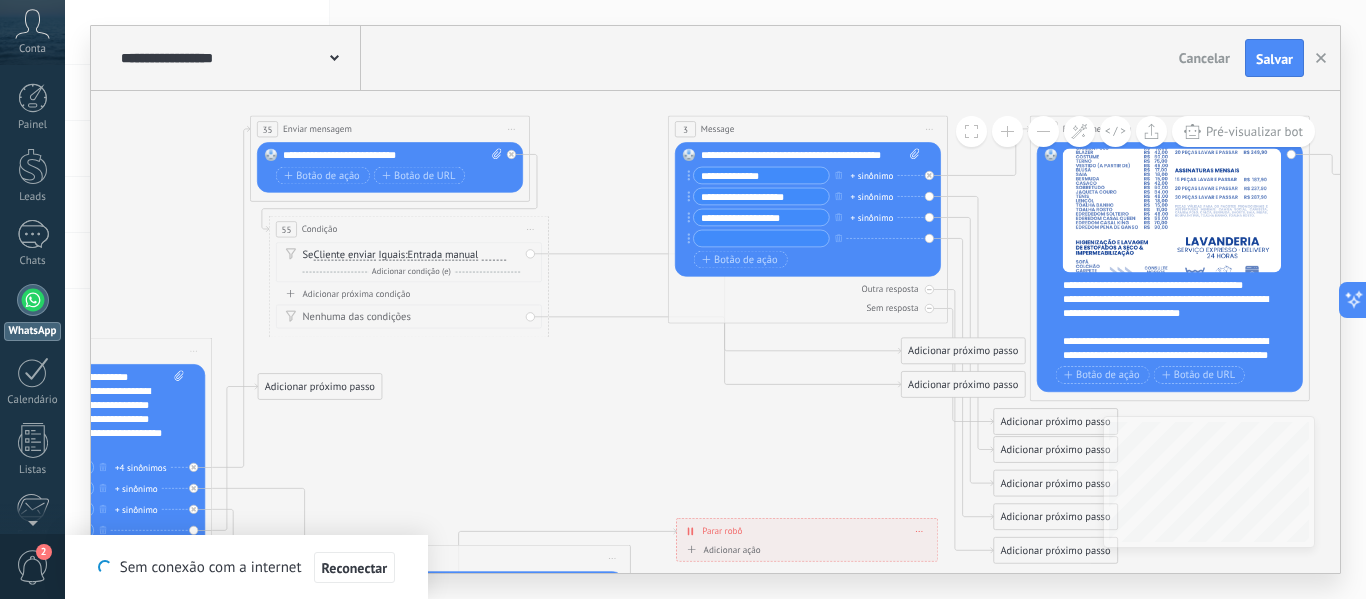 click on "Entrada manual" at bounding box center (443, 254) 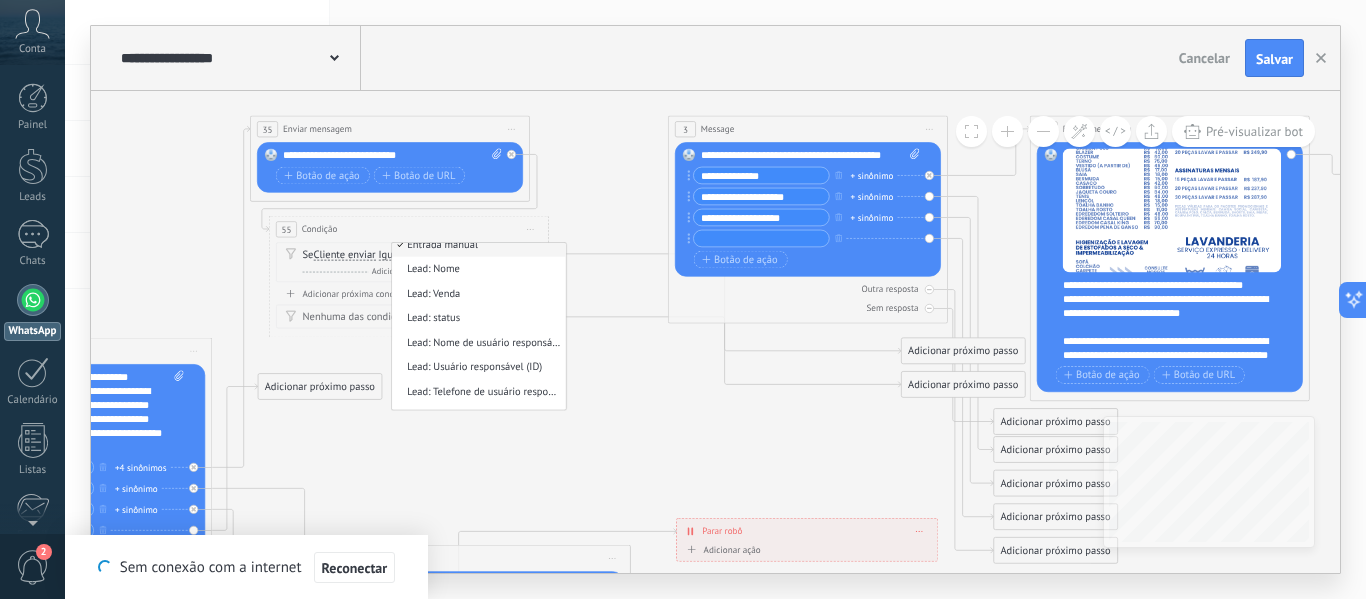 scroll, scrollTop: 86, scrollLeft: 0, axis: vertical 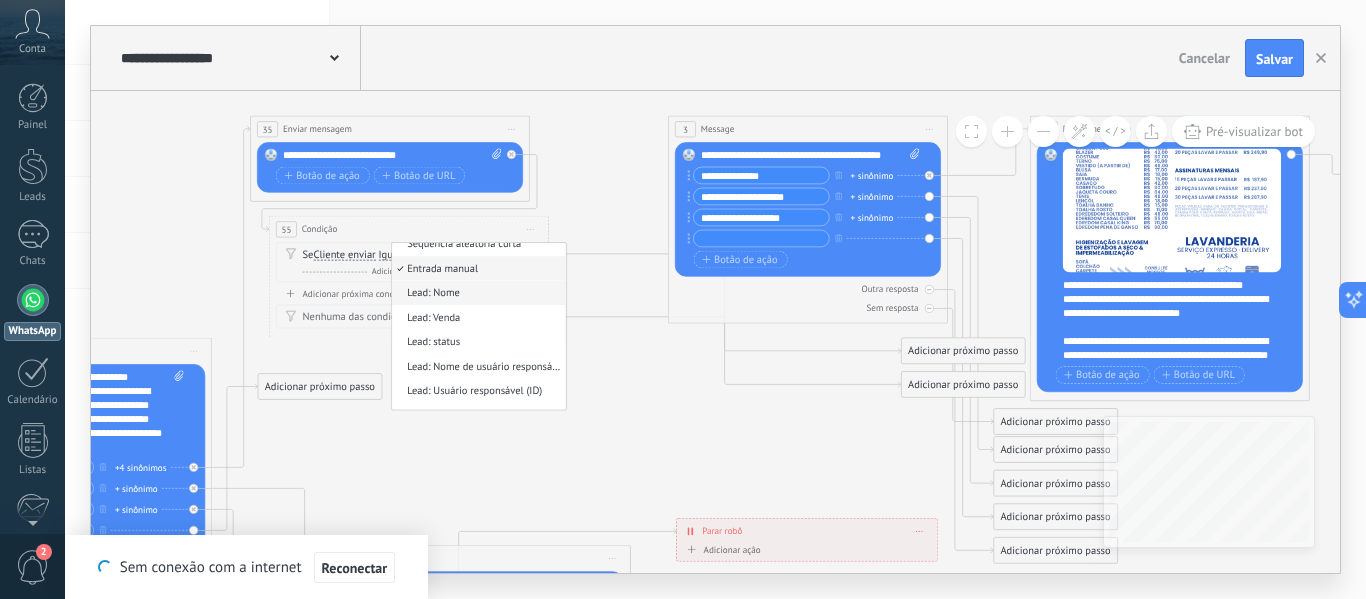click on "Lead: Nome" at bounding box center (476, 293) 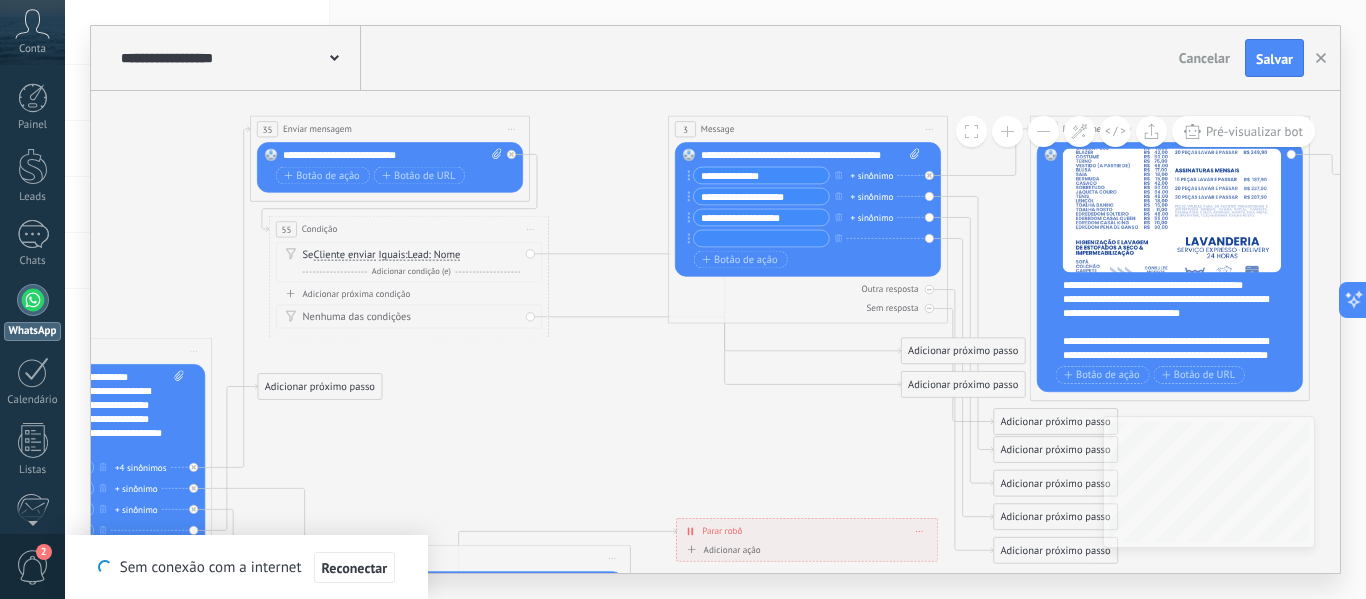 click on "Iguais" at bounding box center (391, 254) 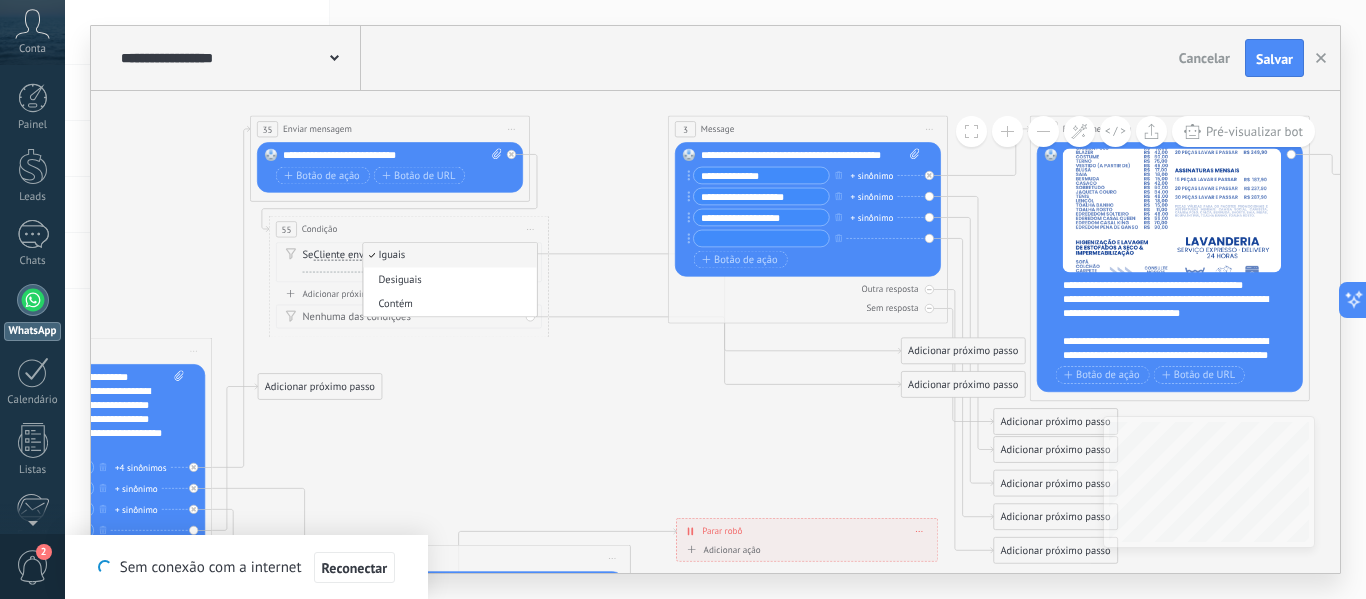 click on "Iguais" at bounding box center (447, 256) 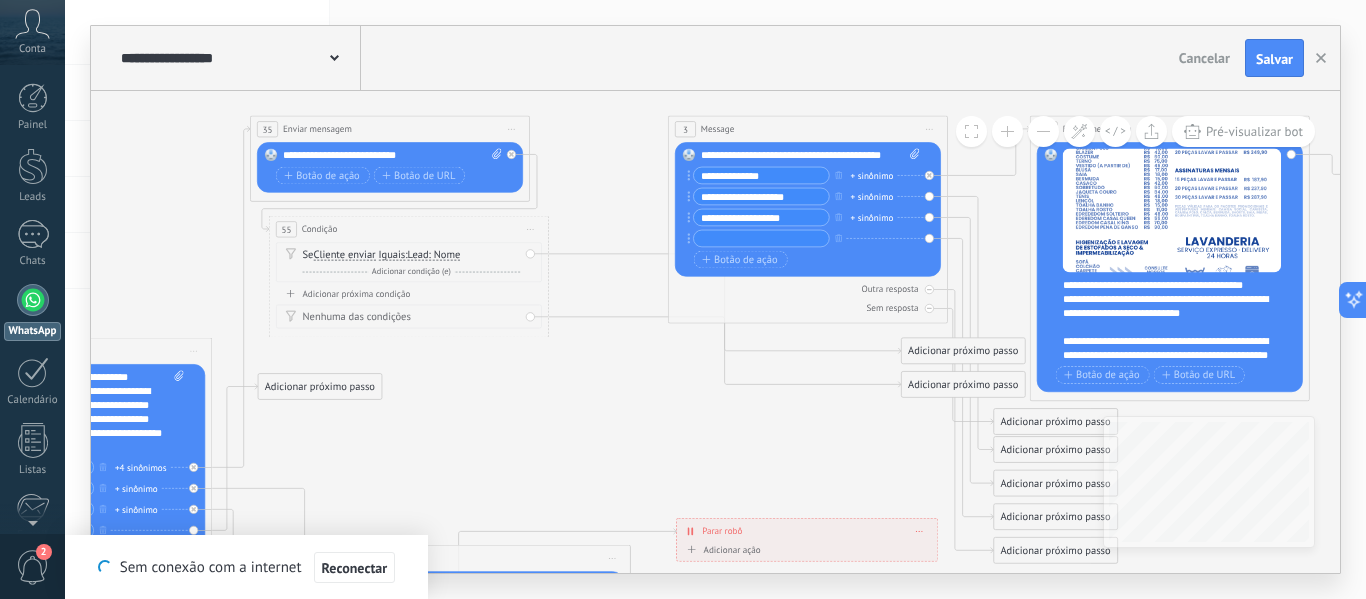 click on "Se
Cliente enviar
Cliente enviar
Emoção da conversa
Comentário do cliente
Cliente
Código de chat ativo
Mensageiro de chat ativo
Fonte de leads
Status da conversa
de" at bounding box center (409, 262) 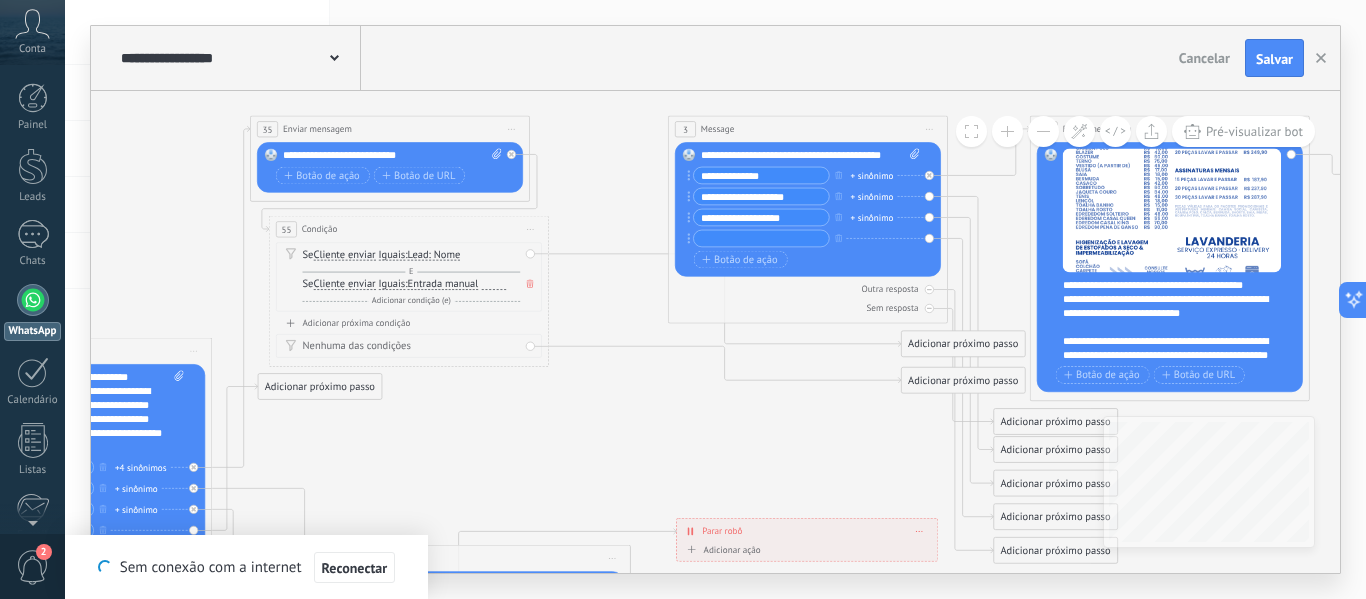 click on "**********" at bounding box center (810, 156) 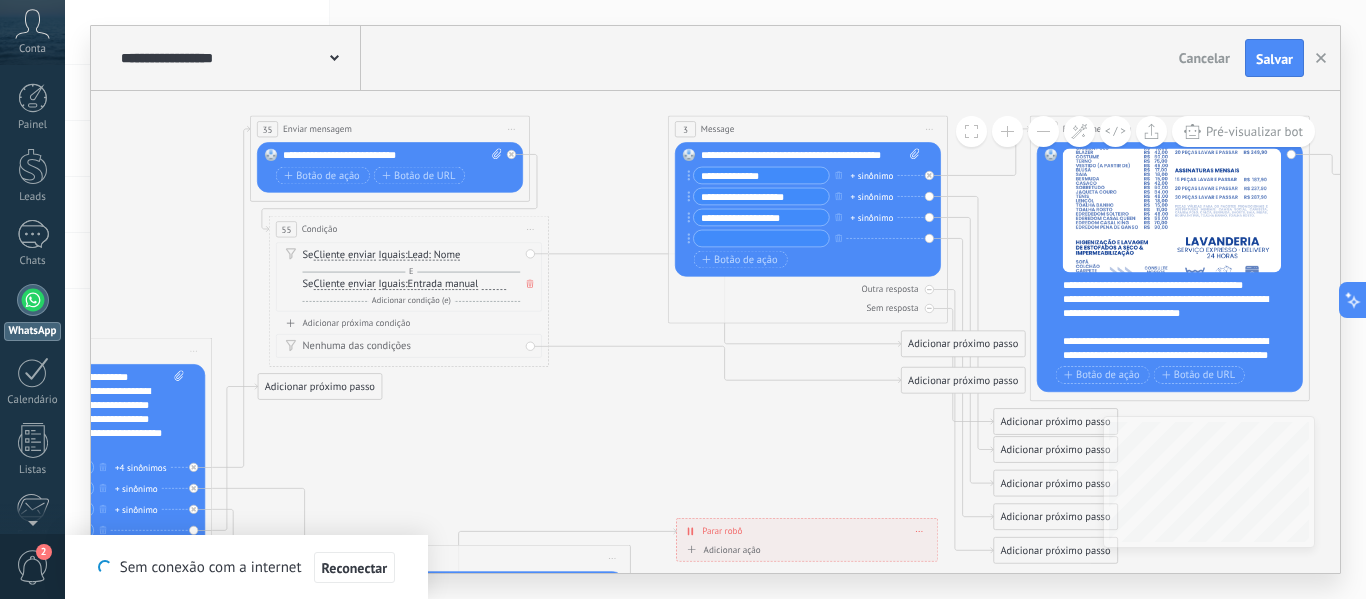type 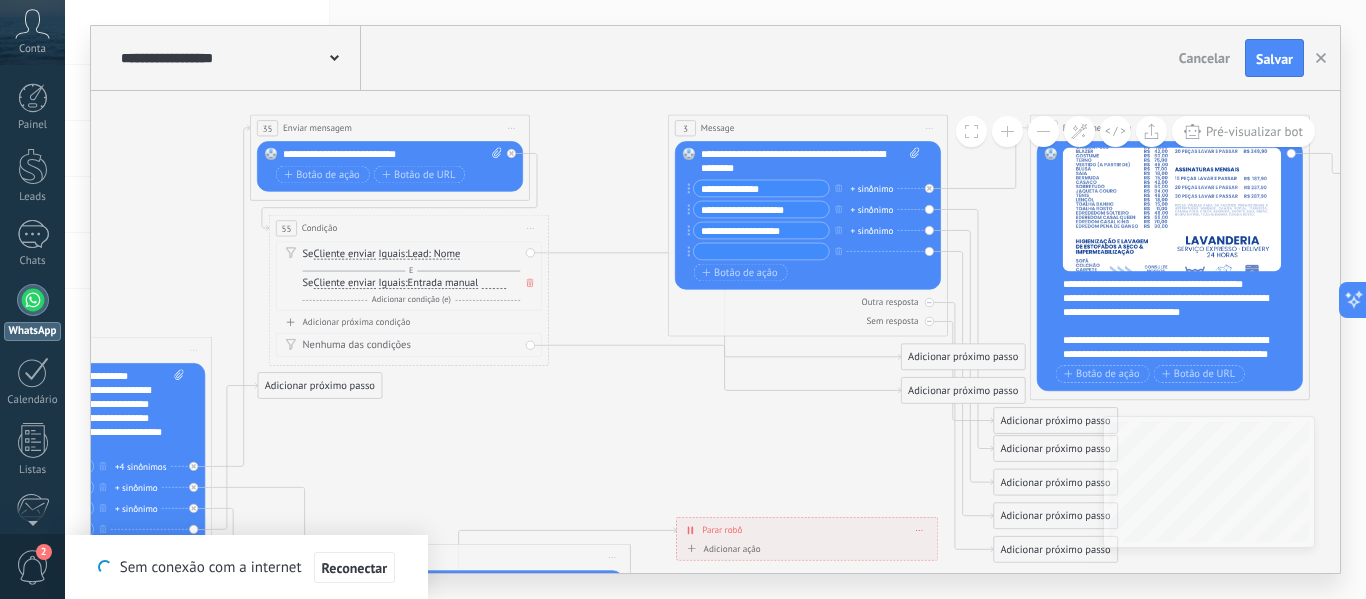 click 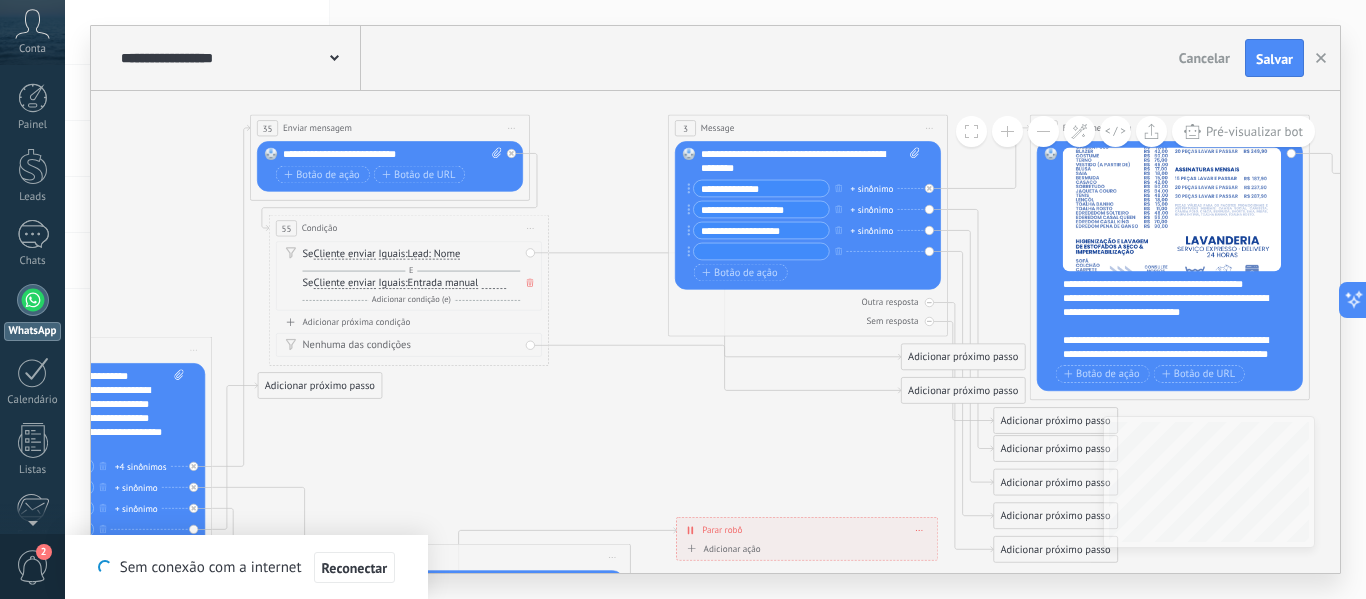 click on "**********" at bounding box center [810, 162] 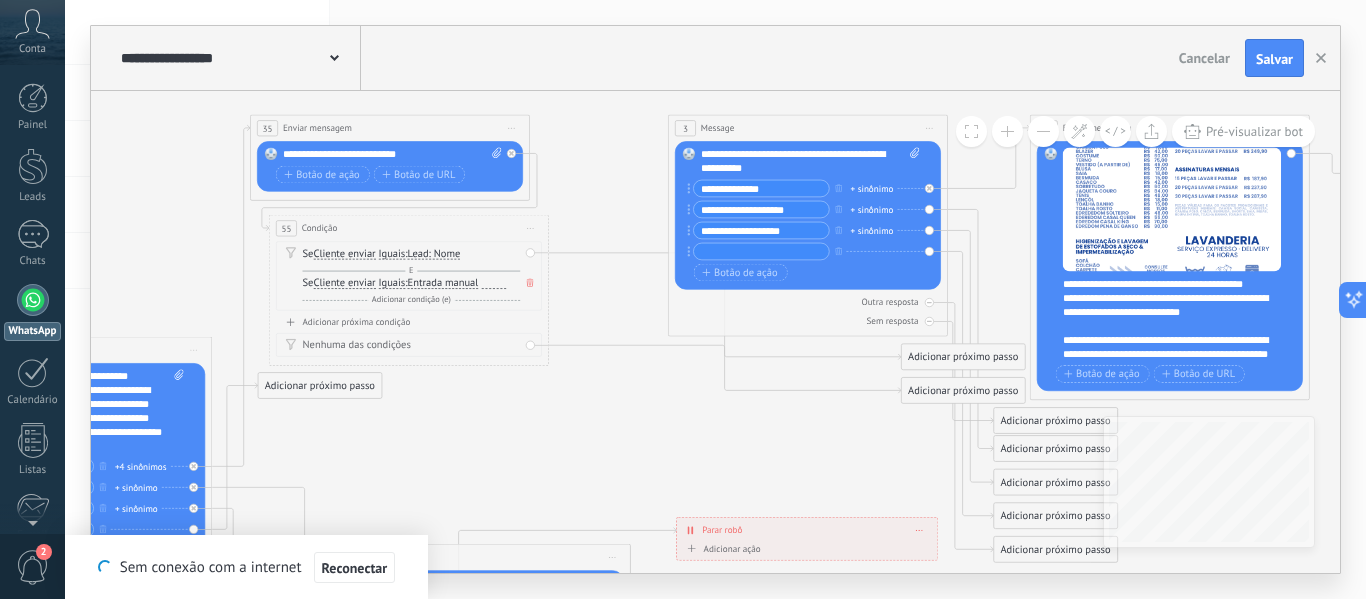 click on "**********" at bounding box center (810, 162) 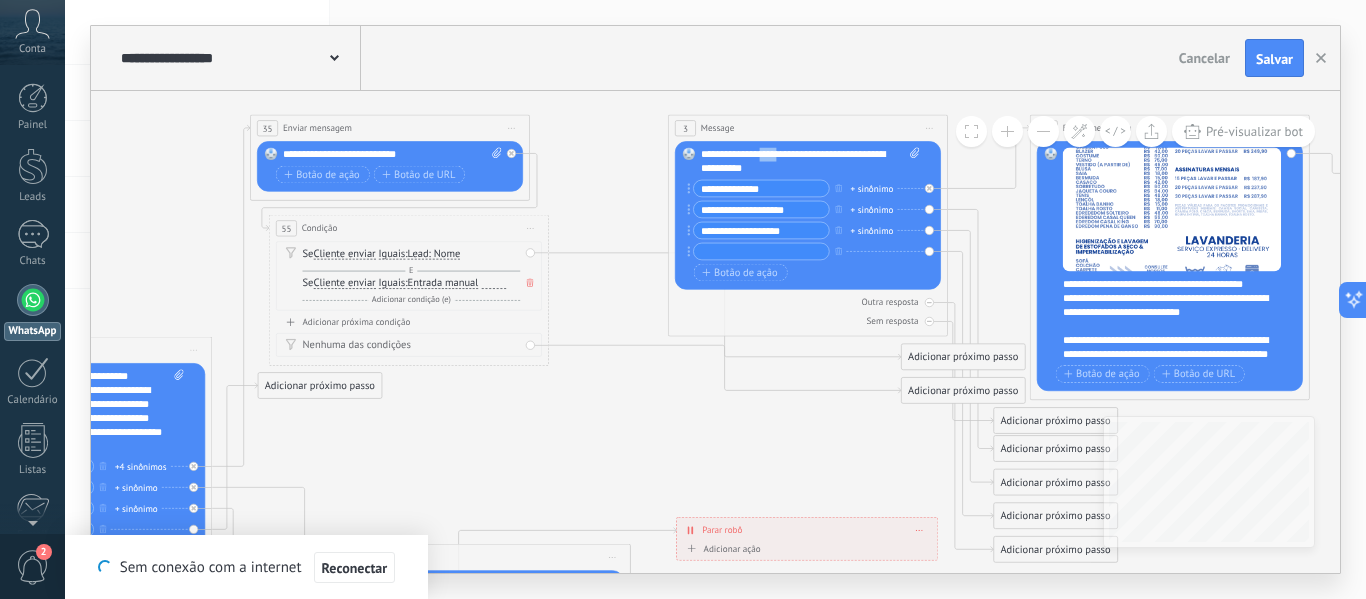 click on "**********" at bounding box center (810, 162) 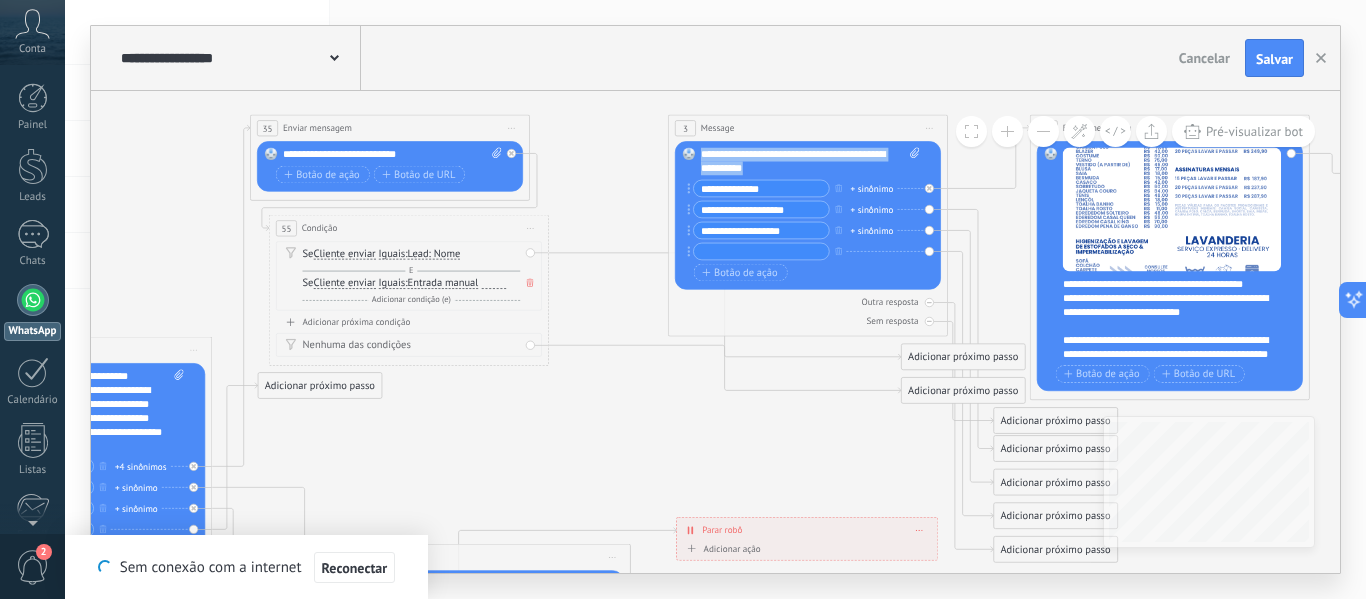 click on "**********" at bounding box center [810, 162] 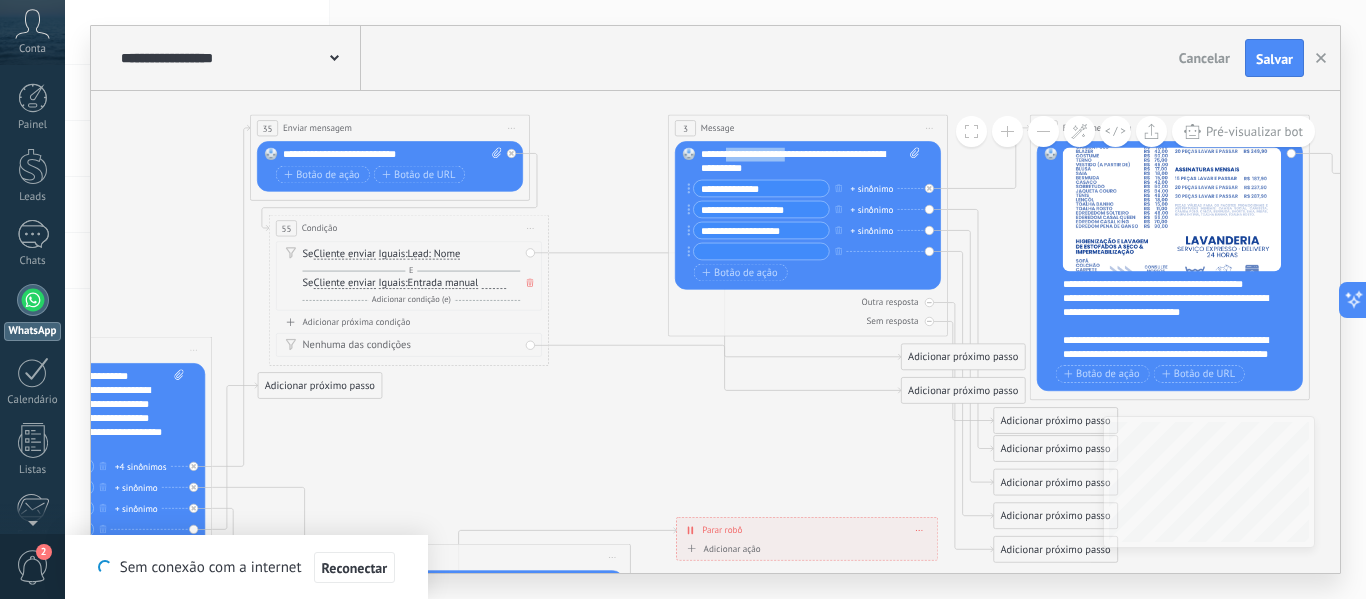 drag, startPoint x: 723, startPoint y: 150, endPoint x: 785, endPoint y: 150, distance: 62 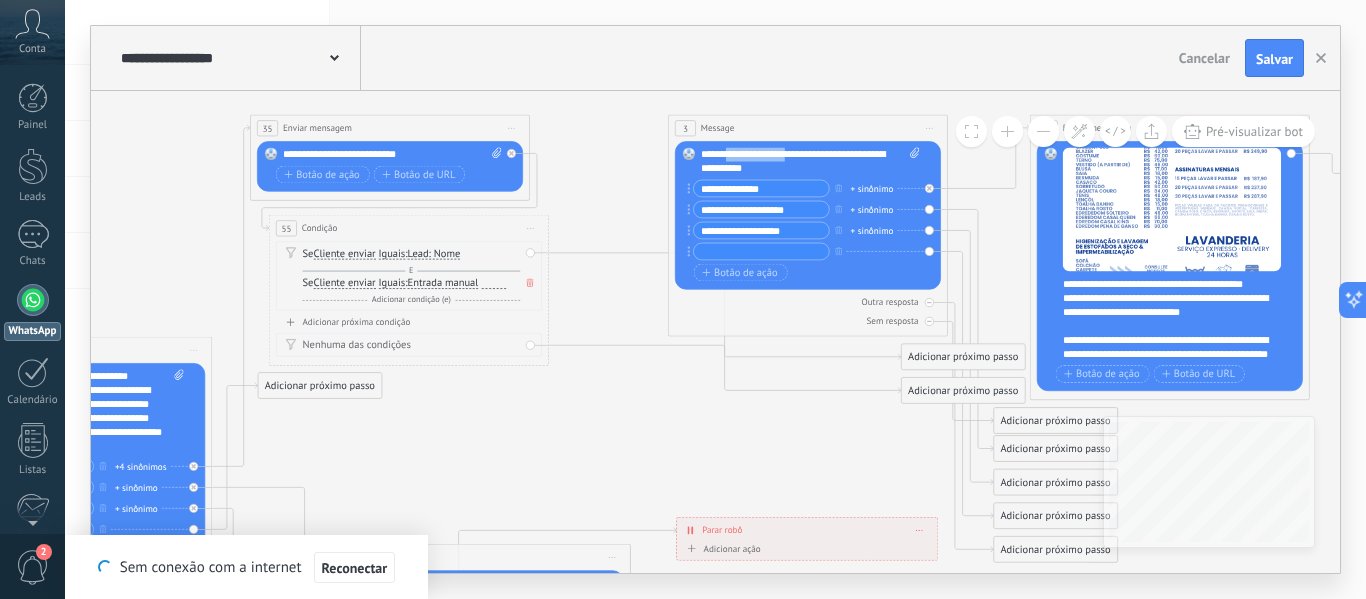 click on "**********" at bounding box center (810, 162) 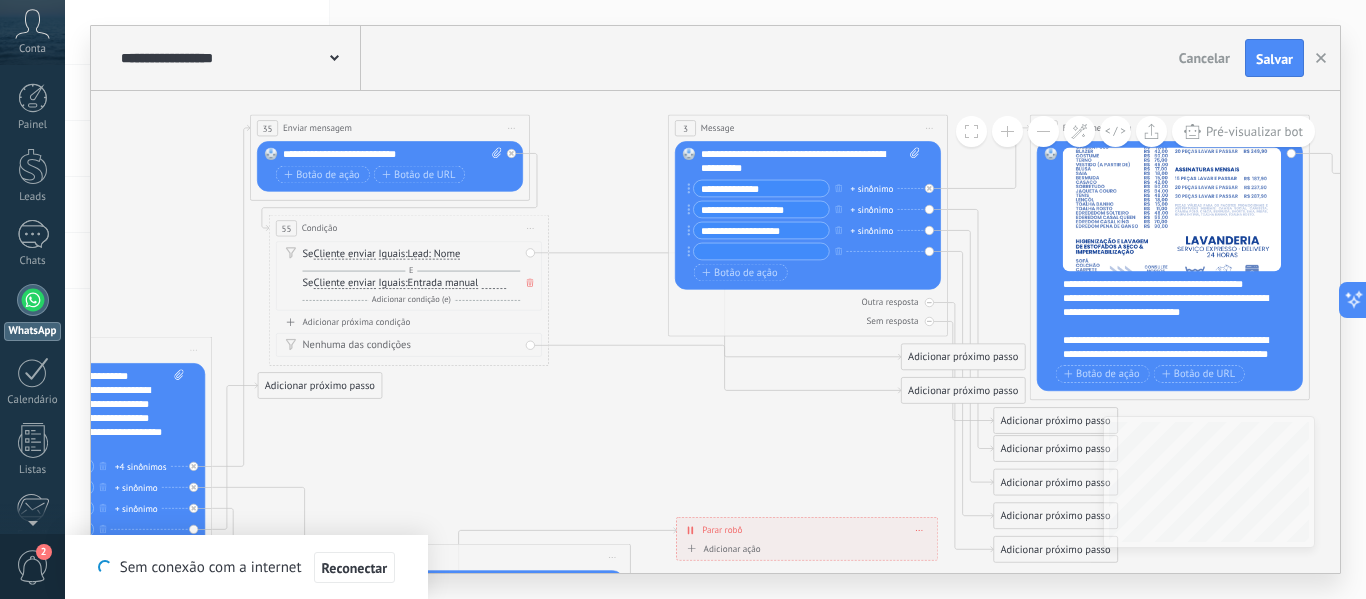 click on "**********" at bounding box center (810, 162) 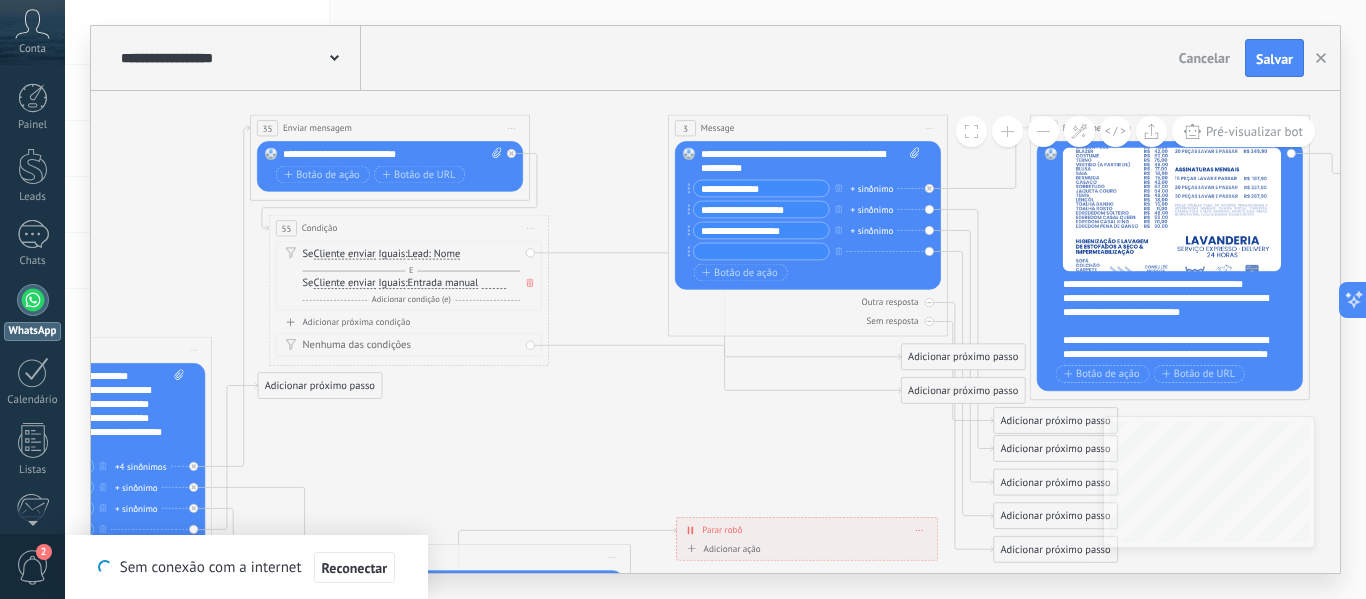 click 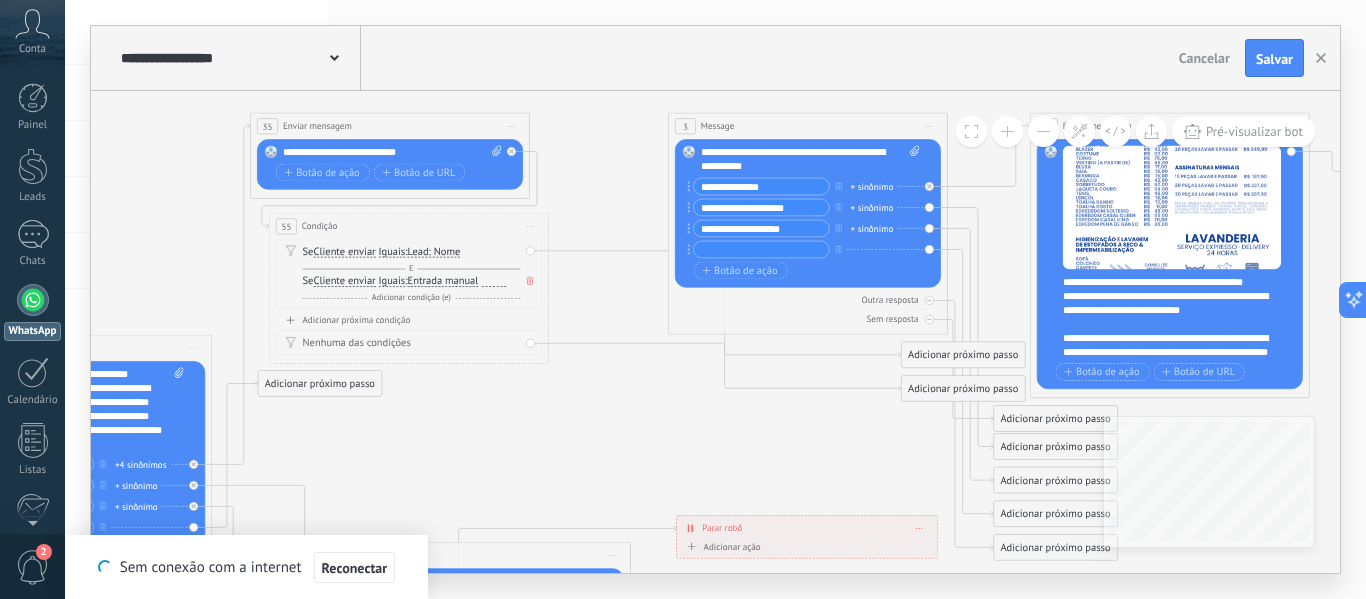 click 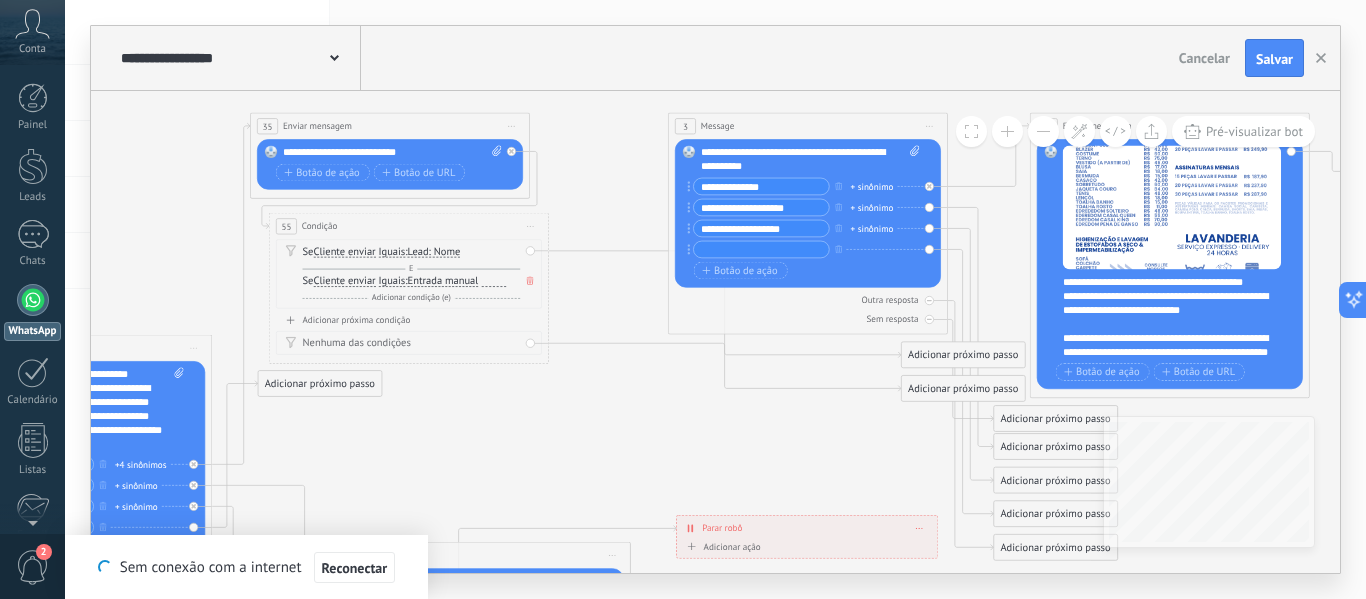 click on "**********" at bounding box center (810, 160) 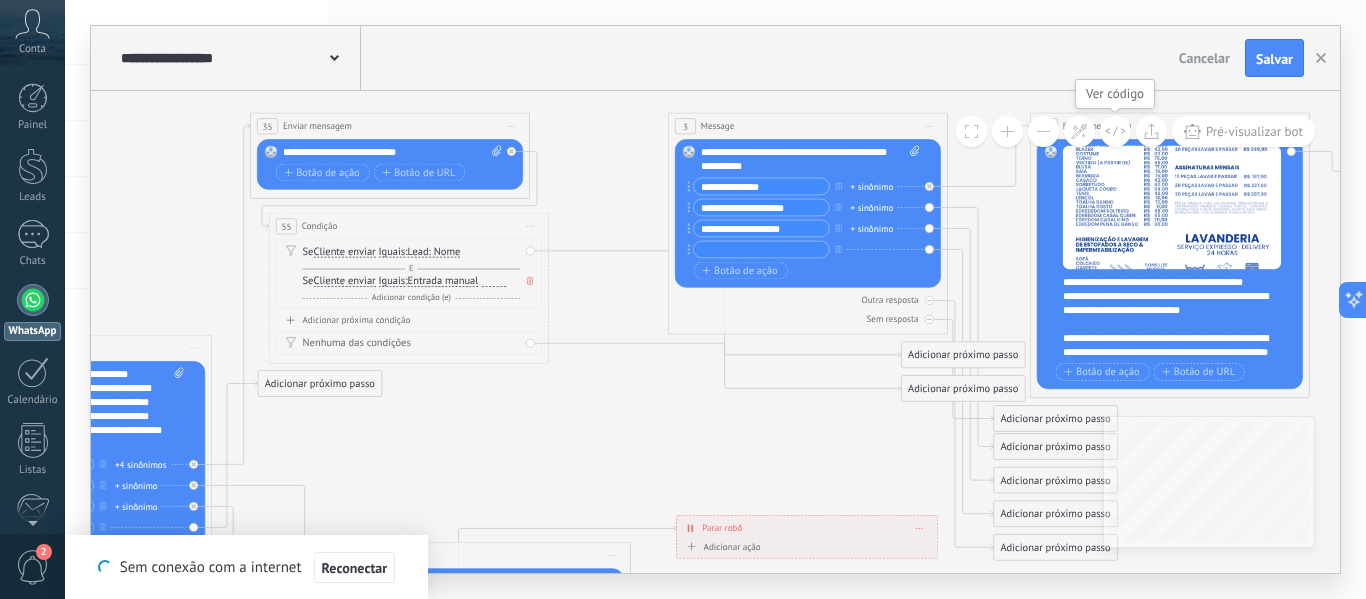 click 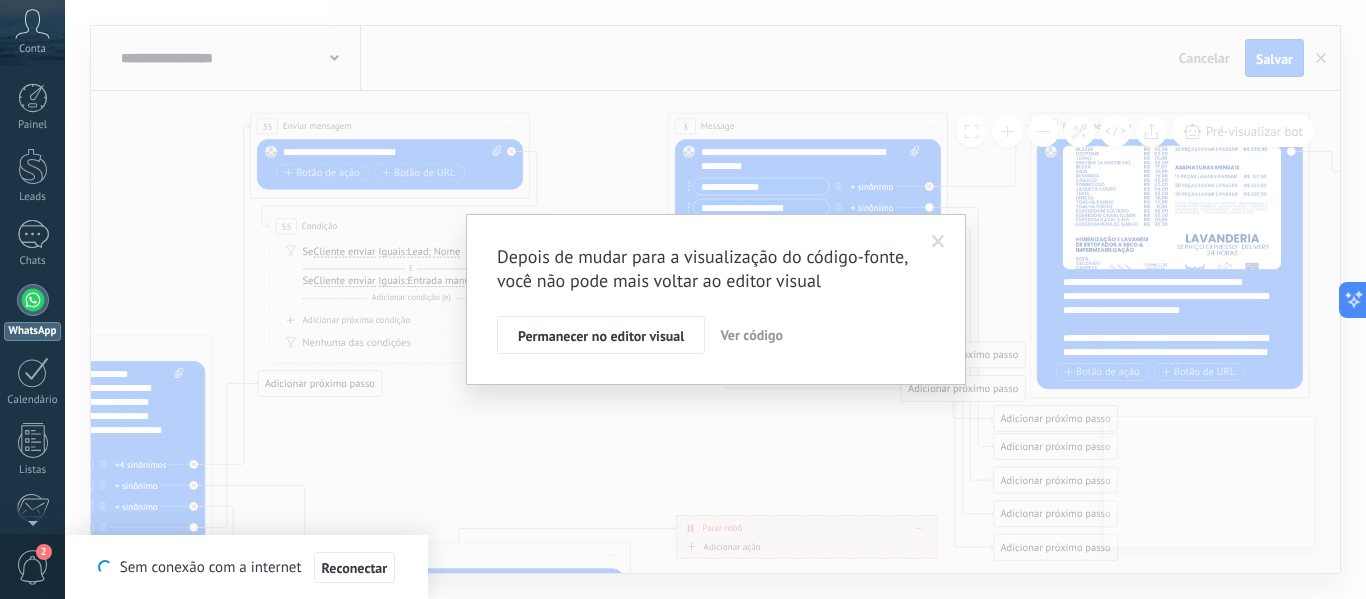 click at bounding box center (938, 242) 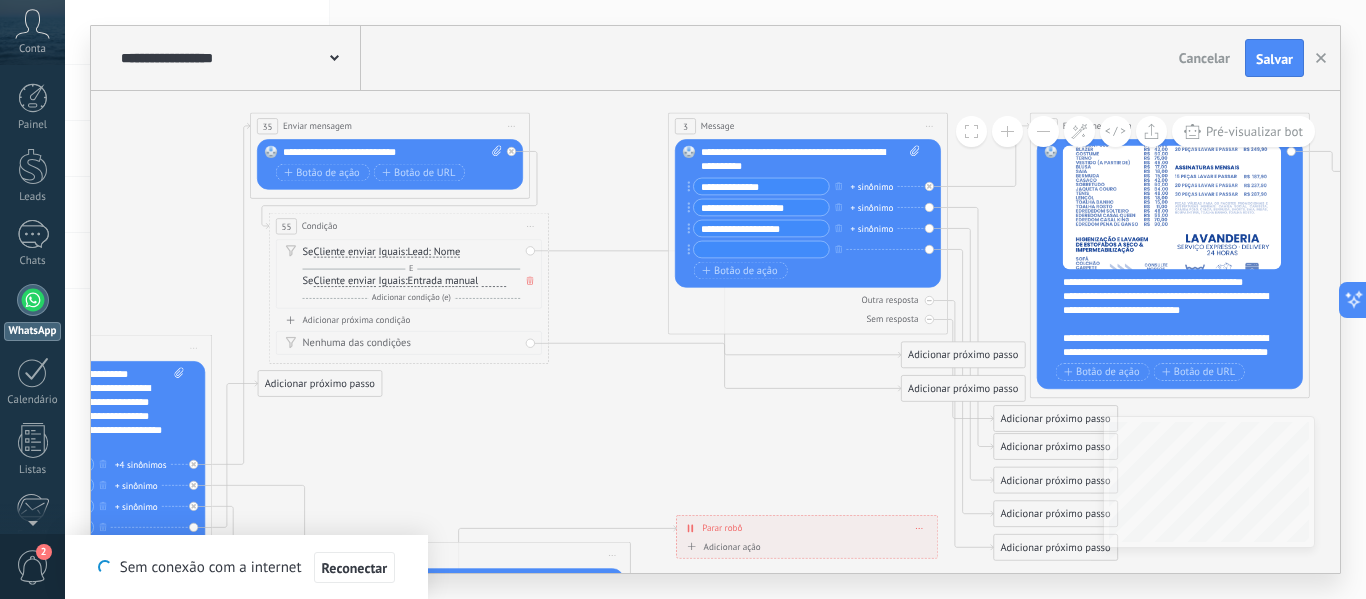 click 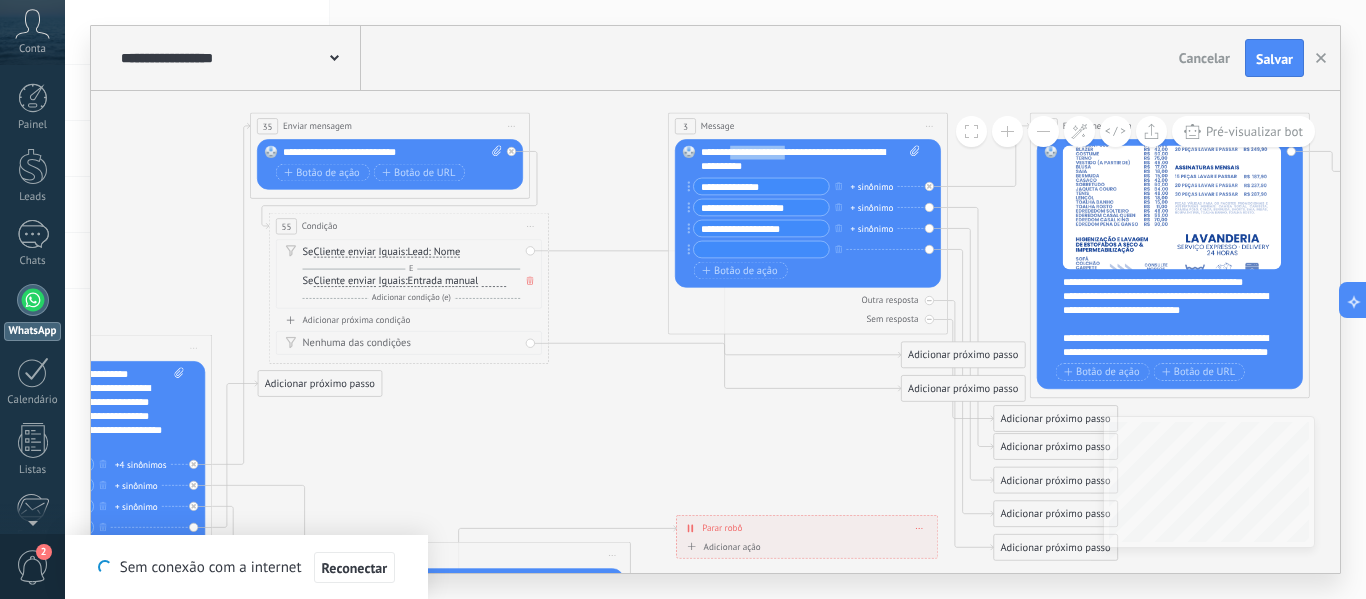drag, startPoint x: 786, startPoint y: 150, endPoint x: 726, endPoint y: 154, distance: 60.133186 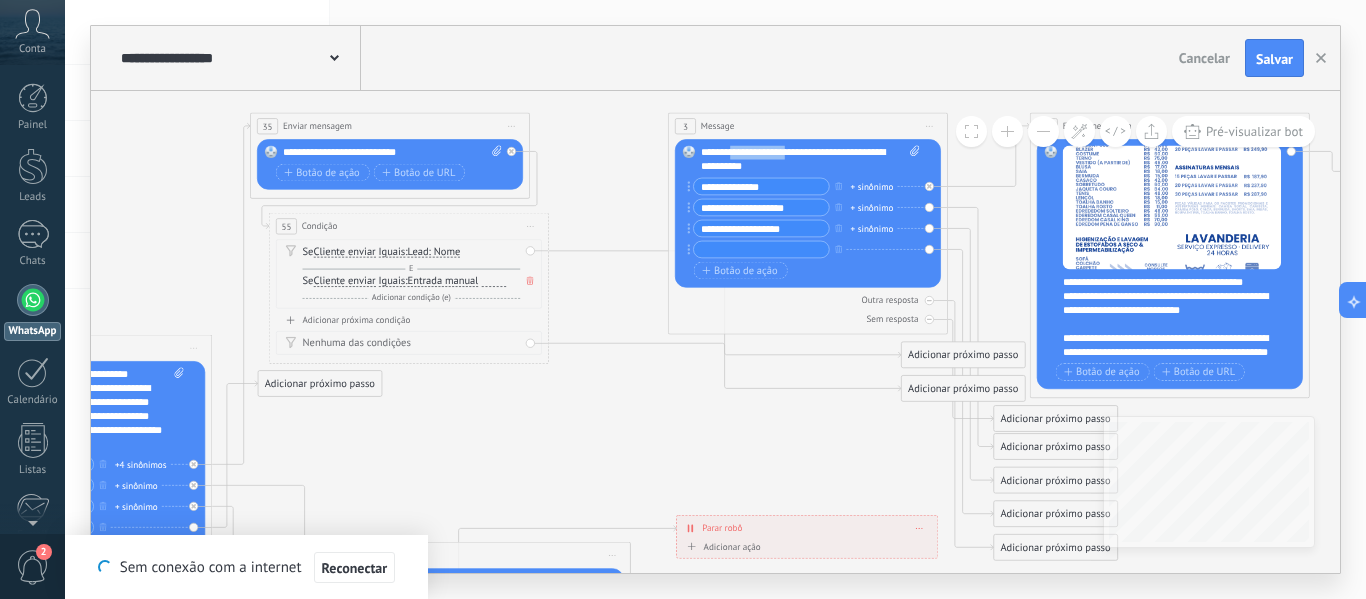 click on "**********" at bounding box center [810, 160] 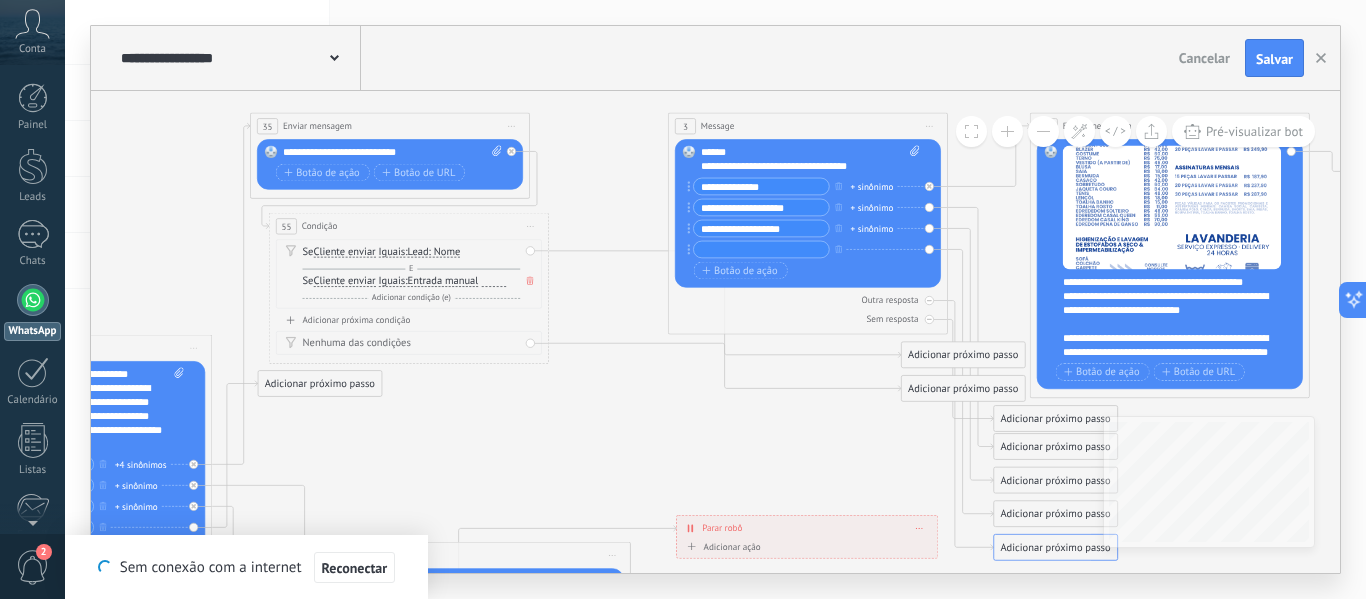 click on "**********" at bounding box center (810, 160) 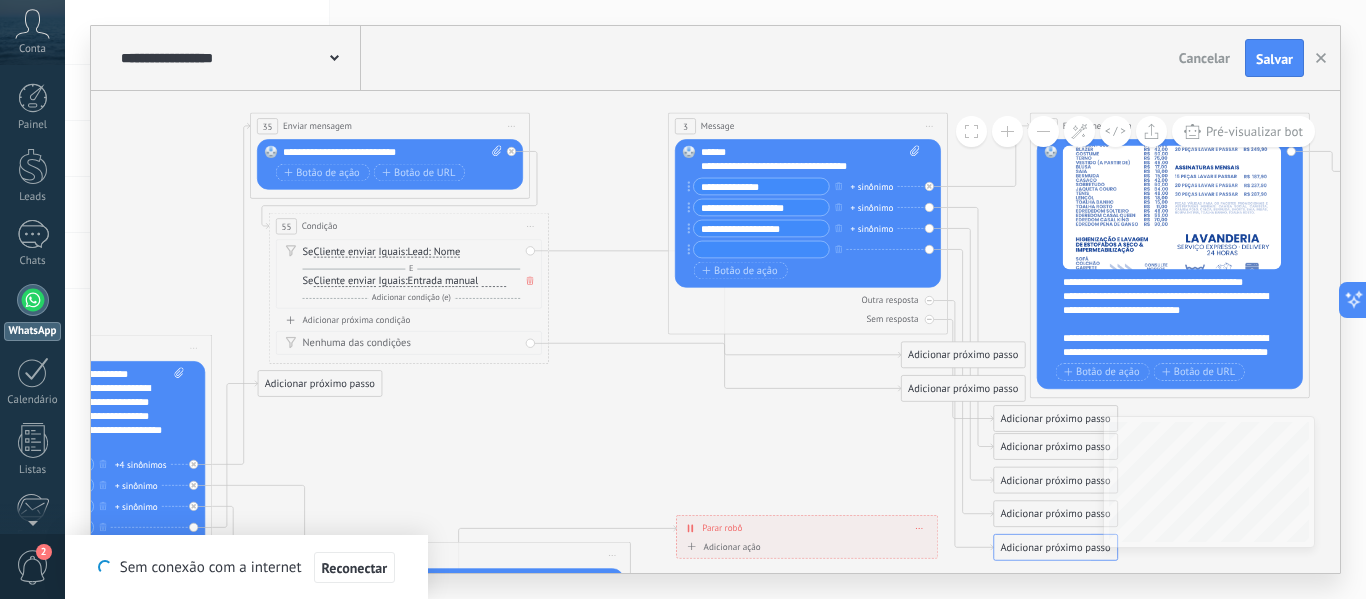 click on "Cliente enviar" at bounding box center [344, 281] 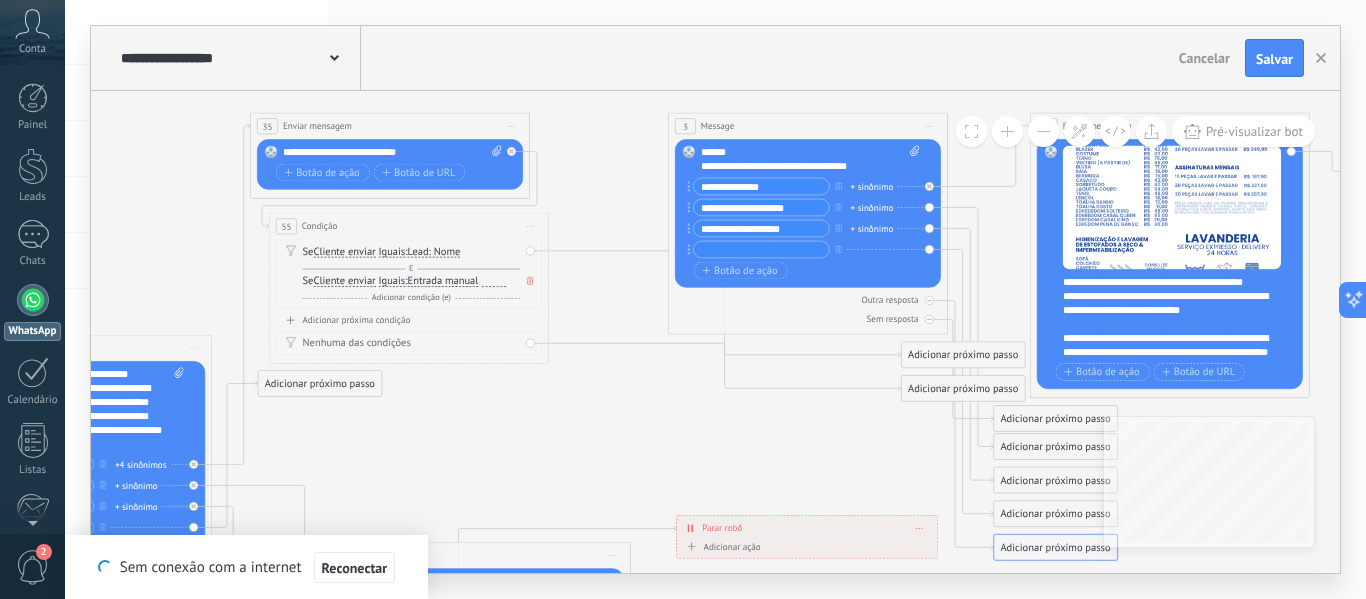 click on "Cliente enviar" at bounding box center (393, 281) 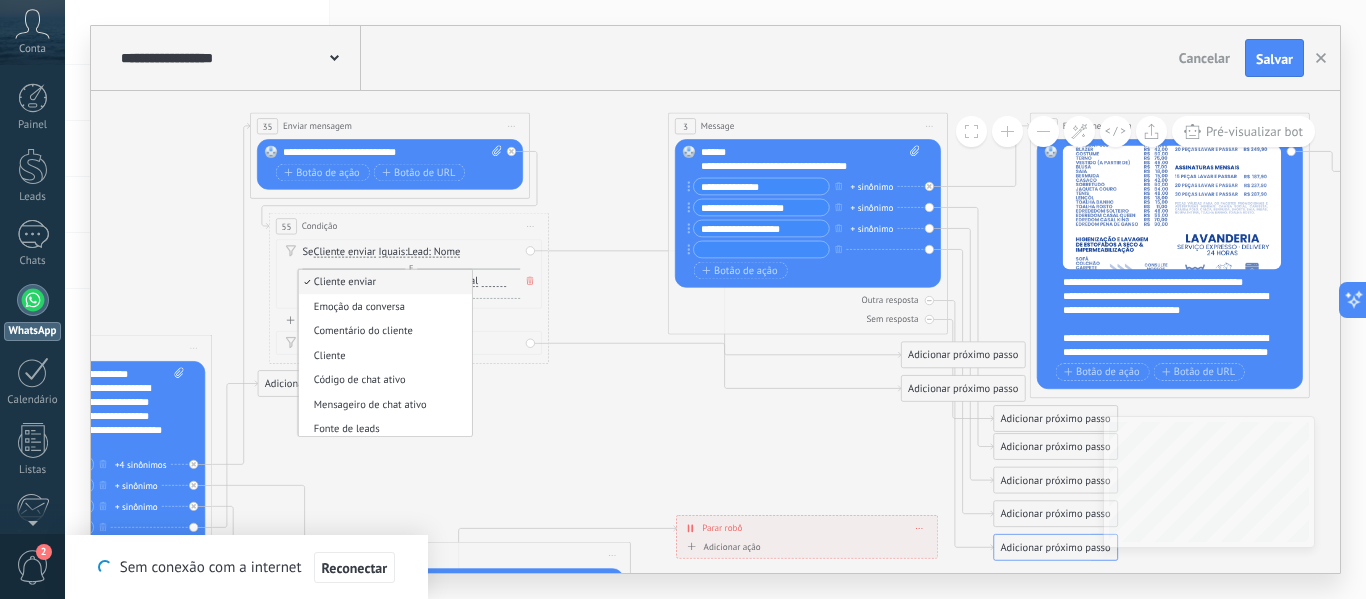 click 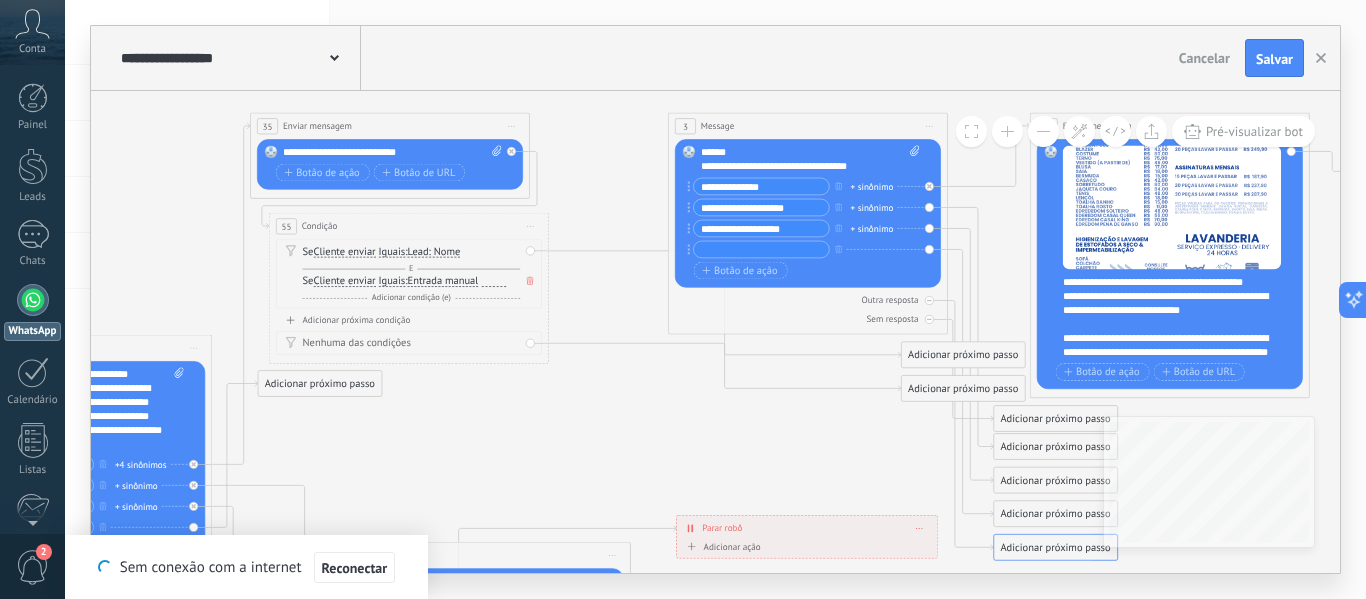 click on "**********" at bounding box center [392, 153] 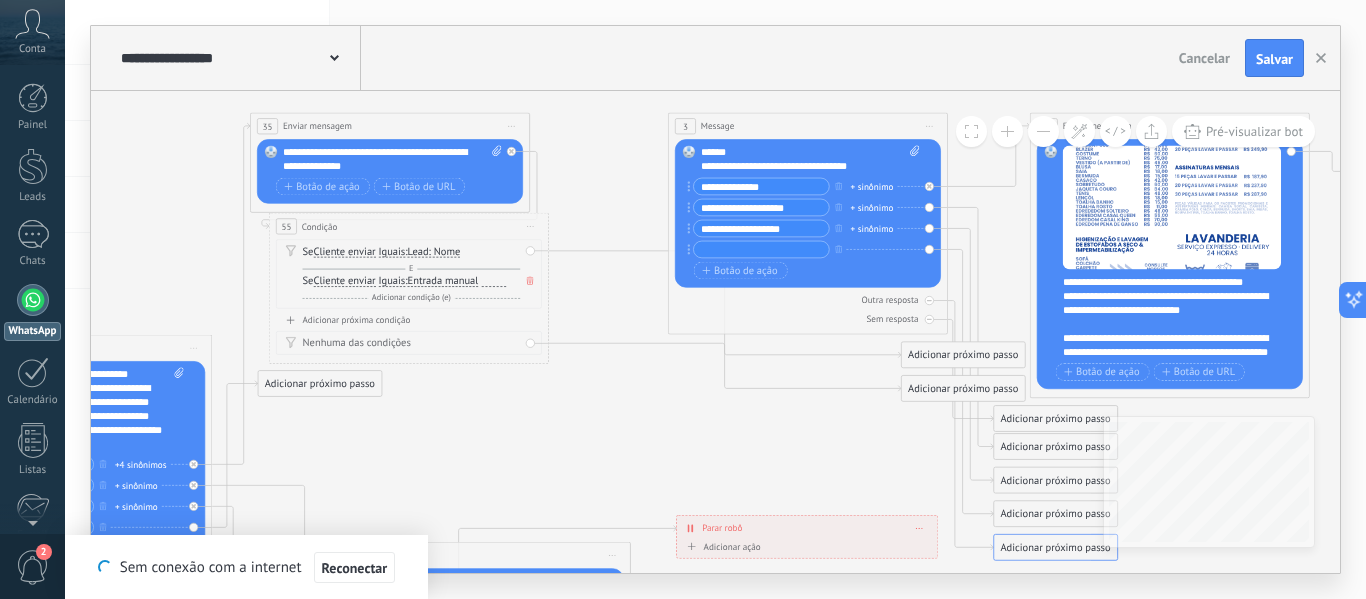 click 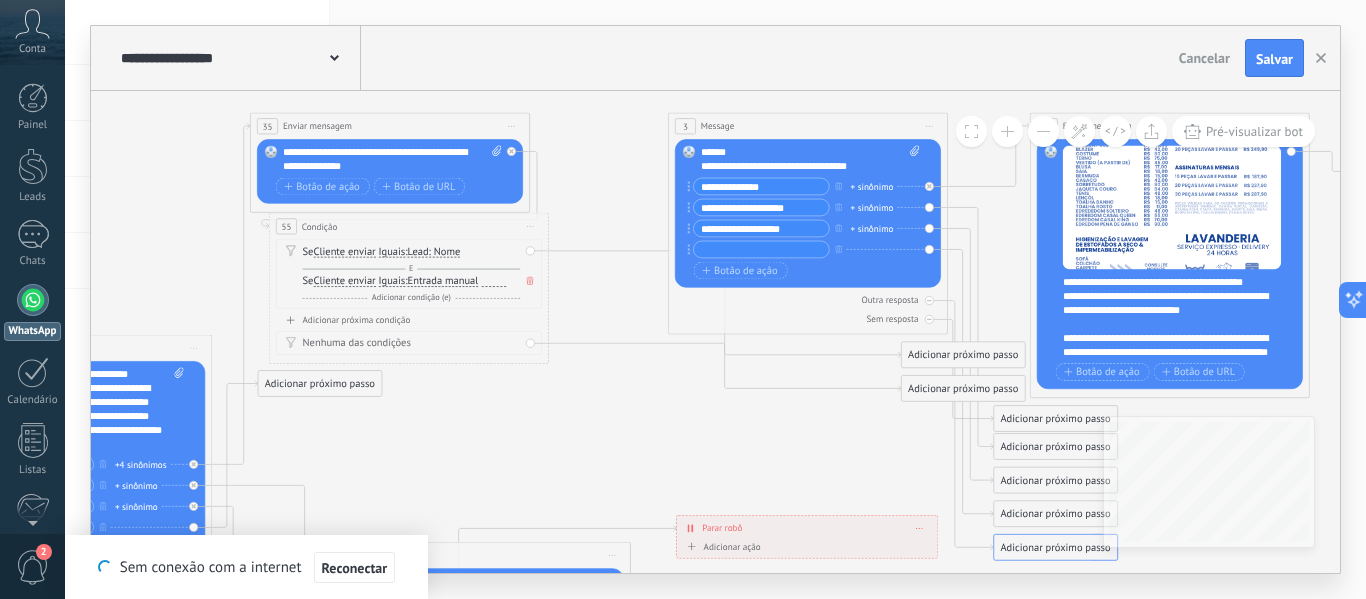 click on "Entrada manual" at bounding box center (443, 281) 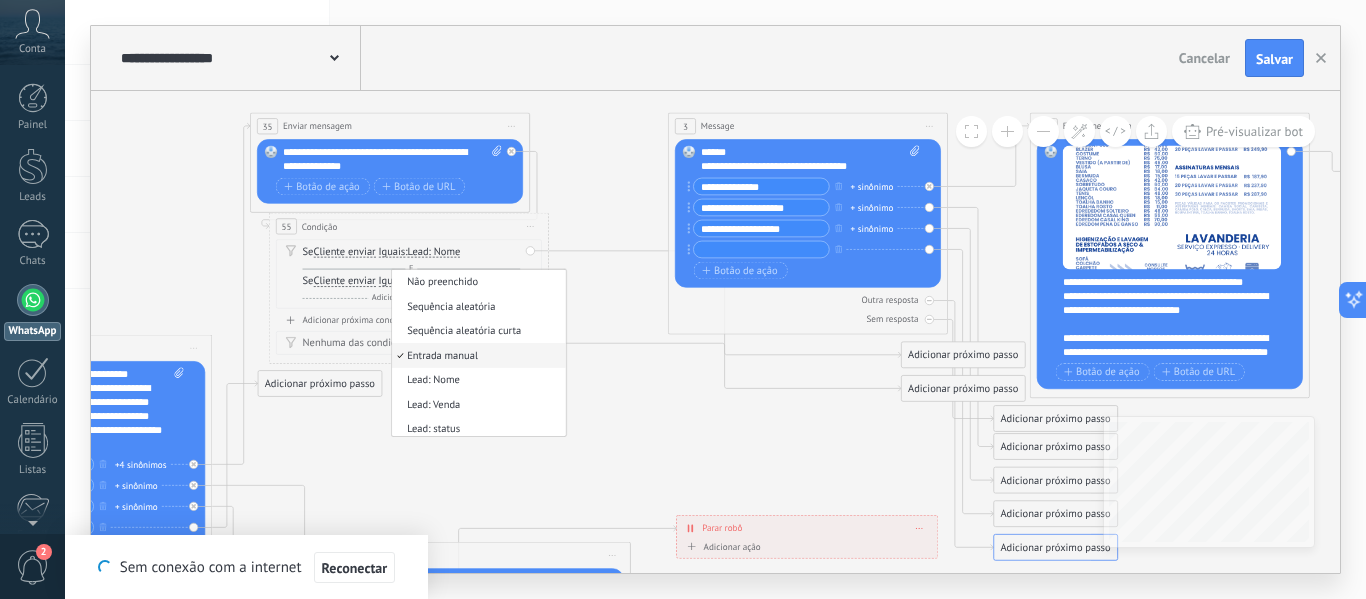 click on "Entrada manual" at bounding box center [476, 356] 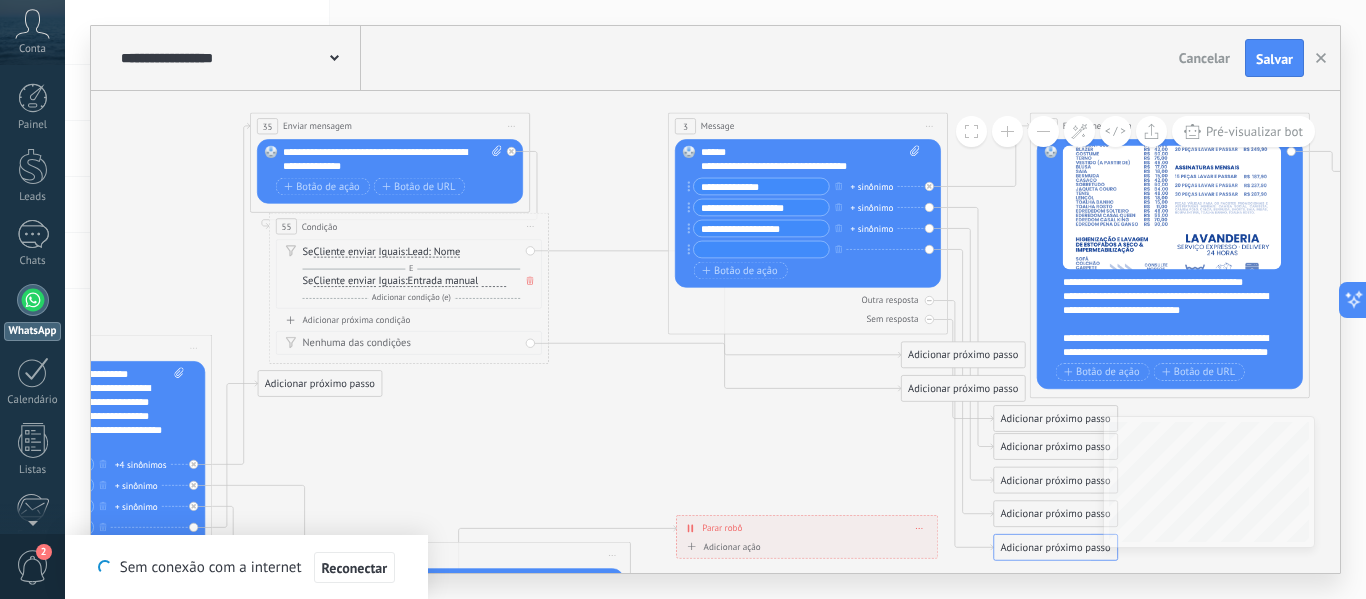 click on "Se
Cliente enviar
Cliente enviar
Emoção da conversa
Comentário do cliente
Cliente
Código de chat ativo
Mensageiro de chat ativo
Fonte de leads
Status da conversa
Status de resposta
Status da interação
Lead: utm_content" at bounding box center [412, 252] 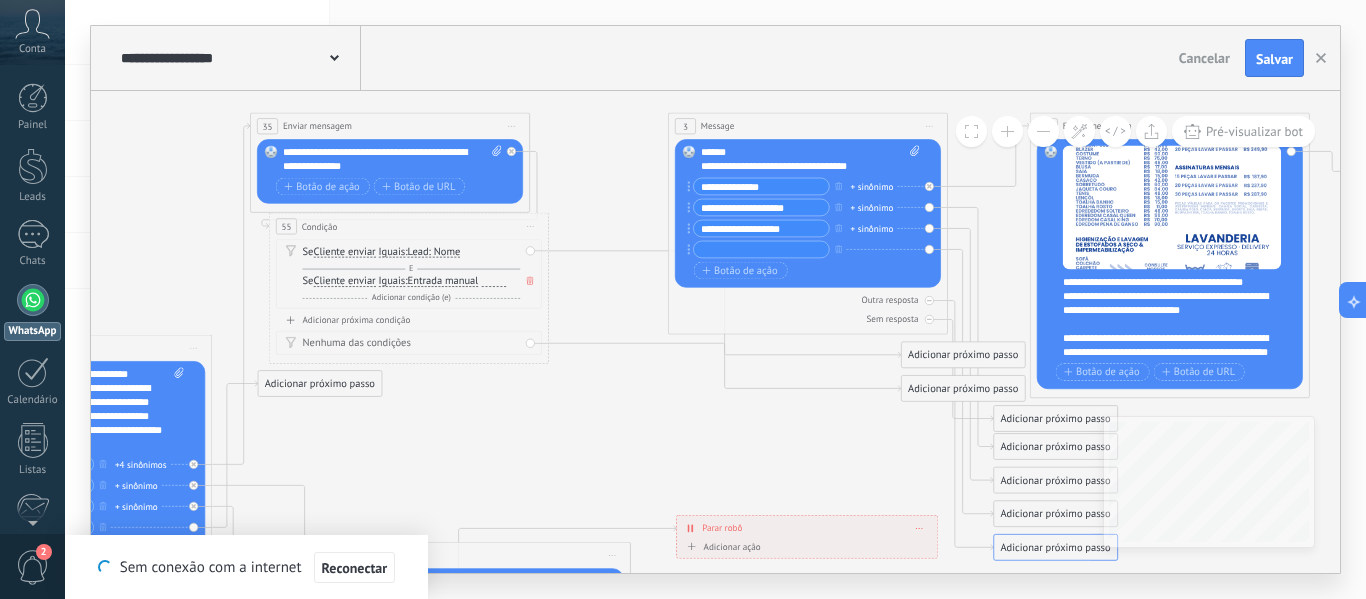 click on "Lead: Nome" at bounding box center [434, 251] 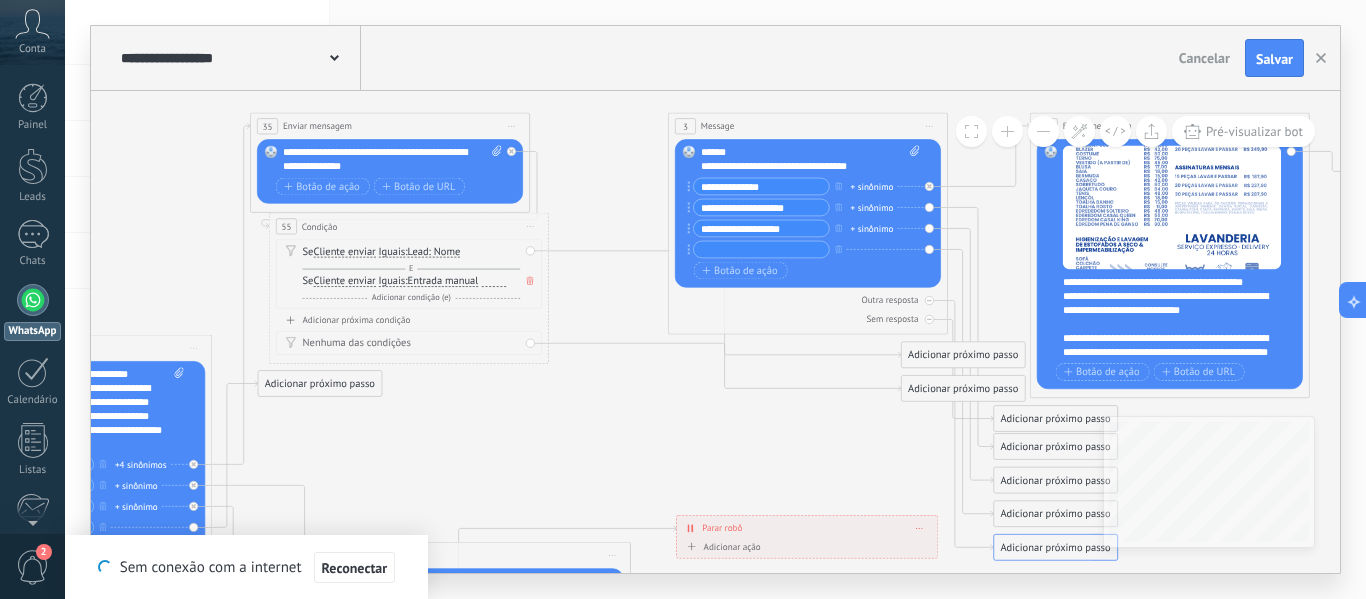 scroll, scrollTop: 0, scrollLeft: 0, axis: both 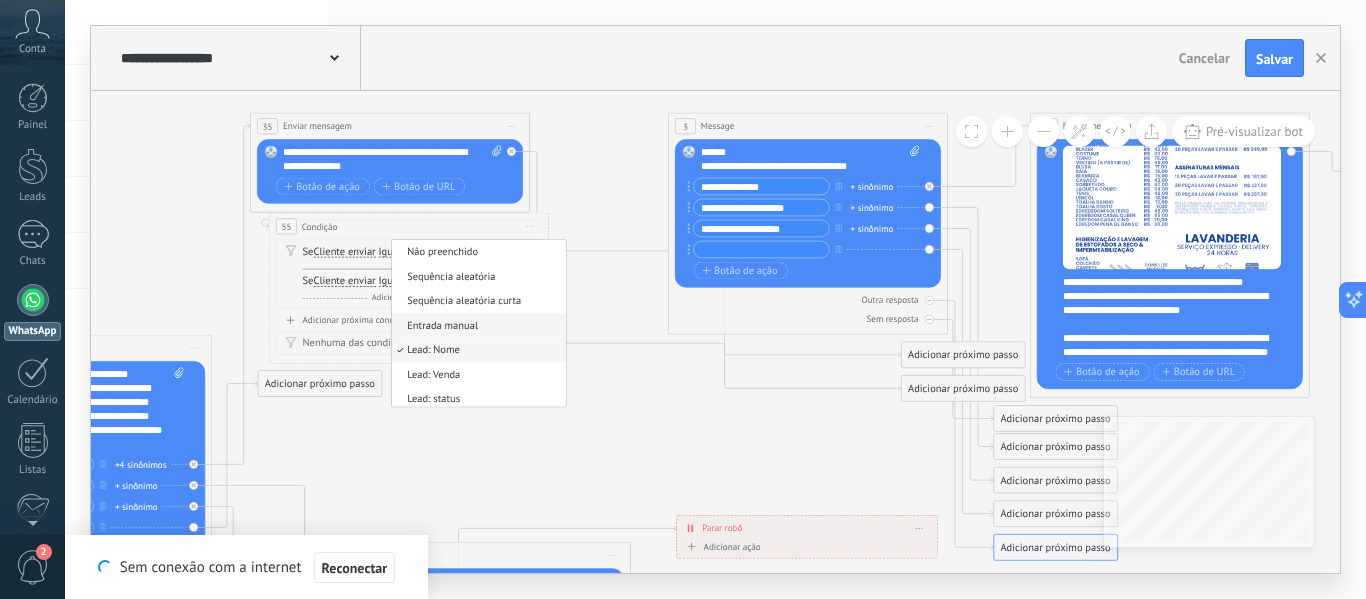 click on "Entrada manual" at bounding box center (476, 326) 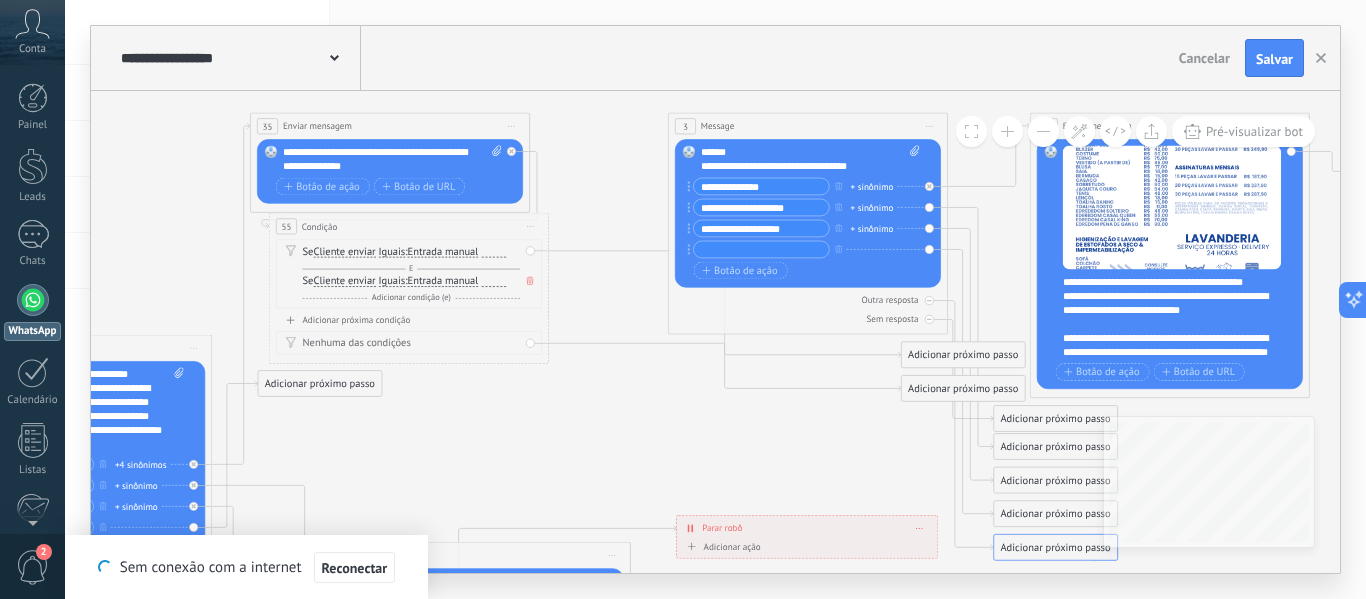 click at bounding box center [530, 280] 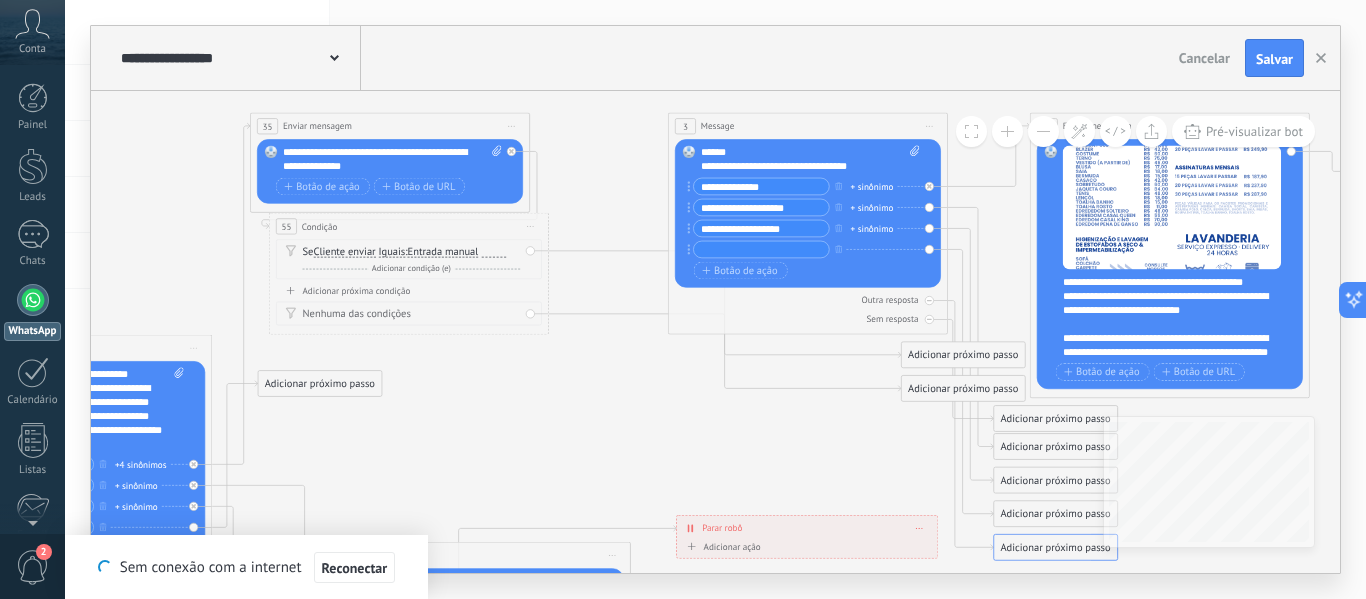 click on "Iguais" at bounding box center (391, 251) 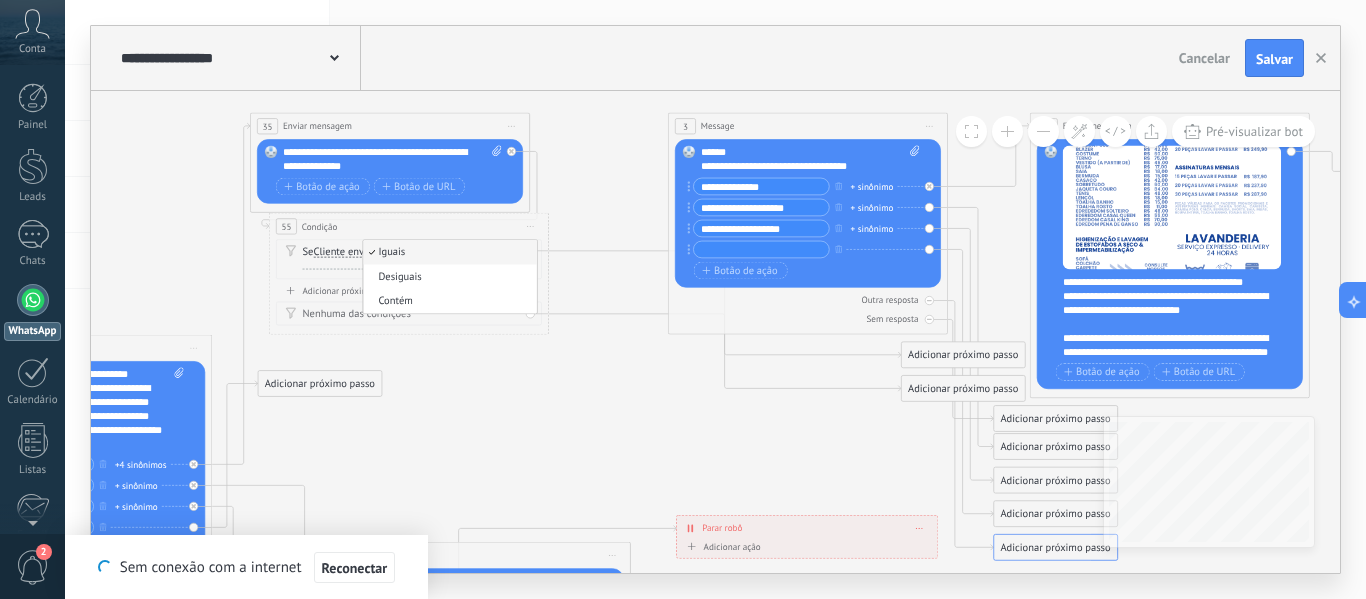 click 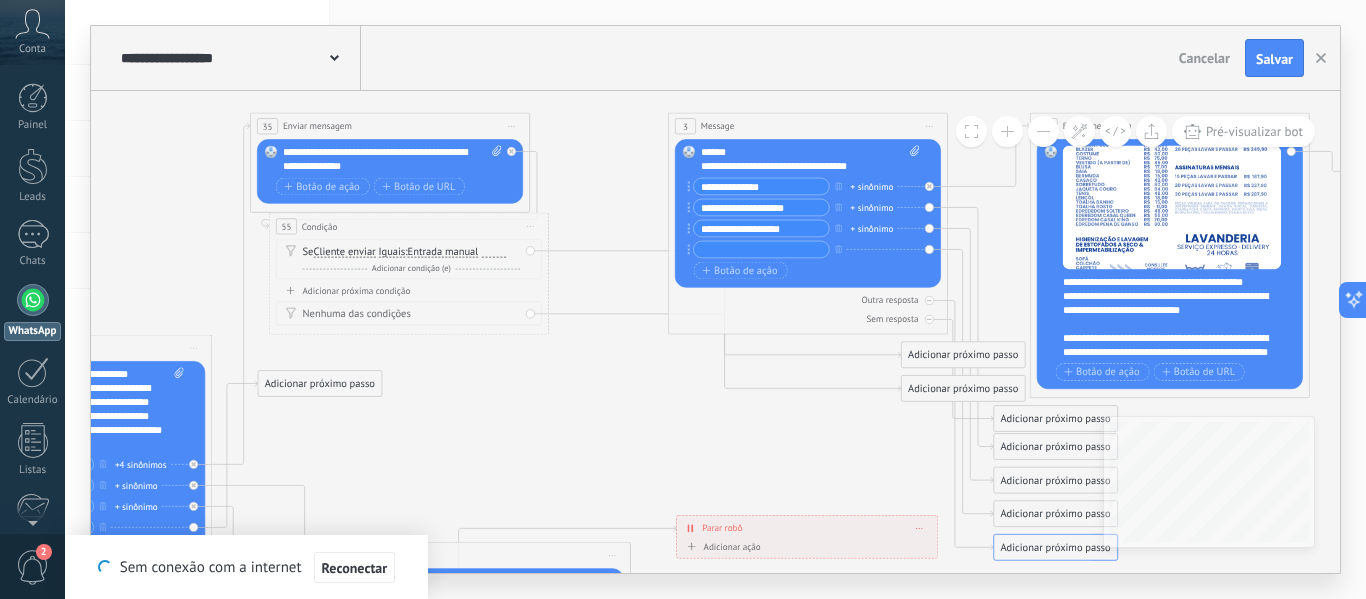 click on "Condição" at bounding box center (320, 226) 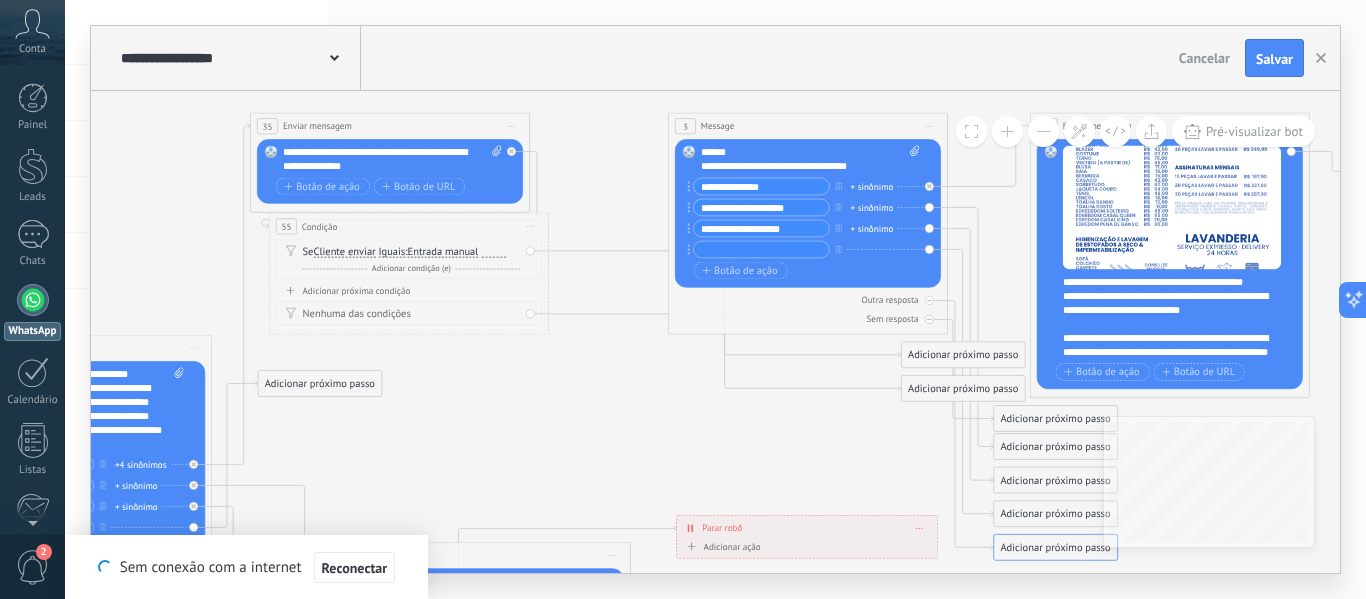click on "Iniciar pré-visualização aqui
[GEOGRAPHIC_DATA]
Duplicar
Excluir" at bounding box center [531, 226] 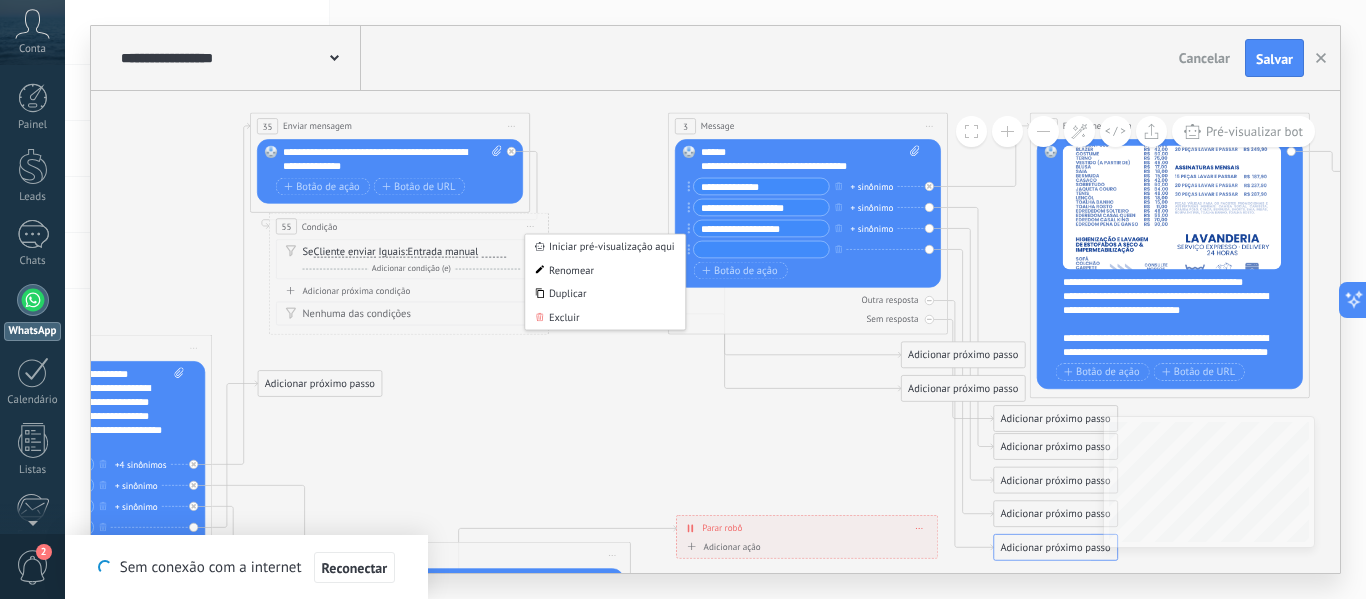 click 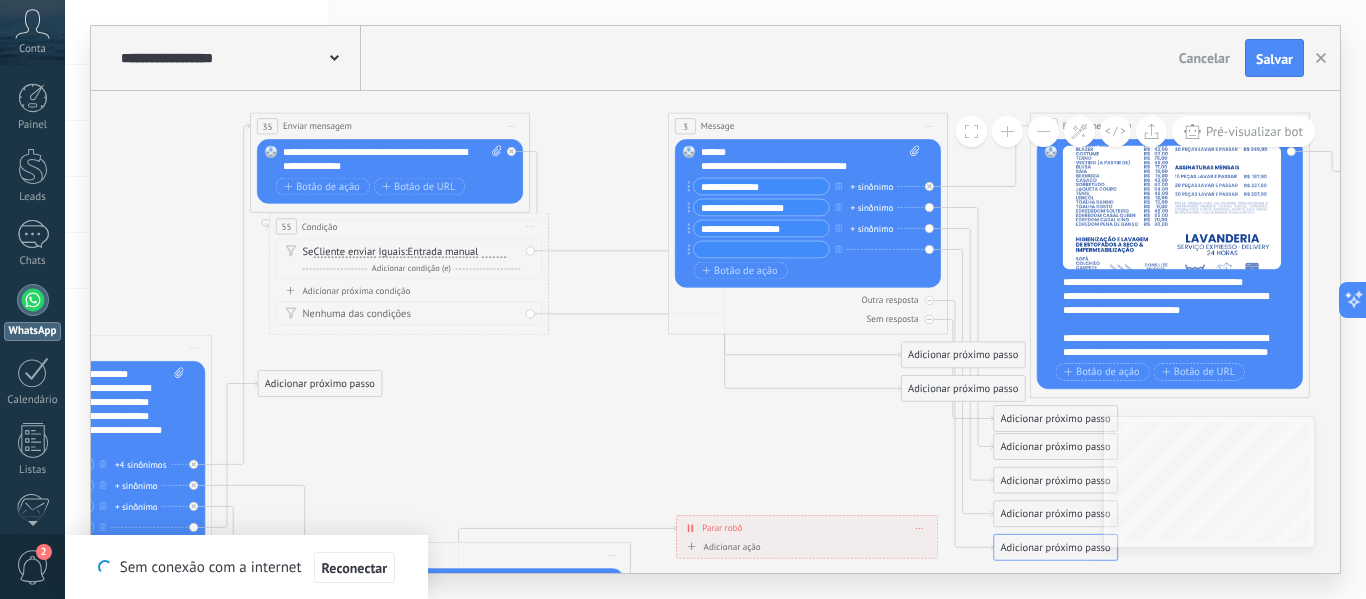 click on "**********" at bounding box center (810, 160) 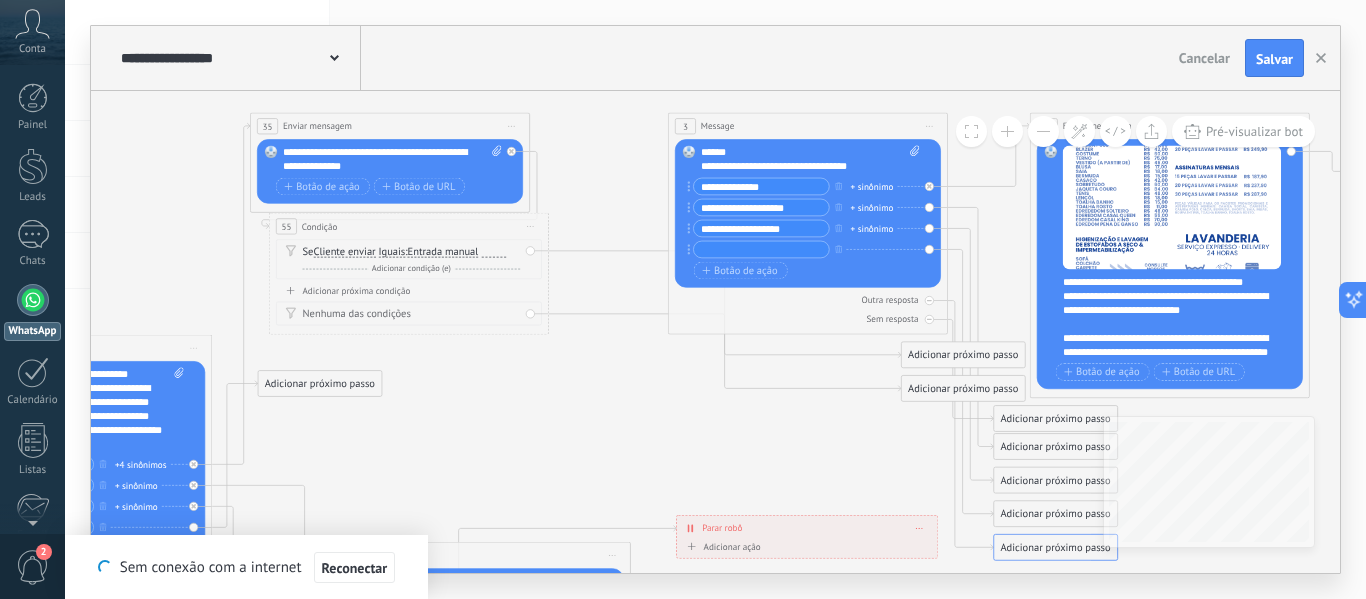 click on "Iniciar pré-visualização aqui
[GEOGRAPHIC_DATA]
Duplicar
Excluir" at bounding box center [930, 126] 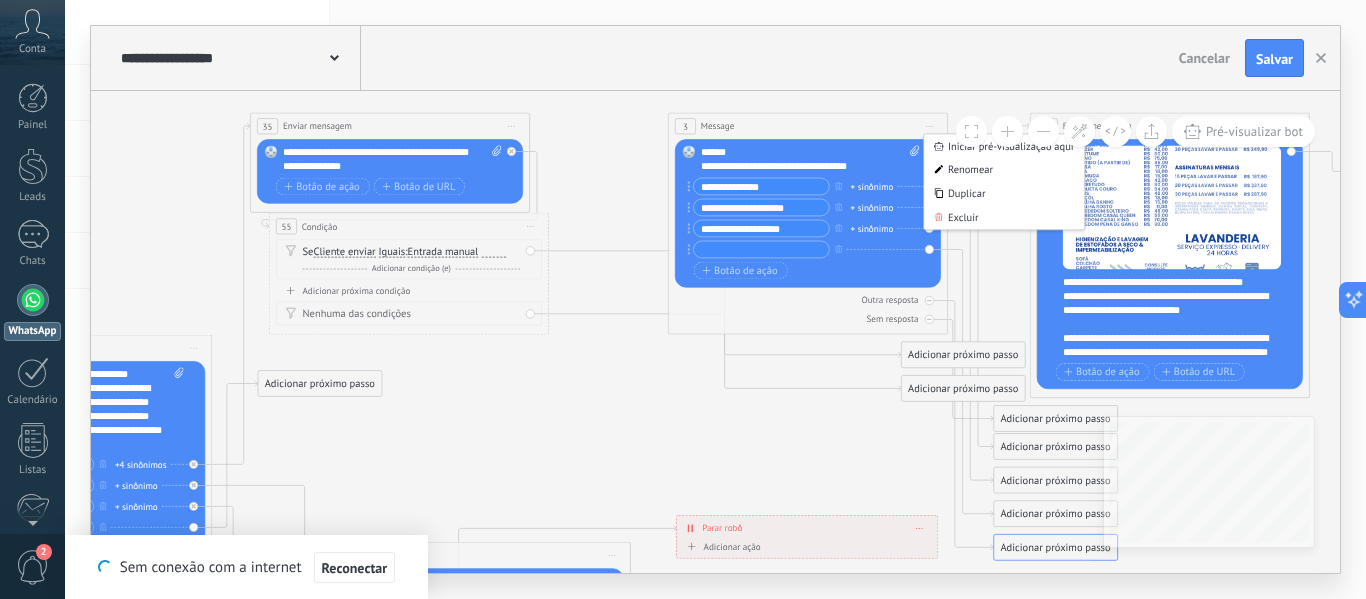 click on "**********" at bounding box center [810, 160] 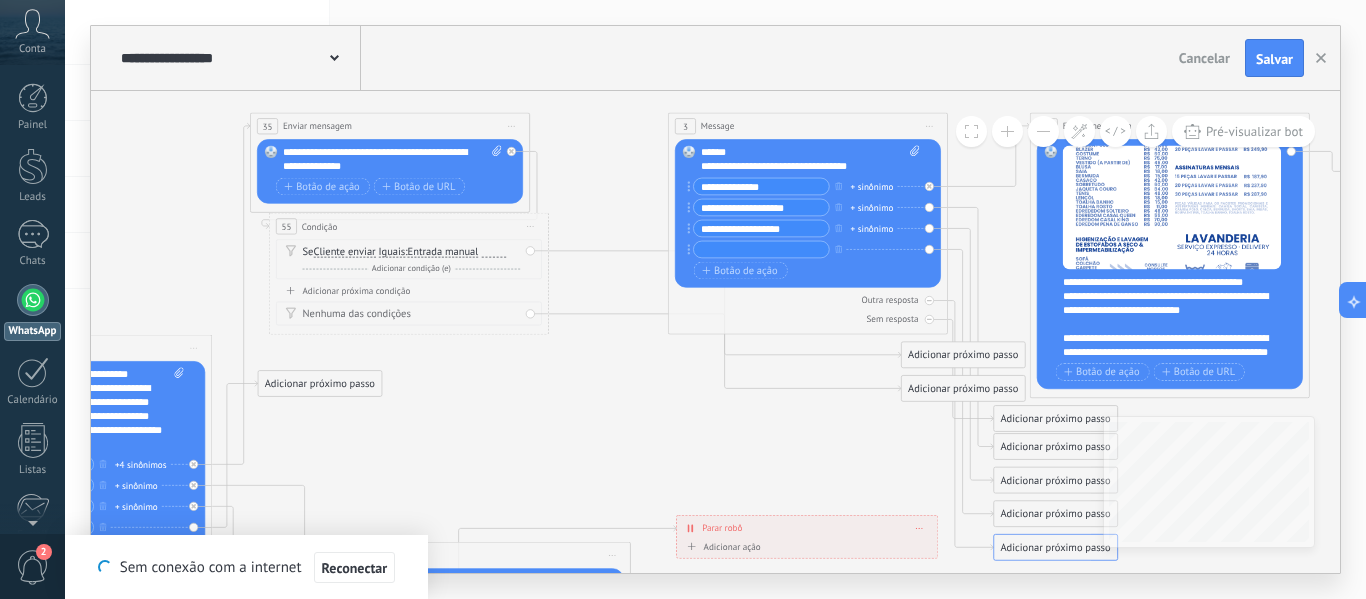 click on "**********" at bounding box center [810, 160] 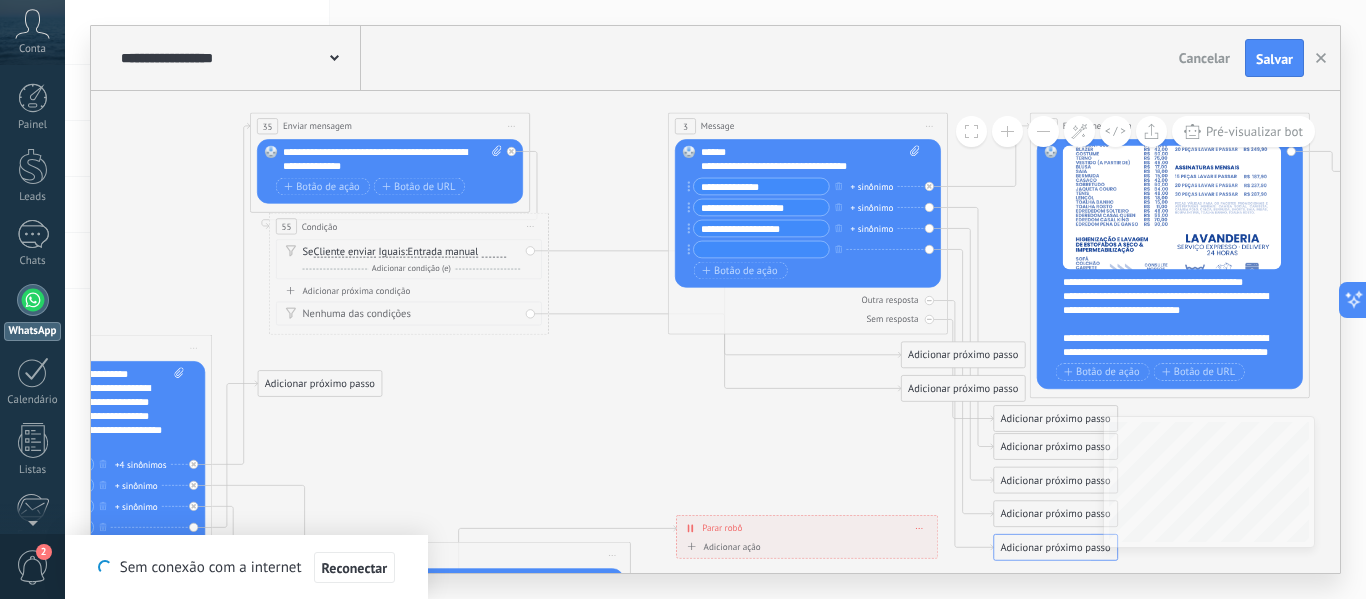click at bounding box center [971, 131] 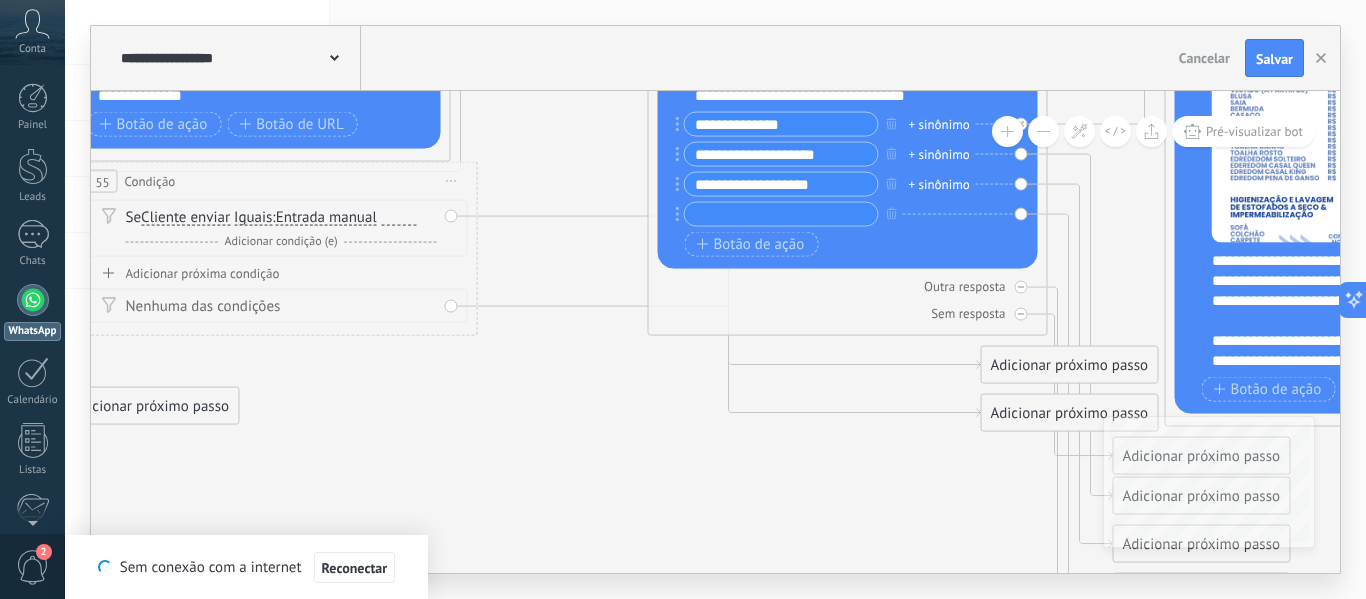 click at bounding box center [1043, 131] 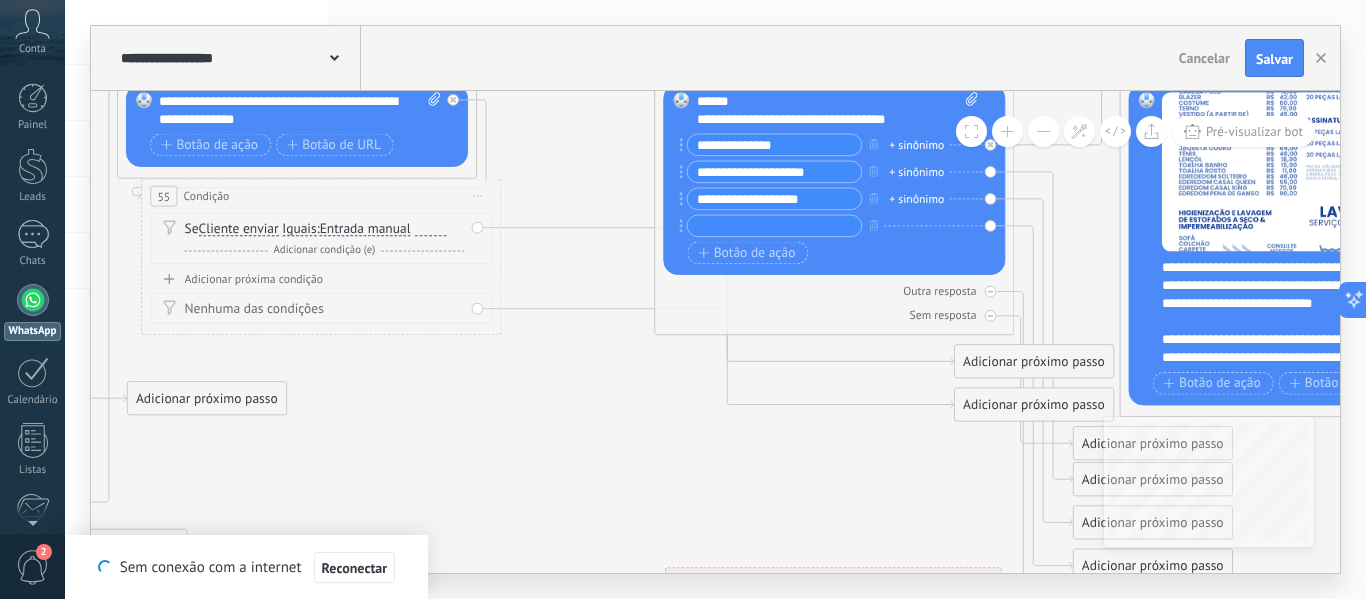 click at bounding box center [1043, 131] 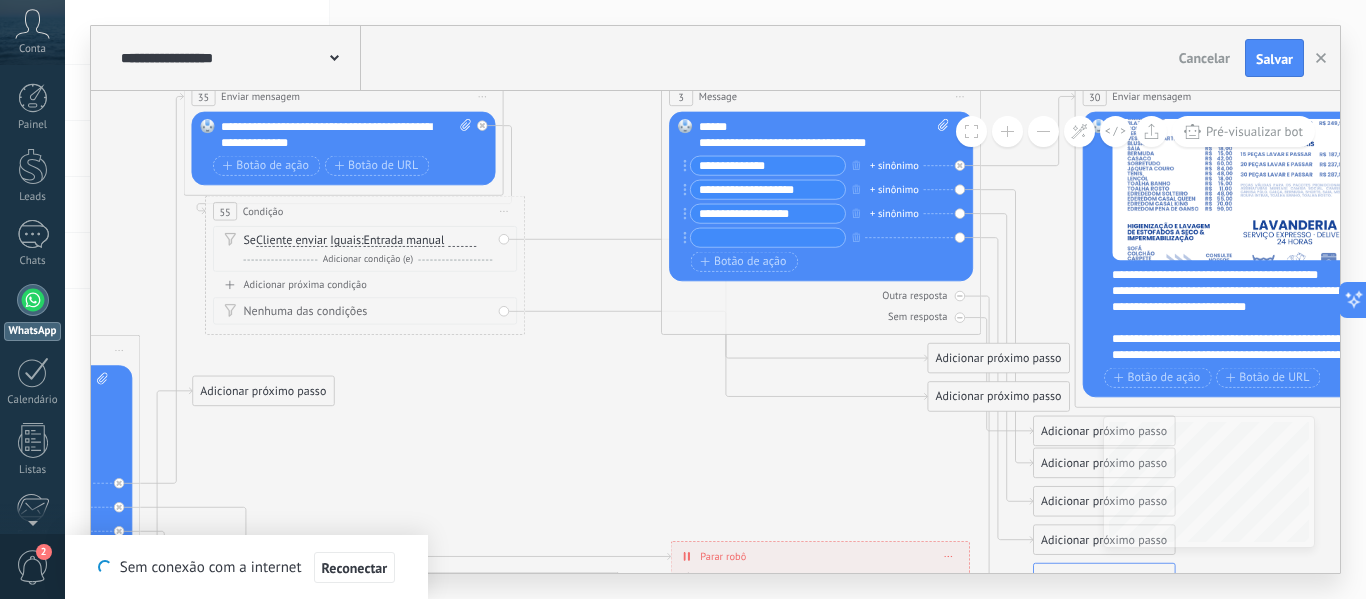 click at bounding box center (1043, 131) 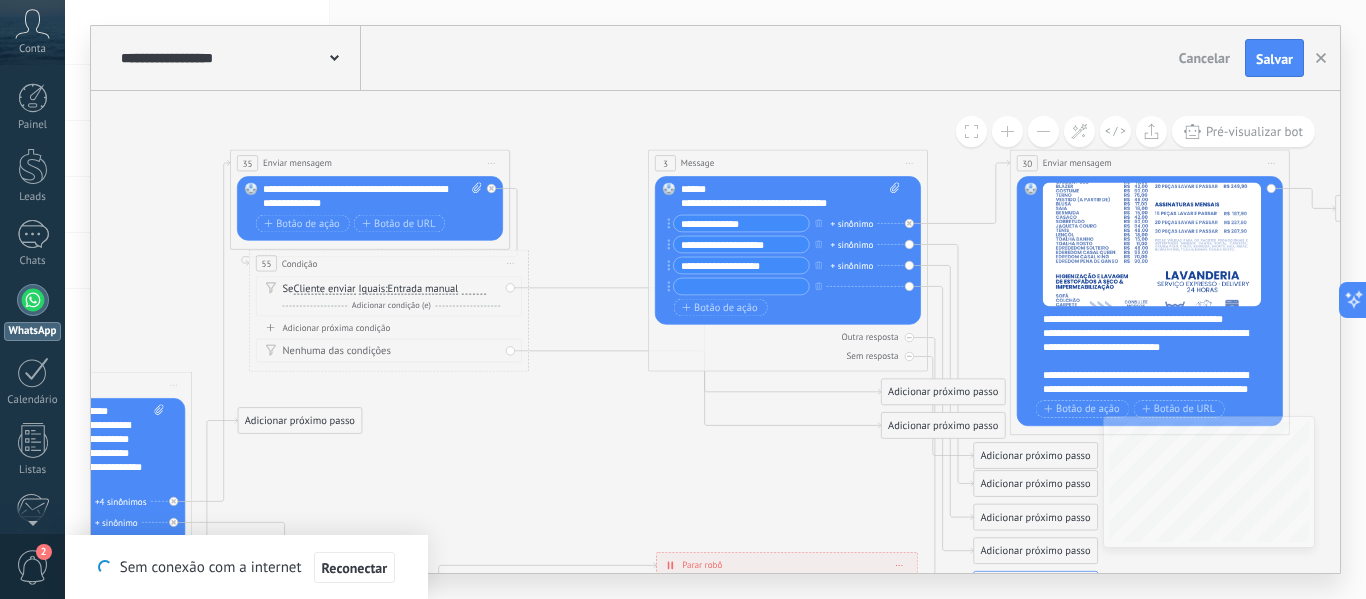 drag, startPoint x: 624, startPoint y: 161, endPoint x: 604, endPoint y: 198, distance: 42.059483 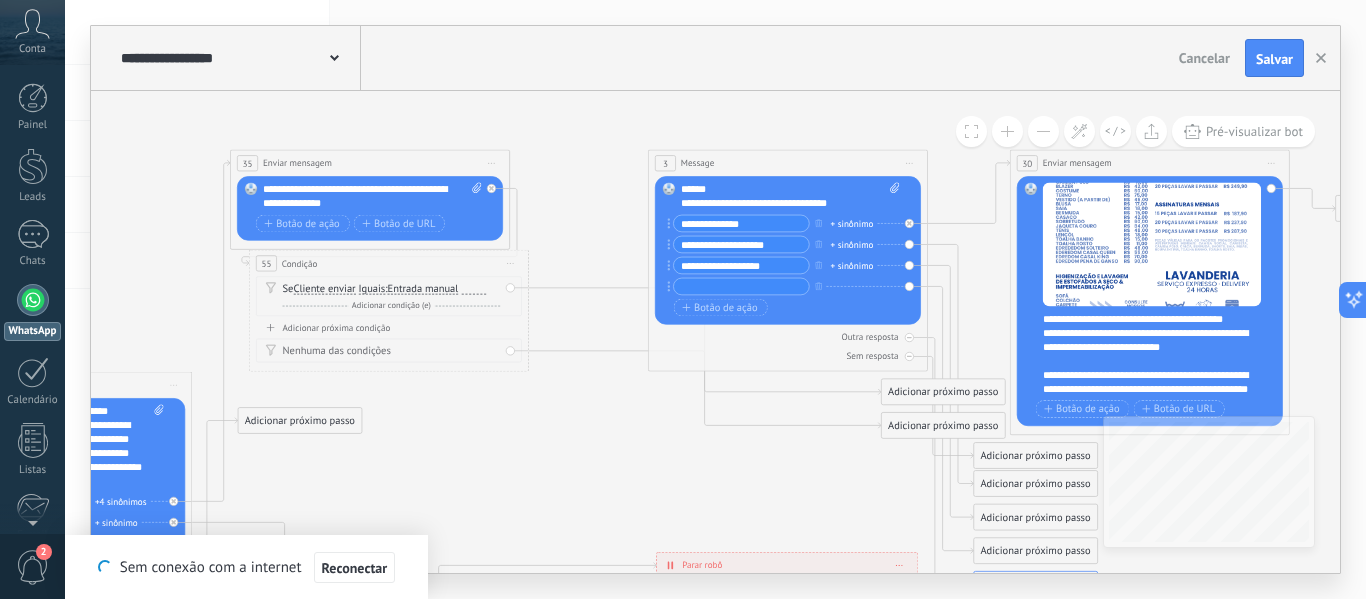 click 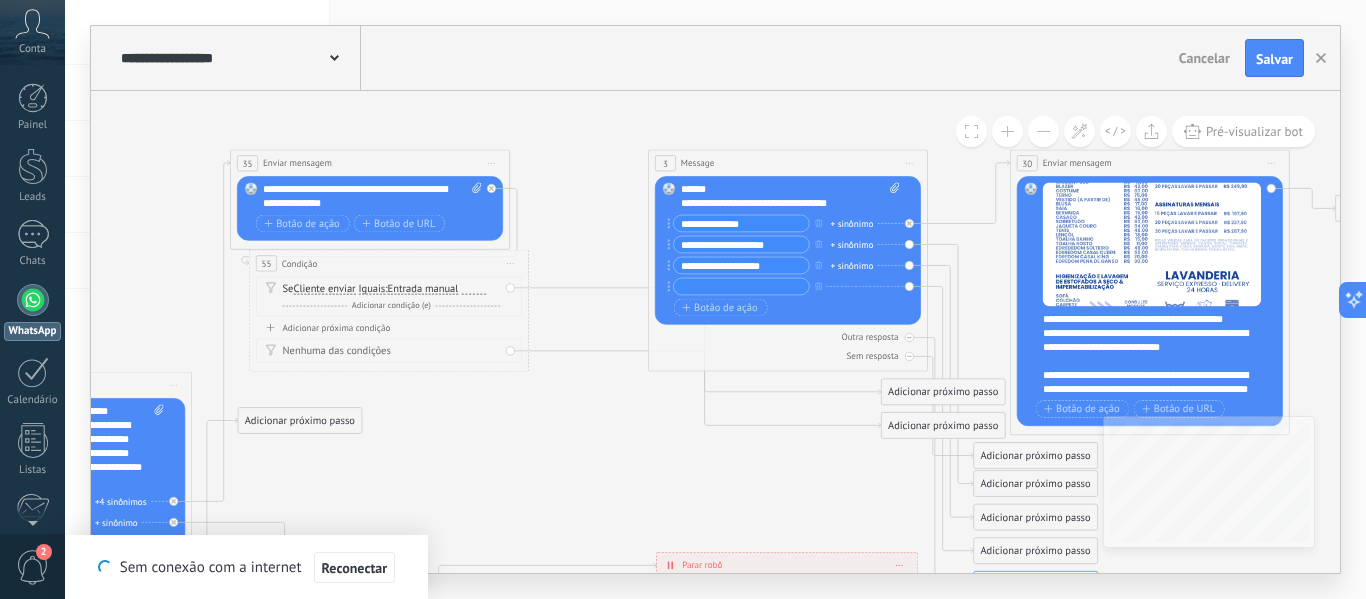 click on "Entrada manual" at bounding box center (423, 288) 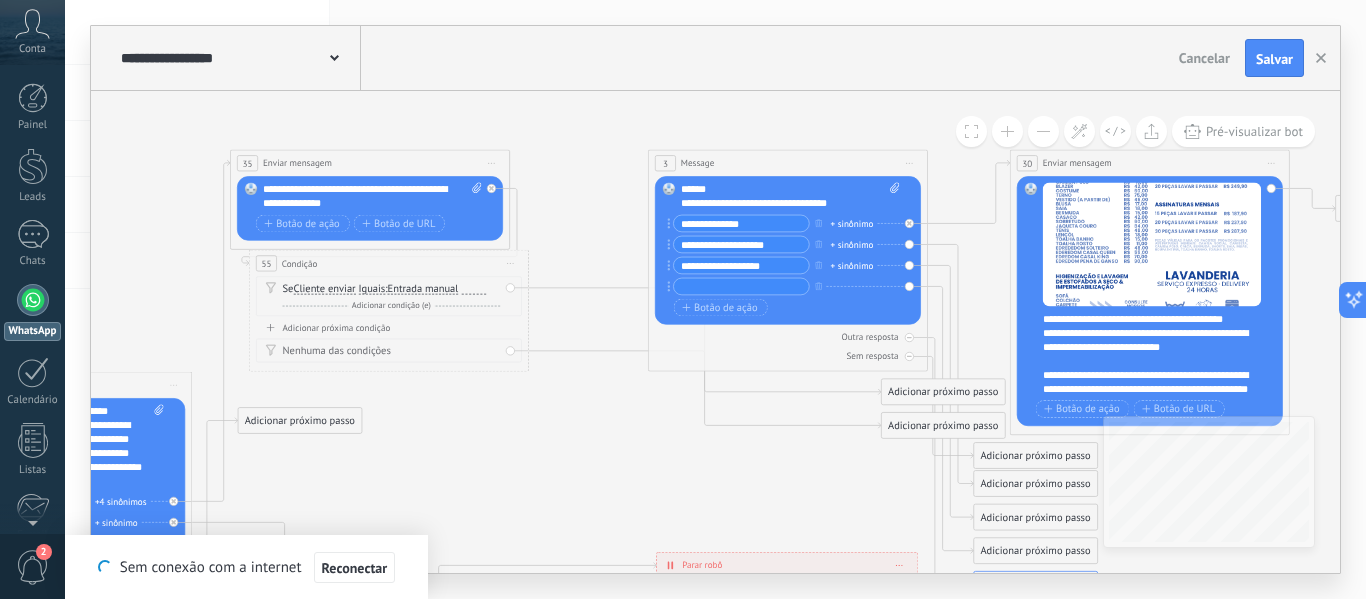 click on "Entrada manual" at bounding box center (468, 288) 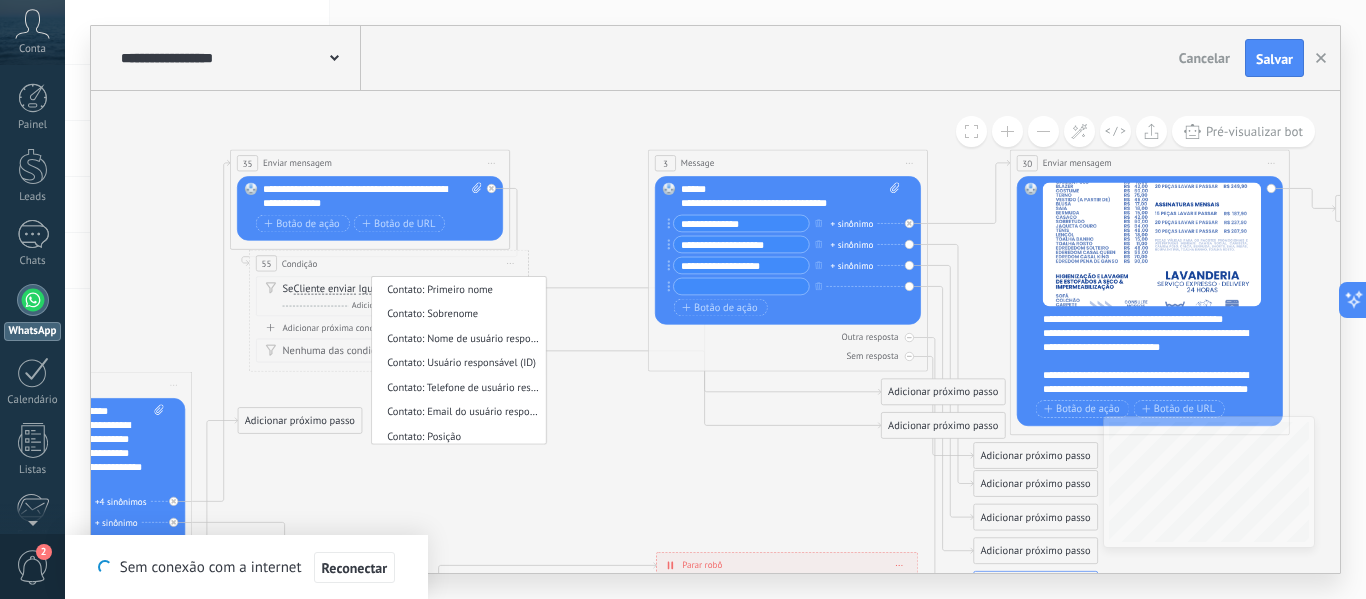 scroll, scrollTop: 406, scrollLeft: 0, axis: vertical 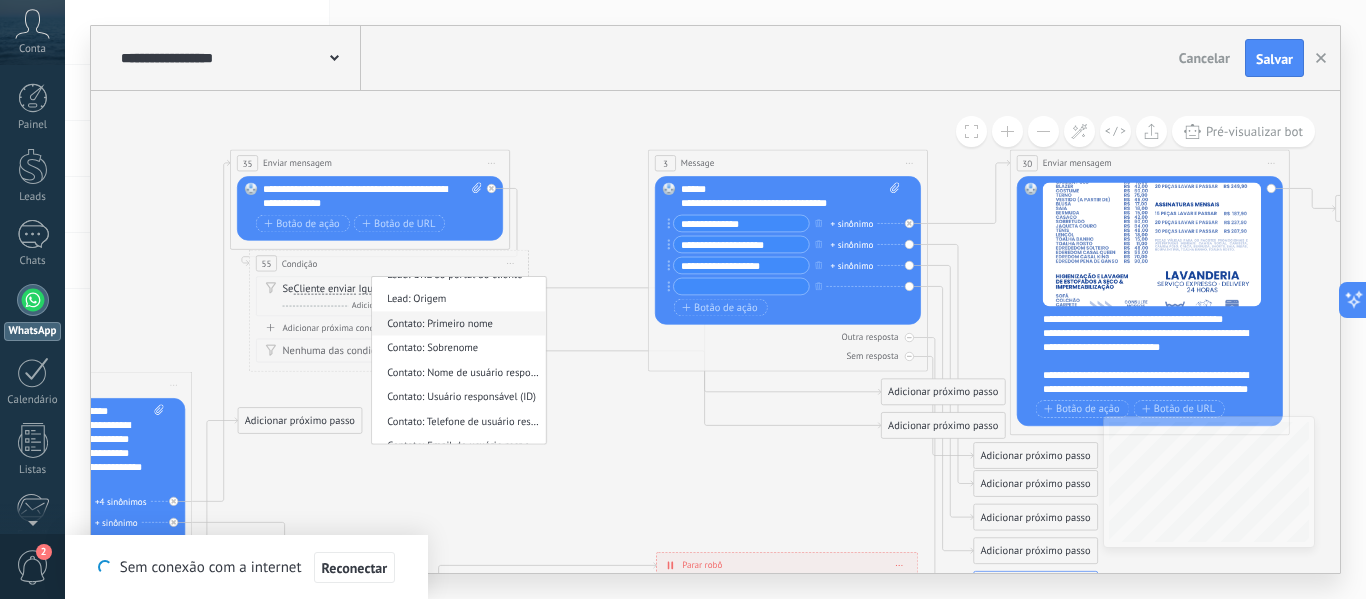 click on "Contato: Primeiro nome" at bounding box center (456, 324) 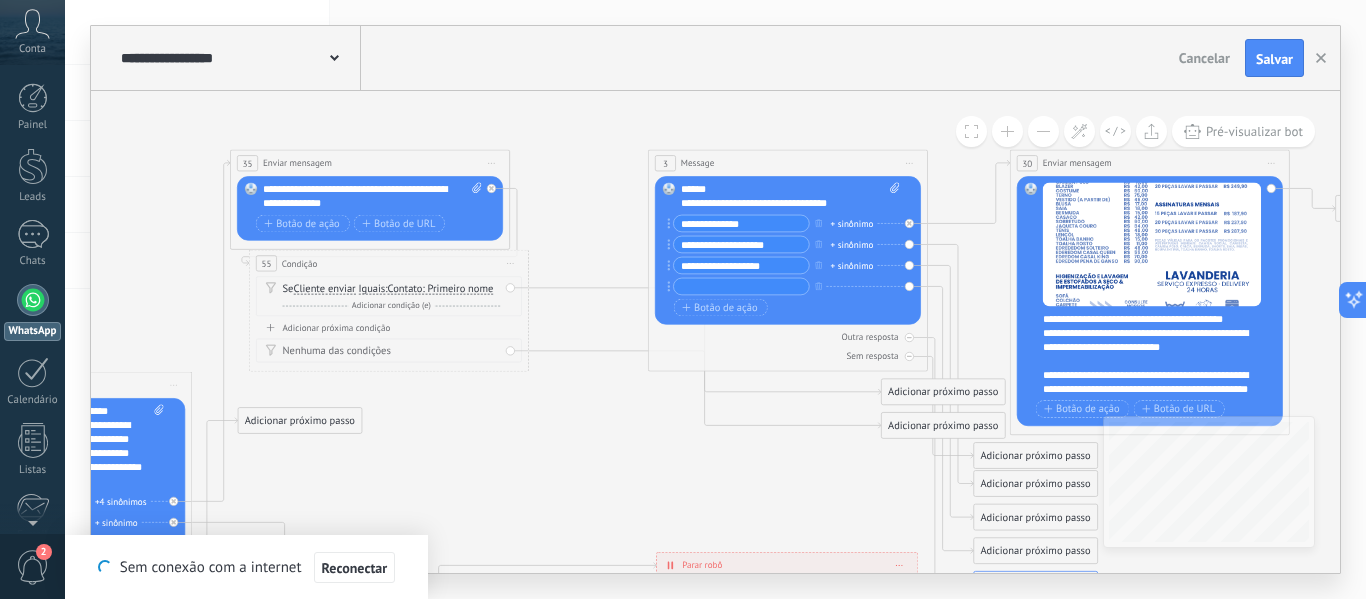 click on "Contato: Primeiro nome" at bounding box center (441, 288) 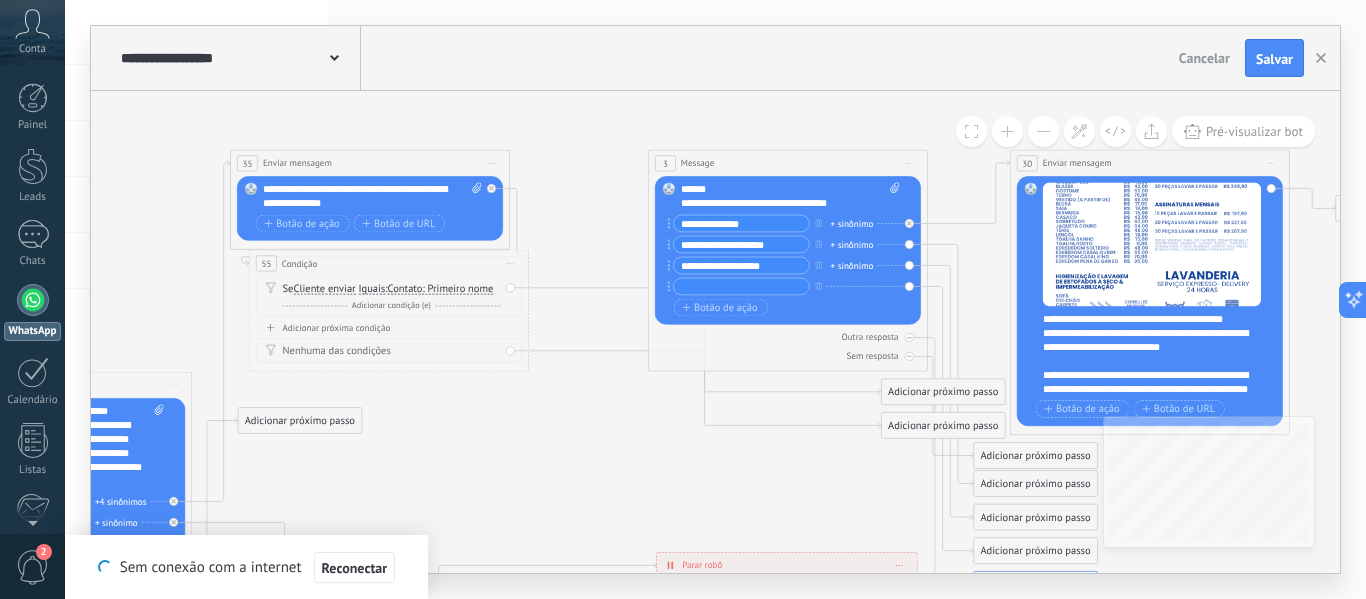 click on "Contato: Primeiro nome" at bounding box center [468, 288] 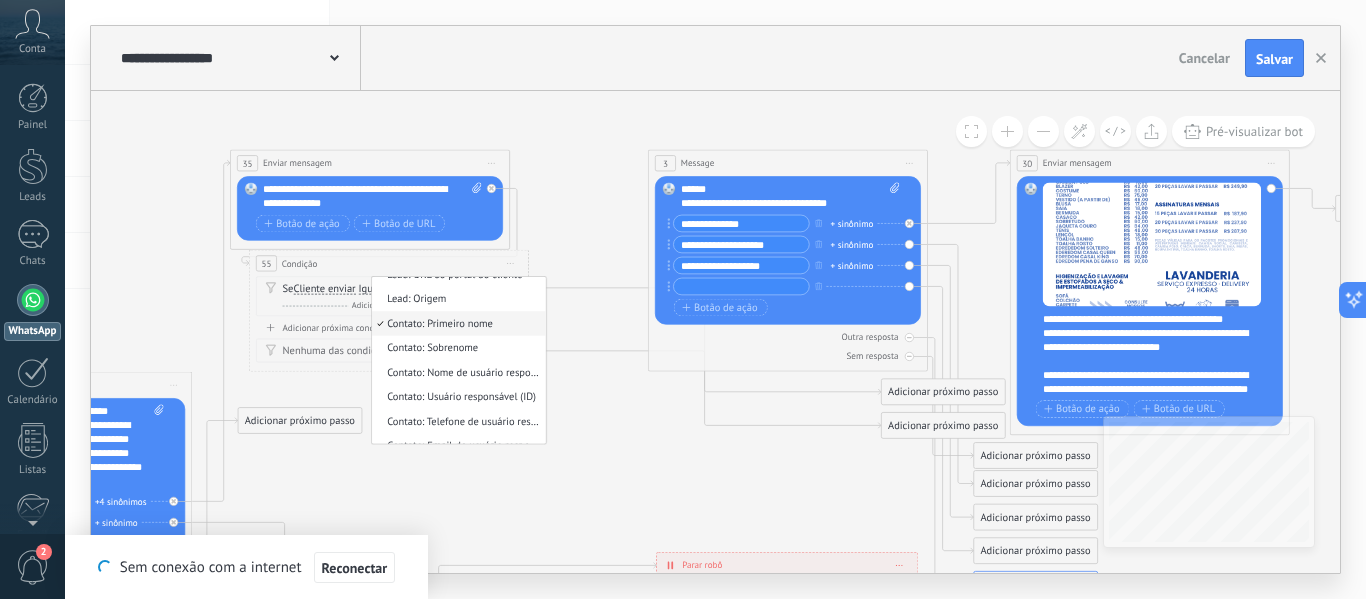 scroll, scrollTop: 219, scrollLeft: 0, axis: vertical 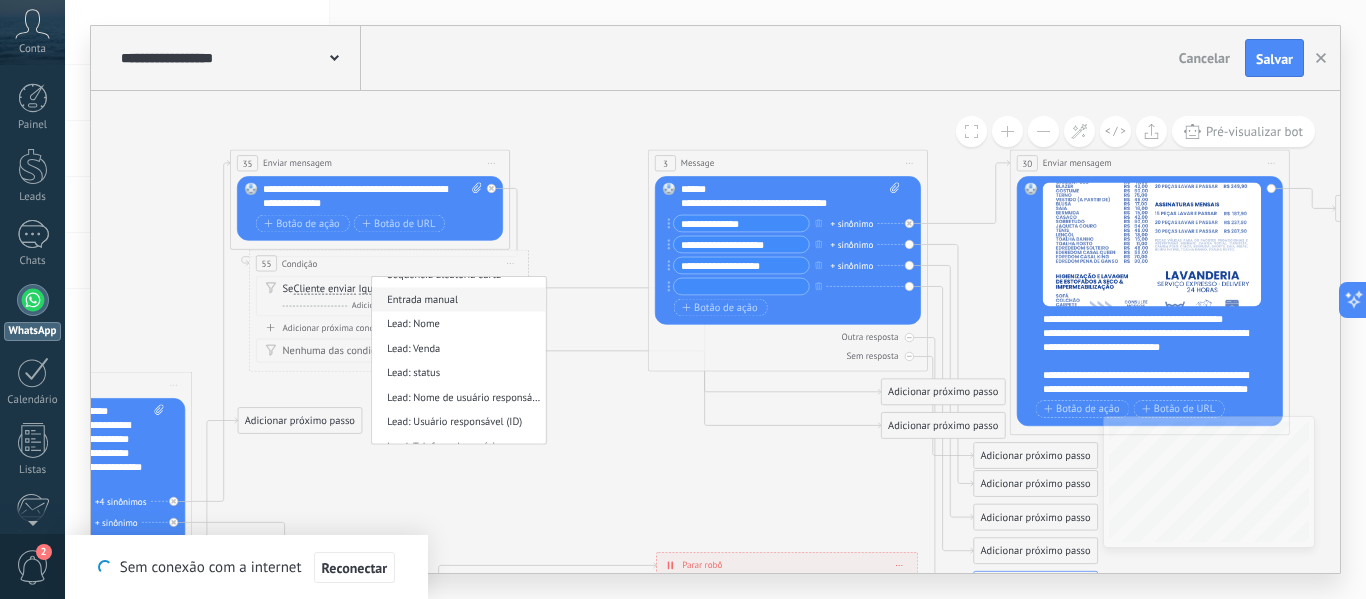 click on "Entrada manual" at bounding box center (456, 300) 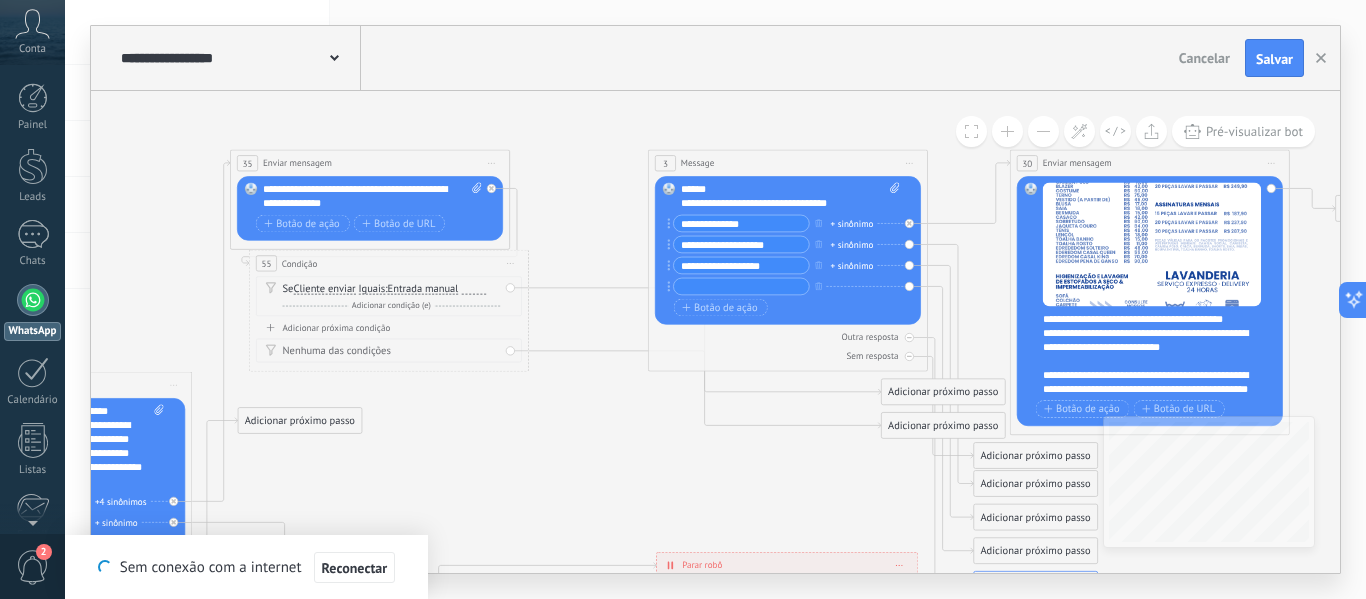click 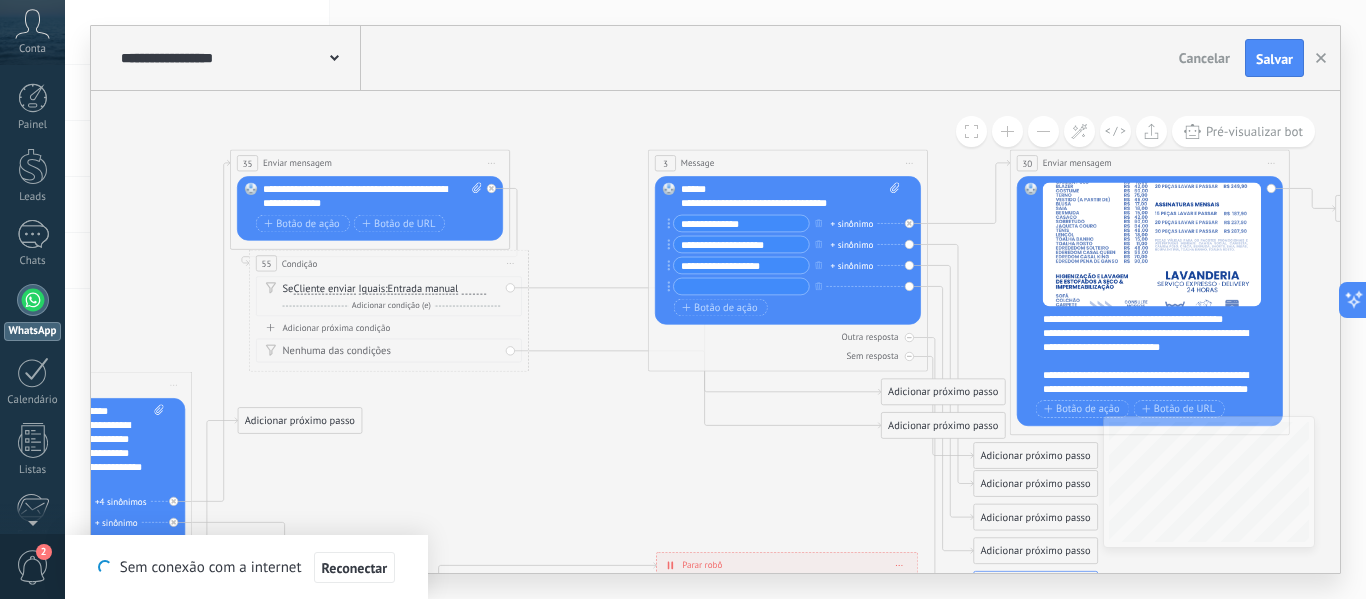 click on "**********" at bounding box center [790, 197] 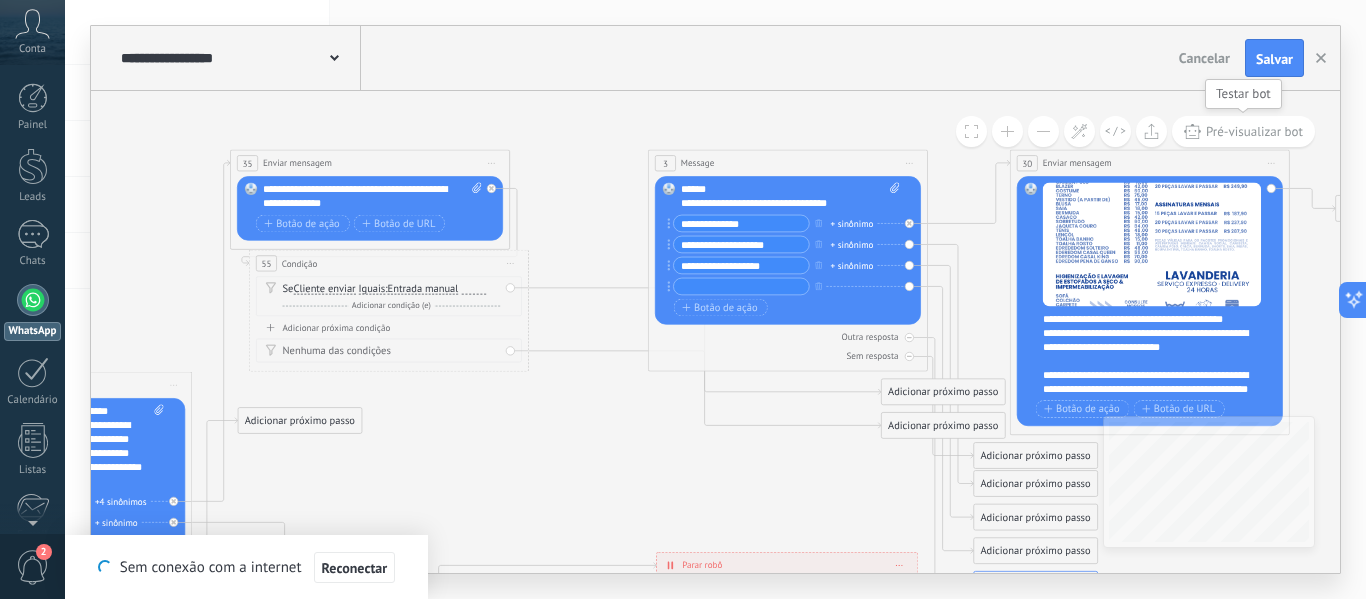 click on "Pré-visualizar bot" at bounding box center (1254, 131) 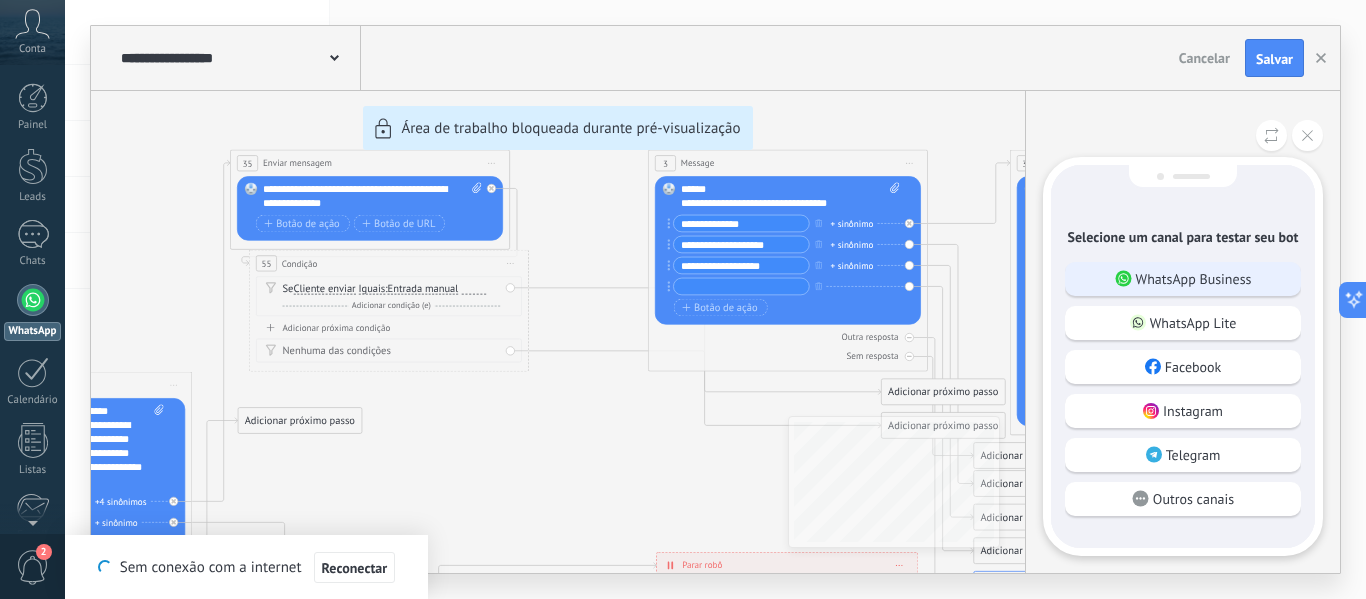 click on "WhatsApp Business" at bounding box center (1194, 279) 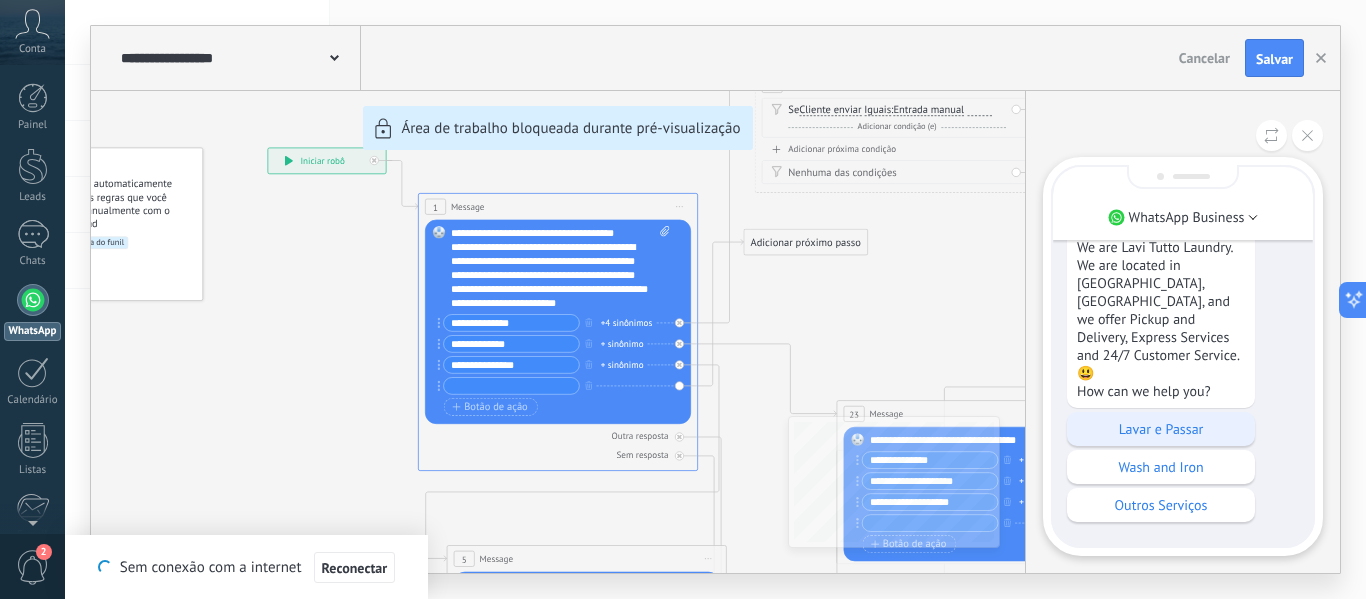 click on "Lavar e Passar" at bounding box center (1161, 429) 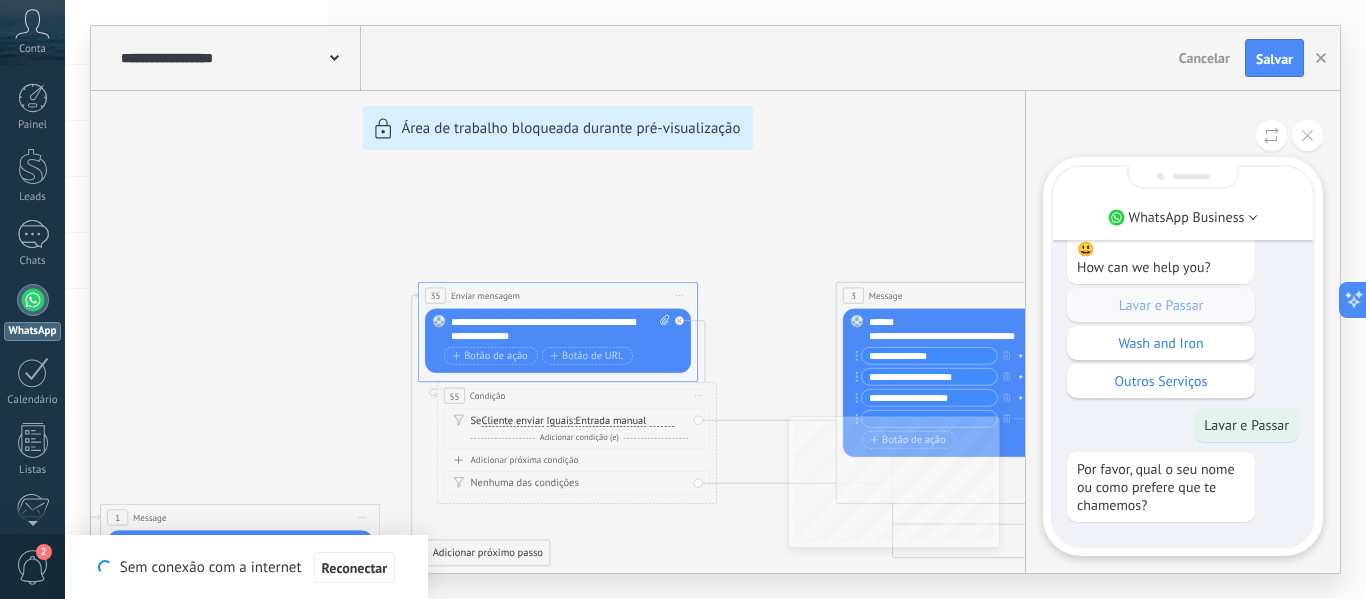 click on "Visível apenas para você Olá! Agradecemos por entrar em contato.
Somos a Lavi Tutto Lavanderia. Estamos localizados em São Paulo/SP e trabalhamos exclusivamente com Delivery, (coletamos e entregamos.), Serviços Expressos e Atendimento 24 horas. 😃
Como podemos ajudar você?
Hello! Thank you for your contact!
We are Lavi Tutto Laundry. We are located in São Paulo, SP, and we offer Pickup and Delivery, Express Services and 24/7 Customer Service.😃
How can we help you? Lavar e Passar Wash and Iron Outros Serviços Lavar e Passar Por favor, qual o seu nome ou como prefere que te chamemos?" at bounding box center [1183, 108] 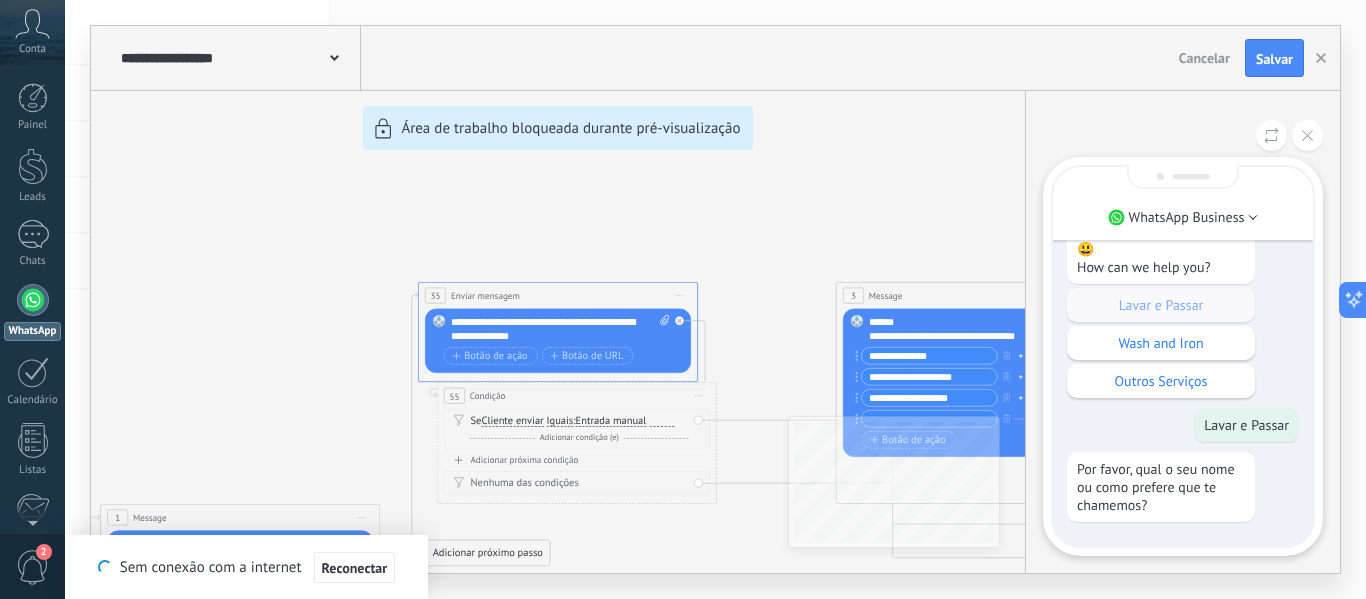 click on "Por favor, qual o seu nome ou como prefere que te chamemos?" at bounding box center [1161, 487] 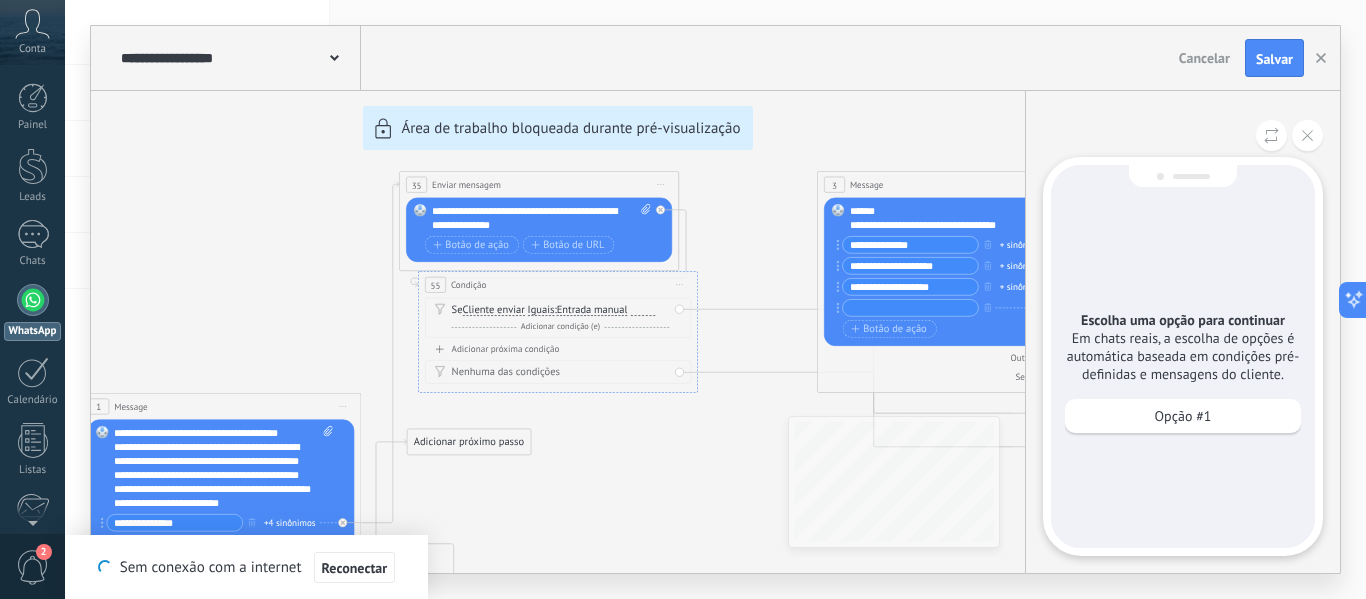 click on "Escolha uma opção para continuar Em chats reais, a escolha de opções é automática baseada em condições pré-definidas e mensagens do cliente. Opção #1" at bounding box center [1183, 356] 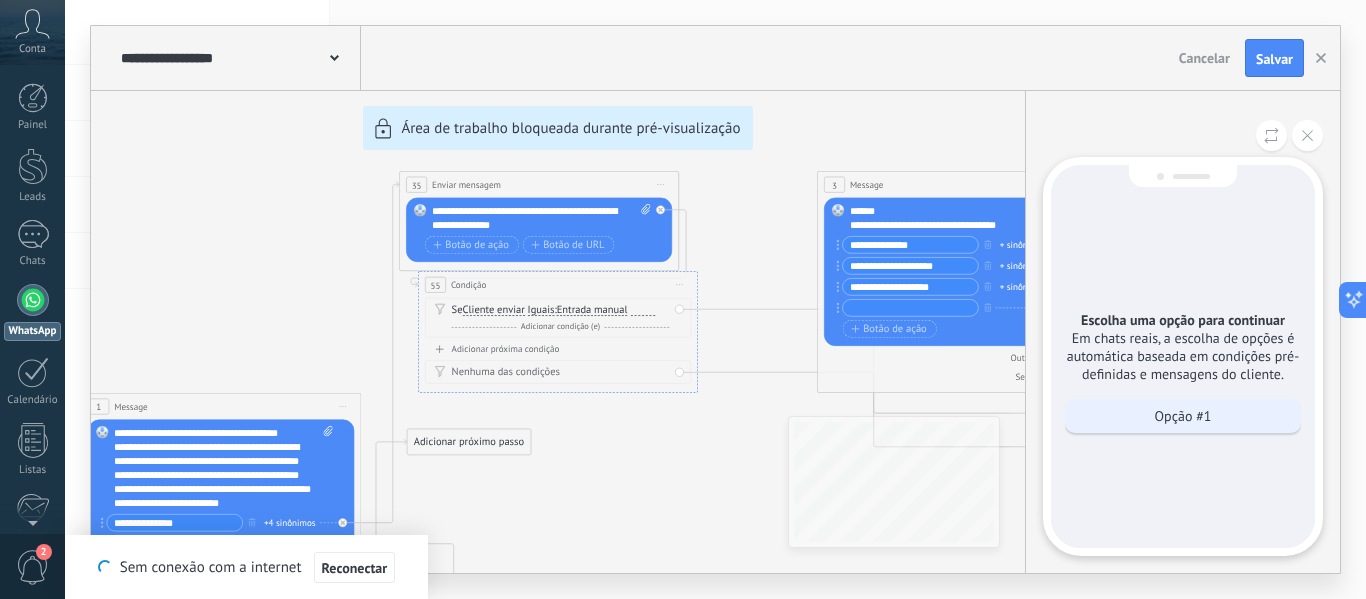 click on "Opção #1" at bounding box center [1183, 416] 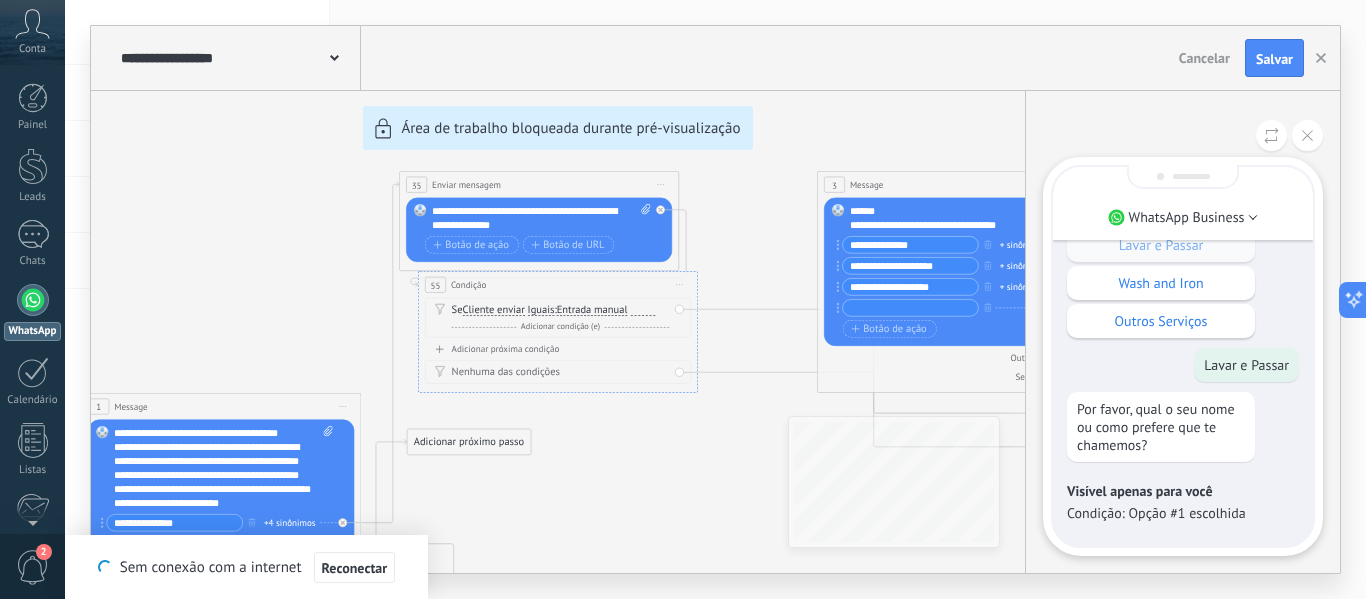 click on "Condição: Opção #1 escolhida" at bounding box center [1183, 513] 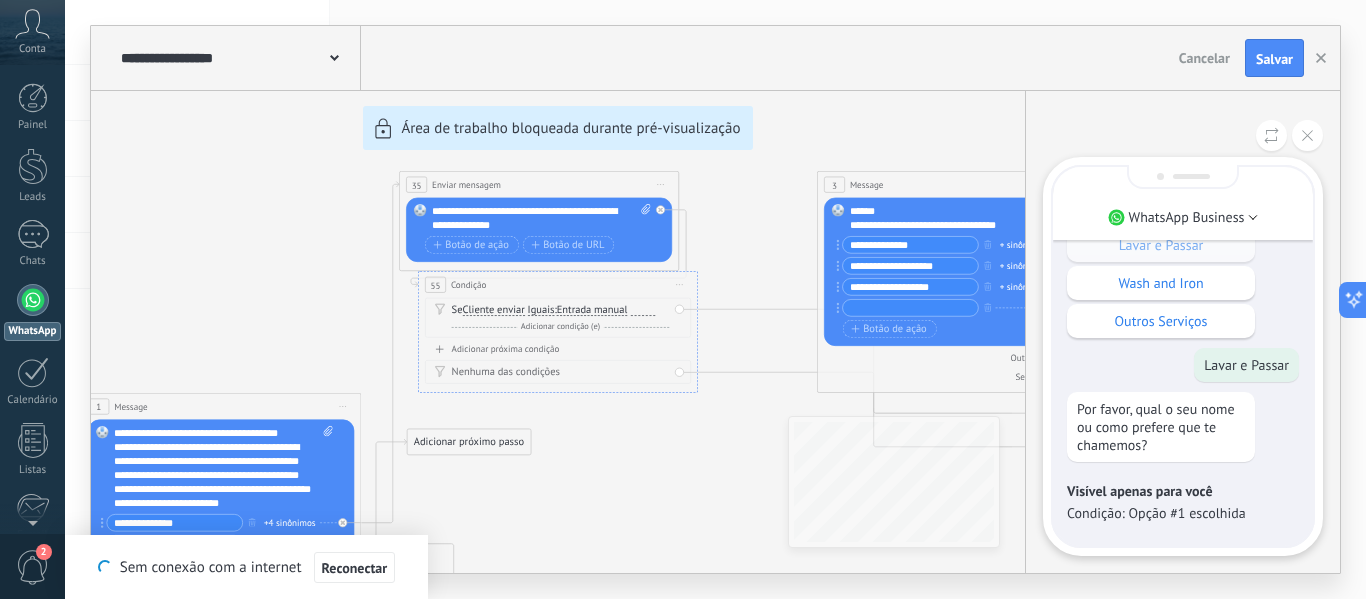 click on "Condição: Opção #1 escolhida" at bounding box center (1183, 513) 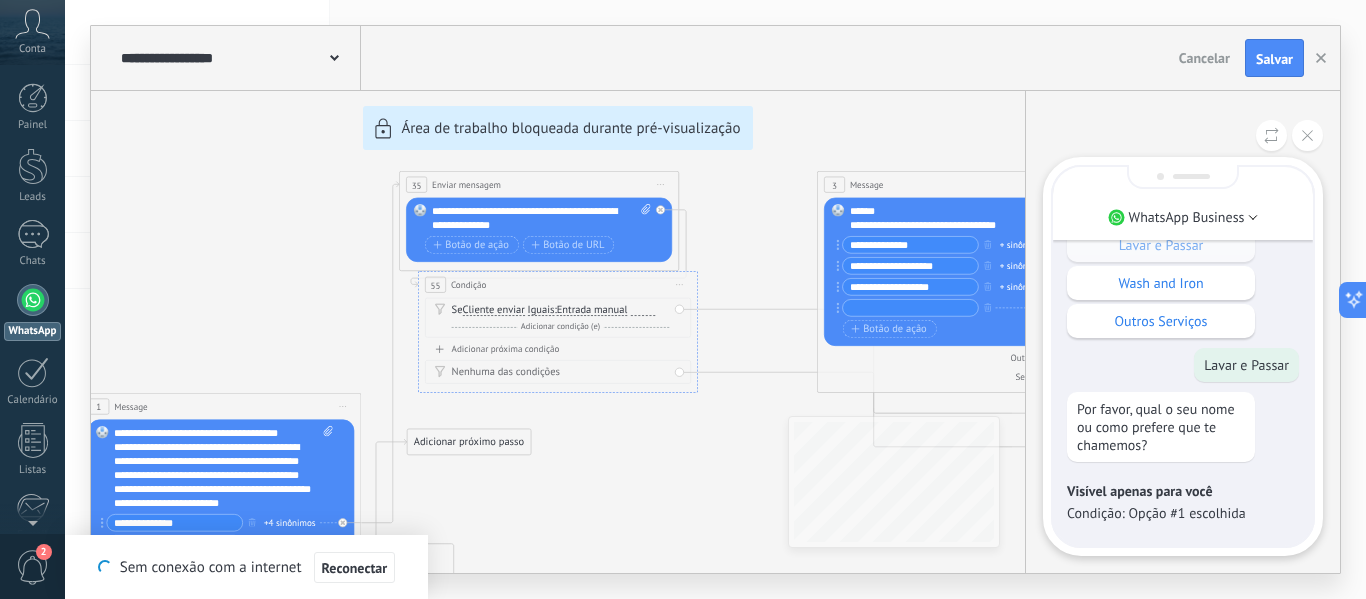 click on "Condição: Opção #1 escolhida" at bounding box center (1183, 513) 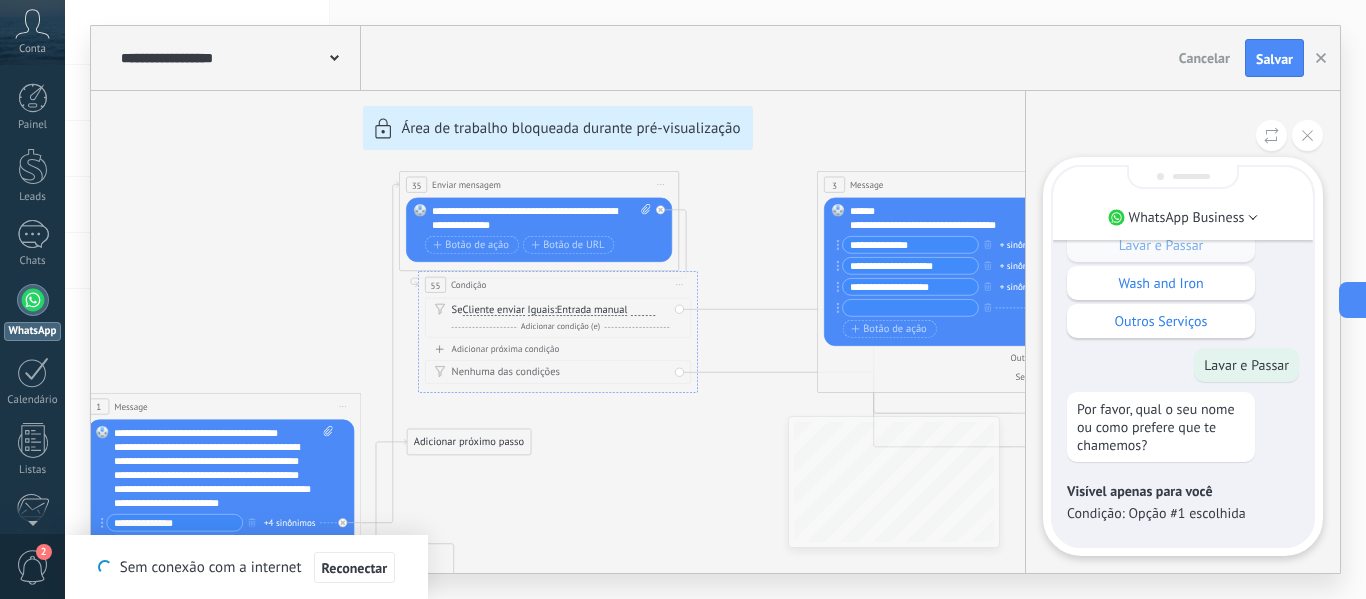 click on "Condição: Opção #1 escolhida" at bounding box center (1183, 513) 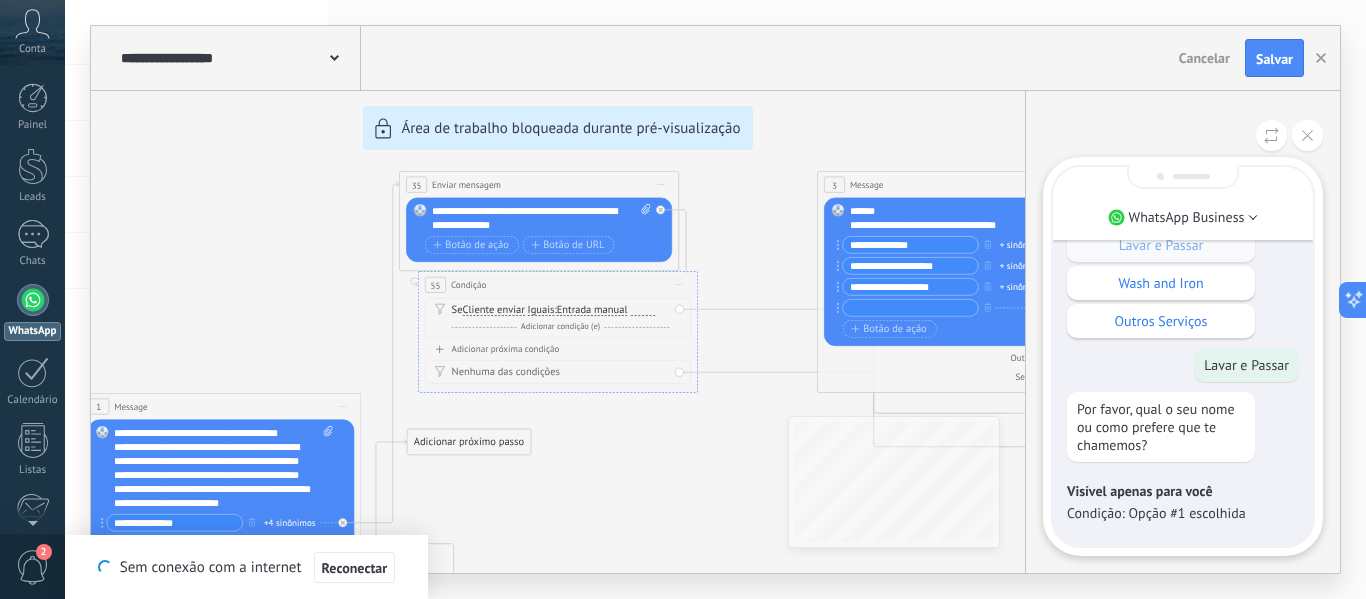 click on "**********" at bounding box center [715, 299] 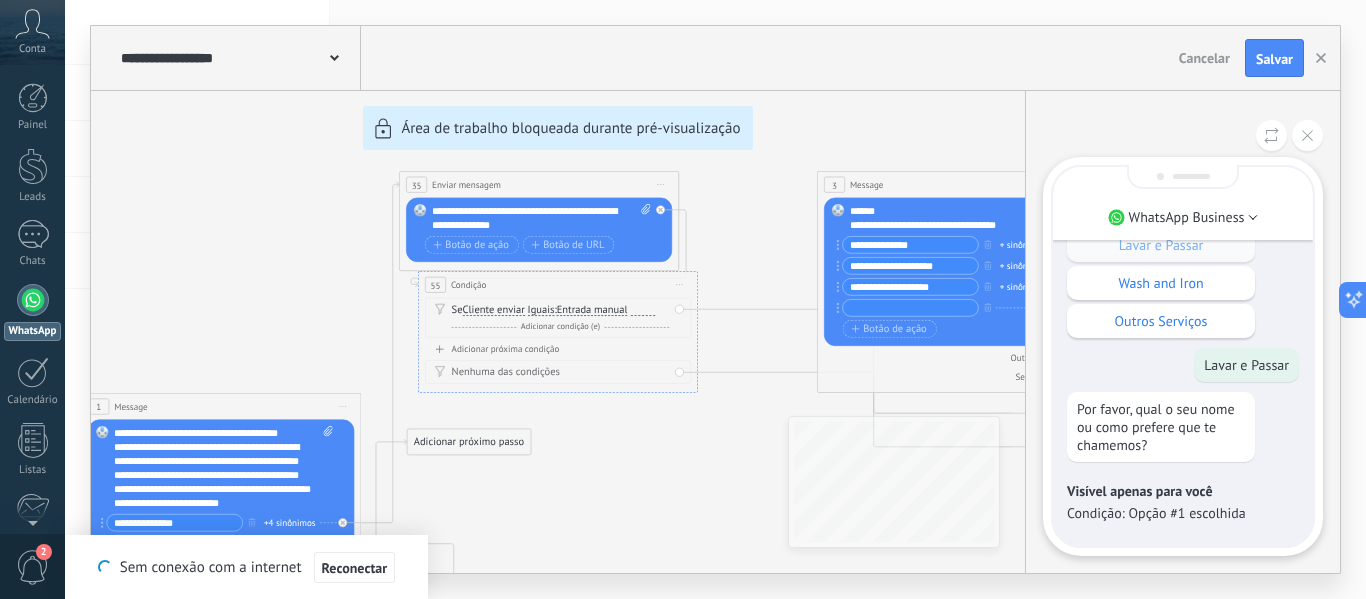 click on "**********" at bounding box center (715, 299) 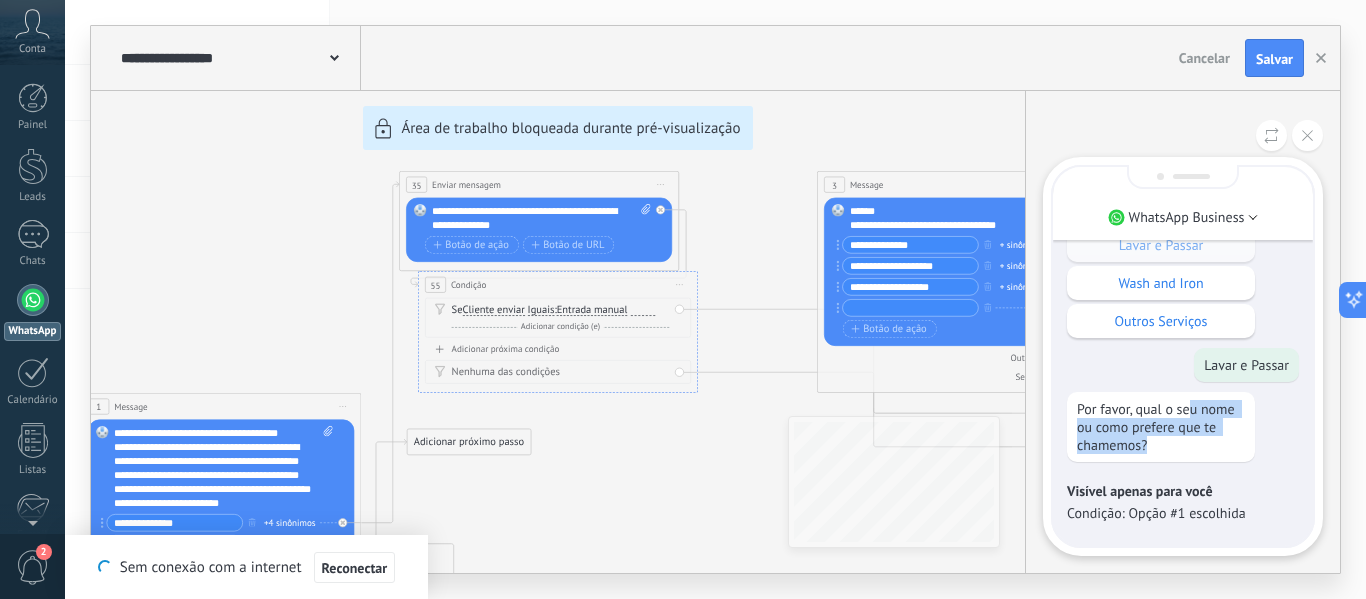 drag, startPoint x: 1177, startPoint y: 417, endPoint x: 1187, endPoint y: 391, distance: 27.856777 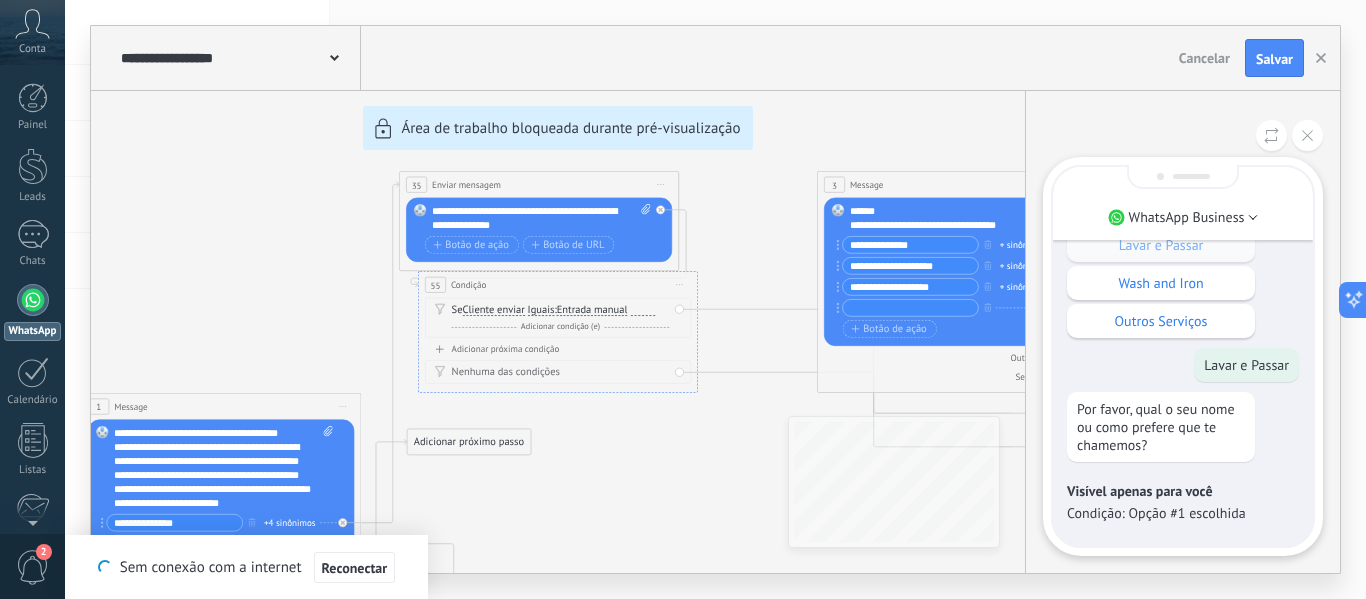 click on "Por favor, qual o seu nome ou como prefere que te chamemos?" at bounding box center (1161, 427) 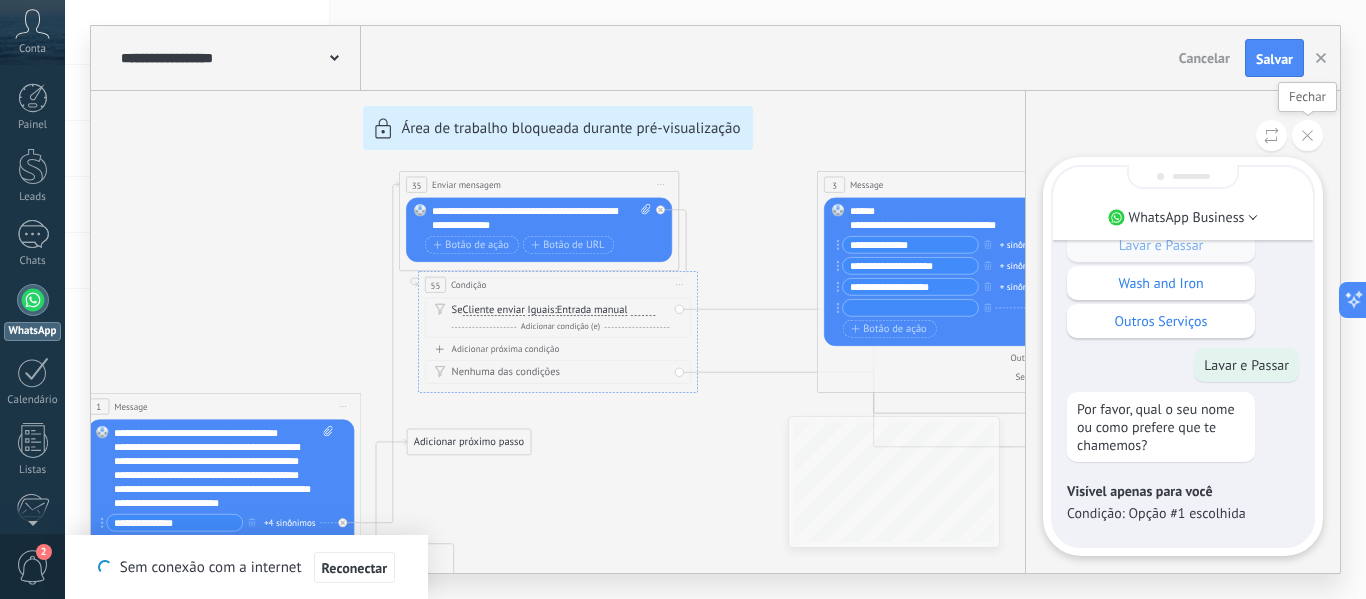 click at bounding box center (1307, 135) 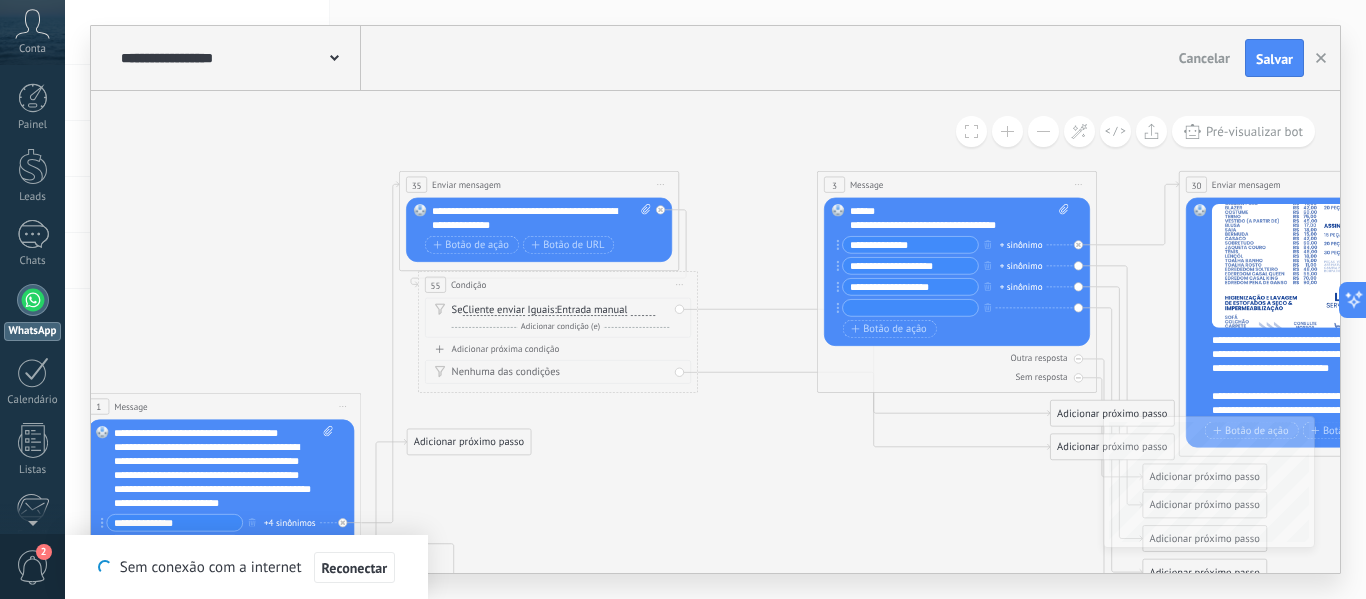 click on "Entrada manual" at bounding box center (592, 310) 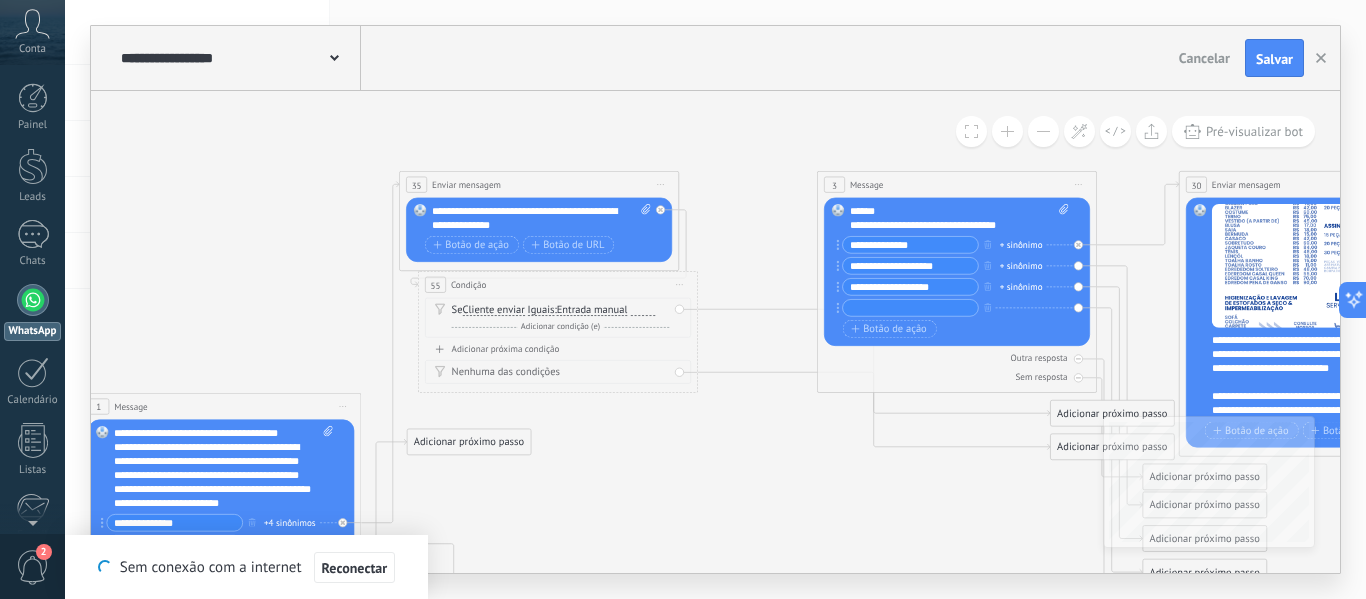 click on "Entrada manual" at bounding box center (637, 310) 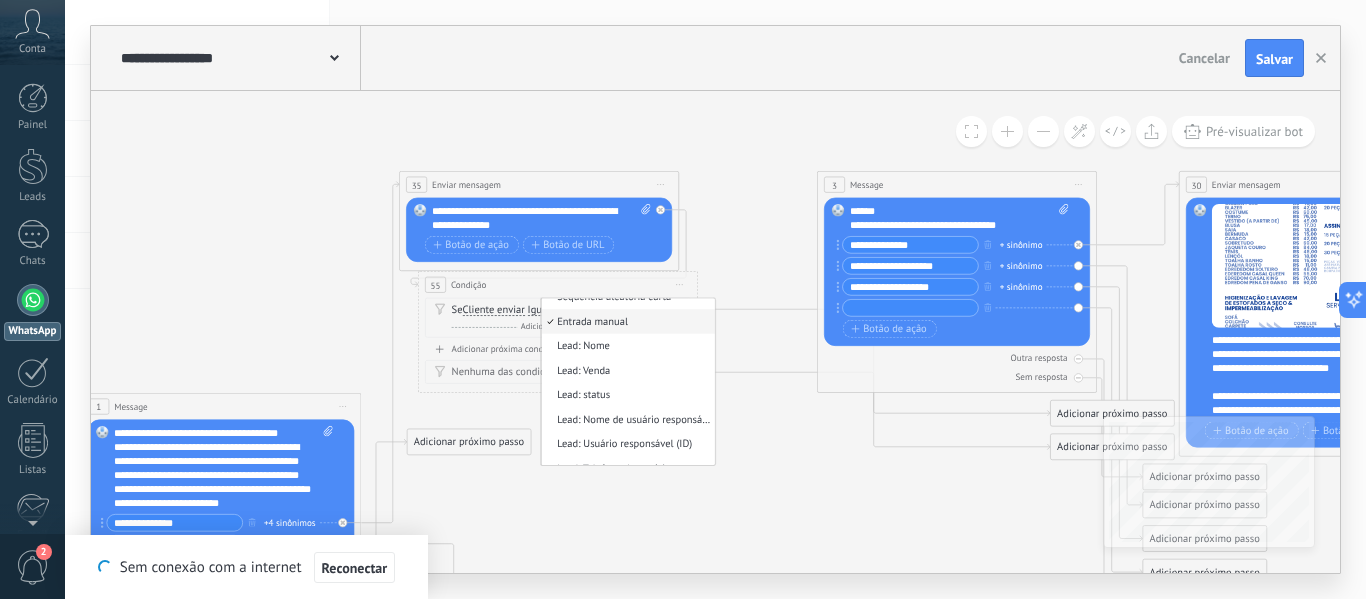scroll, scrollTop: 40, scrollLeft: 0, axis: vertical 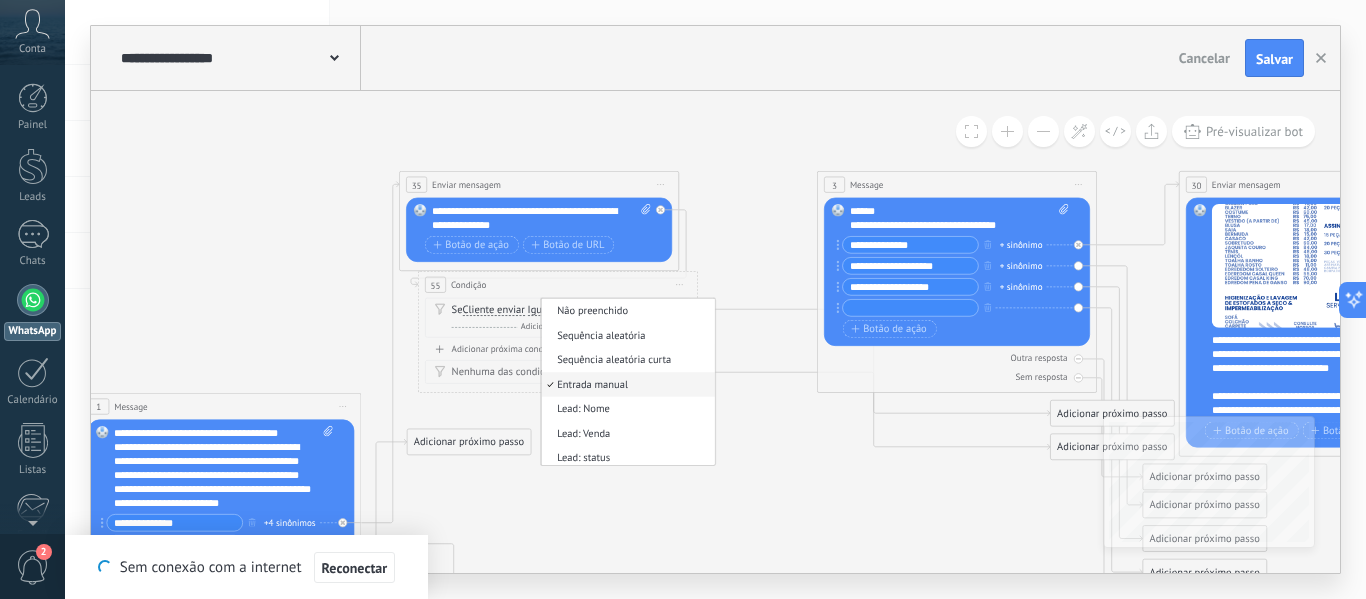 click 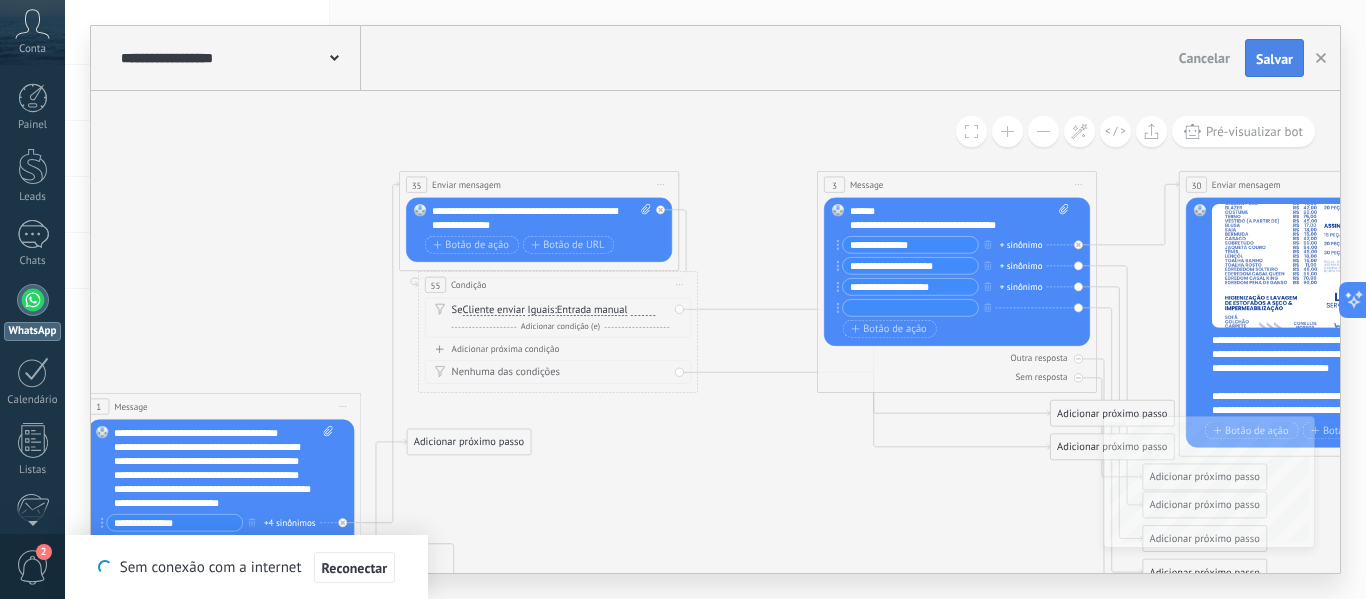 click on "Salvar" at bounding box center (1274, 59) 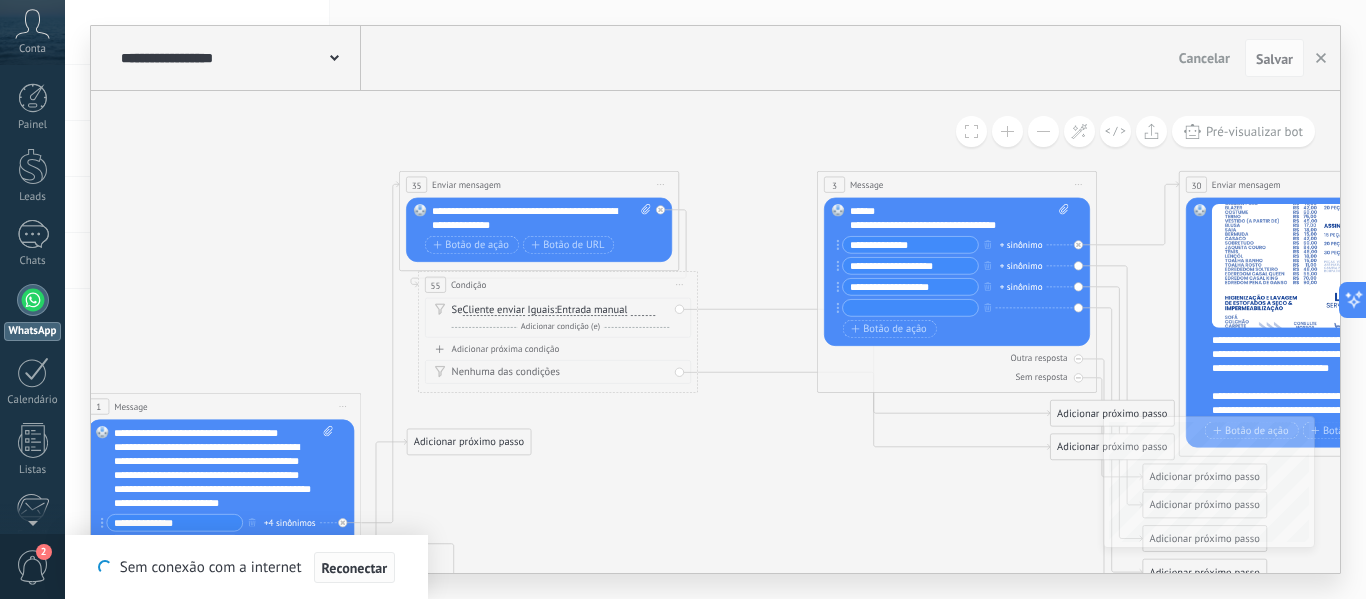 click on "Reconectar" at bounding box center [355, 568] 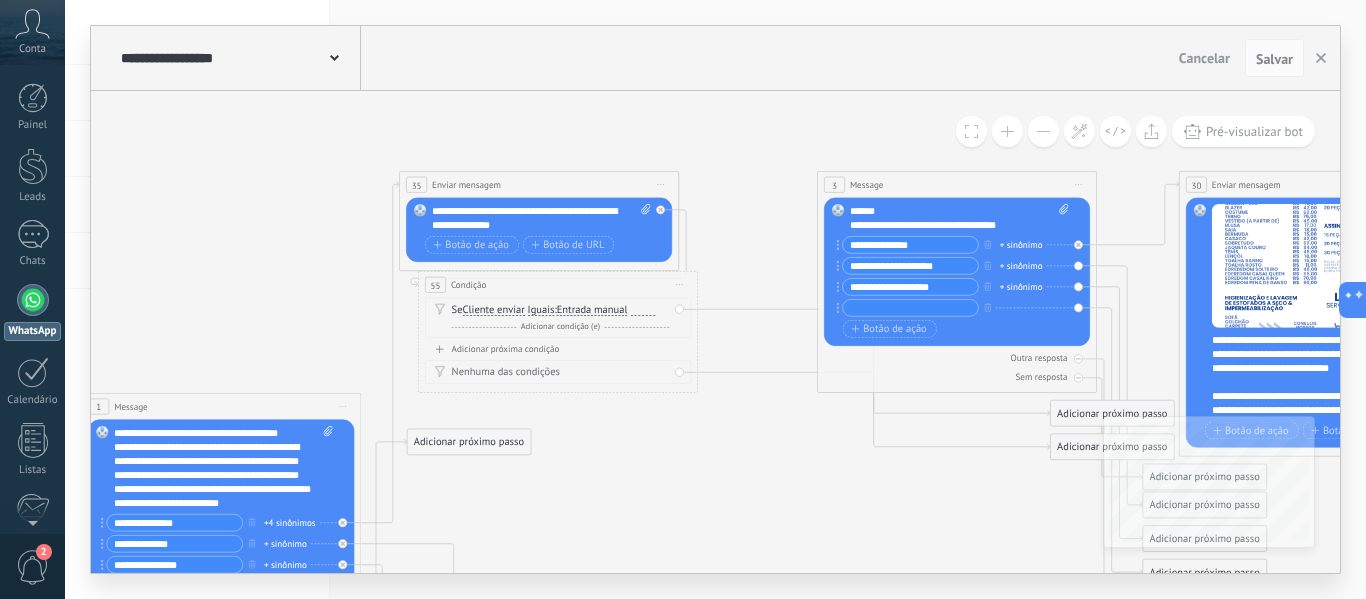 click on "Cliente enviar" at bounding box center [494, 310] 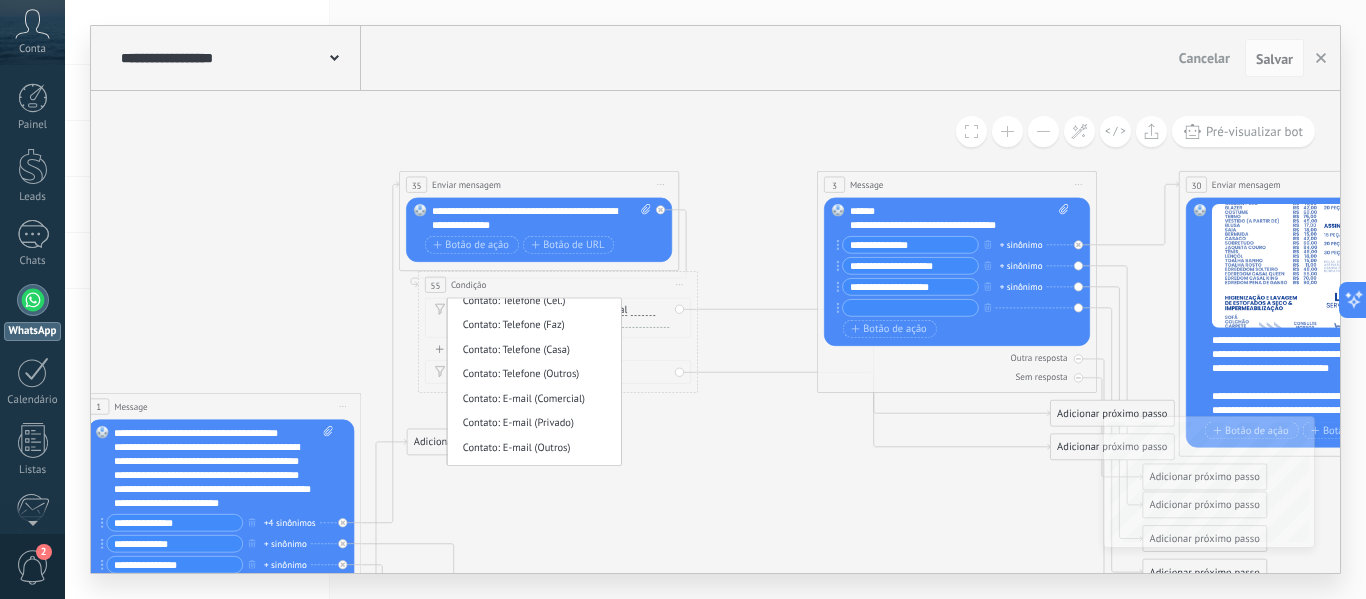 scroll, scrollTop: 811, scrollLeft: 0, axis: vertical 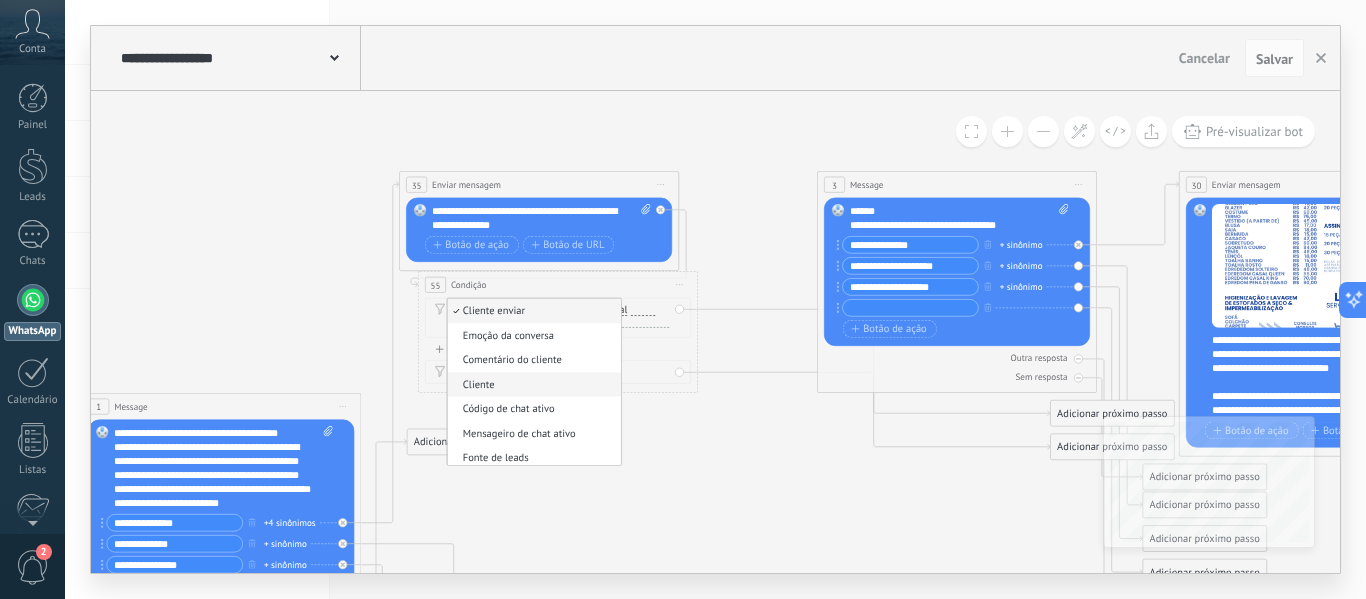 click on "Cliente" at bounding box center (531, 385) 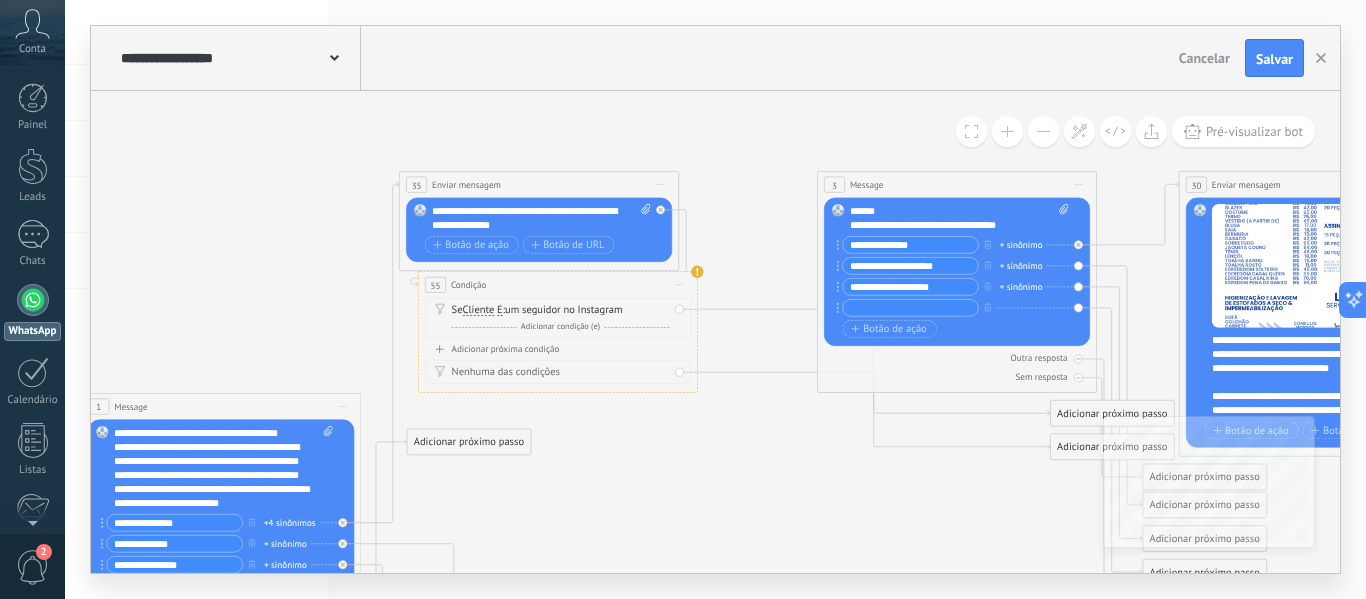 click on "Cliente" at bounding box center (479, 310) 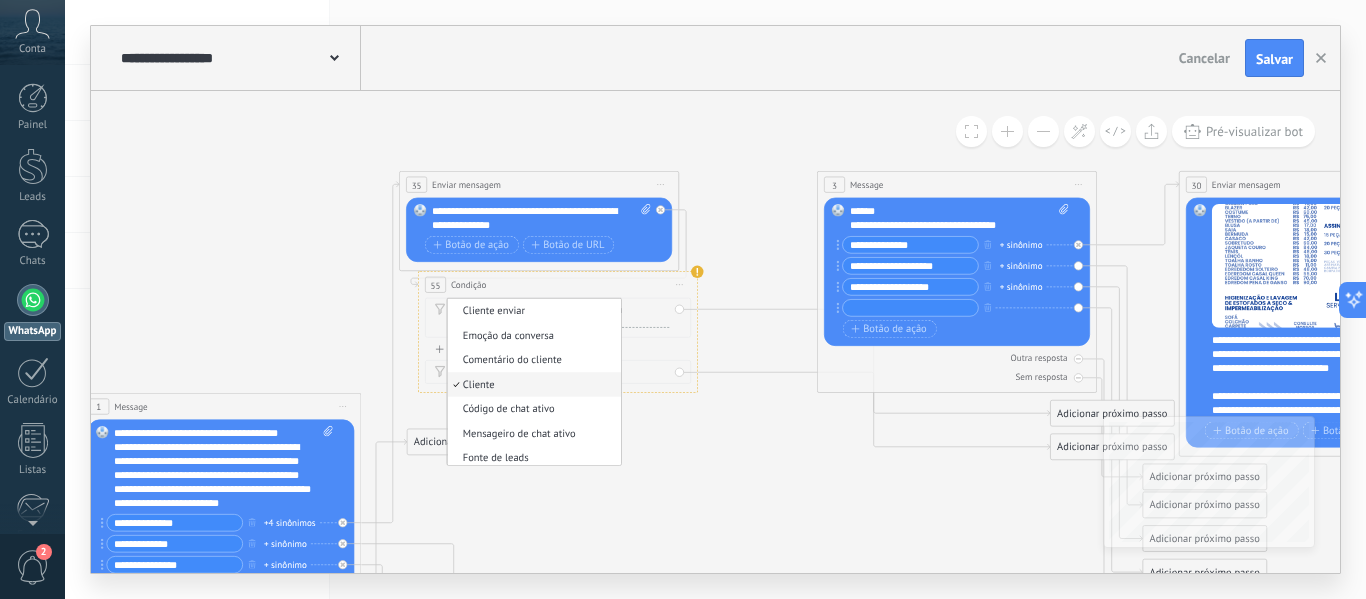 drag, startPoint x: 624, startPoint y: 304, endPoint x: 624, endPoint y: 318, distance: 14 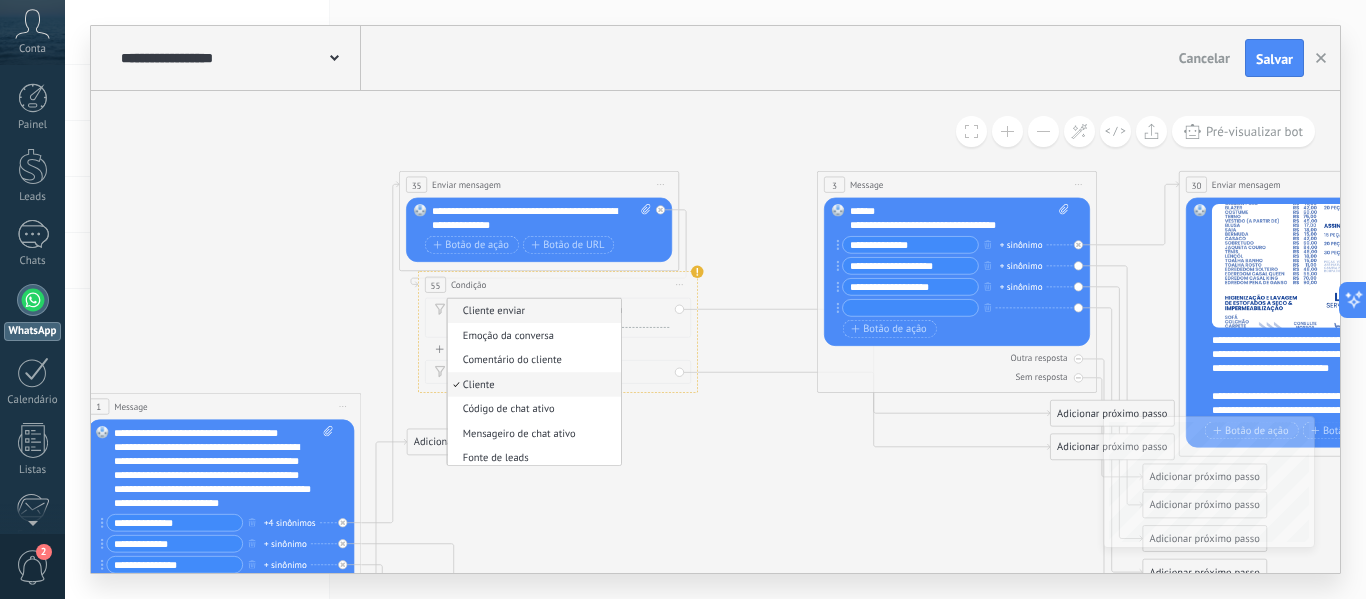 click on "Cliente enviar" at bounding box center [531, 311] 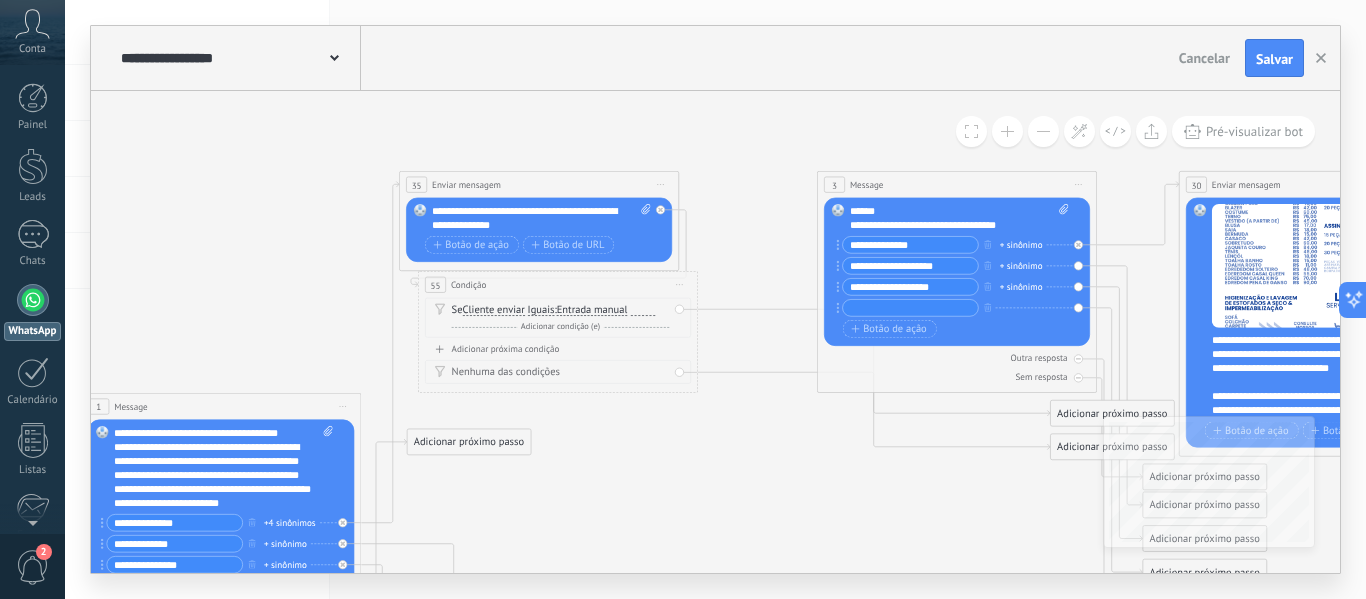 click on "Iguais" at bounding box center (541, 310) 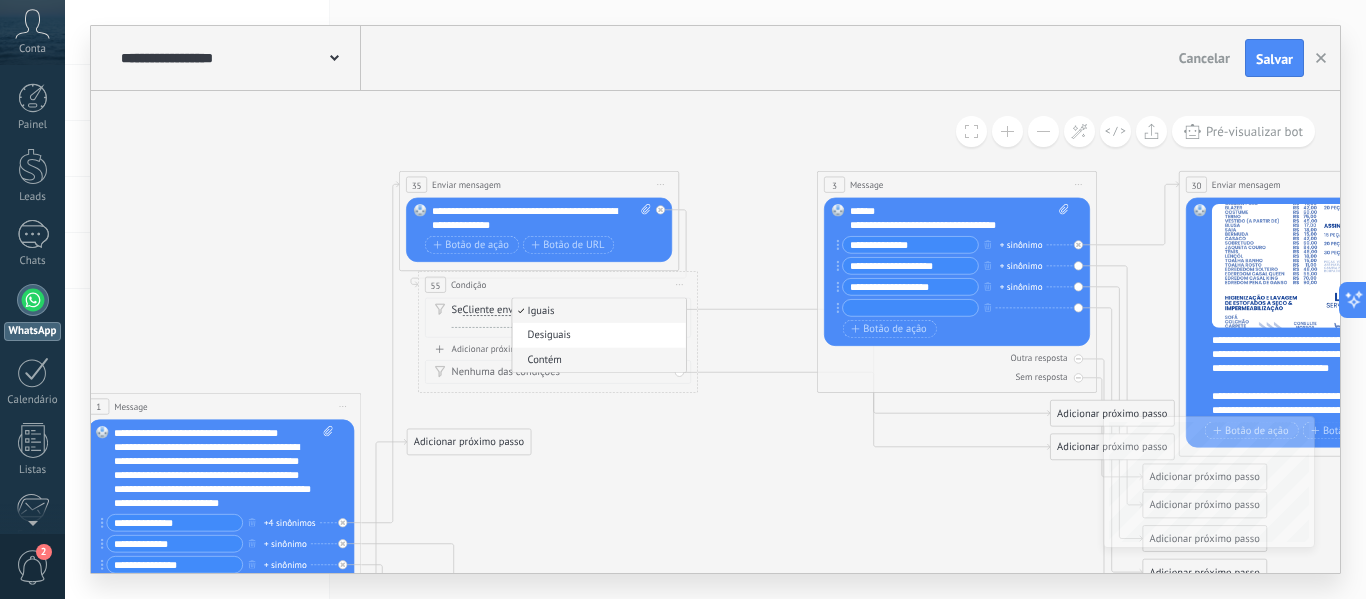 click on "Contém" at bounding box center [596, 360] 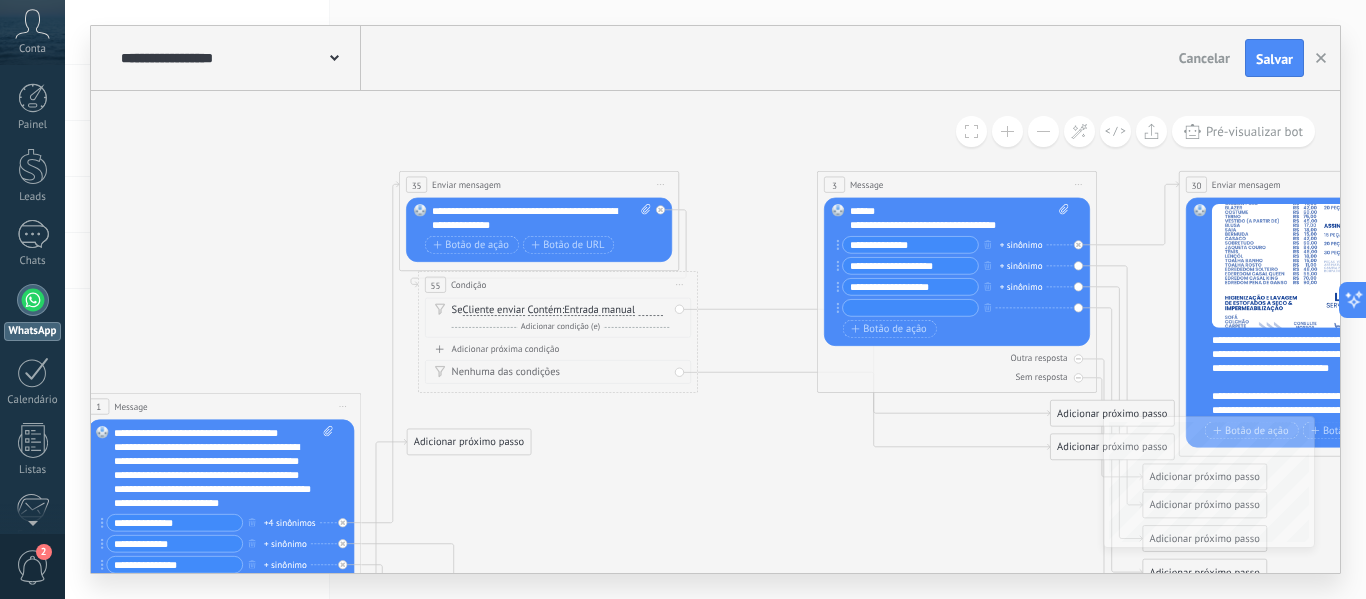 click on "Entrada manual" at bounding box center [599, 310] 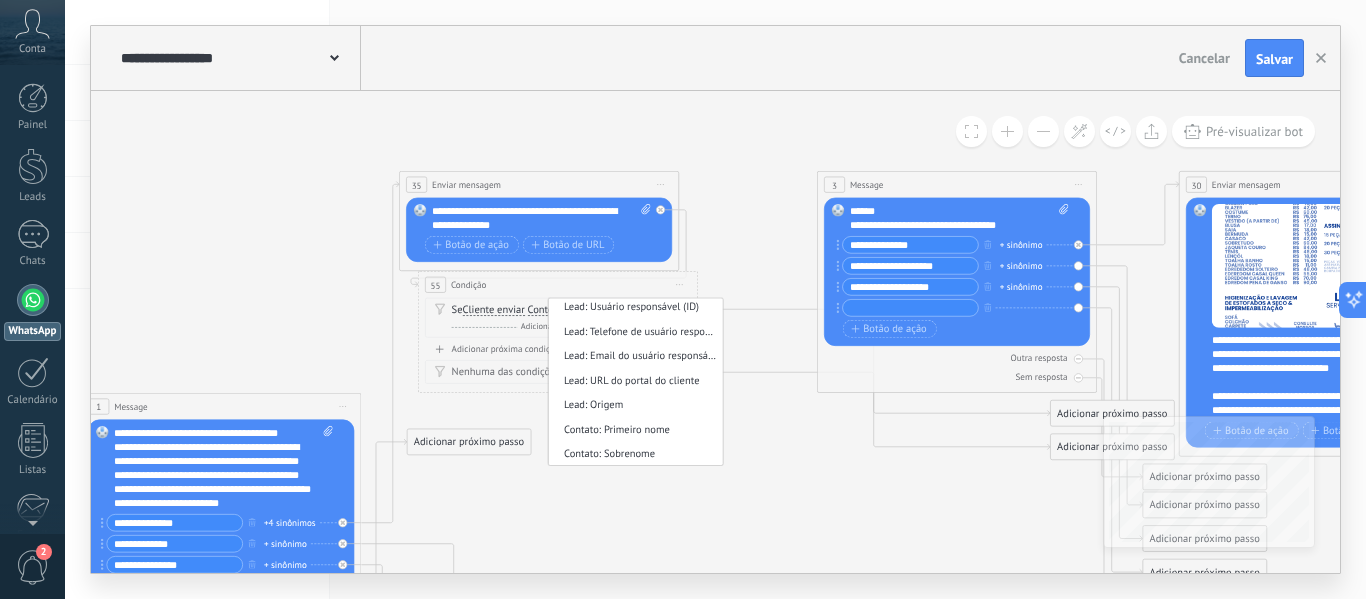 scroll, scrollTop: 0, scrollLeft: 0, axis: both 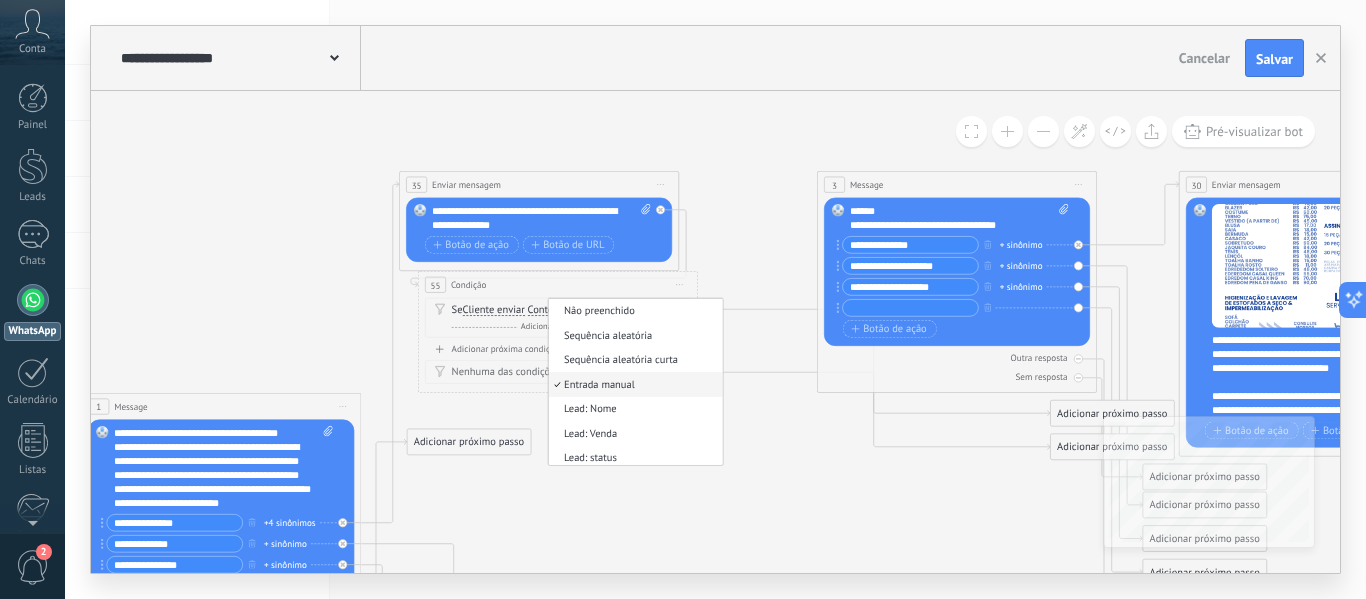 click on "Entrada manual" at bounding box center (633, 385) 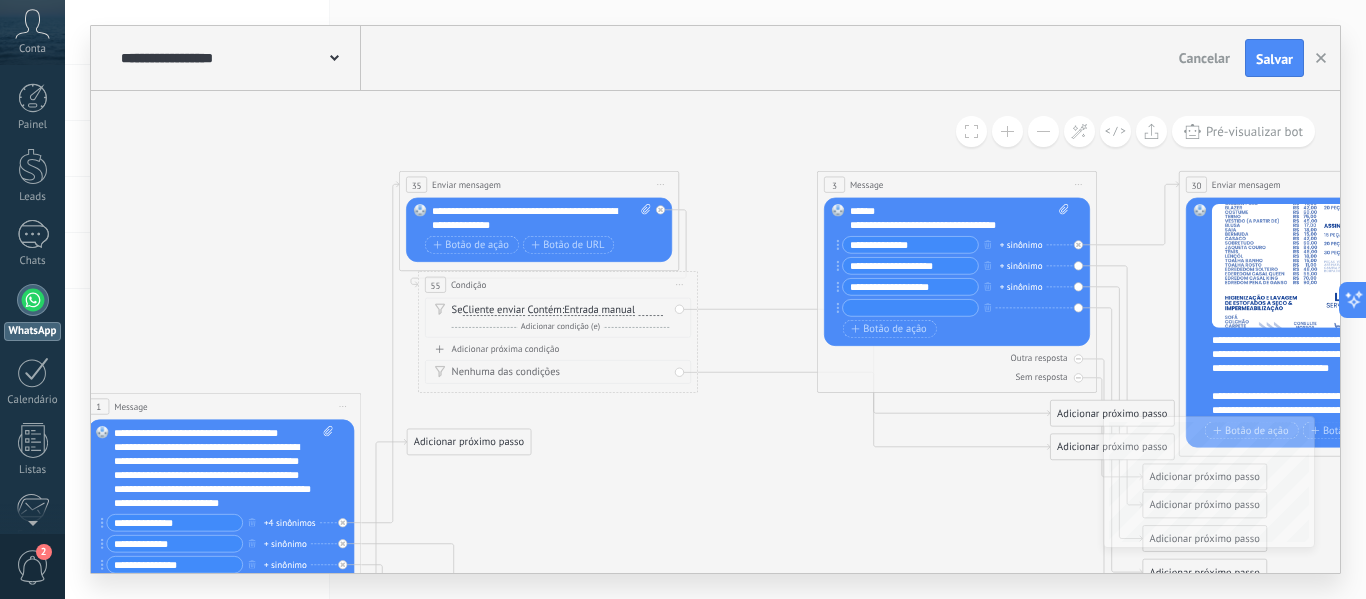 click on "Se
Cliente enviar
Cliente enviar
Emoção da conversa
Comentário do cliente
Cliente
Código de chat ativo
Mensageiro de chat ativo
Fonte de leads
Status da conversa" at bounding box center [558, 318] 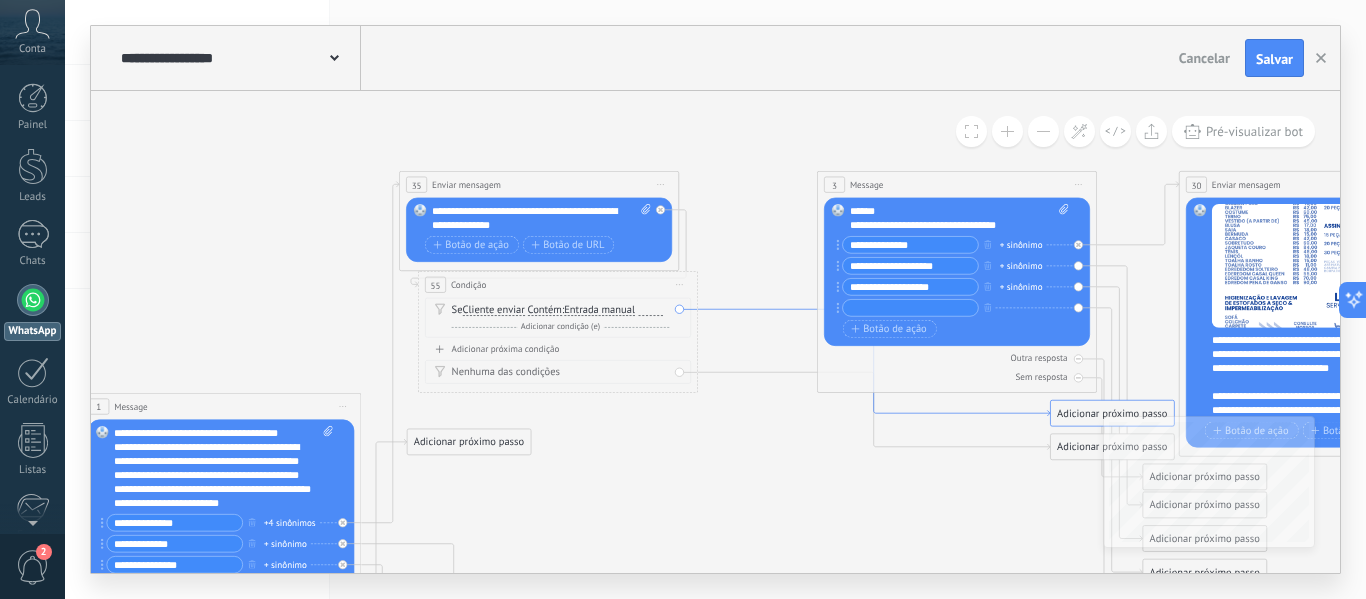 click 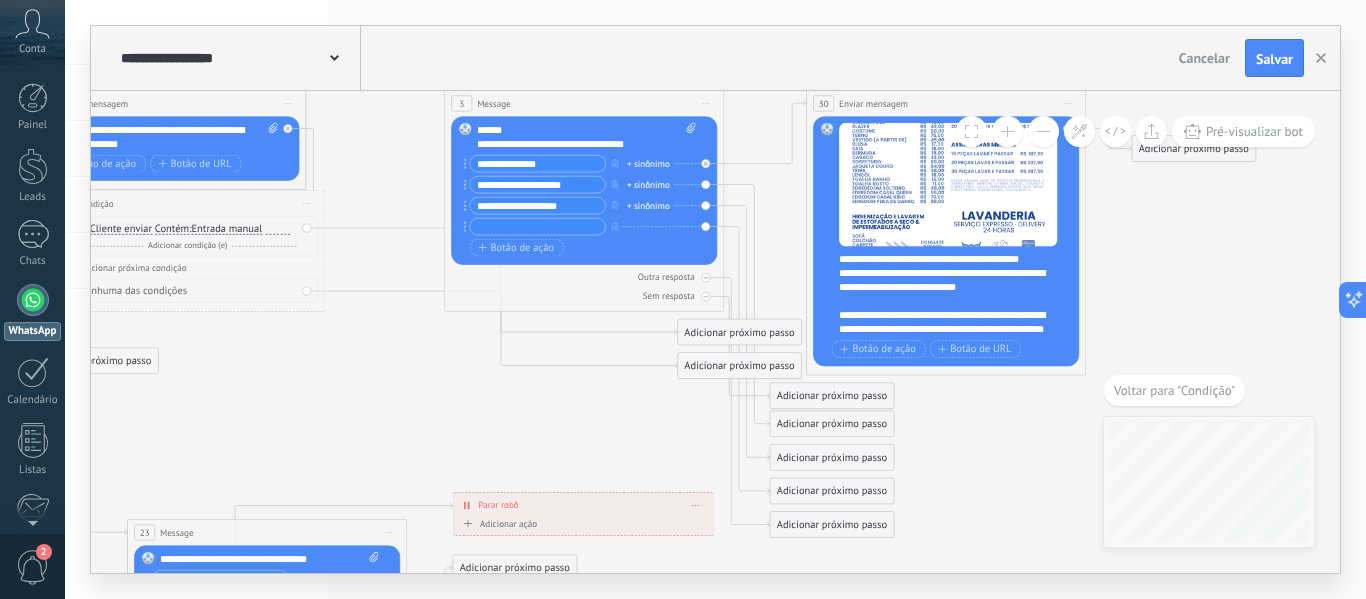 click on "Entrada manual" at bounding box center [226, 229] 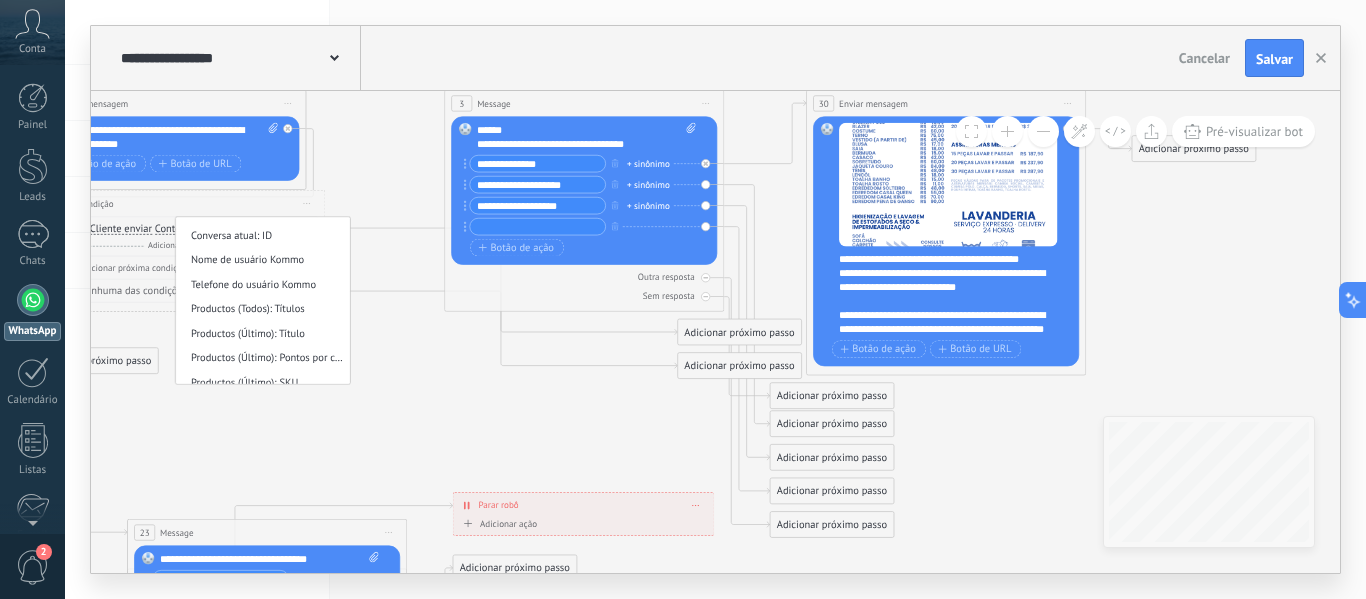 scroll, scrollTop: 952, scrollLeft: 0, axis: vertical 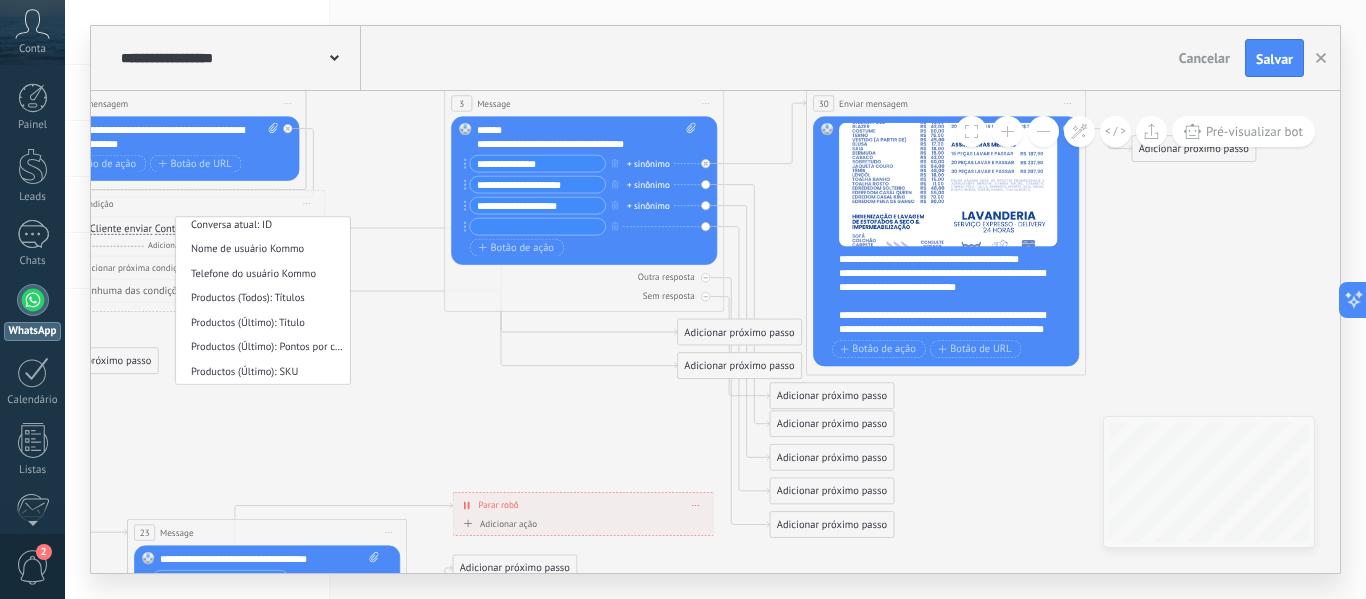 click 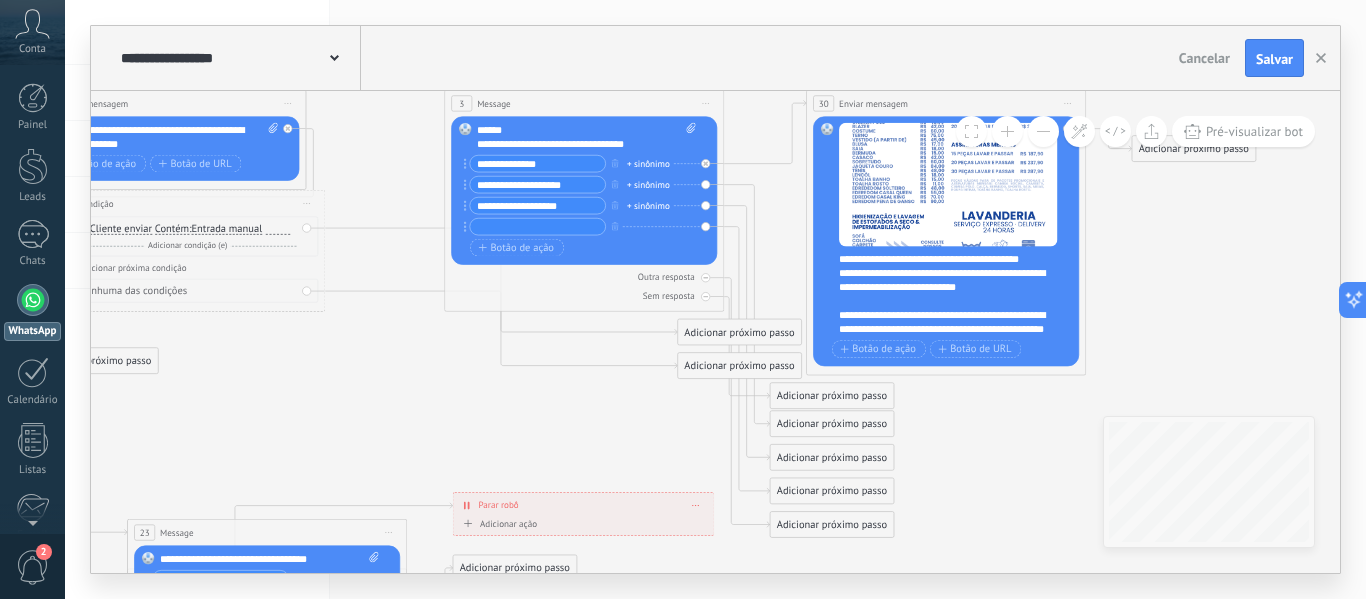 click on "**********" at bounding box center [586, 137] 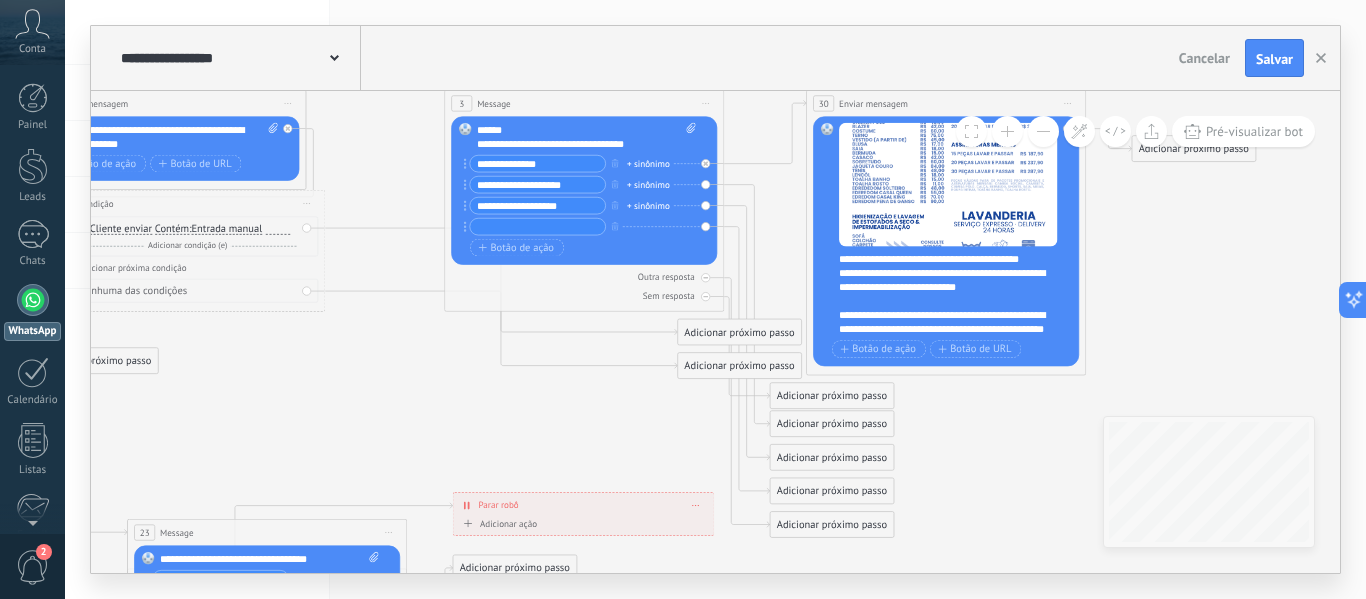 click on "Contém" at bounding box center (172, 229) 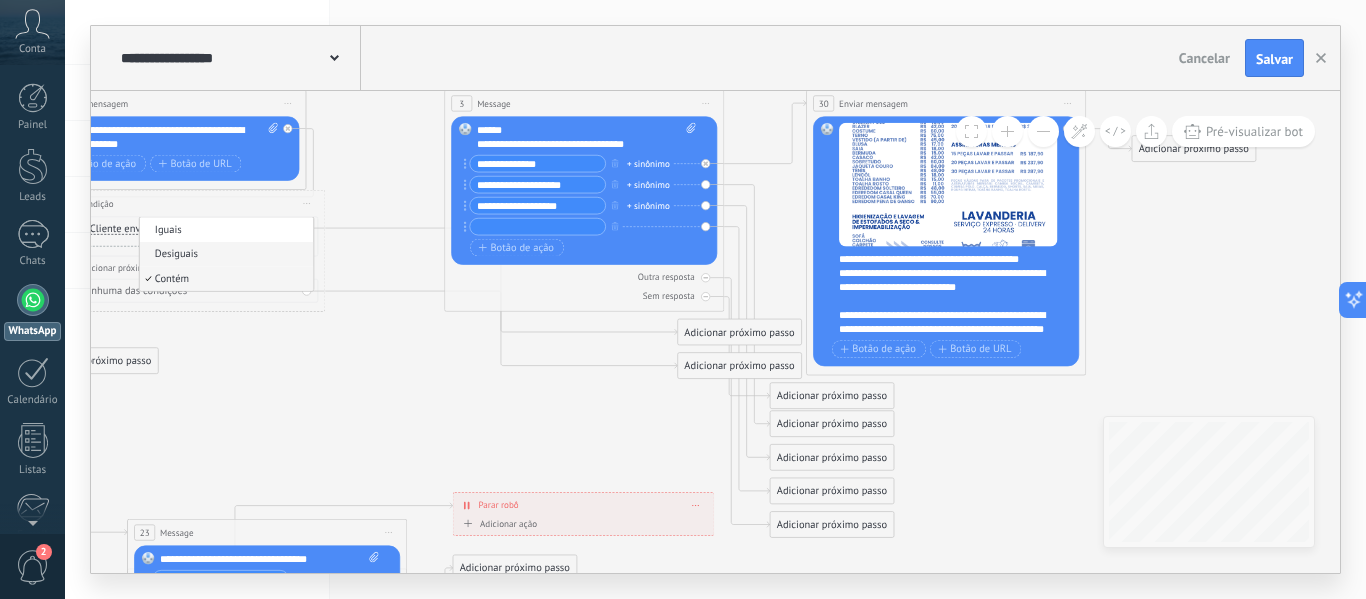 click on "Desiguais" at bounding box center (223, 254) 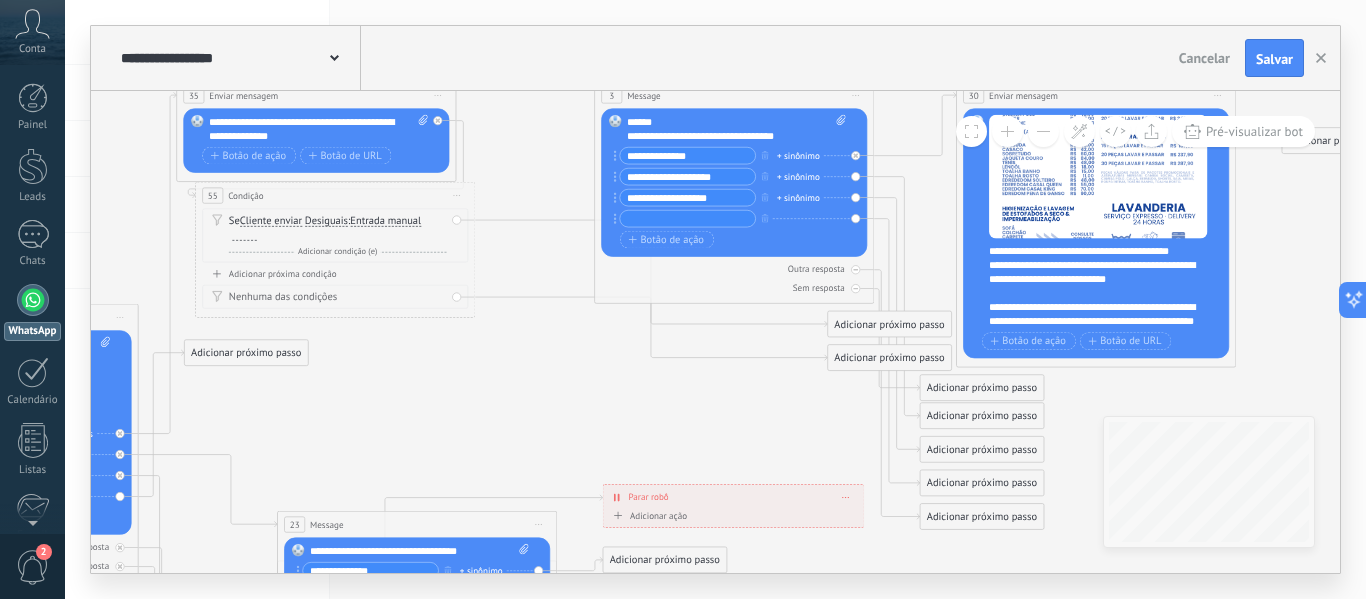 drag, startPoint x: 336, startPoint y: 394, endPoint x: 486, endPoint y: 386, distance: 150.21318 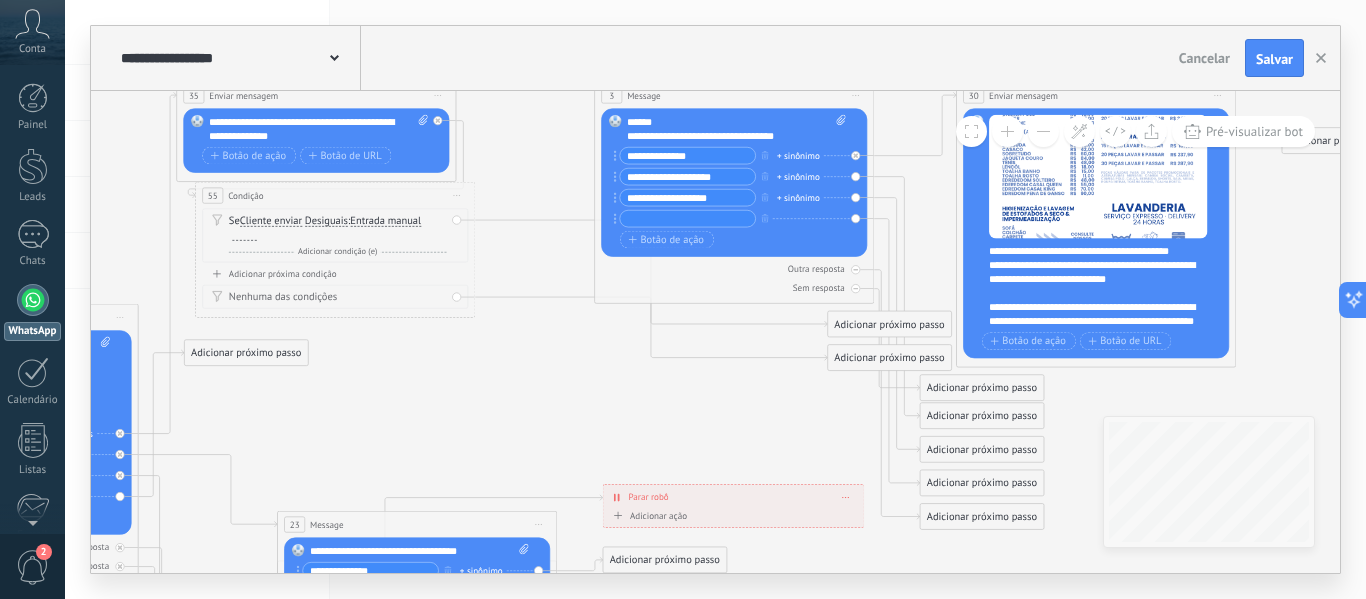 click 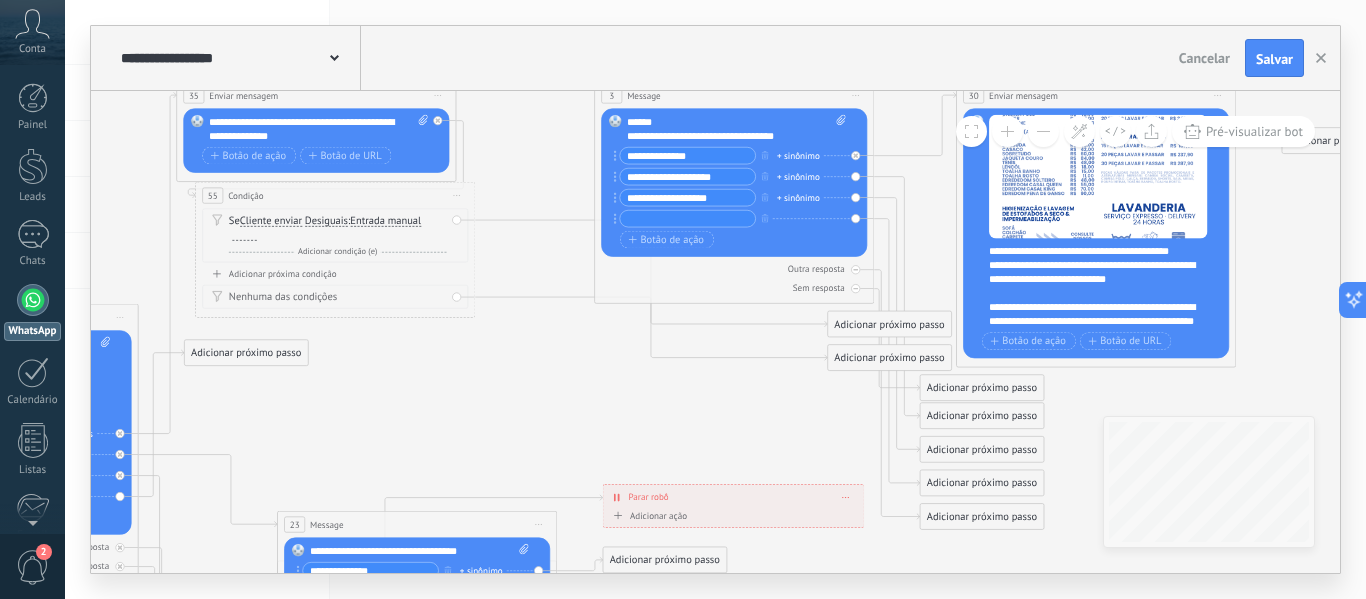 click on "Desiguais" at bounding box center [326, 221] 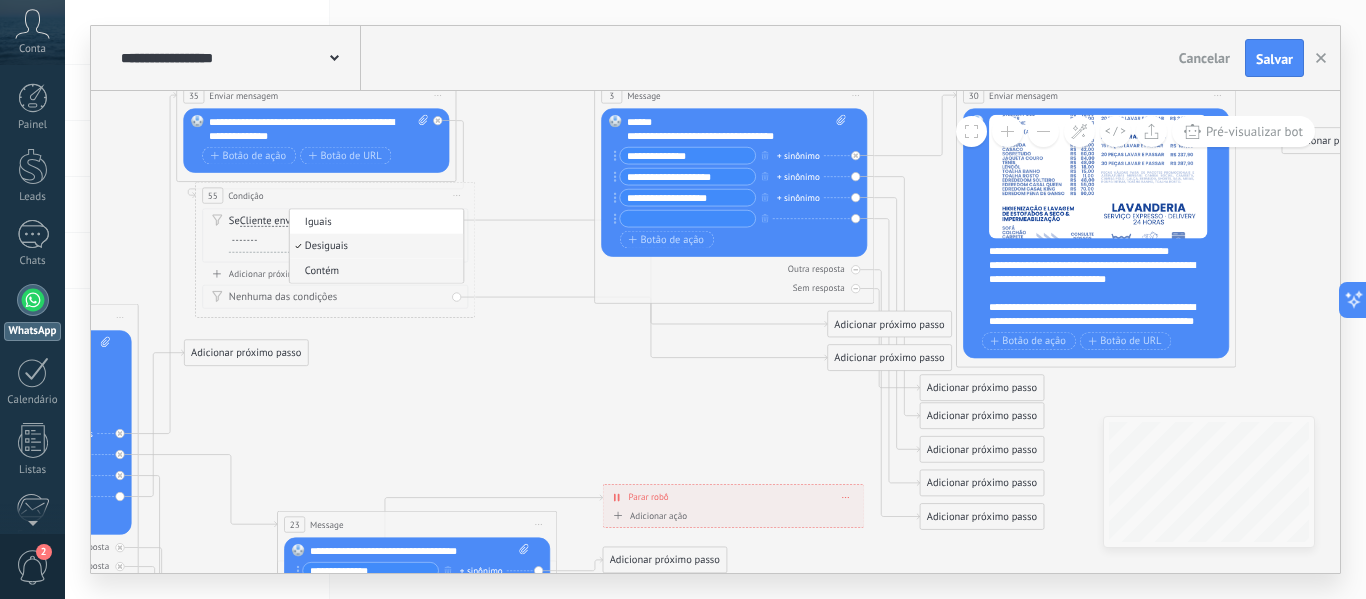 click on "Contém" at bounding box center [373, 271] 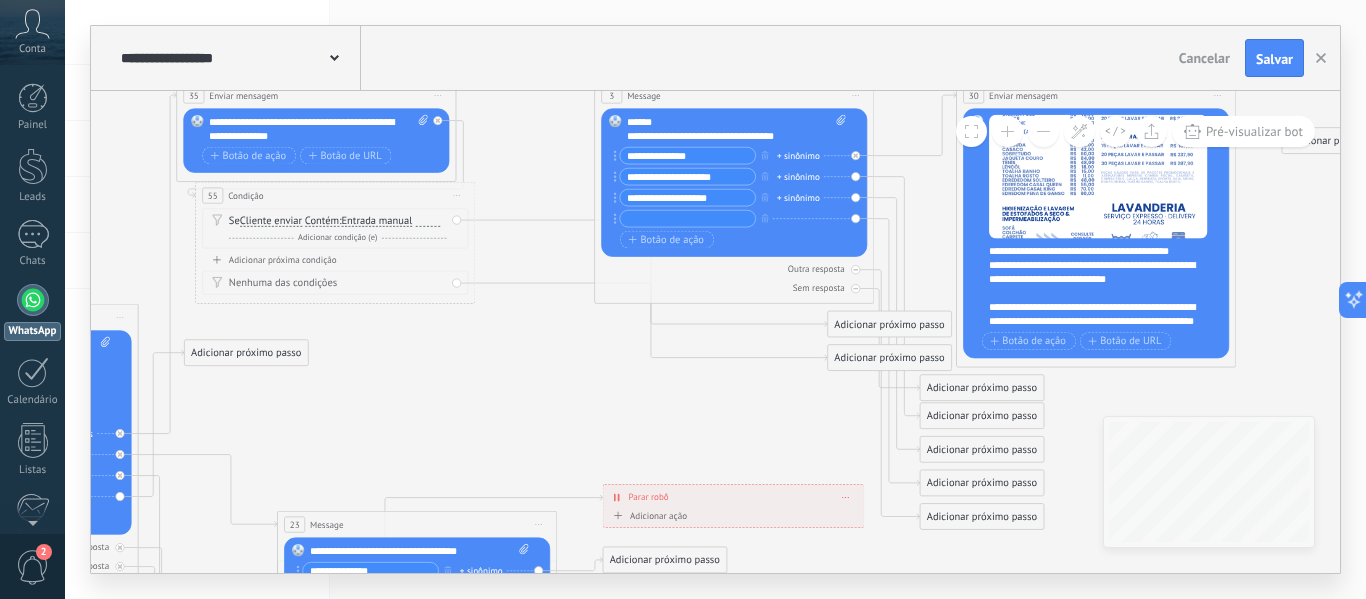 click 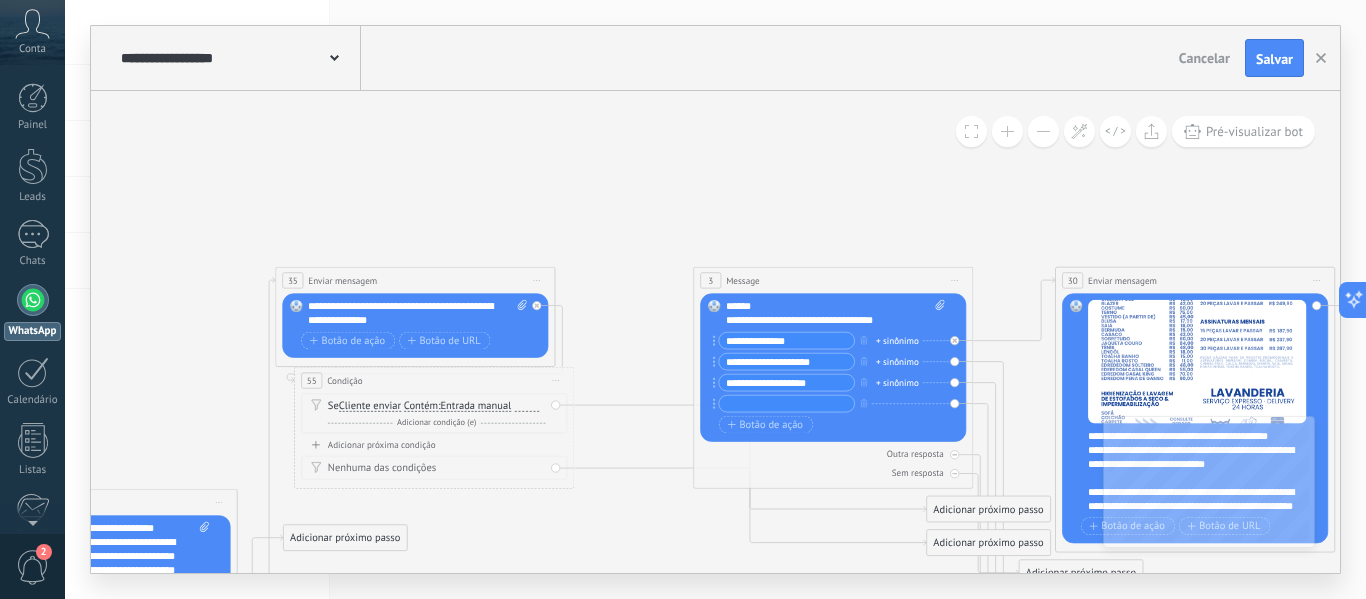 drag, startPoint x: 548, startPoint y: 365, endPoint x: 647, endPoint y: 550, distance: 209.82373 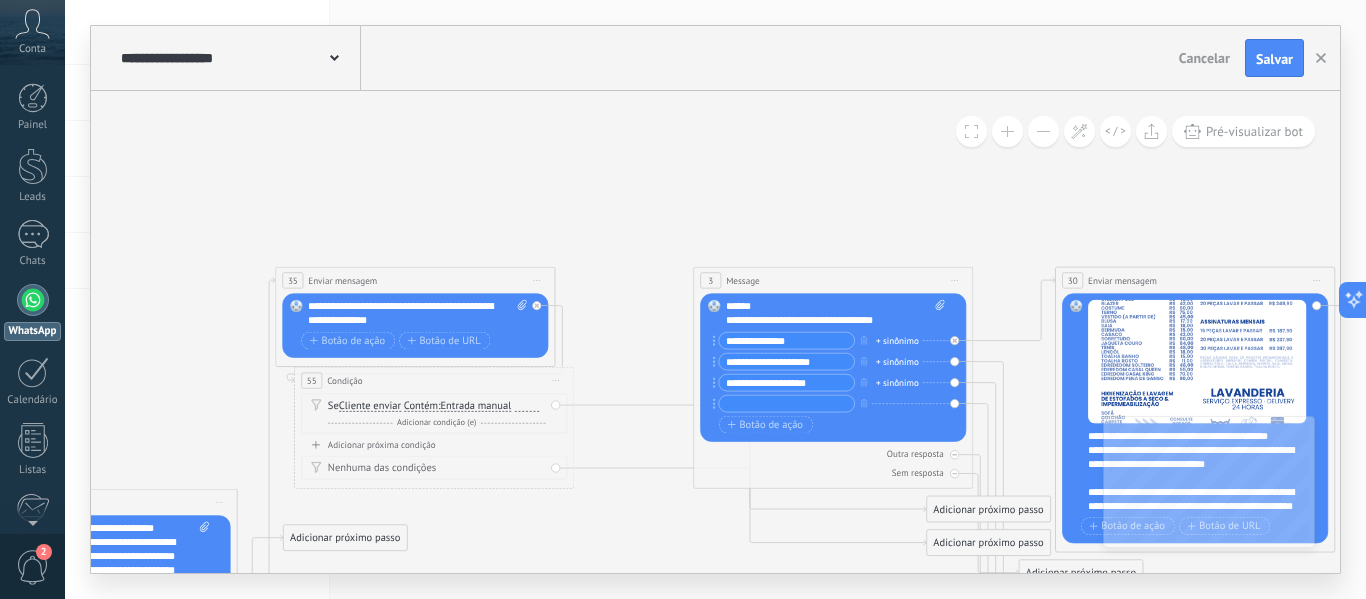 click 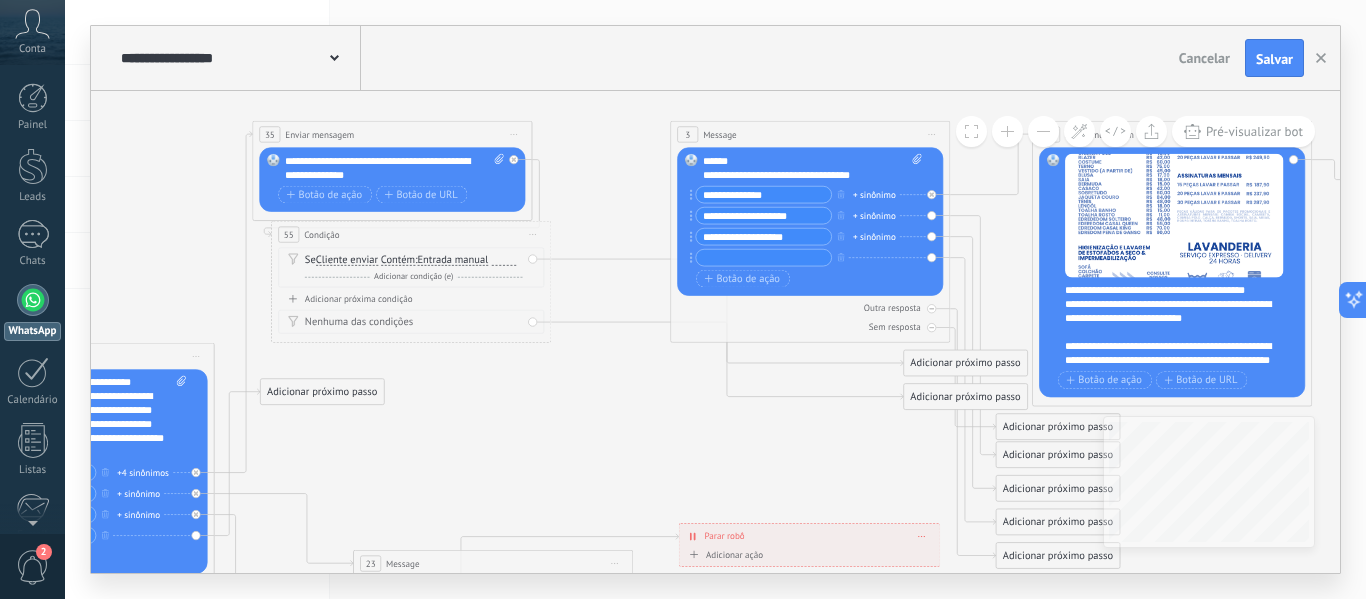drag, startPoint x: 658, startPoint y: 268, endPoint x: 635, endPoint y: 122, distance: 147.80054 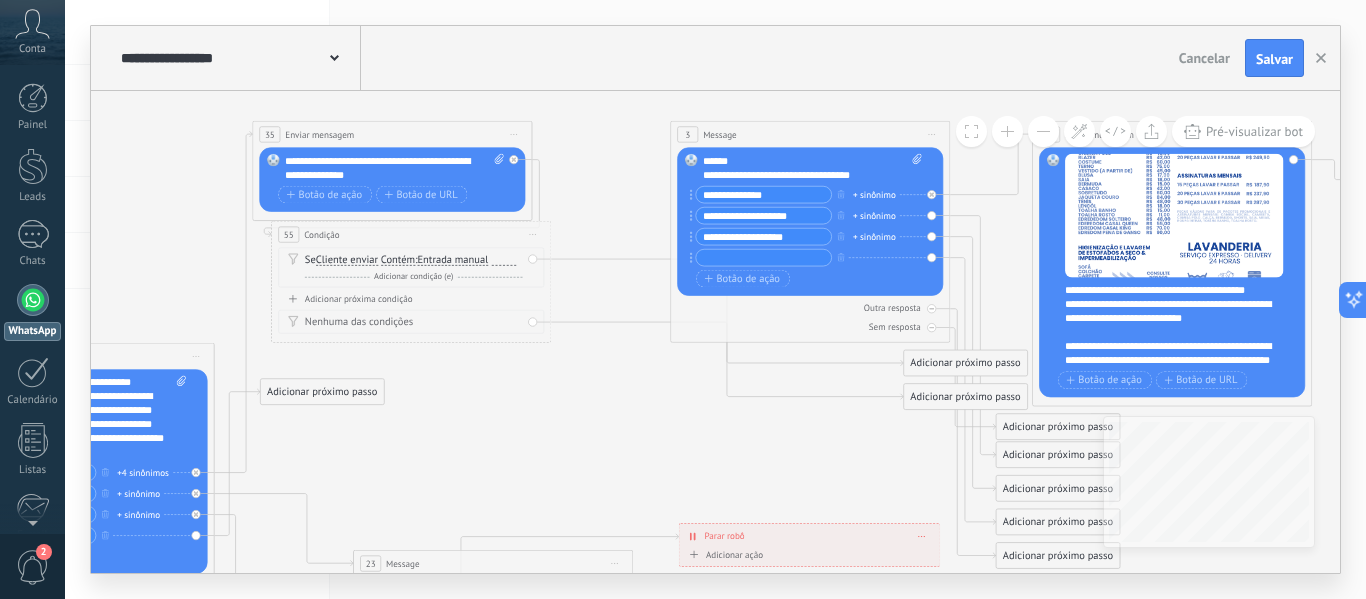 click 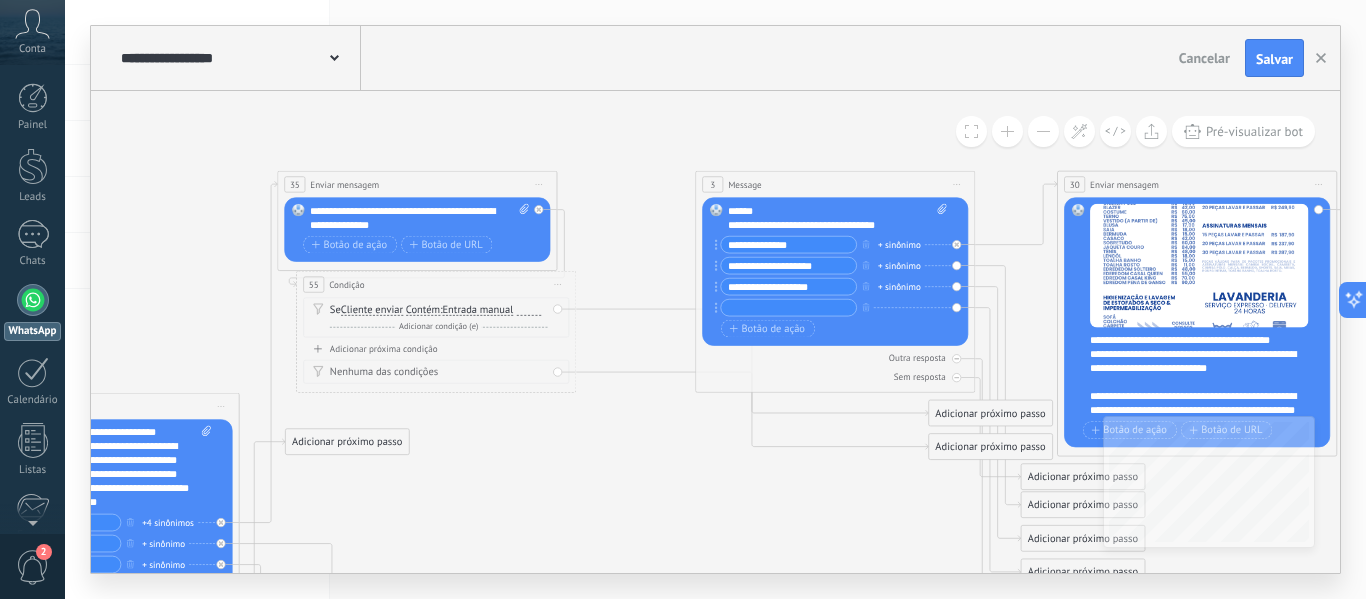 drag, startPoint x: 603, startPoint y: 149, endPoint x: 628, endPoint y: 199, distance: 55.9017 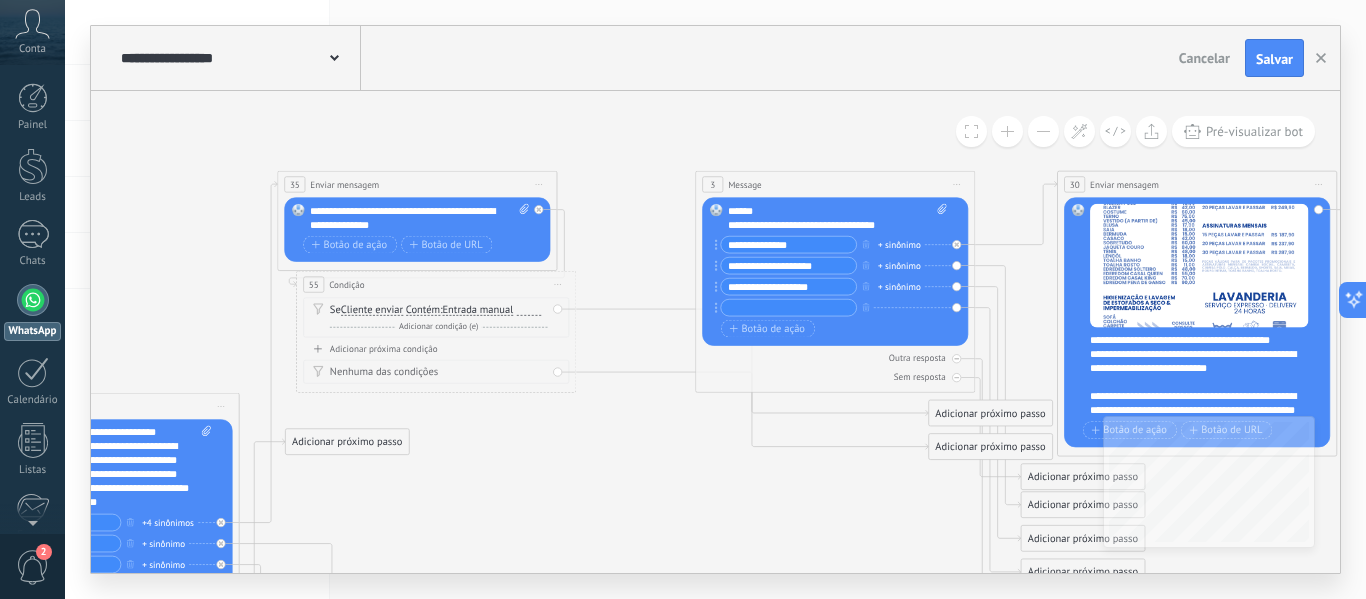 click 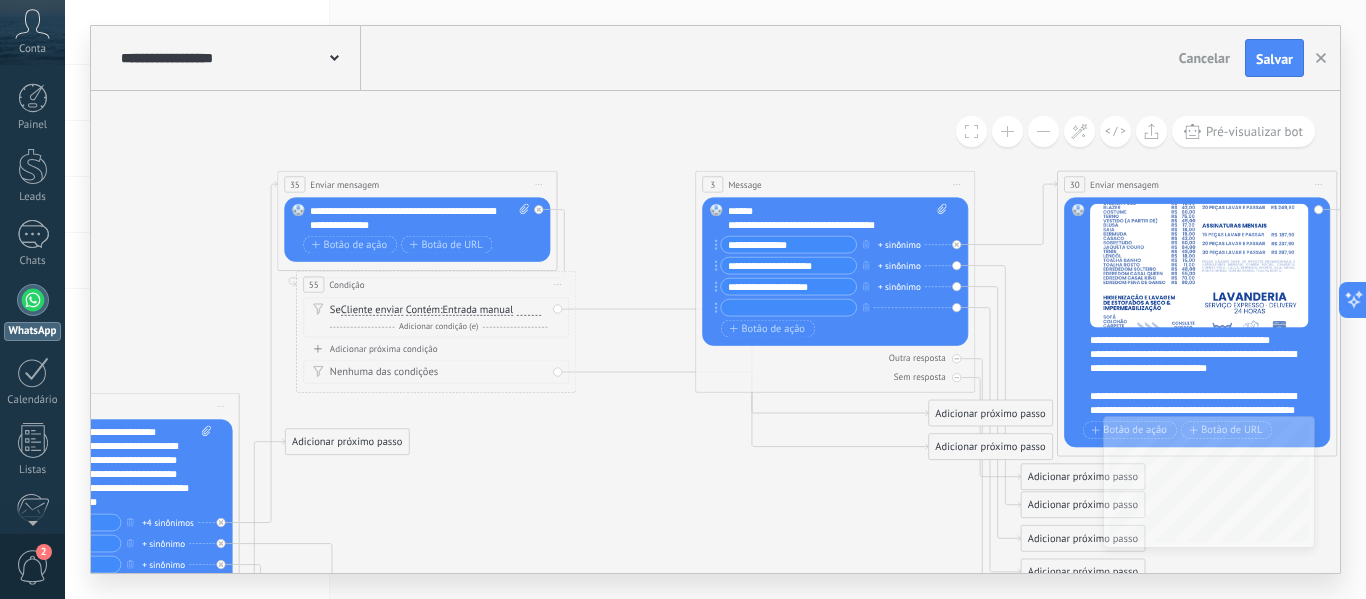 click 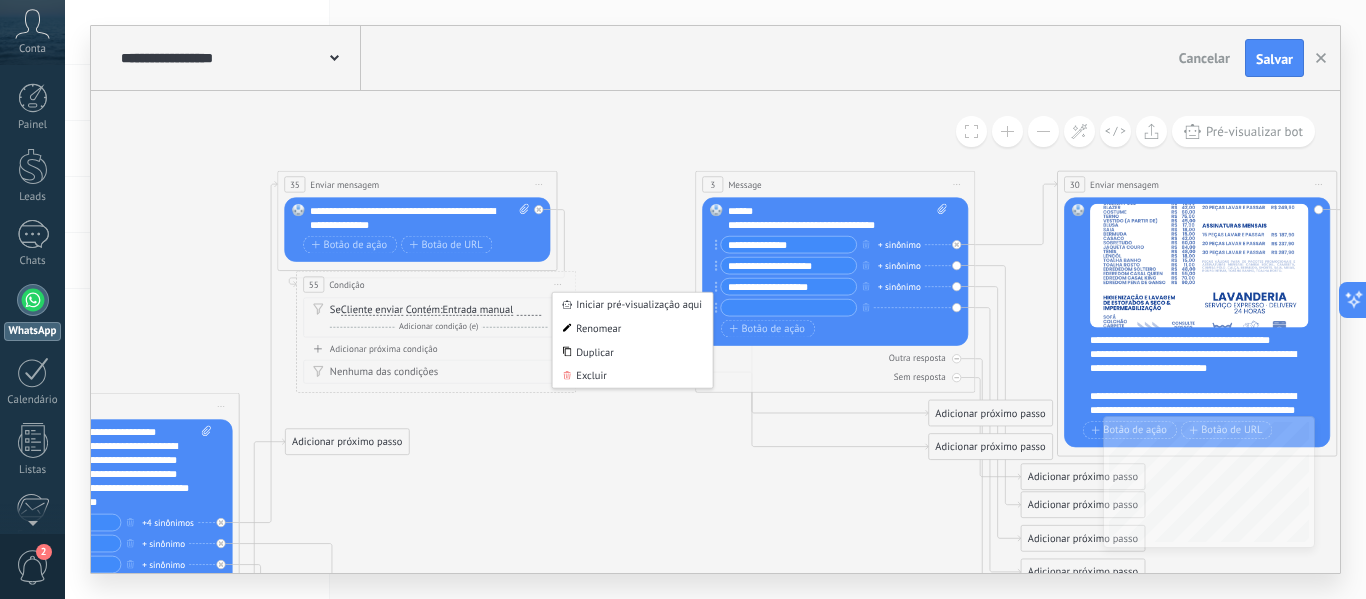 click 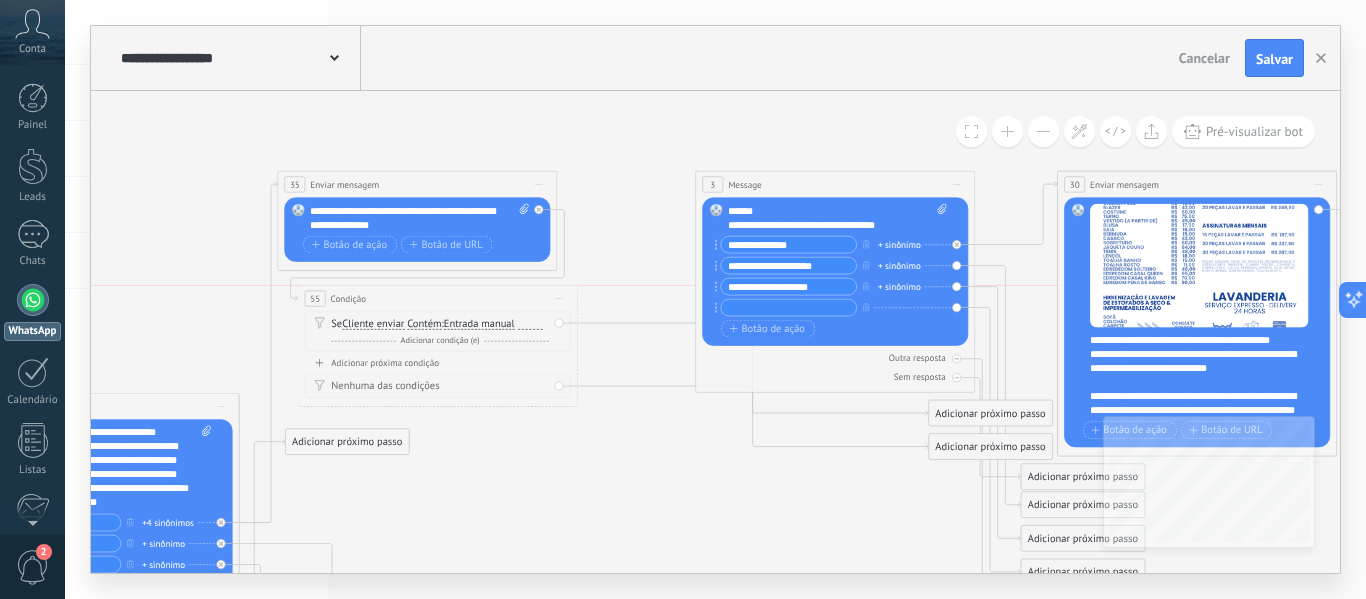 drag, startPoint x: 453, startPoint y: 288, endPoint x: 455, endPoint y: 303, distance: 15.132746 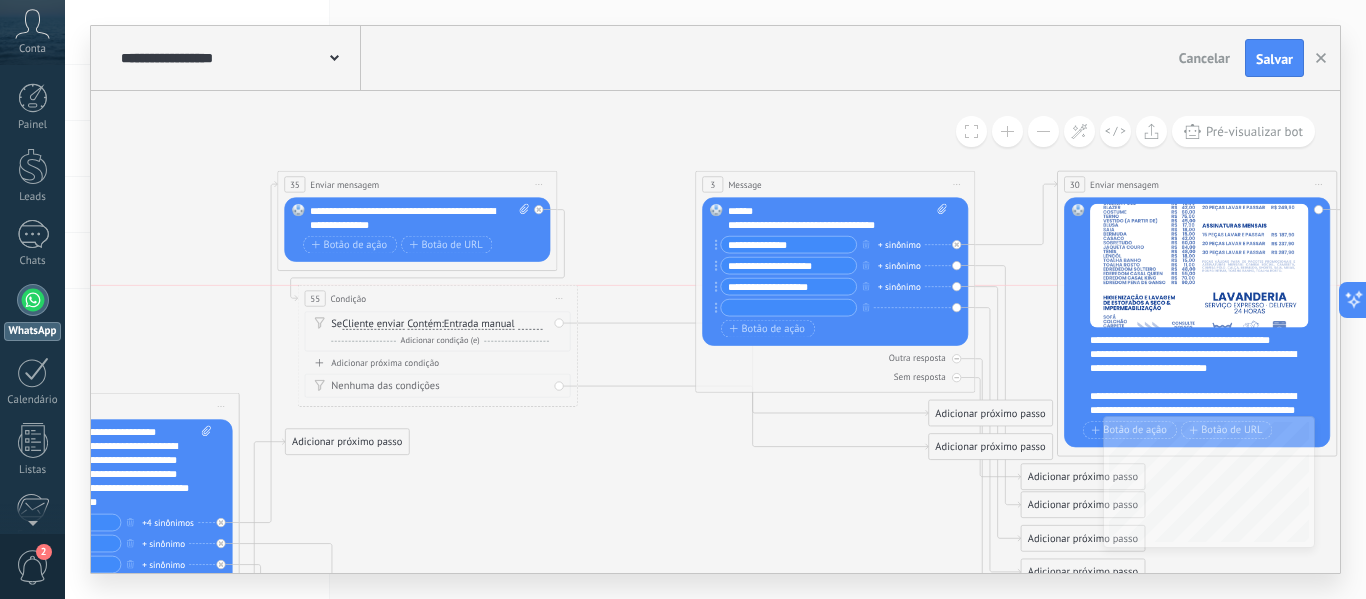 click on "55
Condição
********
Iniciar pré-visualização aqui
Renomear
Duplicar
Excluir" at bounding box center (437, 299) 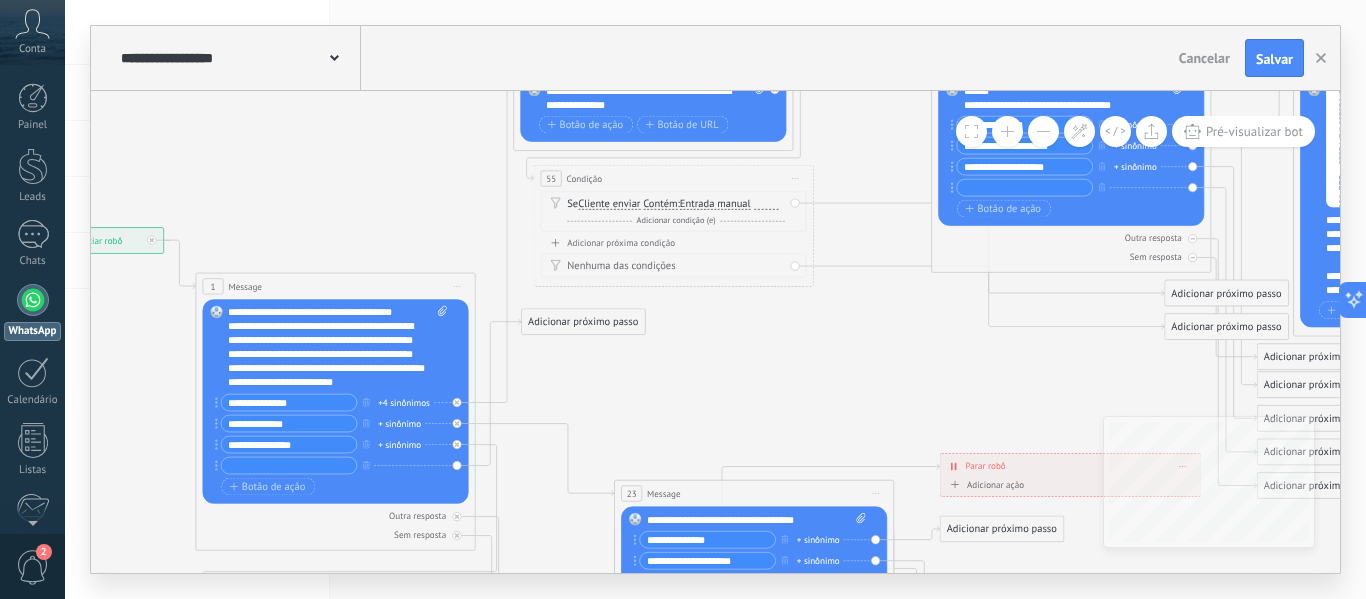 drag, startPoint x: 219, startPoint y: 213, endPoint x: 460, endPoint y: 89, distance: 271.0295 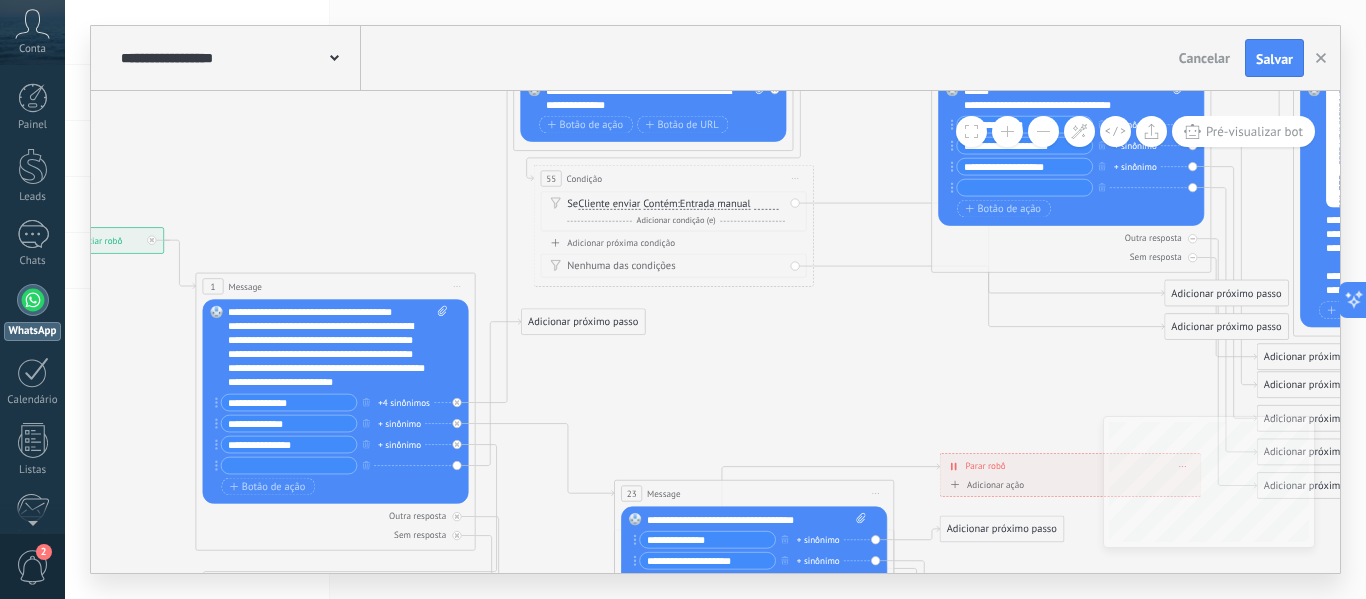 click on "**********" at bounding box center (715, 299) 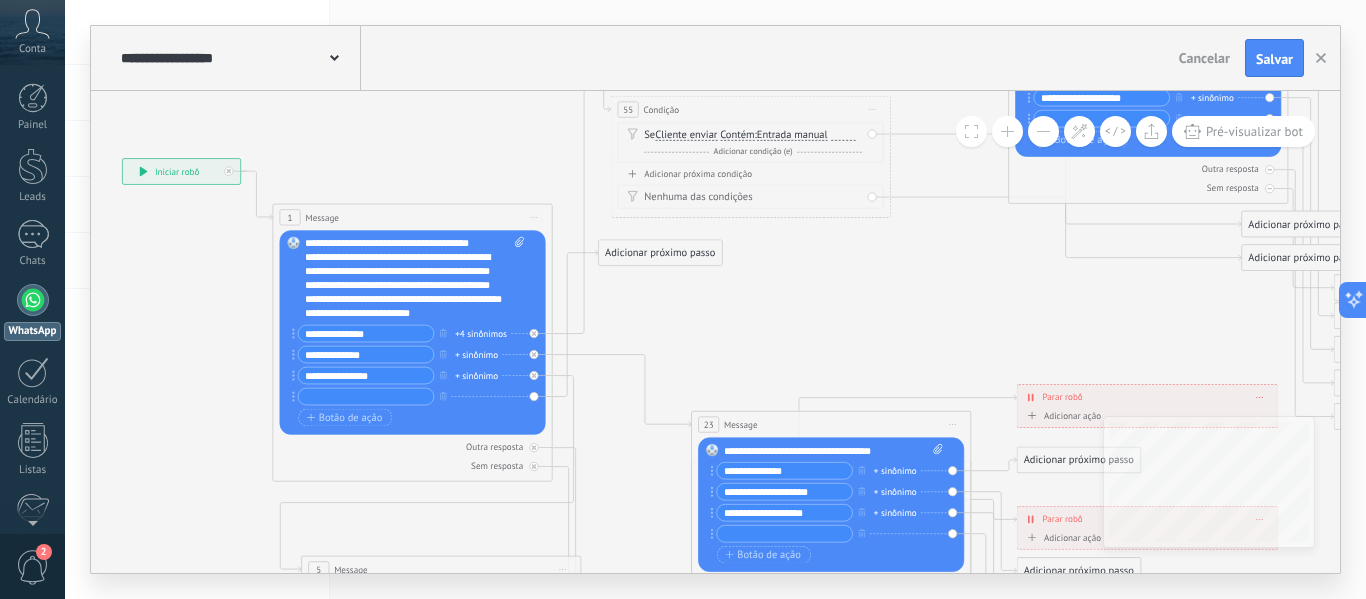 drag, startPoint x: 288, startPoint y: 202, endPoint x: 345, endPoint y: 163, distance: 69.065186 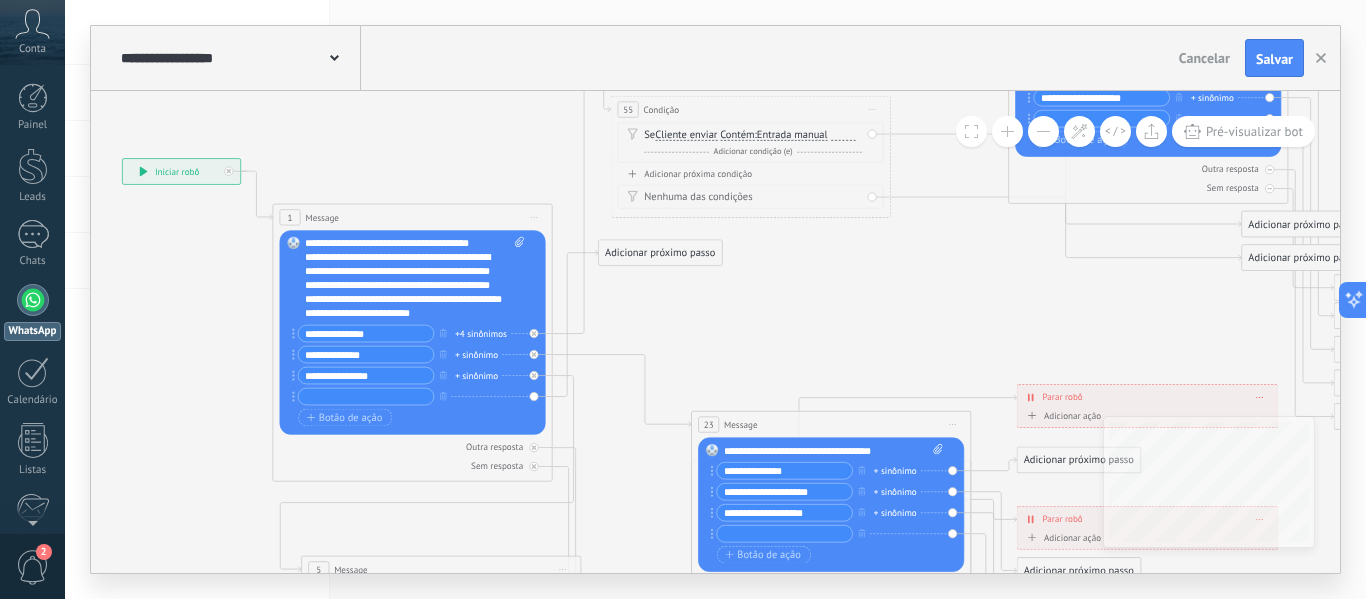 click 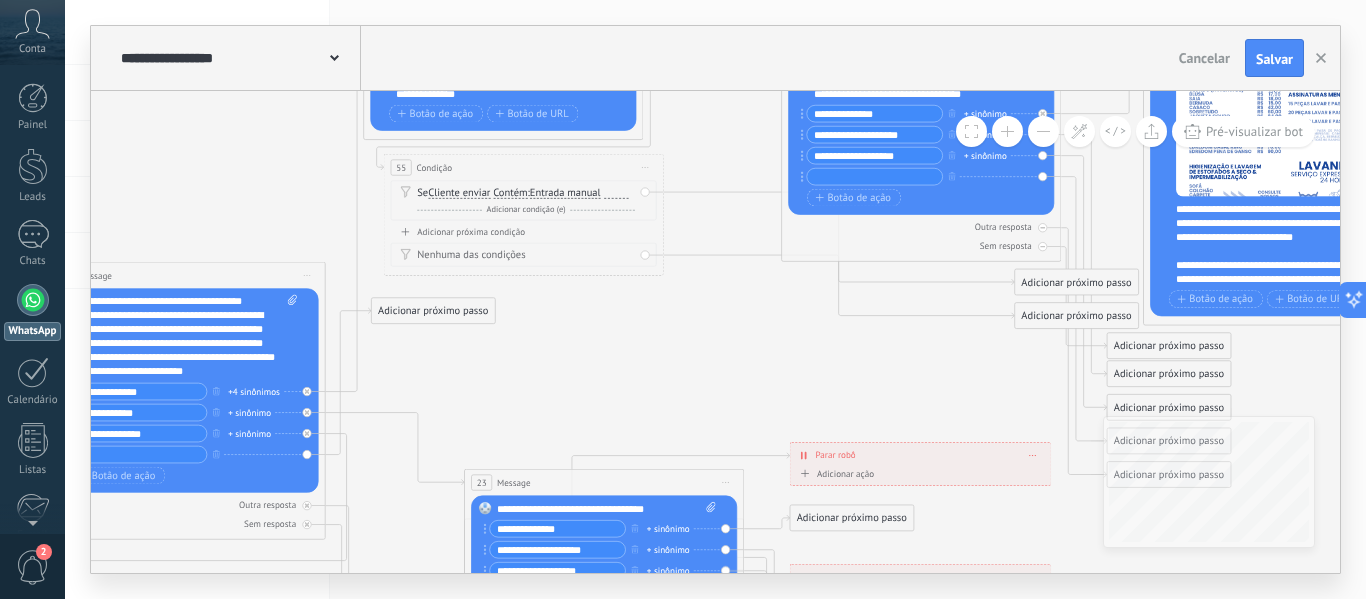 drag, startPoint x: 452, startPoint y: 120, endPoint x: 224, endPoint y: 179, distance: 235.51009 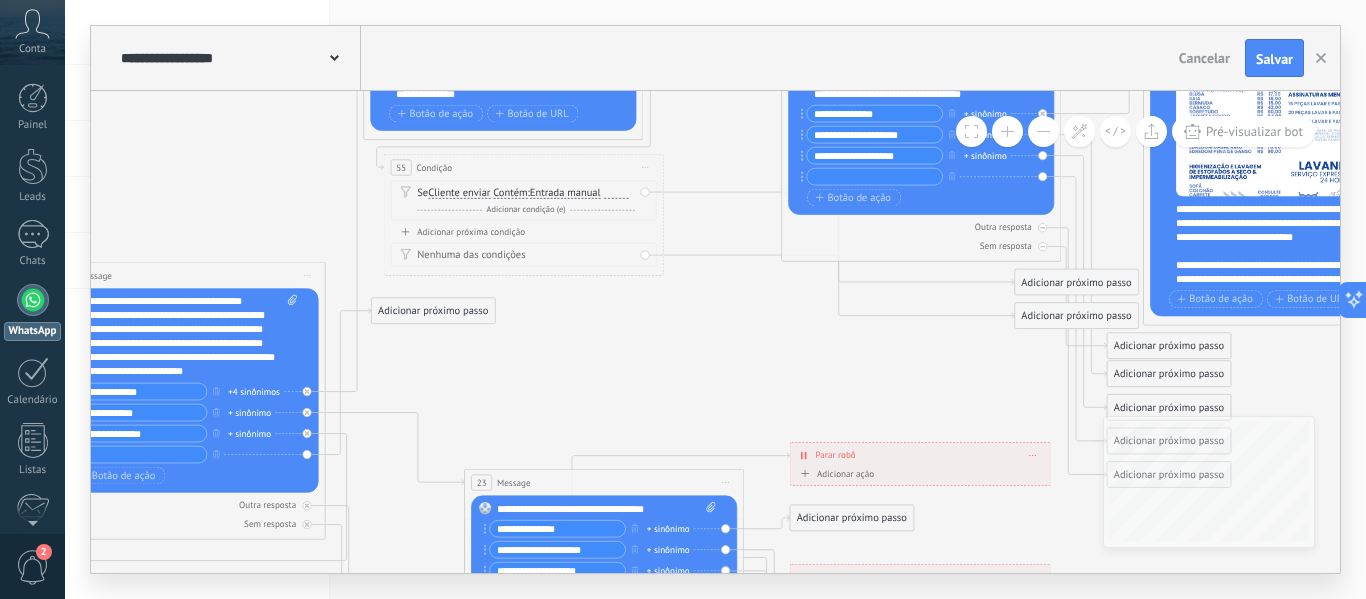 click 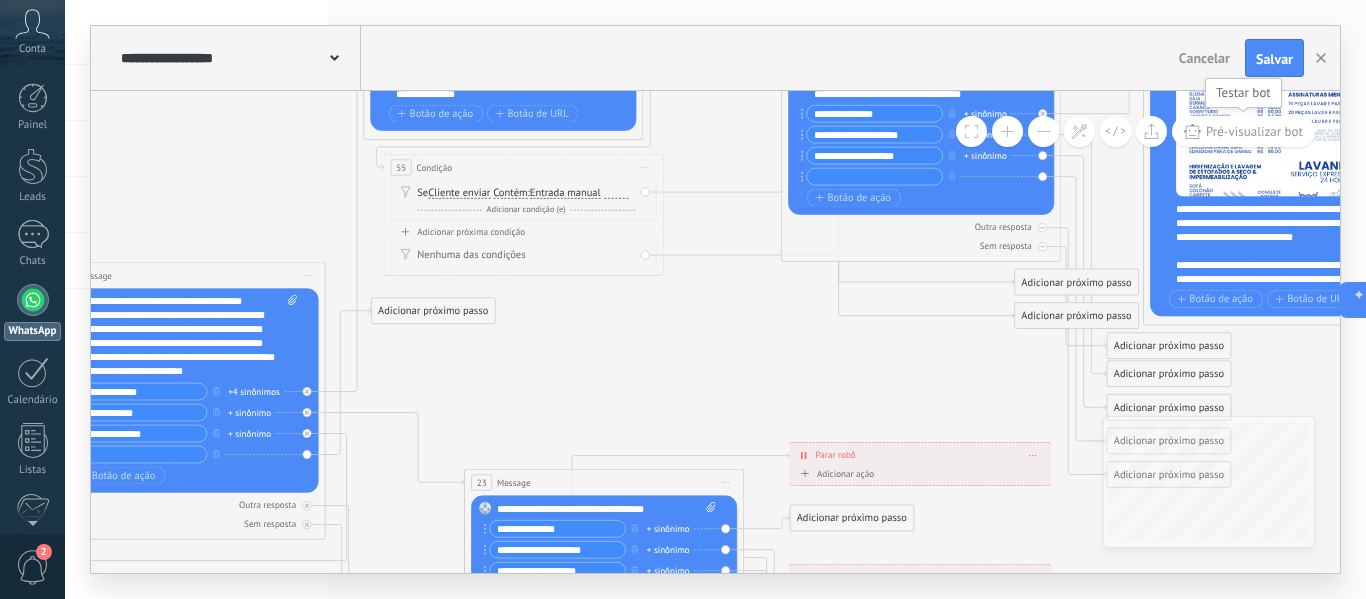 click on "Pré-visualizar bot" at bounding box center [1254, 131] 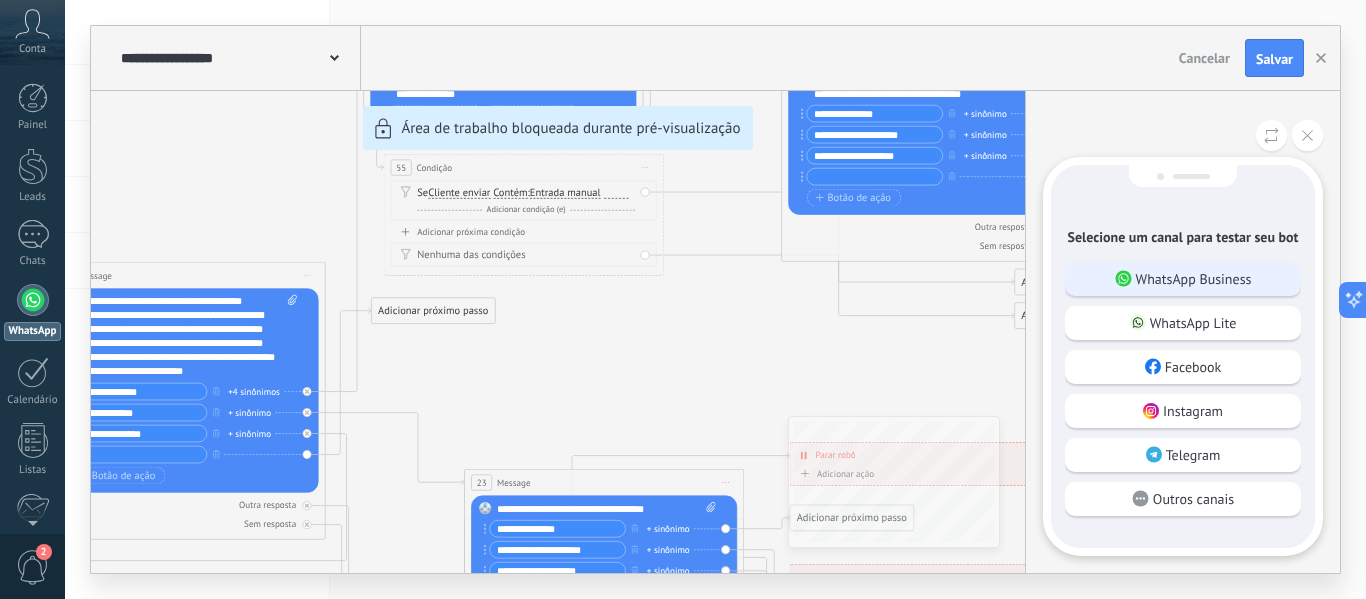 click on "WhatsApp Business" at bounding box center [1194, 279] 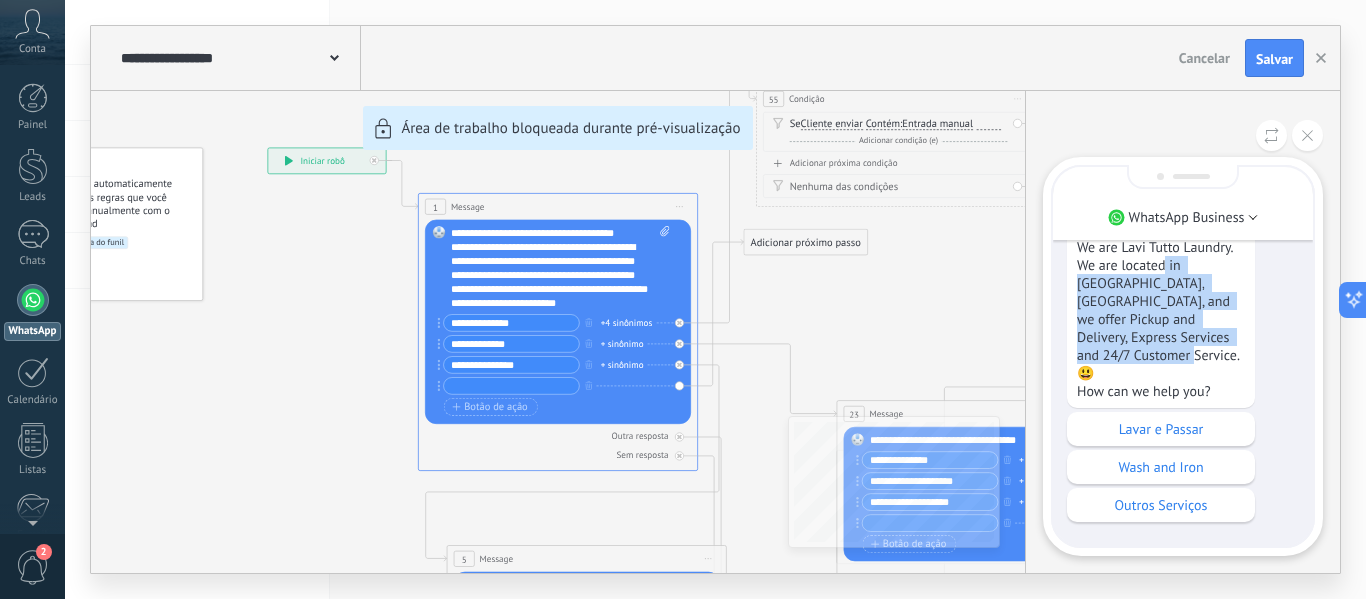 drag, startPoint x: 1214, startPoint y: 308, endPoint x: 1258, endPoint y: 318, distance: 45.122055 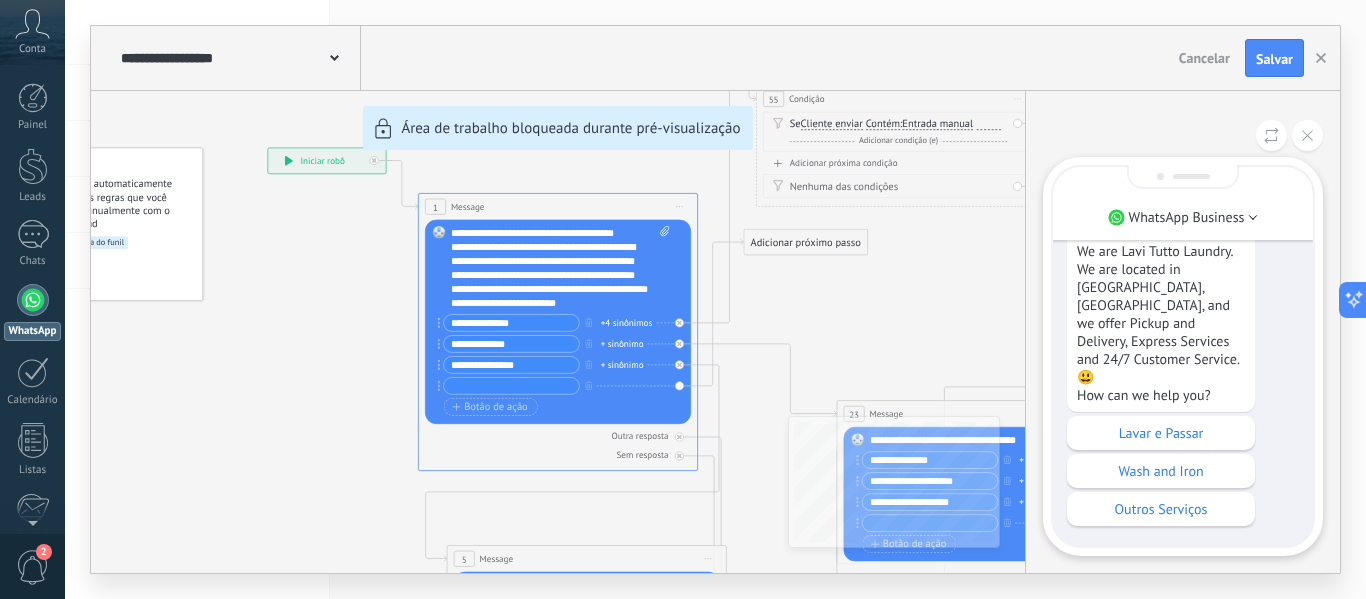 scroll, scrollTop: 0, scrollLeft: 0, axis: both 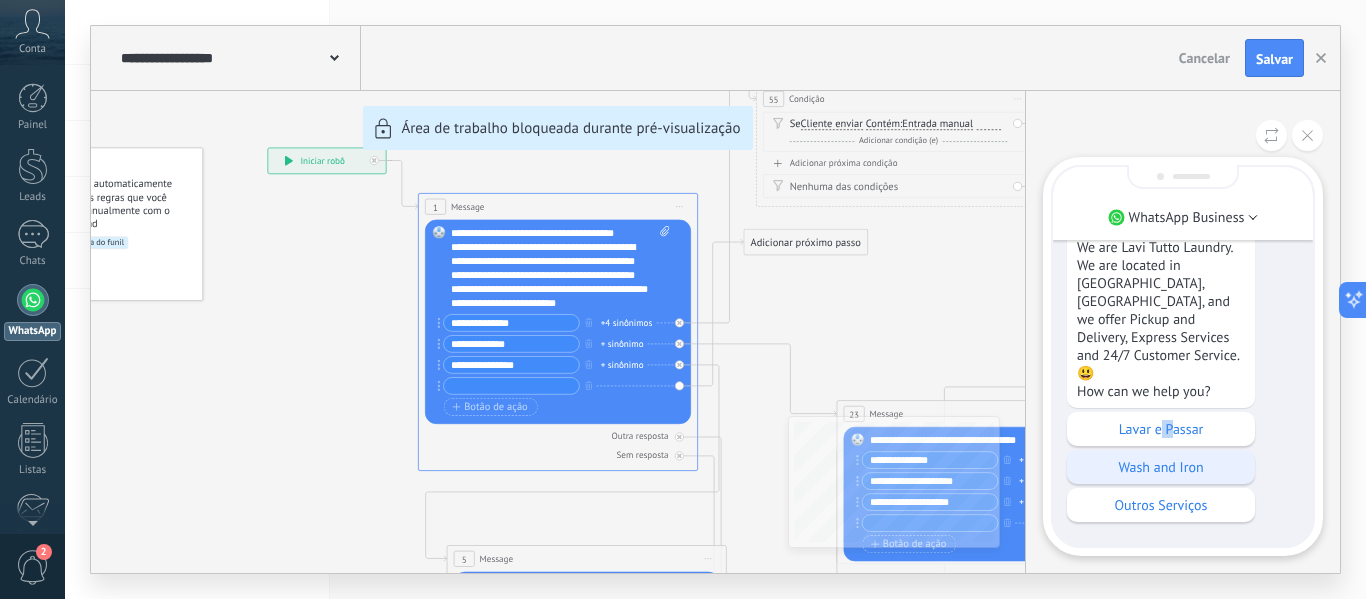 drag, startPoint x: 1161, startPoint y: 425, endPoint x: 1172, endPoint y: 425, distance: 11 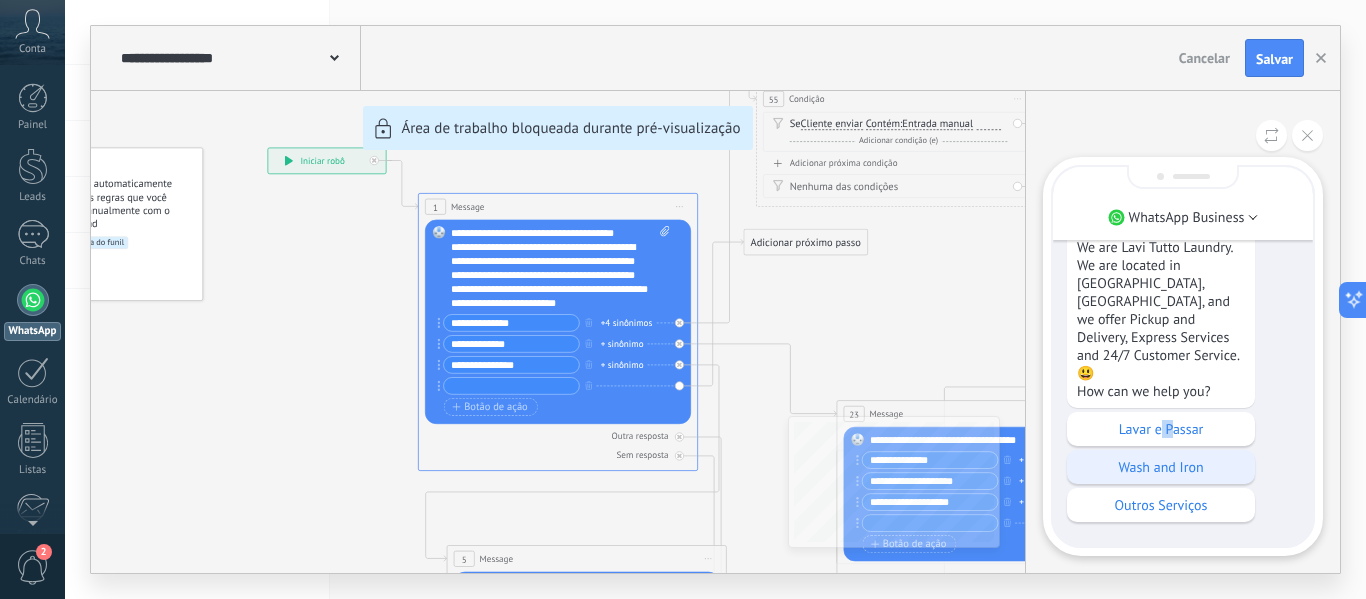 click on "Lavar e Passar" at bounding box center (1161, 429) 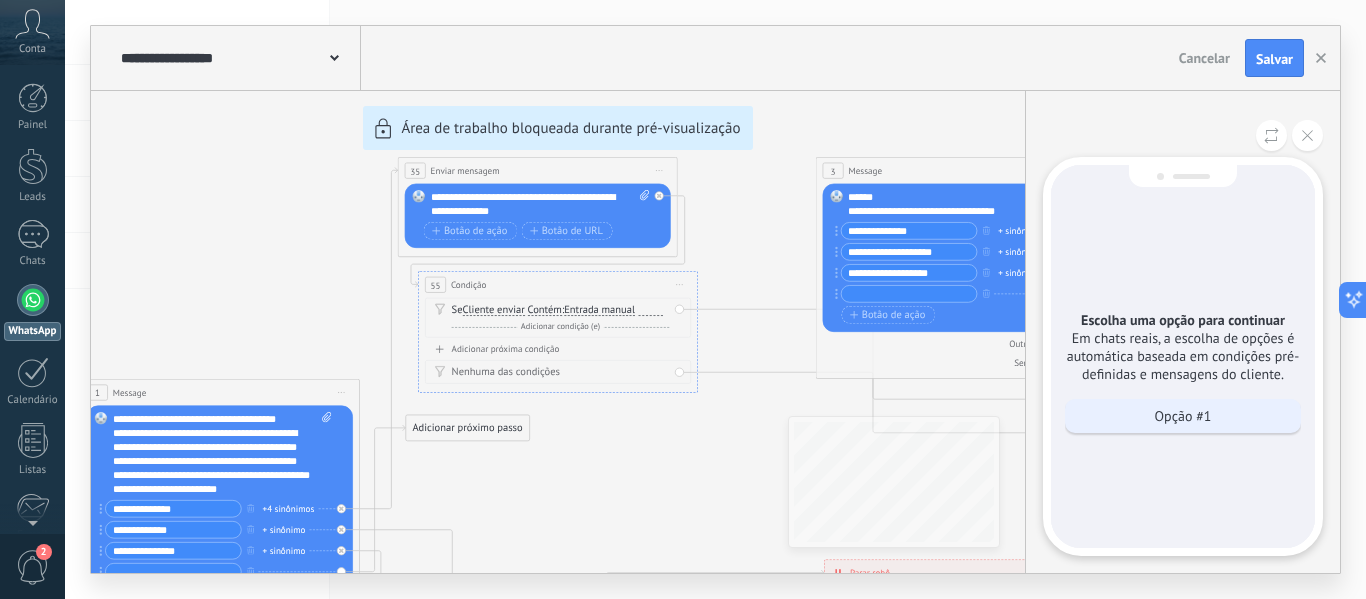 click on "Opção #1" at bounding box center (1183, 416) 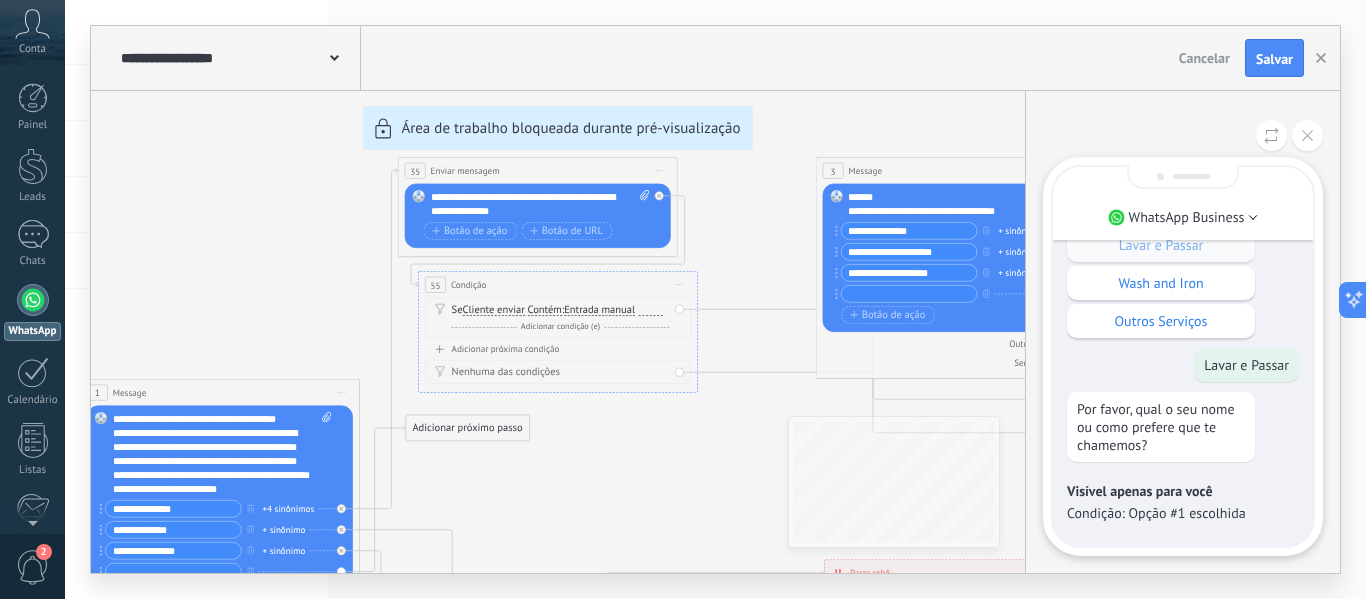 click on "Visível apenas para você Condição: Opção #1 escolhida" at bounding box center (1183, 502) 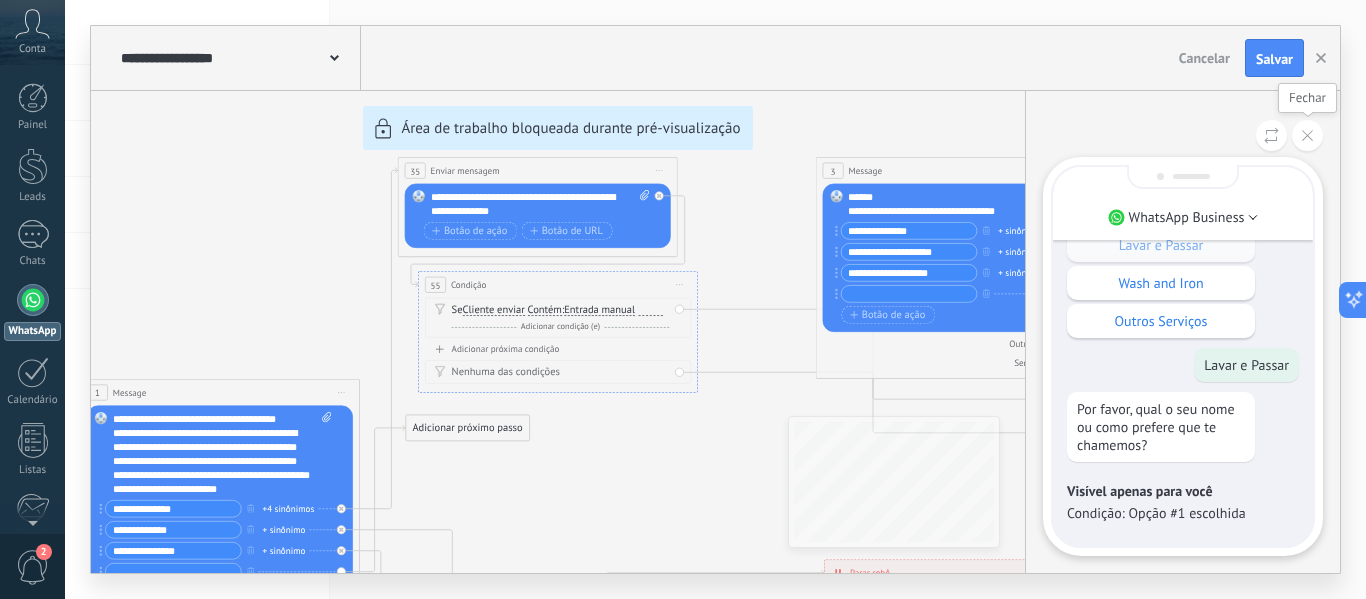 click at bounding box center (1307, 135) 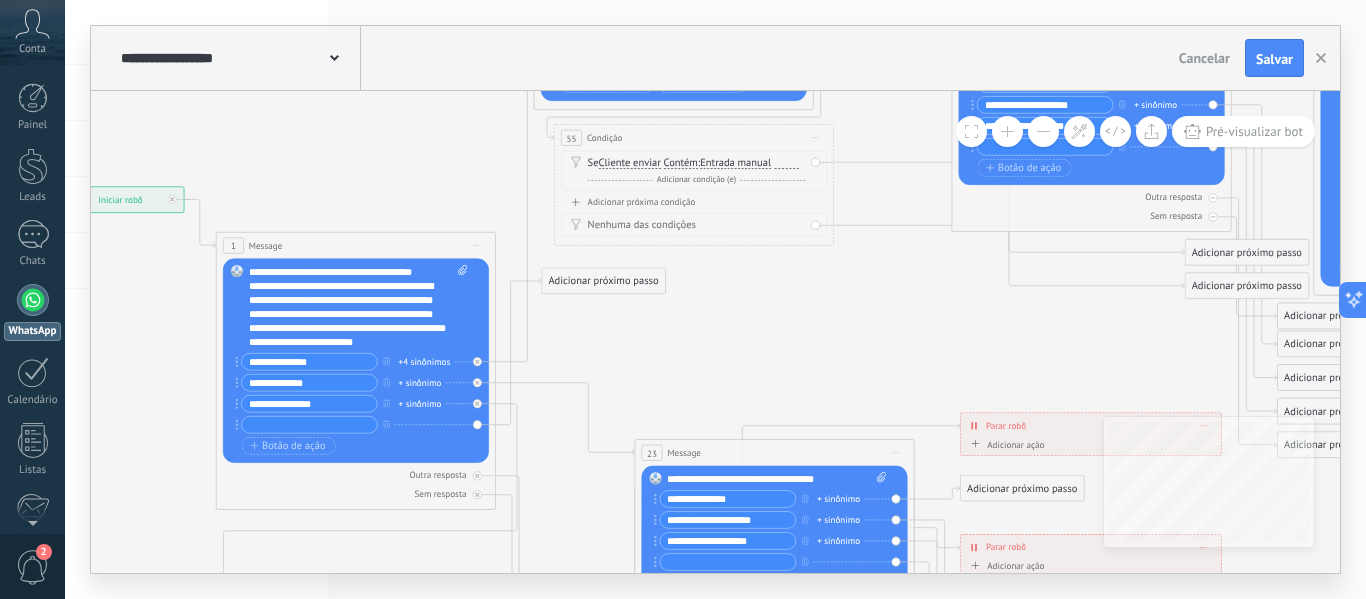 drag, startPoint x: 655, startPoint y: 480, endPoint x: 794, endPoint y: 328, distance: 205.9733 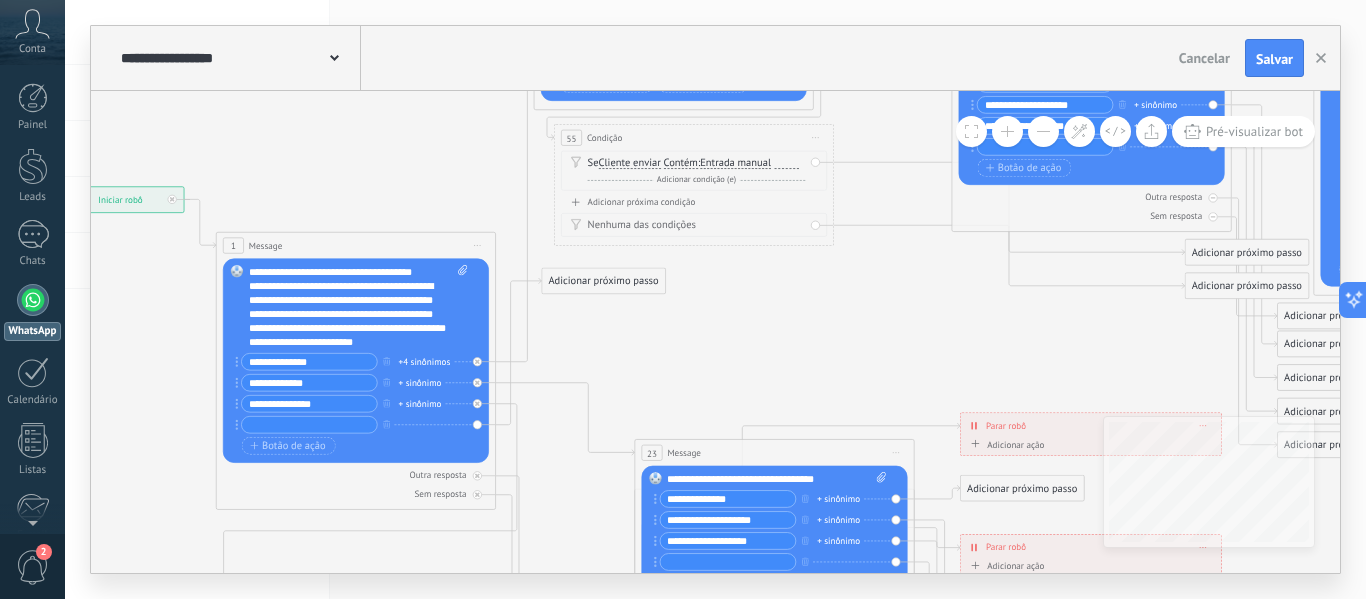 click 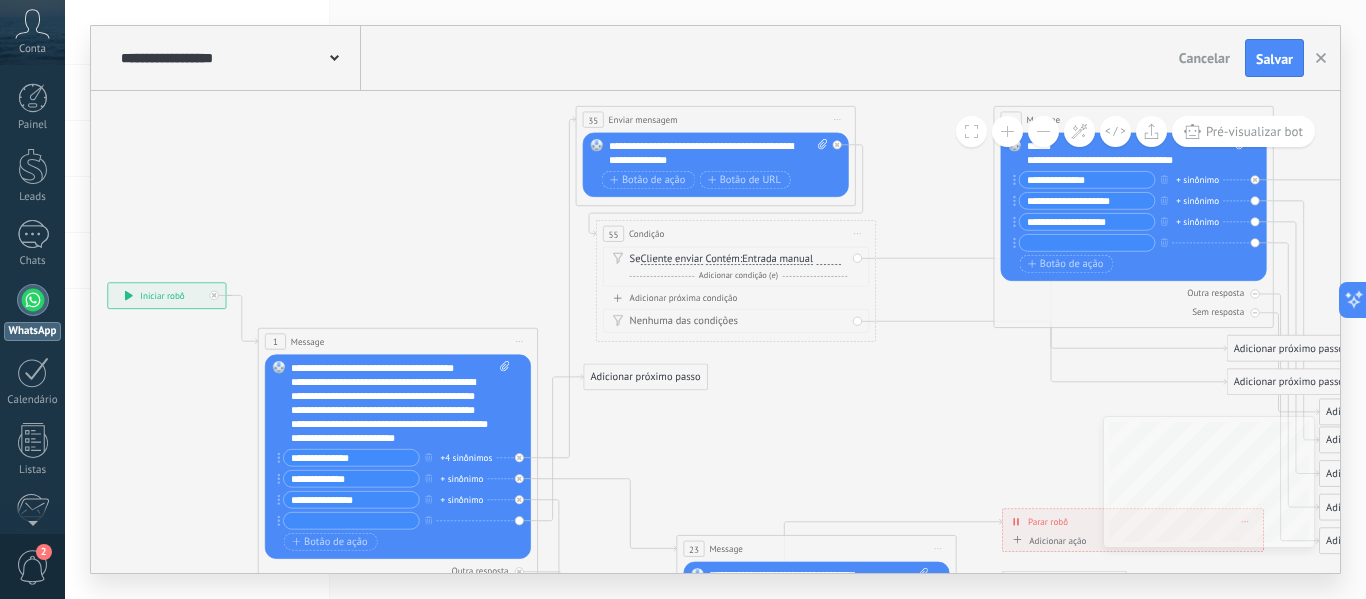 drag, startPoint x: 910, startPoint y: 352, endPoint x: 949, endPoint y: 453, distance: 108.26819 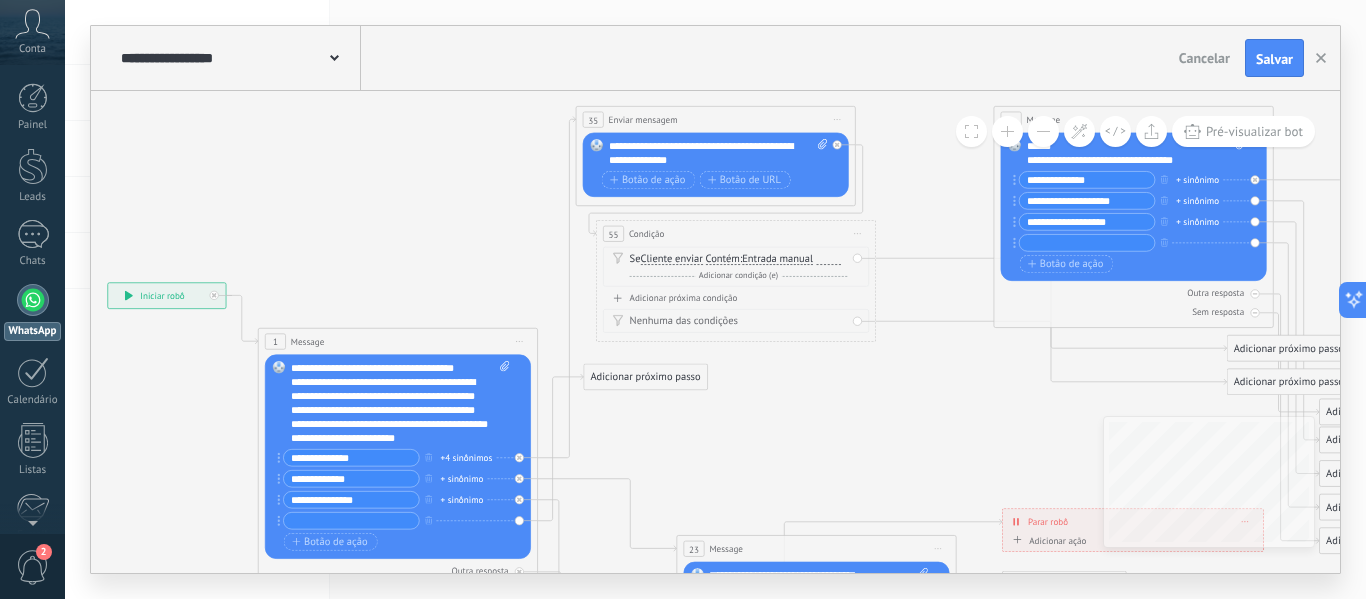 click 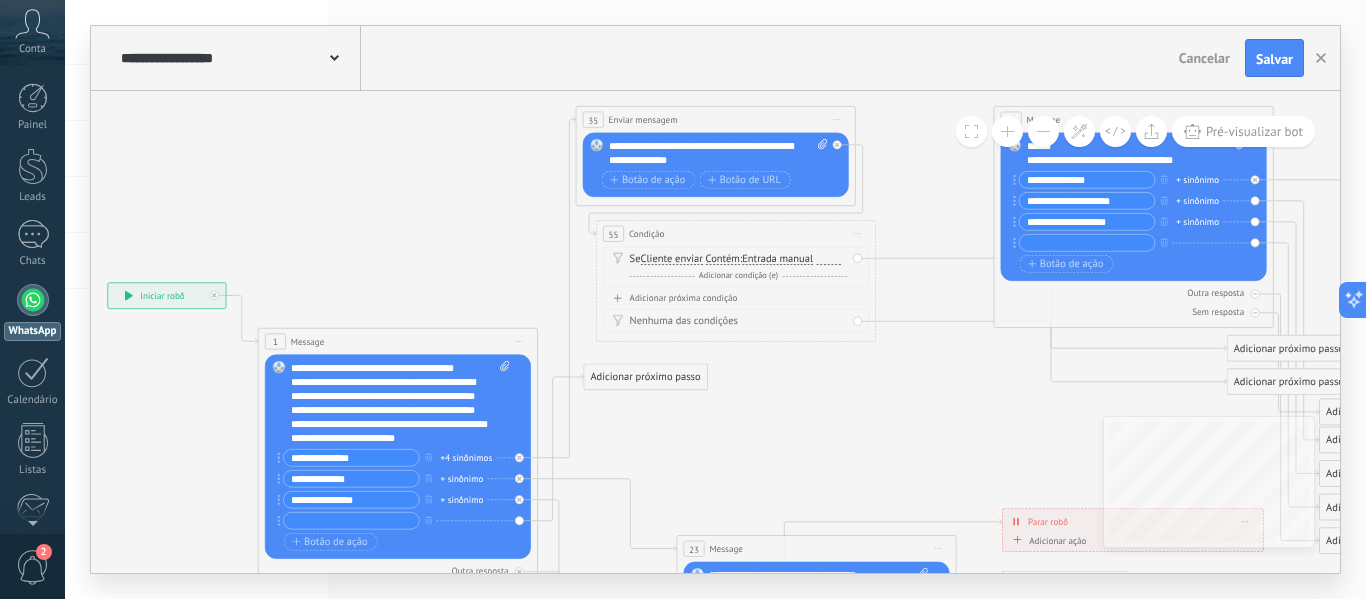 click on "**********" at bounding box center (400, 403) 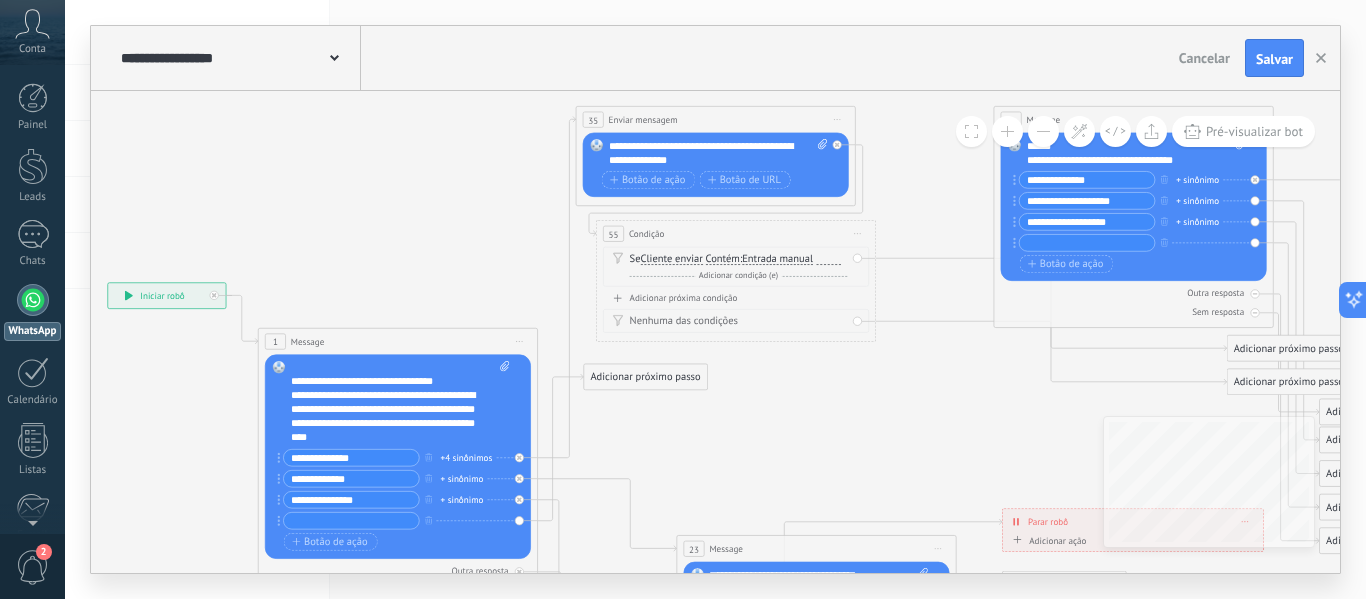 scroll, scrollTop: 160, scrollLeft: 0, axis: vertical 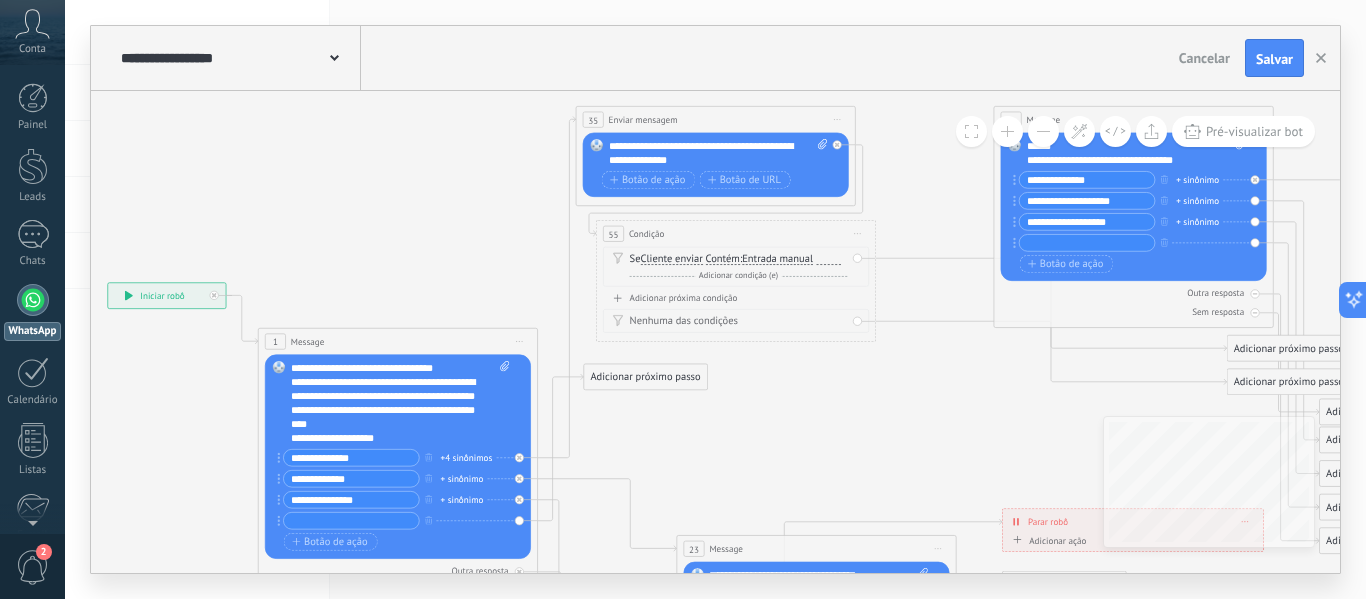click 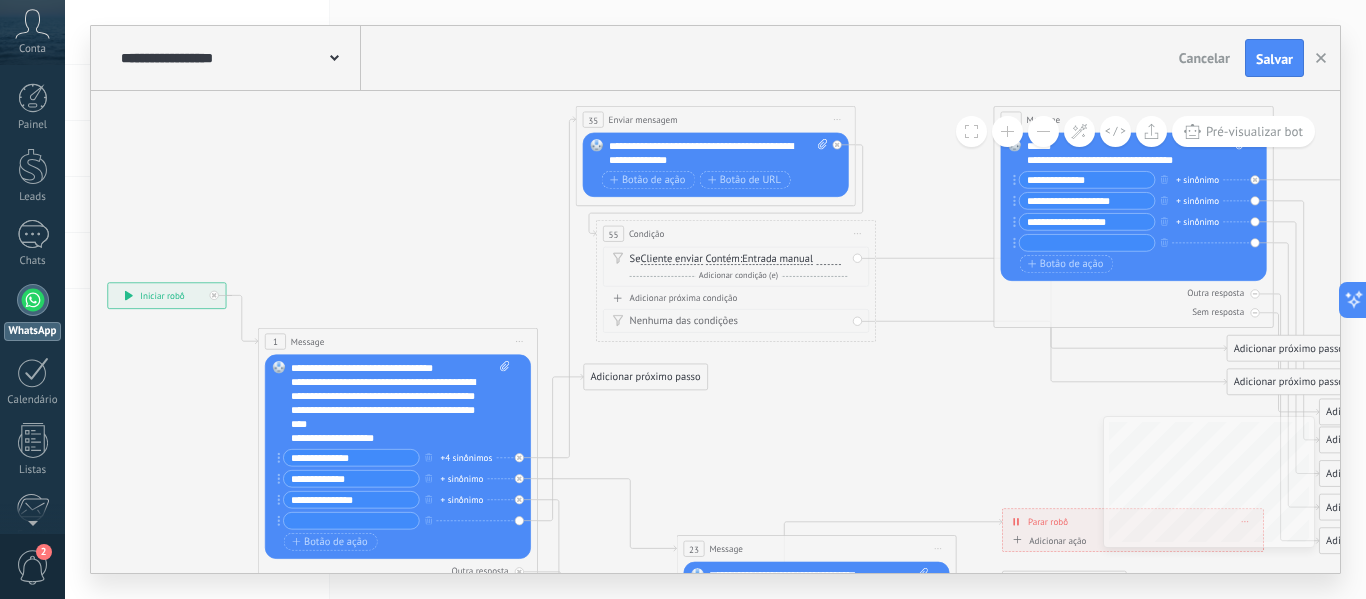 click 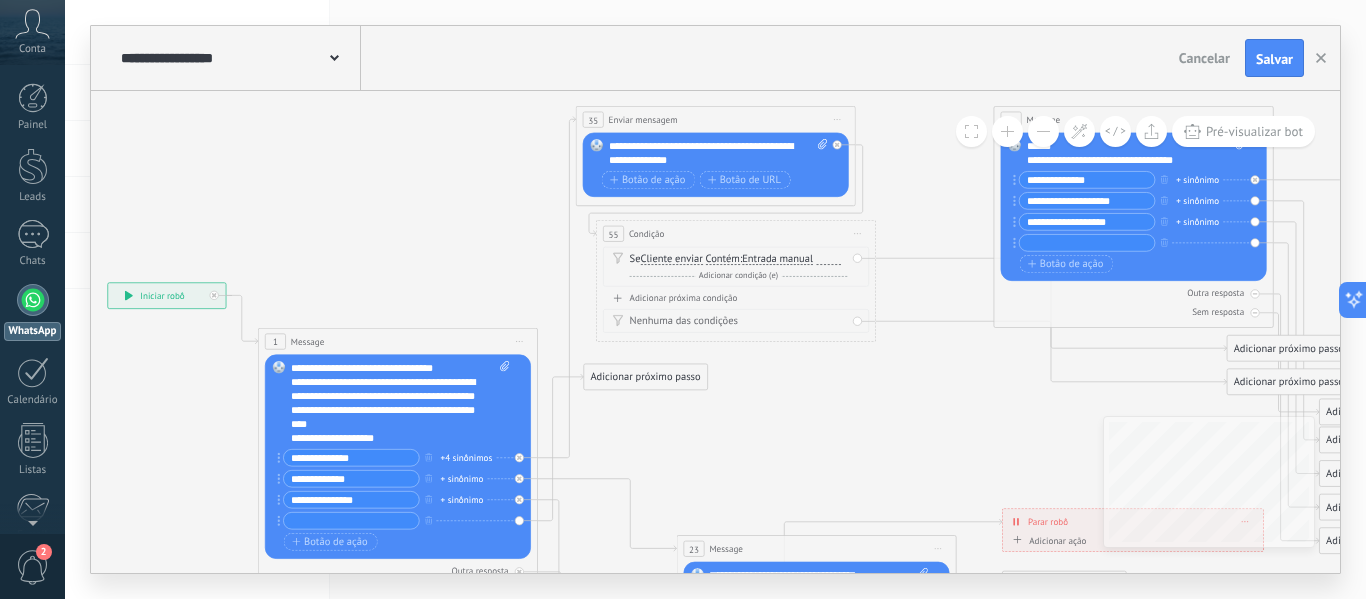 click on "**********" at bounding box center [400, 403] 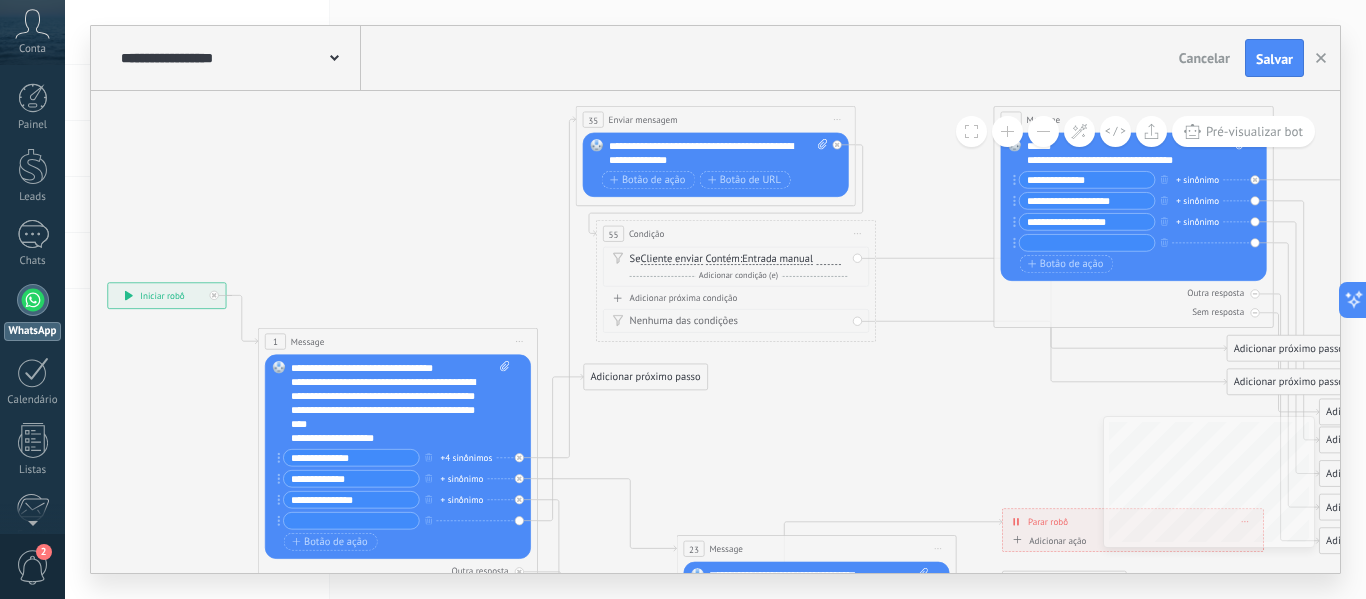 click on "**********" at bounding box center [400, 403] 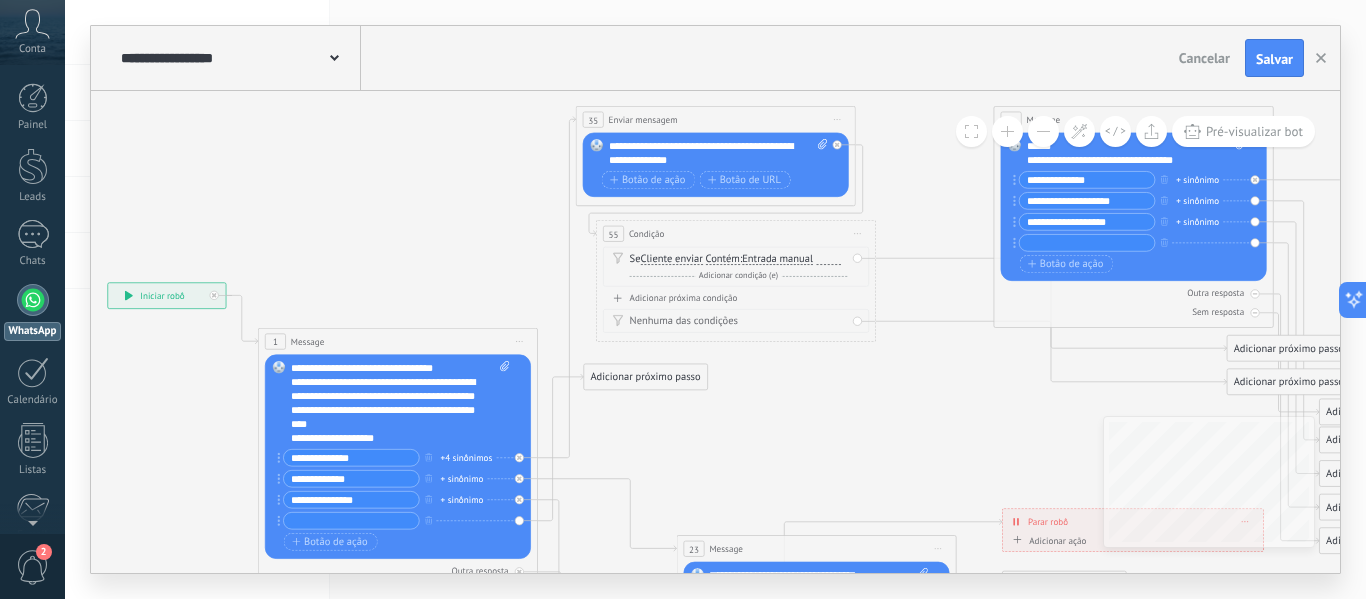 scroll, scrollTop: 0, scrollLeft: 0, axis: both 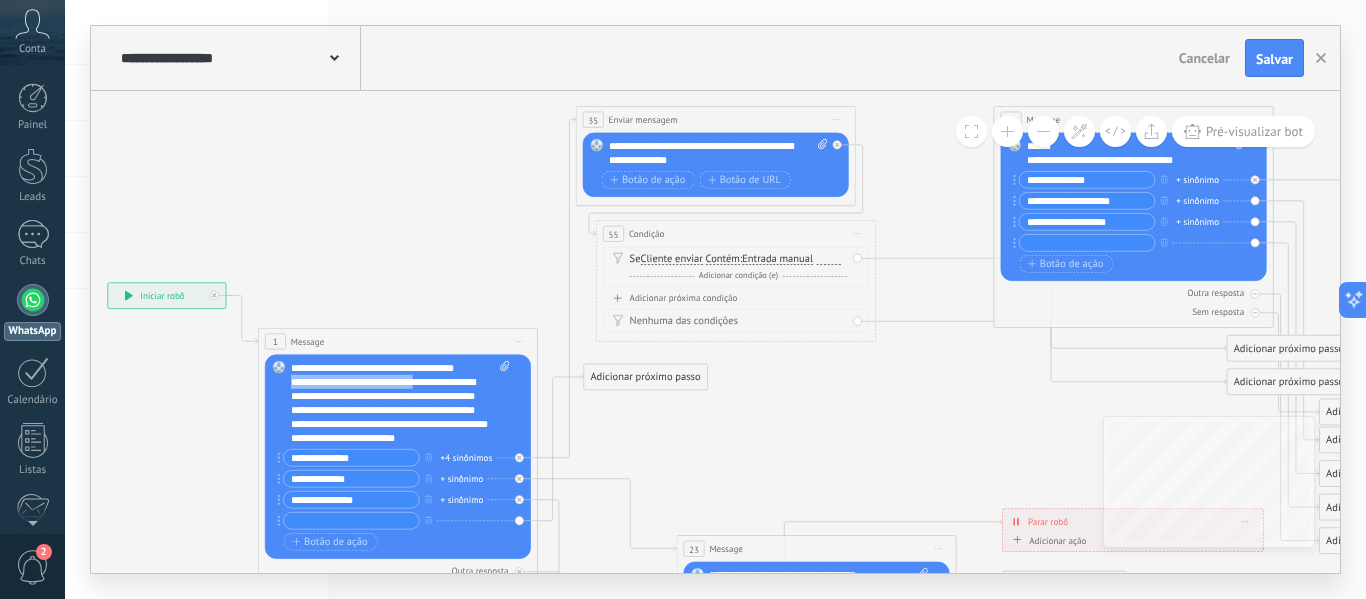 drag, startPoint x: 425, startPoint y: 378, endPoint x: 290, endPoint y: 388, distance: 135.36986 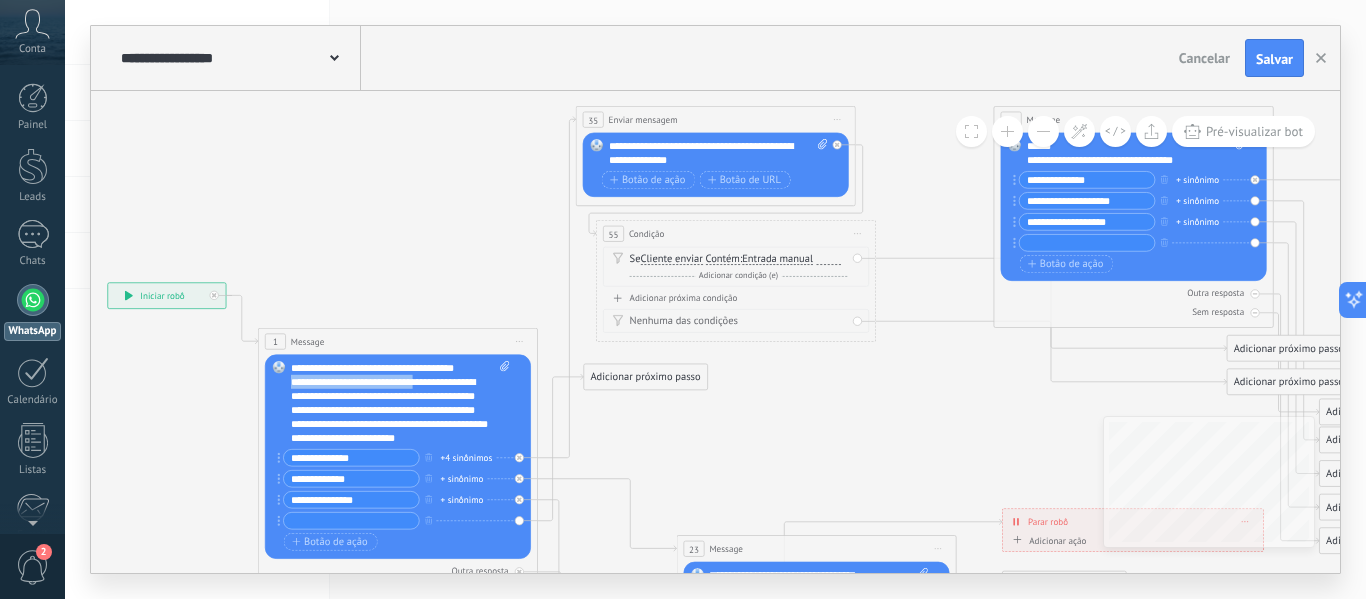 click on "**********" at bounding box center (400, 403) 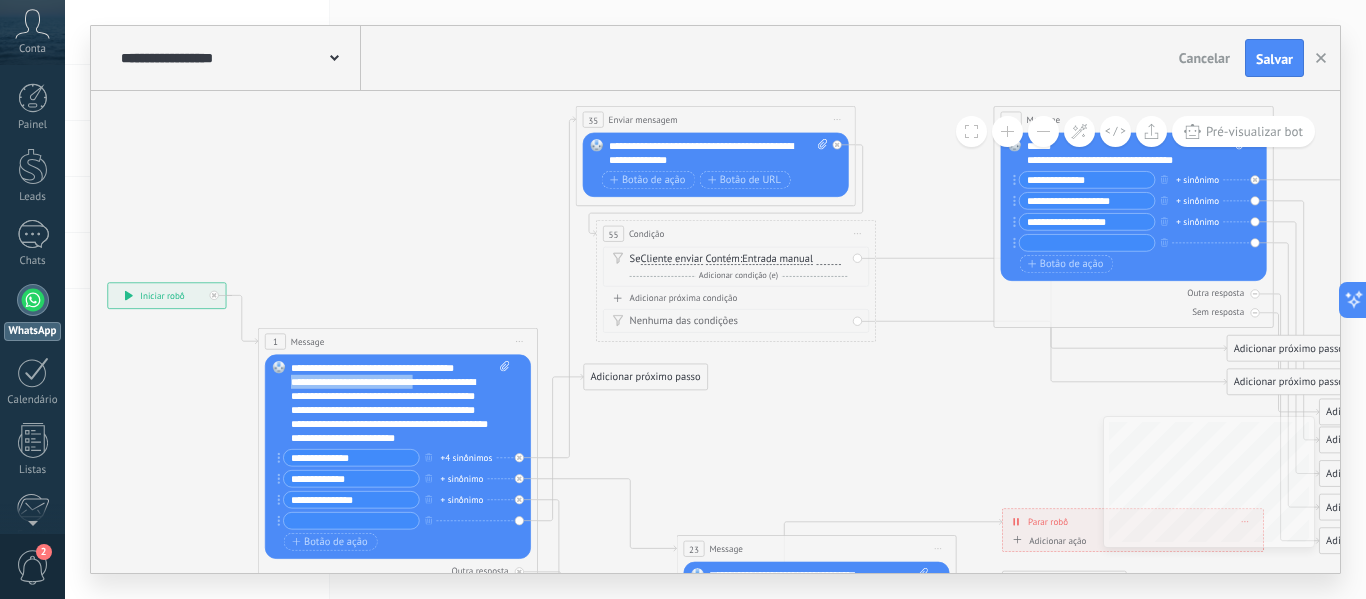 type 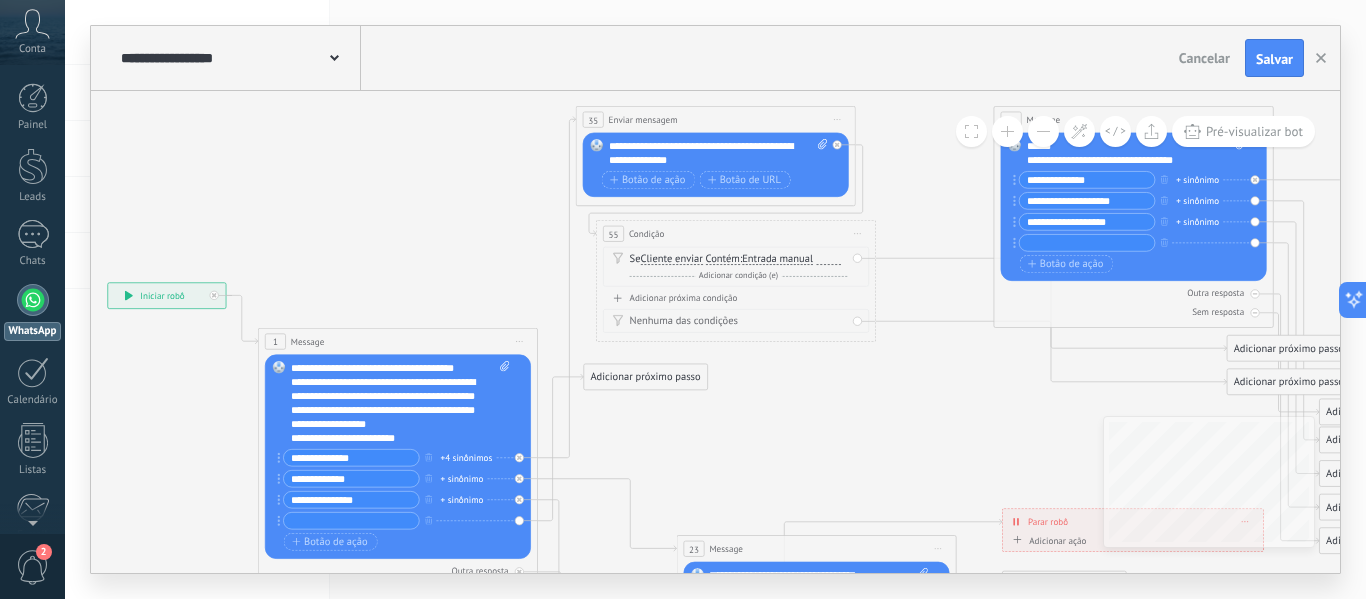 click on "**********" at bounding box center [400, 403] 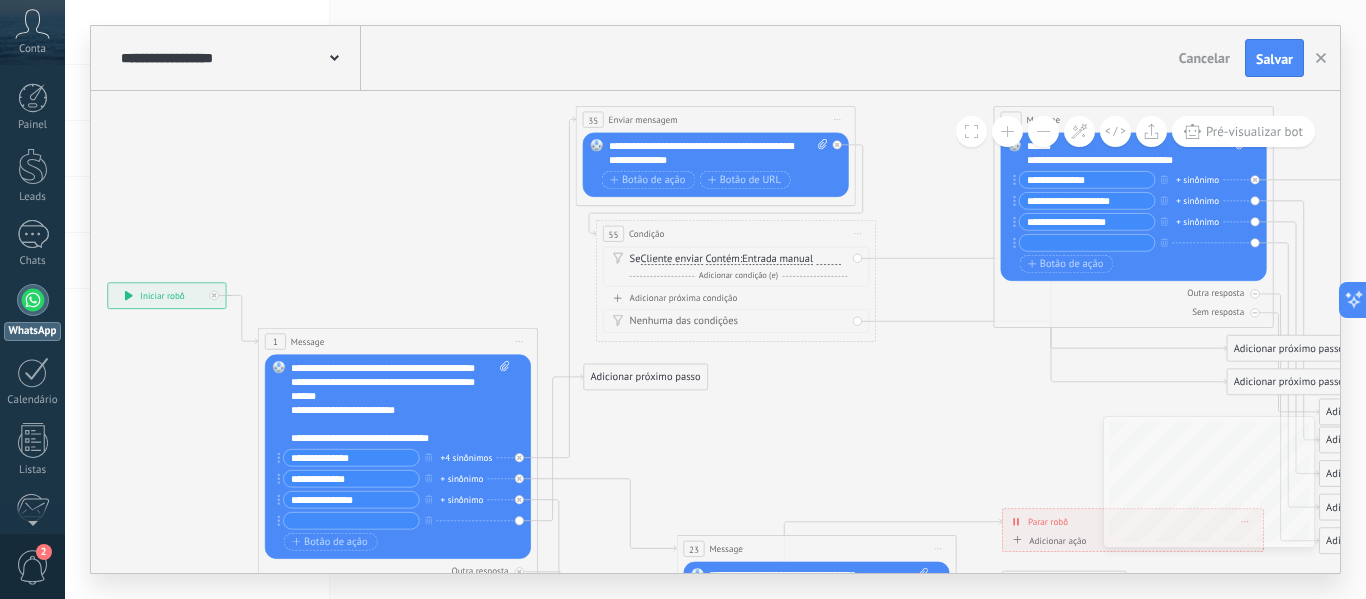 scroll, scrollTop: 0, scrollLeft: 0, axis: both 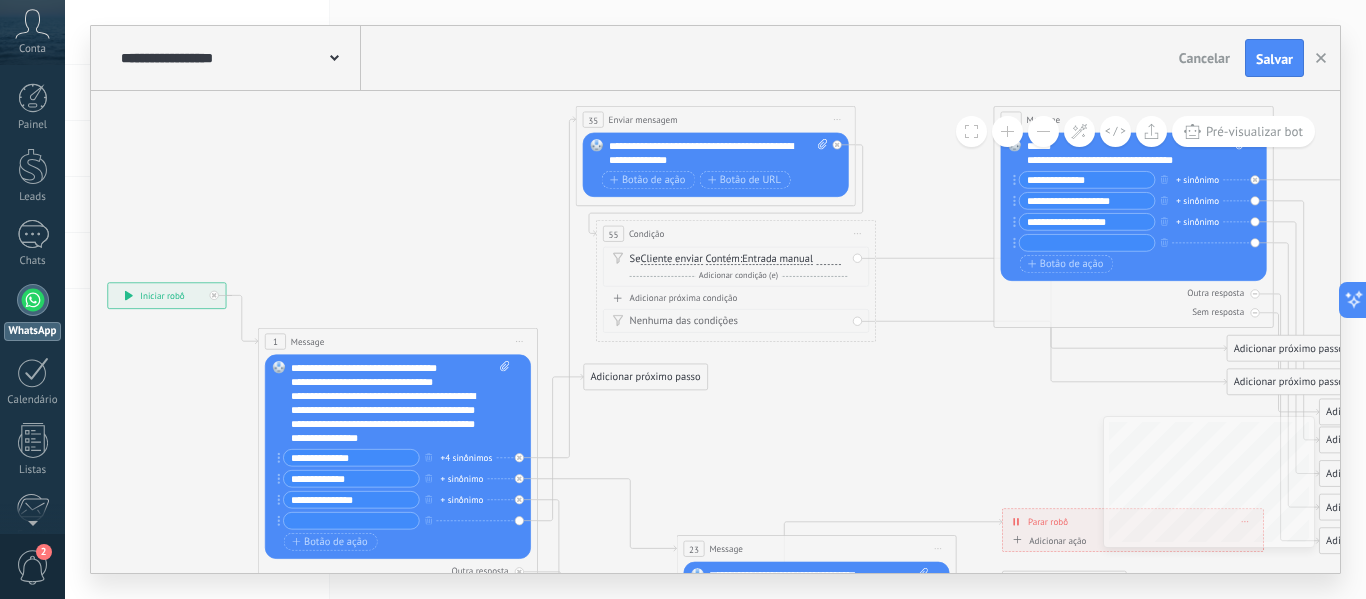 click on "**********" at bounding box center [400, 403] 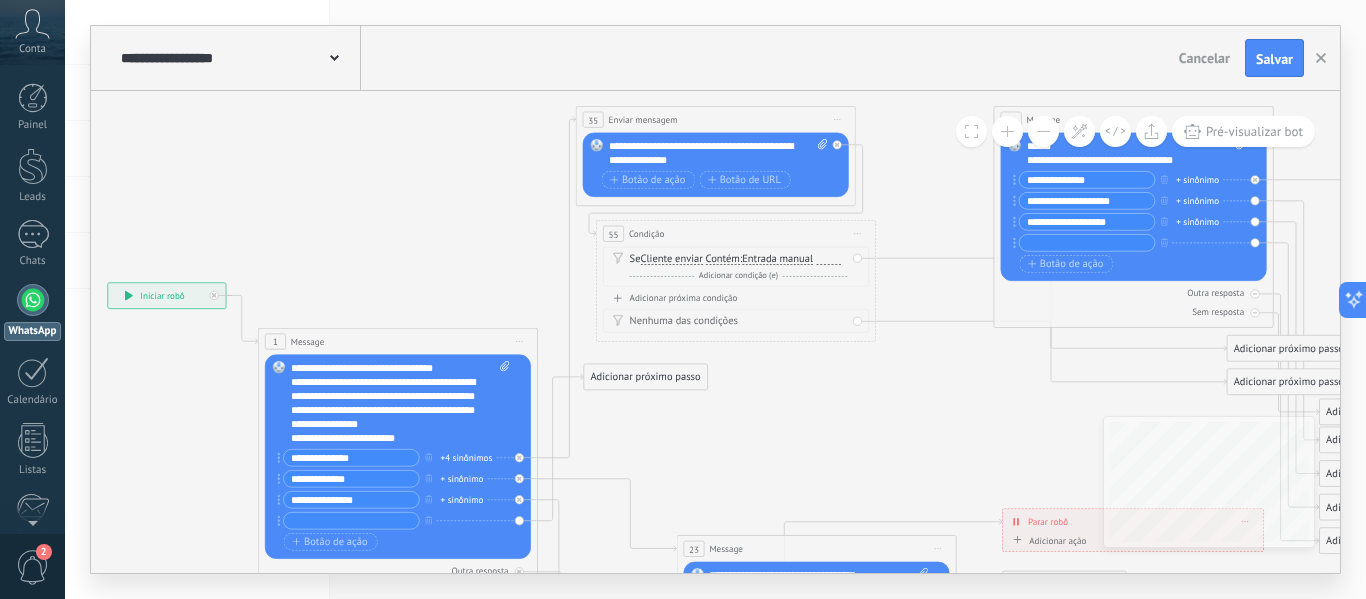 scroll, scrollTop: 0, scrollLeft: 0, axis: both 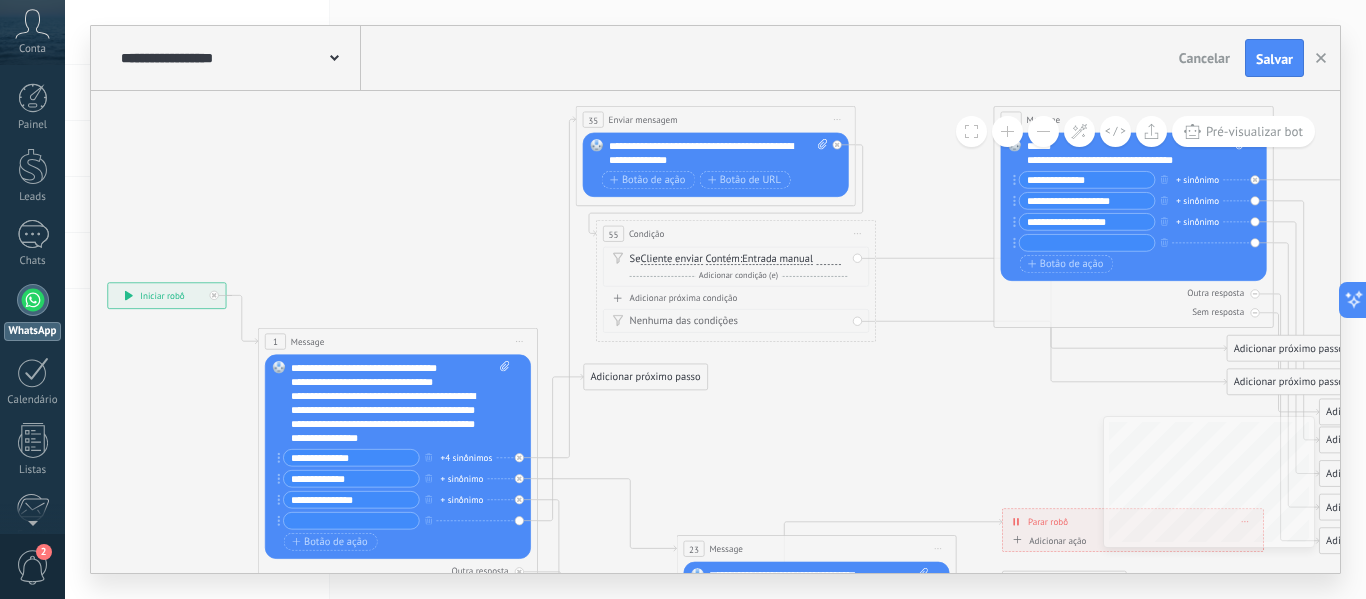 click 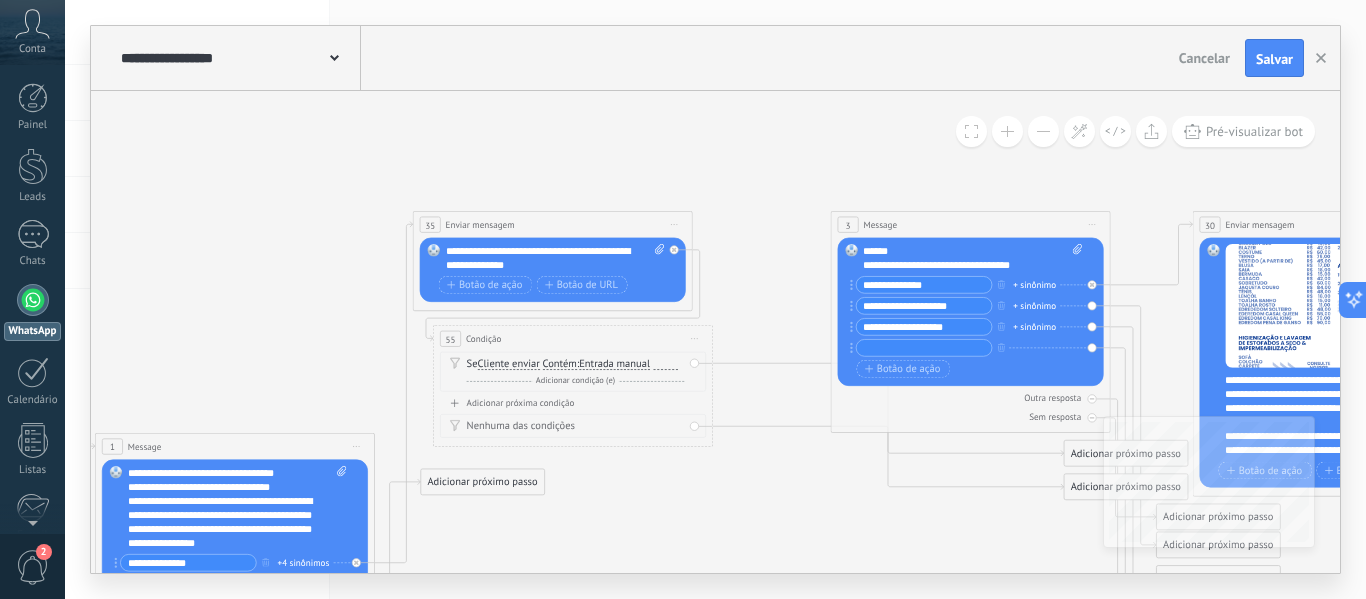 drag, startPoint x: 938, startPoint y: 376, endPoint x: 775, endPoint y: 481, distance: 193.89172 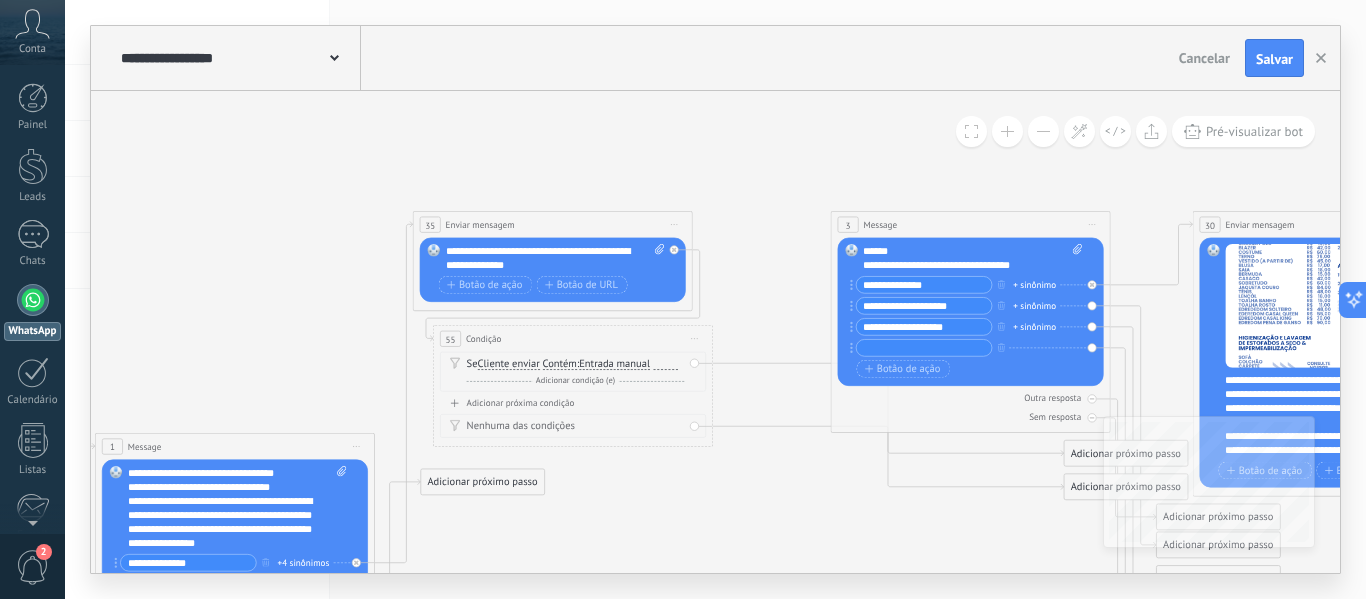 click 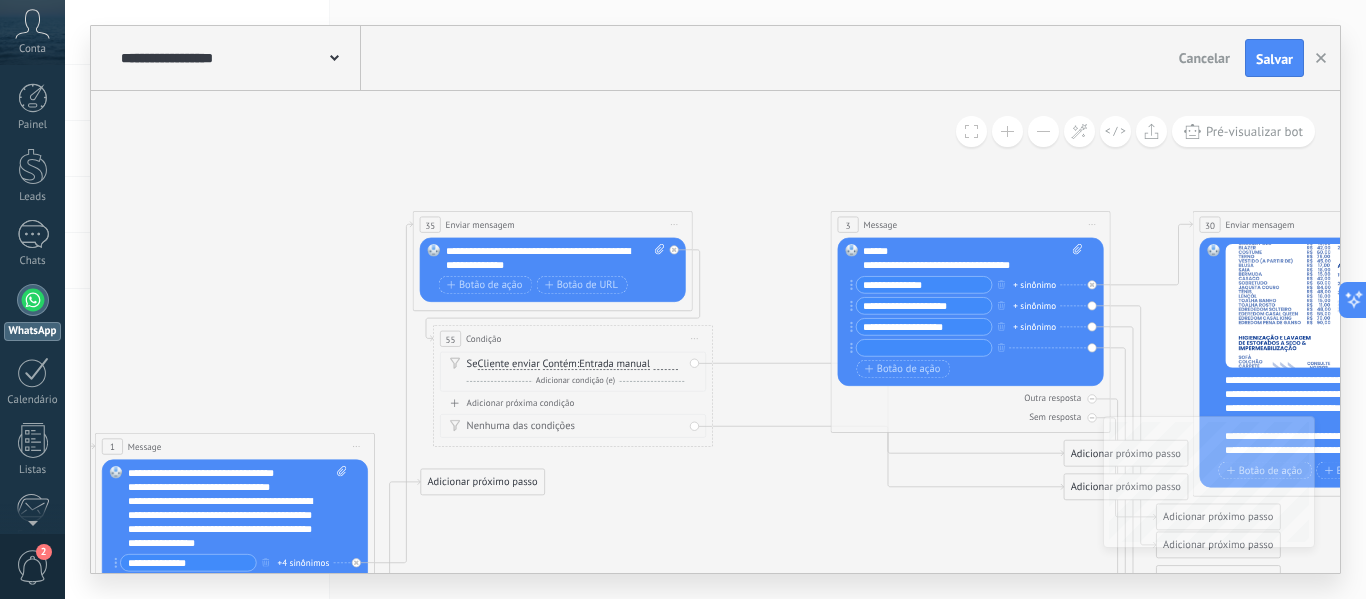 scroll, scrollTop: 0, scrollLeft: 0, axis: both 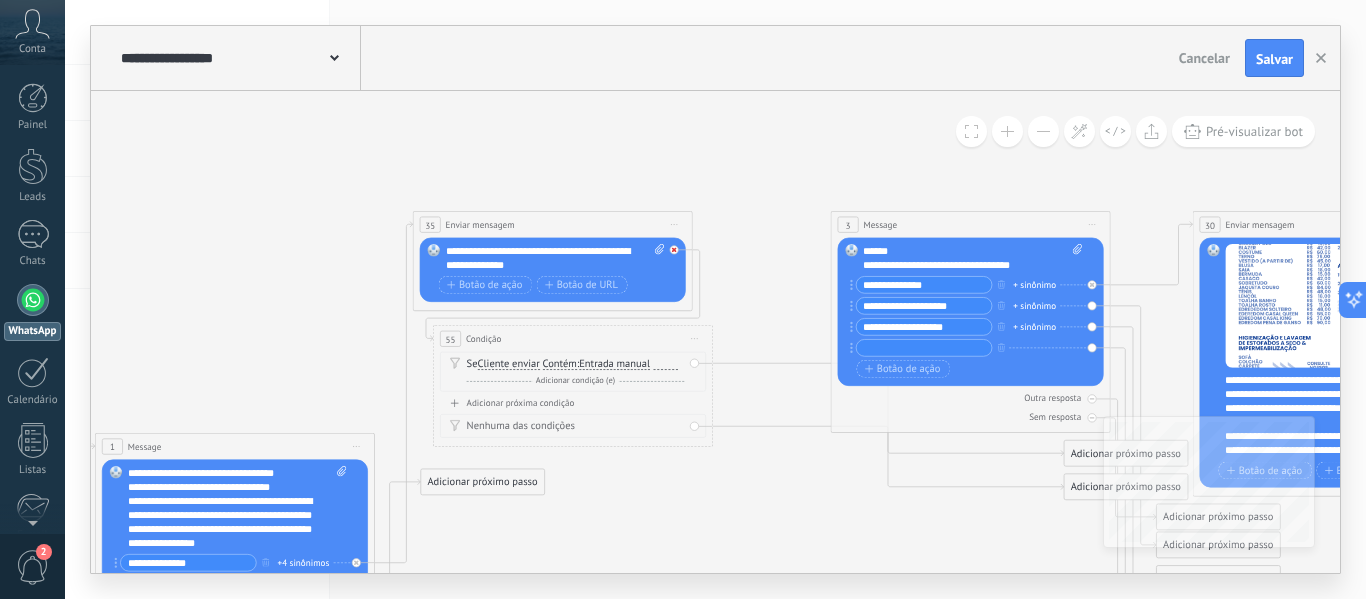 click at bounding box center (674, 249) 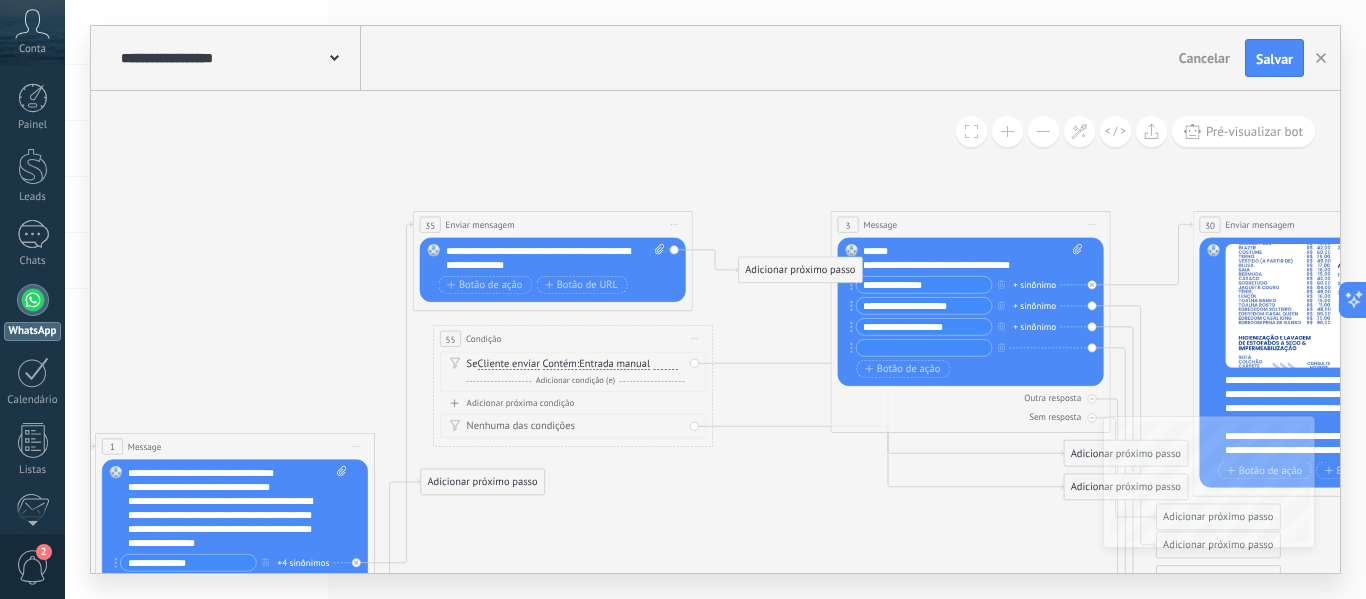 click on "Iniciar pré-visualização aqui
[GEOGRAPHIC_DATA]
Duplicar
Excluir" at bounding box center (695, 339) 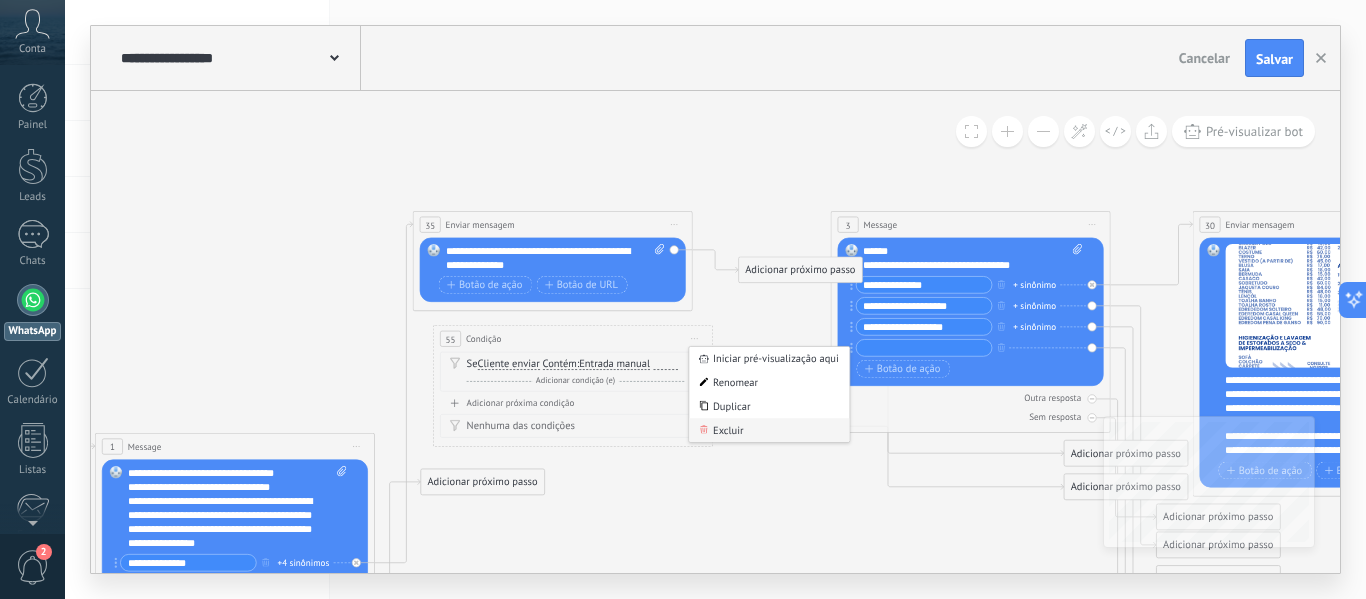click on "Excluir" at bounding box center [769, 430] 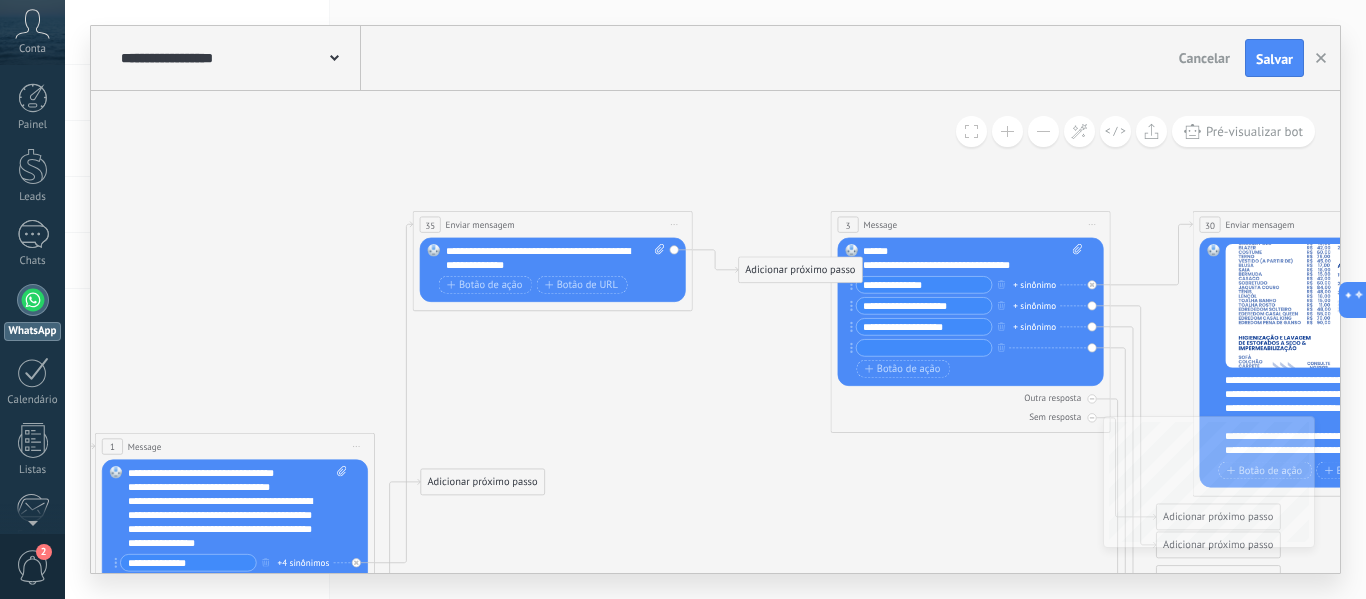 click on "Adicionar próximo passo" at bounding box center [800, 270] 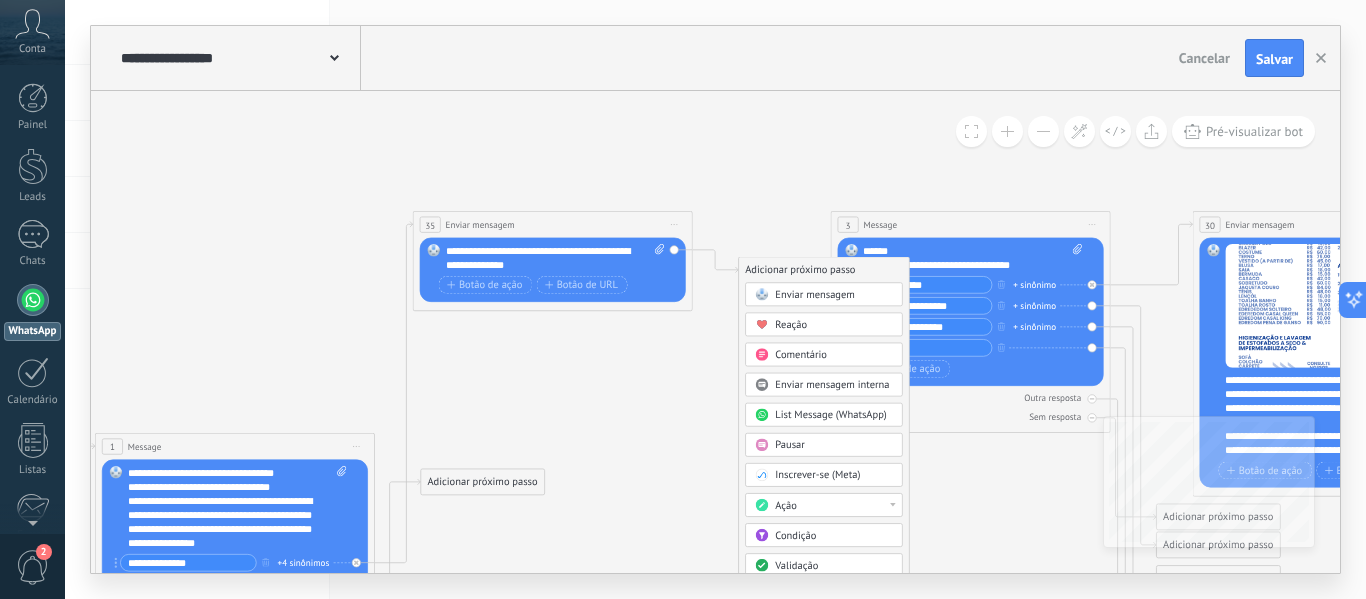 click on "Comentário" at bounding box center (801, 354) 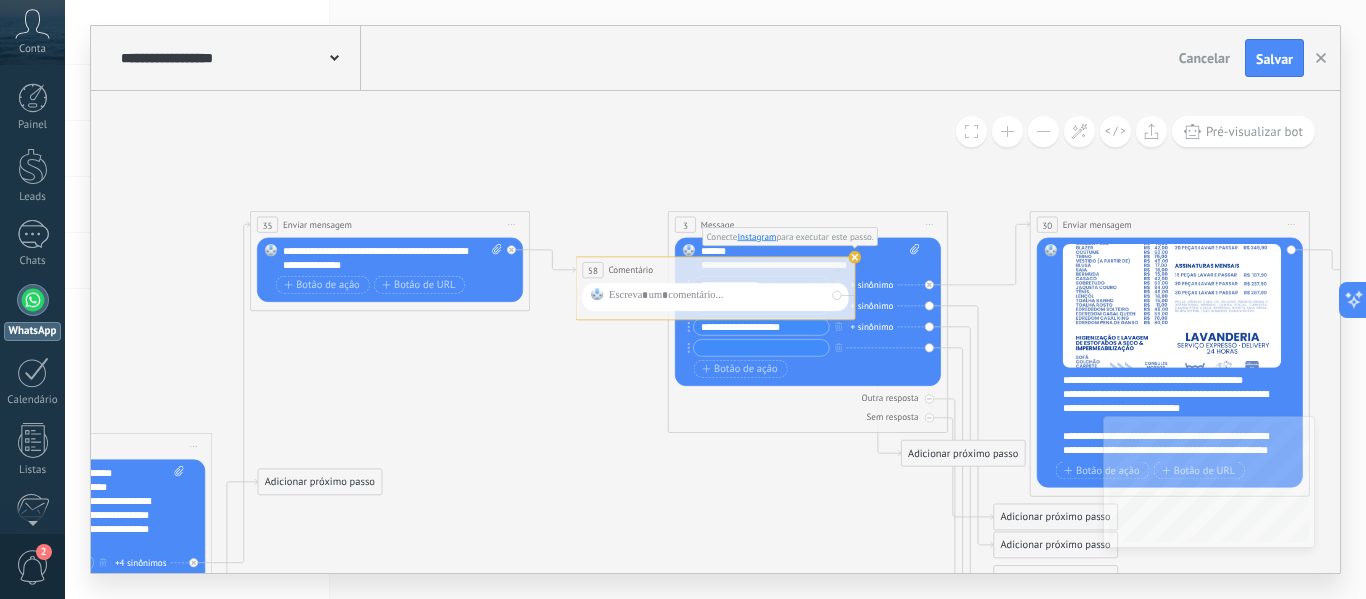 click 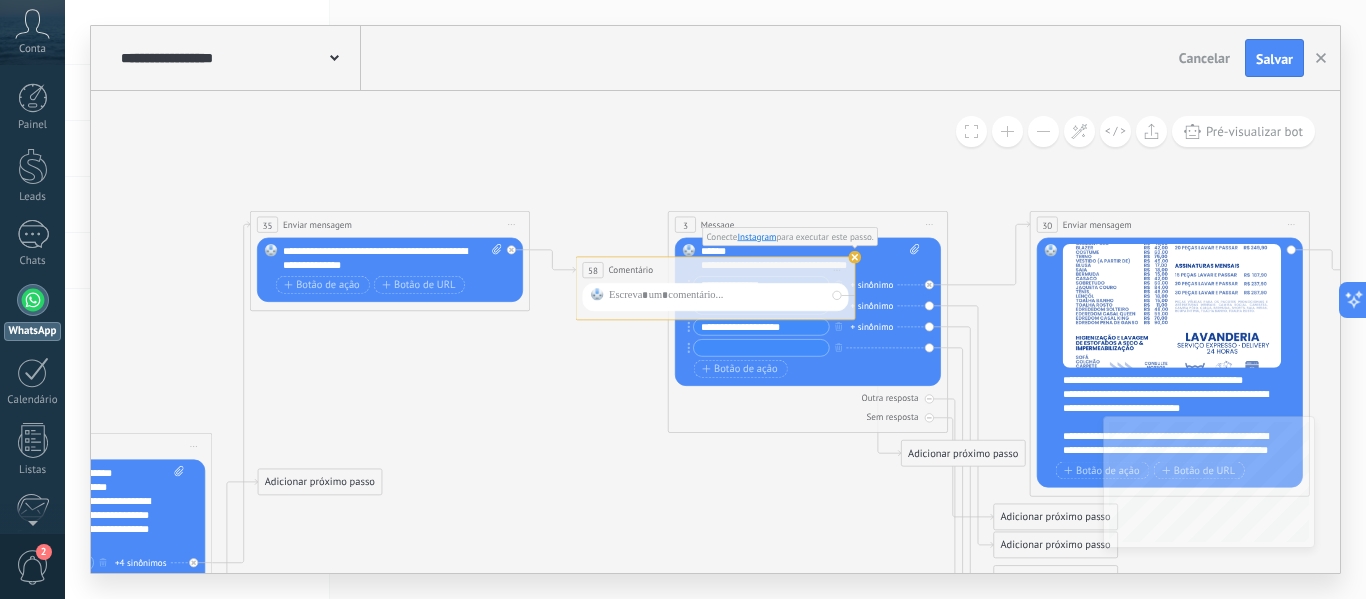 click 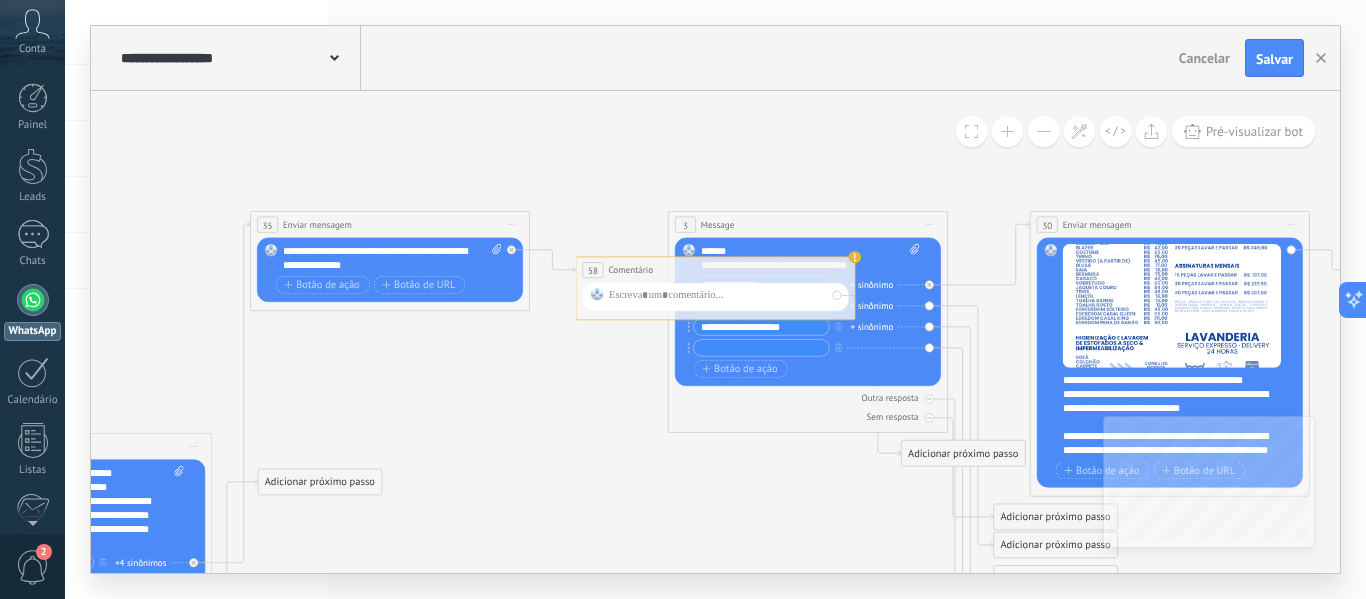 click on "Iniciar pré-visualização aqui
[GEOGRAPHIC_DATA]
Duplicar
Excluir" at bounding box center [837, 270] 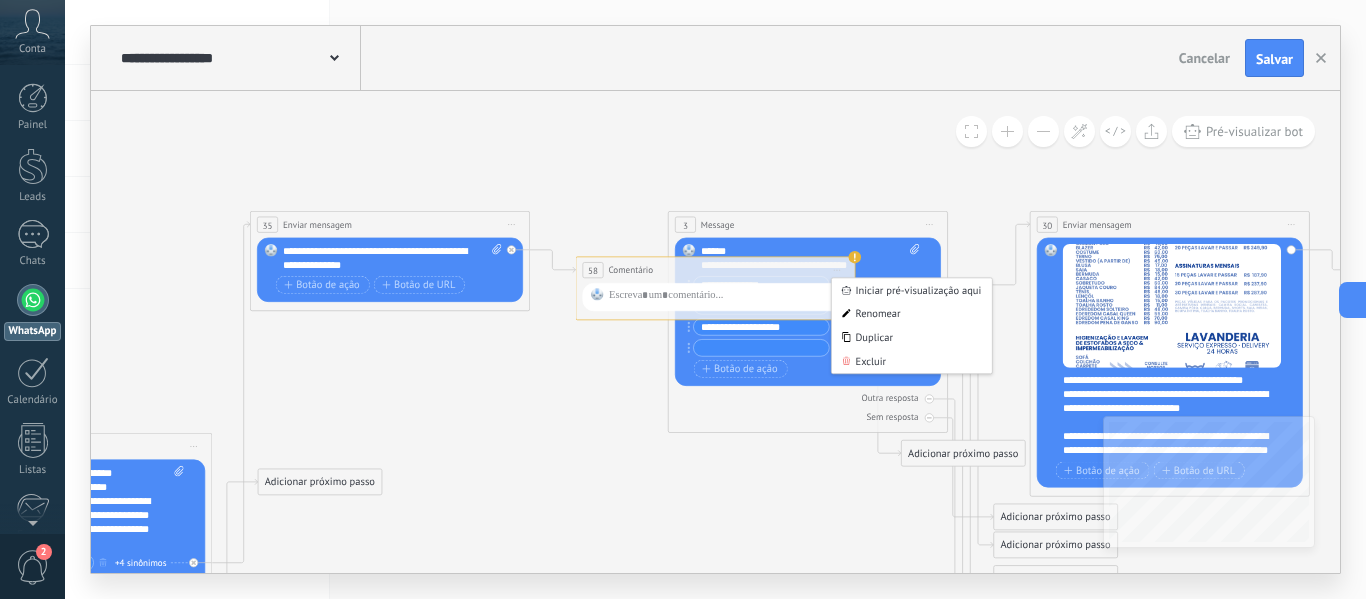 click on "Excluir" at bounding box center [912, 362] 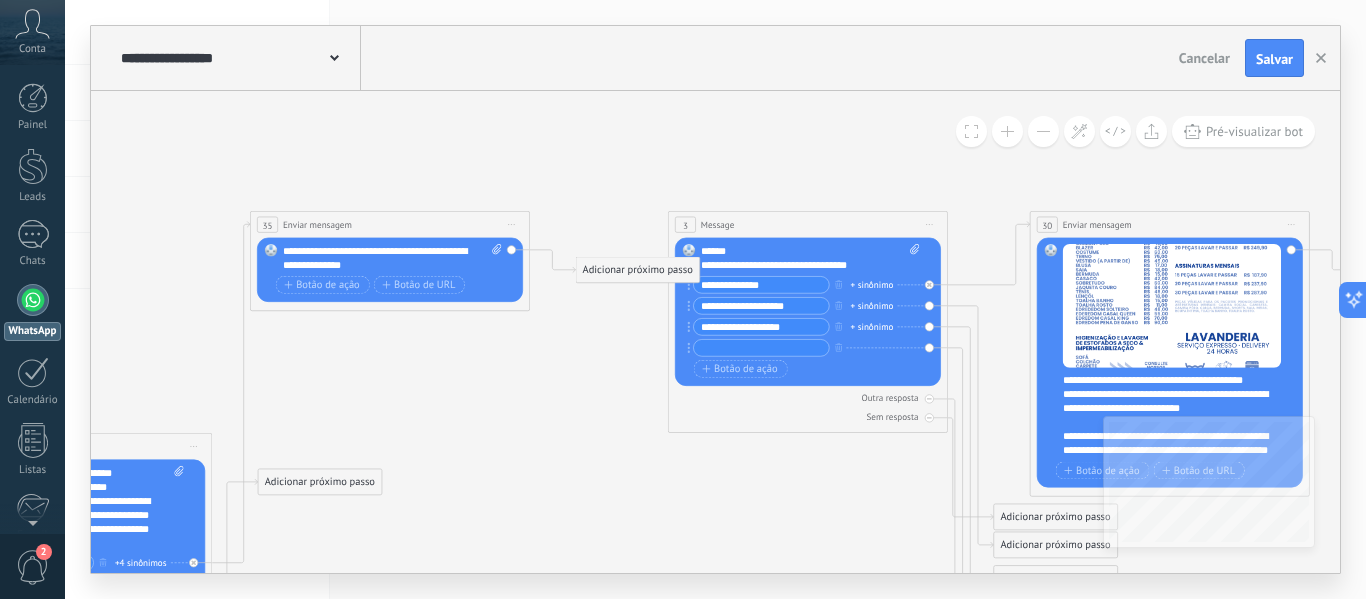 click on "Adicionar próximo passo" at bounding box center [637, 270] 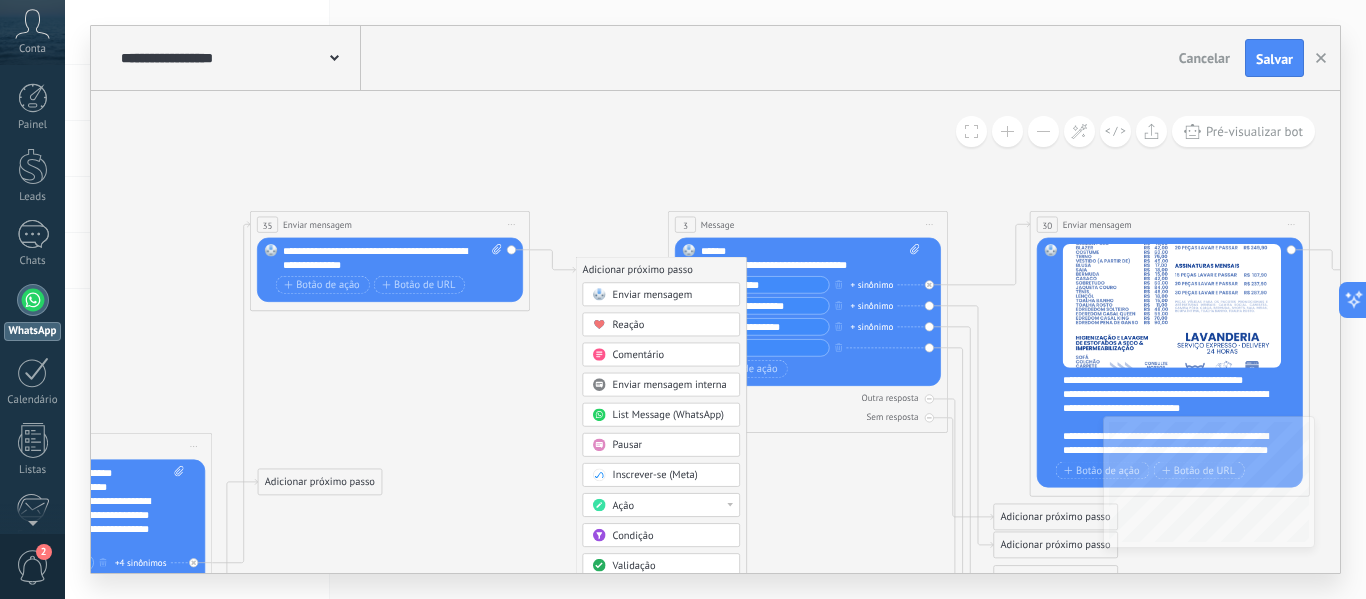 click at bounding box center [730, 505] 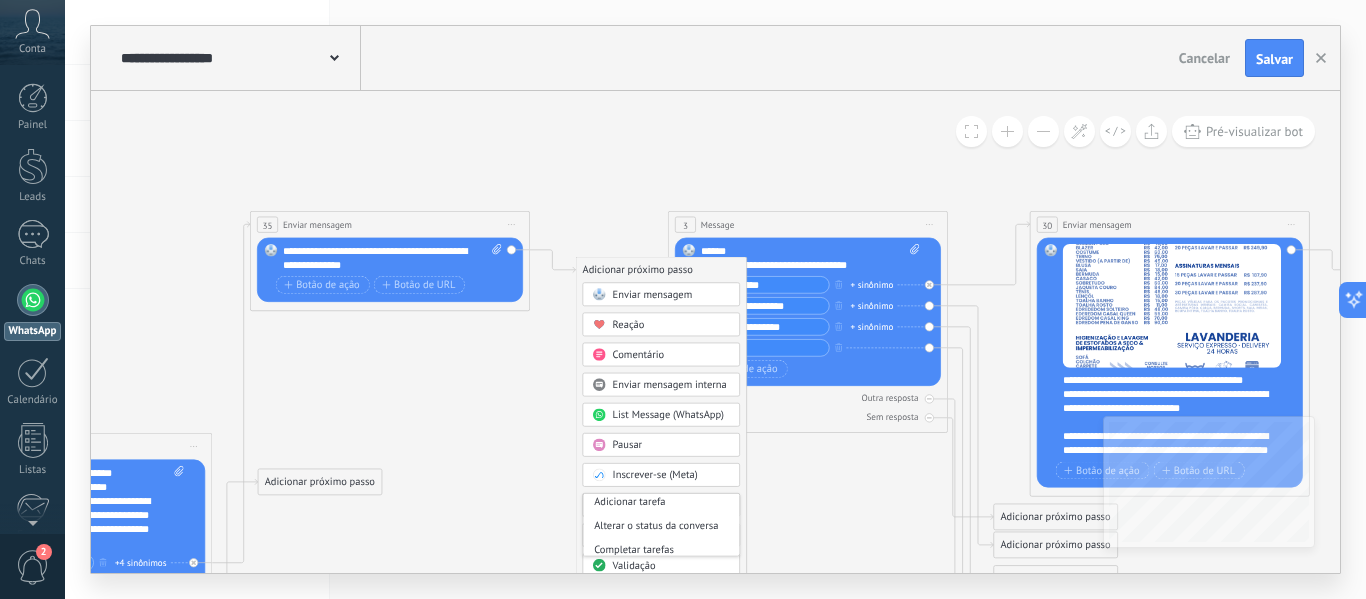 scroll, scrollTop: 16, scrollLeft: 0, axis: vertical 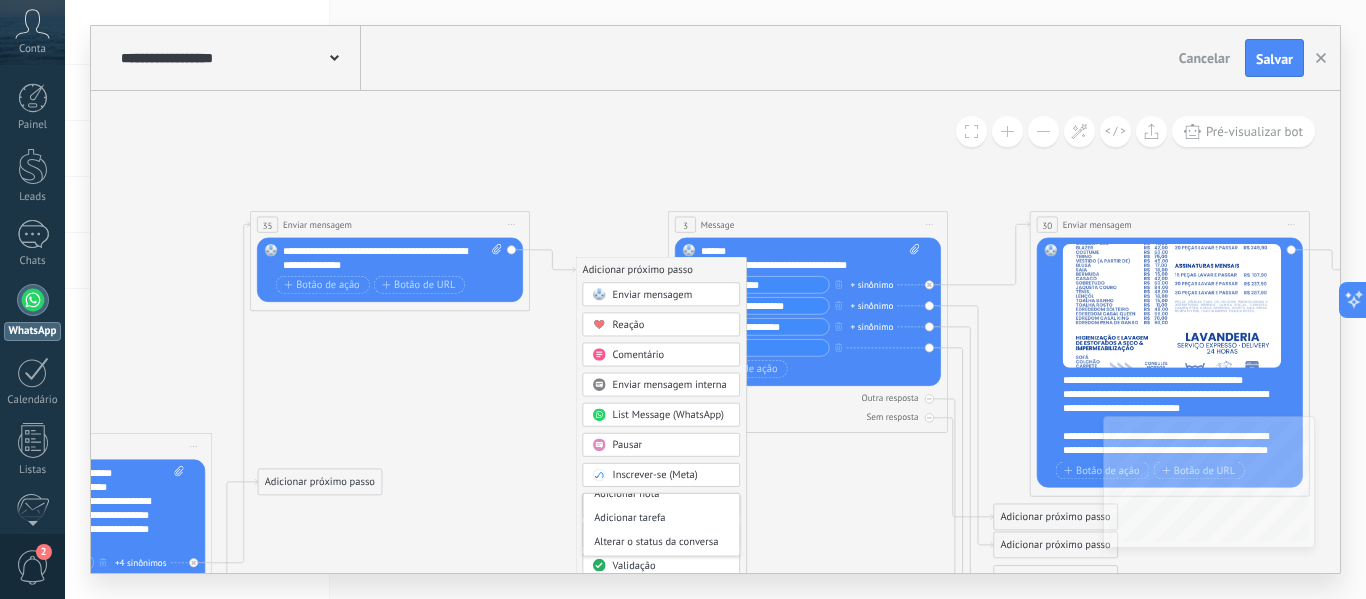 click on "Adicionar nota" at bounding box center [661, 495] 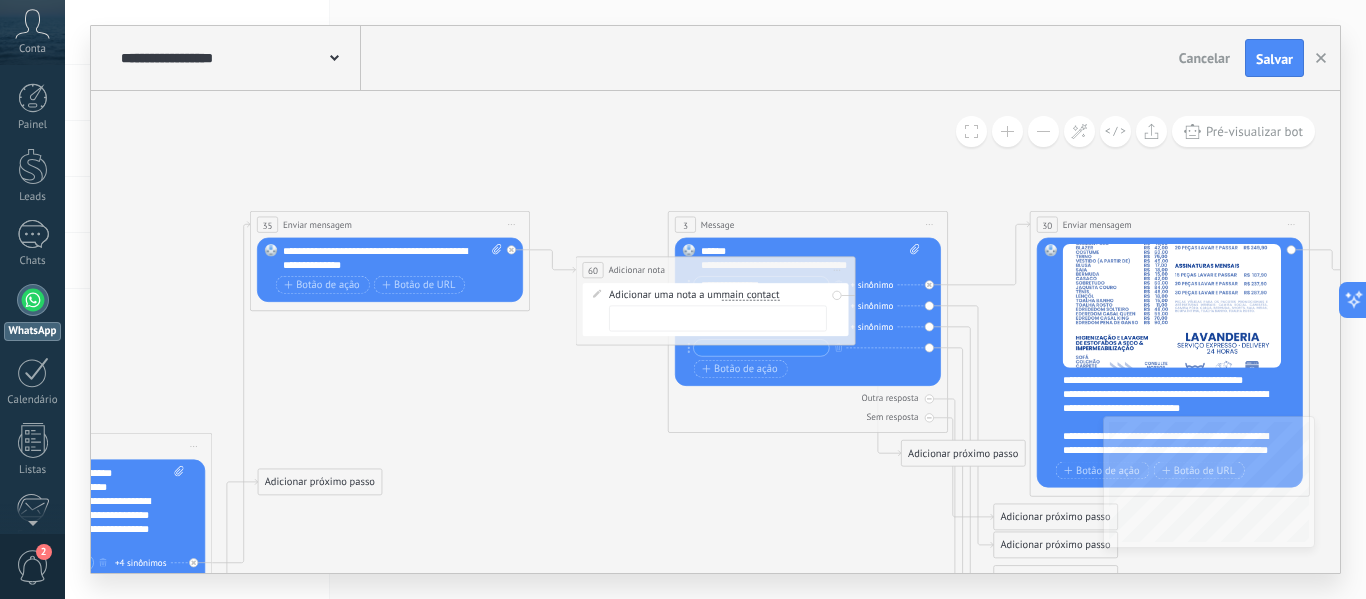 click on "main contact" at bounding box center [751, 294] 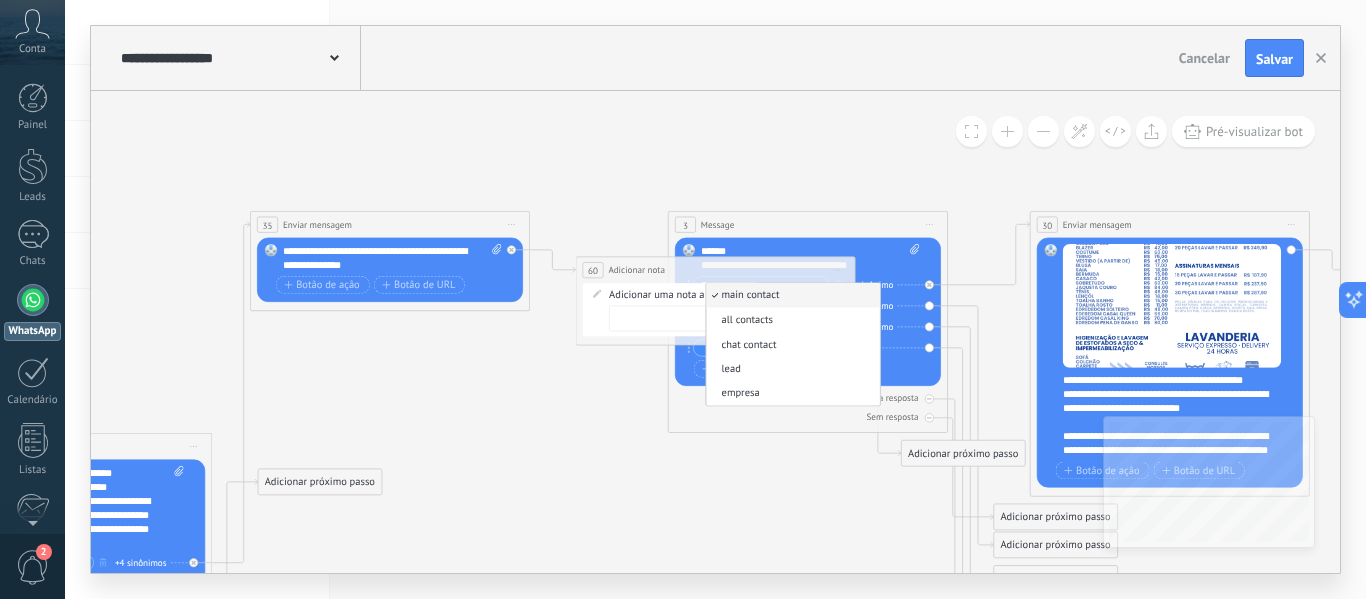 click 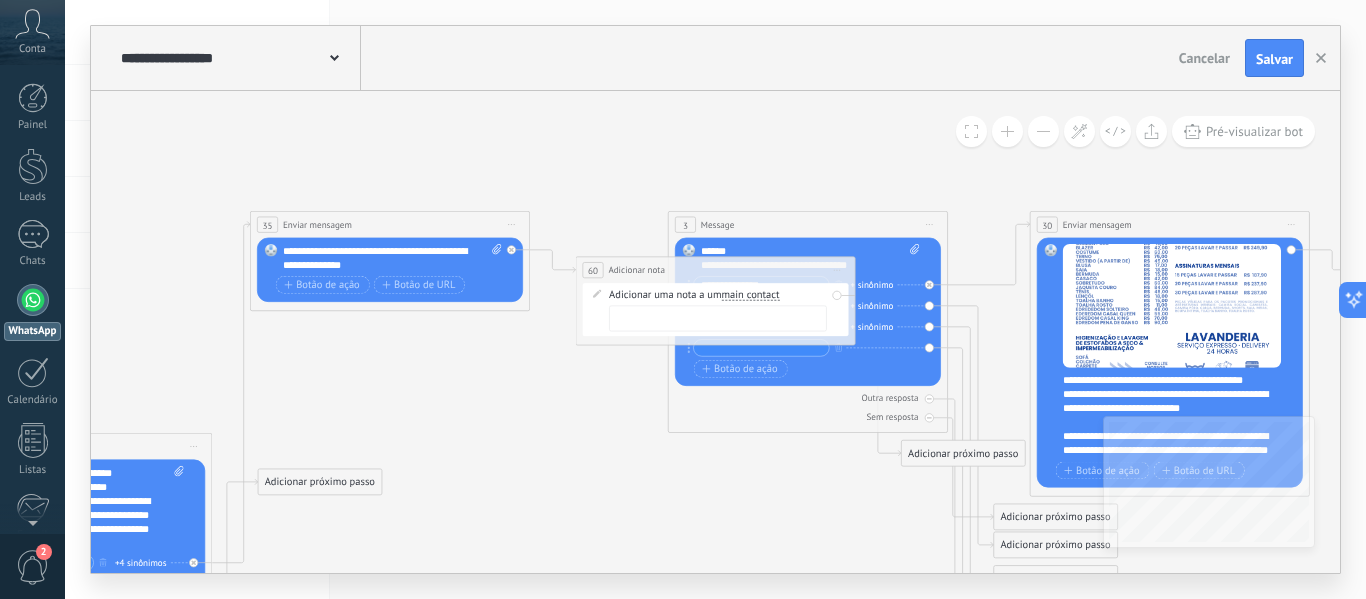 click on "Iniciar pré-visualização aqui
[GEOGRAPHIC_DATA]
Duplicar
Excluir" at bounding box center [837, 270] 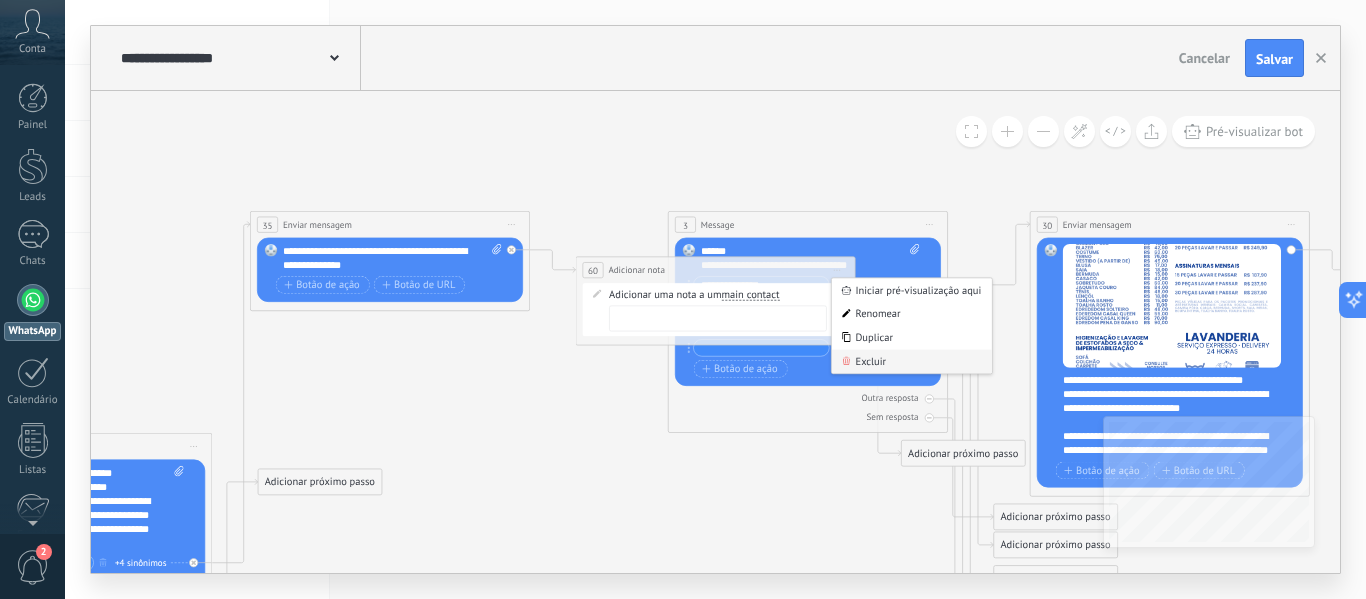 click on "Excluir" at bounding box center (912, 362) 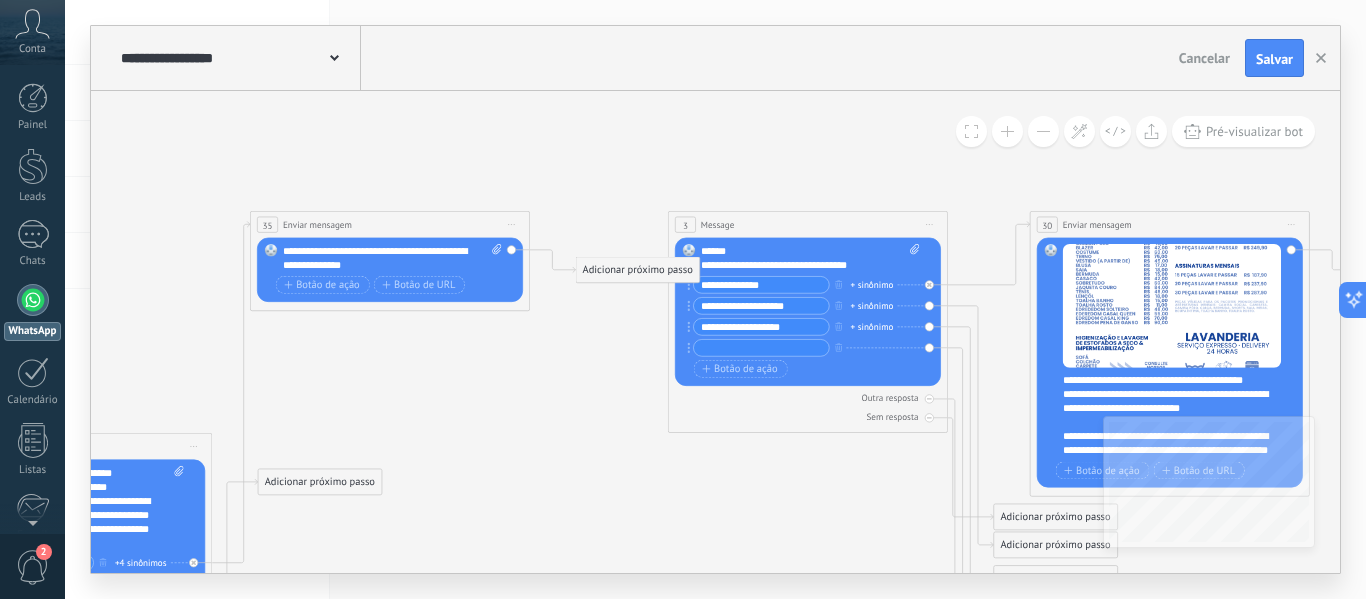 click on "Adicionar próximo passo" at bounding box center (637, 270) 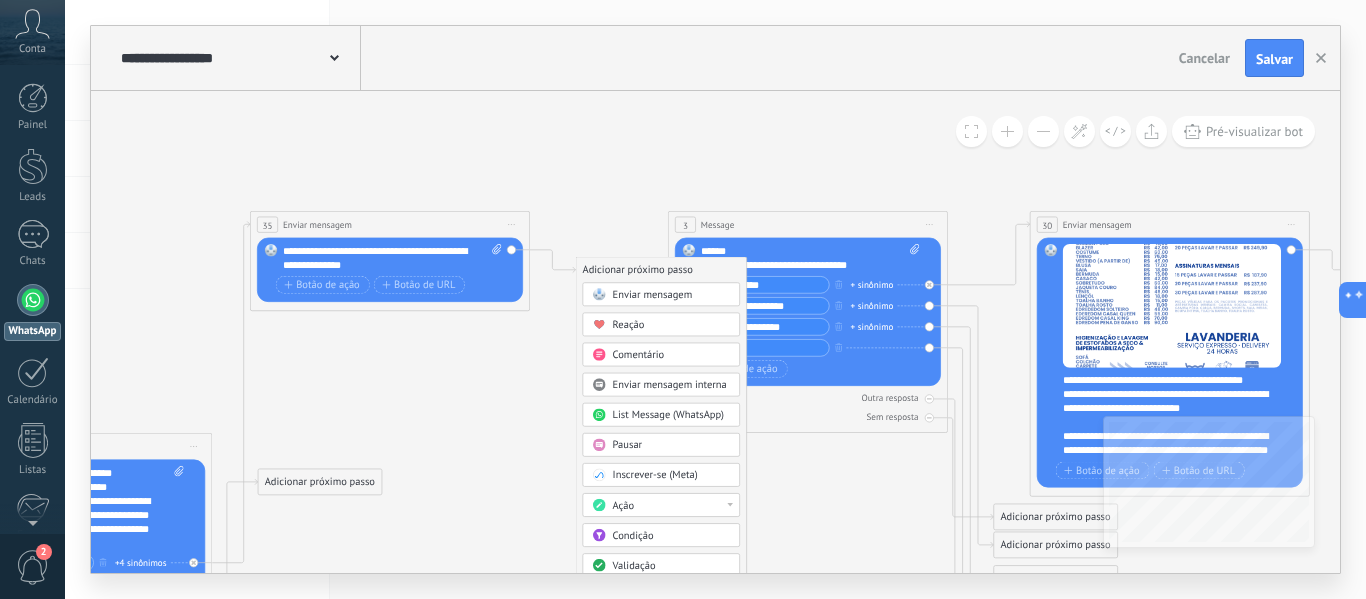 click on "Ação" at bounding box center [672, 506] 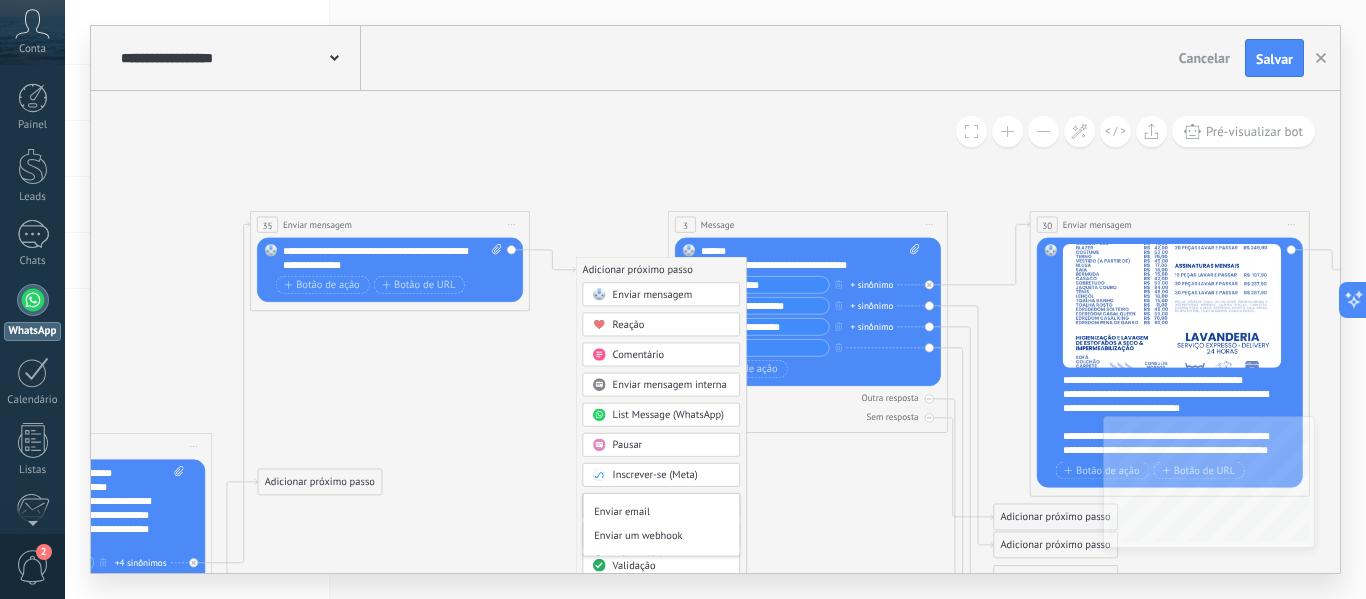 scroll, scrollTop: 177, scrollLeft: 0, axis: vertical 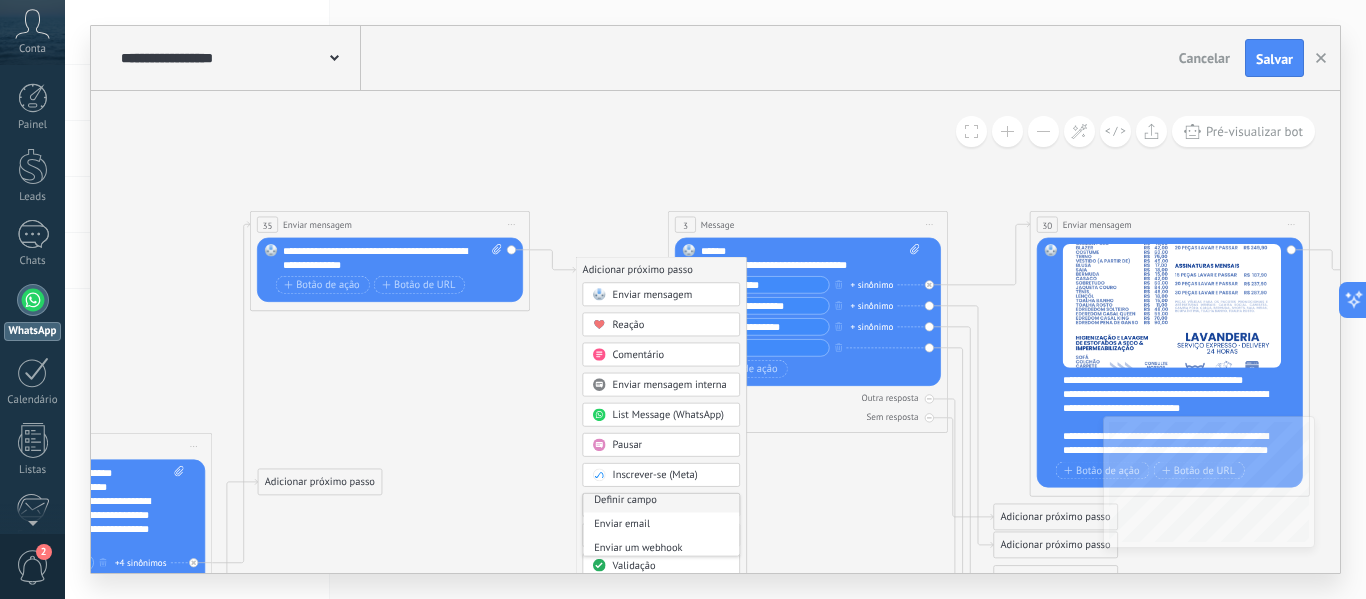 click on "Definir campo" at bounding box center [661, 501] 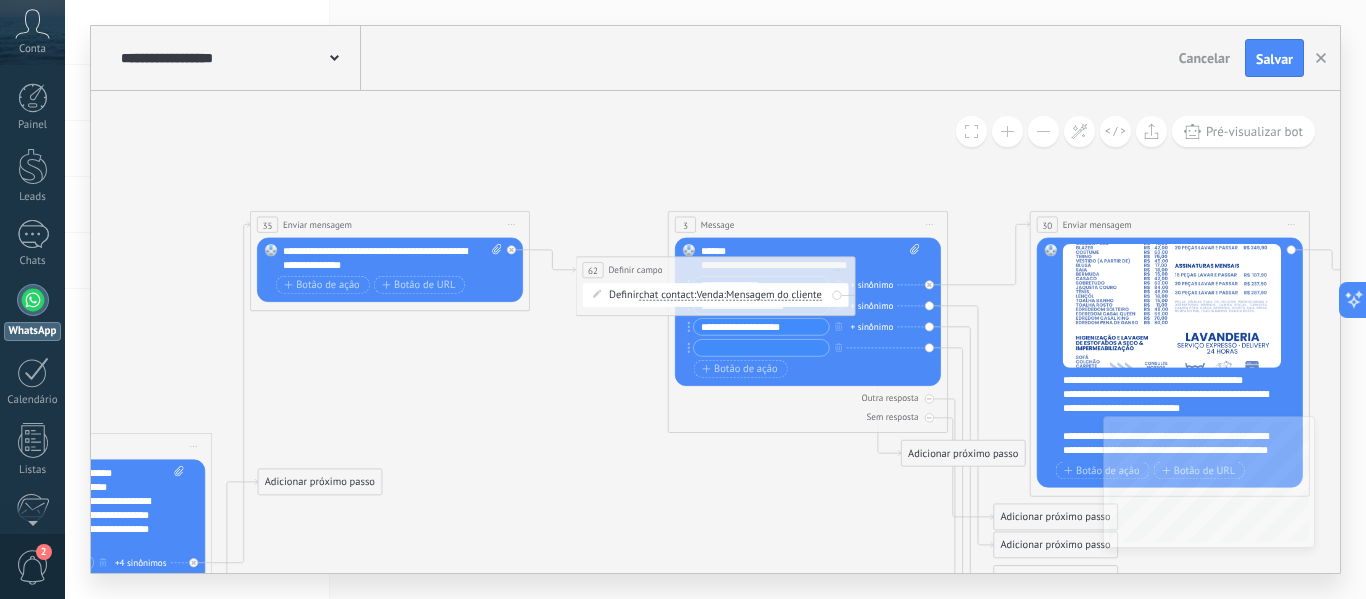 click 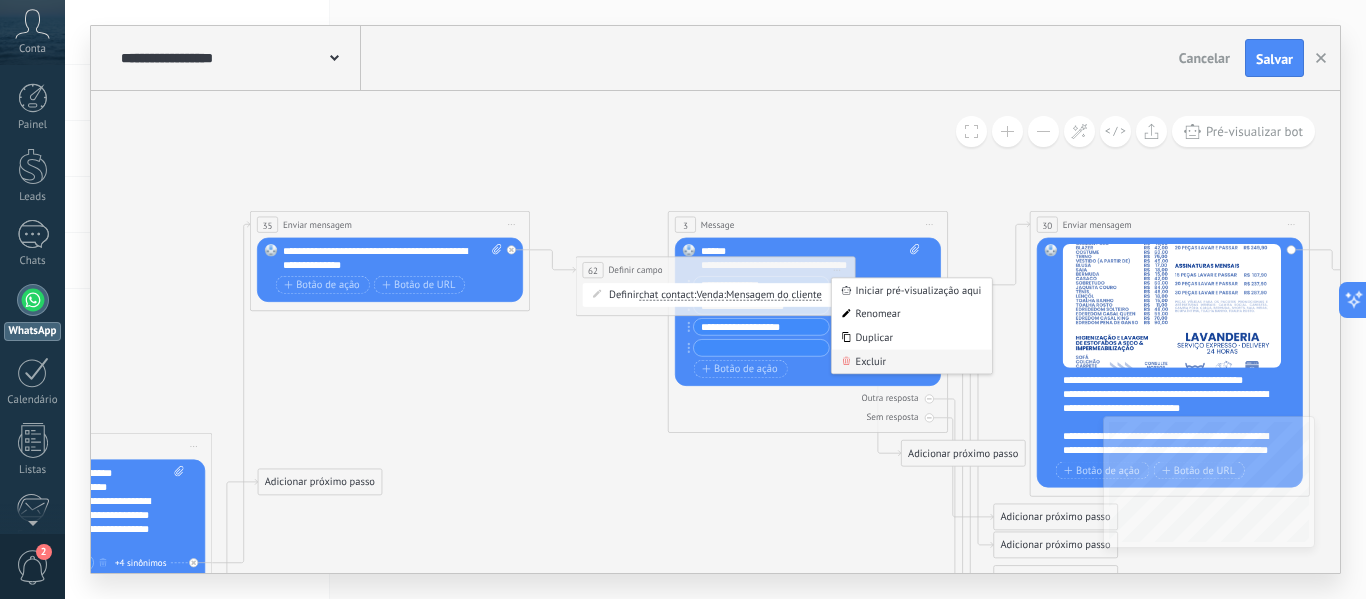 click on "Excluir" at bounding box center [912, 362] 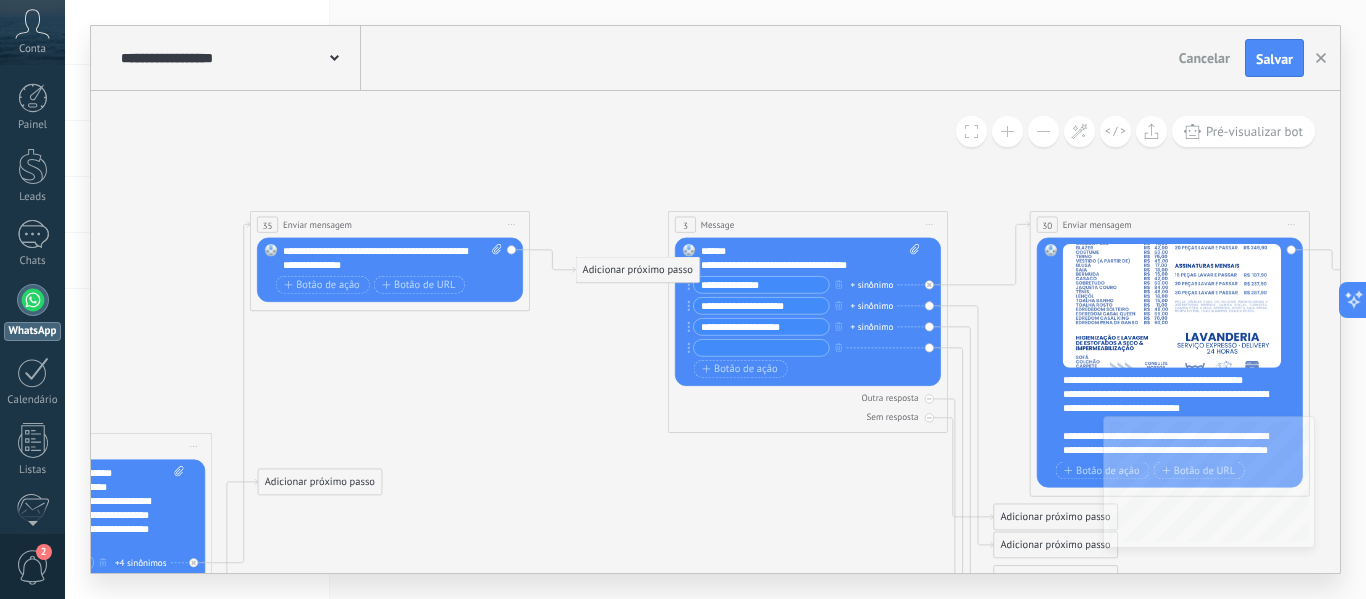 click on "Adicionar próximo passo" at bounding box center (637, 270) 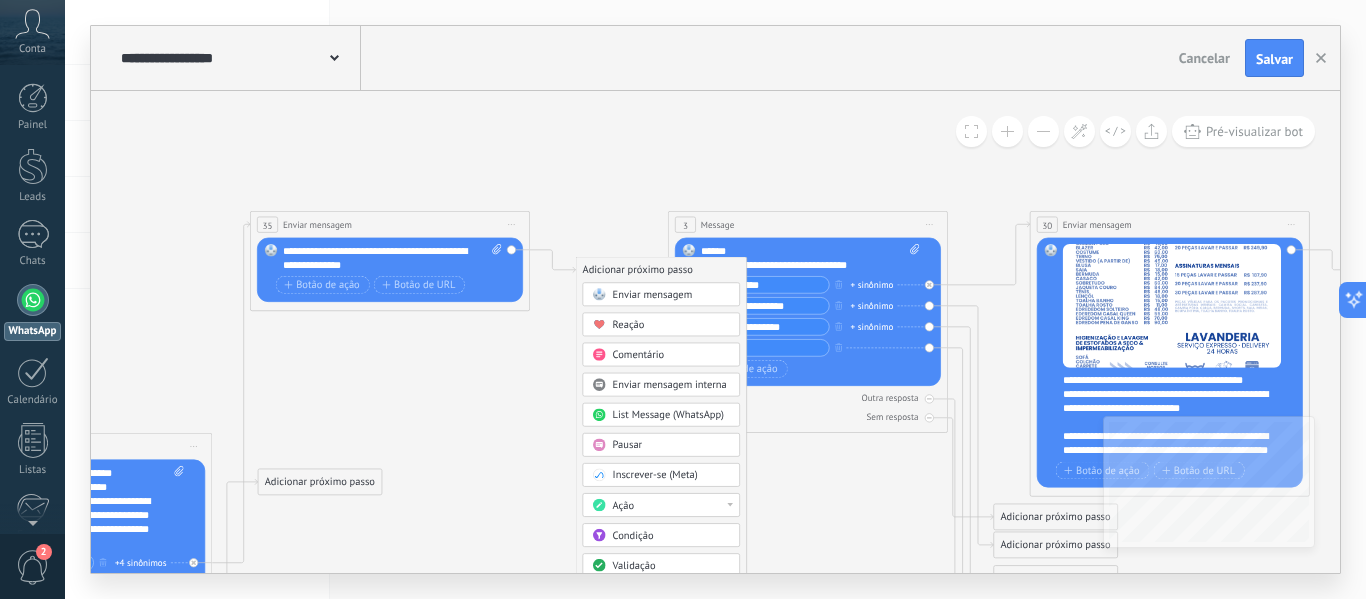 drag, startPoint x: 682, startPoint y: 488, endPoint x: 682, endPoint y: 376, distance: 112 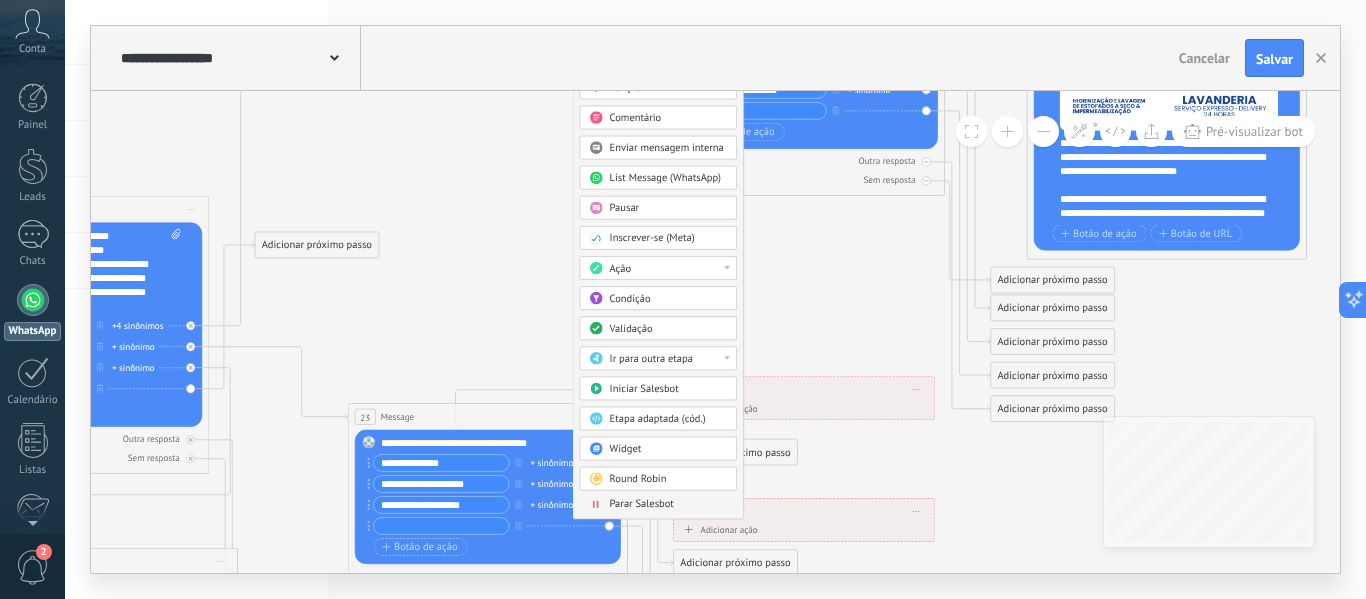 drag, startPoint x: 532, startPoint y: 520, endPoint x: 529, endPoint y: 283, distance: 237.01898 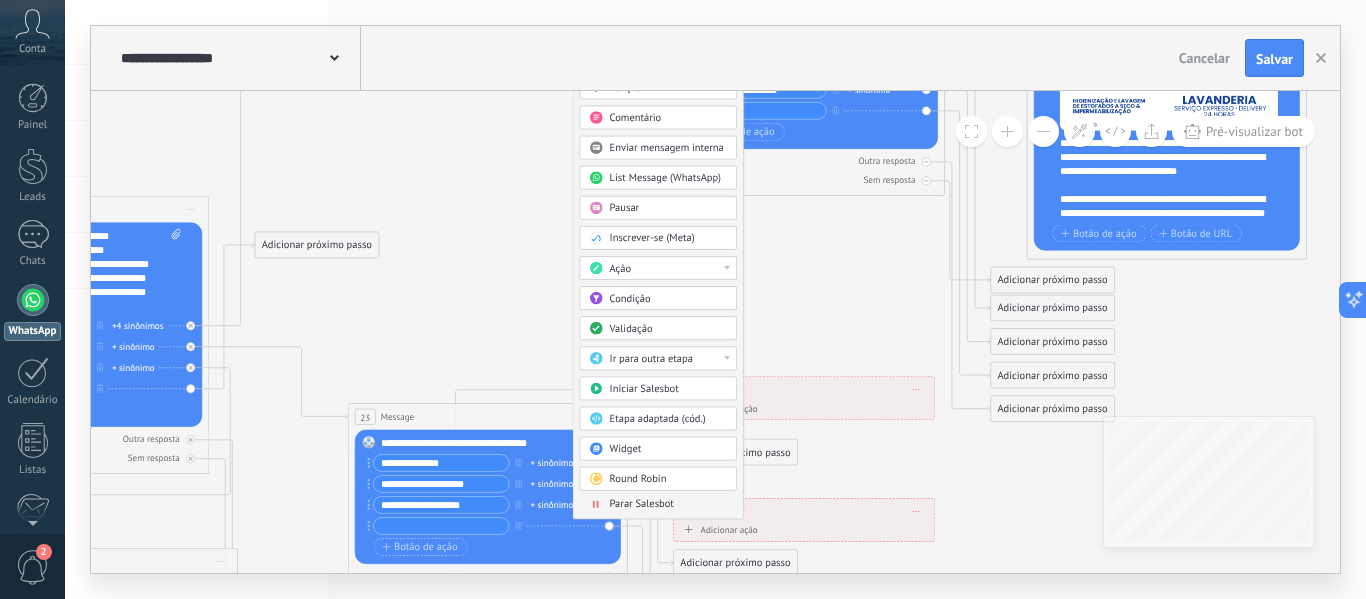 click 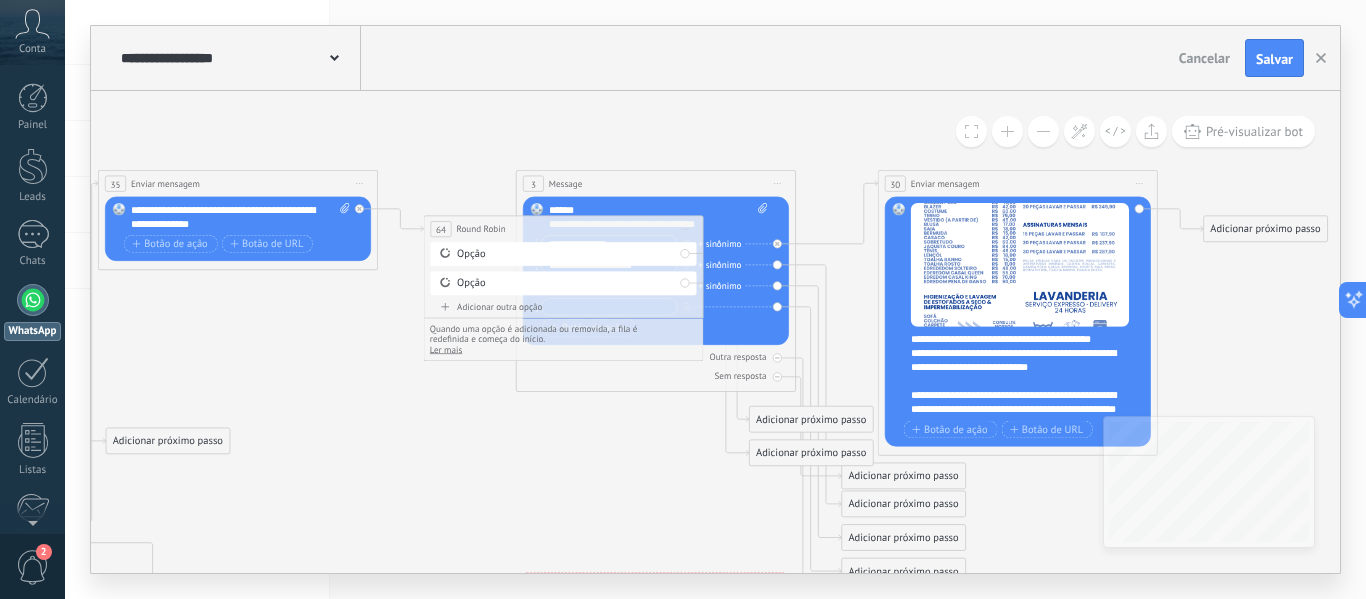 drag, startPoint x: 714, startPoint y: 271, endPoint x: 562, endPoint y: 467, distance: 248.03226 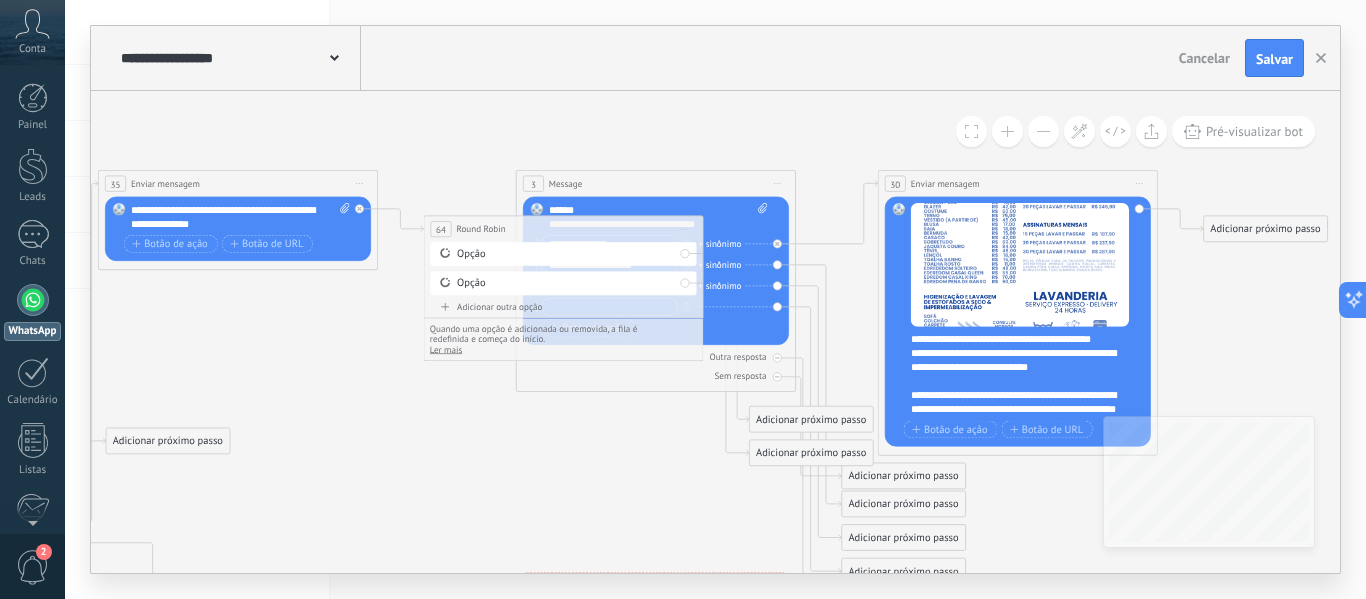click 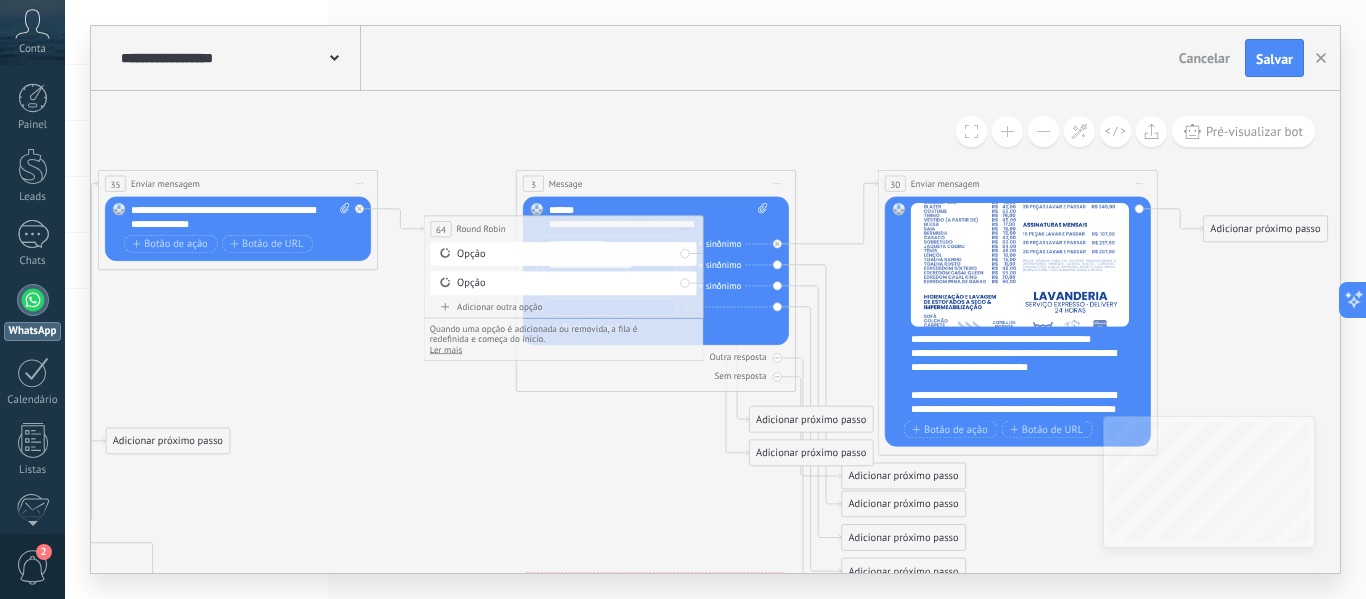 click on "Iniciar pré-visualização aqui
[GEOGRAPHIC_DATA]
Duplicar
Excluir" at bounding box center (685, 229) 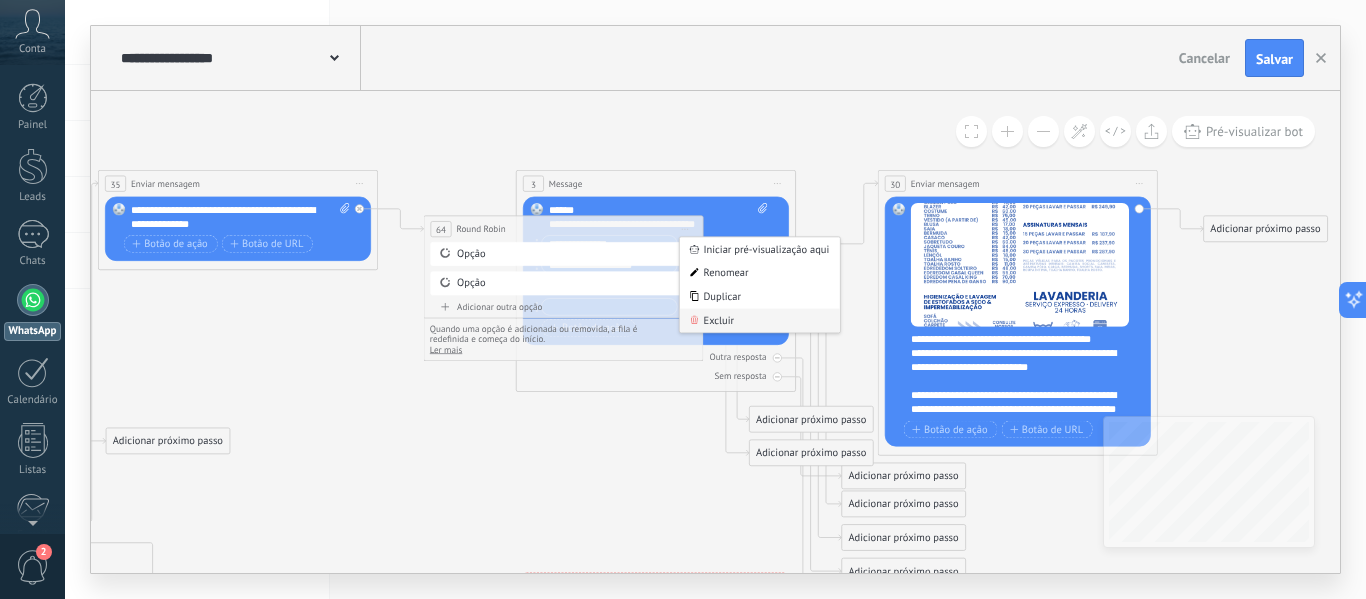click 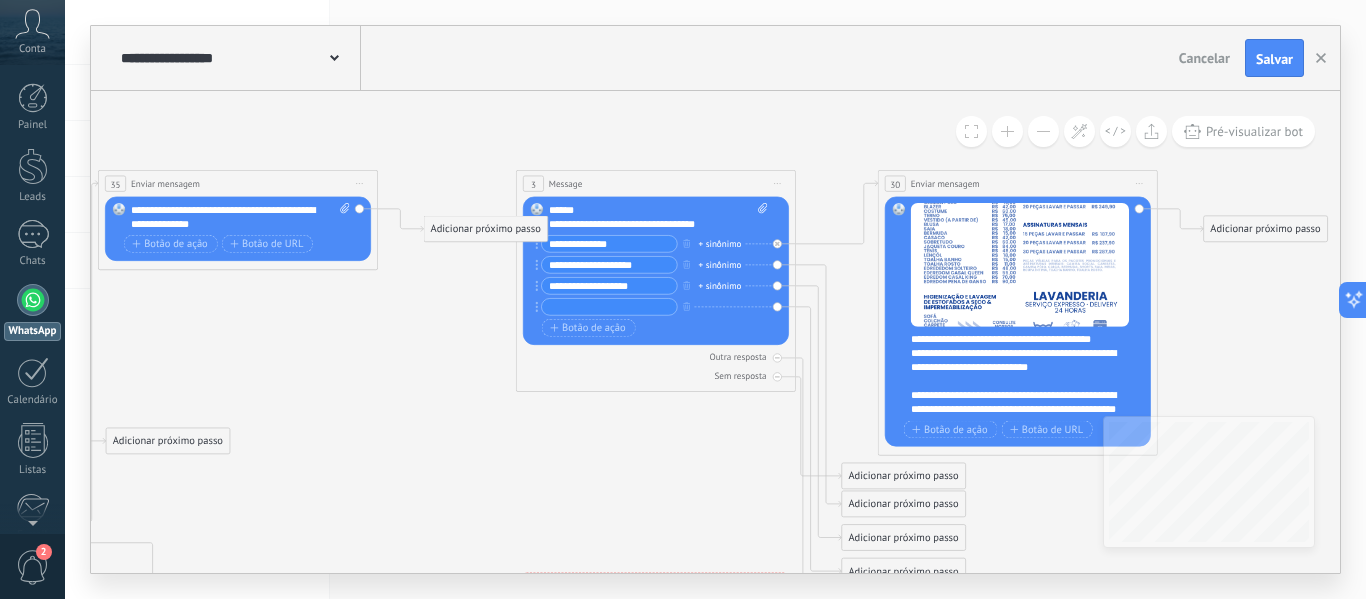 click on "Adicionar próximo passo" at bounding box center (485, 229) 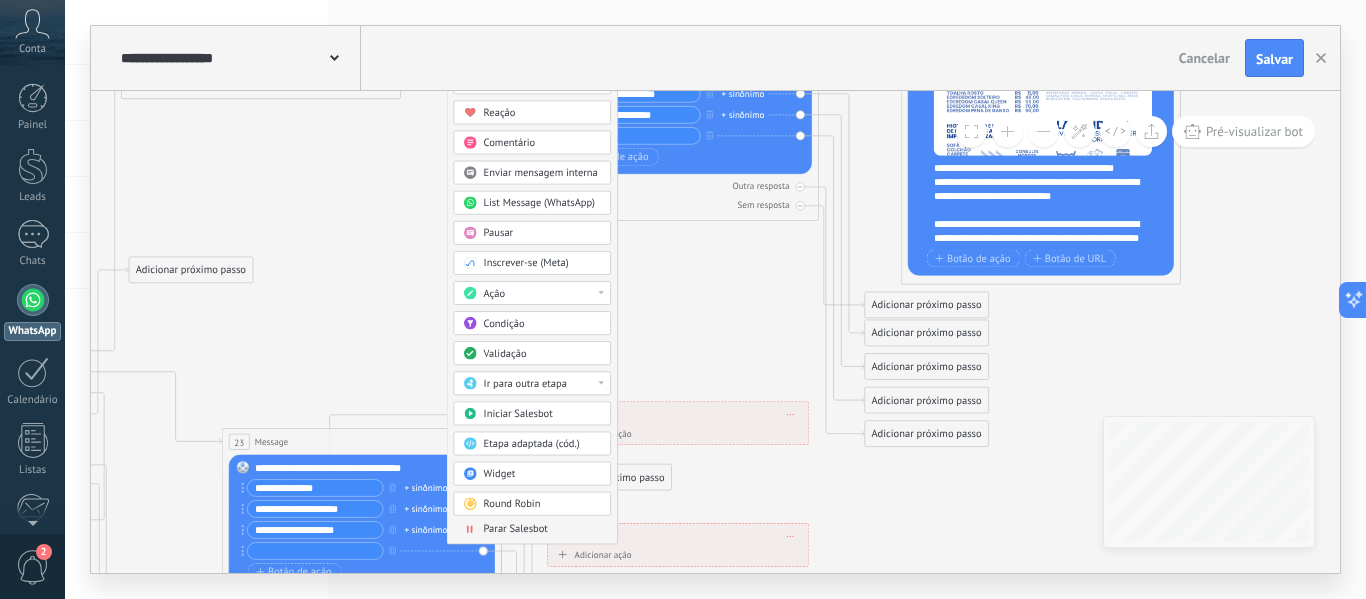 drag, startPoint x: 375, startPoint y: 467, endPoint x: 398, endPoint y: 296, distance: 172.53986 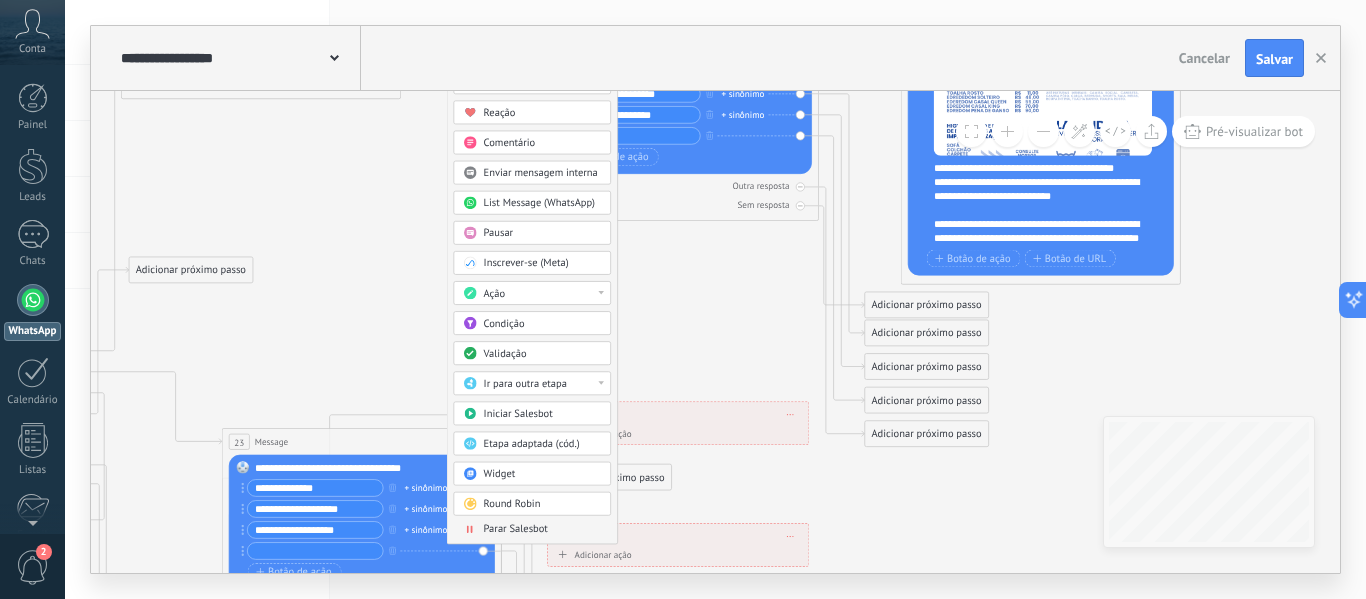 click 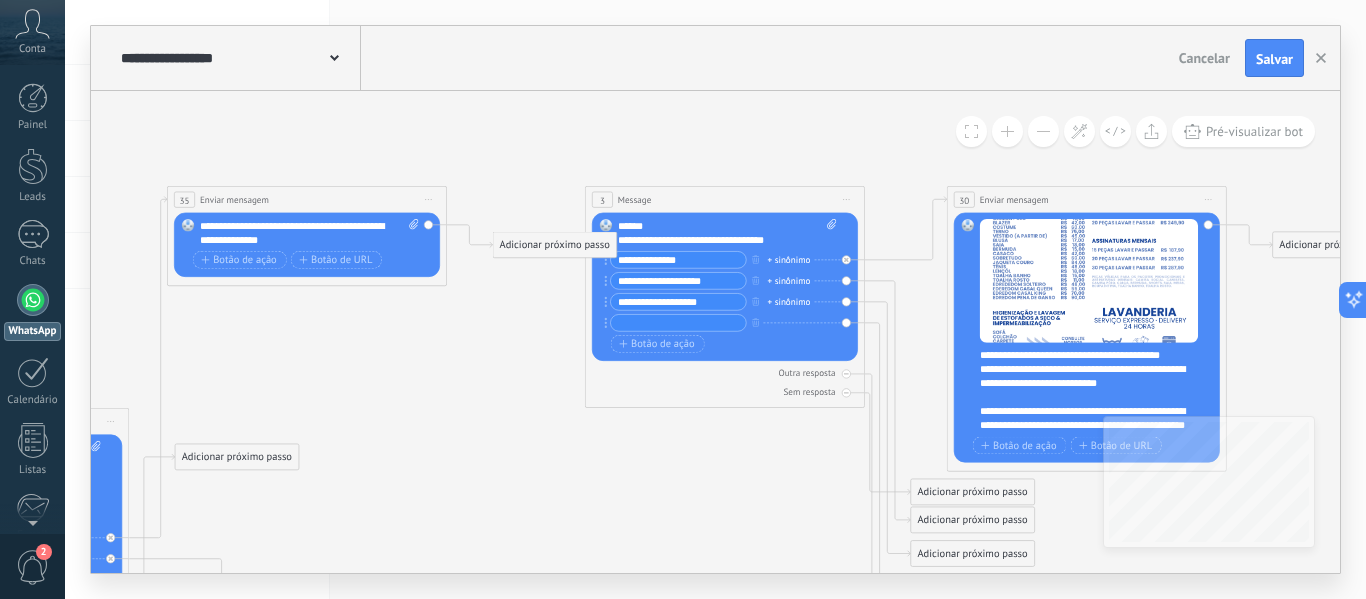 drag, startPoint x: 698, startPoint y: 286, endPoint x: 744, endPoint y: 473, distance: 192.57466 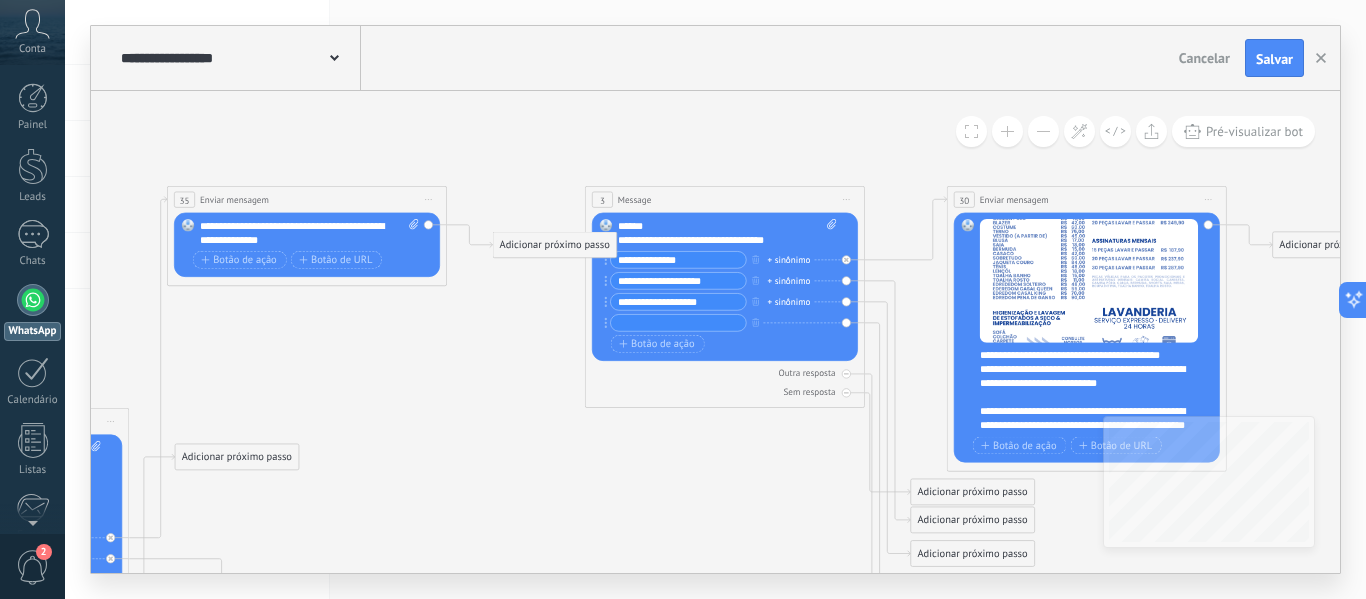 click 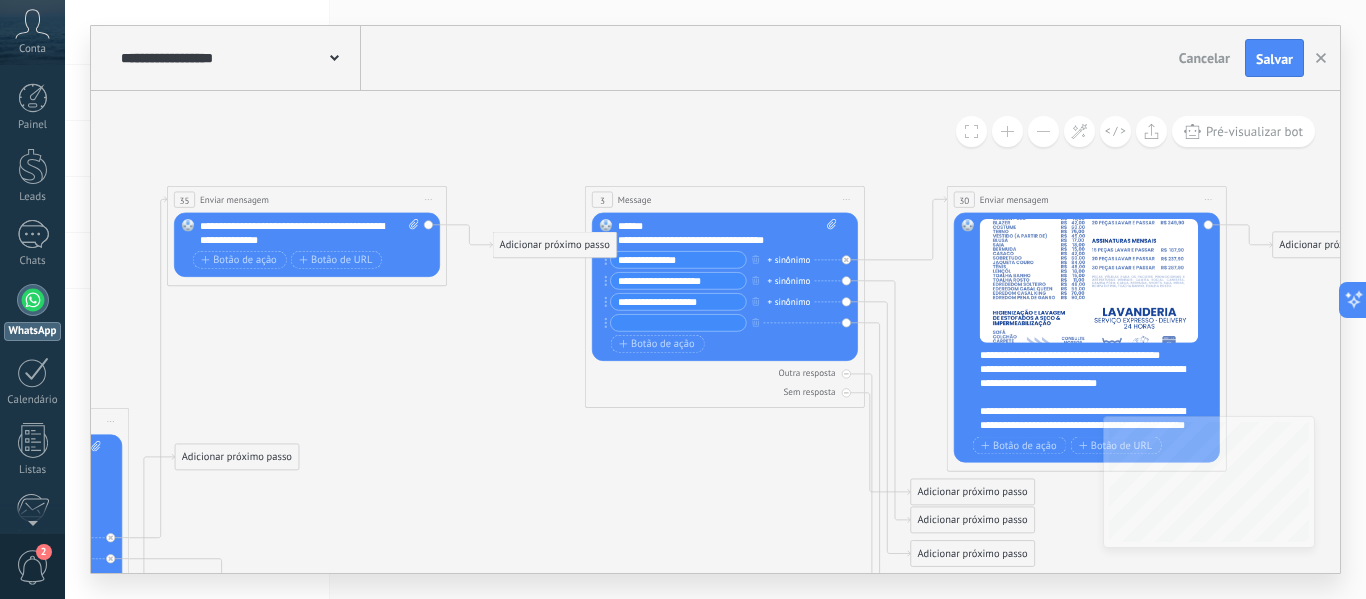 click on "Adicionar próximo passo" at bounding box center (554, 245) 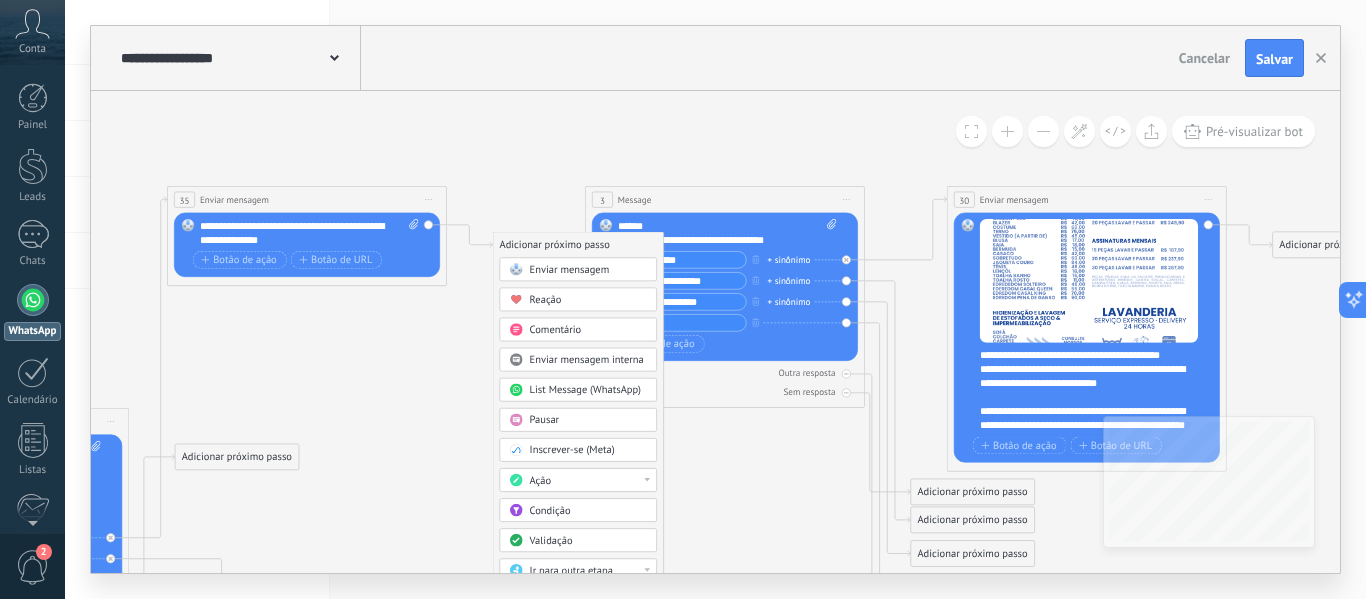 click on "Enviar mensagem" at bounding box center (570, 269) 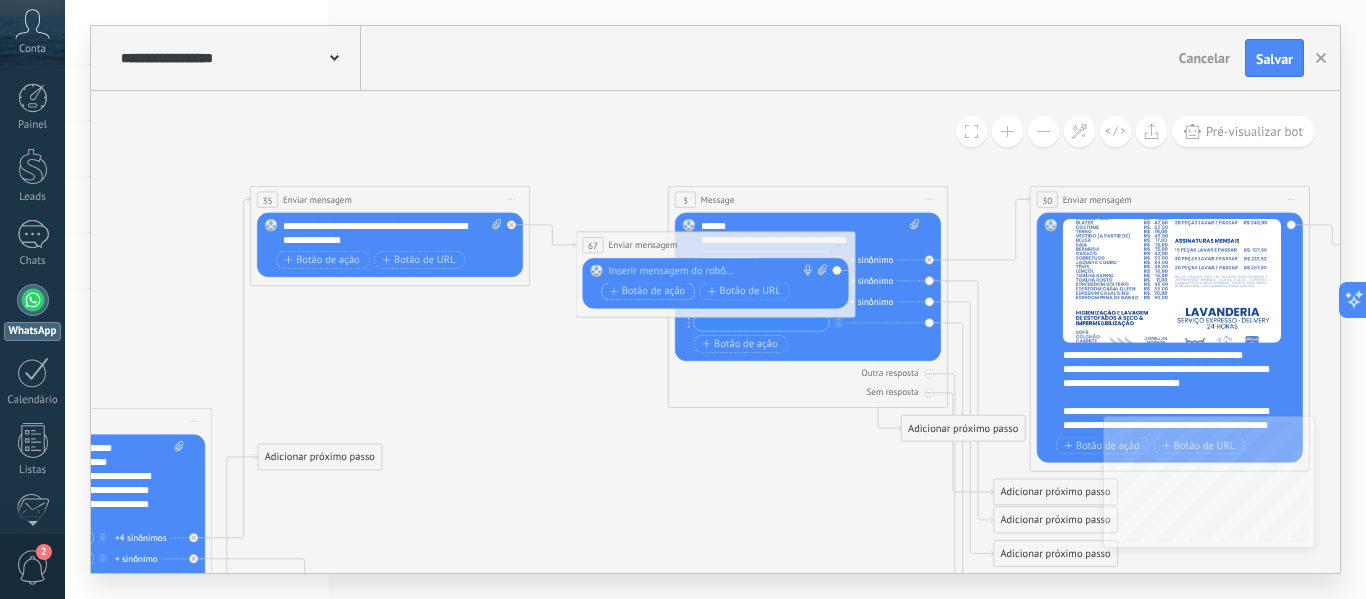 click on "Botão de ação" at bounding box center [648, 292] 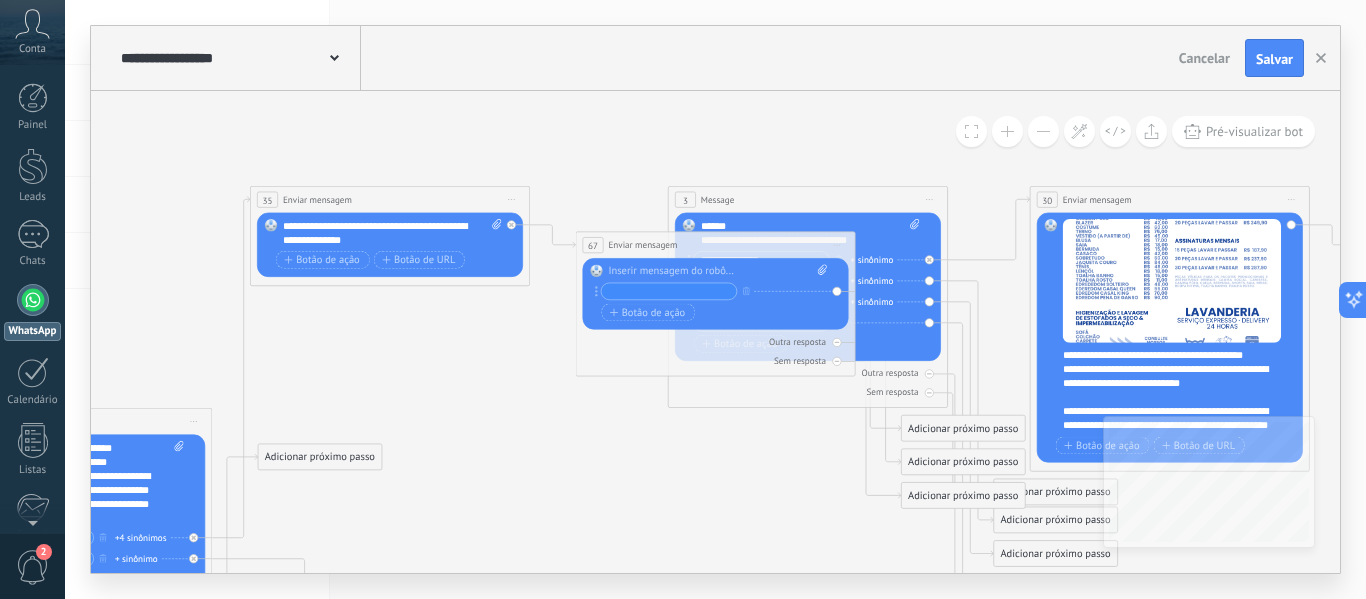 click on "+ sinônimo" at bounding box center (707, 292) 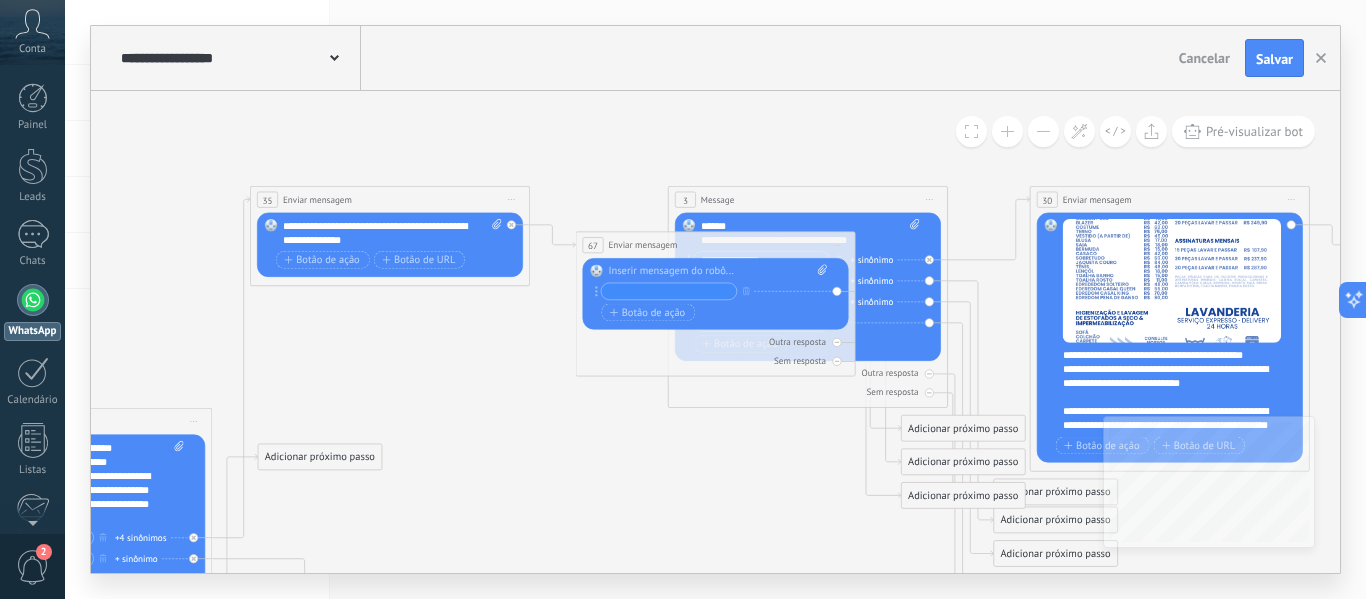 click on "+ sinônimo" at bounding box center (707, 292) 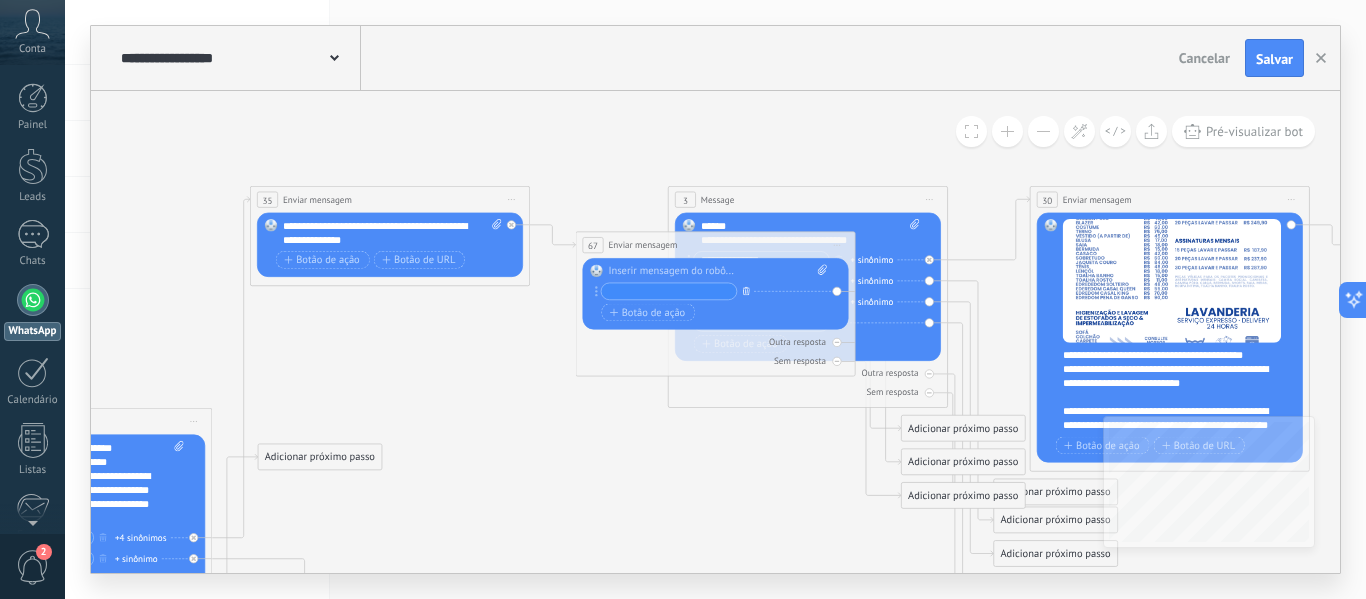 click 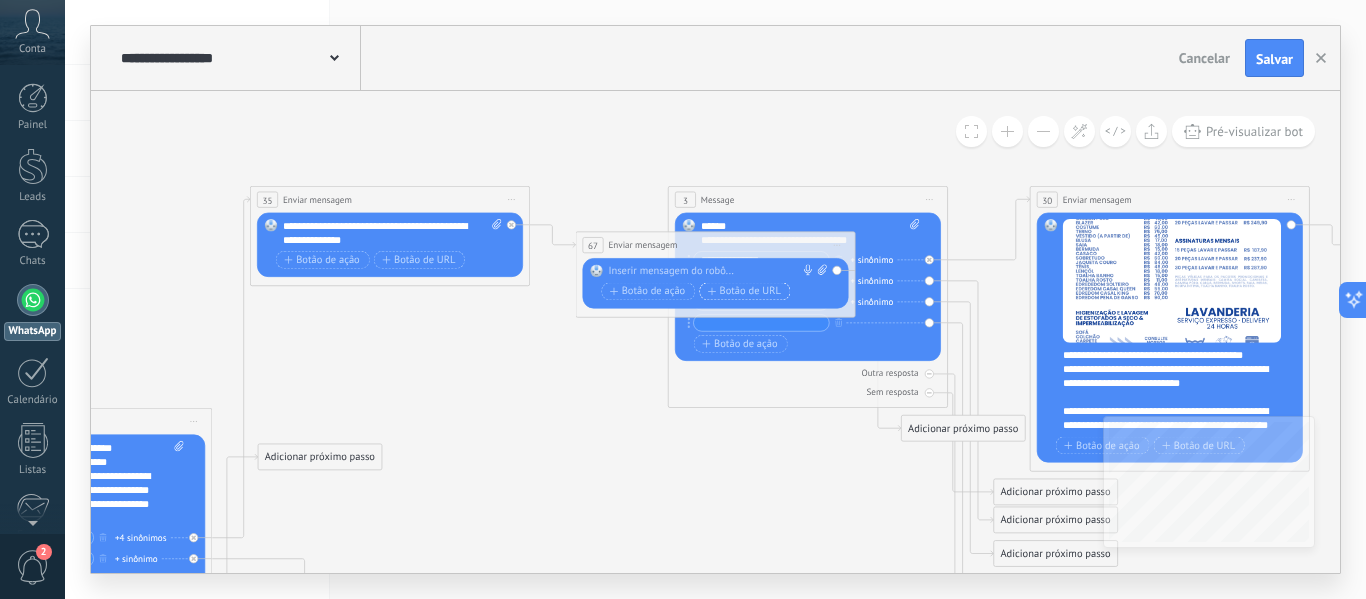 click 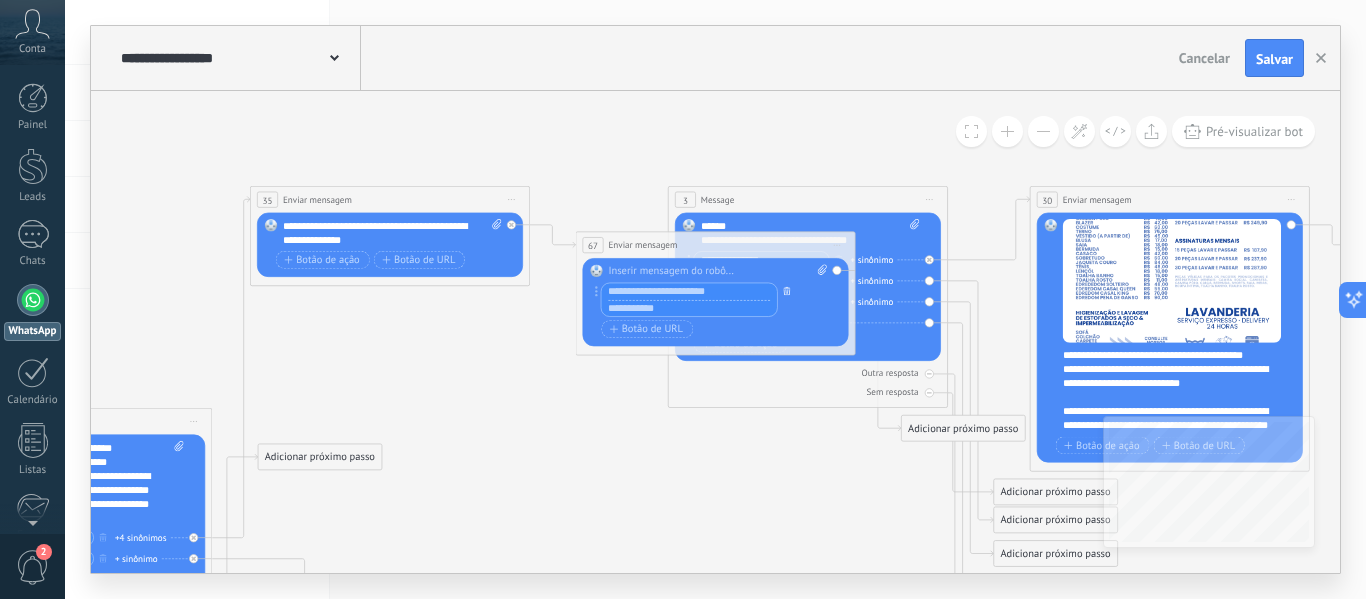 click 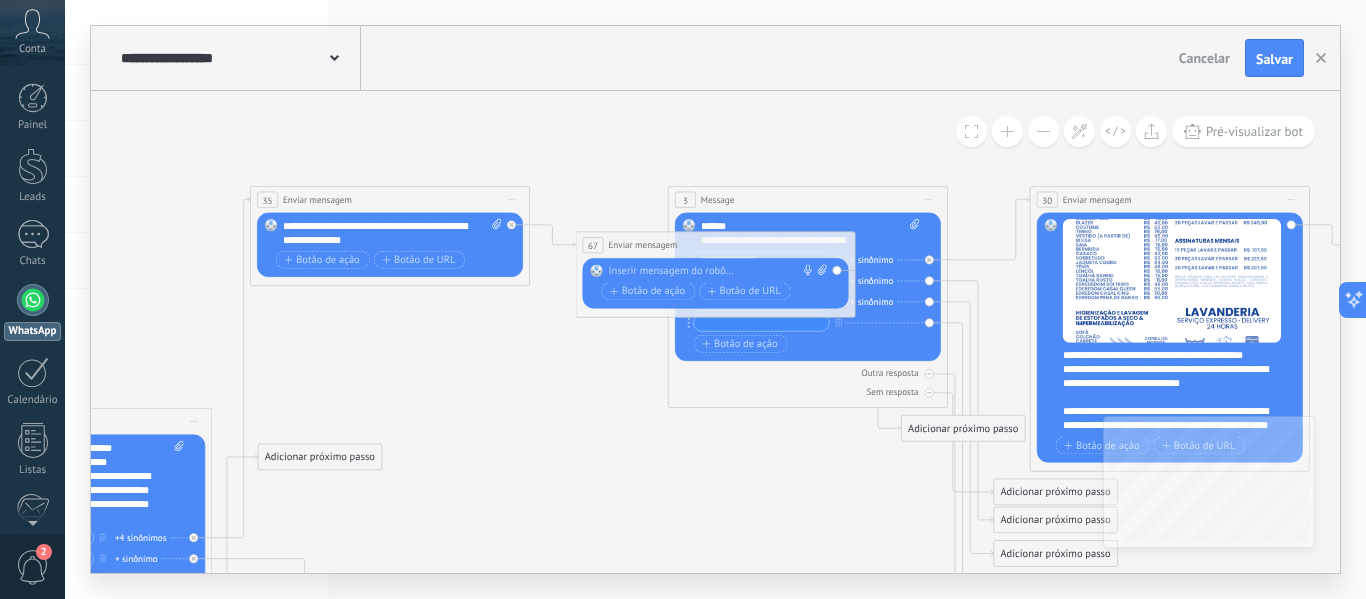 click on "Iniciar pré-visualização aqui
[GEOGRAPHIC_DATA]
Duplicar
Excluir" at bounding box center [837, 245] 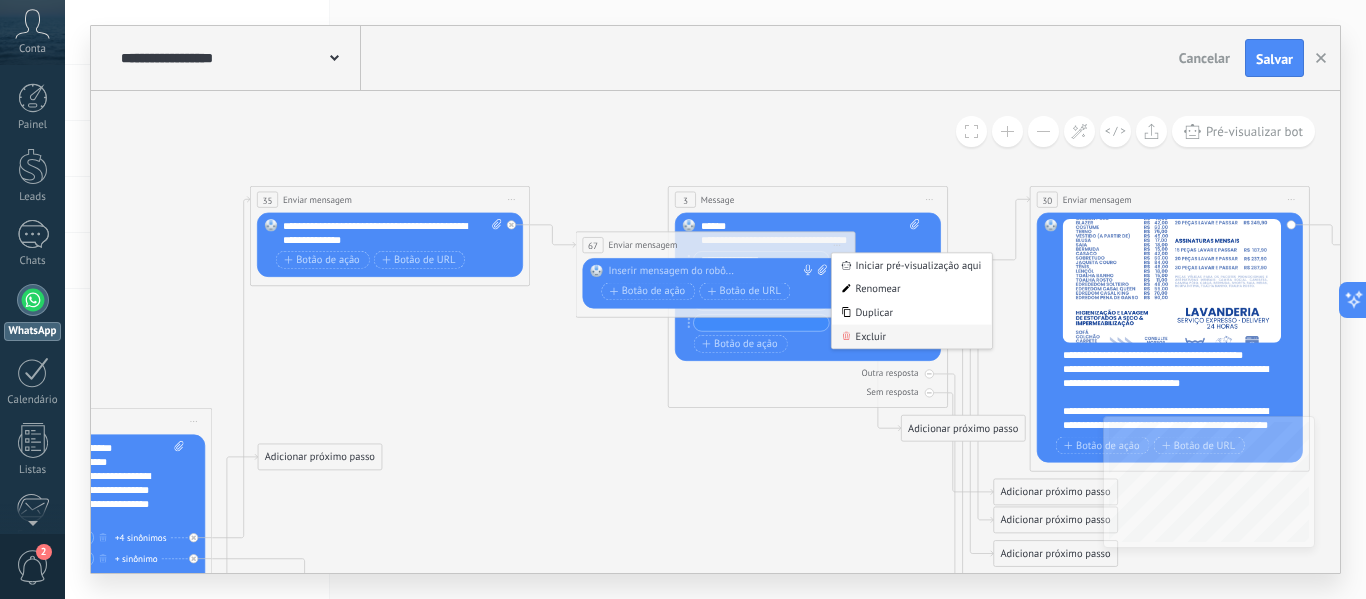 click on "Excluir" at bounding box center [912, 337] 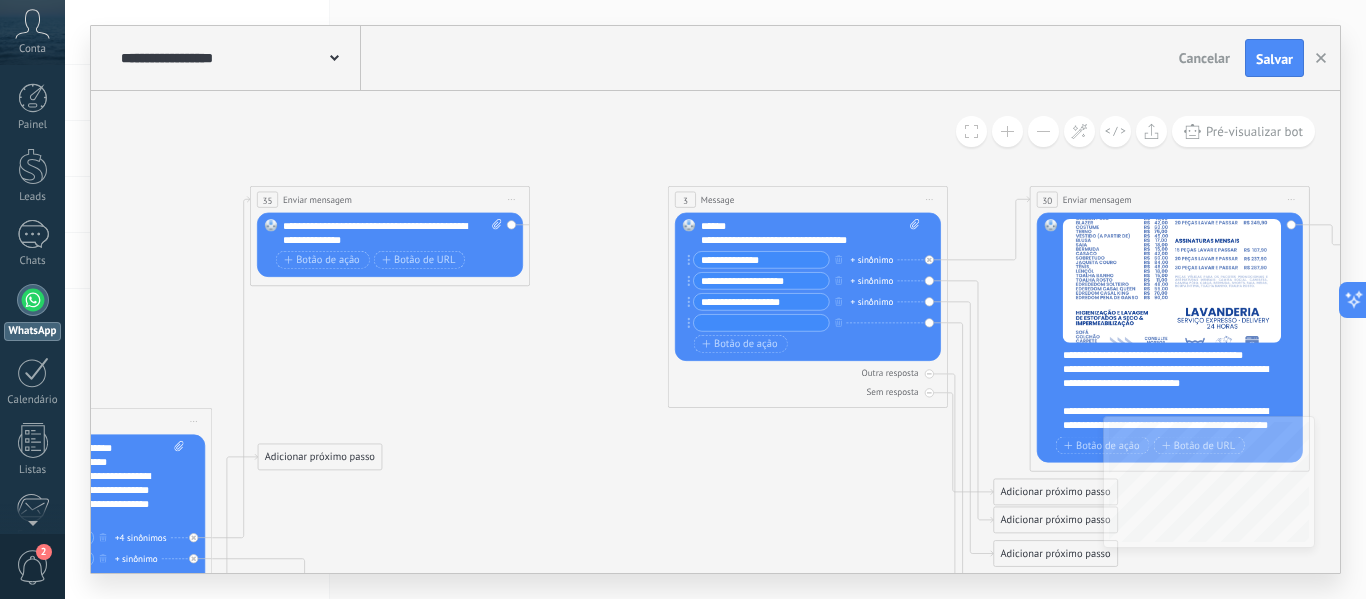 click on "Substituir
Remover
Converter para mensagem de voz
Arraste a imagem aqui para anexá-la.
Adicionar imagem
Upload
Arraste e solte
Arquivo não encontrado
Inserir mensagem do robô..." at bounding box center (390, 245) 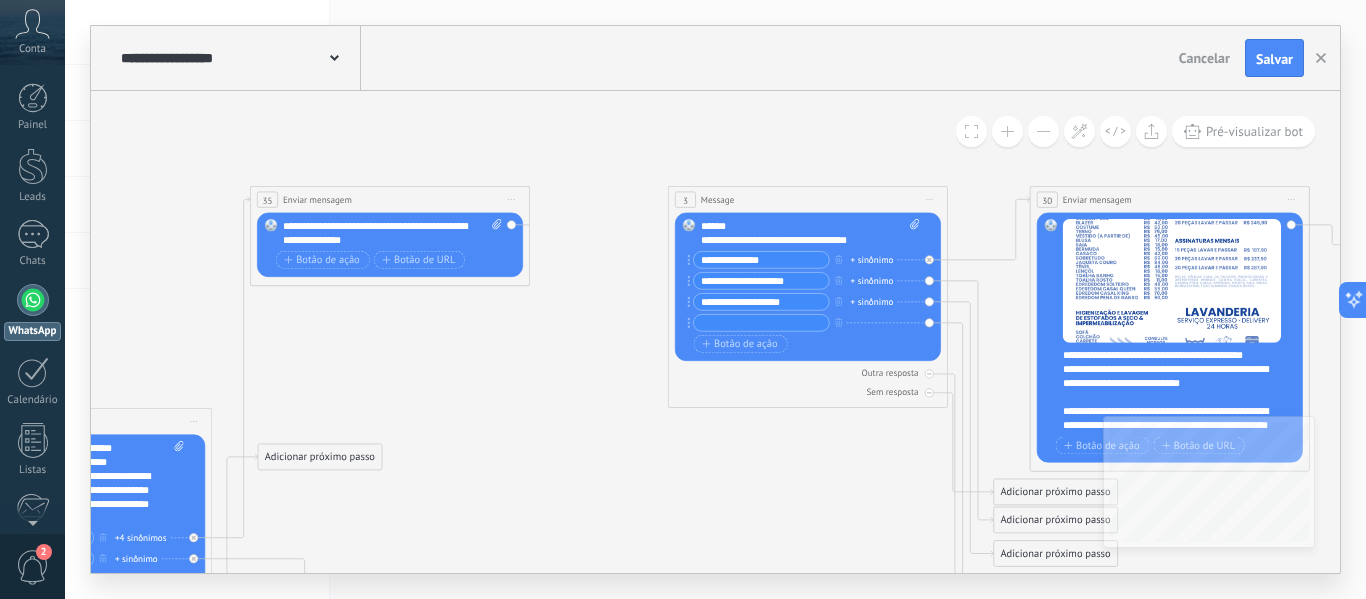 click on "Substituir
Remover
Converter para mensagem de voz
Arraste a imagem aqui para anexá-la.
Adicionar imagem
Upload
Arraste e solte
Arquivo não encontrado
Inserir mensagem do robô..." at bounding box center [390, 245] 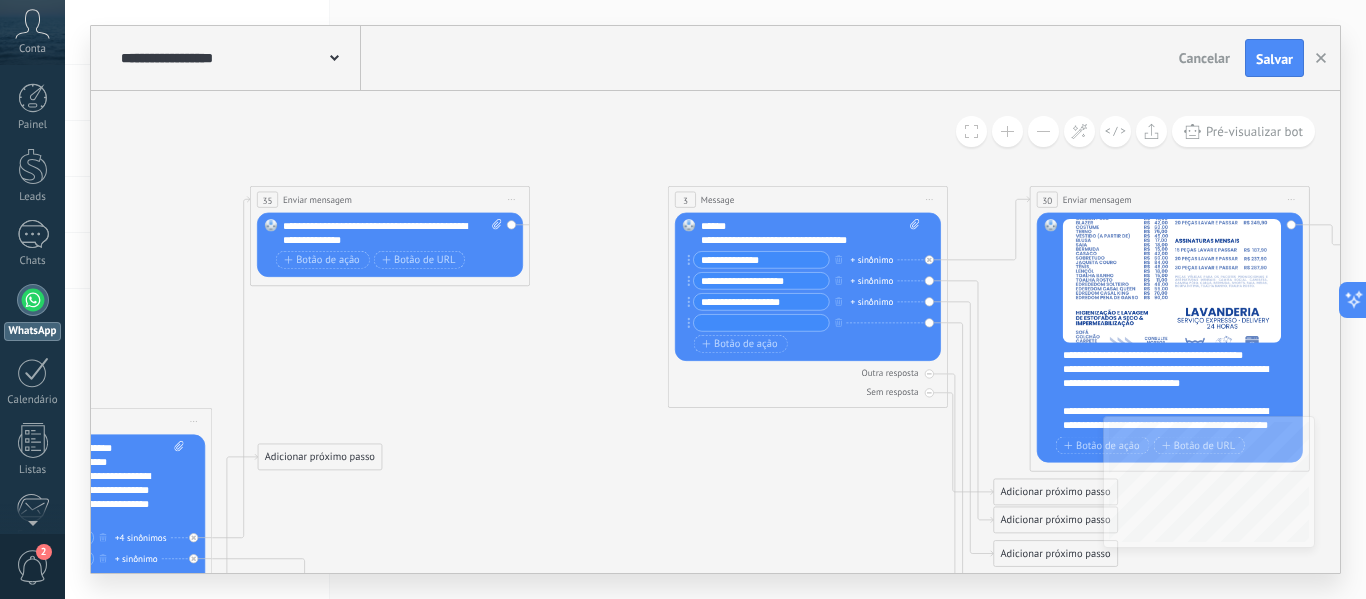 click on "**********" at bounding box center [392, 233] 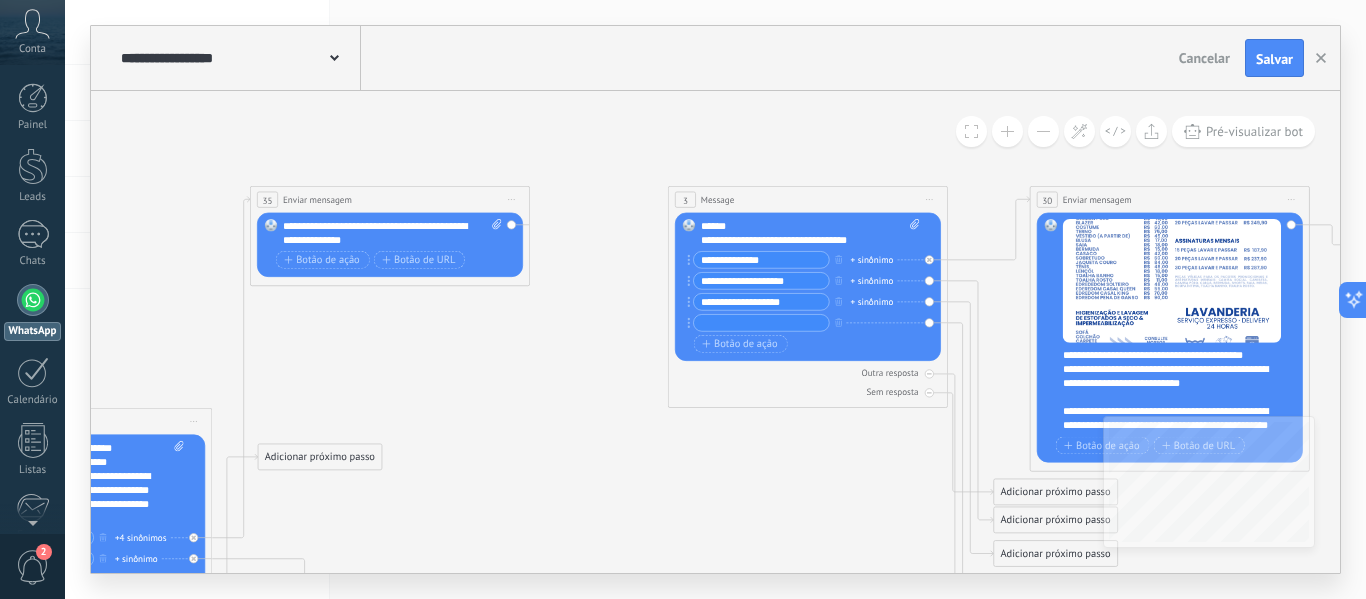 click on "Iniciar pré-visualização aqui
[GEOGRAPHIC_DATA]
Duplicar
Excluir" at bounding box center (512, 200) 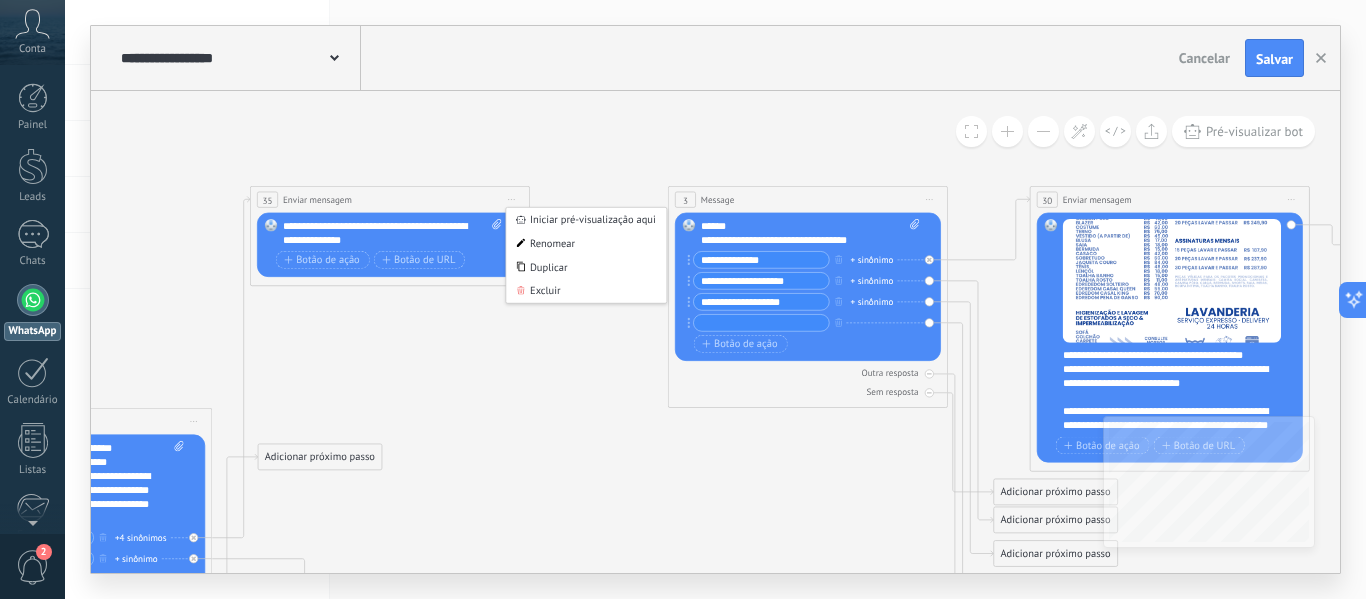 click on "**********" at bounding box center (390, 200) 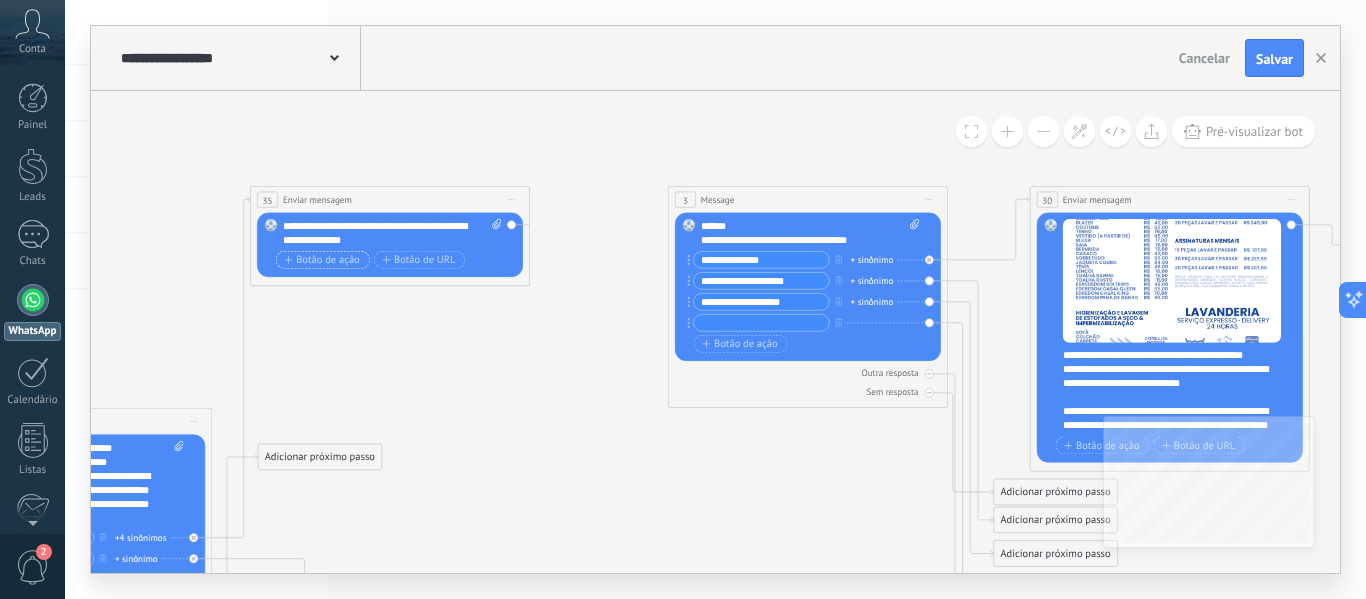click on "Botão de ação" at bounding box center (321, 259) 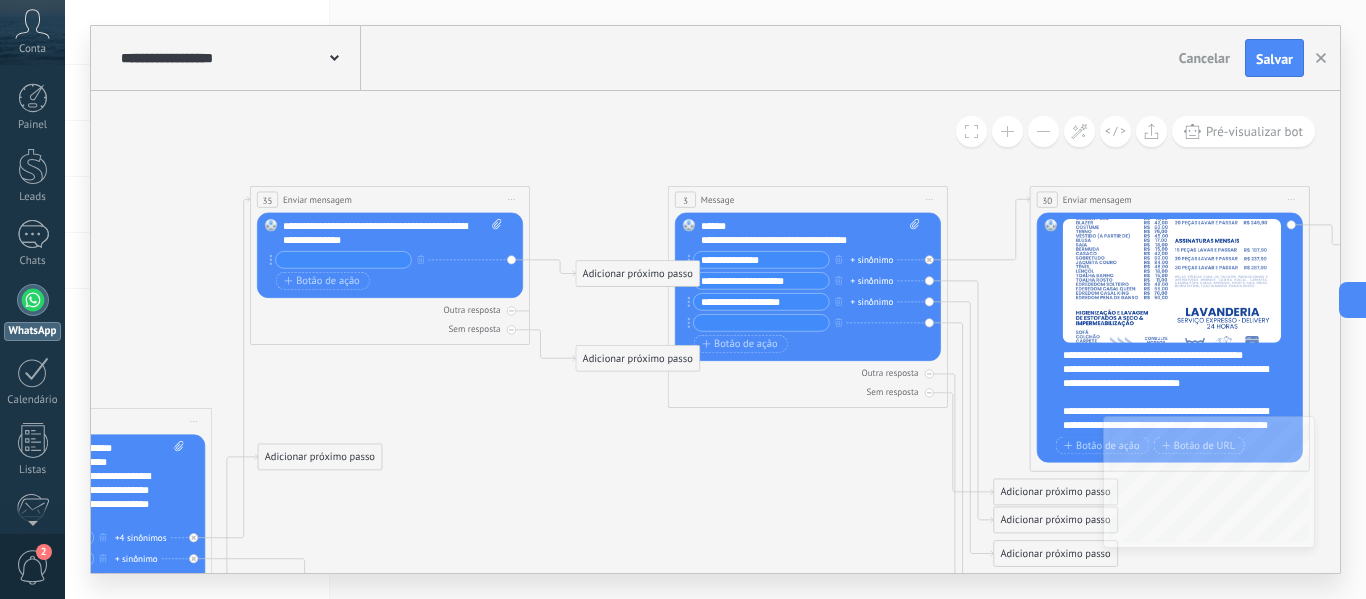 click at bounding box center (343, 260) 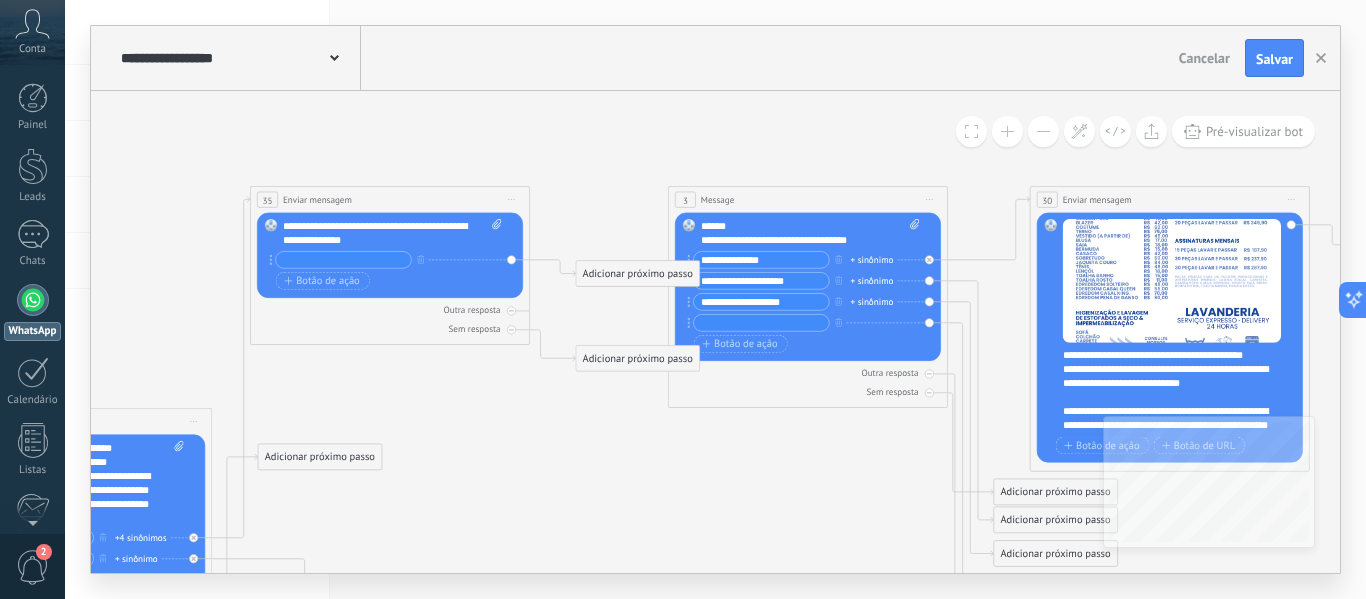 click at bounding box center (343, 260) 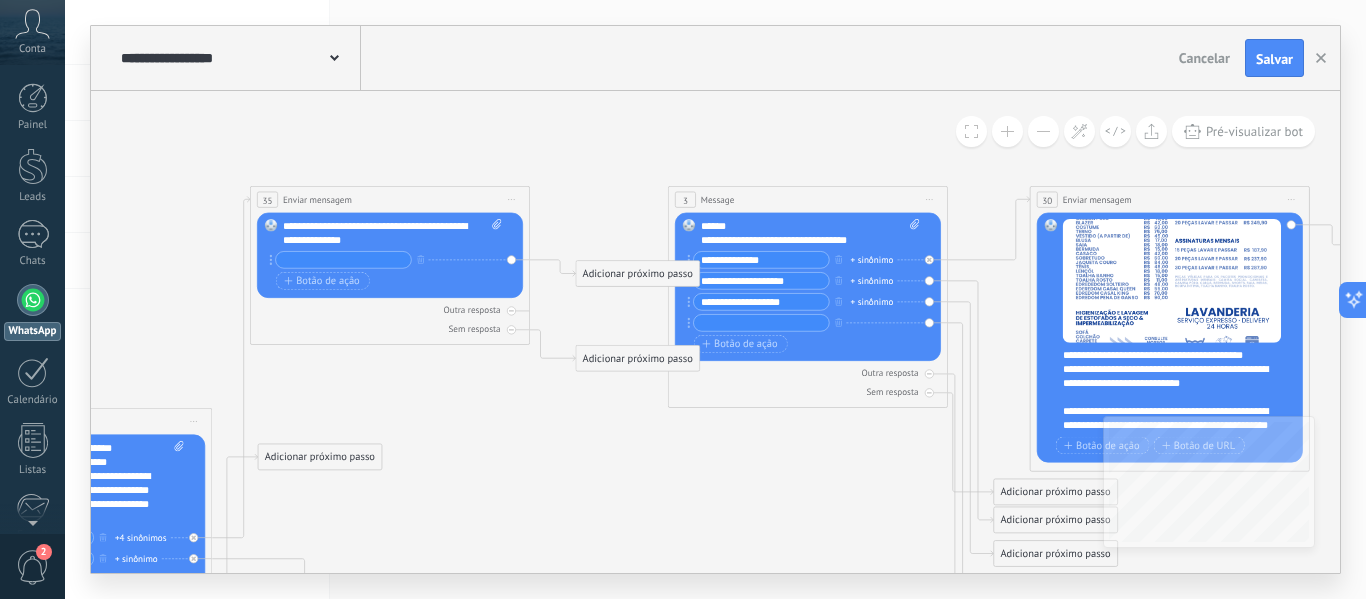 click 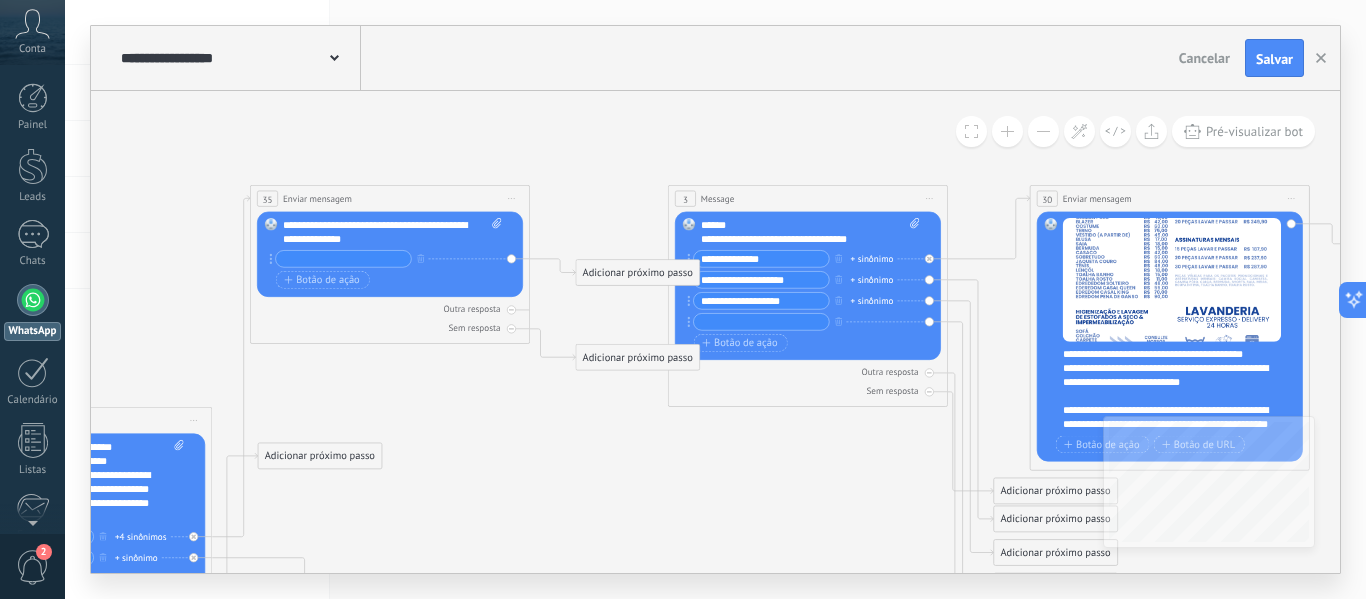 click 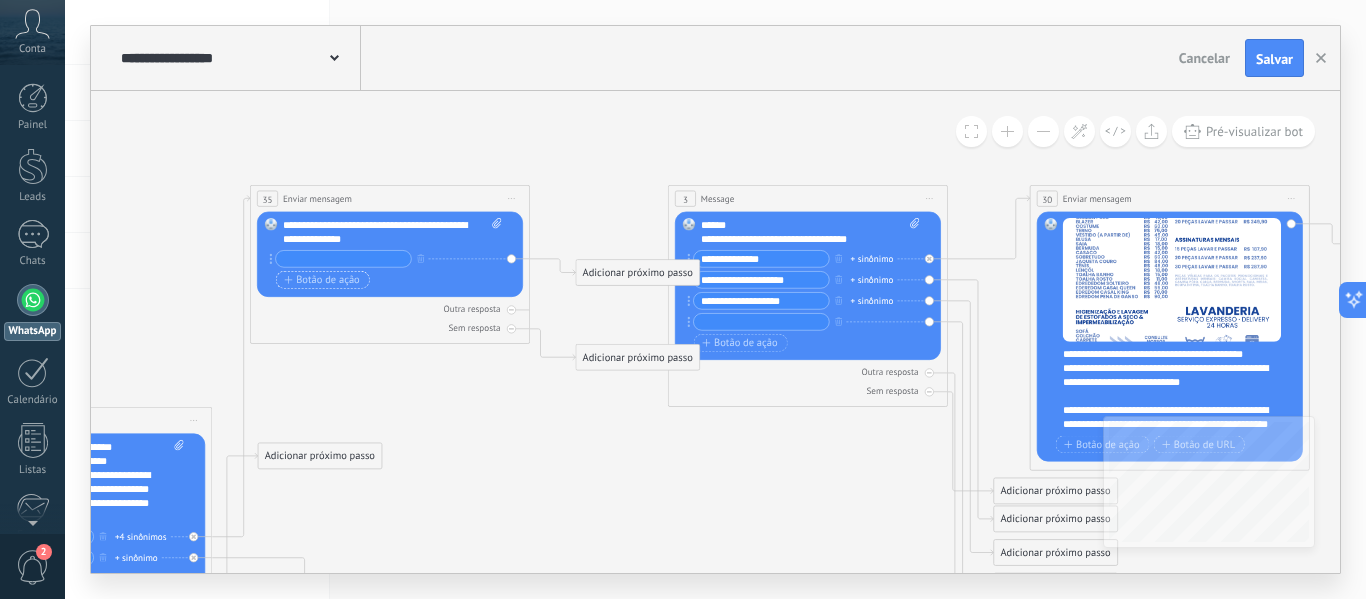 click on "Botão de ação" at bounding box center (321, 279) 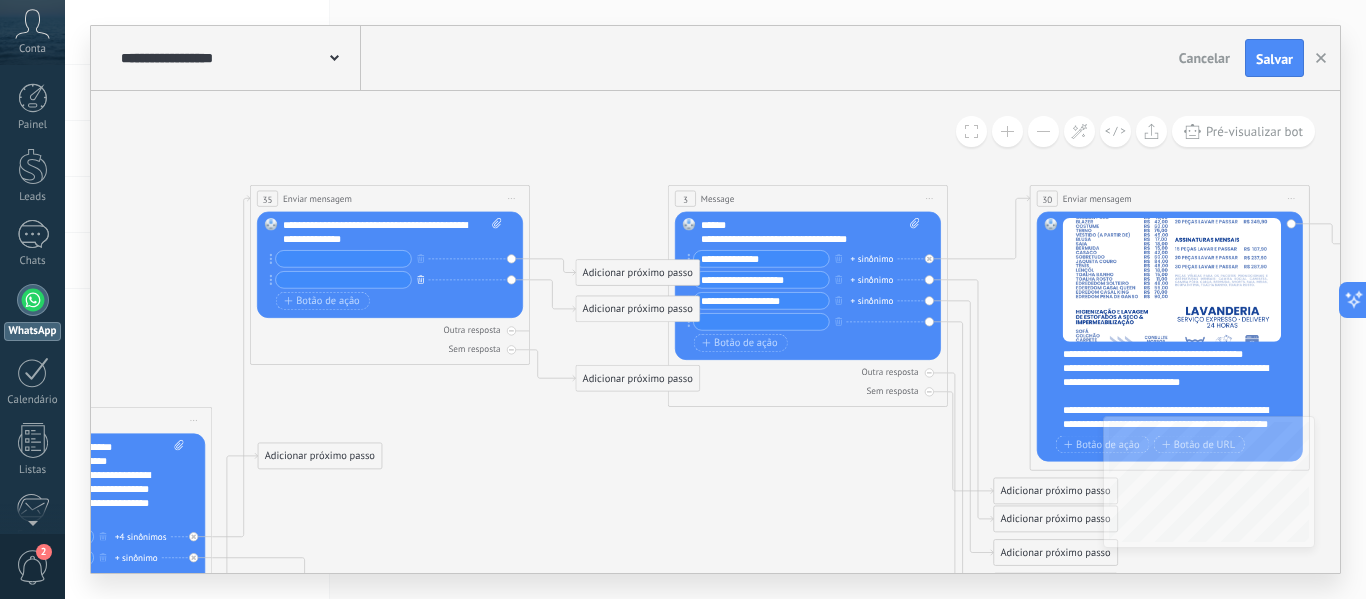 click 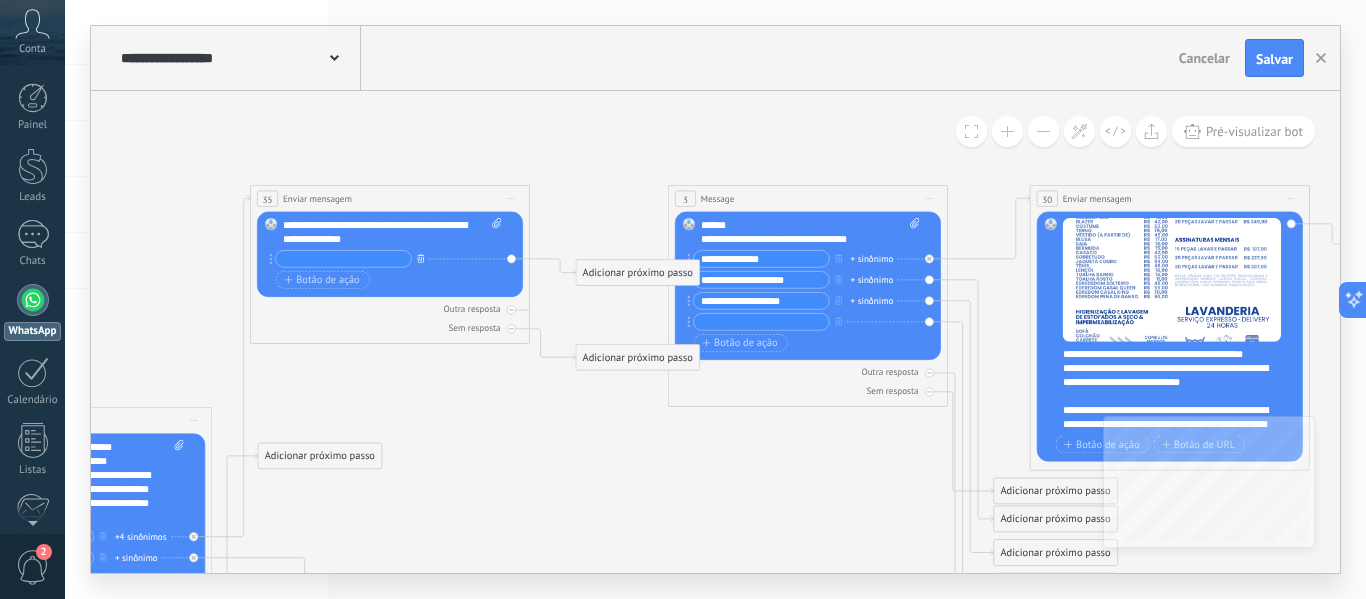click 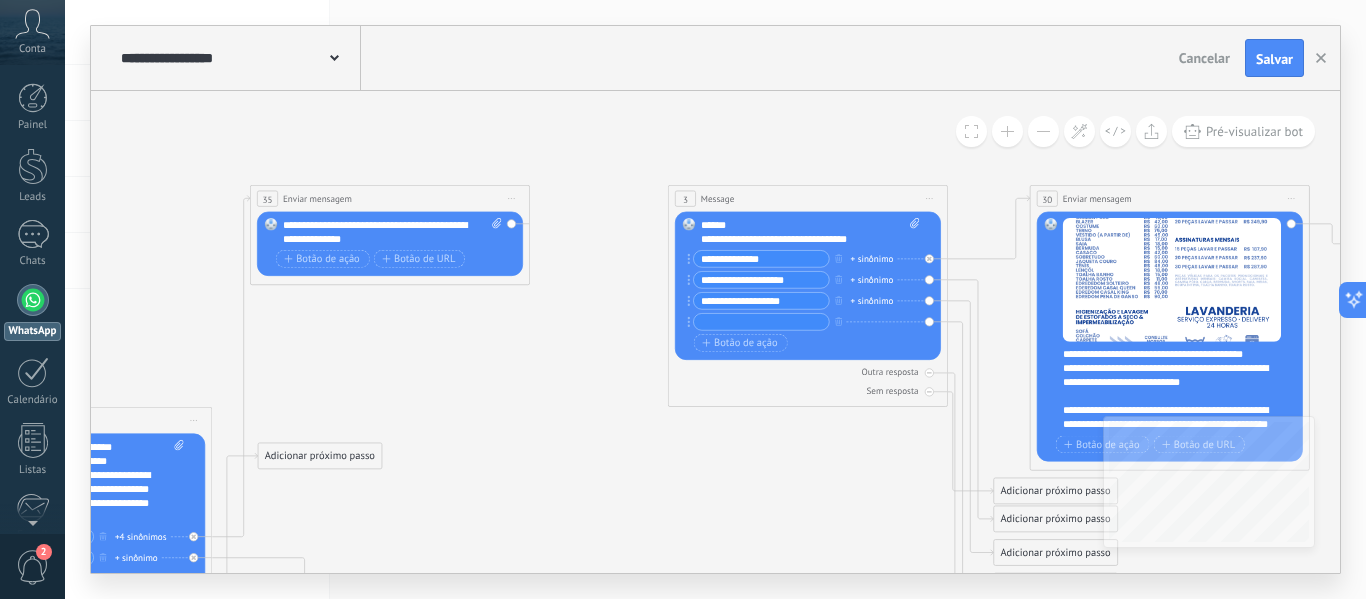 click on "Substituir
Remover
Converter para mensagem de voz
Arraste a imagem aqui para anexá-la.
Adicionar imagem
Upload
Arraste e solte
Arquivo não encontrado
Inserir mensagem do robô..." at bounding box center [390, 244] 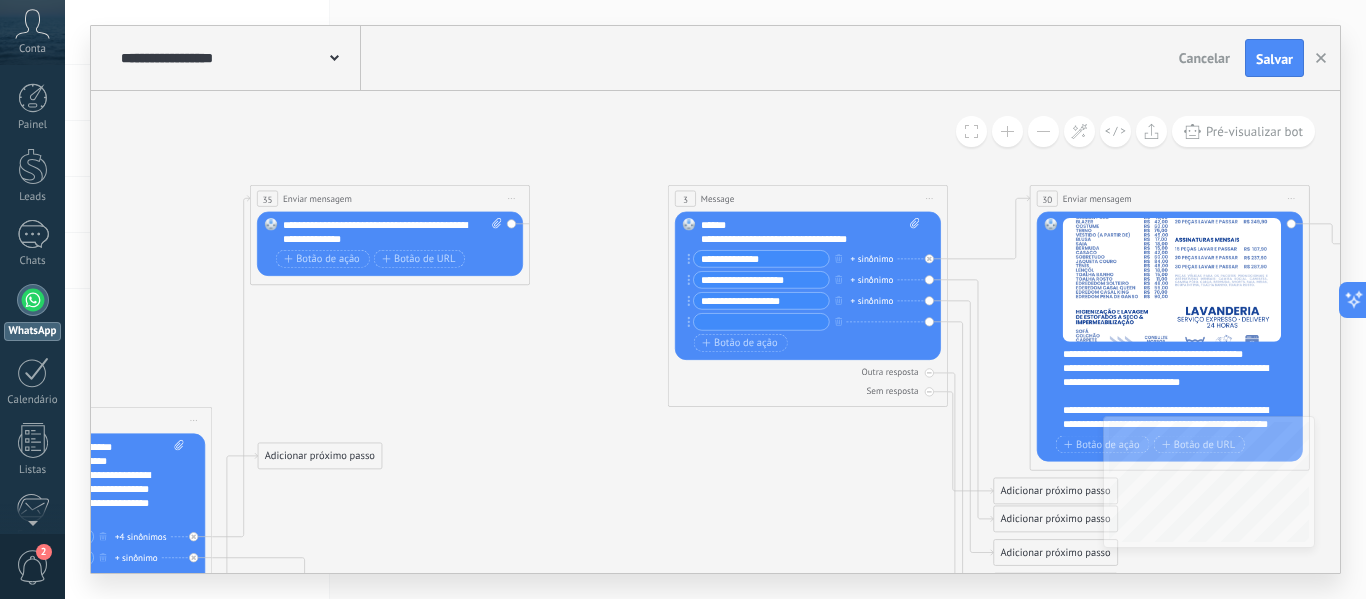 click on "Substituir
Remover
Converter para mensagem de voz
Arraste a imagem aqui para anexá-la.
Adicionar imagem
Upload
Arraste e solte
Arquivo não encontrado
Inserir mensagem do robô..." at bounding box center [390, 244] 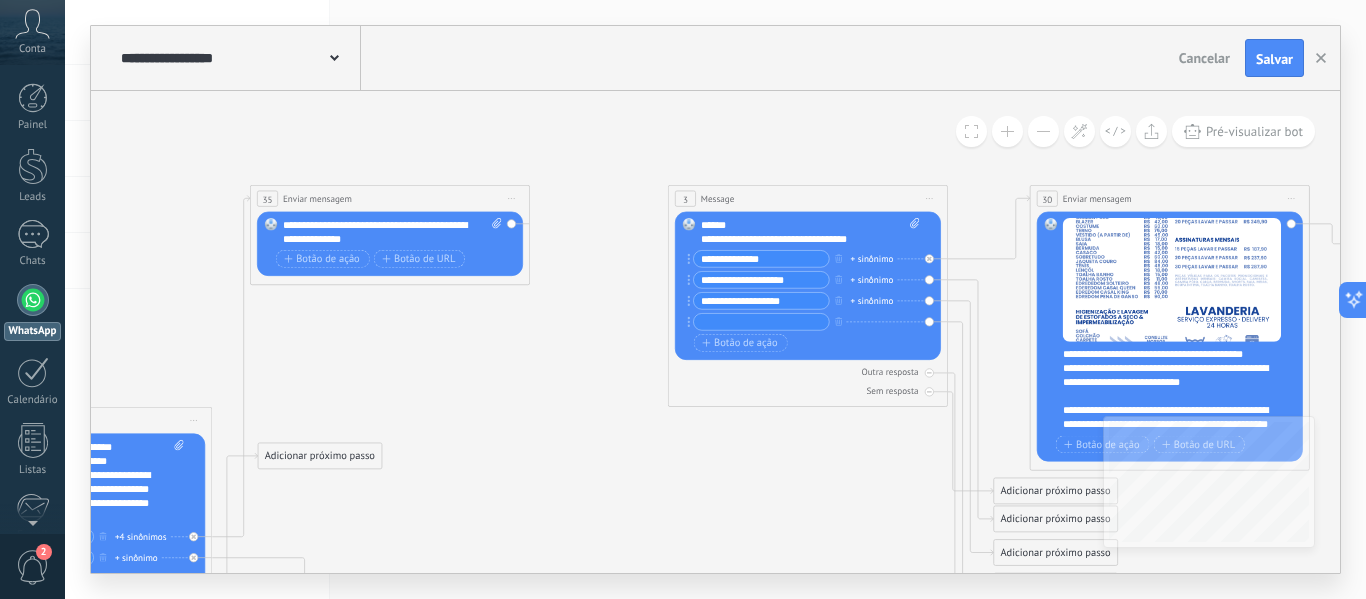 click on "Substituir
Remover
Converter para mensagem de voz
Arraste a imagem aqui para anexá-la.
Adicionar imagem
Upload
Arraste e solte
Arquivo não encontrado
Inserir mensagem do robô..." at bounding box center (390, 244) 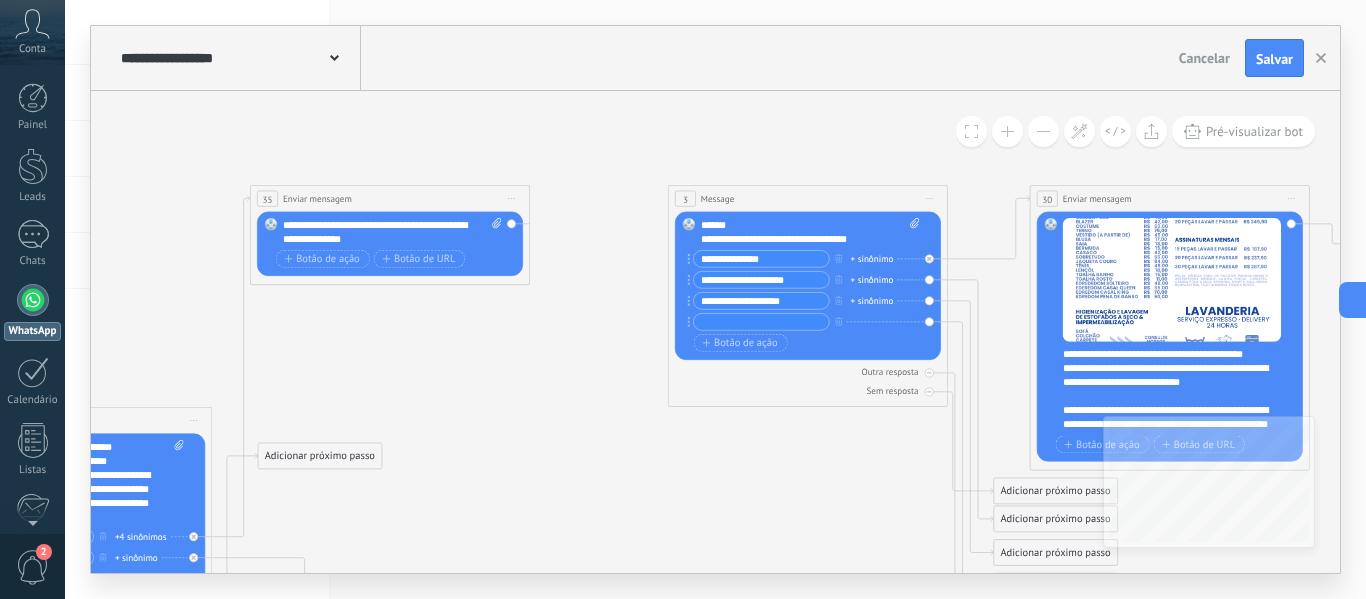 click on "**********" at bounding box center [390, 235] 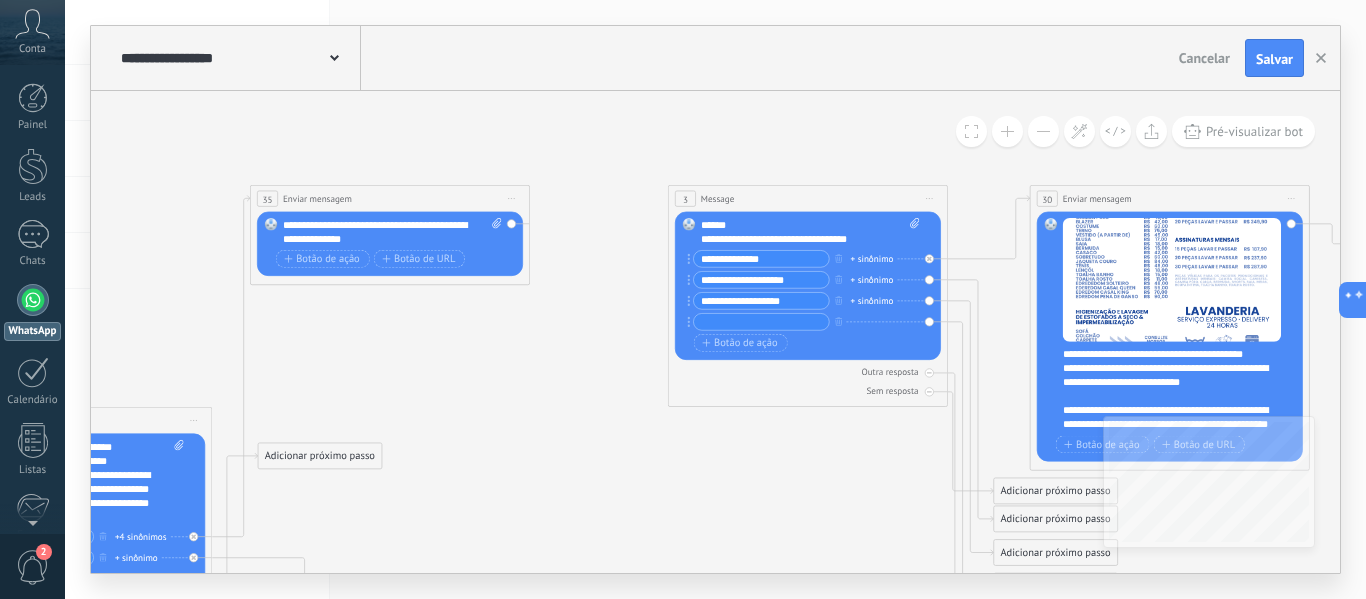 click 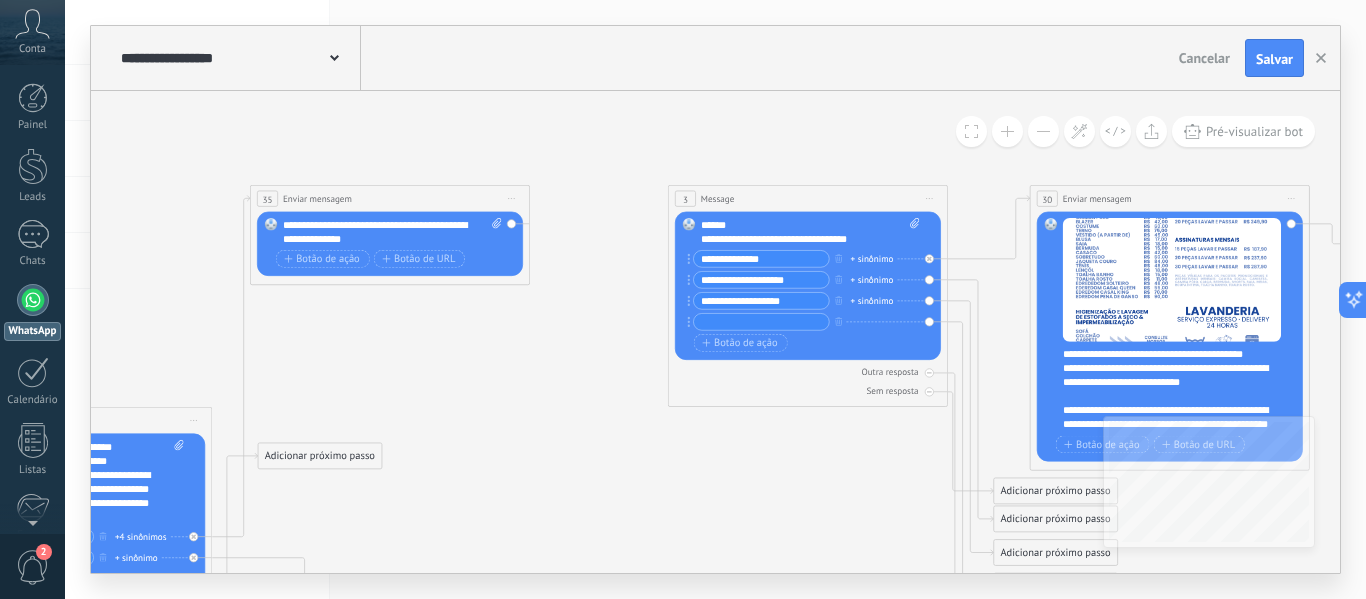 click on "**********" at bounding box center (390, 235) 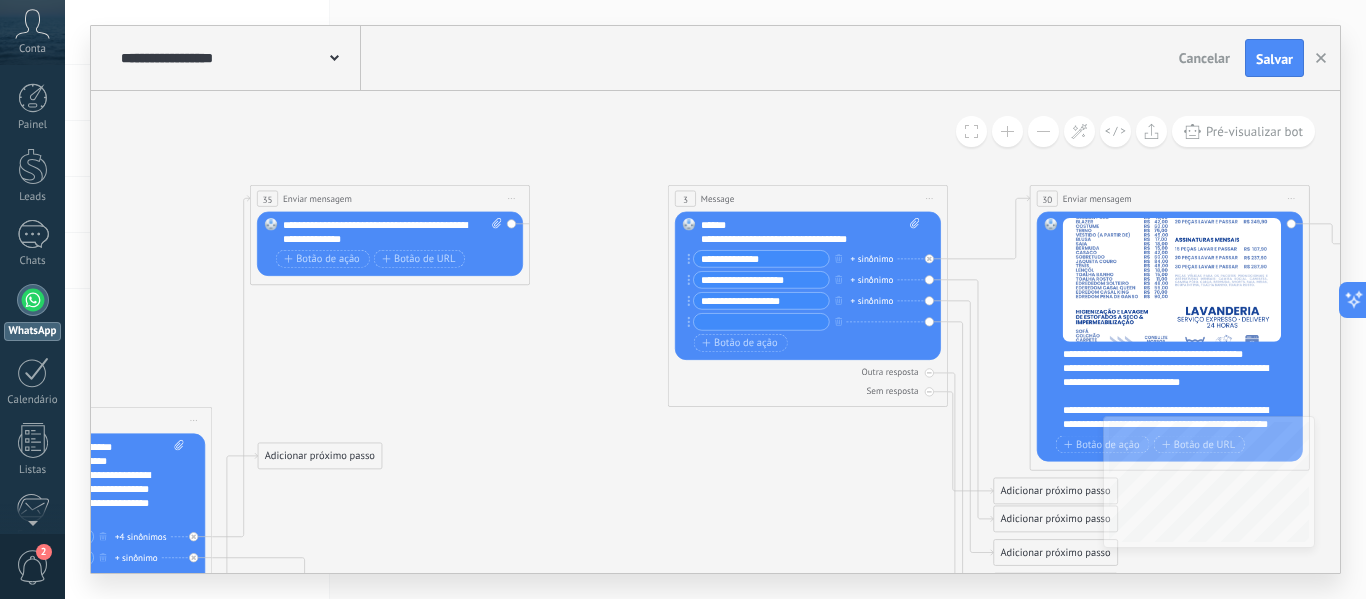 click on "35" at bounding box center (268, 199) 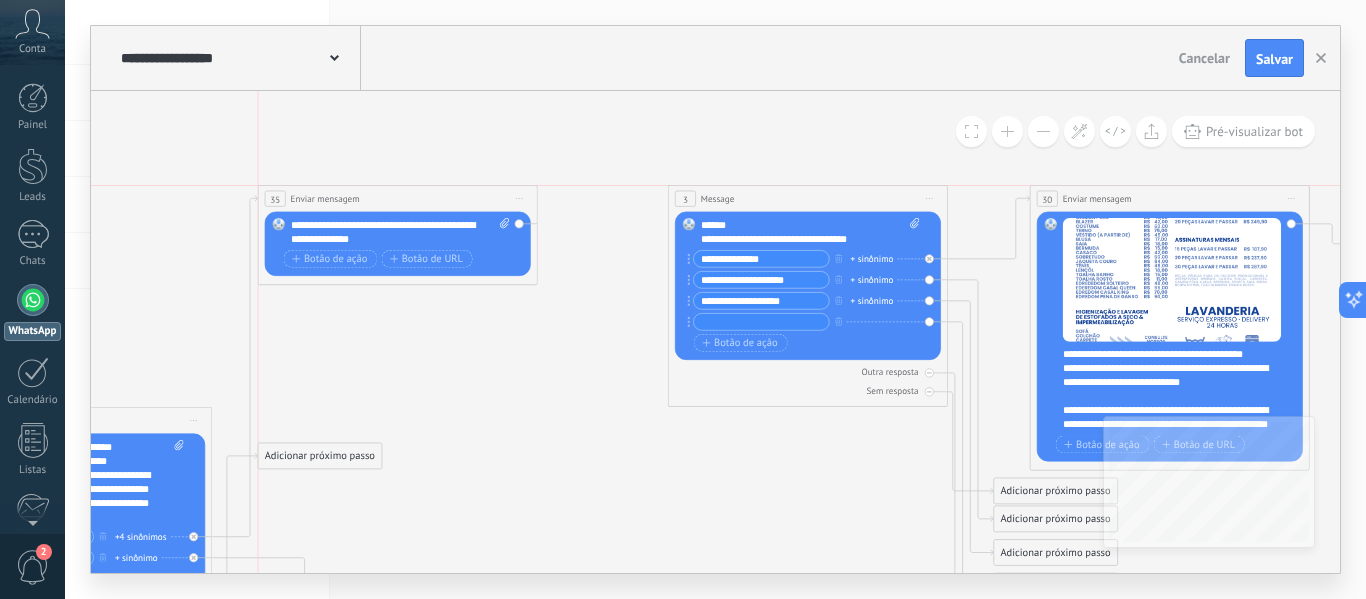 drag, startPoint x: 486, startPoint y: 204, endPoint x: 496, endPoint y: 200, distance: 10.770329 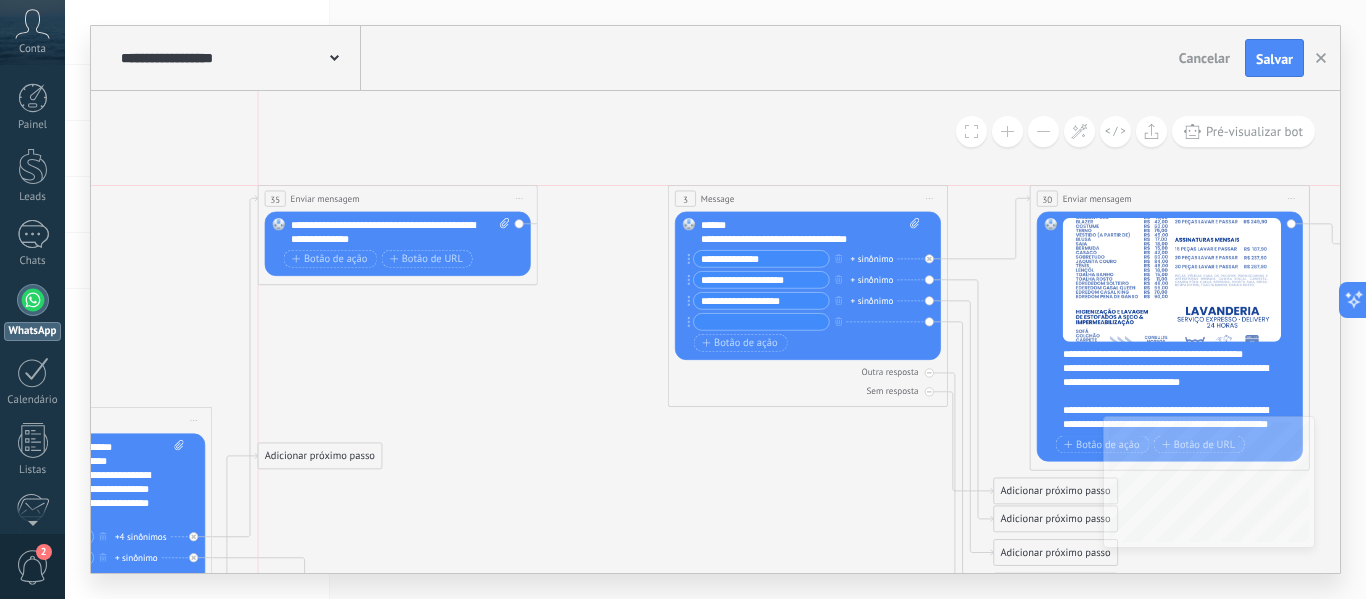 click on "**********" at bounding box center (397, 199) 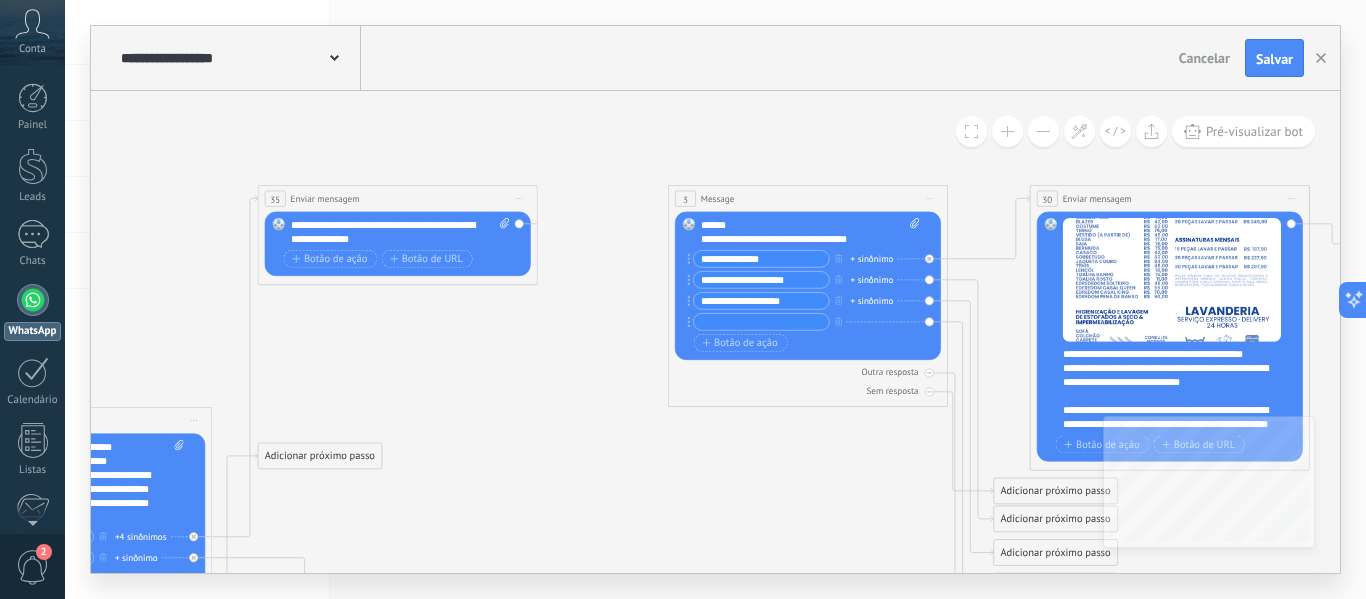 click on "**********" at bounding box center (400, 232) 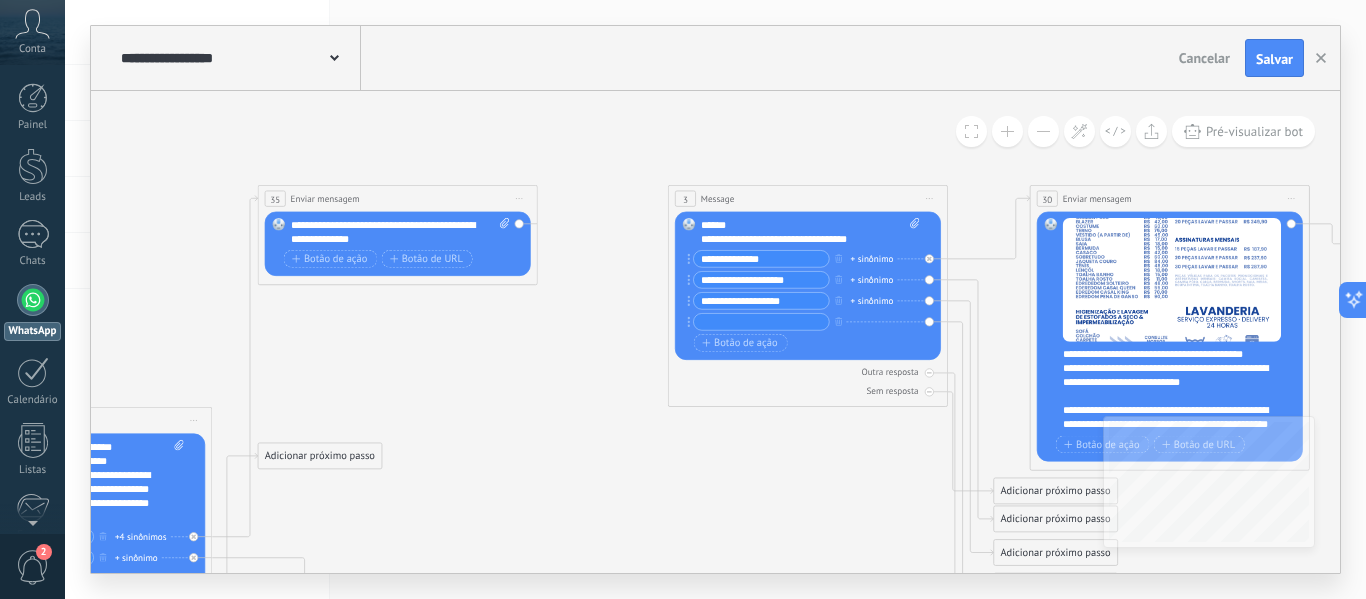 click on "Iniciar pré-visualização aqui
[GEOGRAPHIC_DATA]
Duplicar
Excluir" at bounding box center [519, 199] 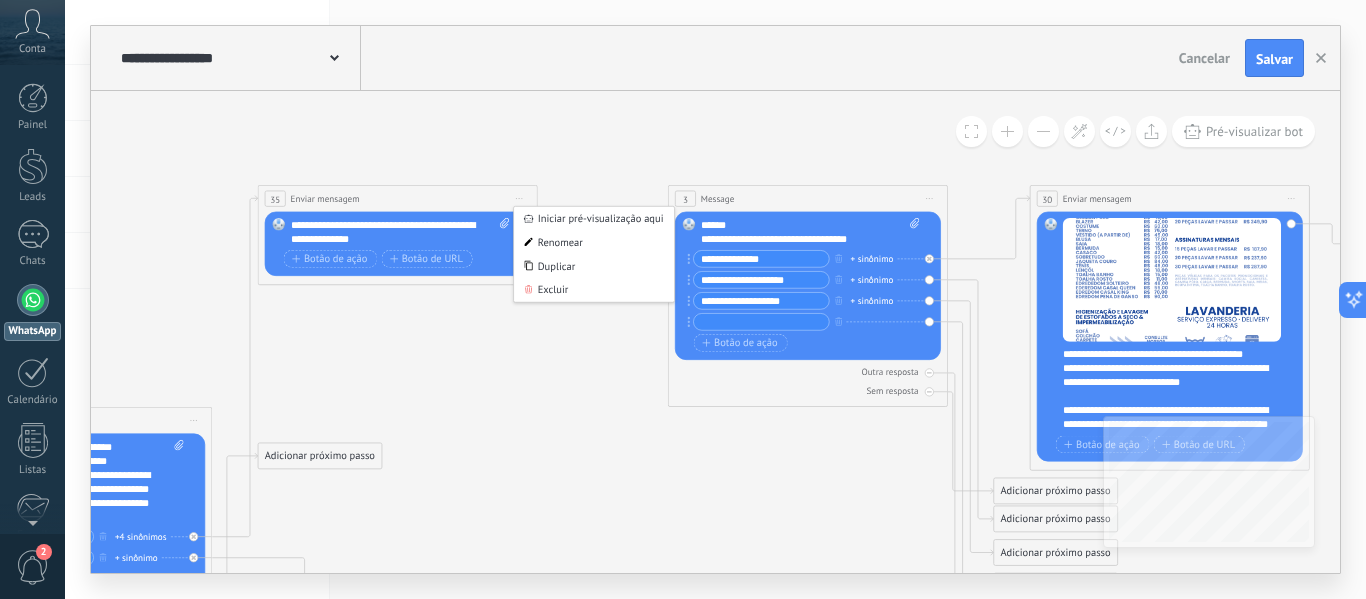 click 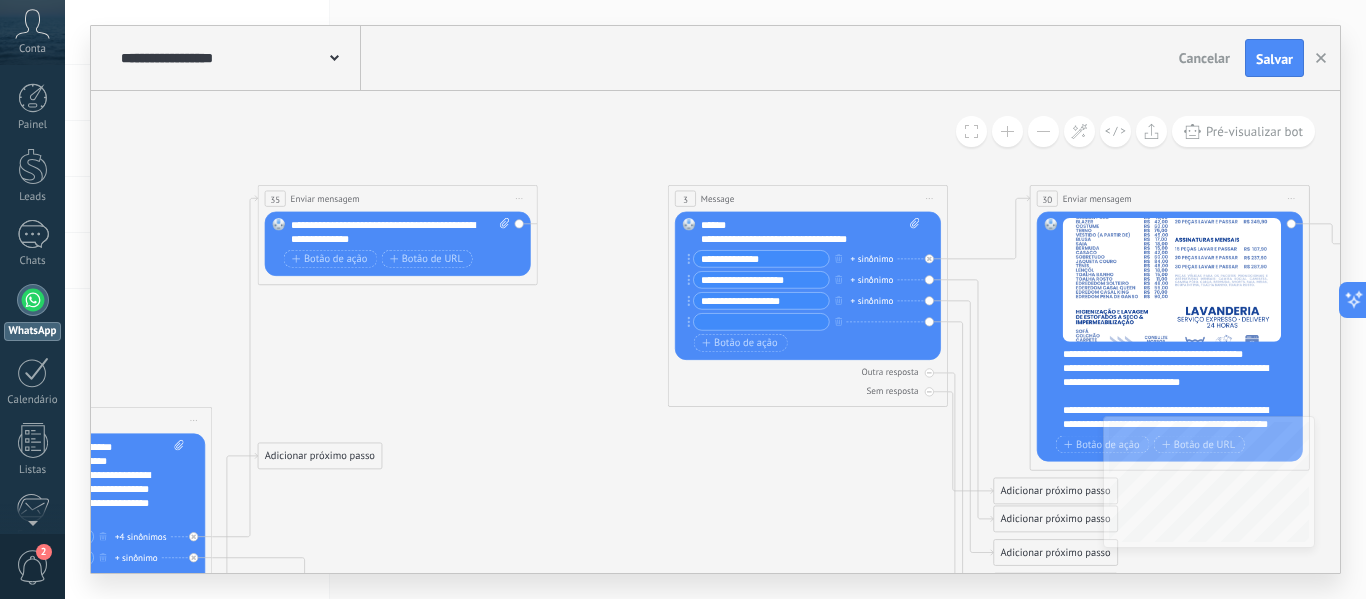 click on "Botão de ação
Botão de URL" at bounding box center (396, 259) 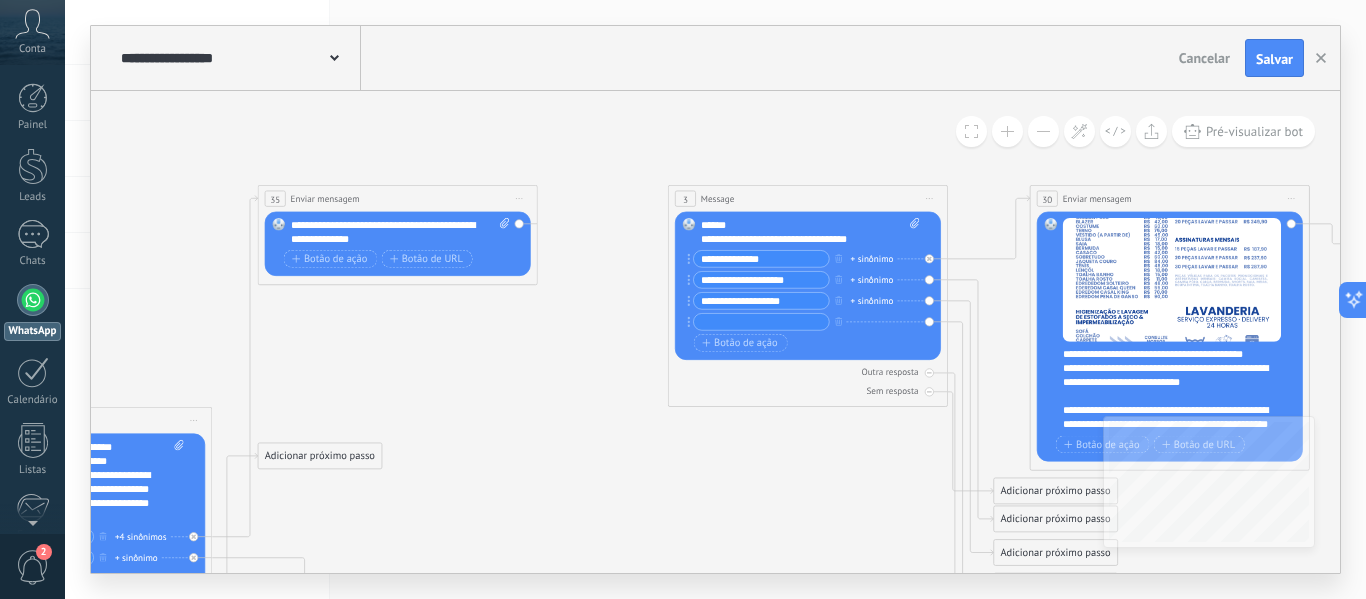 click on "**********" at bounding box center [400, 232] 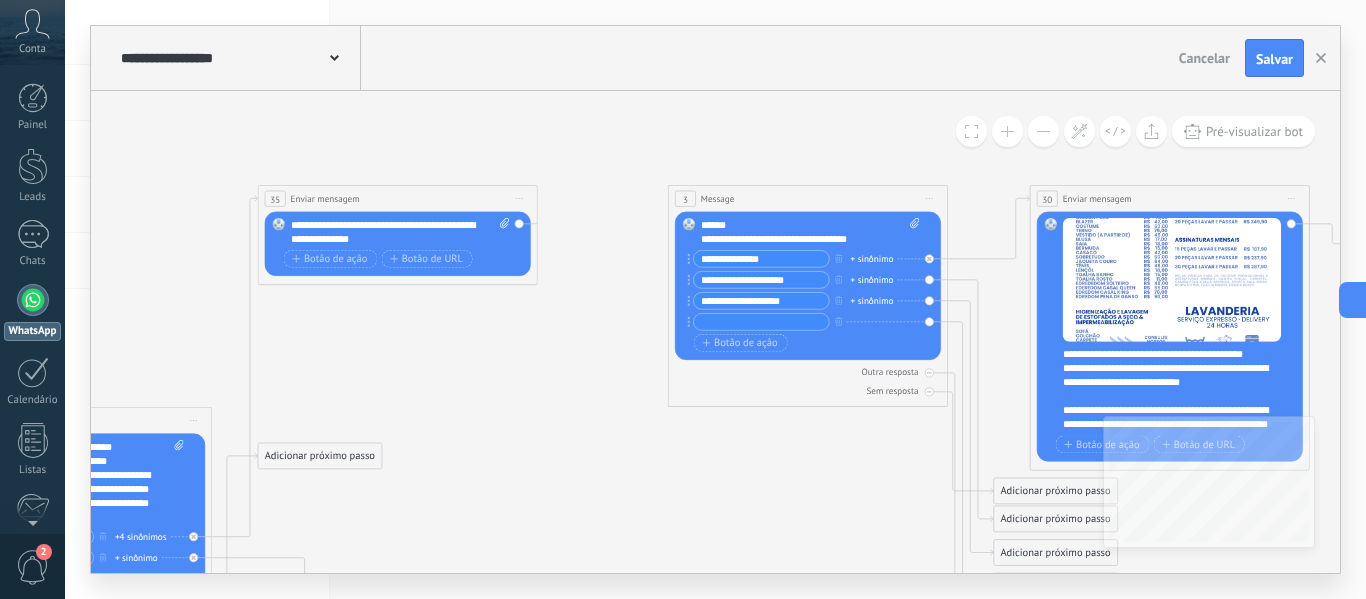 click 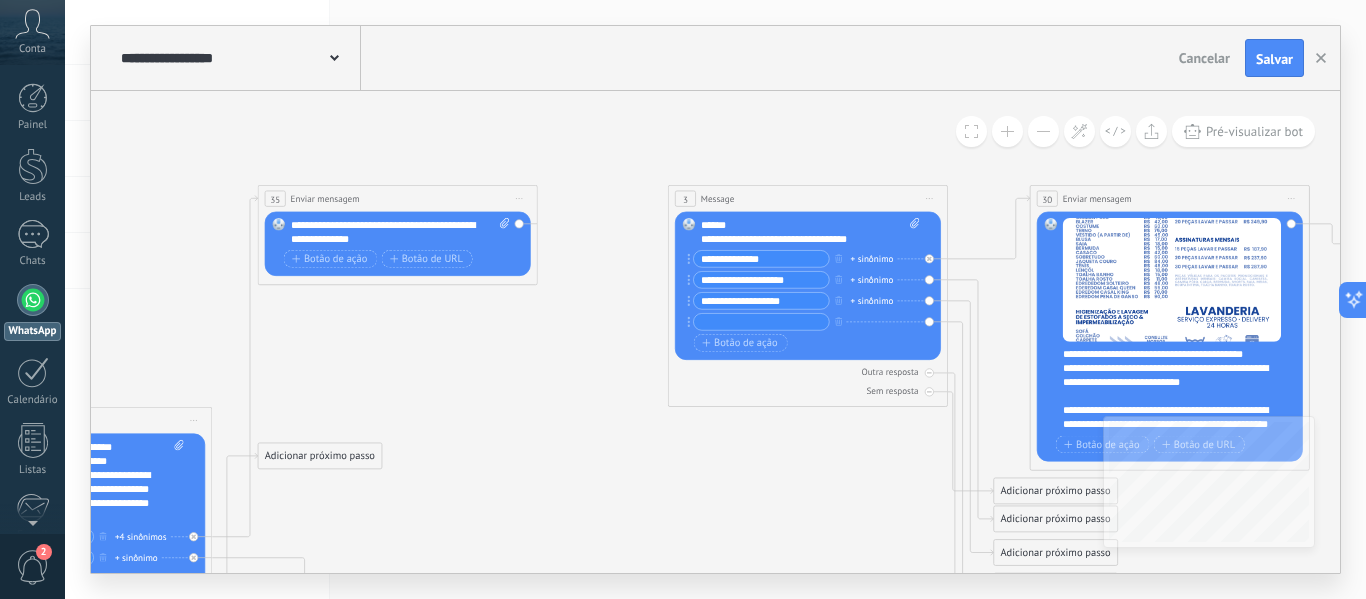click on "Iniciar pré-visualização aqui
[GEOGRAPHIC_DATA]
Duplicar
Excluir" at bounding box center [519, 199] 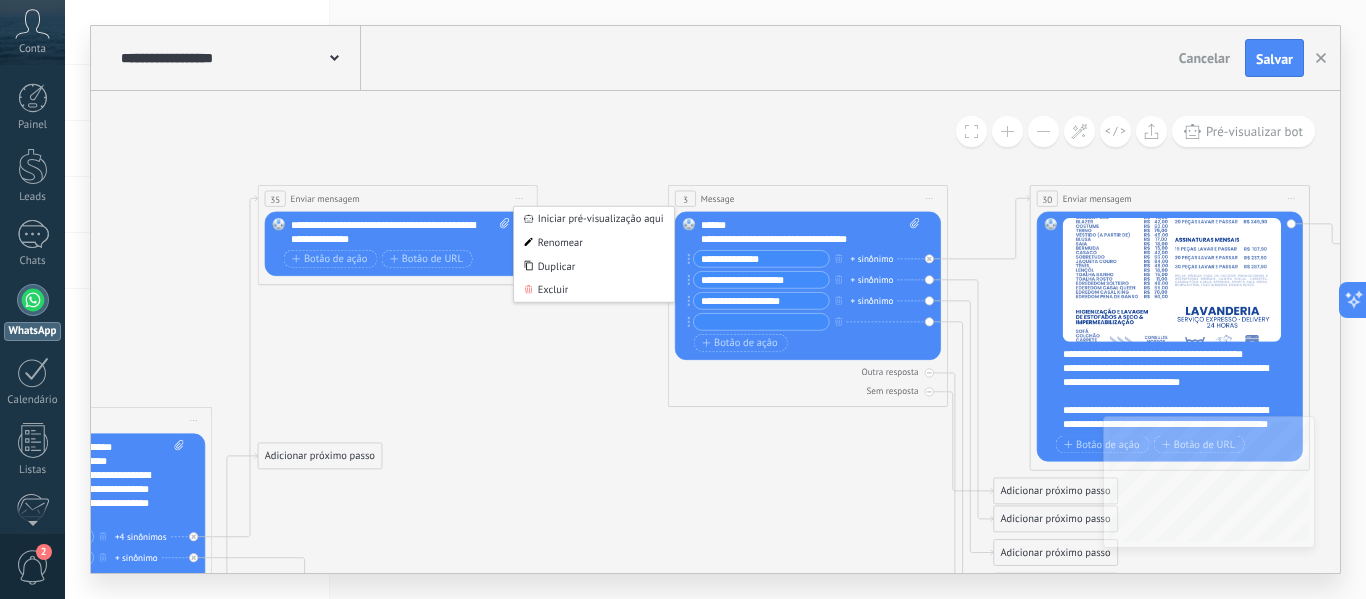 click 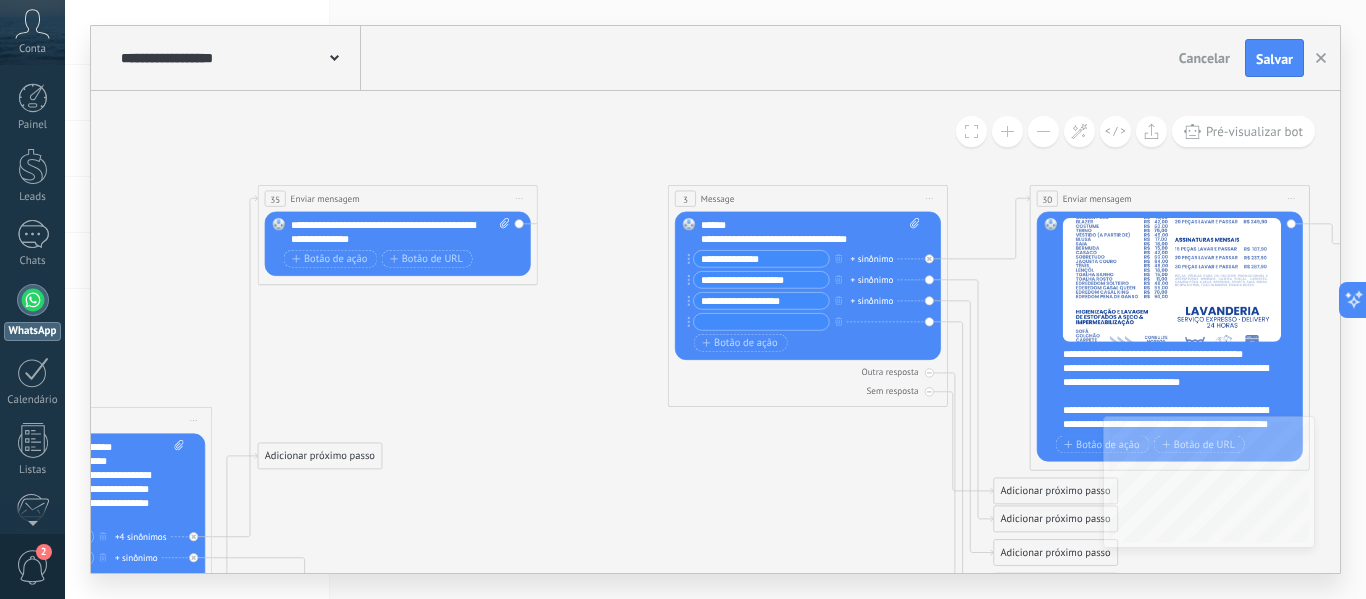 click on "**********" at bounding box center [400, 232] 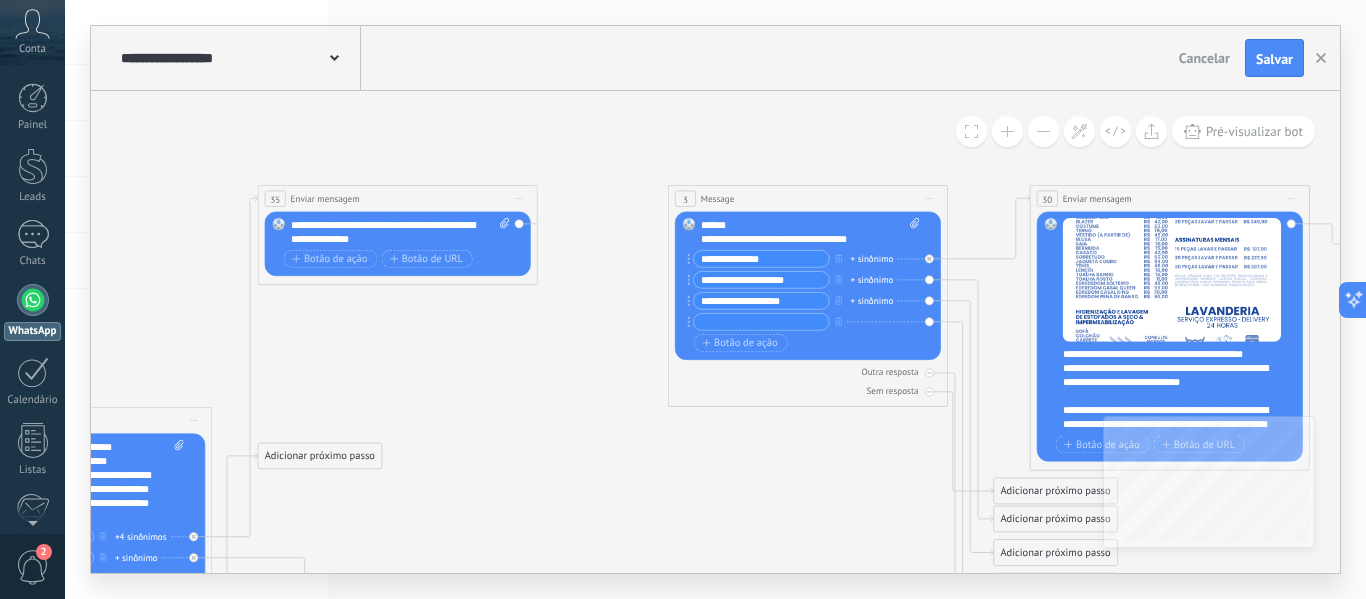 click on "Substituir
Remover
Converter para mensagem de voz
Arraste a imagem aqui para anexá-la.
Adicionar imagem
Upload
Arraste e solte
Arquivo não encontrado
Inserir mensagem do robô..." at bounding box center [398, 244] 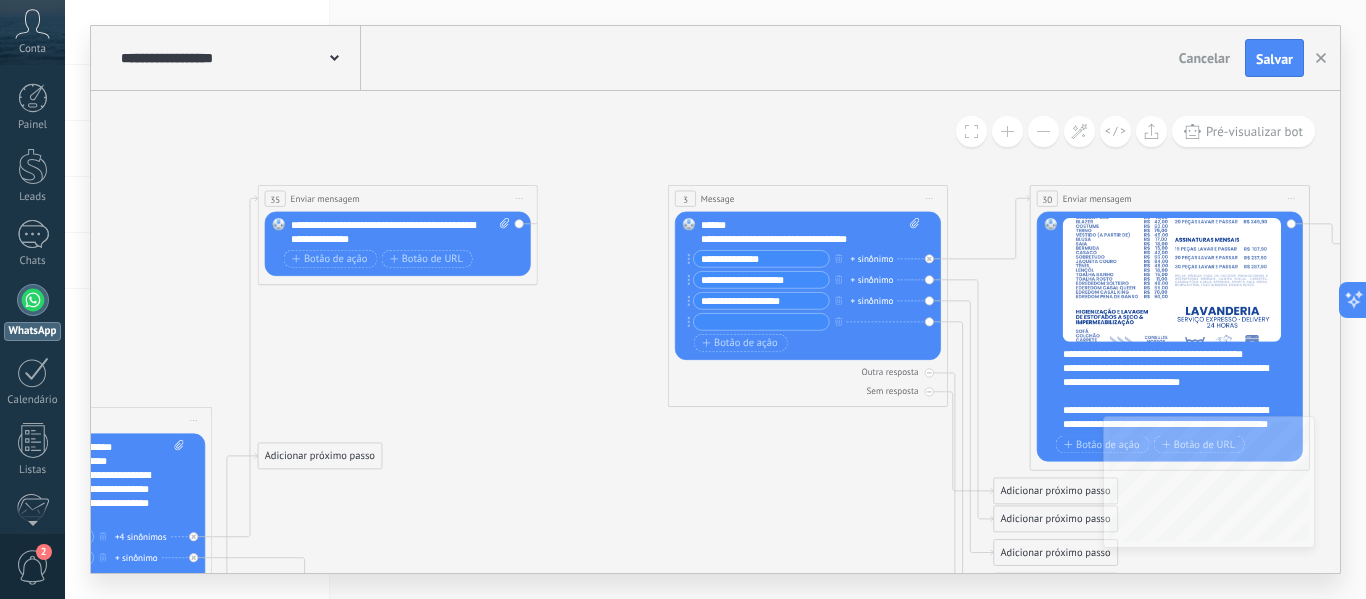 click on "Substituir
Remover
Converter para mensagem de voz
Arraste a imagem aqui para anexá-la.
Adicionar imagem
Upload
Arraste e solte
Arquivo não encontrado
Inserir mensagem do robô..." at bounding box center [398, 244] 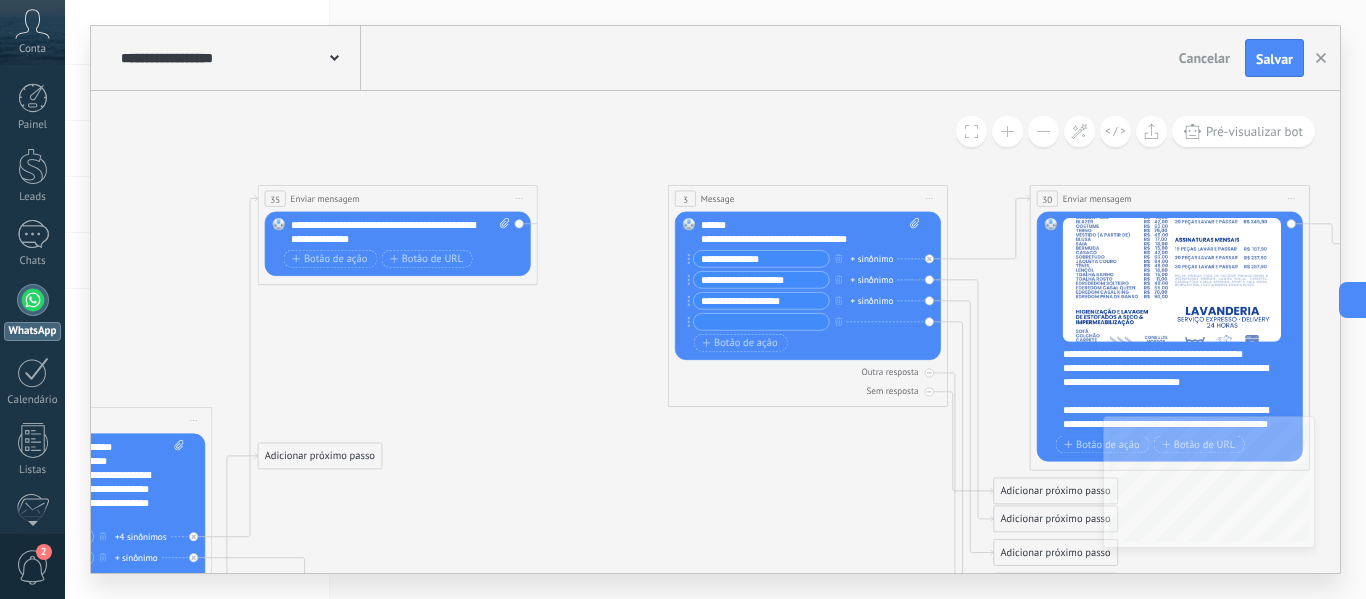 click on "Substituir
Remover
Converter para mensagem de voz
Arraste a imagem aqui para anexá-la.
Adicionar imagem
Upload
Arraste e solte
Arquivo não encontrado
Inserir mensagem do robô..." at bounding box center [398, 244] 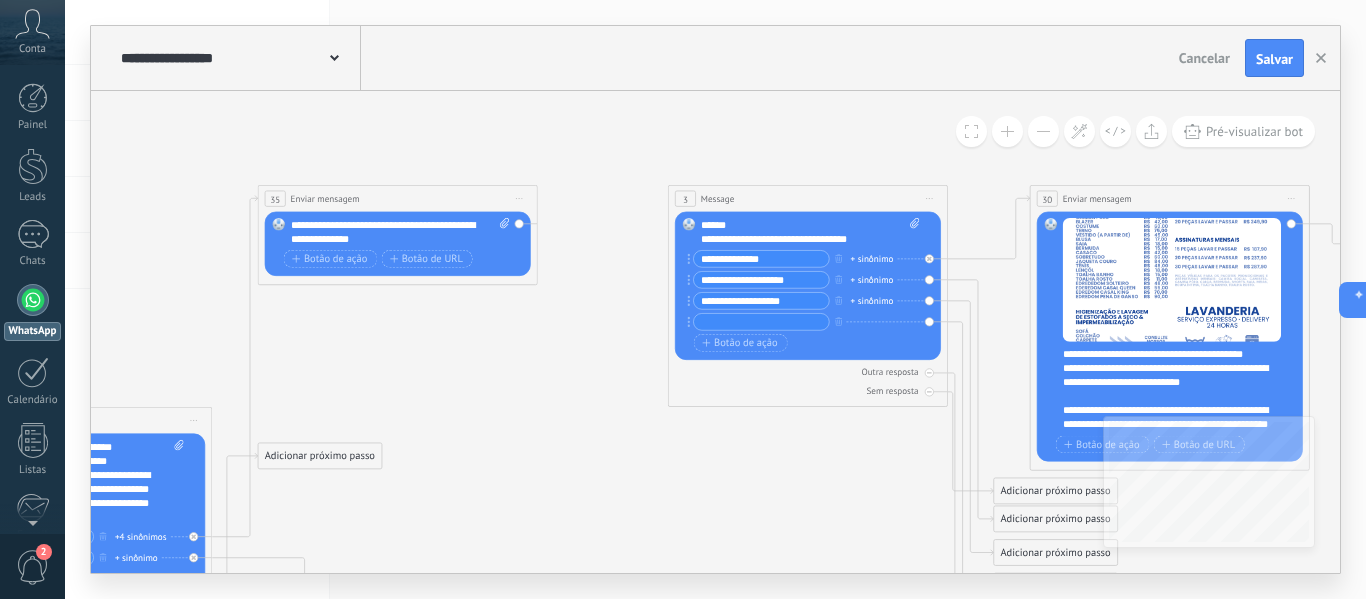 click on "Substituir
Remover
Converter para mensagem de voz
Arraste a imagem aqui para anexá-la.
Adicionar imagem
Upload
Arraste e solte
Arquivo não encontrado
Inserir mensagem do robô..." at bounding box center [398, 244] 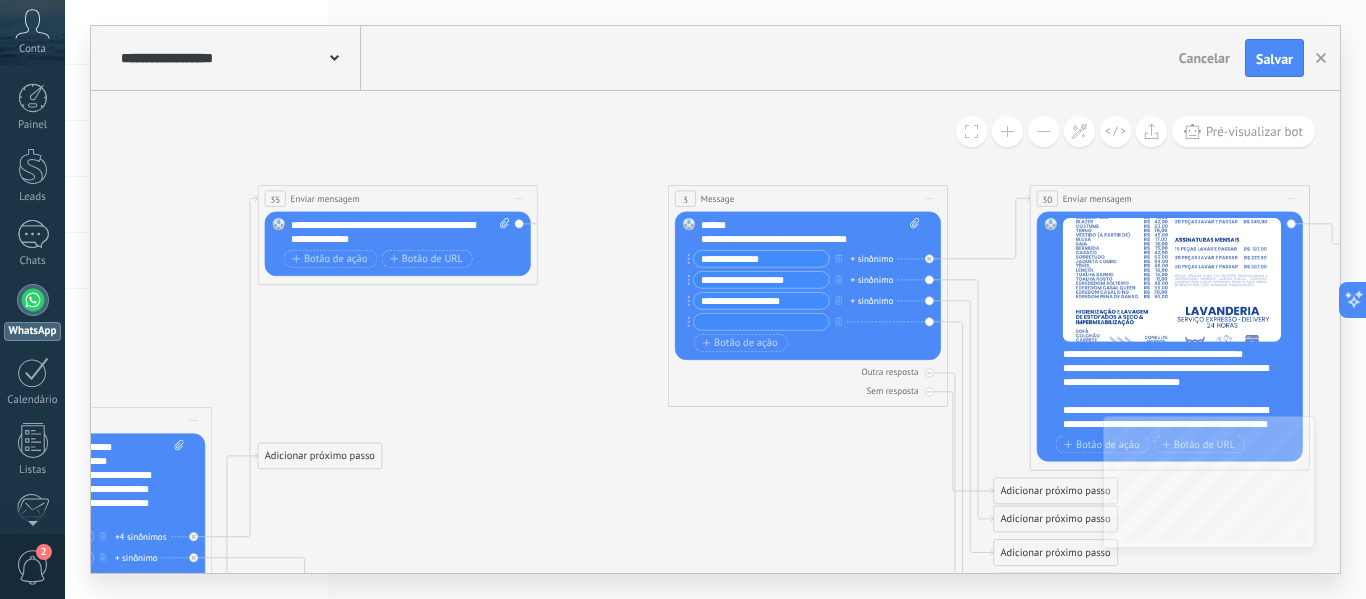 click on "**********" at bounding box center [398, 235] 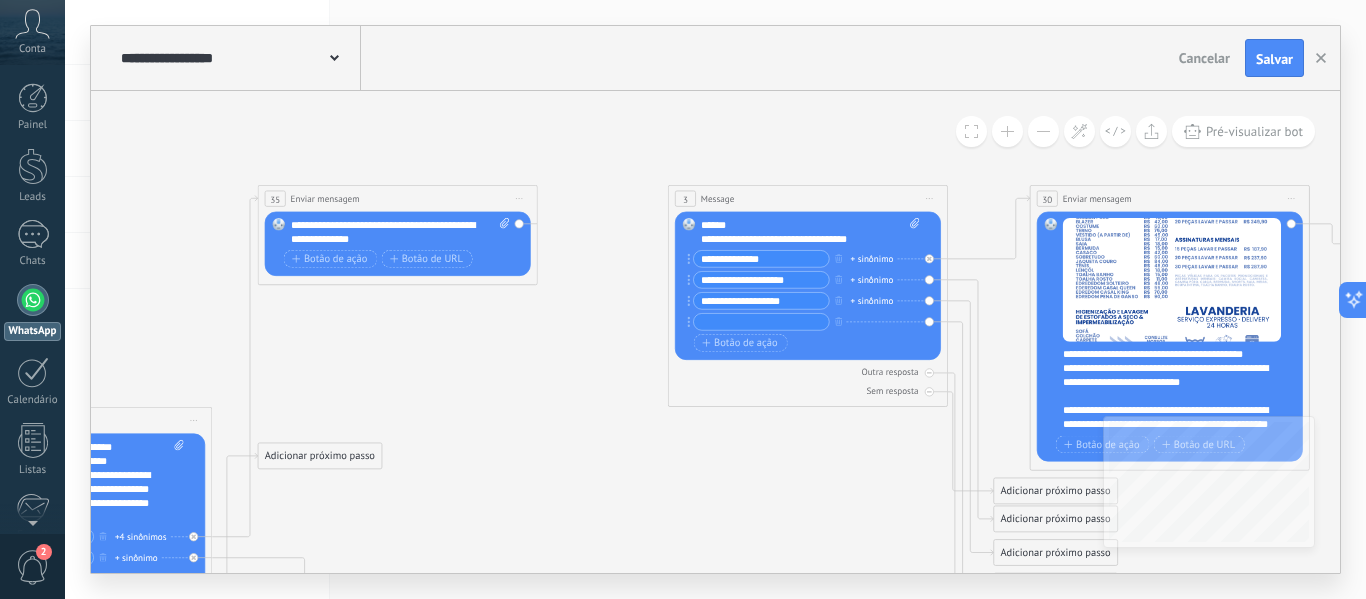 click on "Substituir
Remover
Converter para mensagem de voz
Arraste a imagem aqui para anexá-la.
Adicionar imagem
Upload
Arraste e solte
Arquivo não encontrado
Inserir mensagem do robô..." at bounding box center (398, 244) 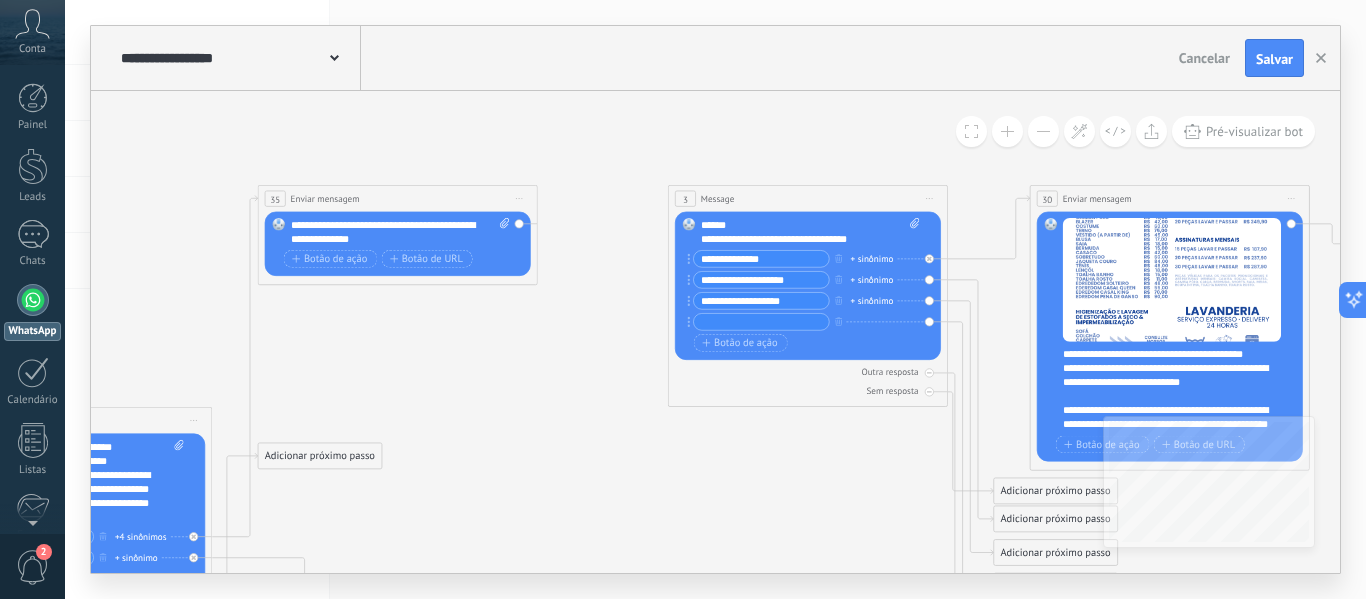 click on "Substituir
Remover
Converter para mensagem de voz
Arraste a imagem aqui para anexá-la.
Adicionar imagem
Upload
Arraste e solte
Arquivo não encontrado
Inserir mensagem do robô..." at bounding box center (398, 244) 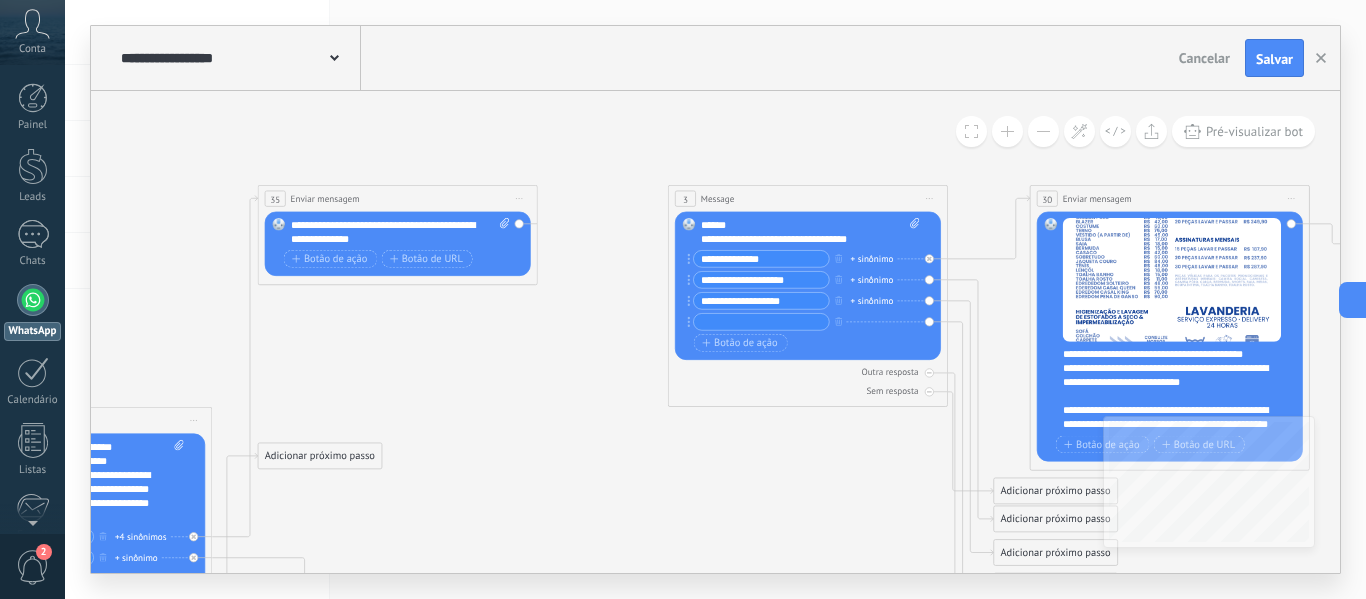 click on "35" at bounding box center [275, 199] 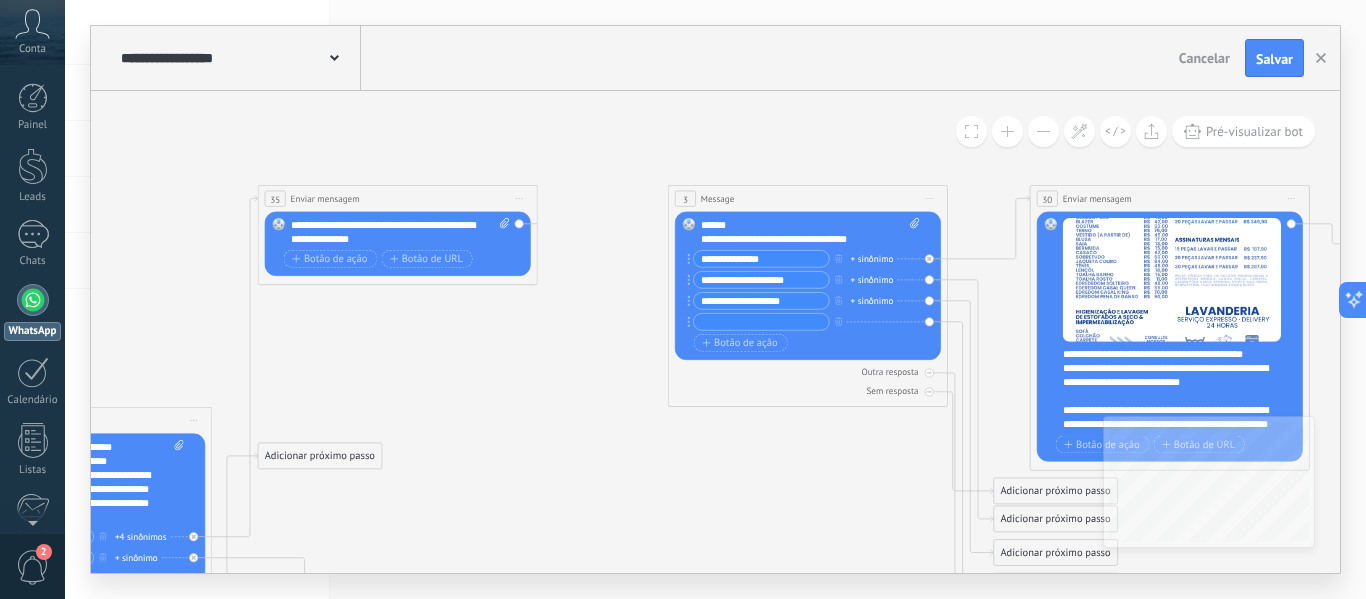 click on "35" at bounding box center (275, 199) 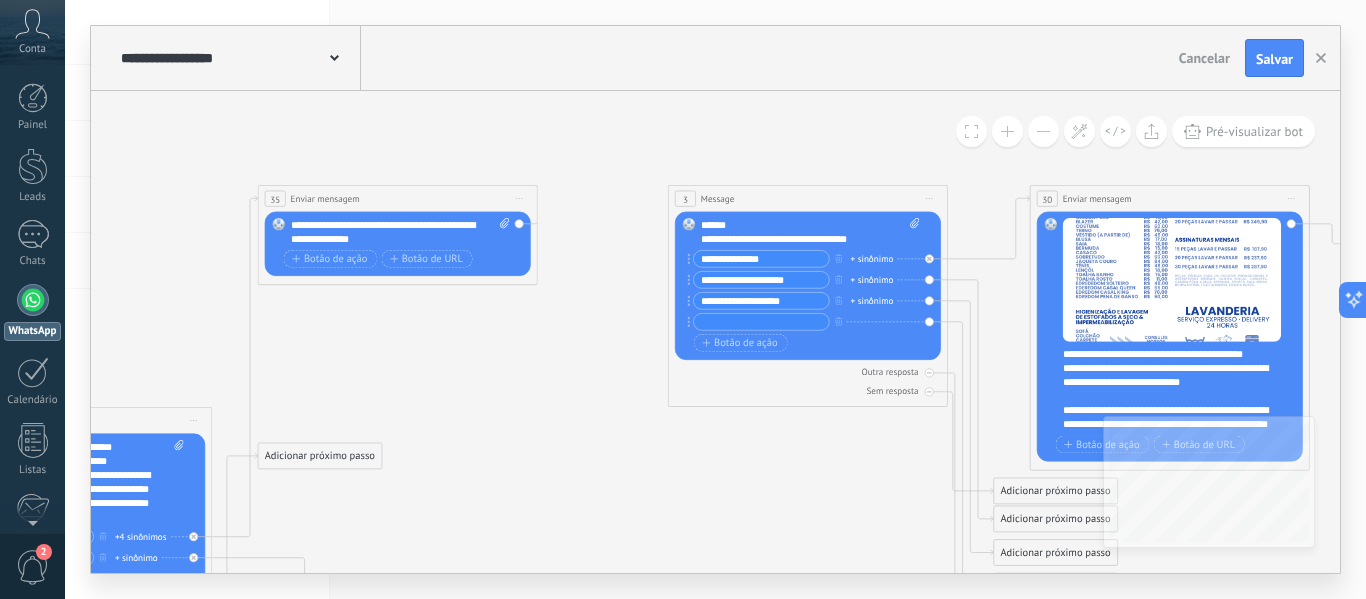click 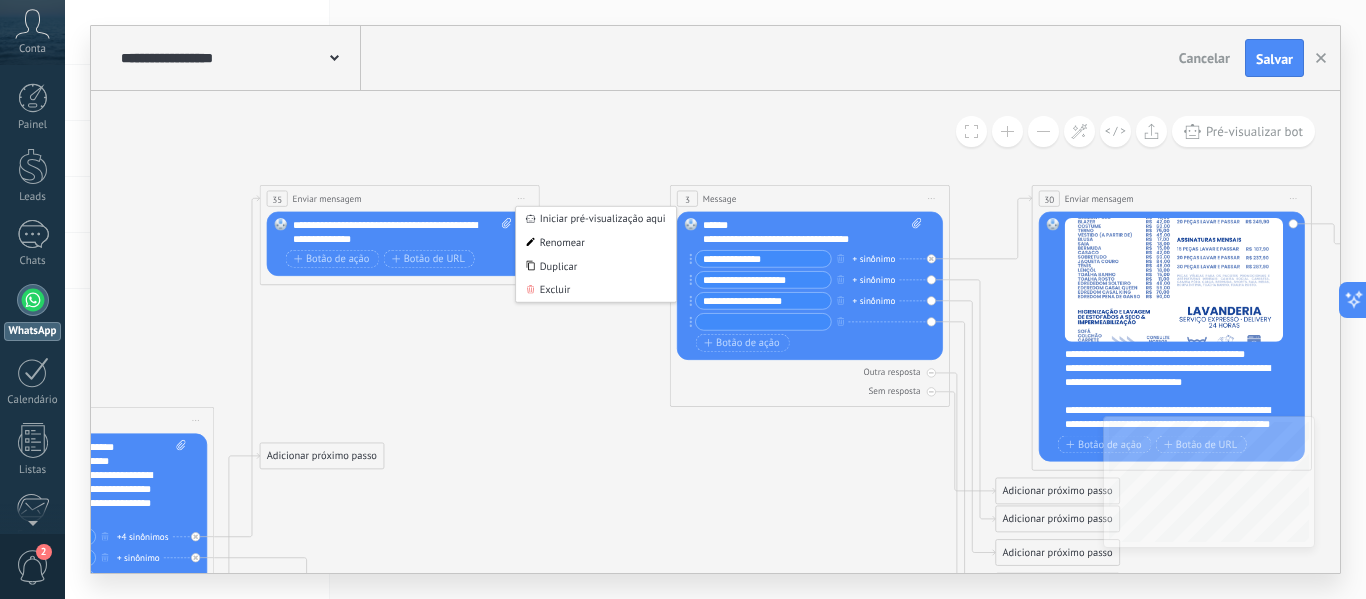 click 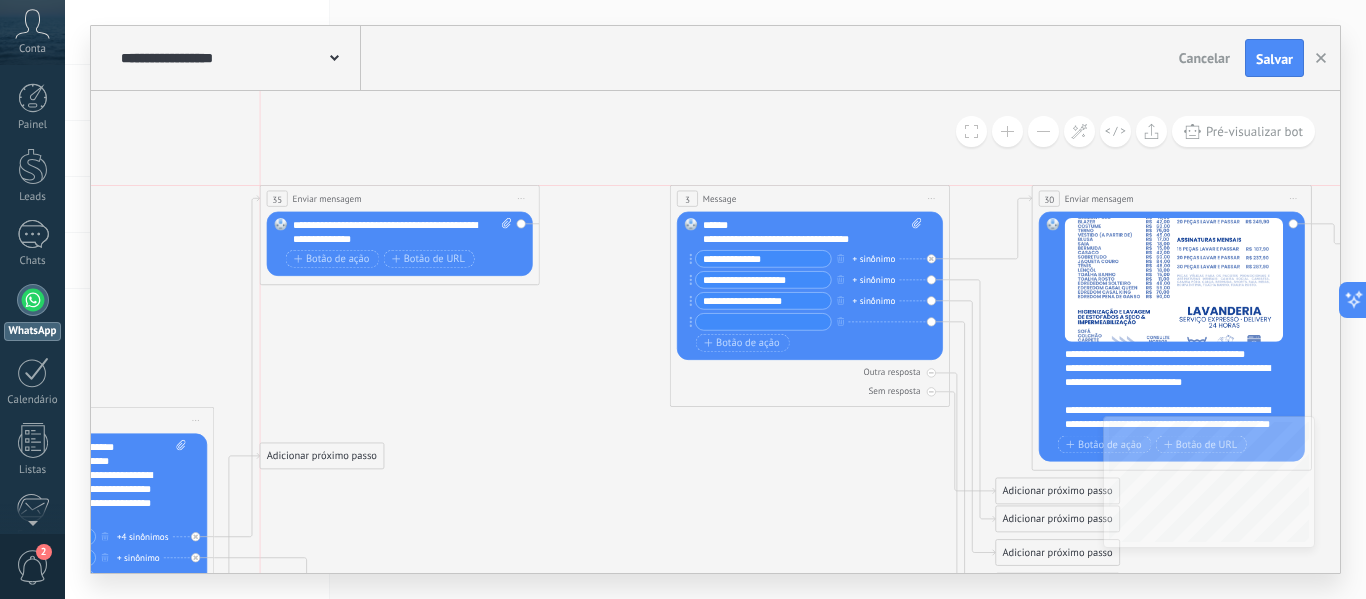 click on "**********" at bounding box center [399, 199] 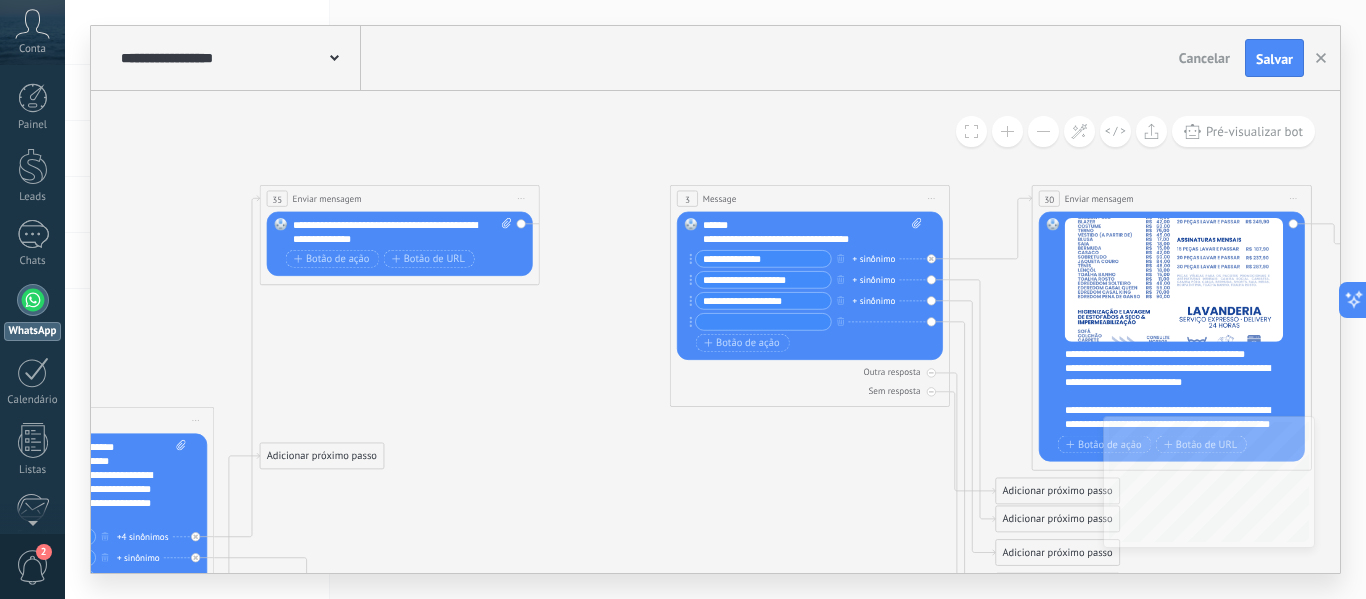 click on "**********" at bounding box center [400, 235] 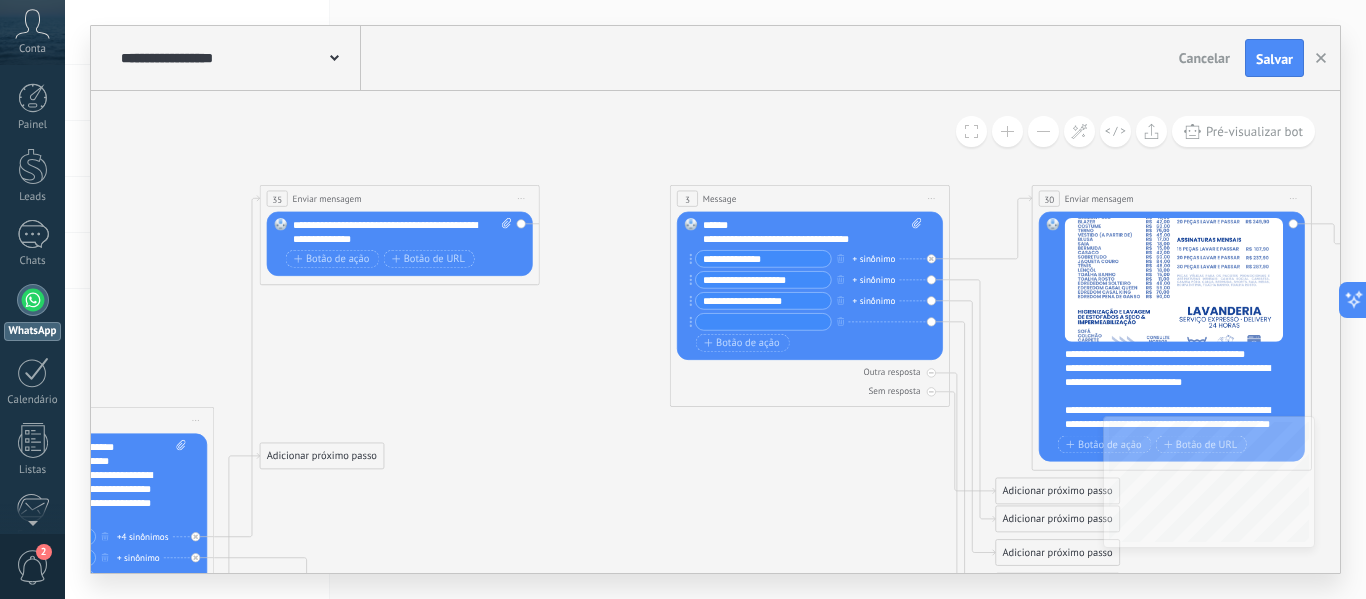 click on "**********" at bounding box center [402, 232] 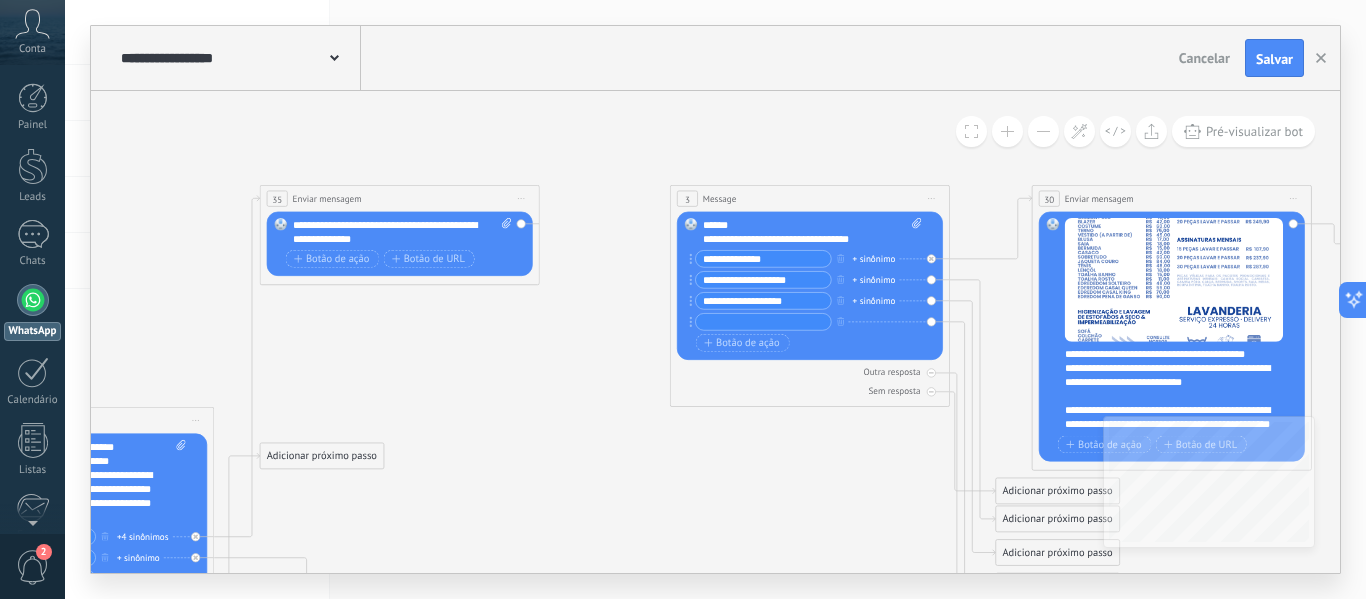 click on "Substituir
Remover
Converter para mensagem de voz
Arraste a imagem aqui para anexá-la.
Adicionar imagem
Upload
Arraste e solte
Arquivo não encontrado
Inserir mensagem do robô..." at bounding box center [400, 244] 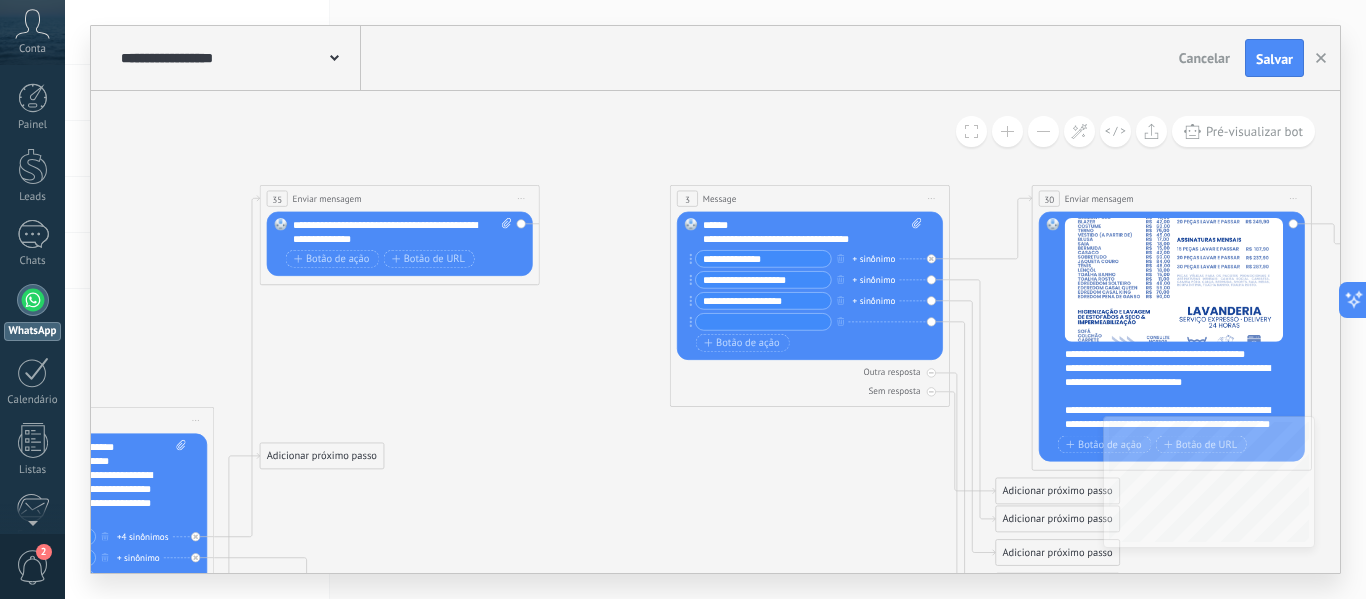 click on "Substituir
Remover
Converter para mensagem de voz
Arraste a imagem aqui para anexá-la.
Adicionar imagem
Upload
Arraste e solte
Arquivo não encontrado
Inserir mensagem do robô..." at bounding box center [400, 244] 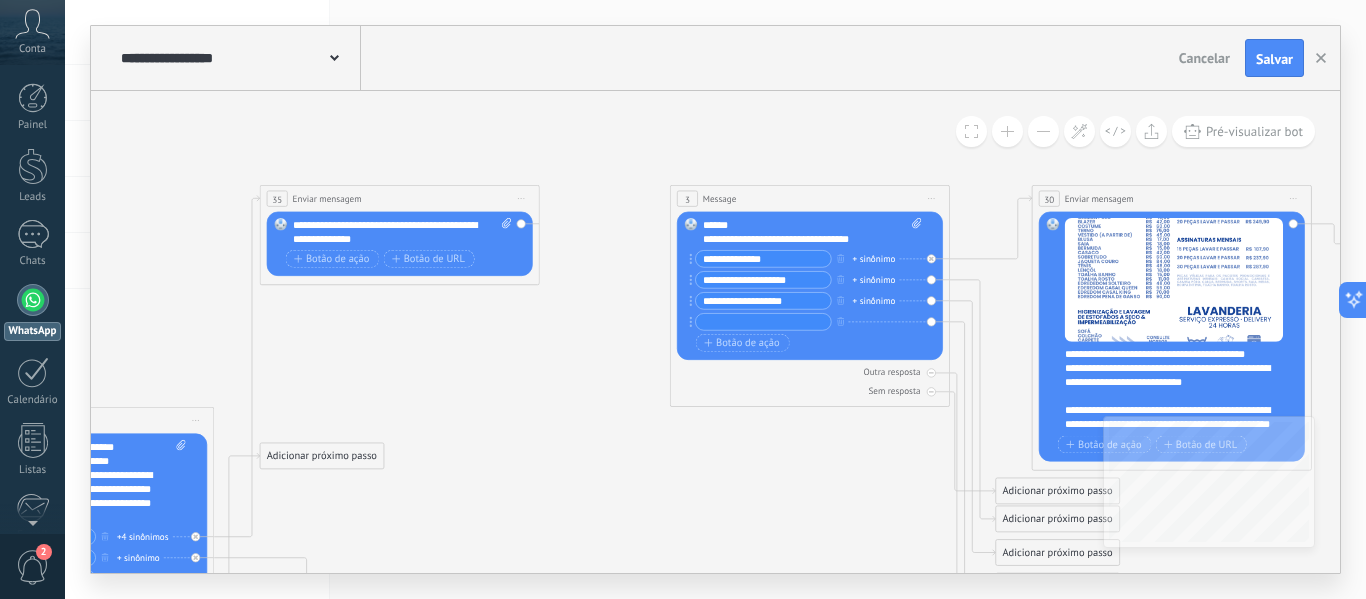 click on "**********" at bounding box center (402, 244) 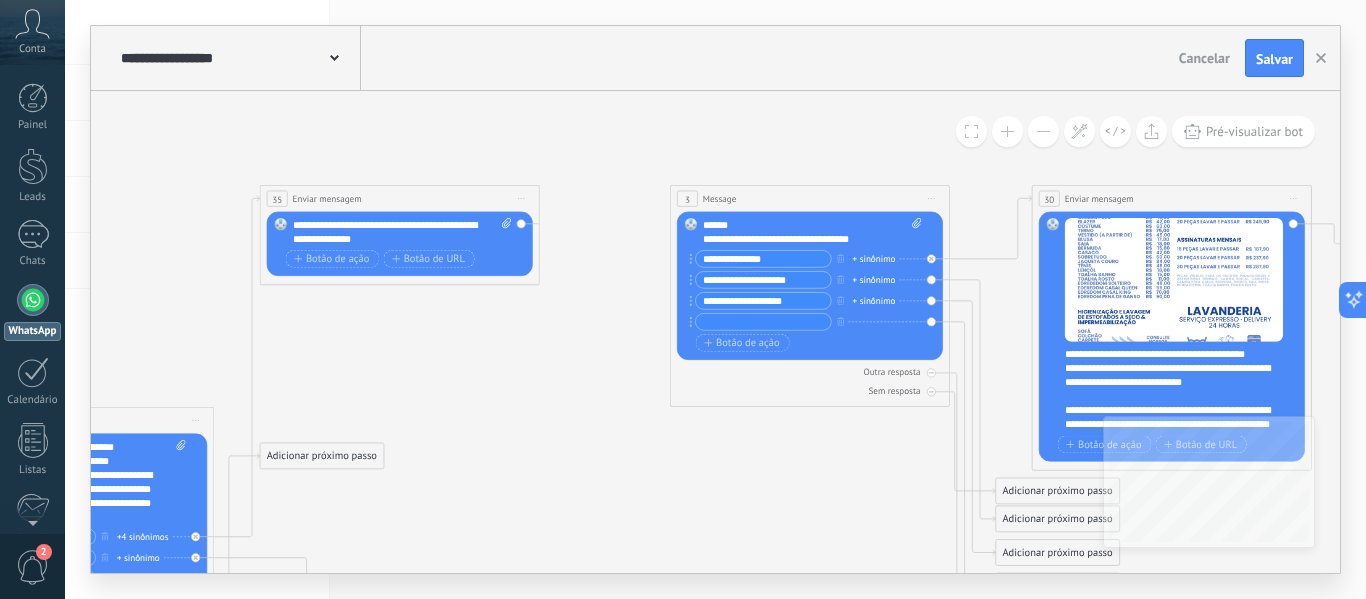 click at bounding box center [504, 232] 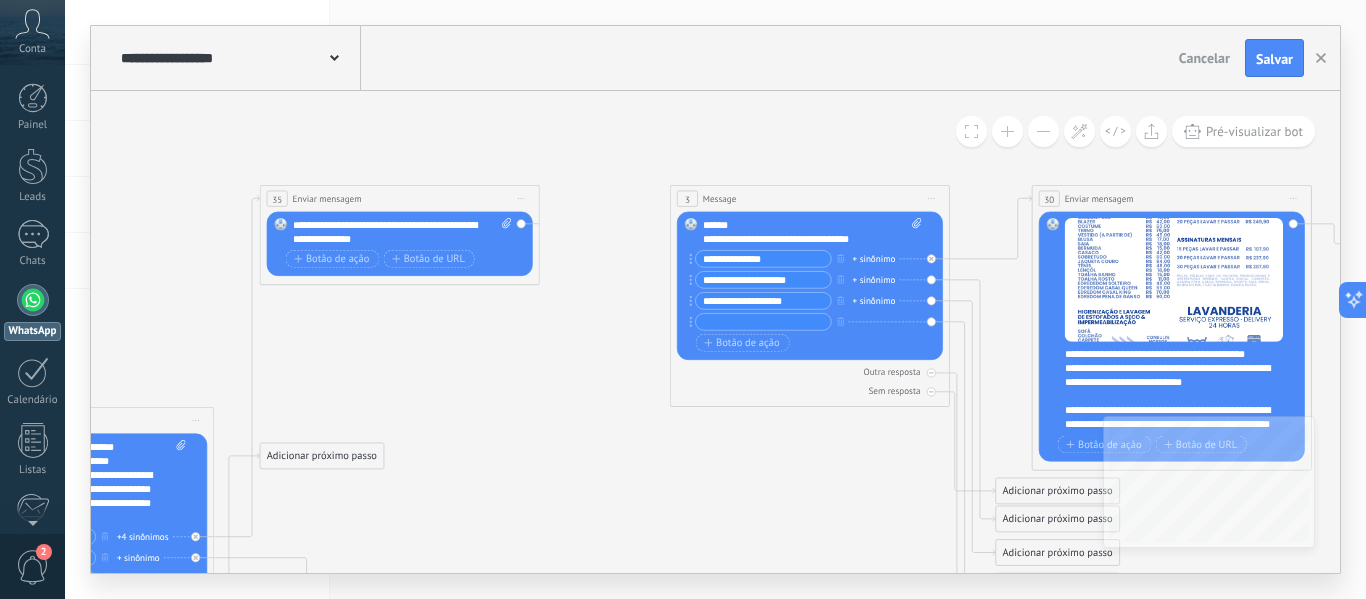 click on "Substituir
Remover
Converter para mensagem de voz
Arraste a imagem aqui para anexá-la.
Adicionar imagem
Upload
Arraste e solte
Arquivo não encontrado
Inserir mensagem do robô..." at bounding box center (400, 244) 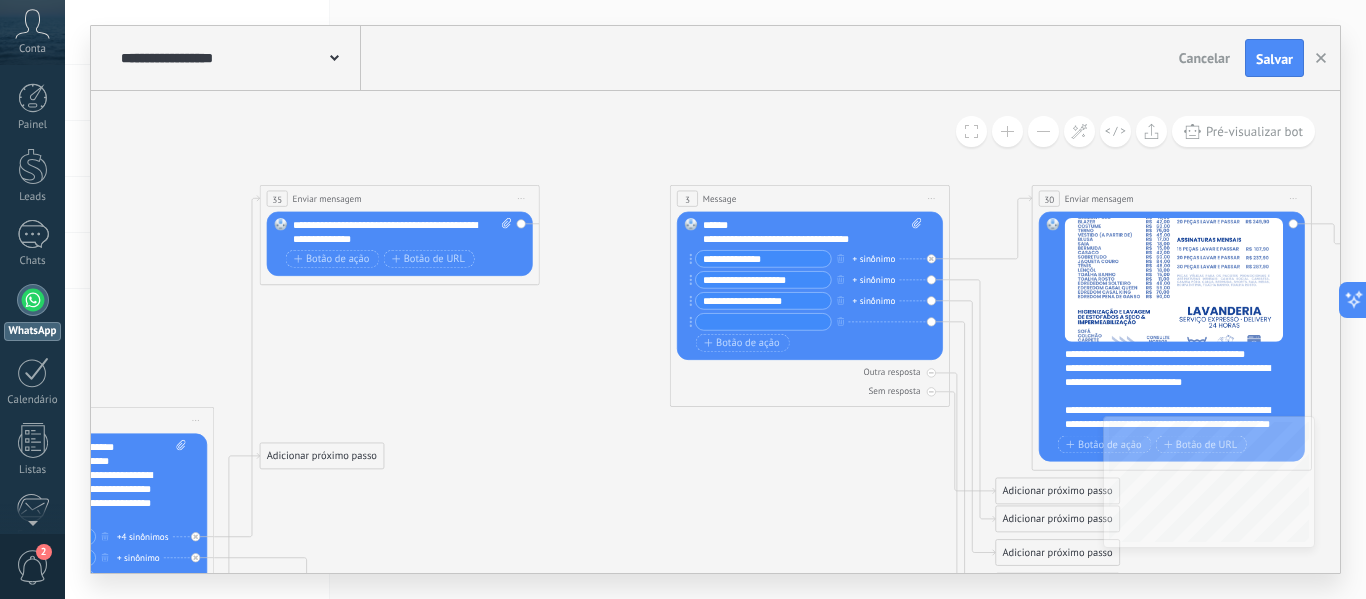 click on "Substituir
Remover
Converter para mensagem de voz
Arraste a imagem aqui para anexá-la.
Adicionar imagem
Upload
Arraste e solte
Arquivo não encontrado
Inserir mensagem do robô..." at bounding box center [400, 244] 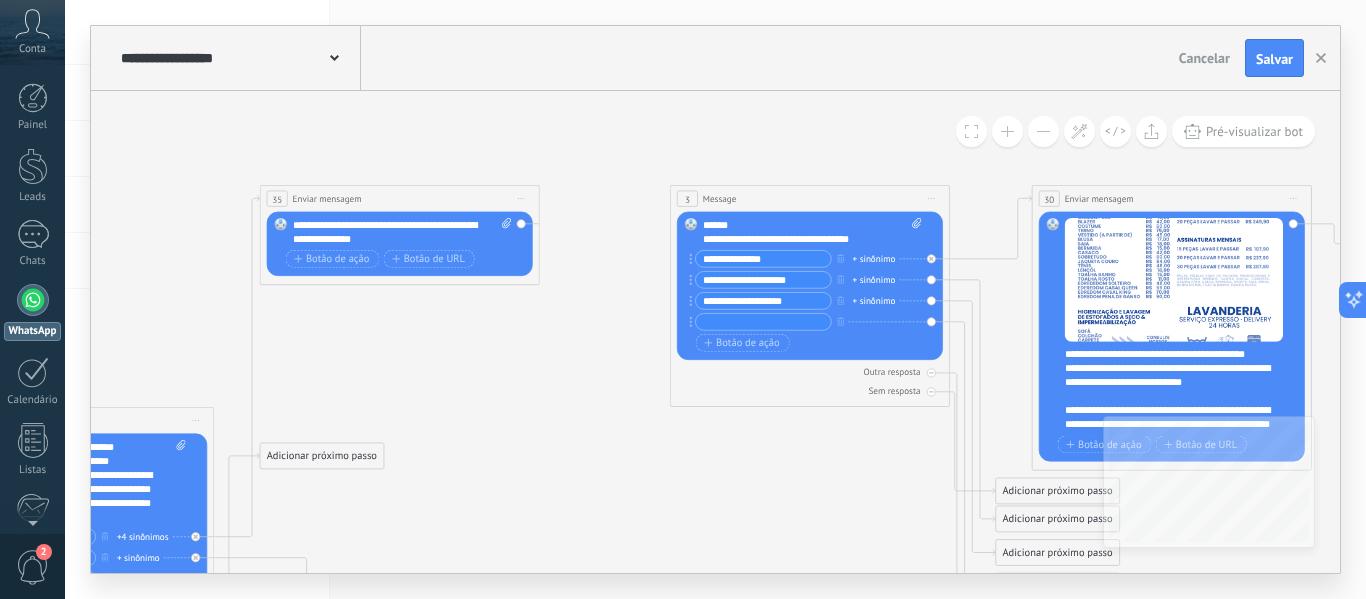 click on "**********" at bounding box center (399, 199) 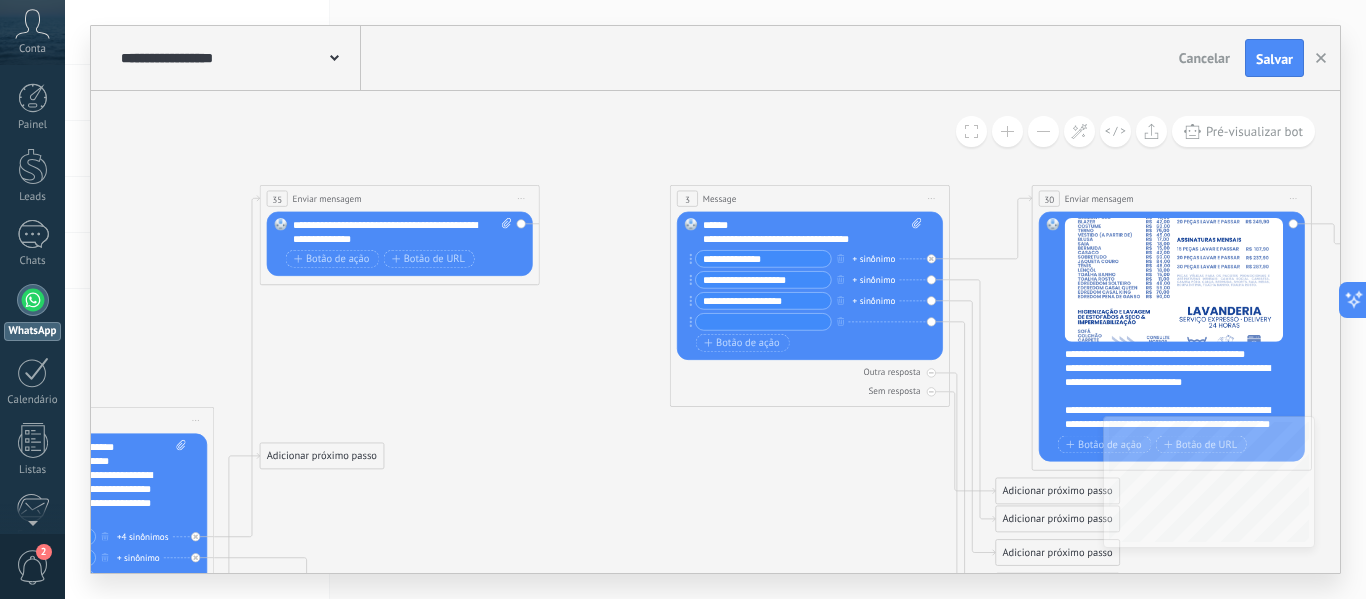 click on "Iniciar pré-visualização aqui
[GEOGRAPHIC_DATA]
Duplicar
Excluir" at bounding box center (521, 199) 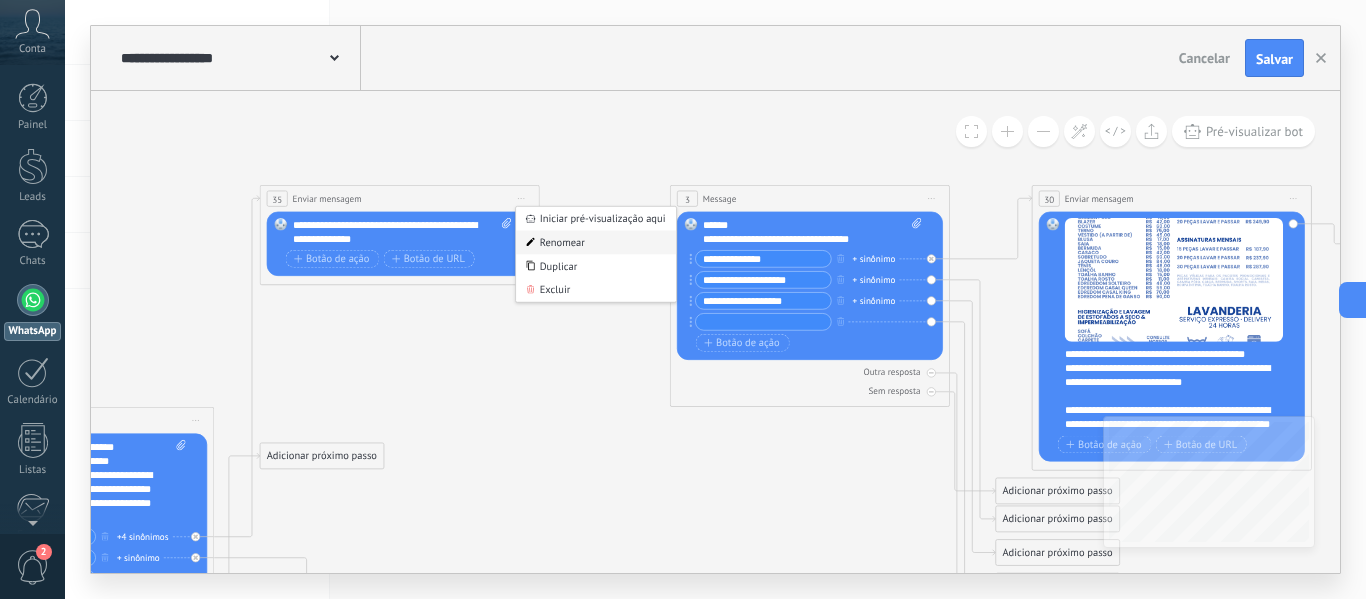 click on "Renomear" at bounding box center (596, 243) 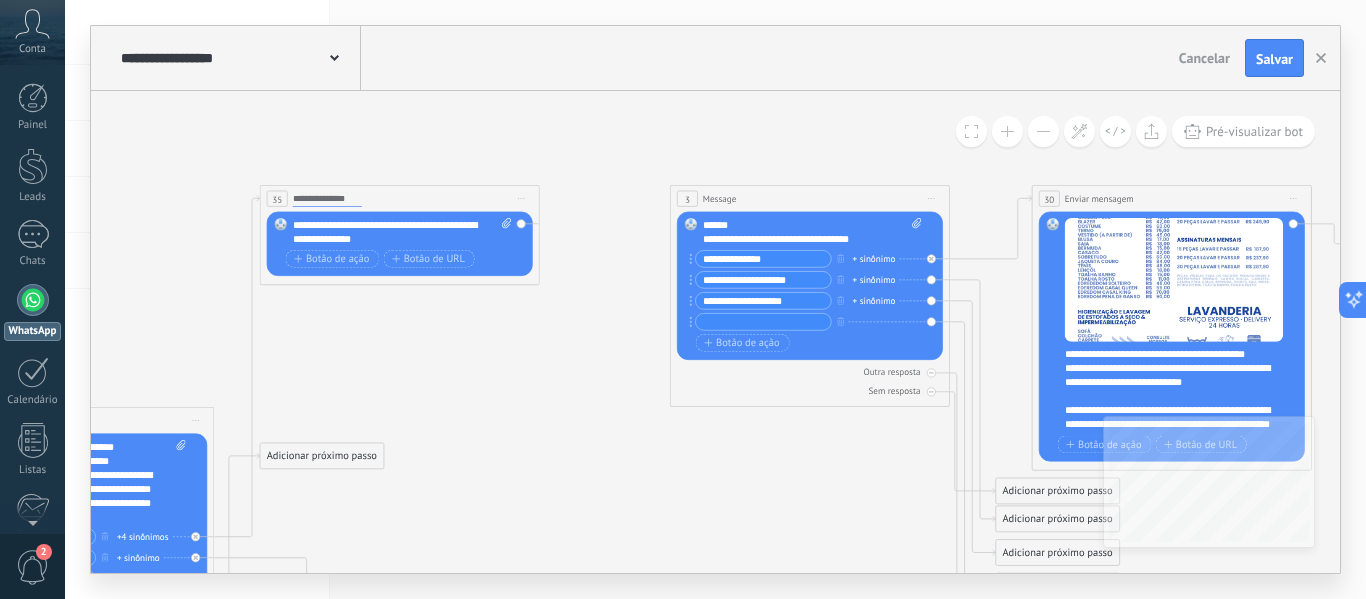 click on "**********" at bounding box center (327, 198) 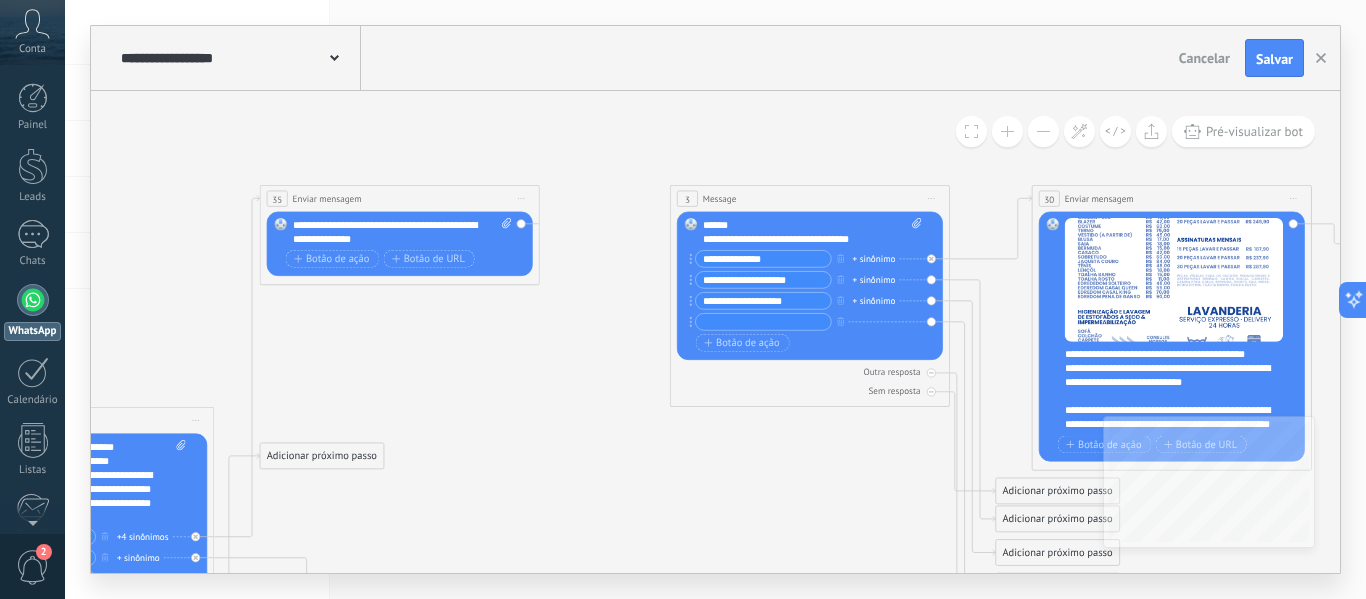 click on "Enviar mensagem" at bounding box center (327, 198) 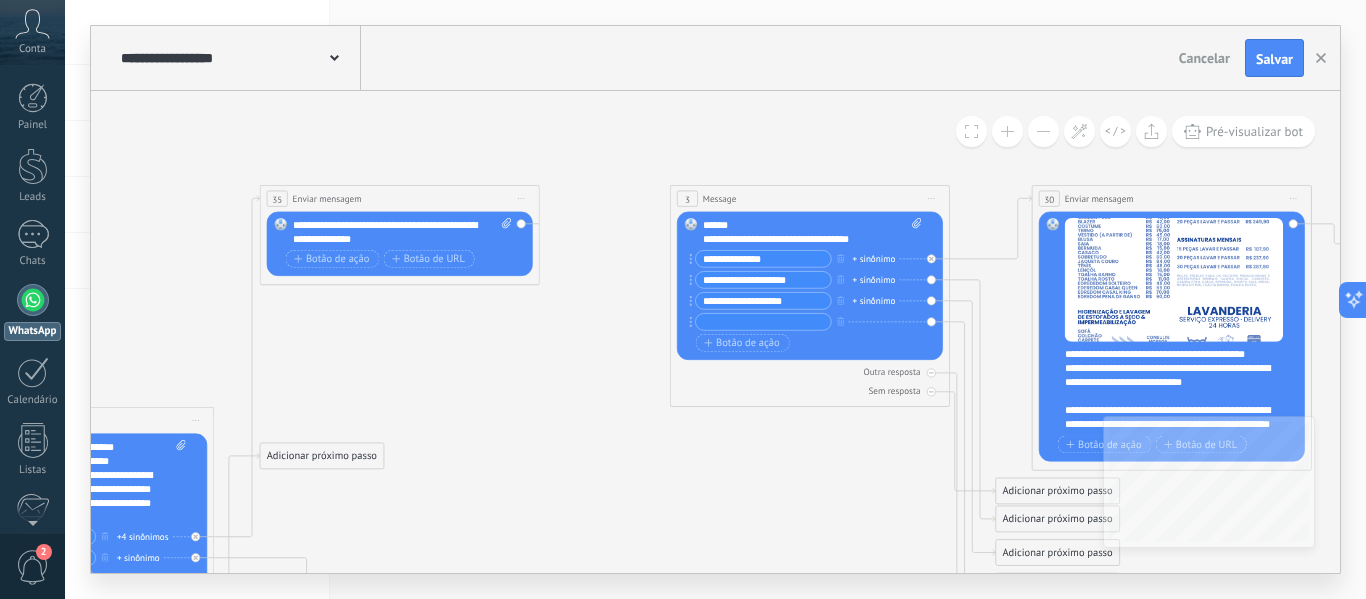 click on "35" at bounding box center [277, 199] 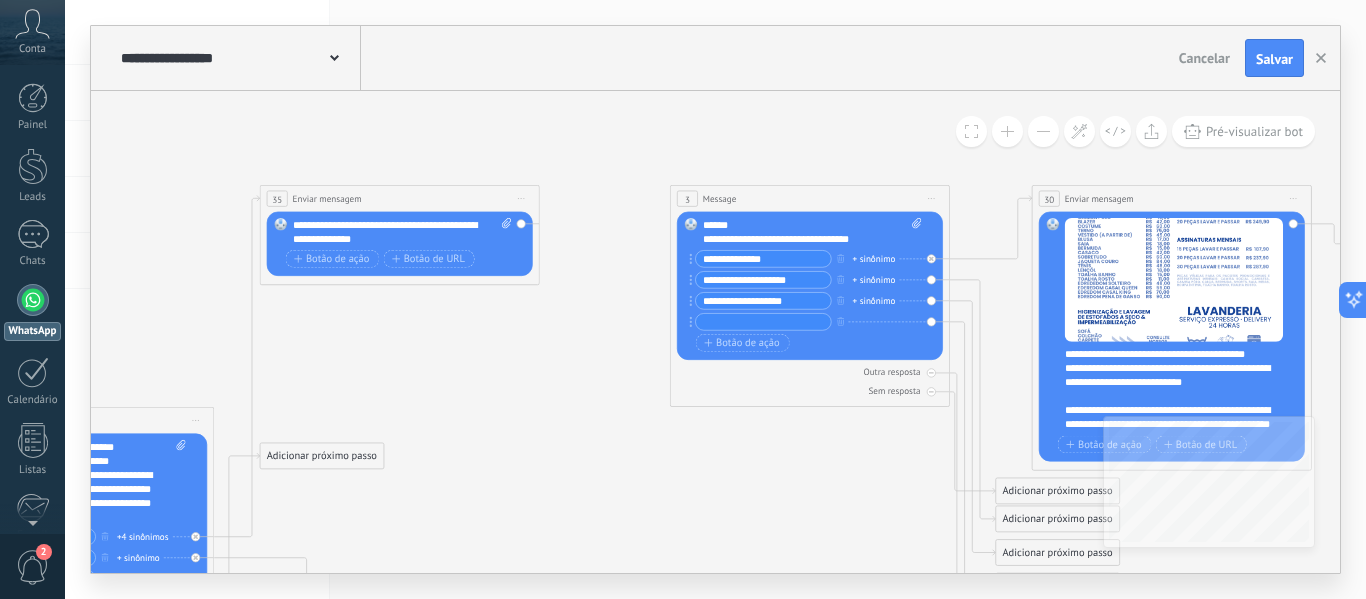 click on "Enviar mensagem" at bounding box center [327, 198] 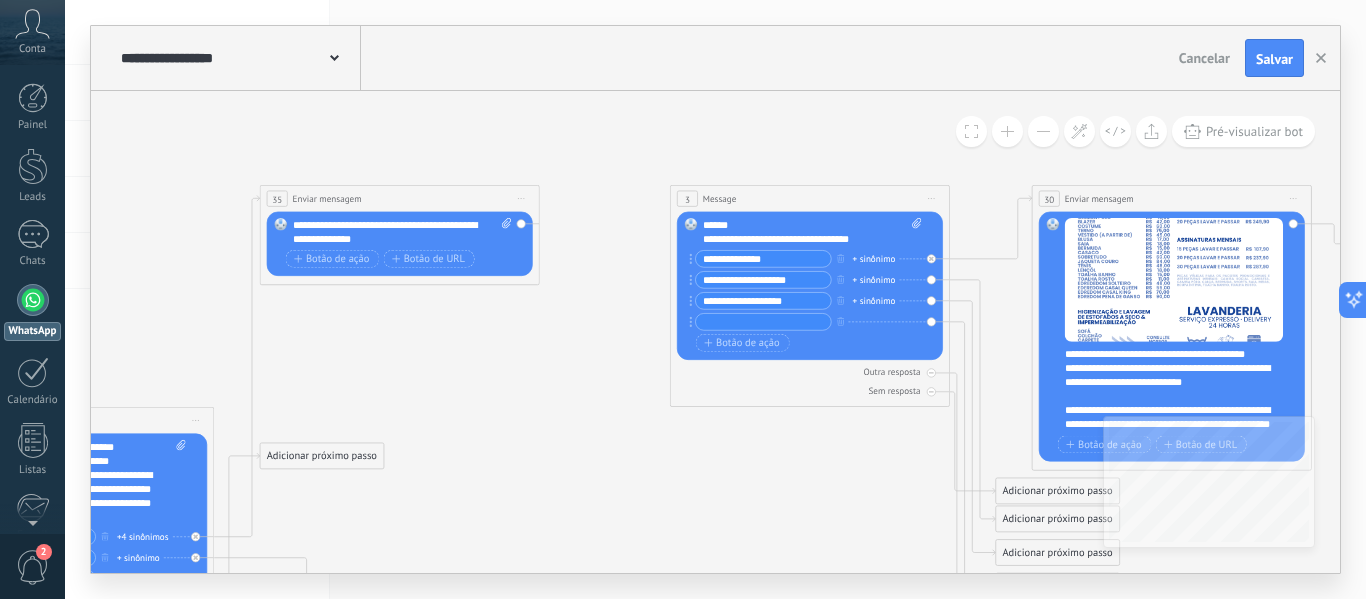 click 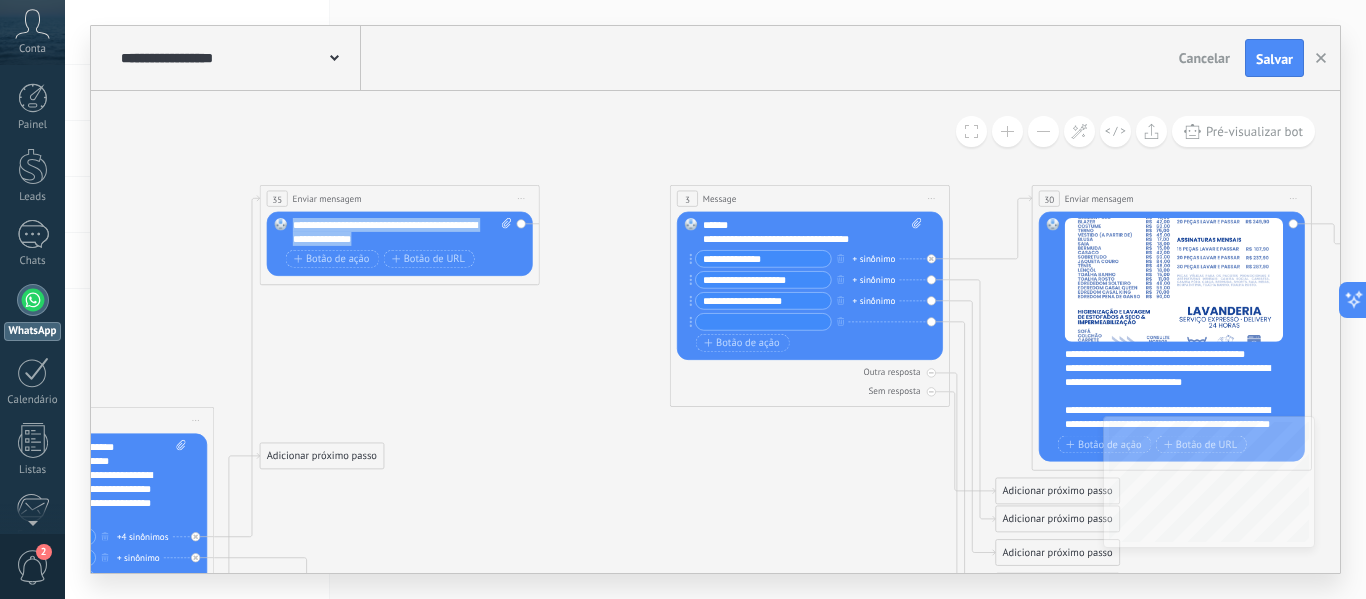 drag, startPoint x: 384, startPoint y: 232, endPoint x: 289, endPoint y: 220, distance: 95.7549 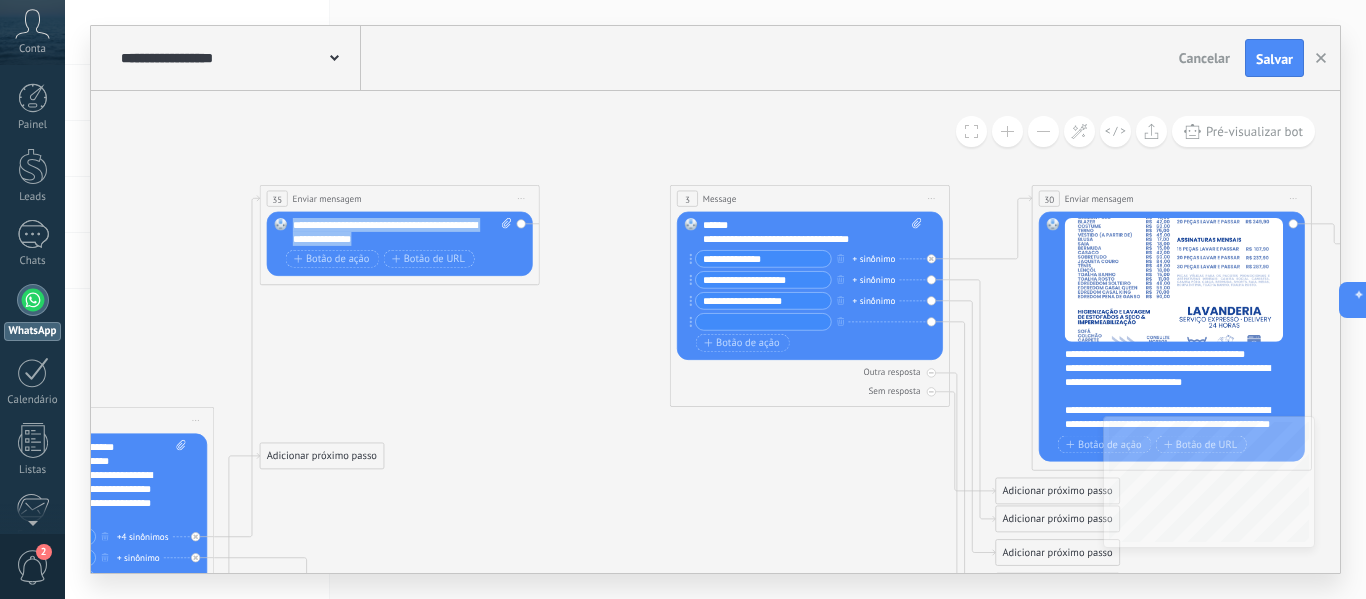 copy on "**********" 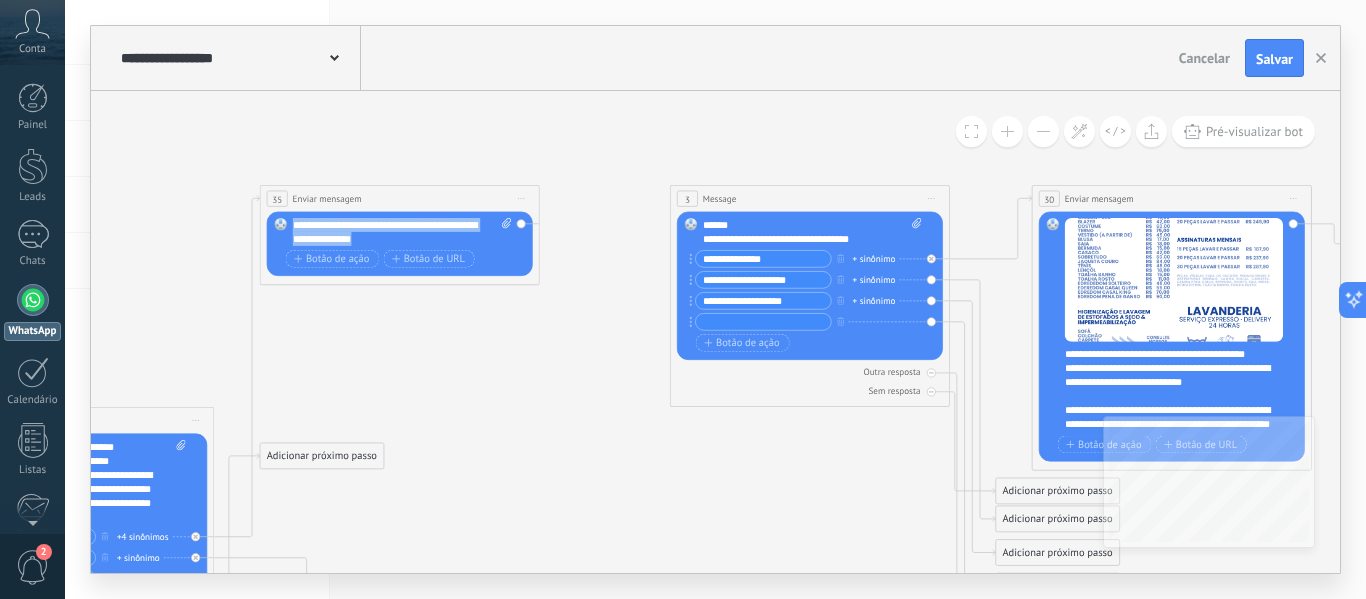 click on "Iniciar pré-visualização aqui
[GEOGRAPHIC_DATA]
Duplicar
Excluir" at bounding box center [521, 199] 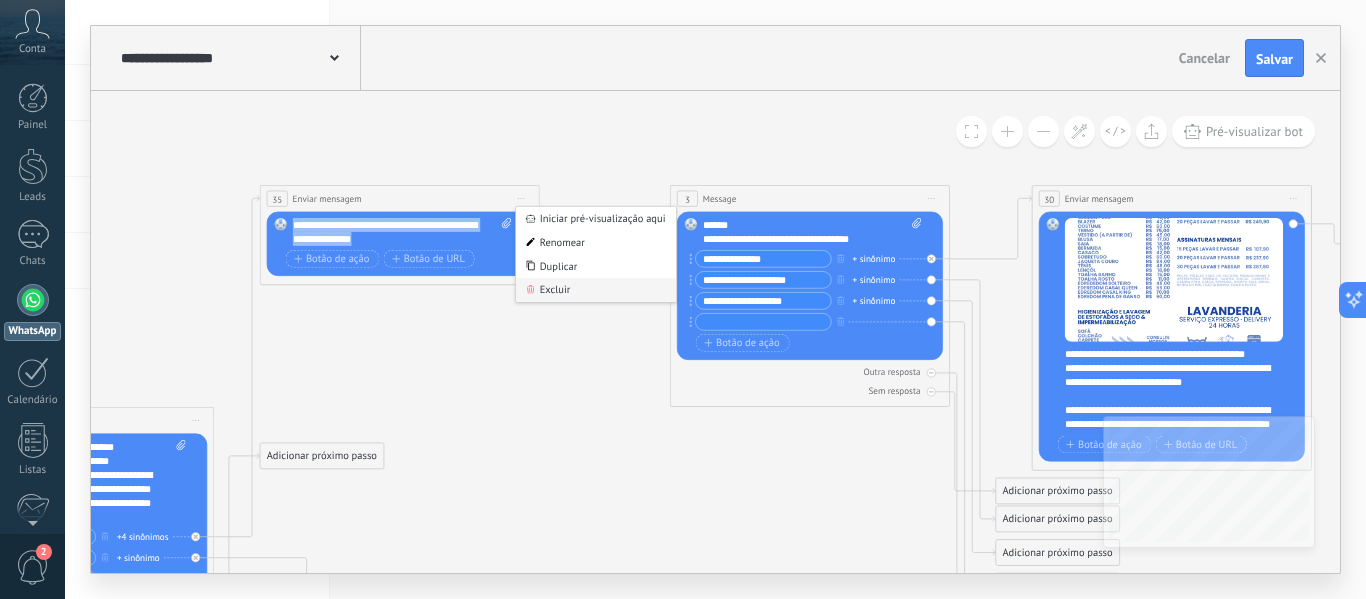 click on "Excluir" at bounding box center [596, 290] 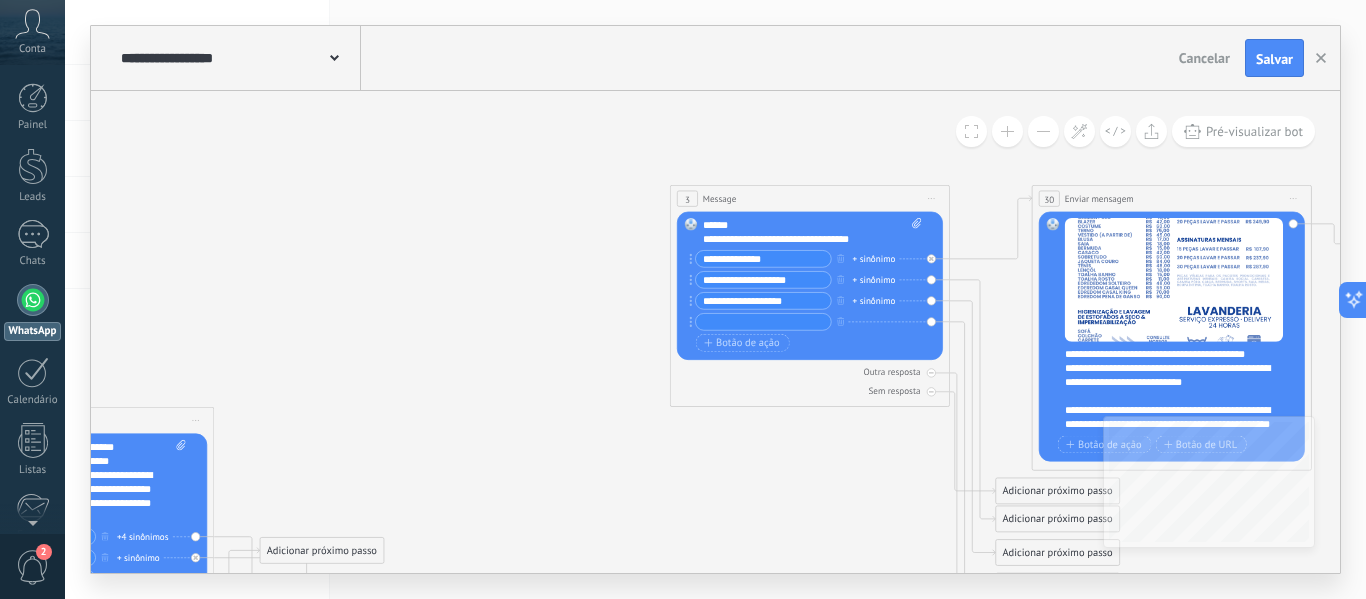 click on "Substituir
Remover
Converter para mensagem de voz
Arraste a imagem aqui para anexá-la.
Adicionar imagem
Upload
Arraste e solte
Arquivo não encontrado
Inserir mensagem do robô..." at bounding box center [74, 536] 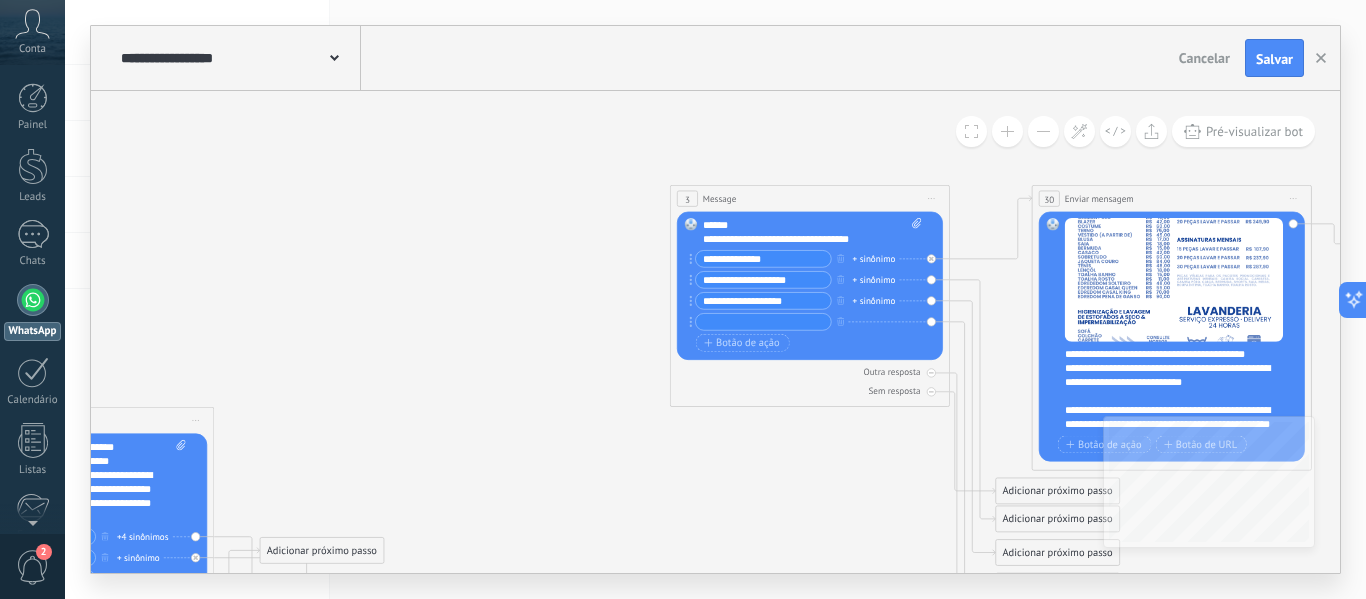 type 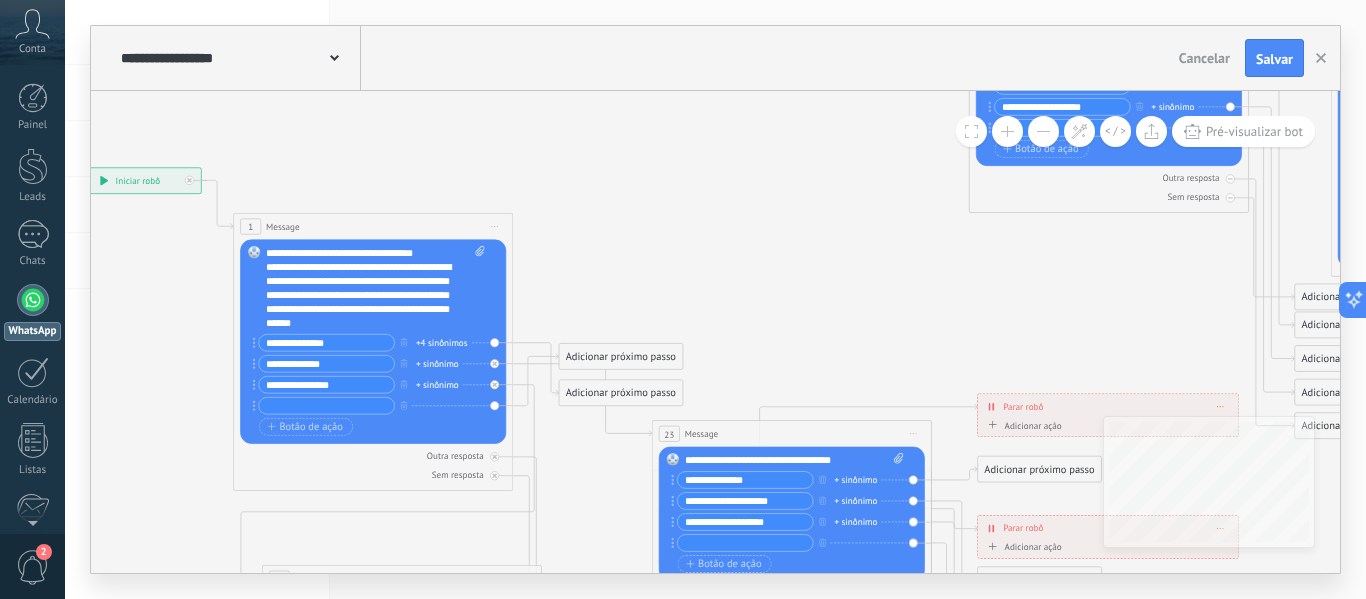 drag, startPoint x: 377, startPoint y: 305, endPoint x: 687, endPoint y: 99, distance: 372.20425 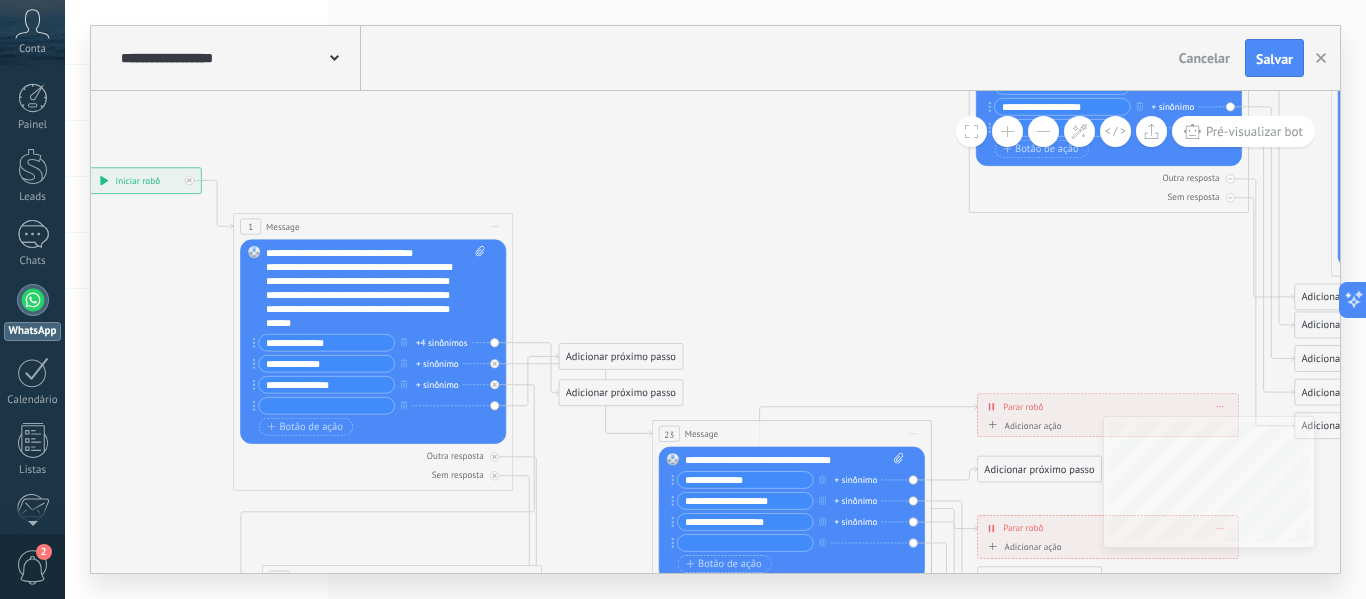click 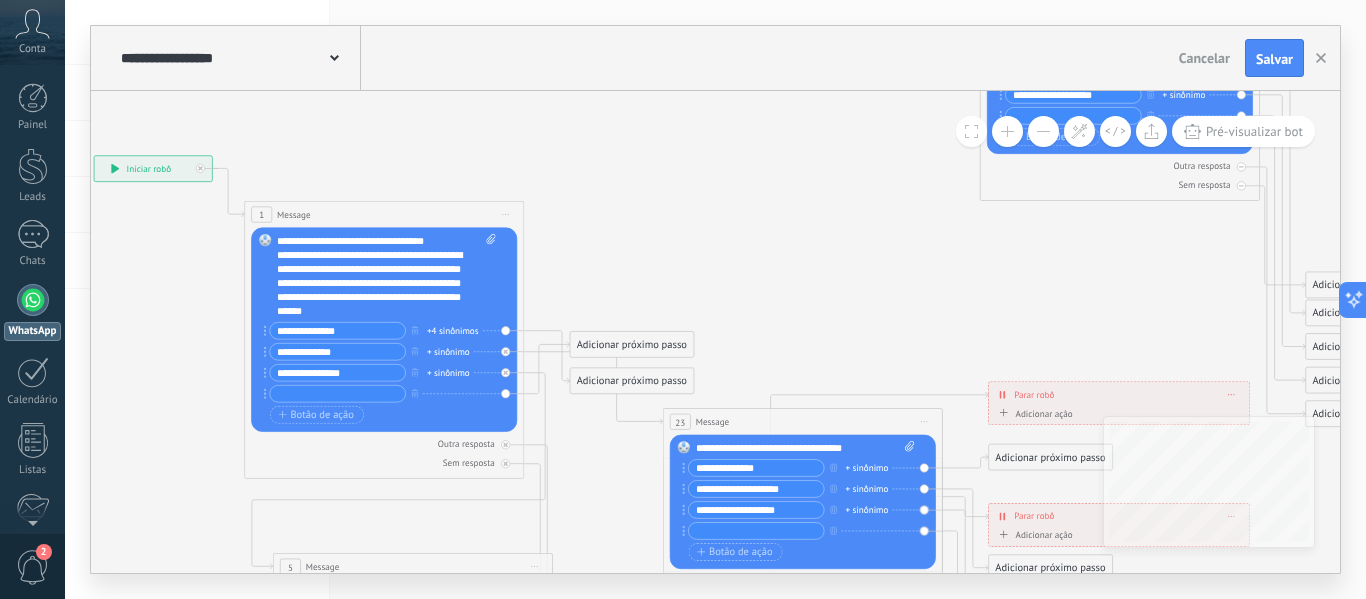 click on "**********" at bounding box center (337, 331) 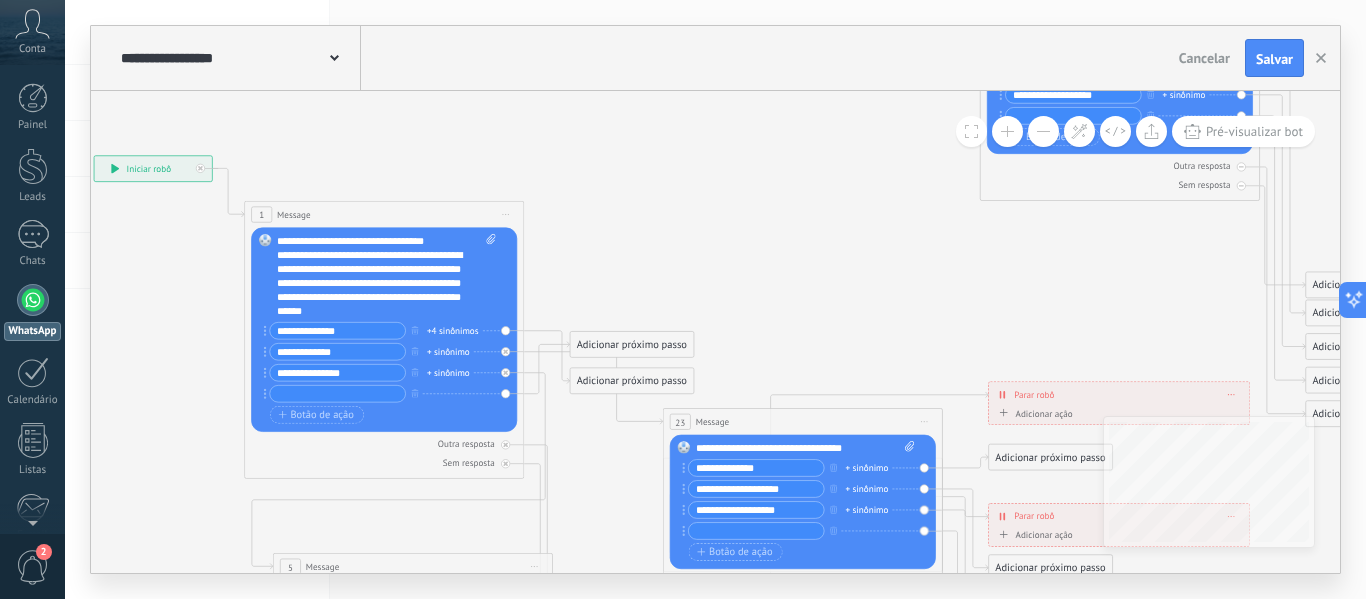click on "Substituir
Remover
Converter para mensagem de voz
Arraste a imagem aqui para anexá-la.
Adicionar imagem
Upload
Arraste e solte
Arquivo não encontrado
Inserir mensagem do robô..." at bounding box center (384, 330) 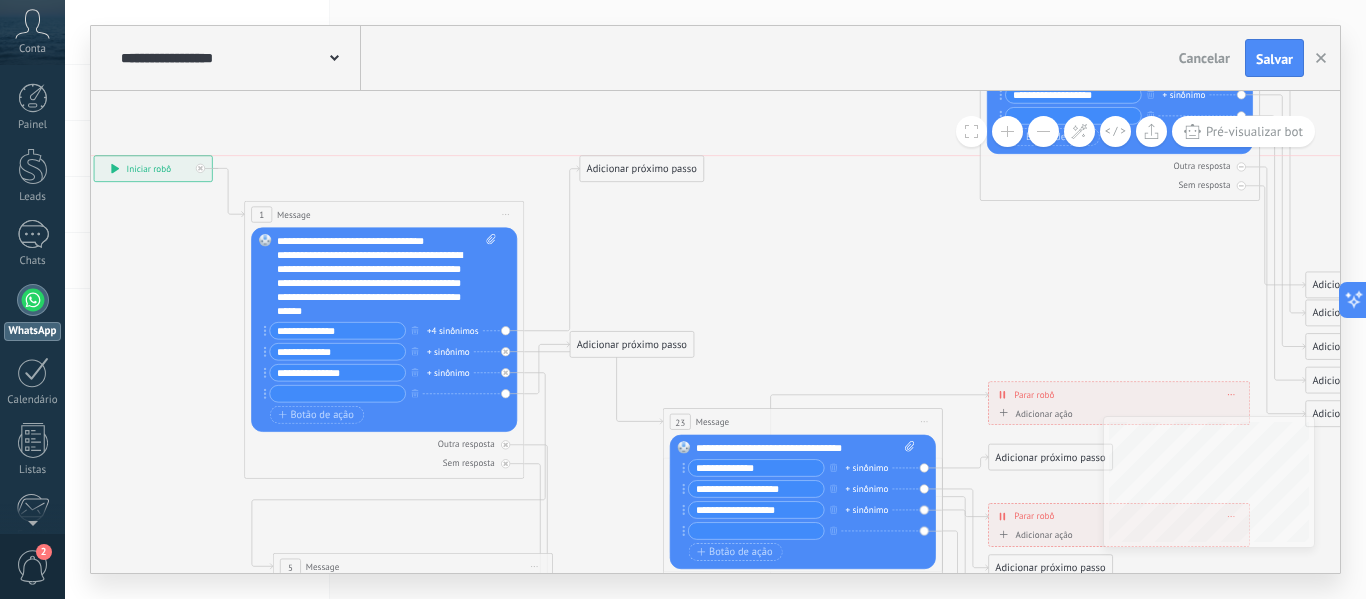 drag, startPoint x: 598, startPoint y: 379, endPoint x: 608, endPoint y: 163, distance: 216.23135 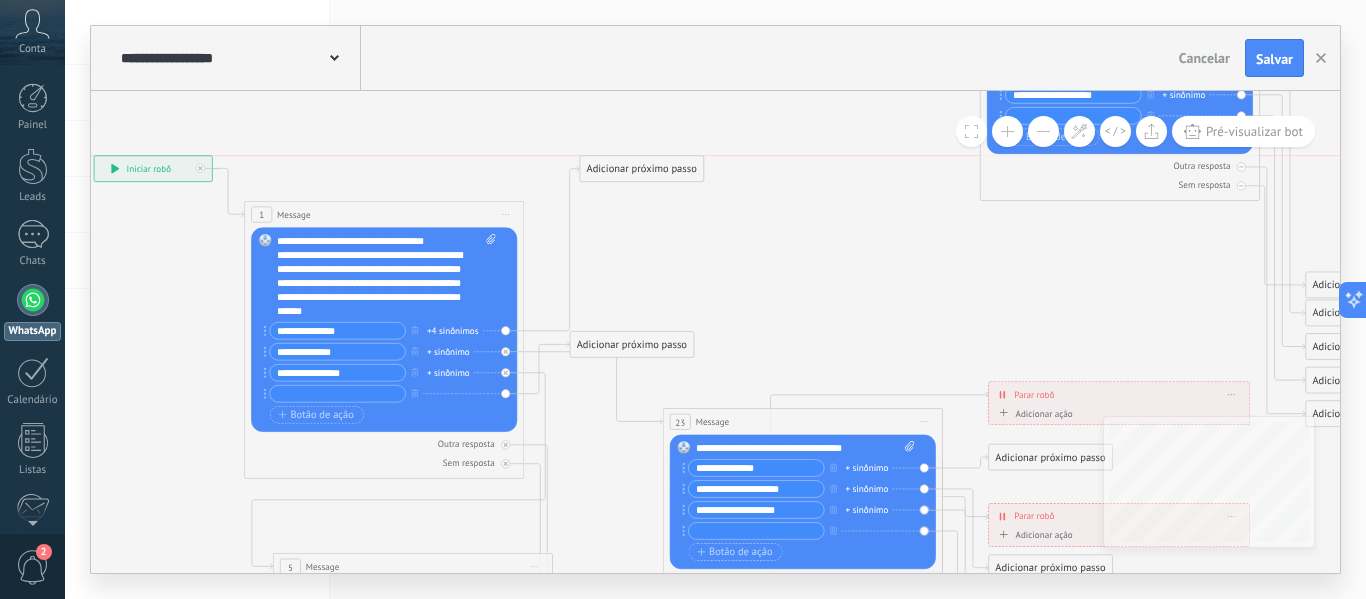click on "Adicionar próximo passo" at bounding box center [641, 169] 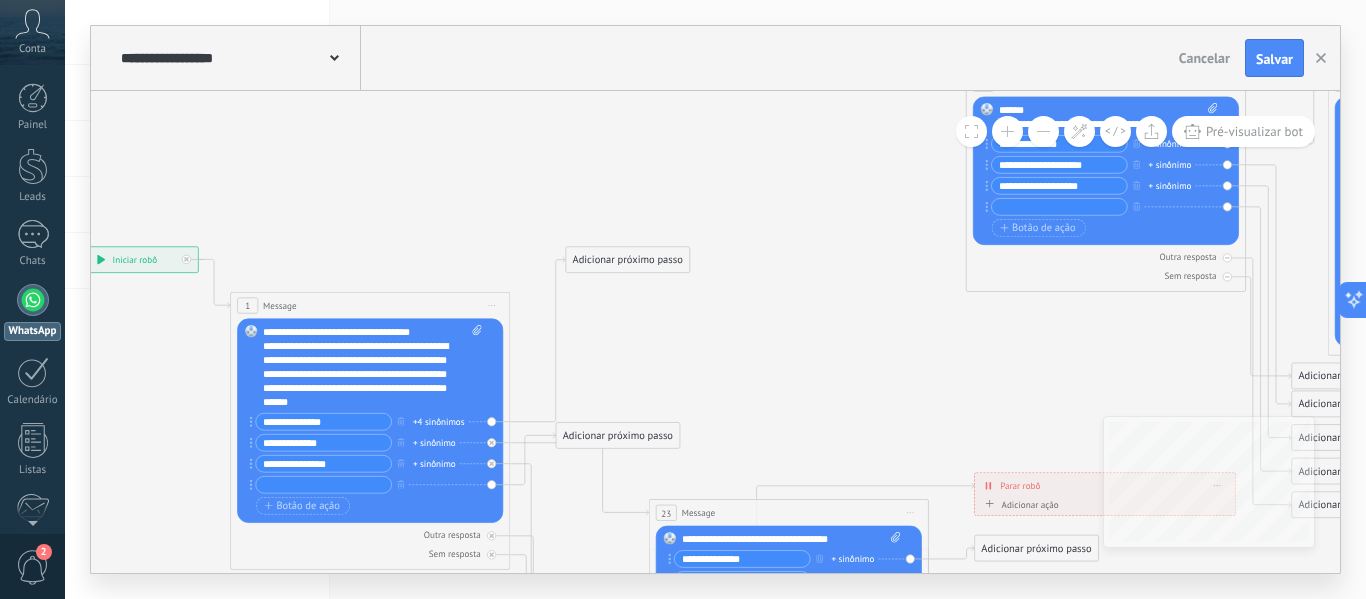 drag, startPoint x: 745, startPoint y: 227, endPoint x: 729, endPoint y: 321, distance: 95.35198 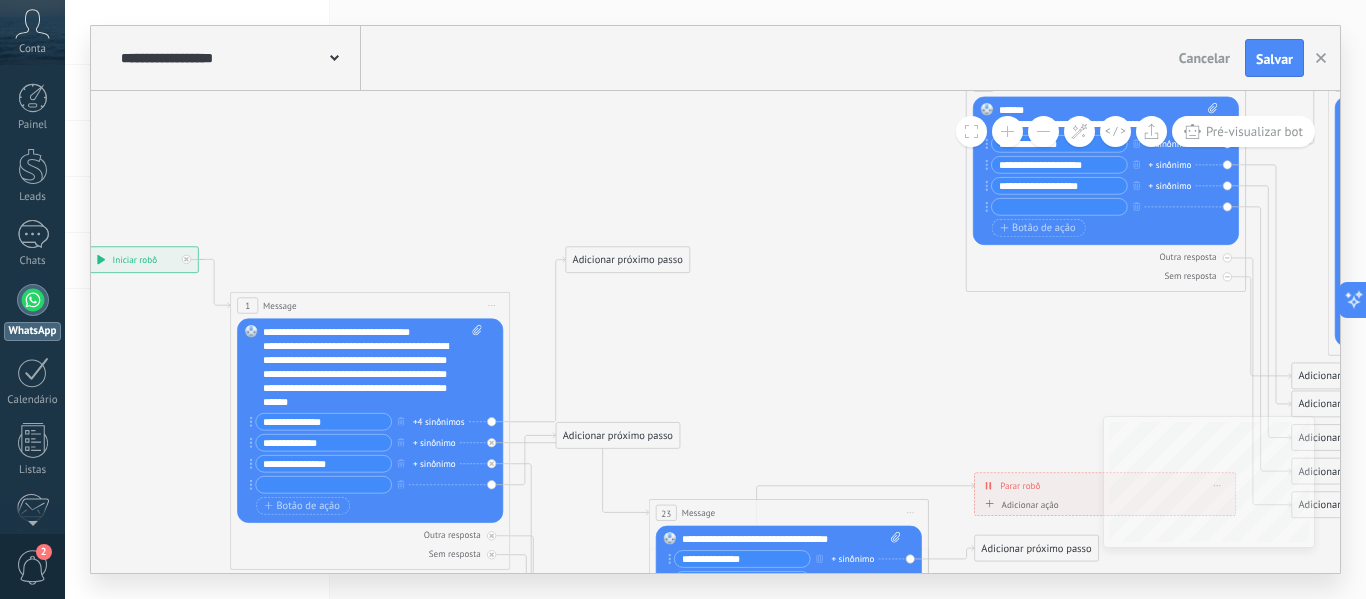 click 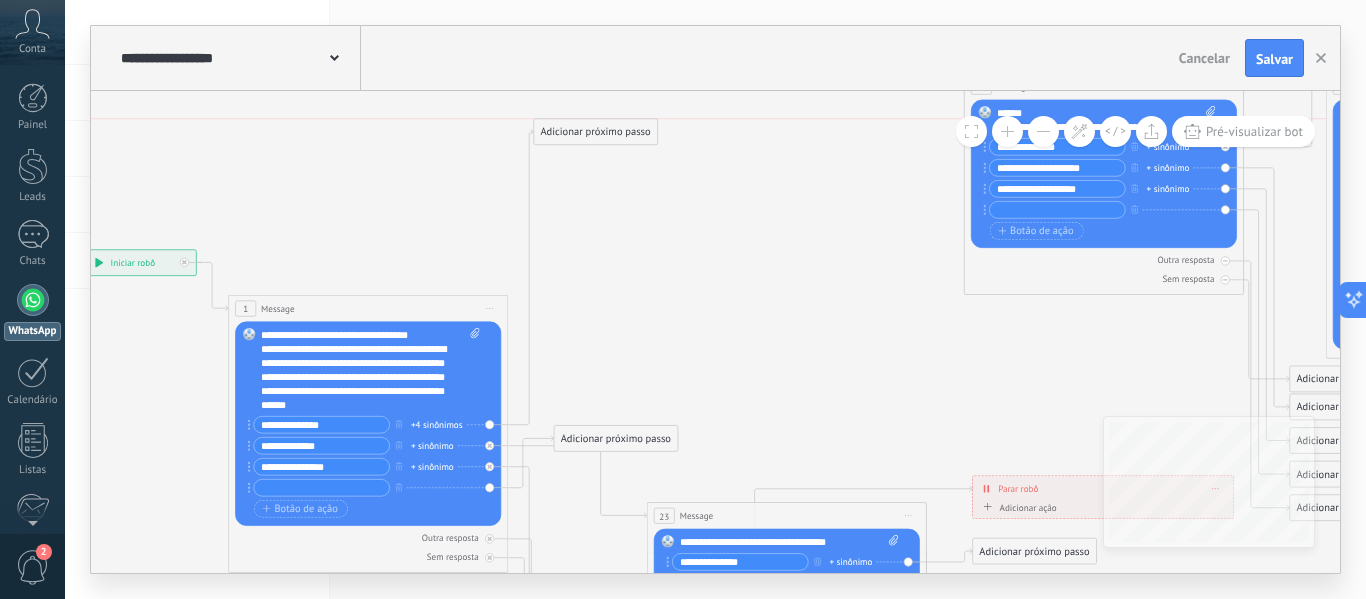 drag, startPoint x: 597, startPoint y: 264, endPoint x: 567, endPoint y: 132, distance: 135.36617 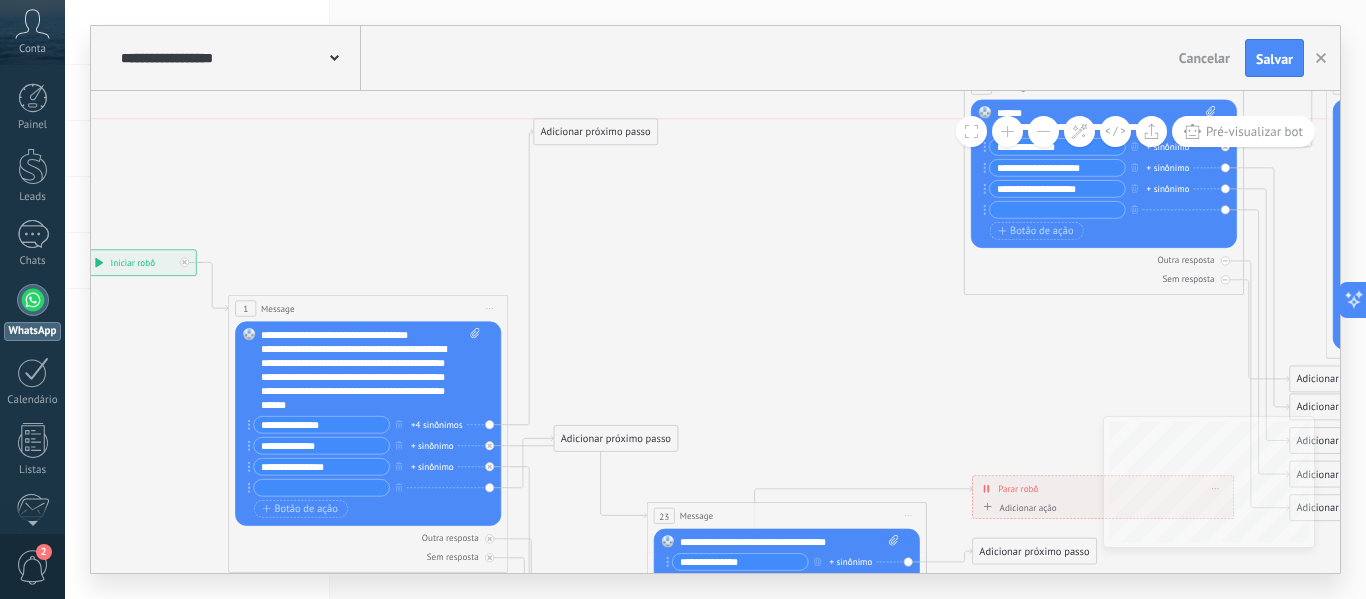 click on "Adicionar próximo passo" at bounding box center (595, 132) 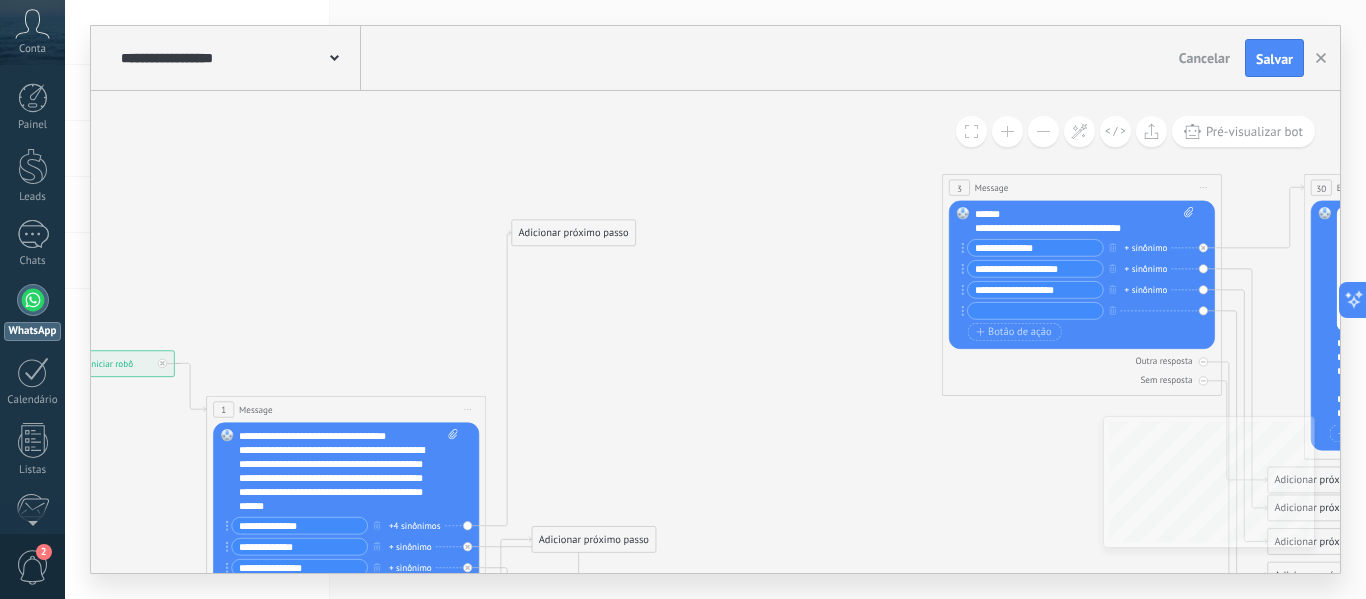 drag, startPoint x: 704, startPoint y: 250, endPoint x: 682, endPoint y: 352, distance: 104.34558 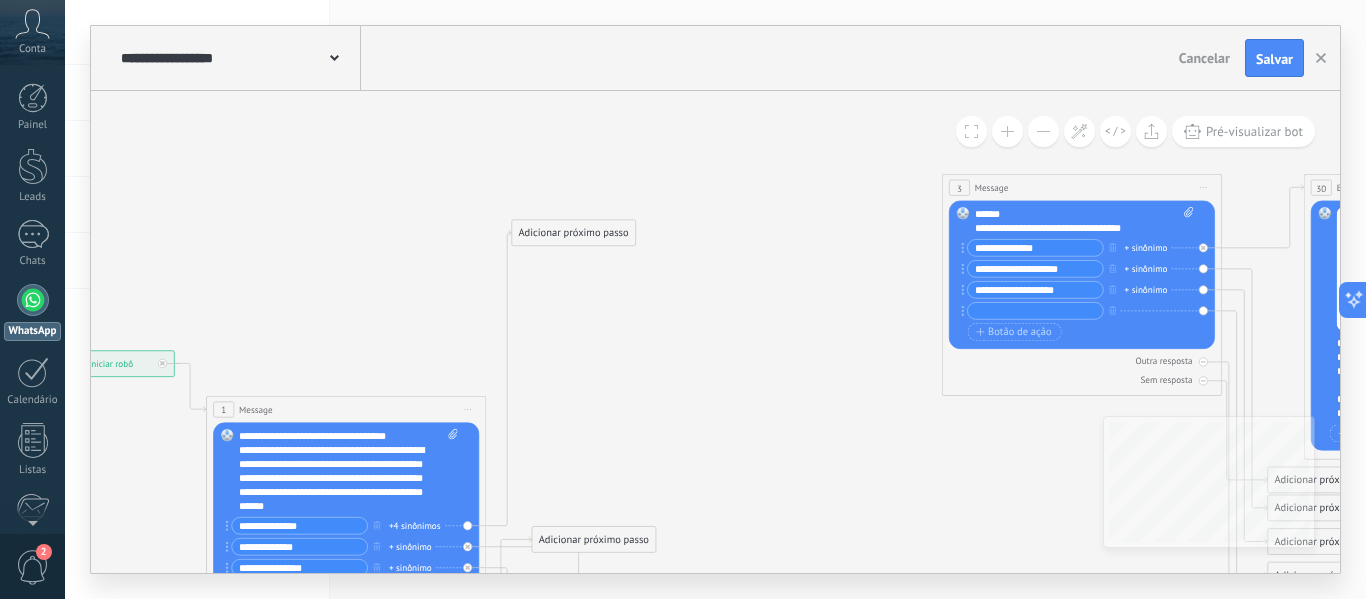click 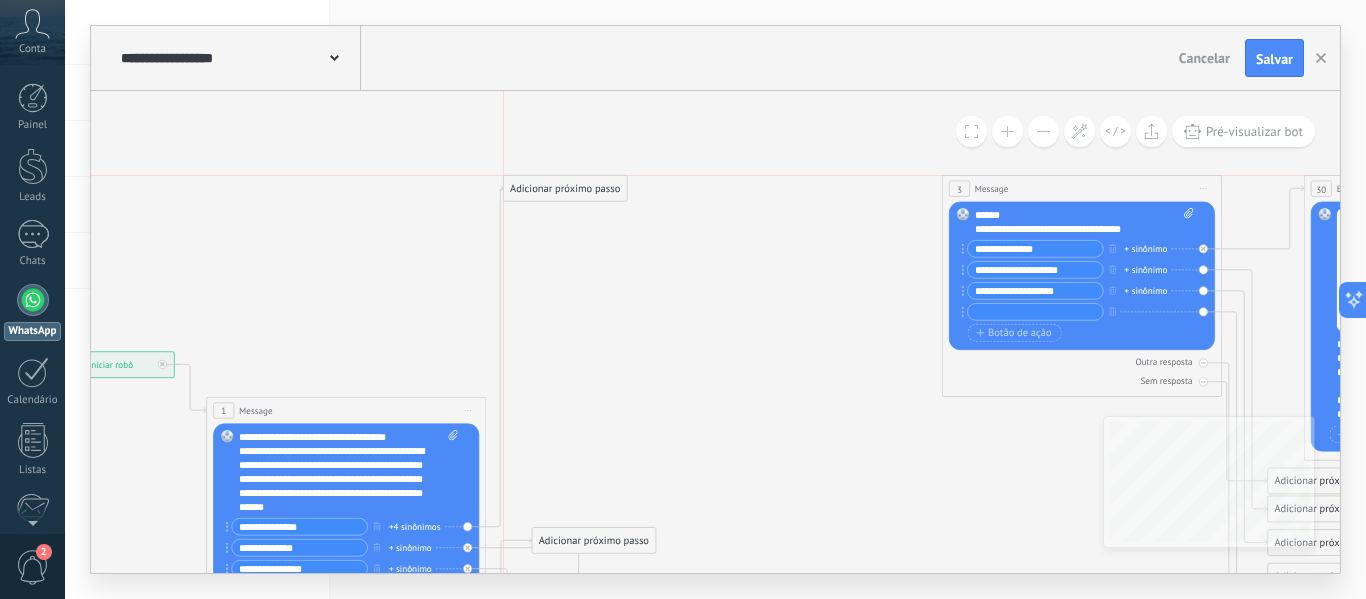 drag, startPoint x: 539, startPoint y: 226, endPoint x: 531, endPoint y: 180, distance: 46.69047 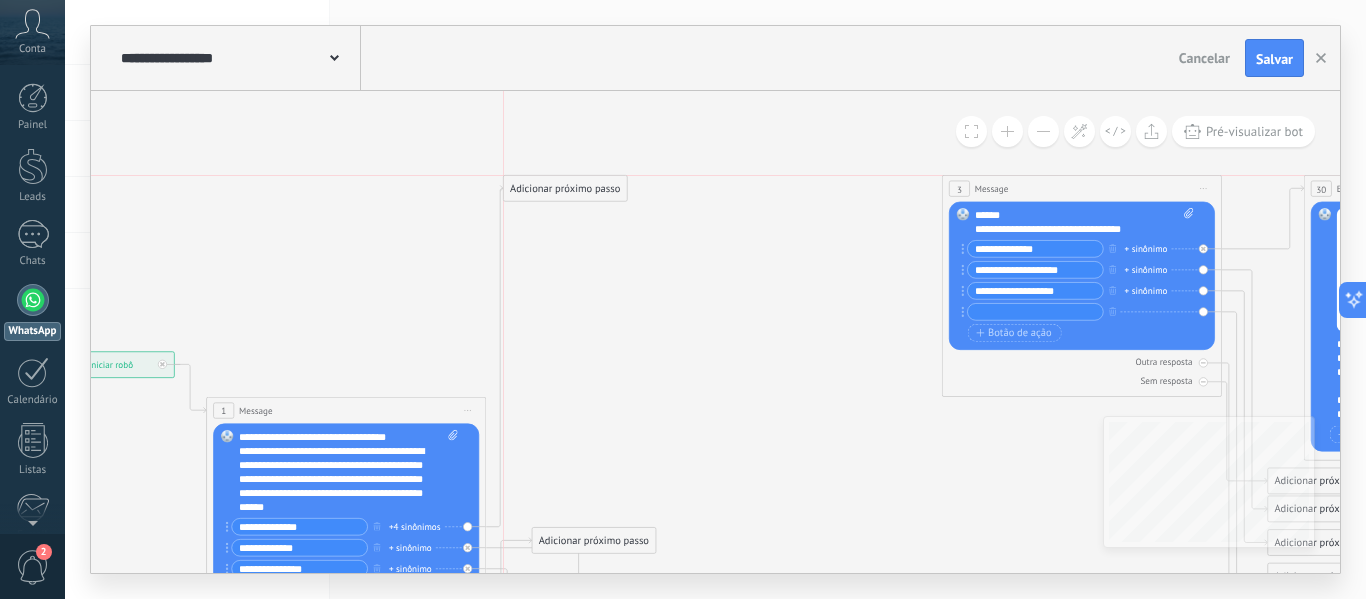 click on "Adicionar próximo passo" at bounding box center (565, 188) 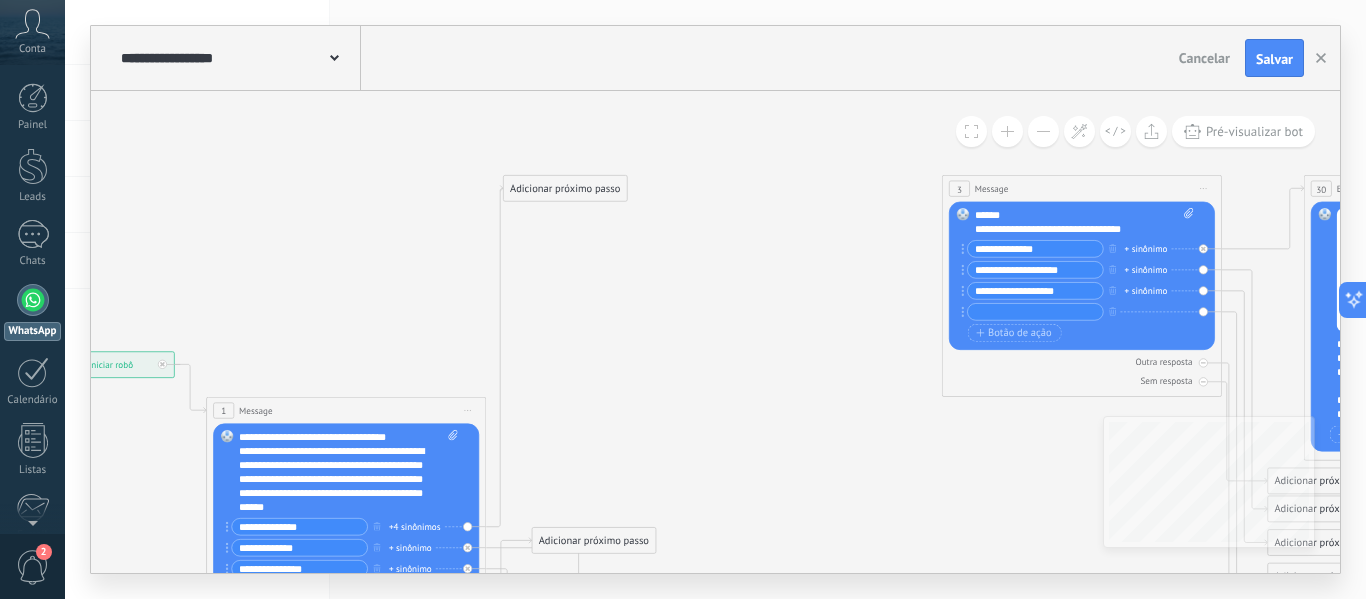 click on "Adicionar próximo passo" at bounding box center [565, 188] 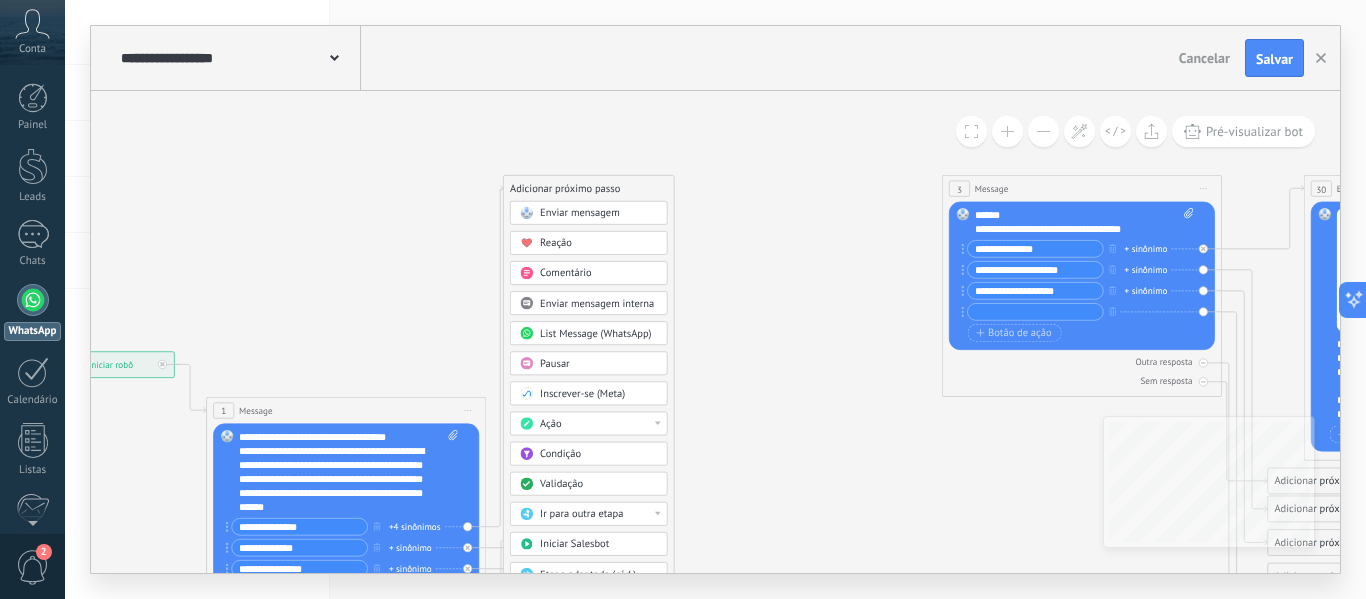 click on "Enviar mensagem" at bounding box center [580, 213] 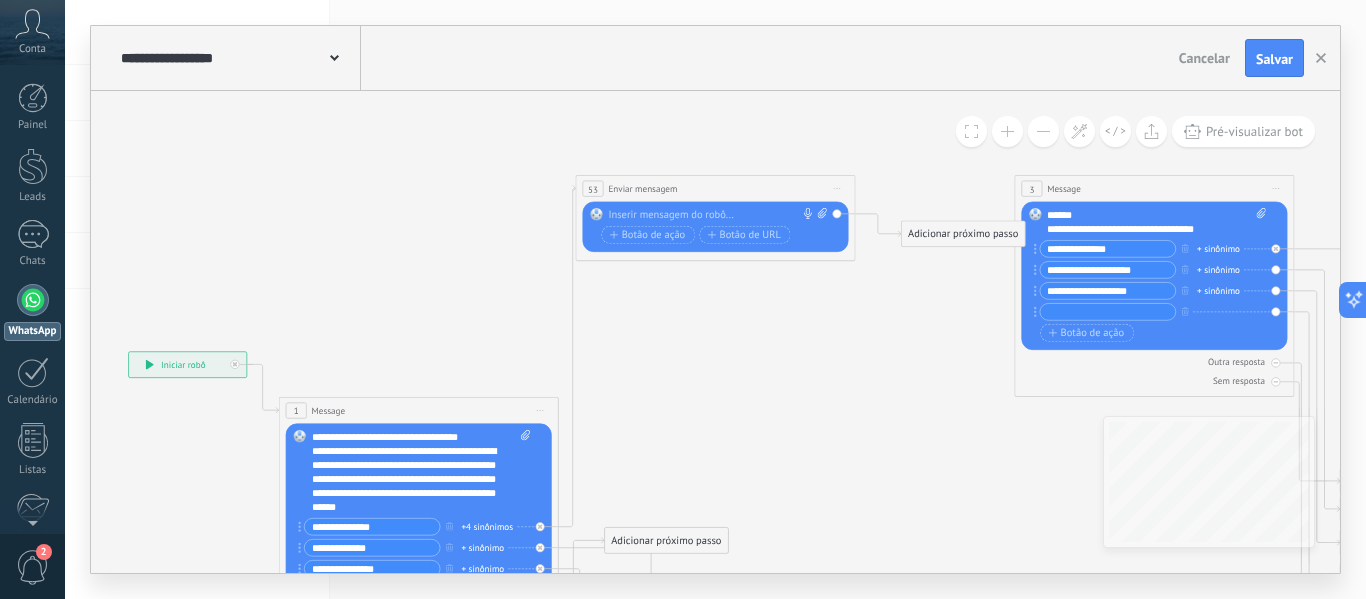 click at bounding box center (712, 215) 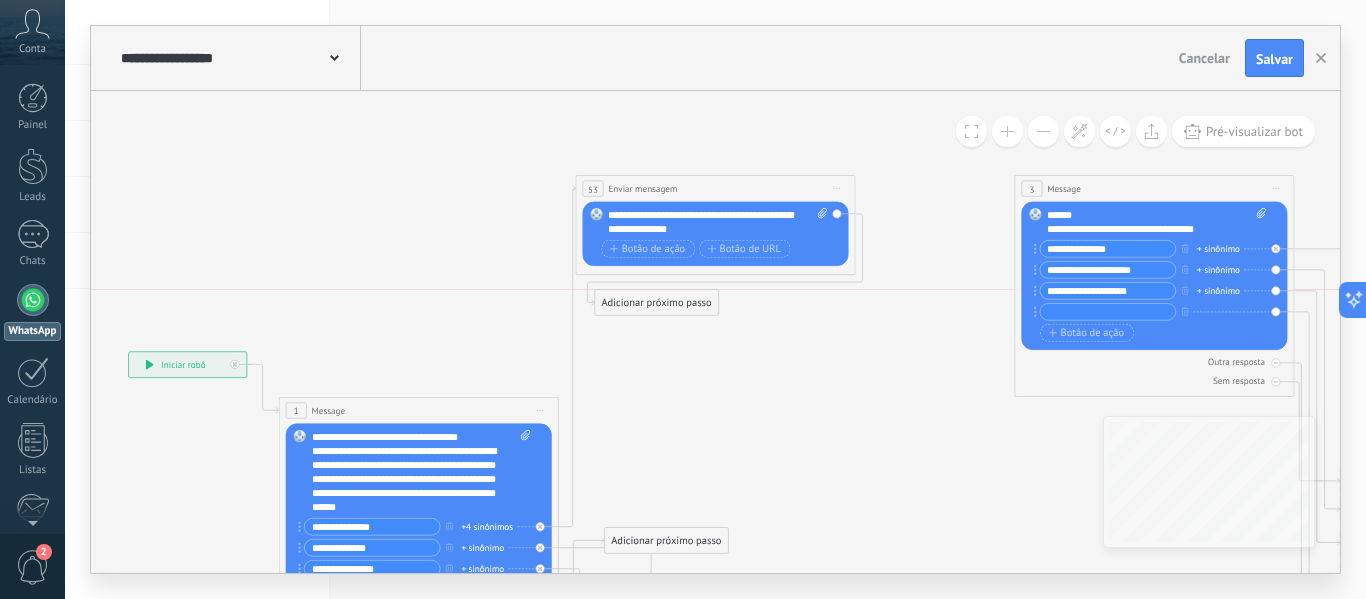 drag, startPoint x: 965, startPoint y: 235, endPoint x: 659, endPoint y: 302, distance: 313.2491 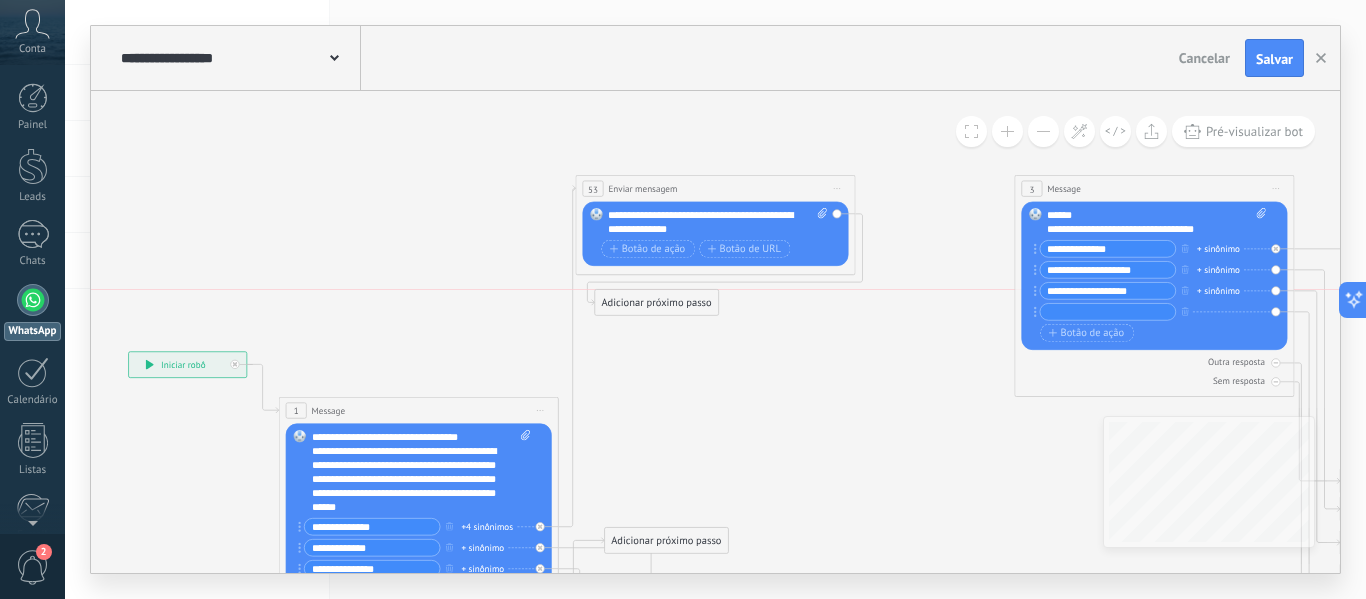 click on "Adicionar próximo passo" at bounding box center (656, 302) 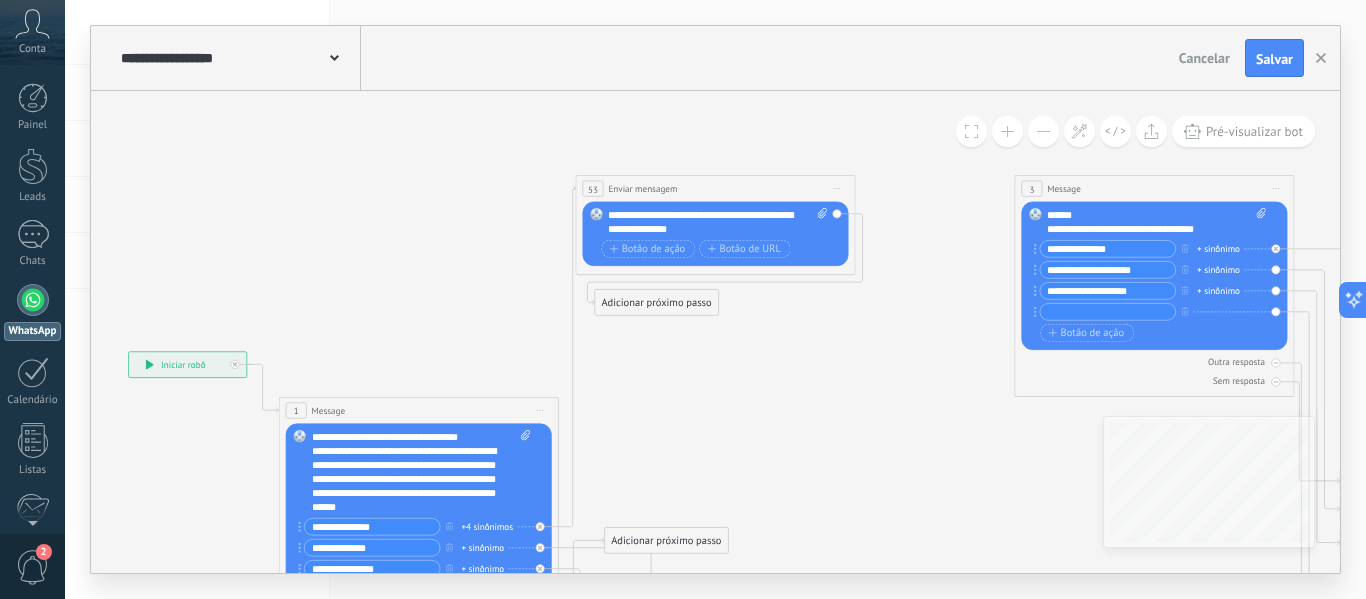 click 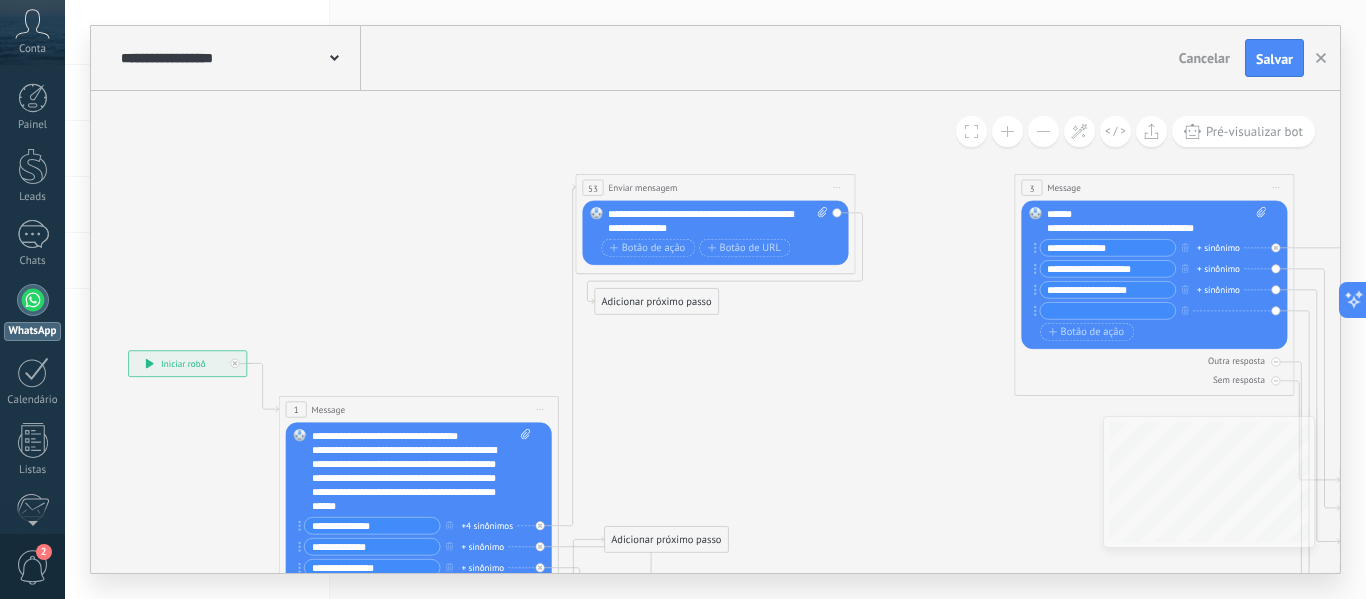 click on "Adicionar próximo passo" at bounding box center (656, 301) 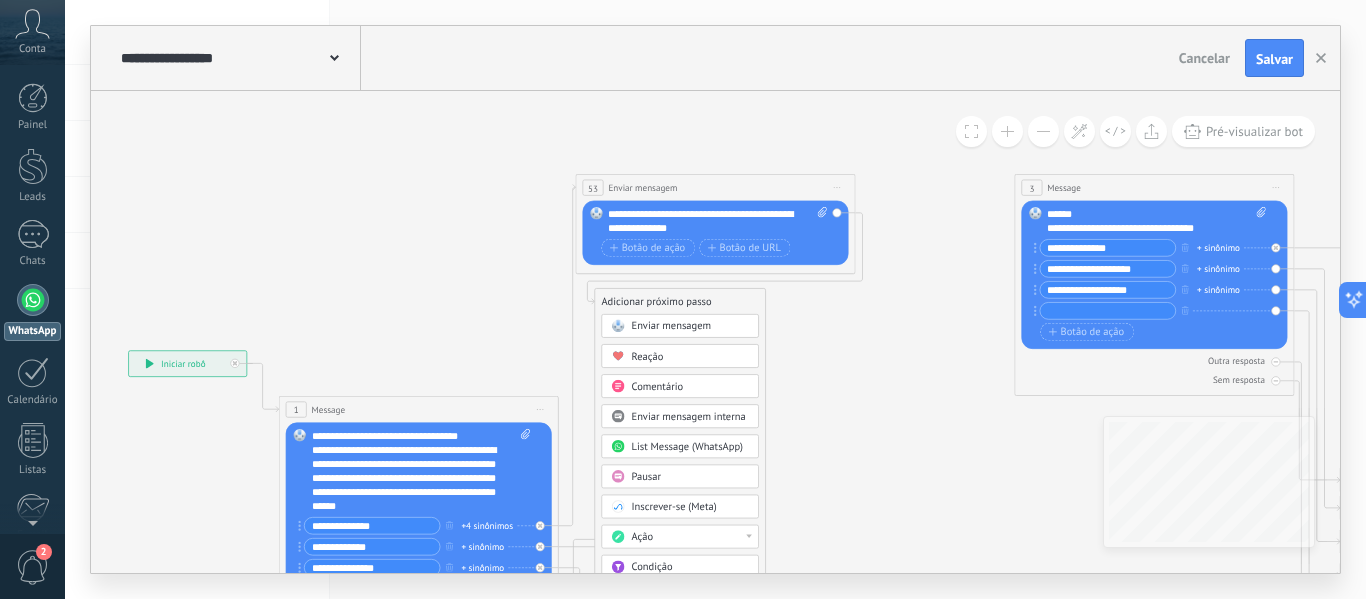 drag, startPoint x: 683, startPoint y: 503, endPoint x: 864, endPoint y: 358, distance: 231.91809 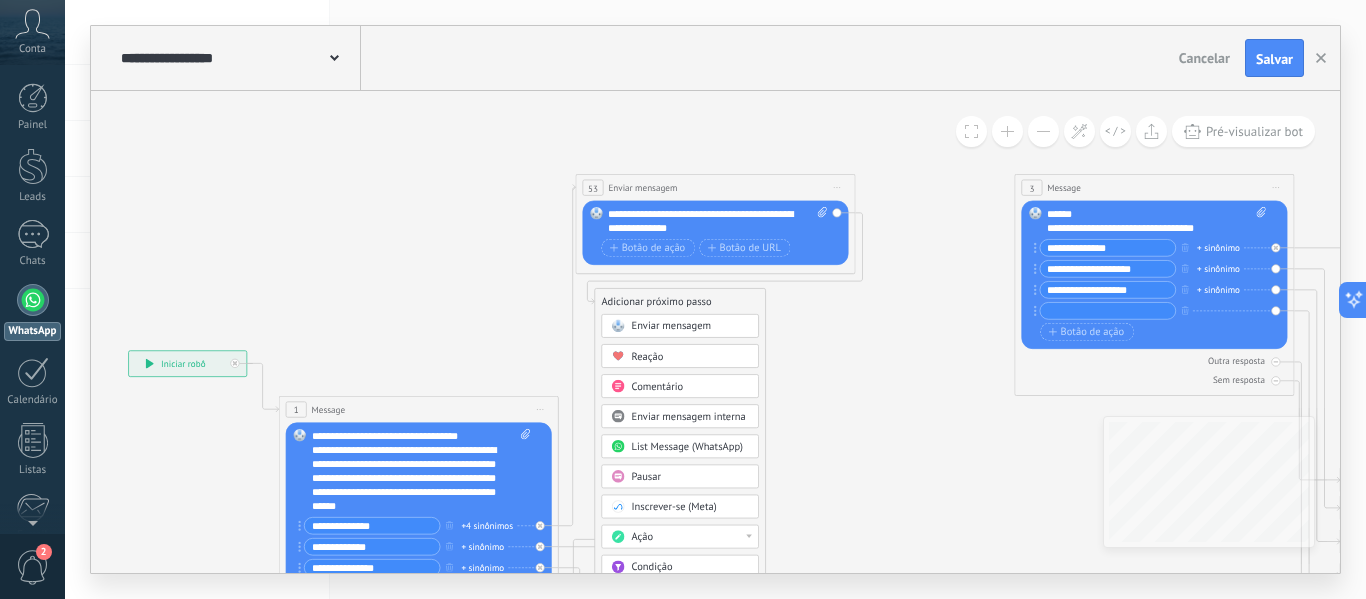 click on "**********" at bounding box center (128, 350) 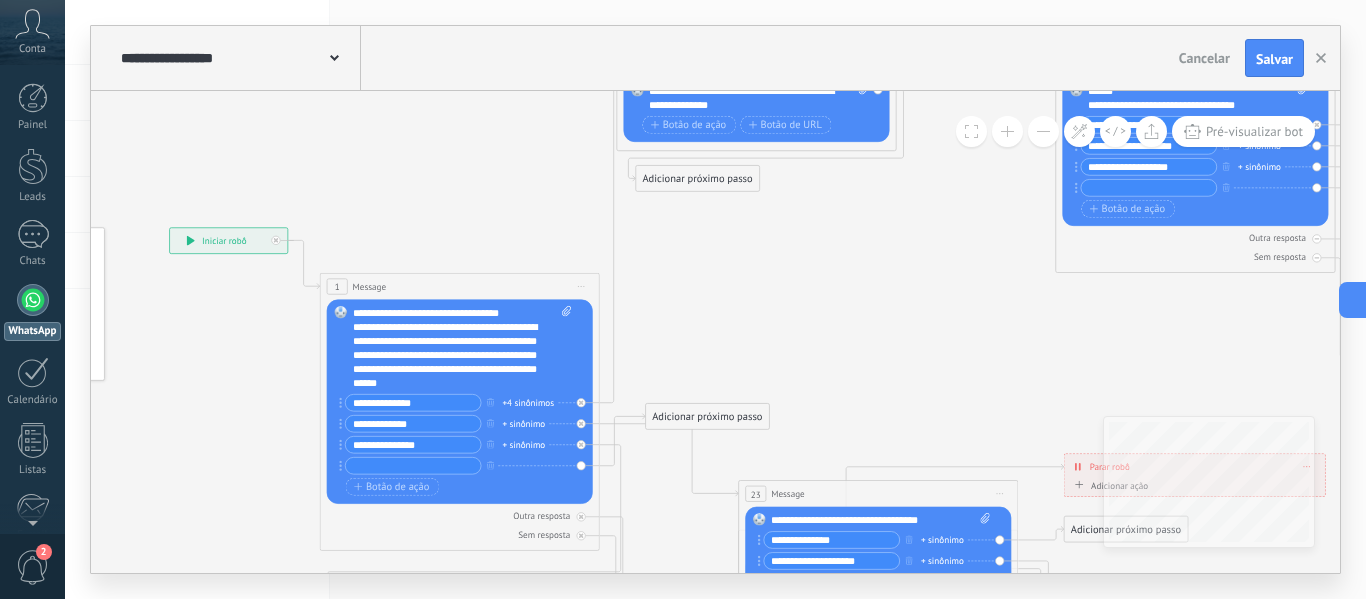 drag, startPoint x: 825, startPoint y: 441, endPoint x: 869, endPoint y: 293, distance: 154.40207 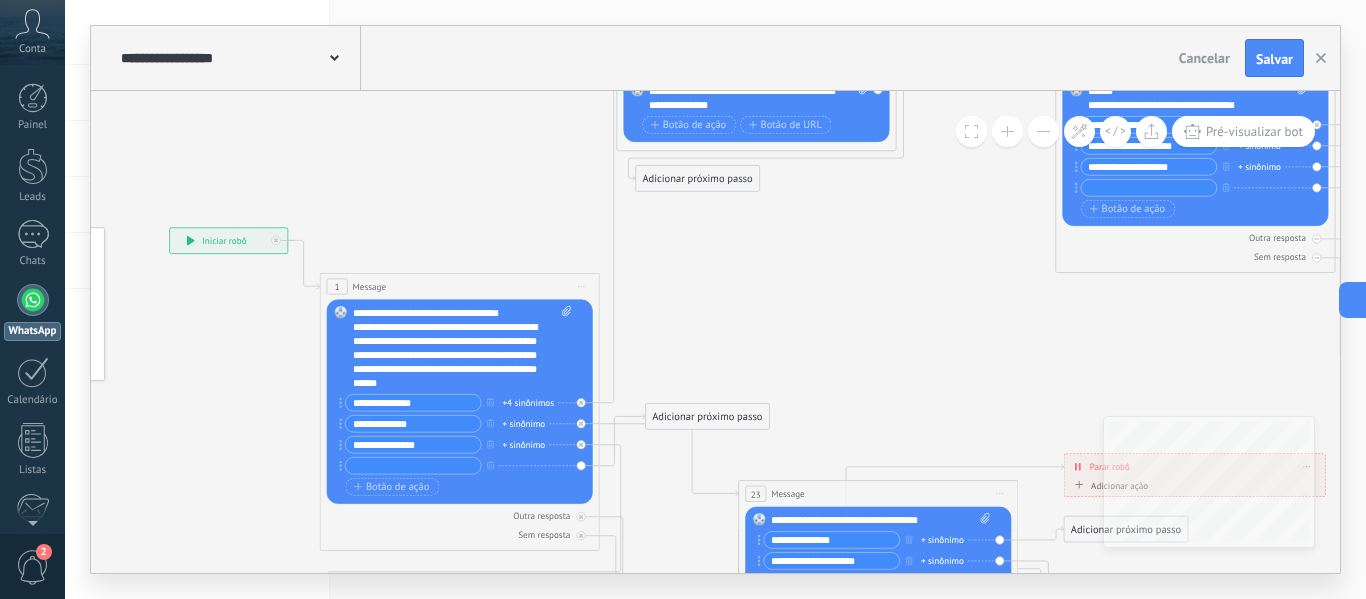 click 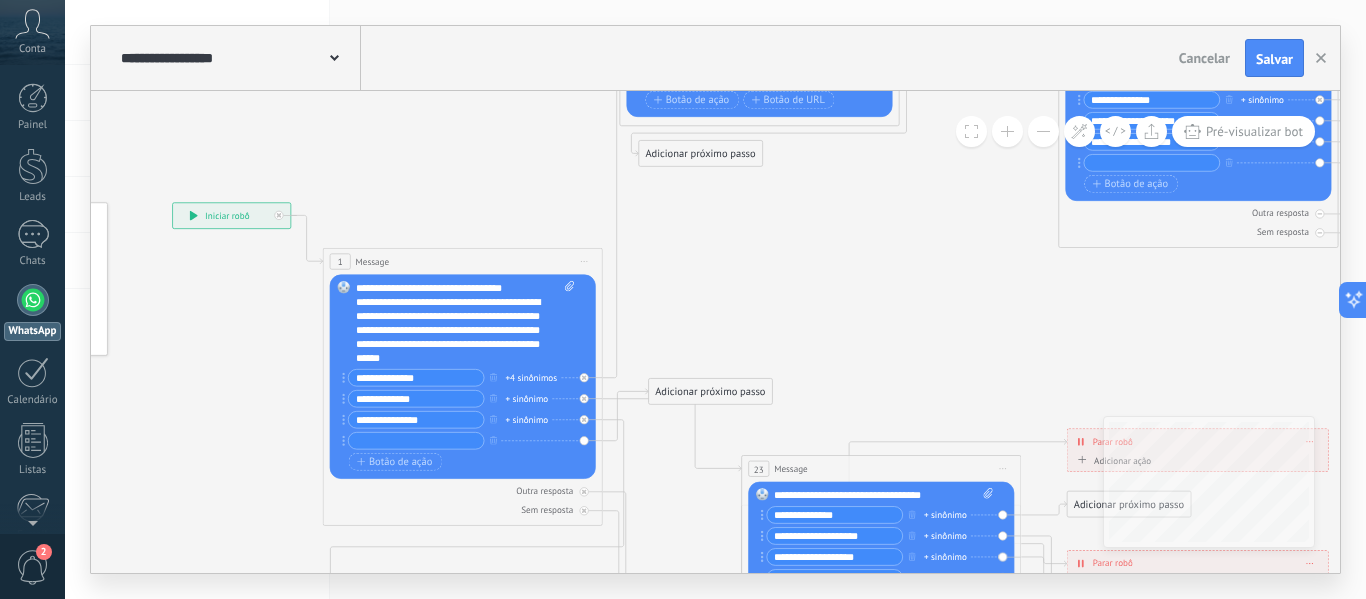 click on "Adicionar próximo passo" at bounding box center [700, 153] 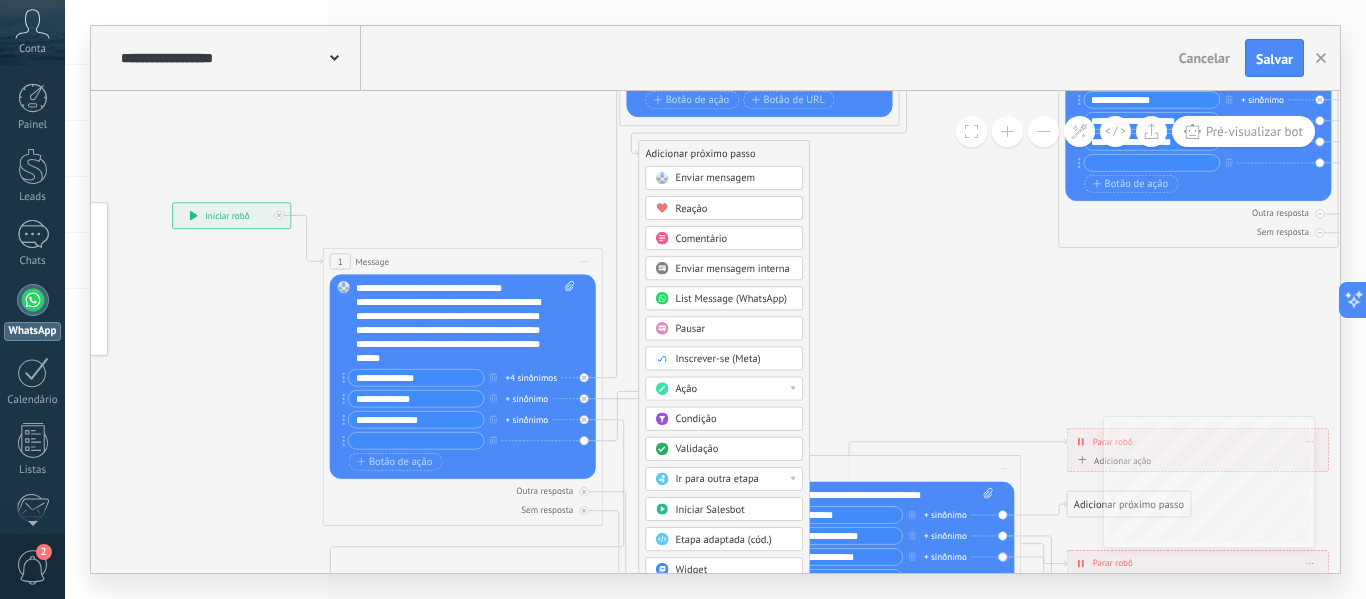 click on "Validação" at bounding box center (735, 450) 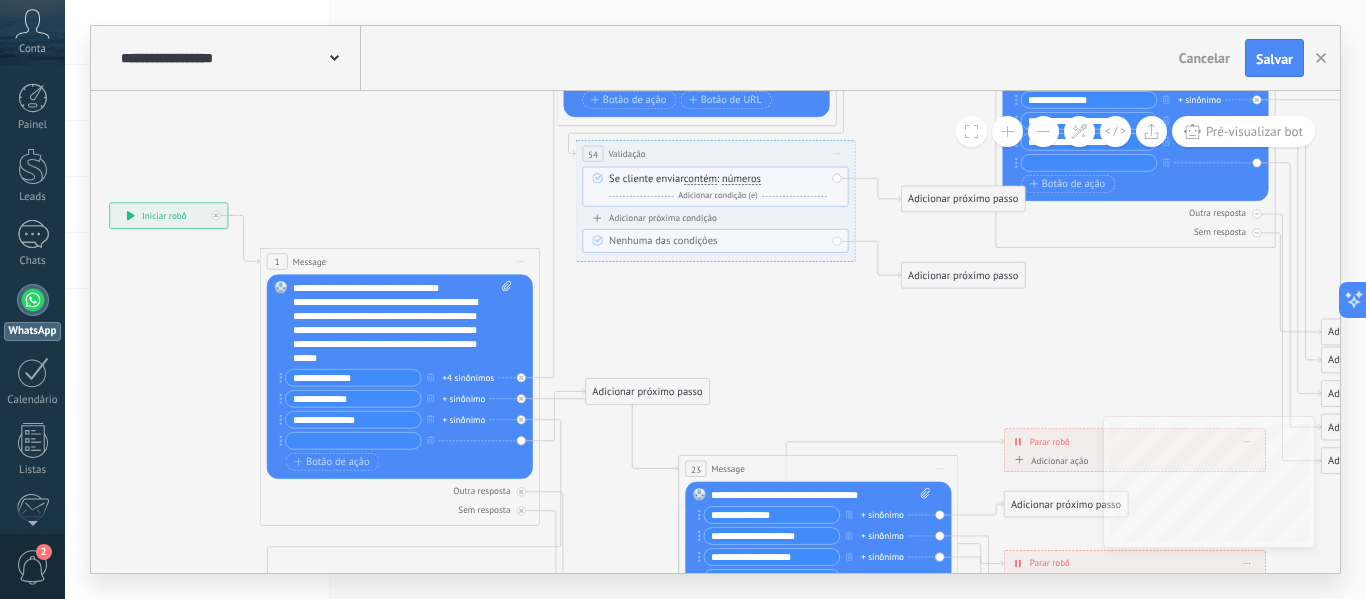 click on "números" at bounding box center (741, 179) 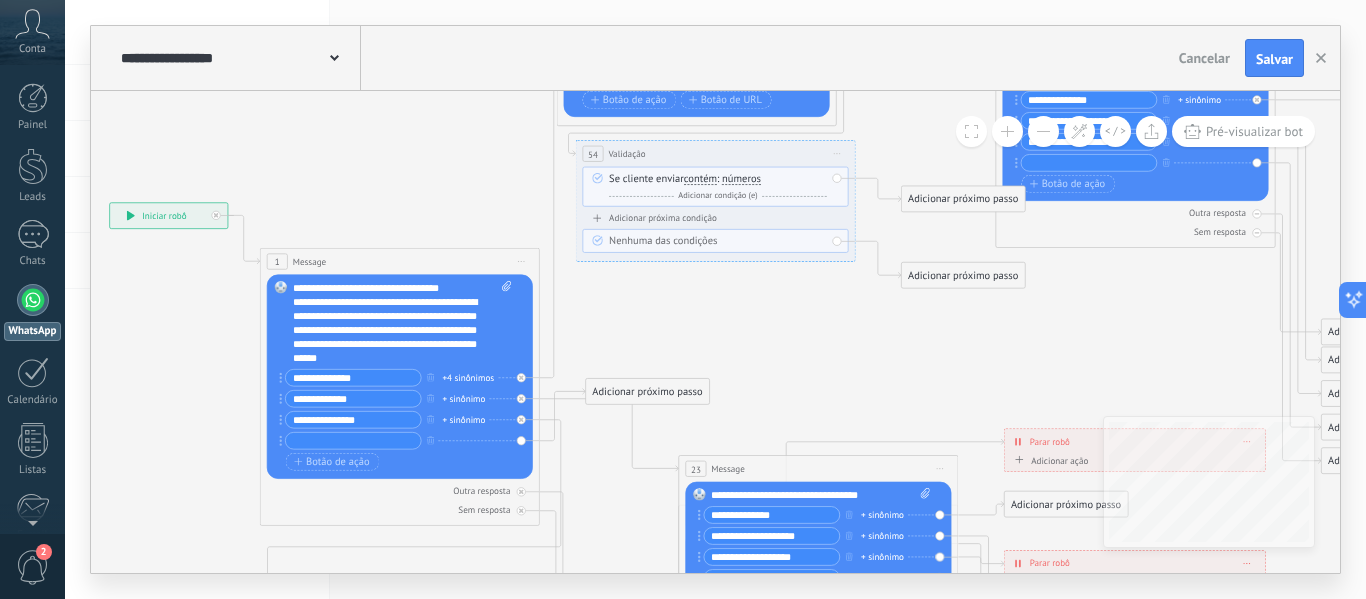 click on "números" at bounding box center [802, 179] 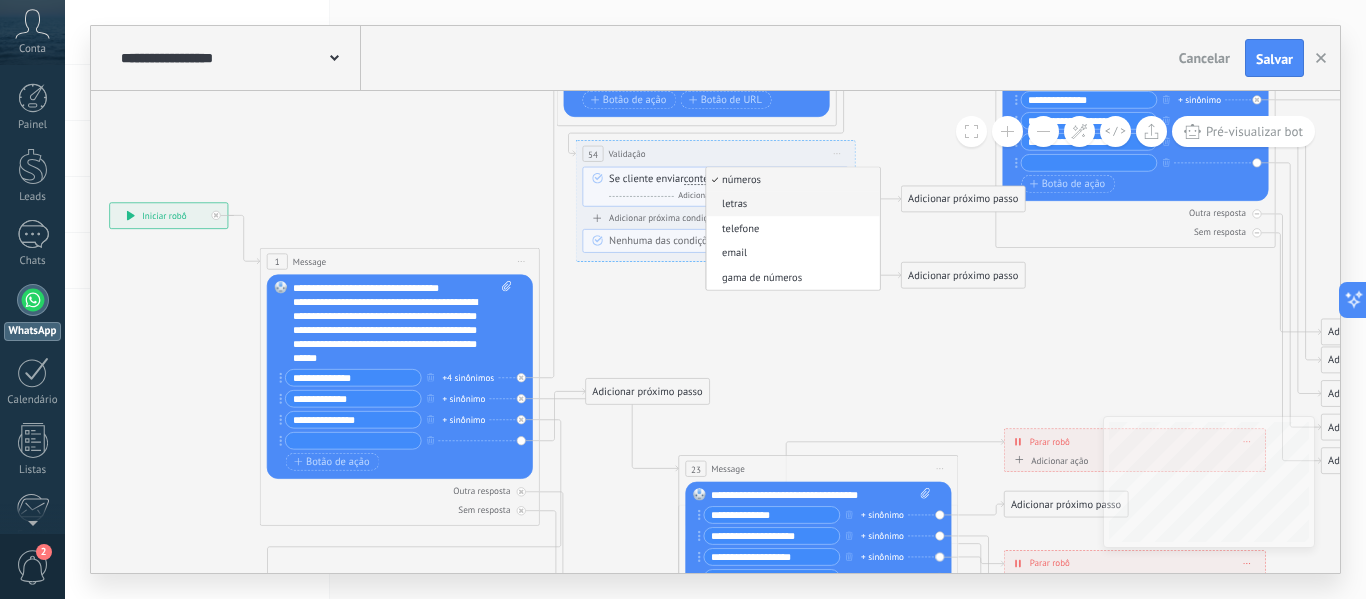 click on "letras" at bounding box center [791, 205] 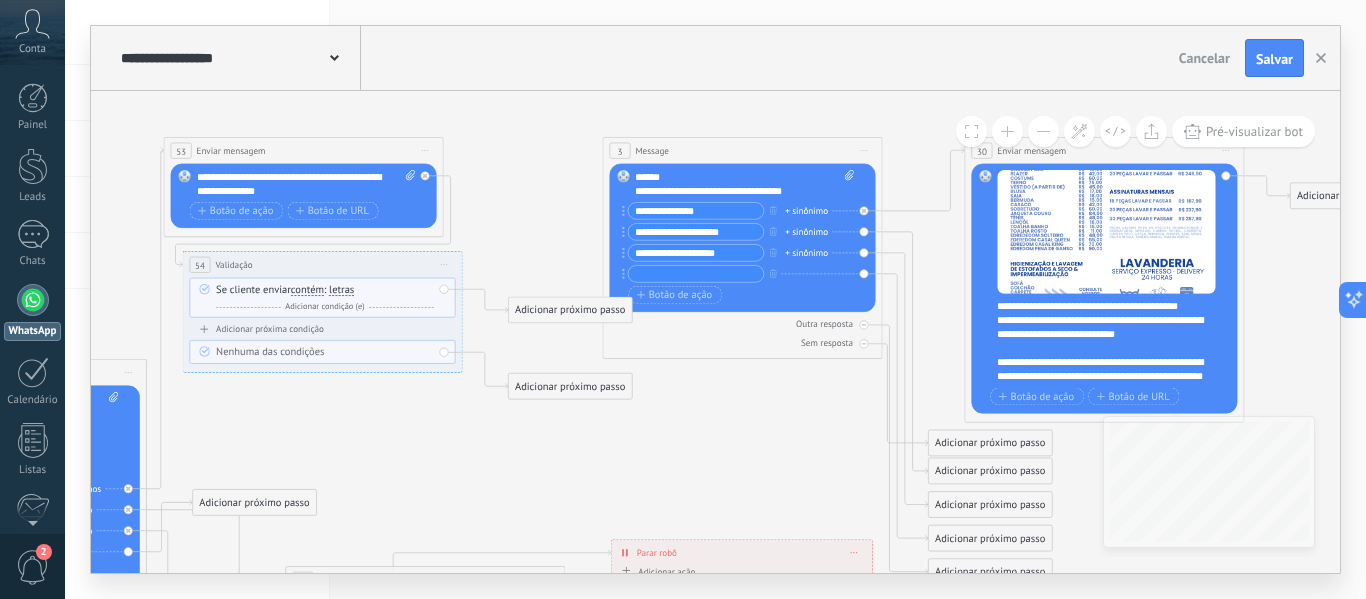 drag, startPoint x: 873, startPoint y: 338, endPoint x: 478, endPoint y: 455, distance: 411.9636 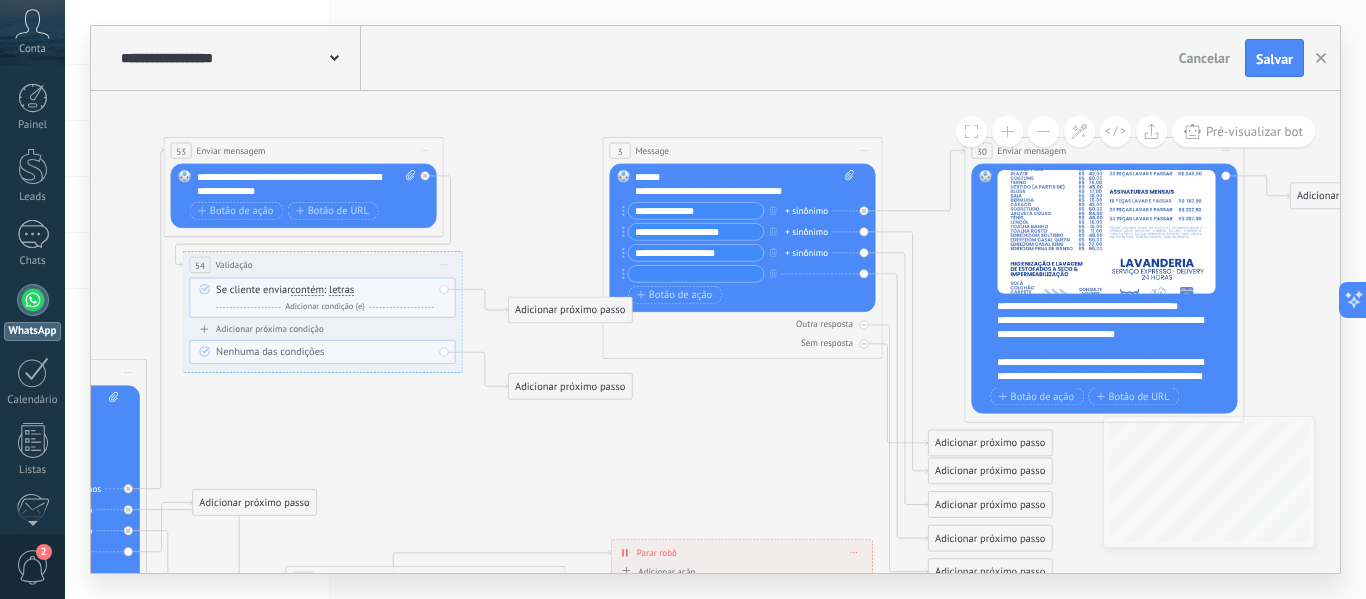 click 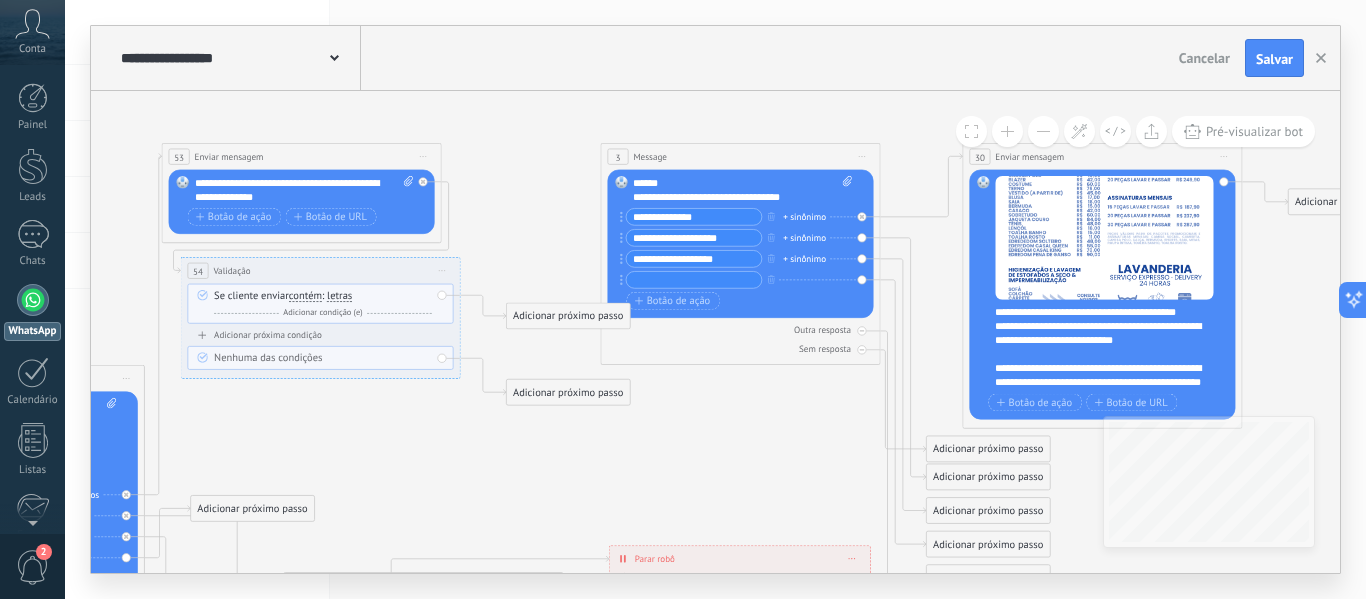 click on "Adicionar próximo passo" at bounding box center (568, 316) 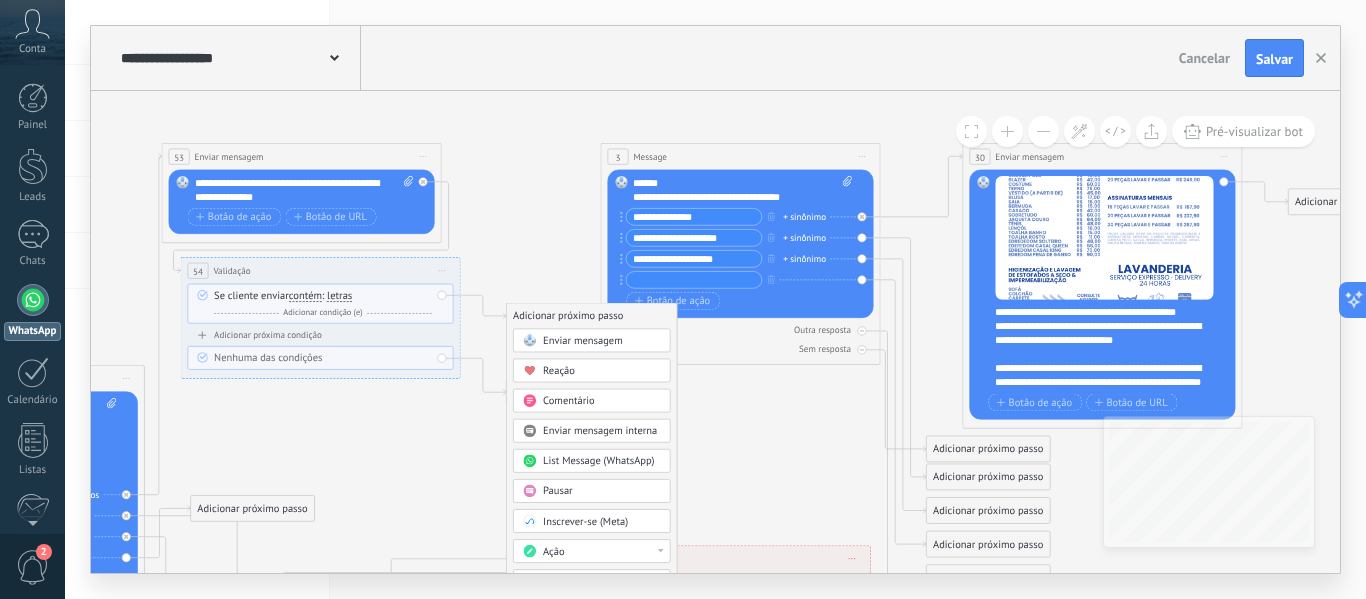 drag, startPoint x: 593, startPoint y: 497, endPoint x: 725, endPoint y: 406, distance: 160.32779 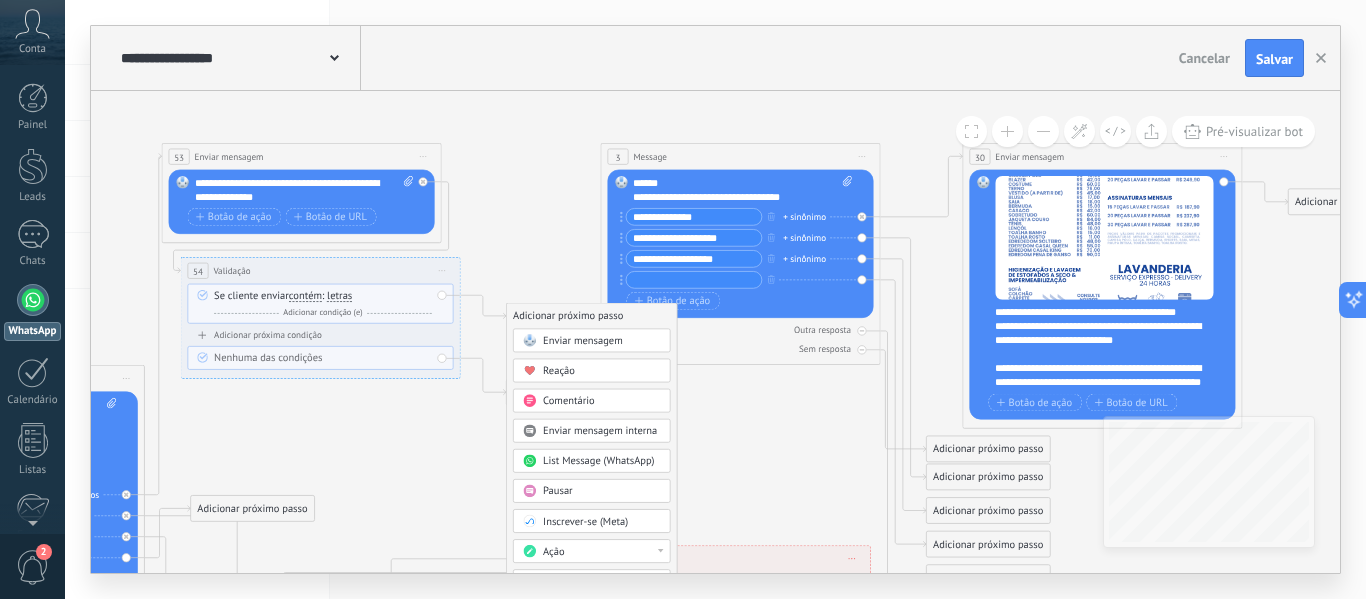 click on "**********" at bounding box center [-286, 319] 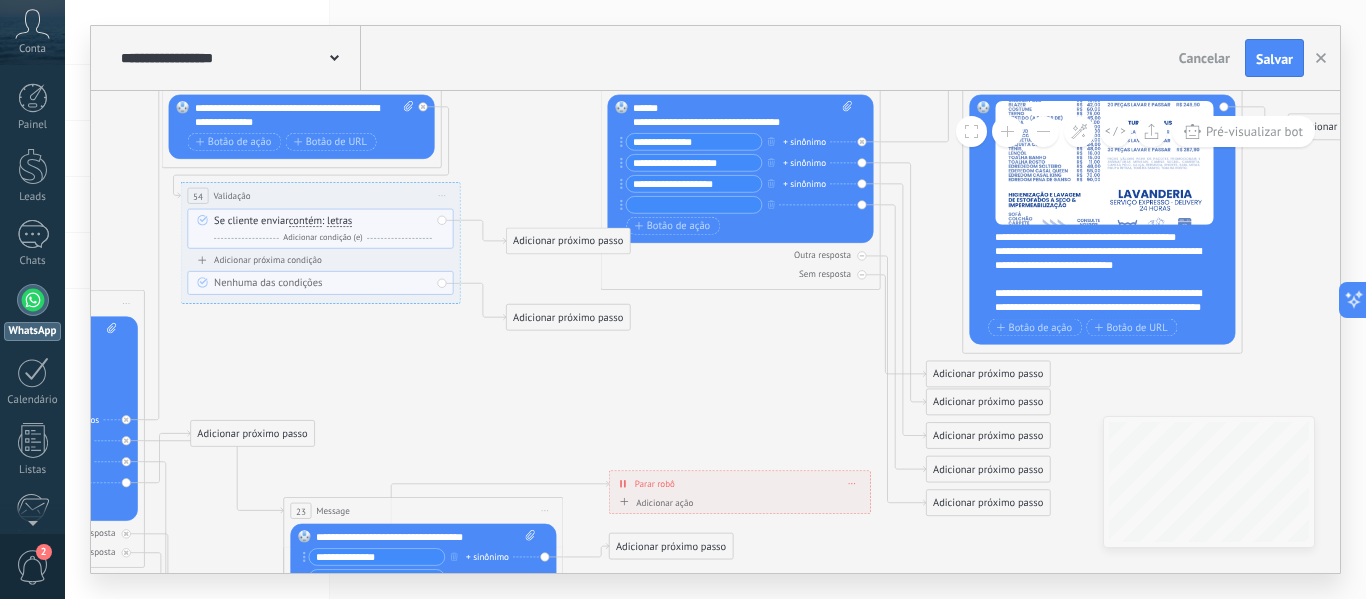 drag, startPoint x: 759, startPoint y: 470, endPoint x: 761, endPoint y: 378, distance: 92.021736 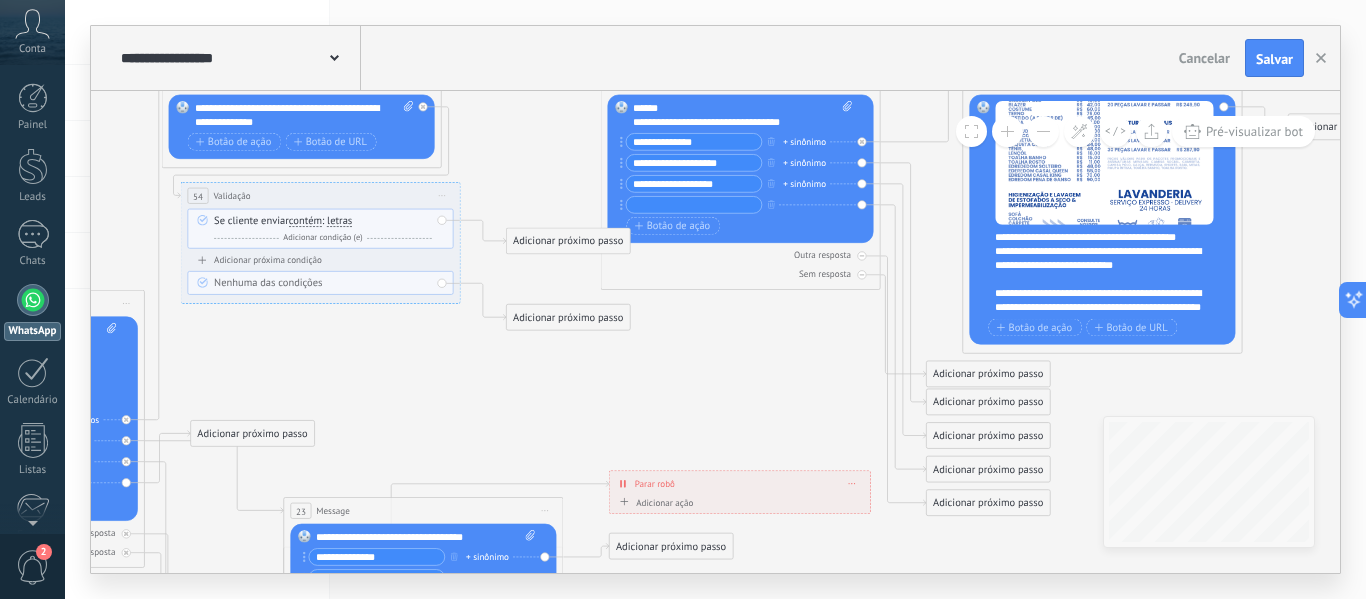 click 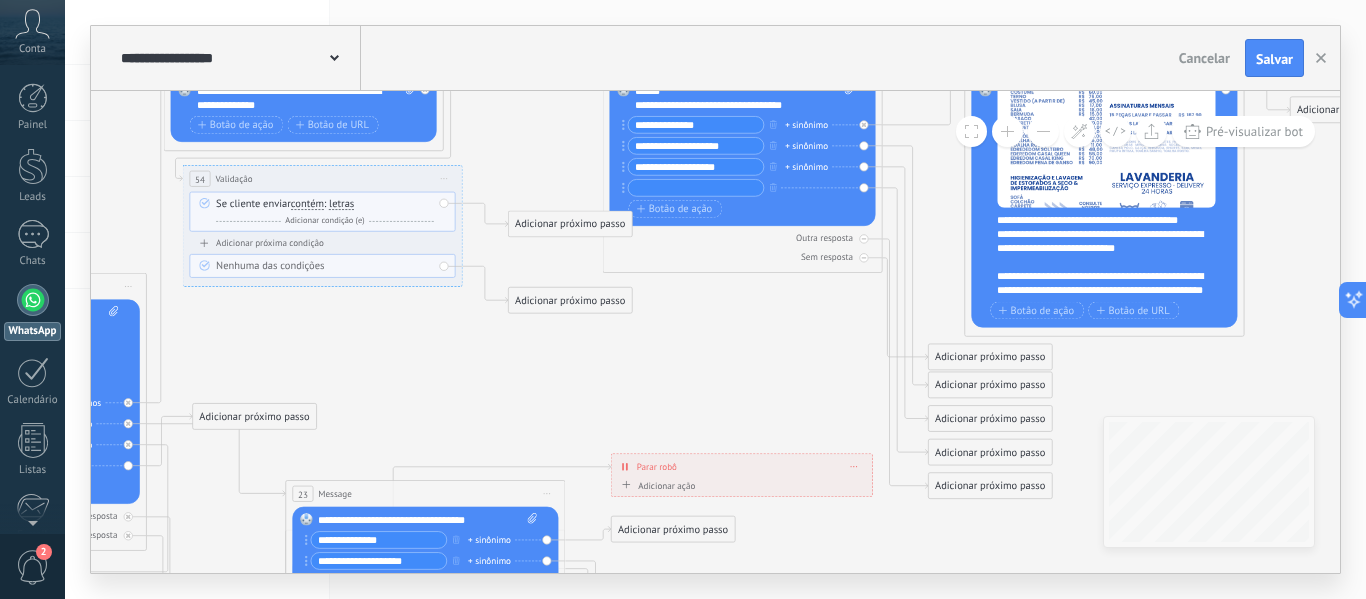 click on "Adicionar próximo passo" at bounding box center [570, 224] 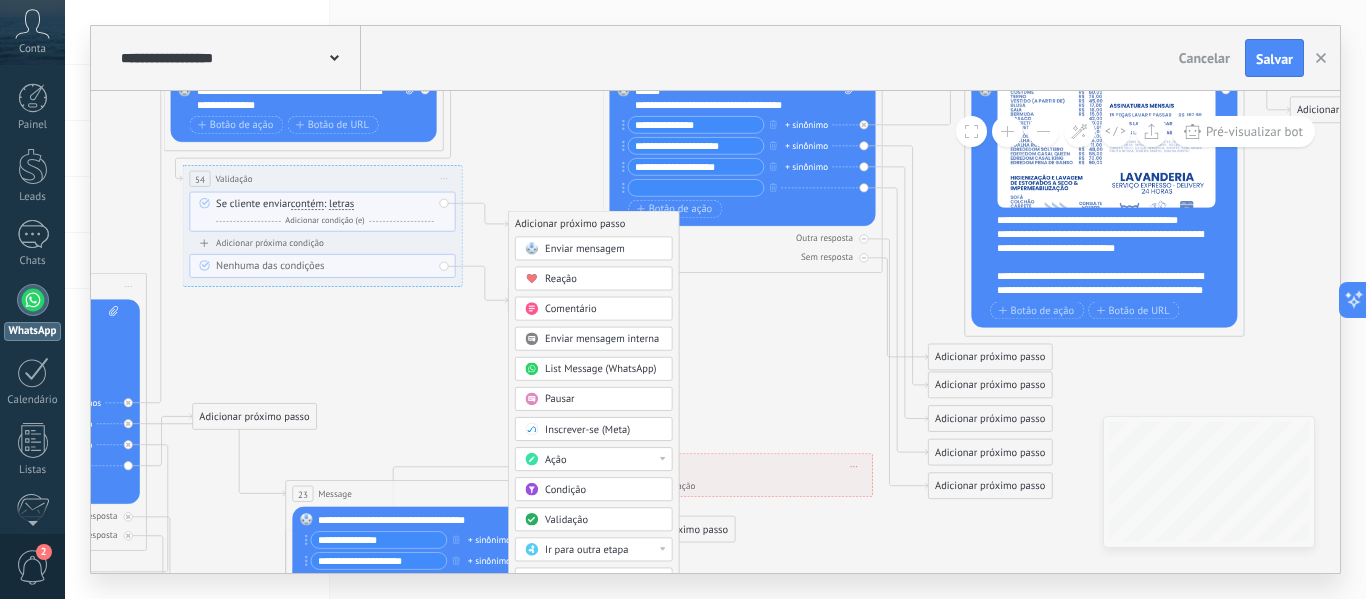 click on "Ir para outra etapa" at bounding box center (604, 550) 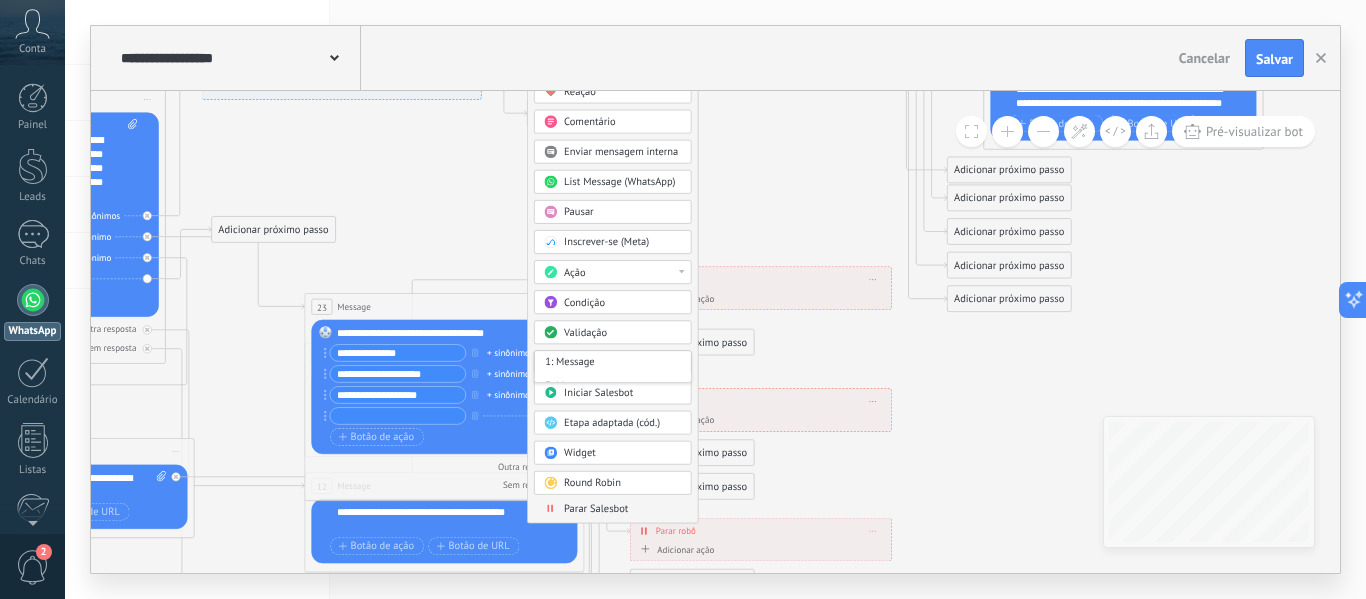 drag, startPoint x: 790, startPoint y: 345, endPoint x: 809, endPoint y: 151, distance: 194.92819 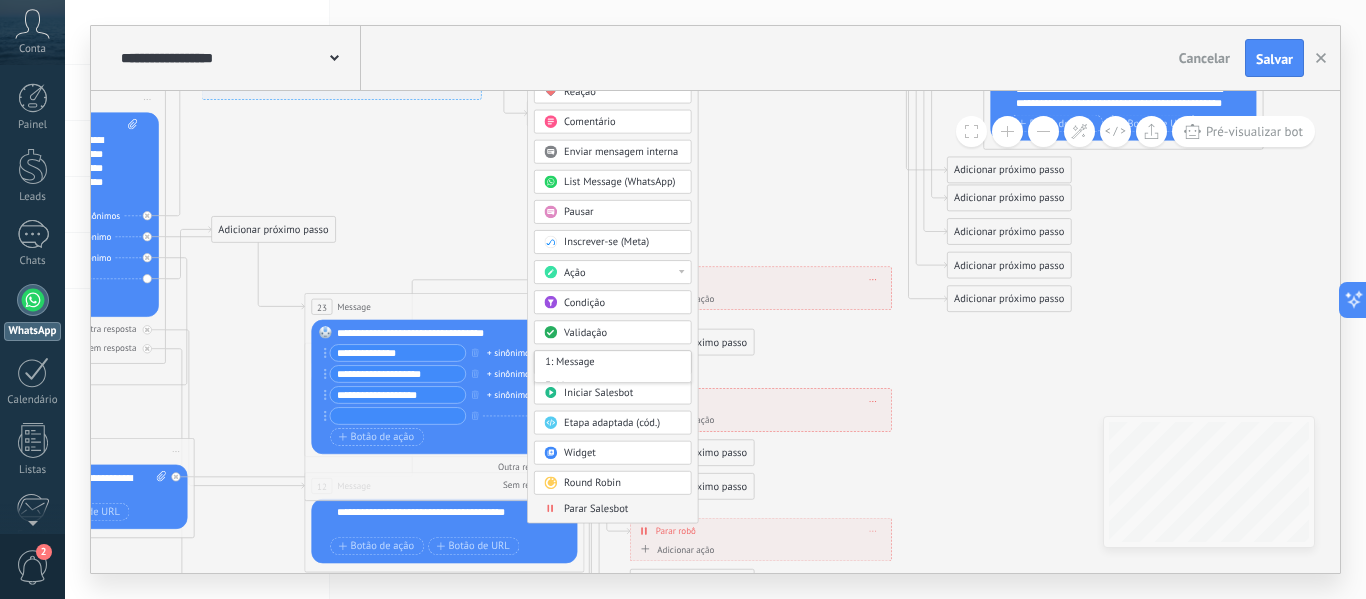 click 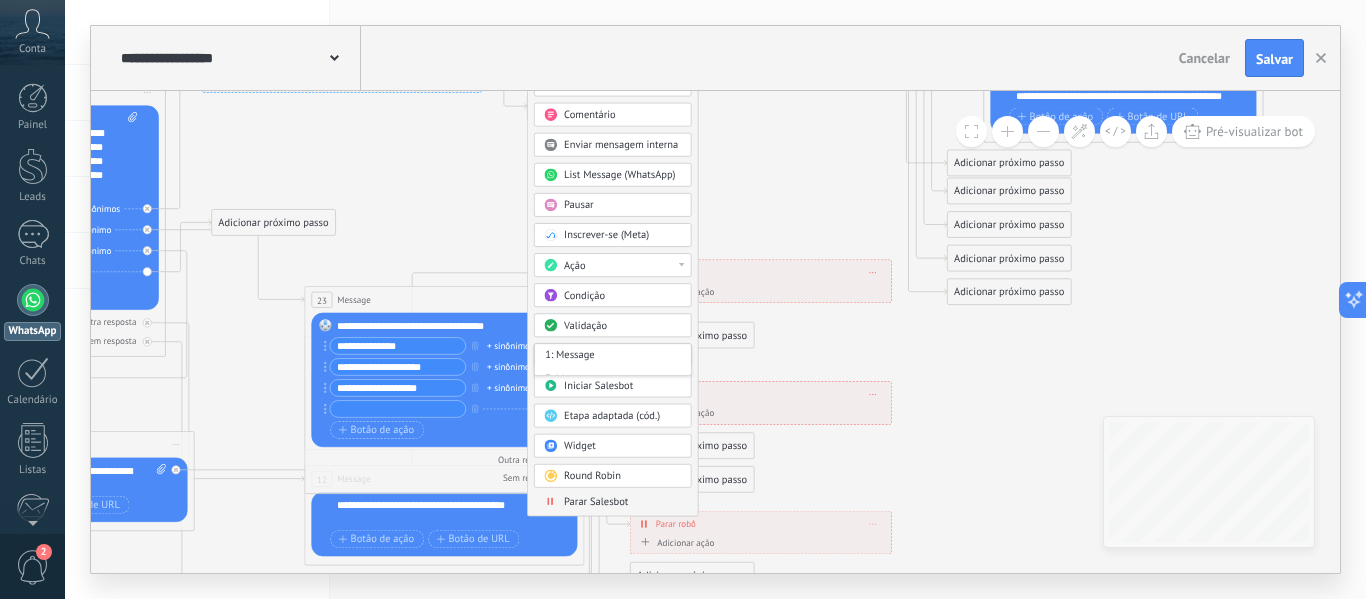 scroll, scrollTop: 10, scrollLeft: 0, axis: vertical 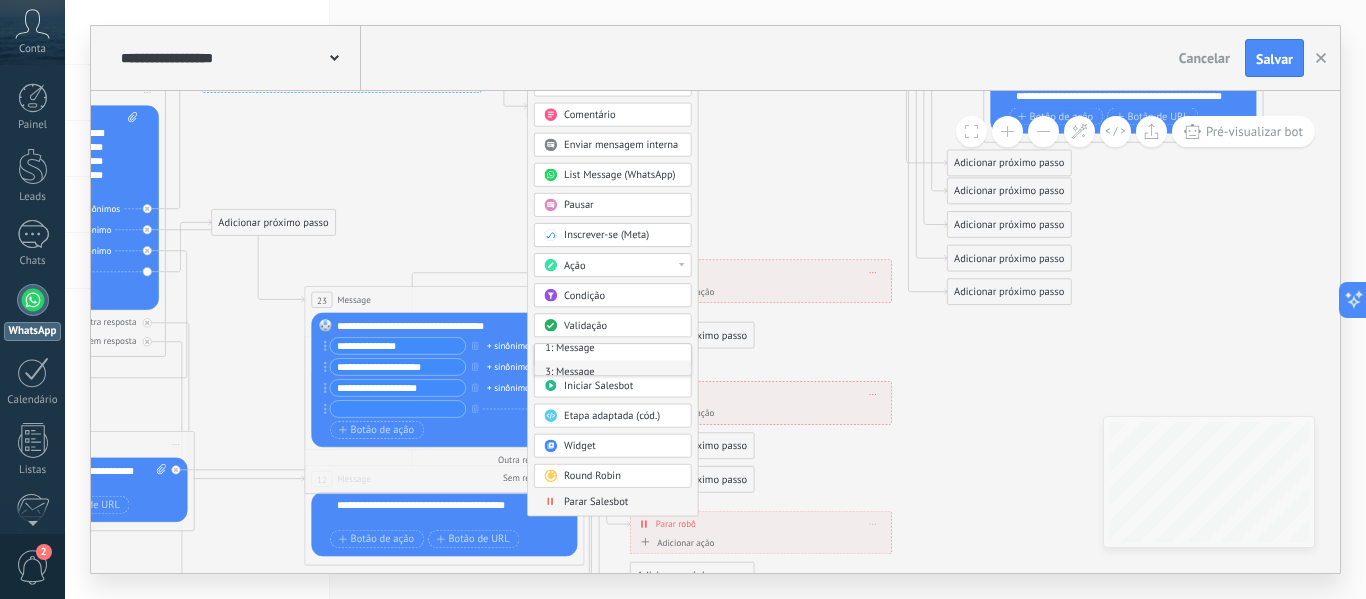 click on "3: Message" at bounding box center (613, 373) 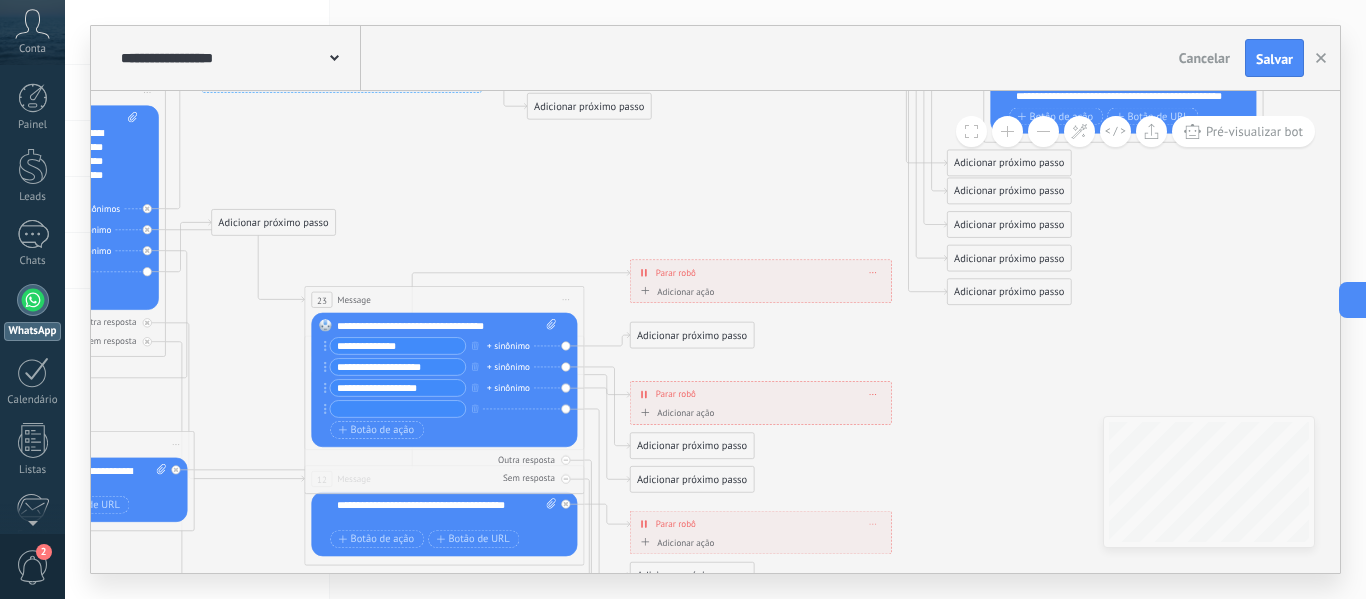 click 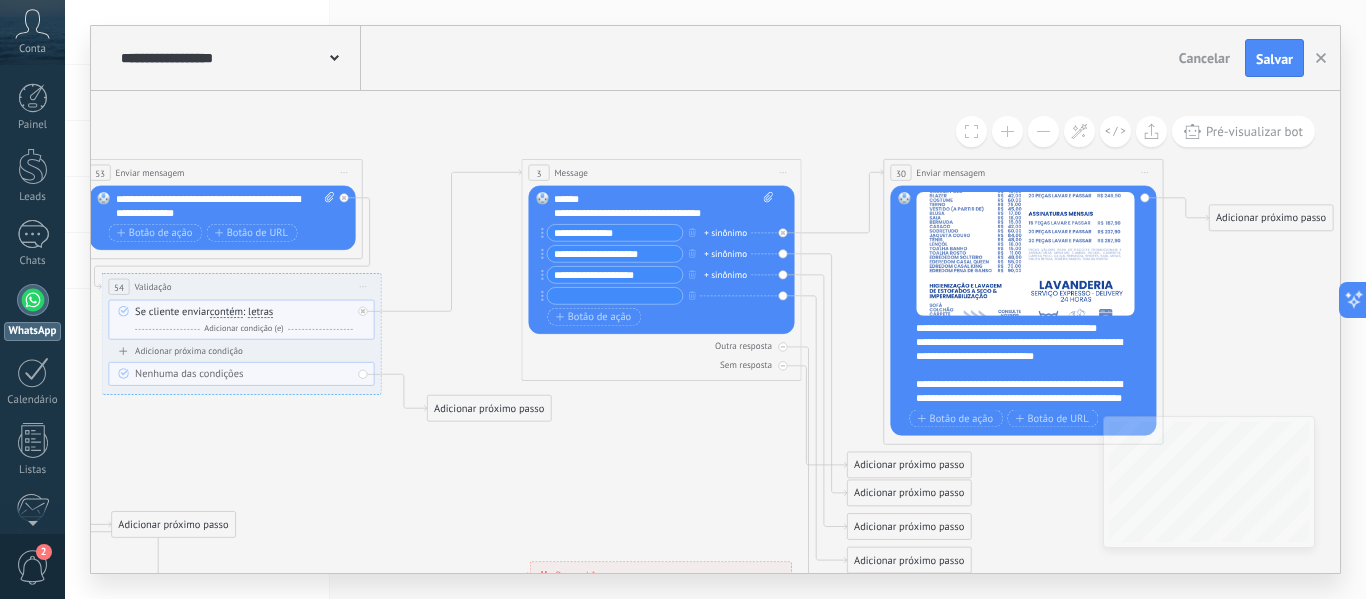 drag, startPoint x: 775, startPoint y: 157, endPoint x: 675, endPoint y: 461, distance: 320.025 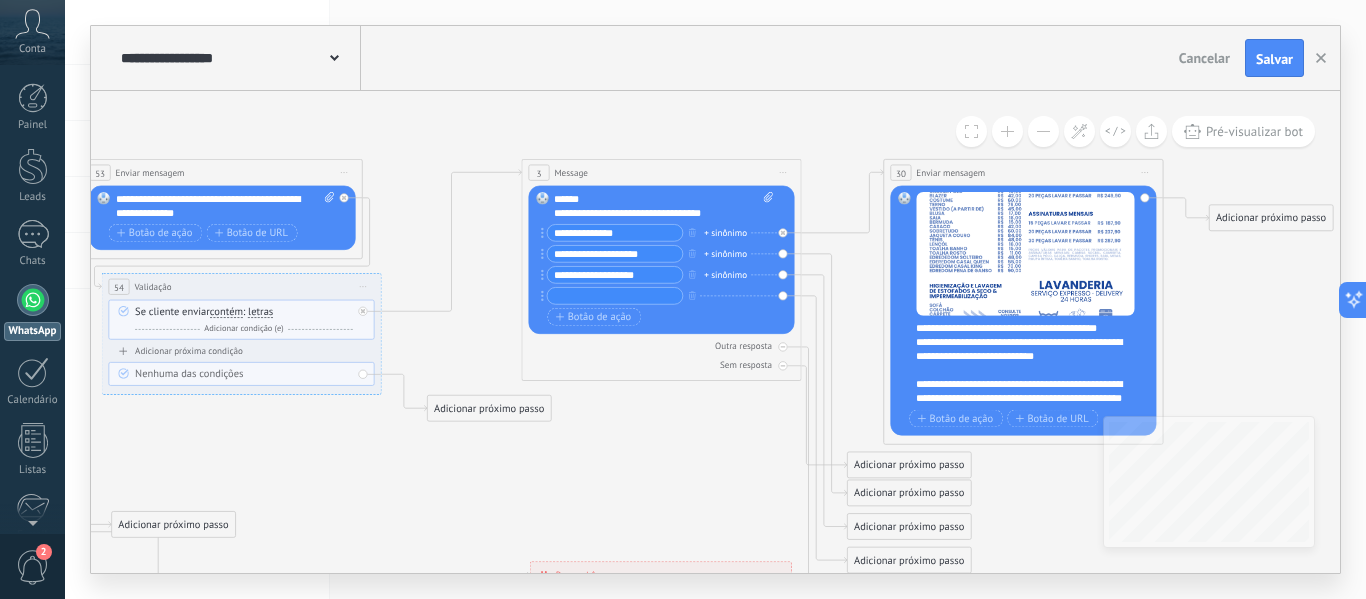 click 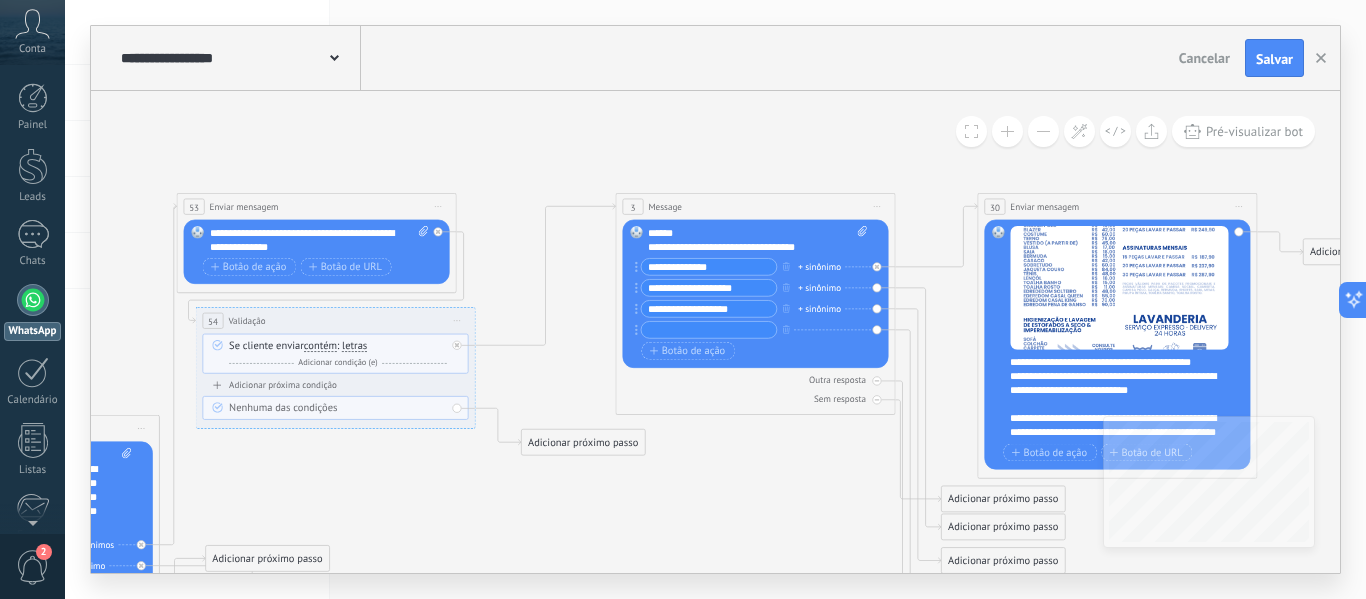 drag, startPoint x: 488, startPoint y: 227, endPoint x: 599, endPoint y: 254, distance: 114.236595 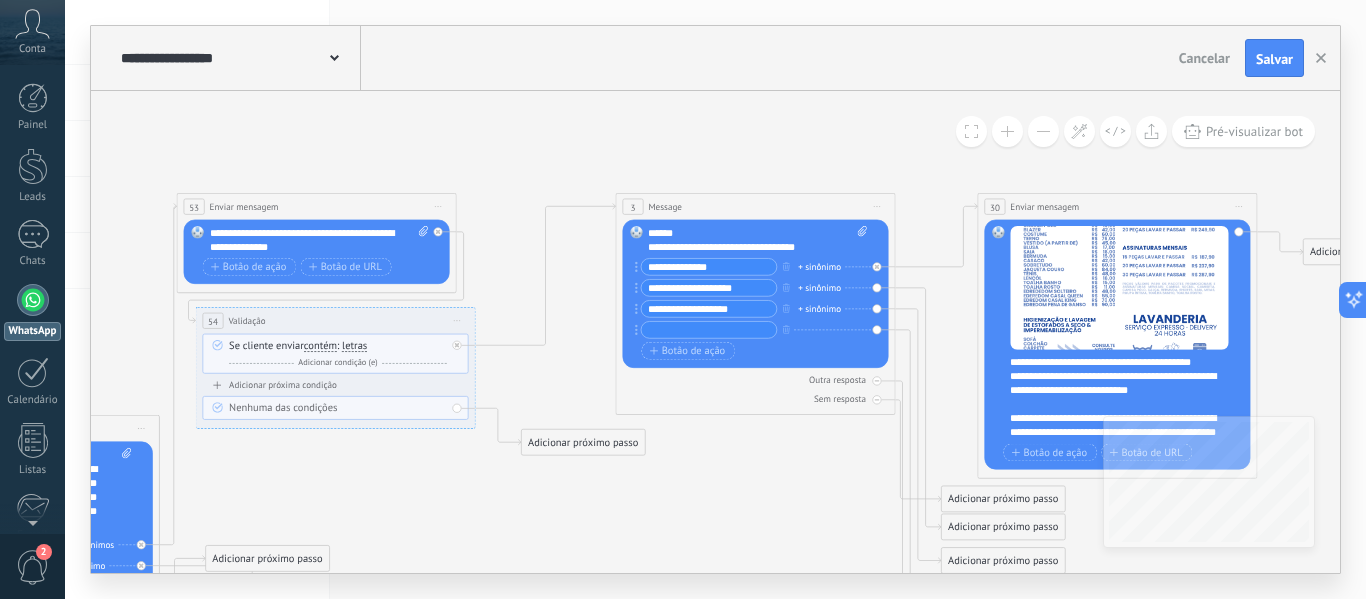 click 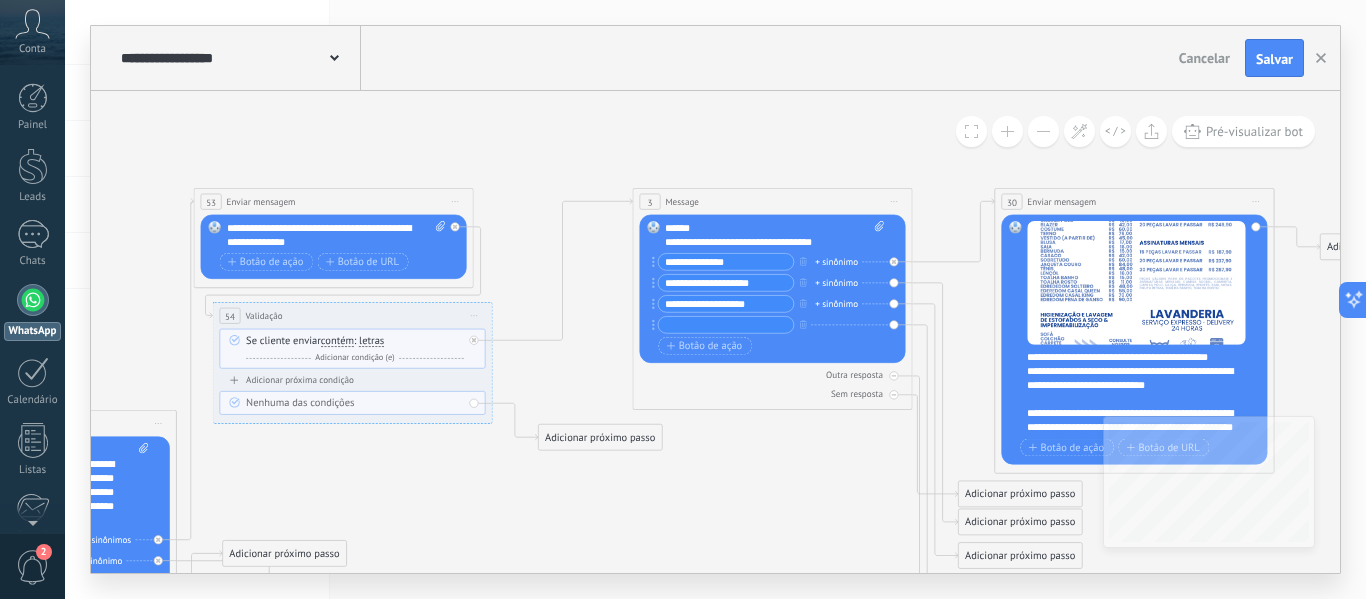 click on "**********" at bounding box center [774, 235] 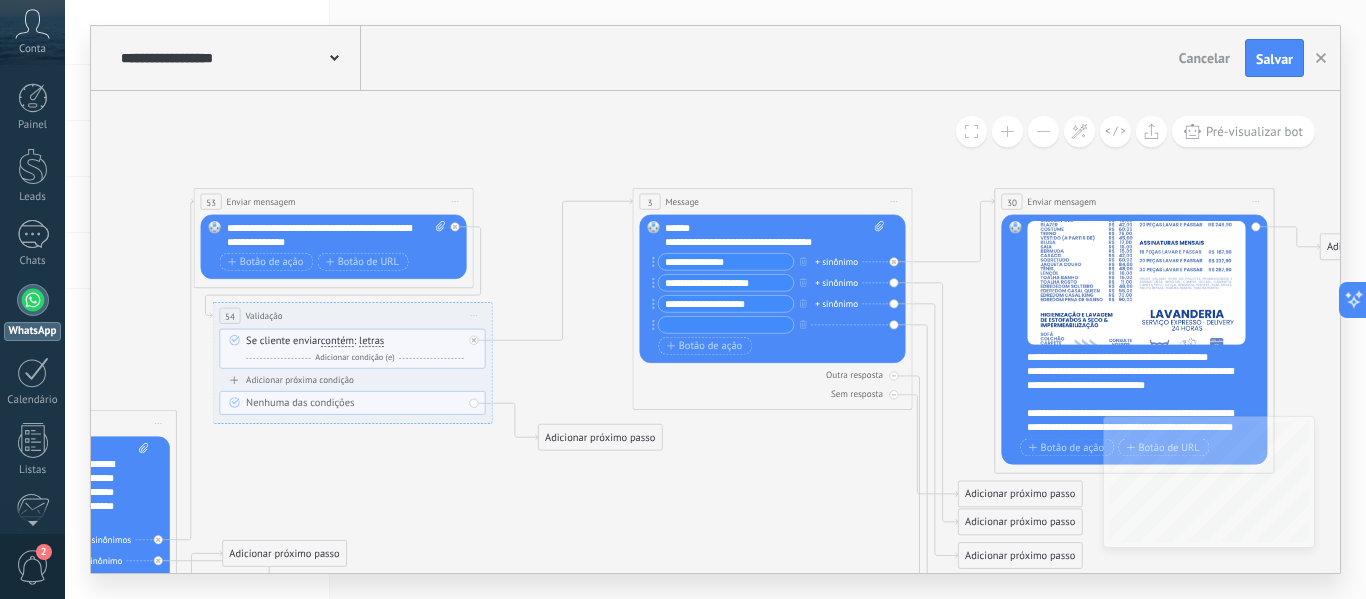 click on "**********" at bounding box center [774, 235] 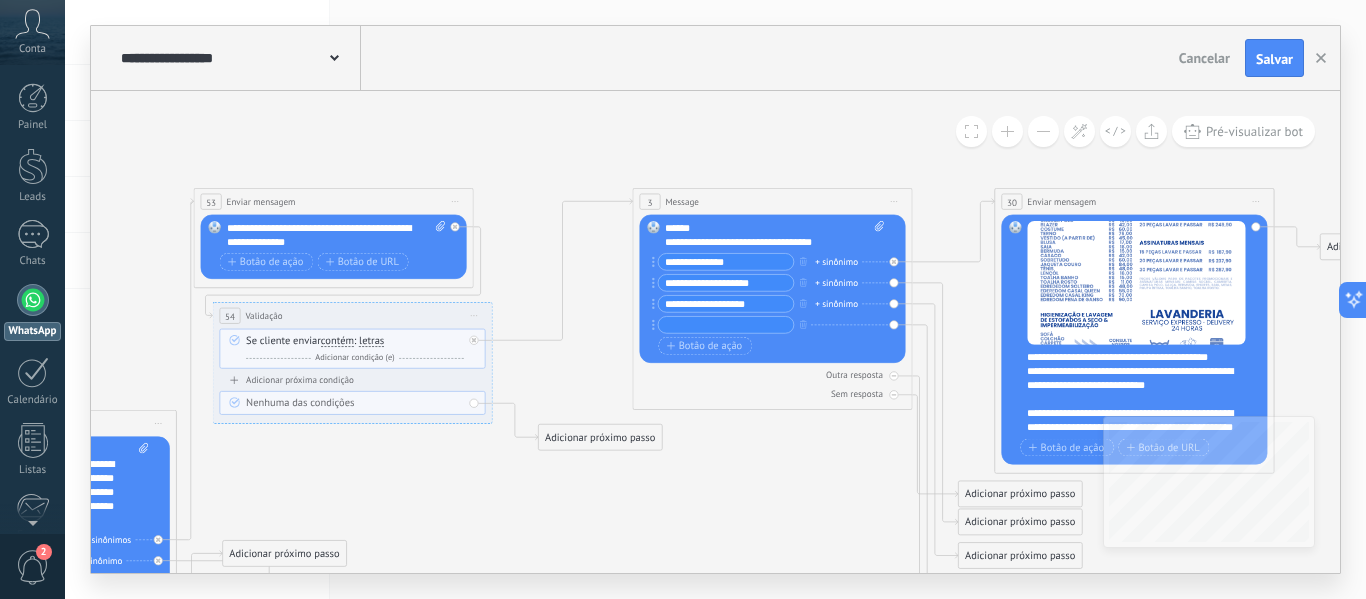 click on "Adicionar condição (e)" at bounding box center (355, 358) 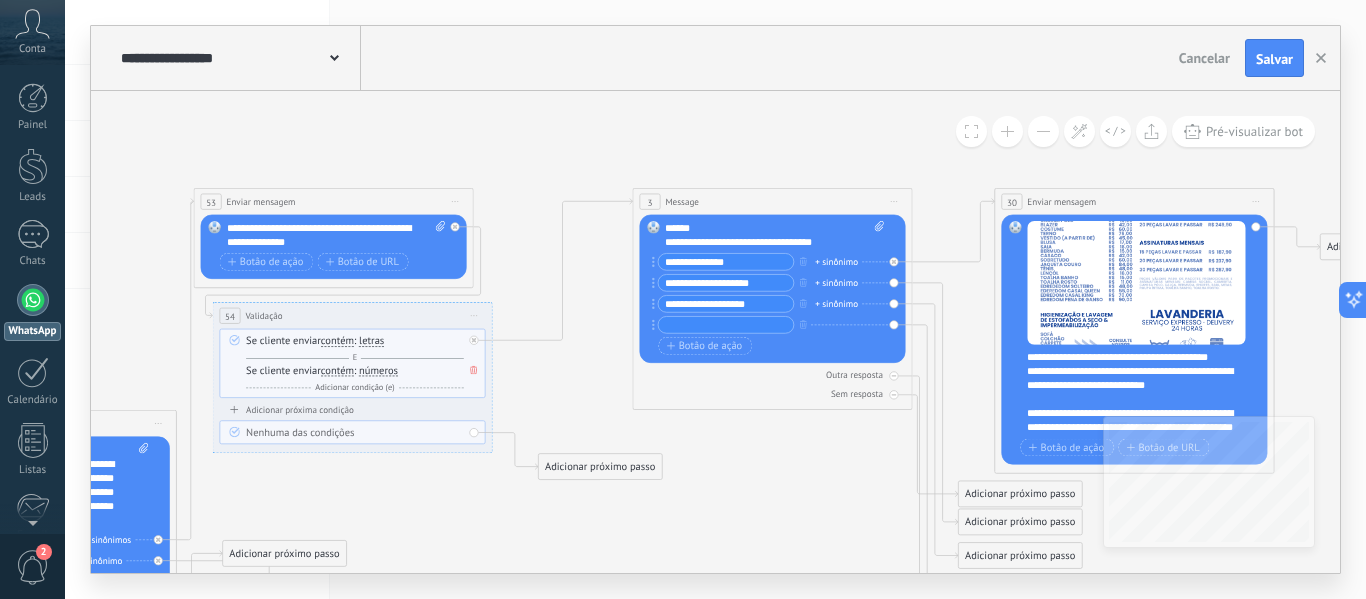 click 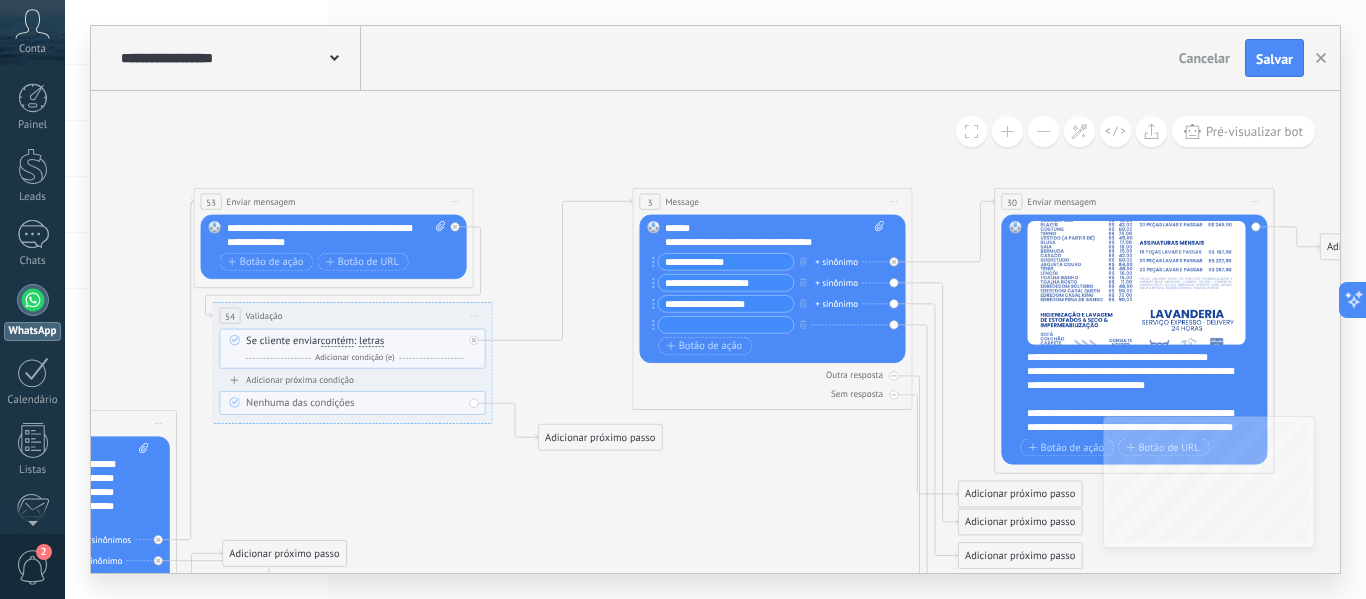 click on "**********" at bounding box center [774, 235] 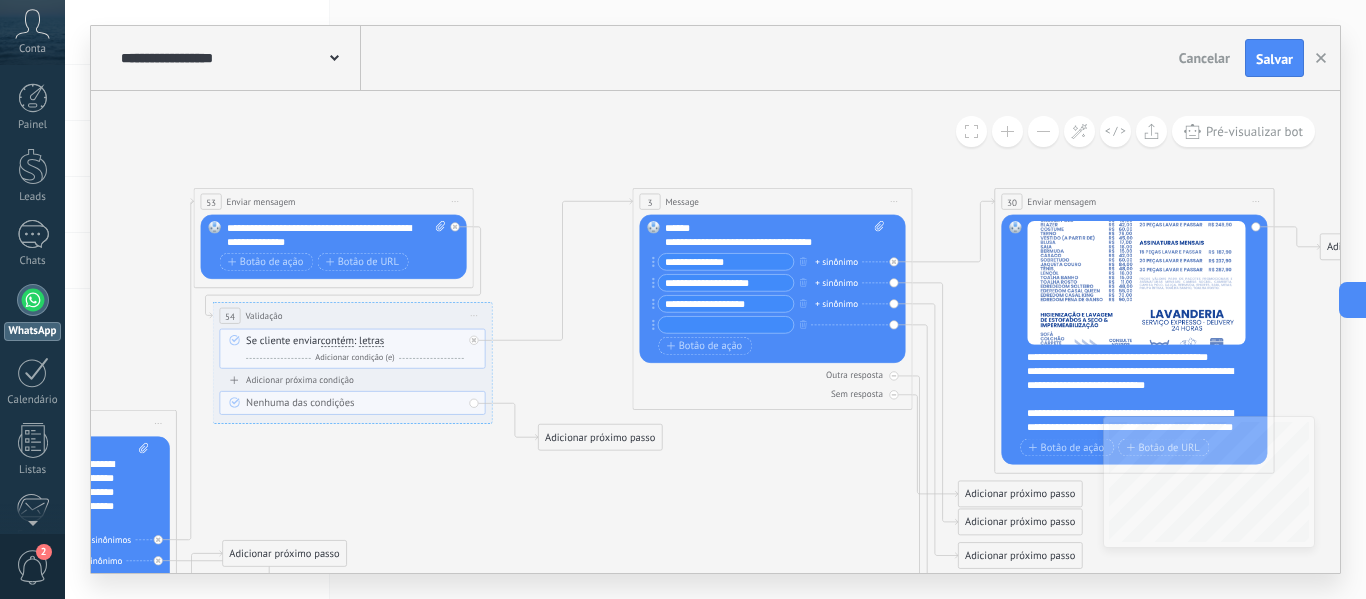 type 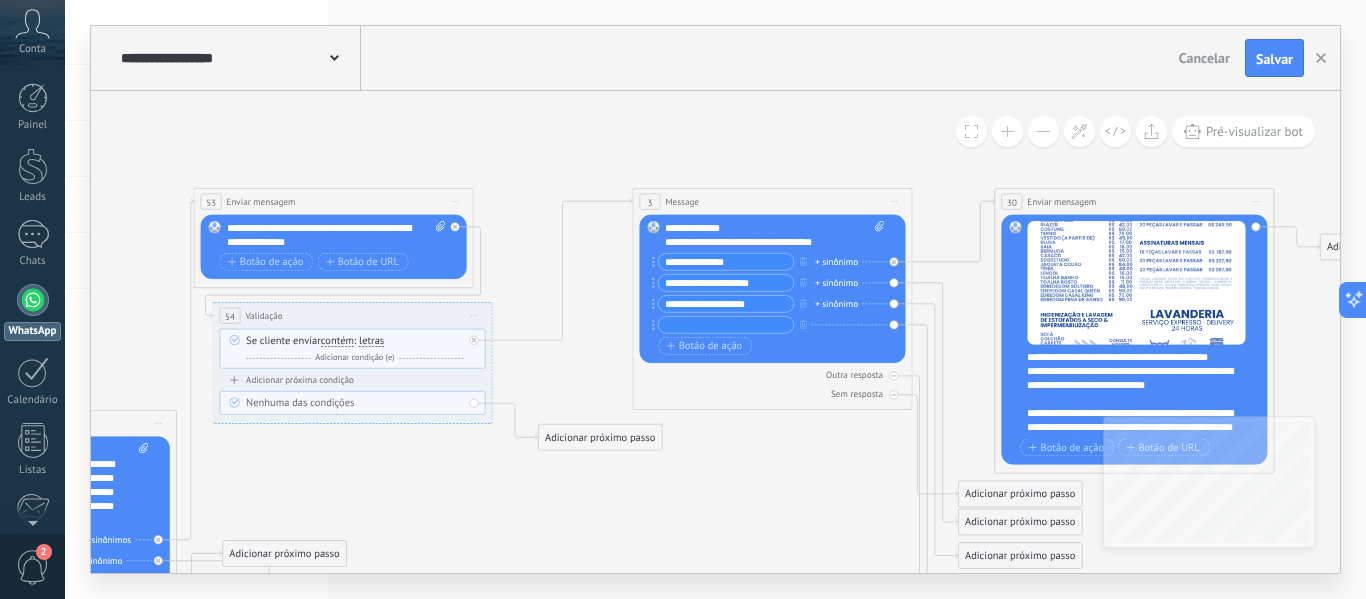 click 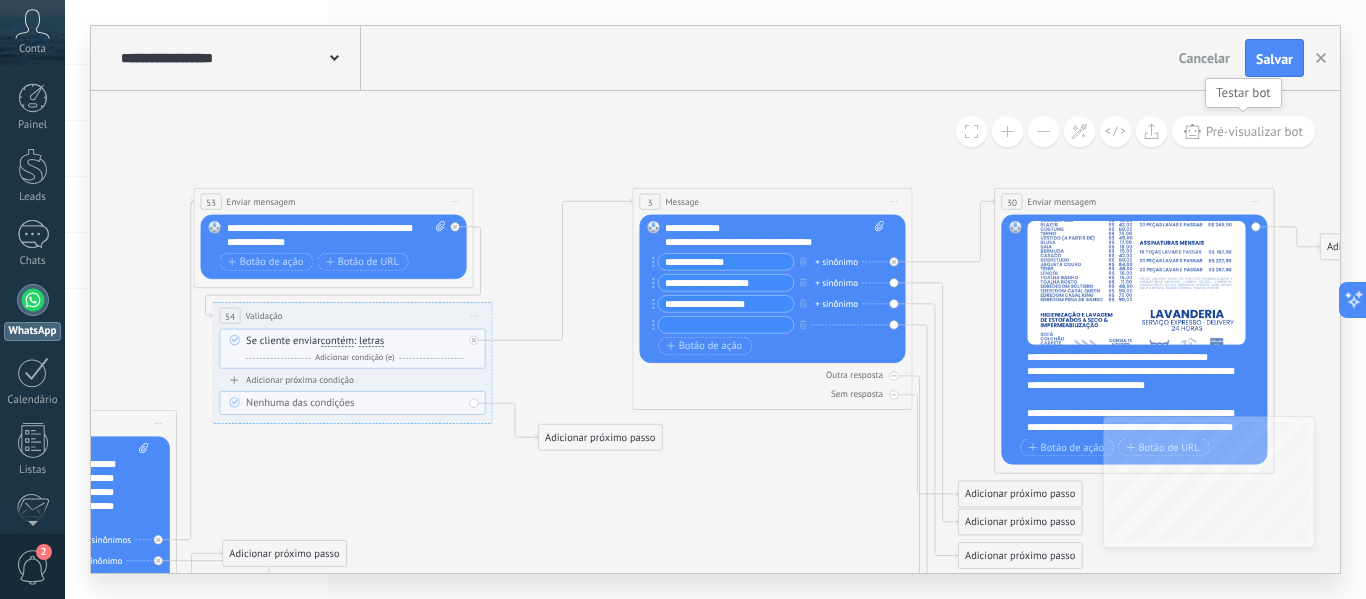 click on "Pré-visualizar bot" at bounding box center [1254, 131] 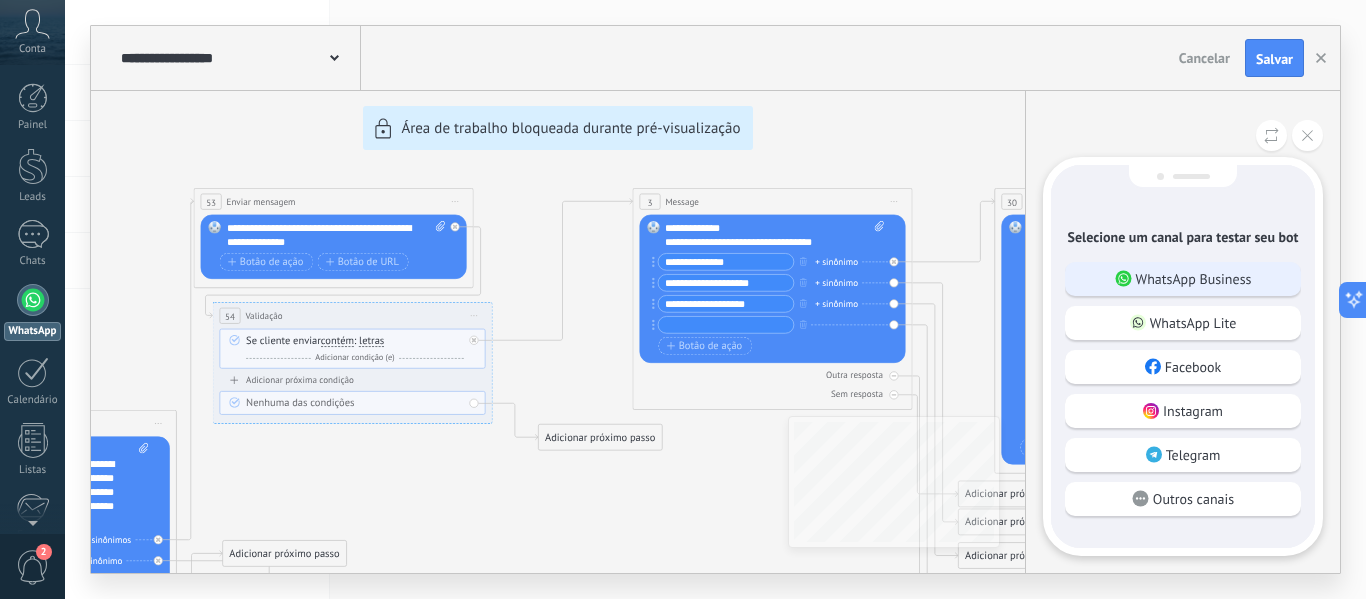click on "WhatsApp Business" at bounding box center [1194, 279] 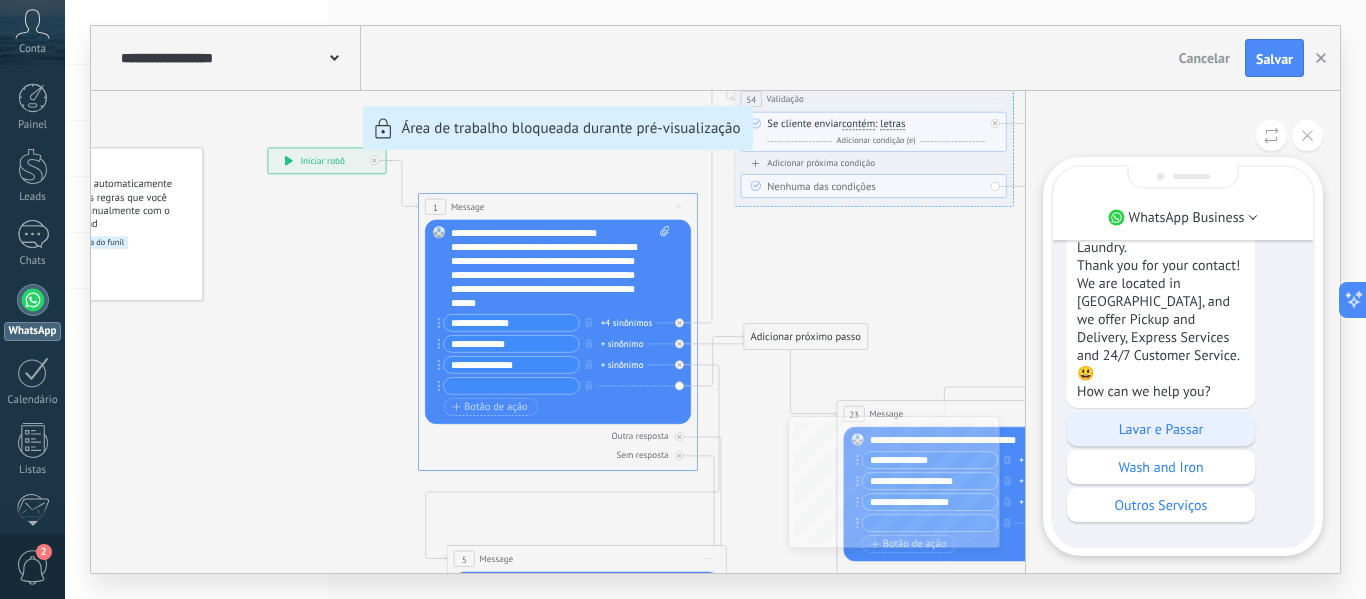 click on "Lavar e Passar" at bounding box center [1161, 429] 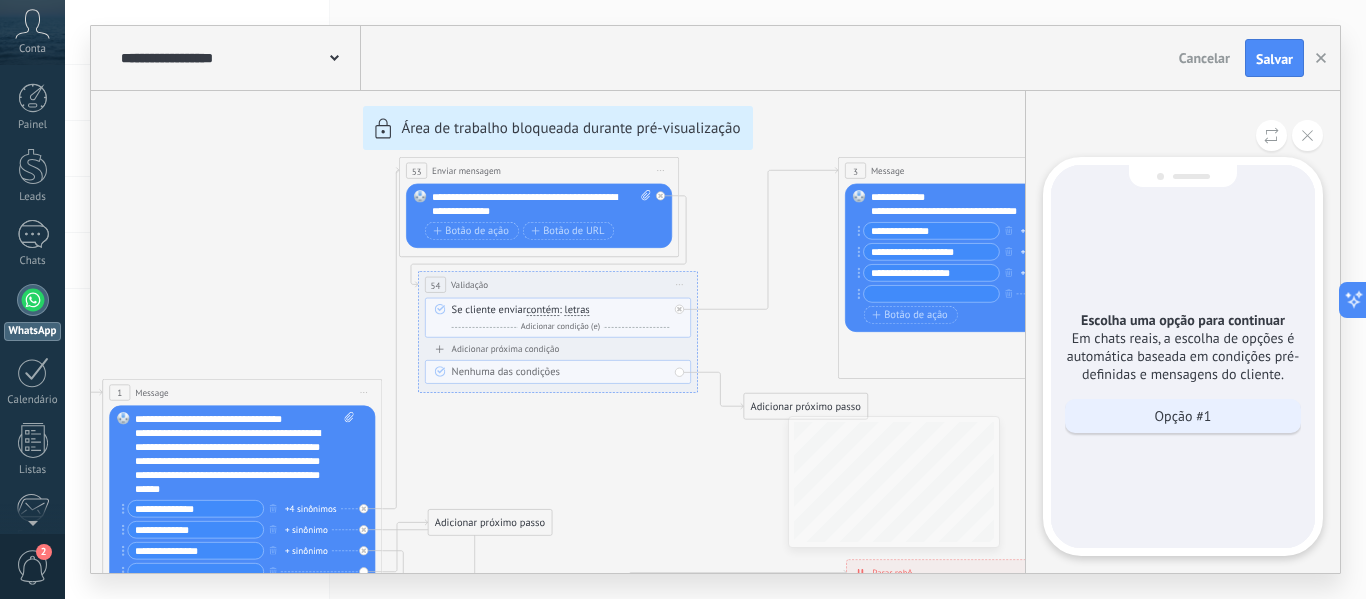click on "Opção #1" at bounding box center (1183, 416) 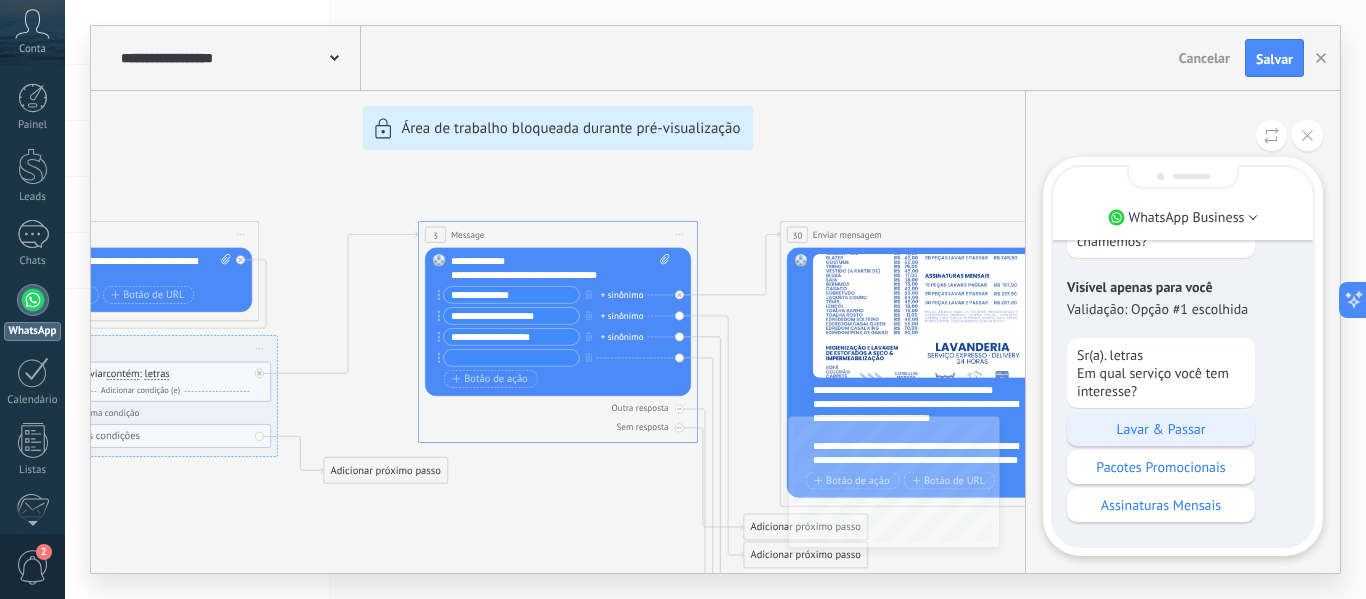 click on "Lavar & Passar" at bounding box center (1161, 429) 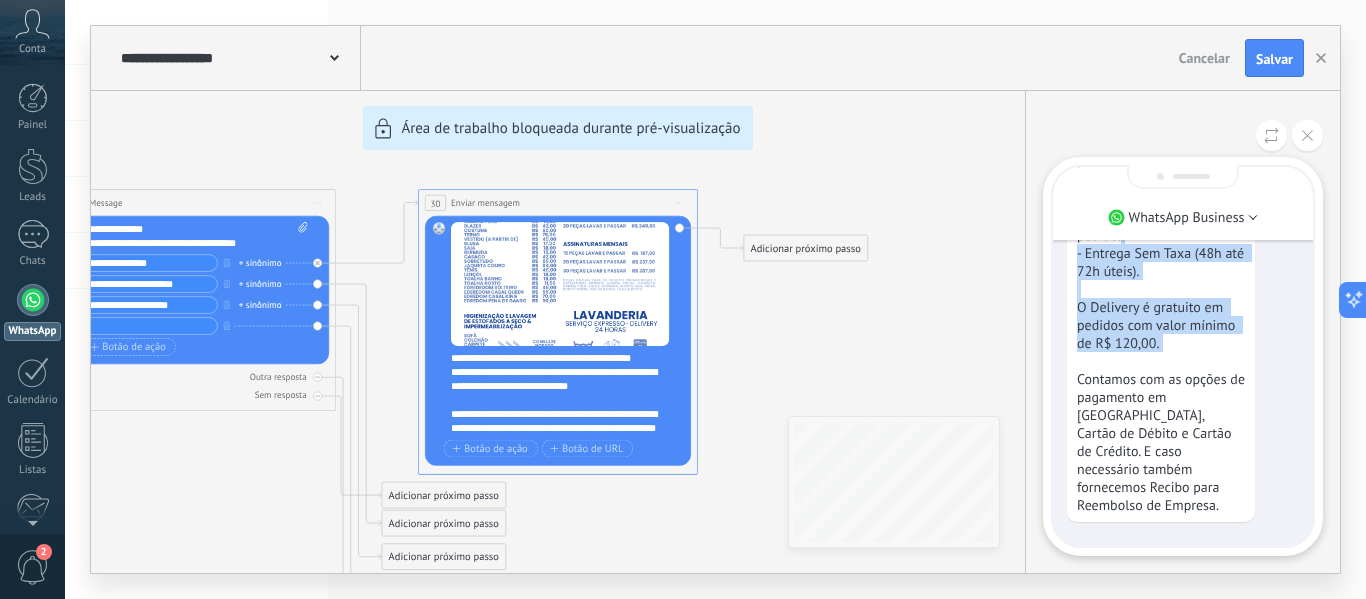 drag, startPoint x: 1174, startPoint y: 253, endPoint x: 1192, endPoint y: 381, distance: 129.25943 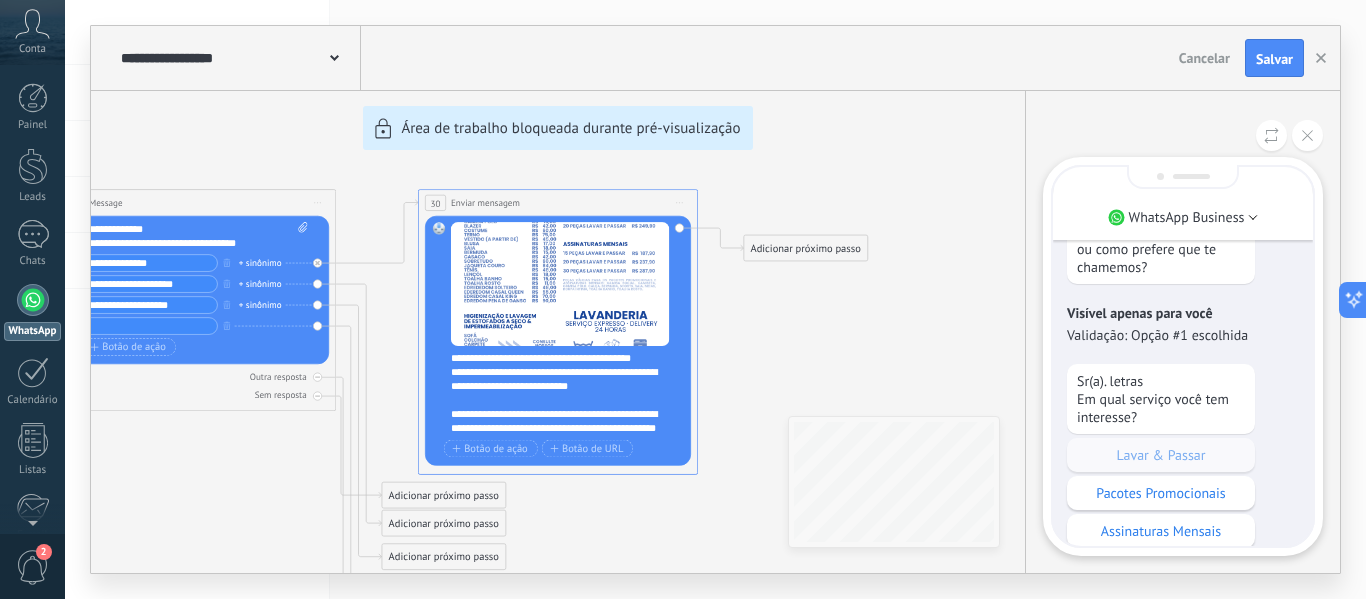scroll, scrollTop: -900, scrollLeft: 0, axis: vertical 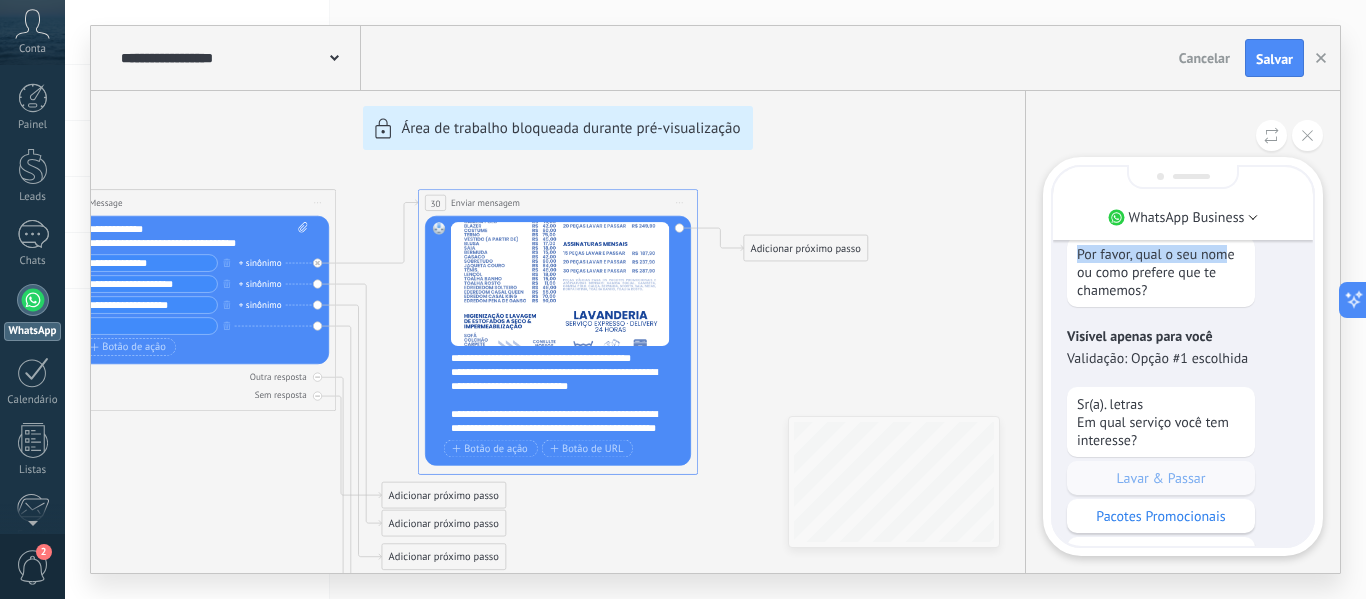 drag, startPoint x: 860, startPoint y: 318, endPoint x: 1228, endPoint y: 250, distance: 374.2299 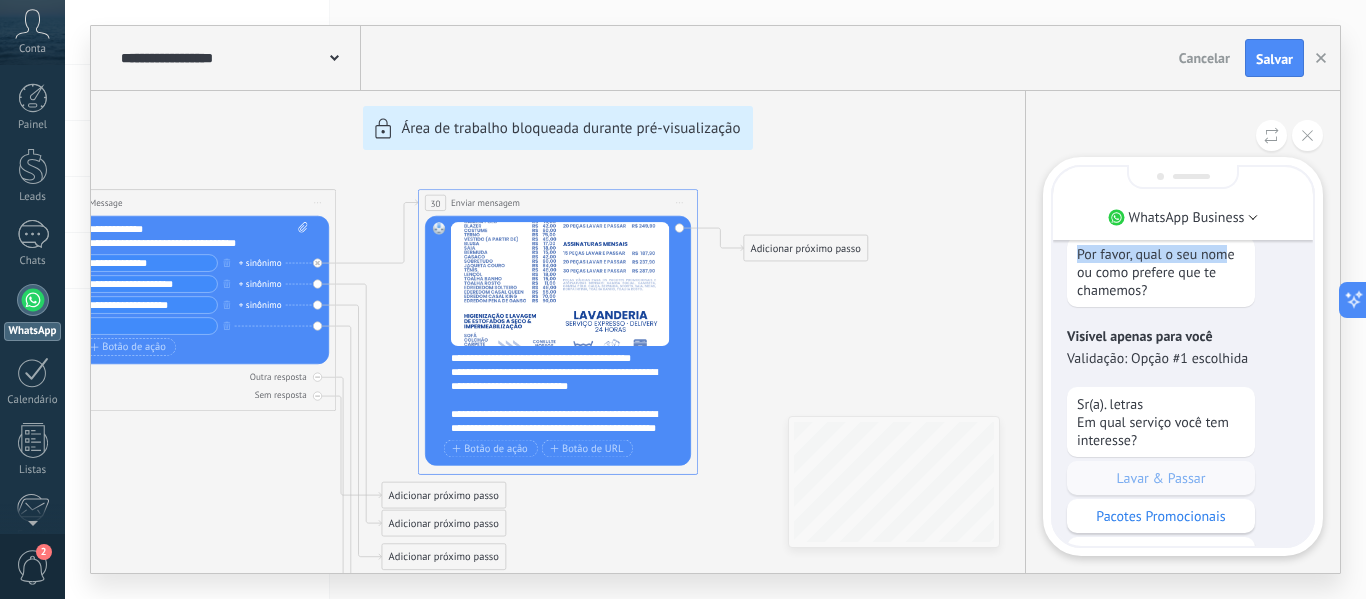 click on "**********" at bounding box center [715, 299] 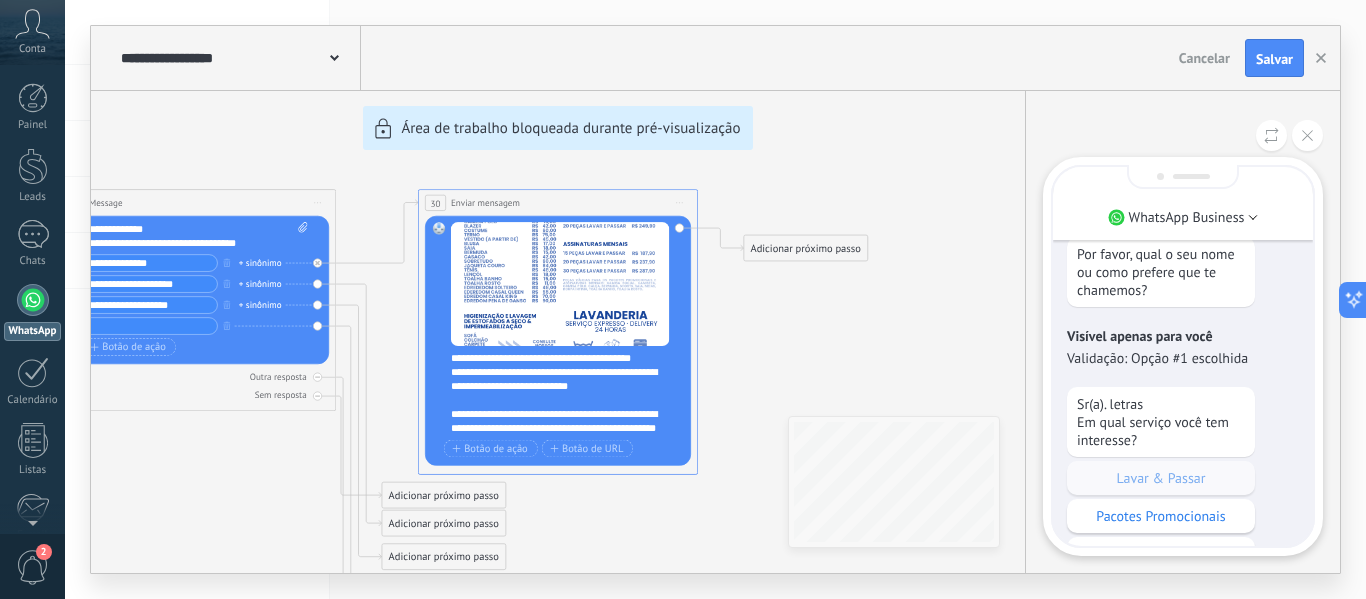 drag, startPoint x: 378, startPoint y: 128, endPoint x: 468, endPoint y: 127, distance: 90.005554 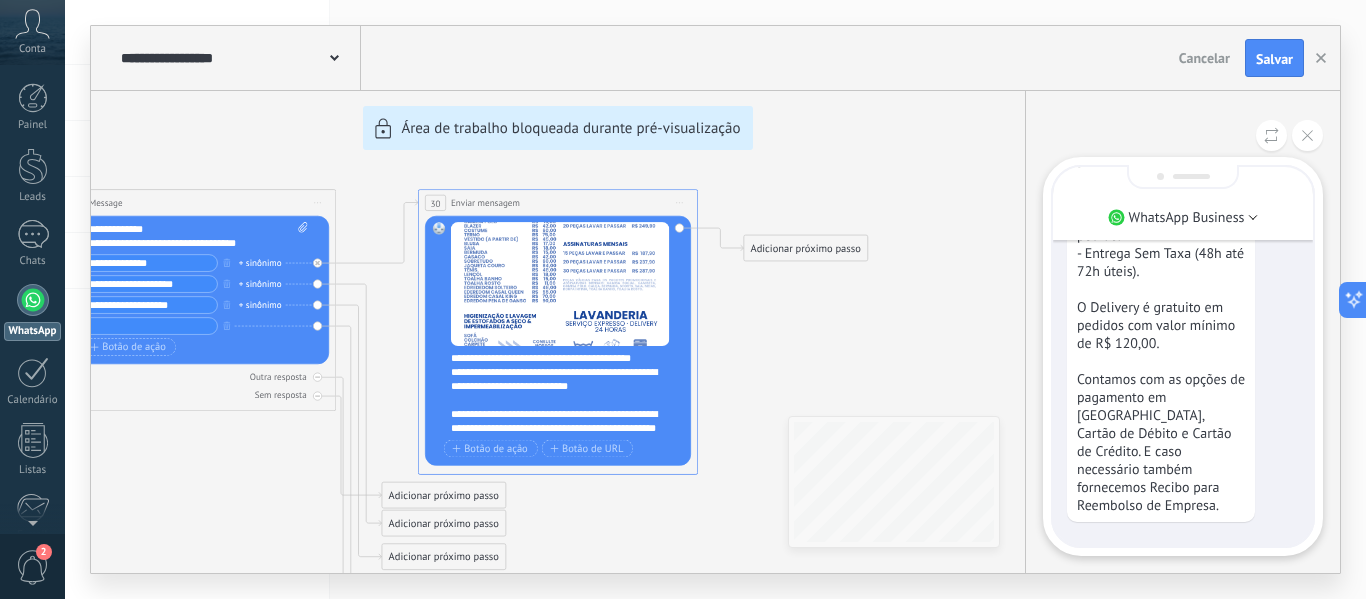 scroll, scrollTop: -900, scrollLeft: 0, axis: vertical 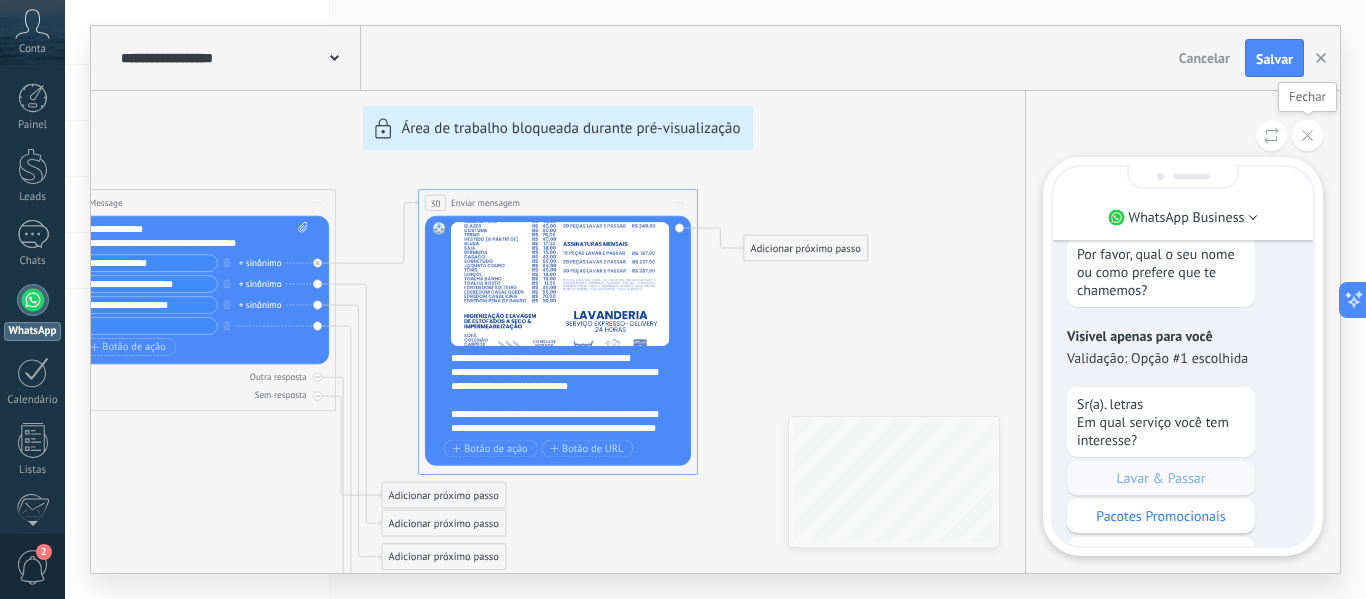 click at bounding box center (1307, 135) 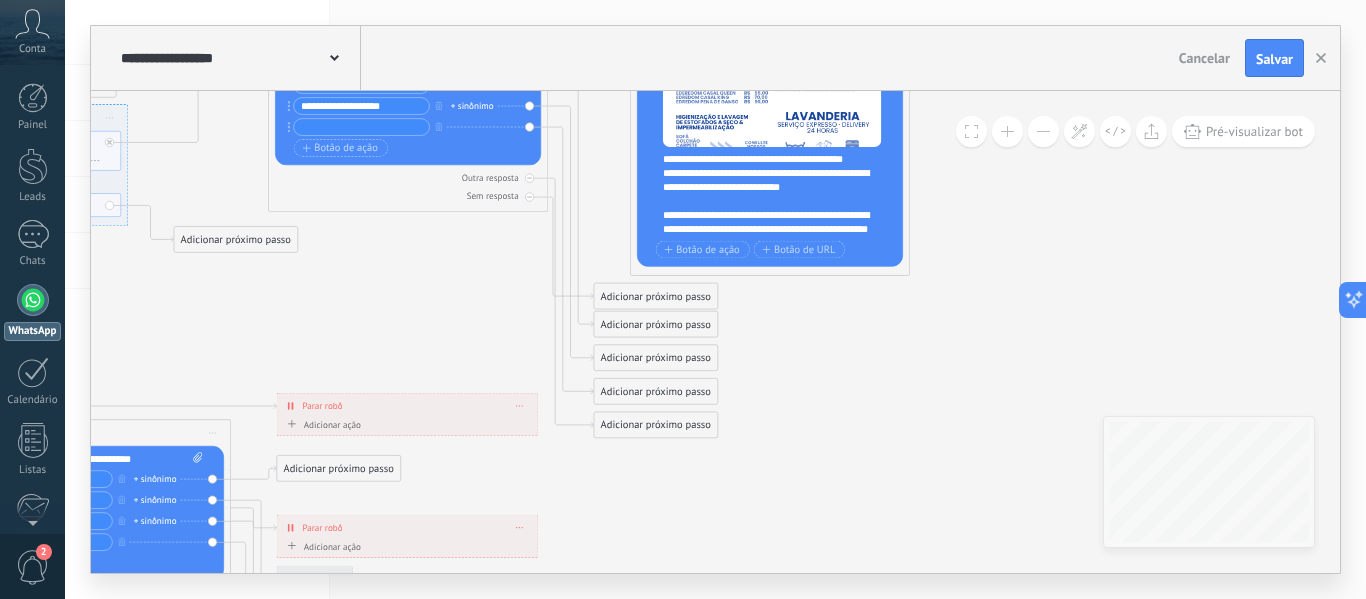 drag, startPoint x: 835, startPoint y: 414, endPoint x: 1048, endPoint y: 214, distance: 292.17975 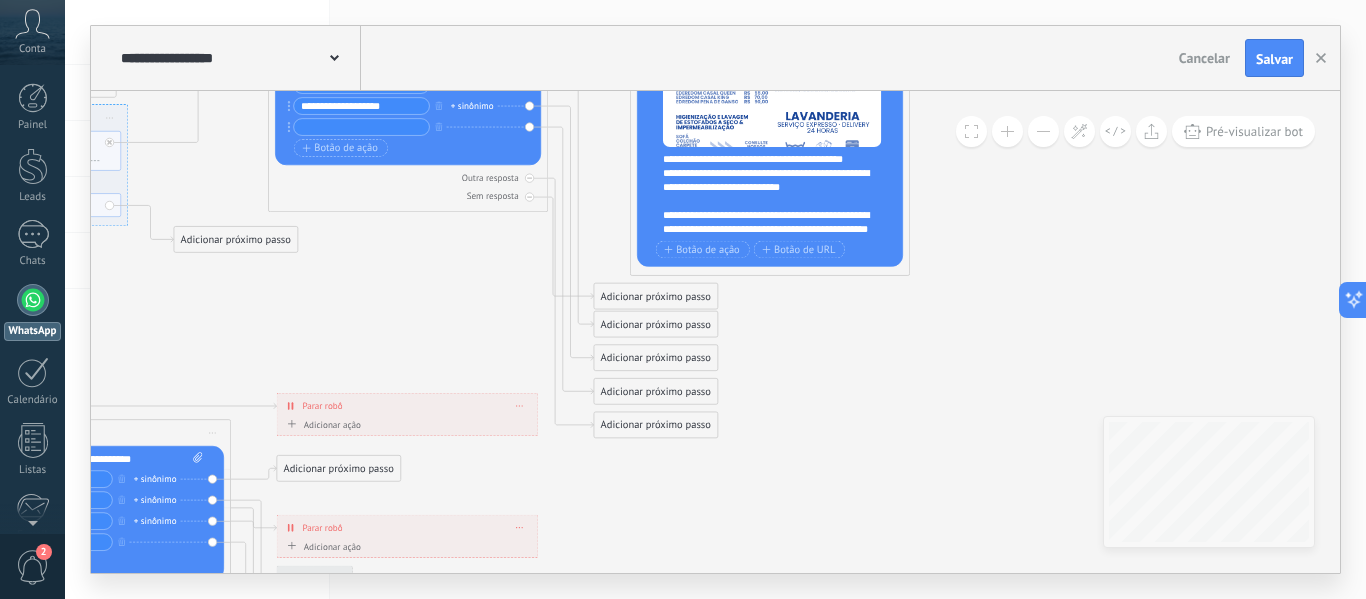 click 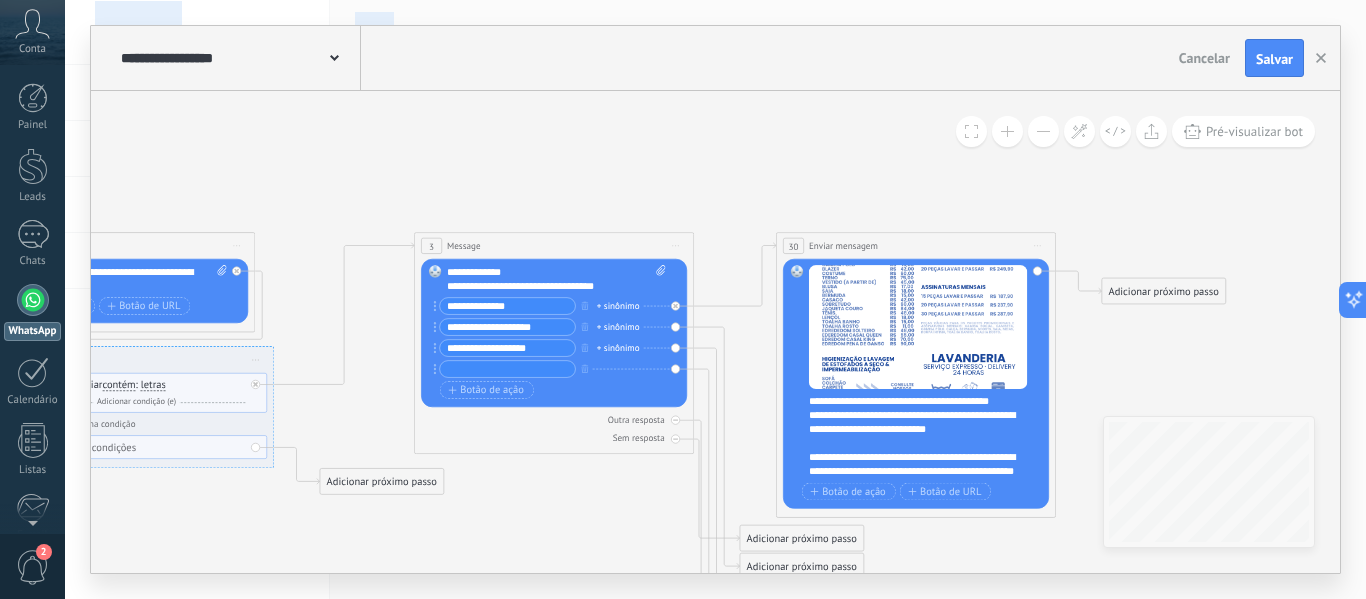 drag, startPoint x: 792, startPoint y: 336, endPoint x: 943, endPoint y: 606, distance: 309.35577 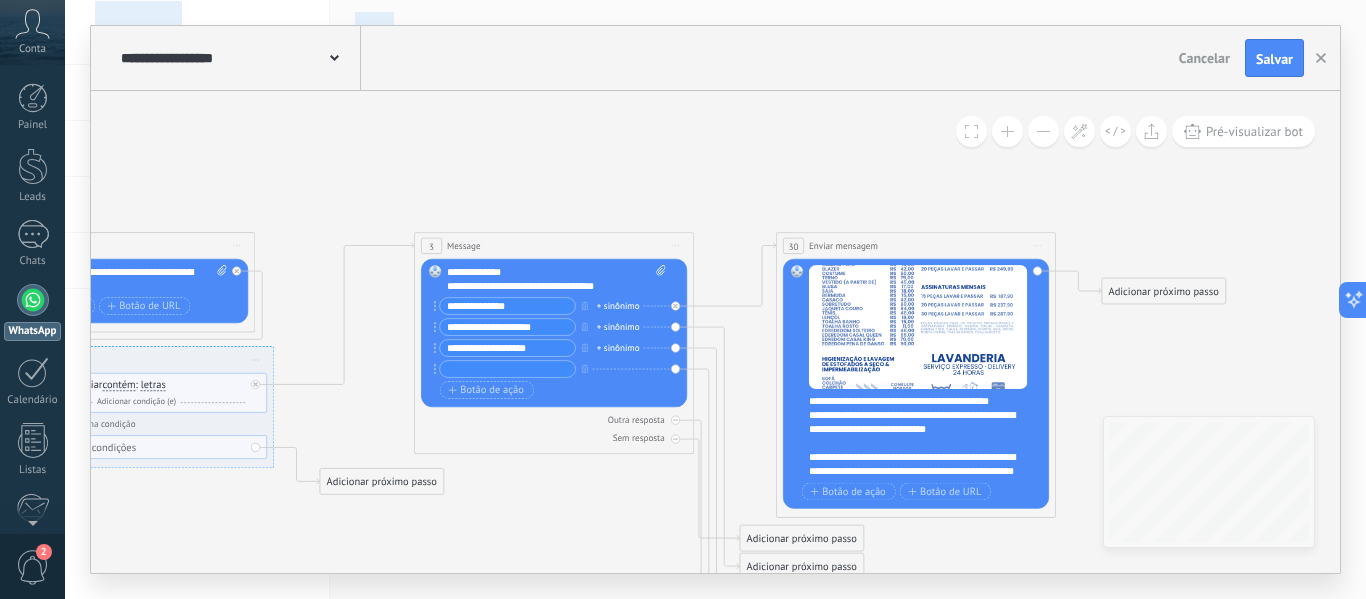 click on ".abccls-1,.abccls-2{fill-rule:evenodd}.abccls-2{fill:#fff} .abfcls-1{fill:none}.abfcls-2{fill:#fff} .abncls-1{isolation:isolate}.abncls-2{opacity:.06}.abncls-2,.abncls-3,.abncls-6{mix-blend-mode:multiply}.abncls-3{opacity:.15}.abncls-4,.abncls-8{fill:#fff}.abncls-5{fill:url(#abnlinear-gradient)}.abncls-6{opacity:.04}.abncls-7{fill:url(#abnlinear-gradient-2)}.abncls-8{fill-rule:evenodd} .abqst0{fill:#ffa200} .abwcls-1{fill:#252525} .cls-1{isolation:isolate} .acicls-1{fill:none} .aclcls-1{fill:#232323} .acnst0{display:none} .addcls-1,.addcls-2{fill:none;stroke-miterlimit:10}.addcls-1{stroke:#dfe0e5}.addcls-2{stroke:#a1a7ab} .adecls-1,.adecls-2{fill:none;stroke-miterlimit:10}.adecls-1{stroke:#dfe0e5}.adecls-2{stroke:#a1a7ab} .adqcls-1{fill:#8591a5;fill-rule:evenodd} .aeccls-1{fill:#5c9f37} .aeecls-1{fill:#f86161} .aejcls-1{fill:#8591a5;fill-rule:evenodd} .aekcls-1{fill-rule:evenodd} .aelcls-1{fill-rule:evenodd;fill:currentColor} .aemcls-1{fill-rule:evenodd;fill:currentColor} .aercls-2{fill:#24bc8c}" at bounding box center (683, 299) 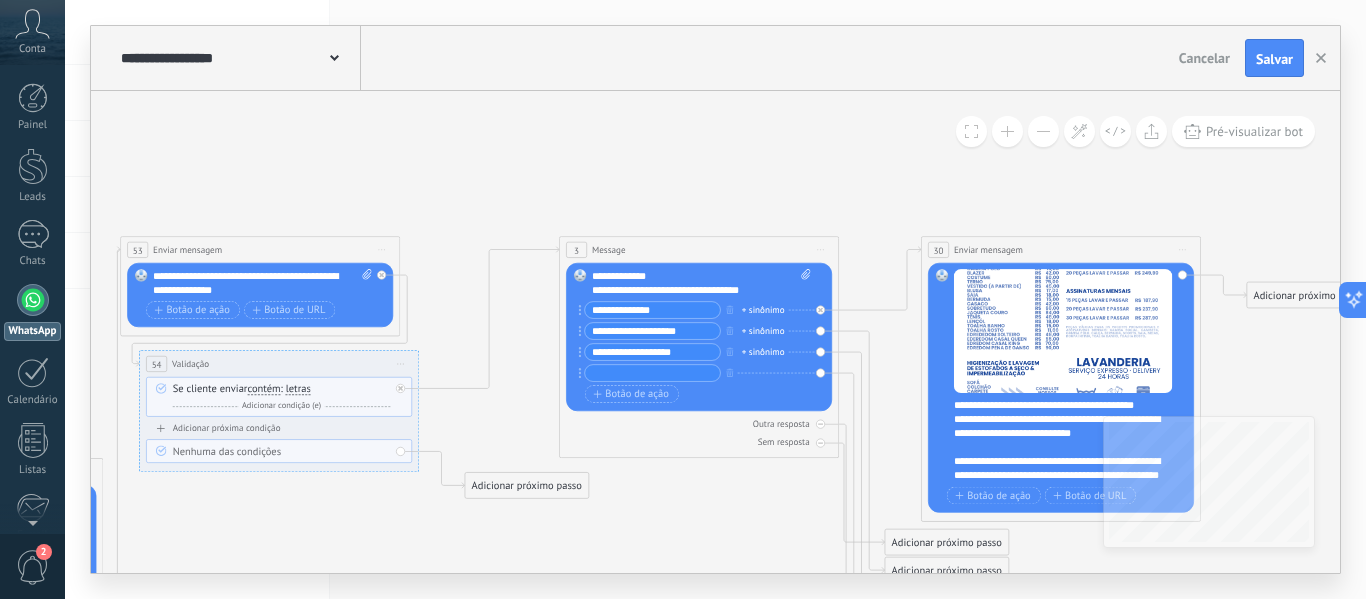drag, startPoint x: 353, startPoint y: 184, endPoint x: 492, endPoint y: 161, distance: 140.89003 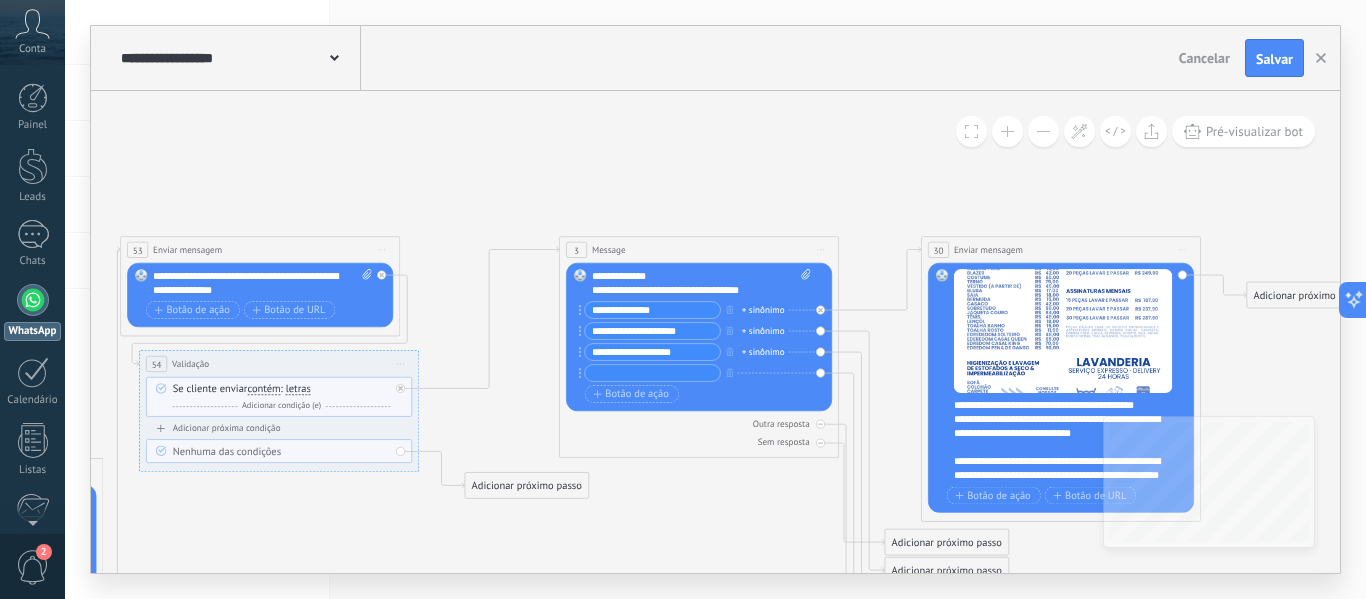 click 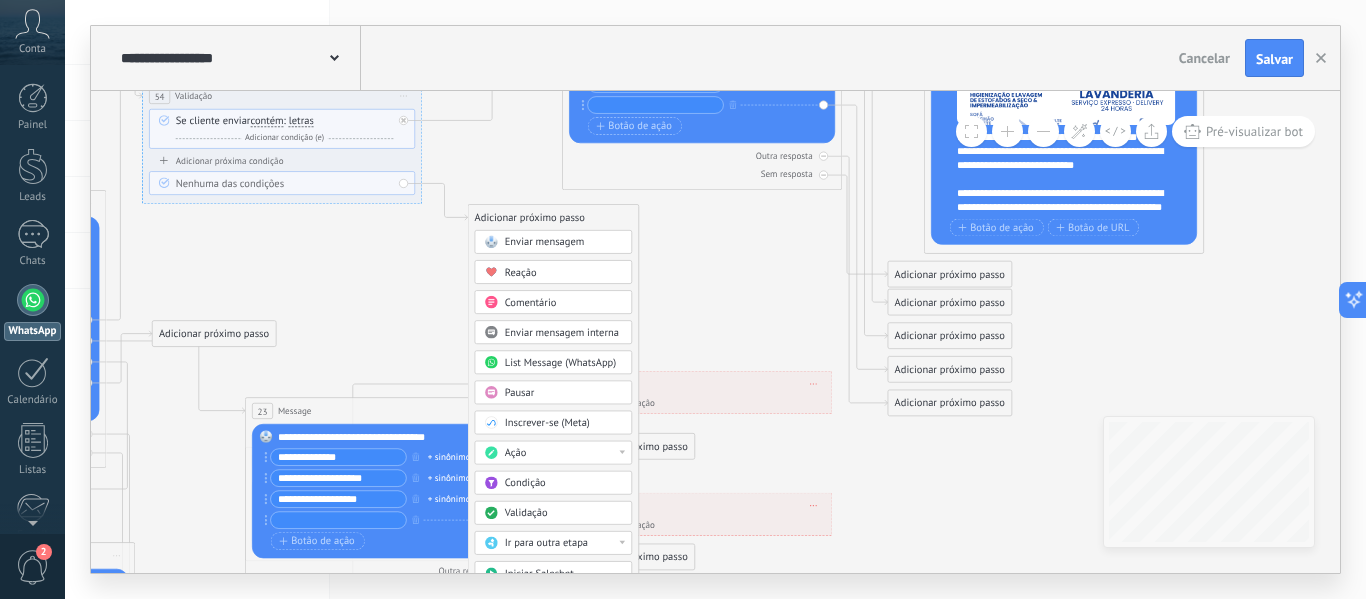 drag, startPoint x: 785, startPoint y: 538, endPoint x: 788, endPoint y: 270, distance: 268.01678 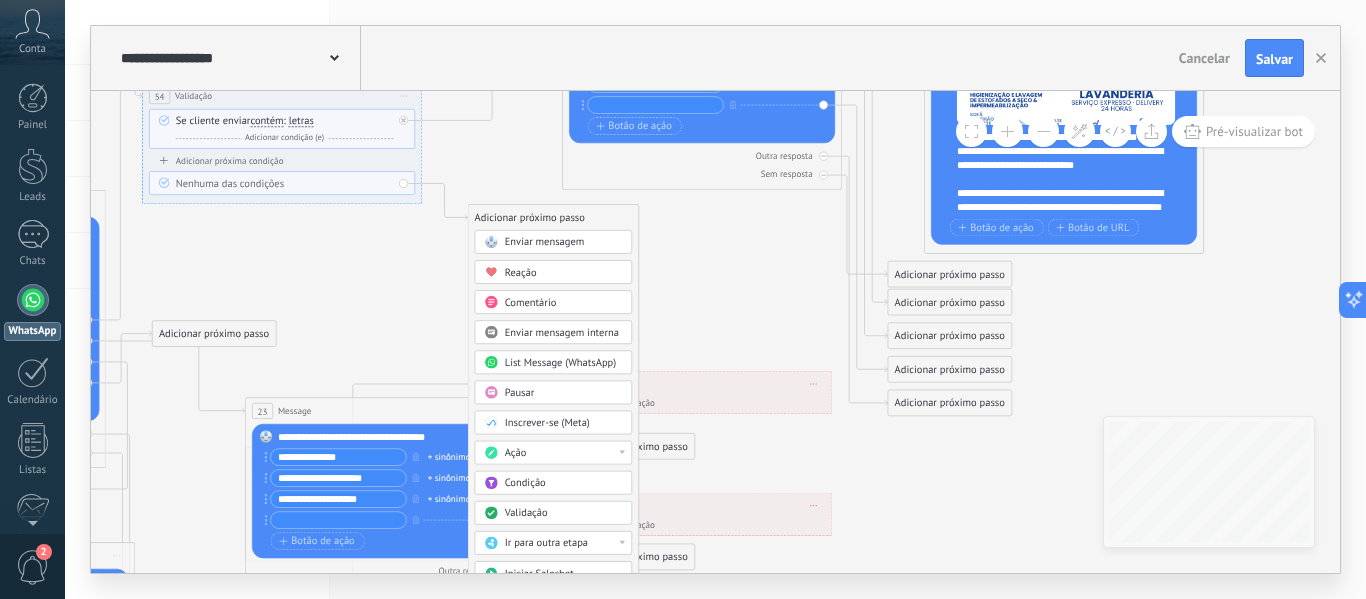 click 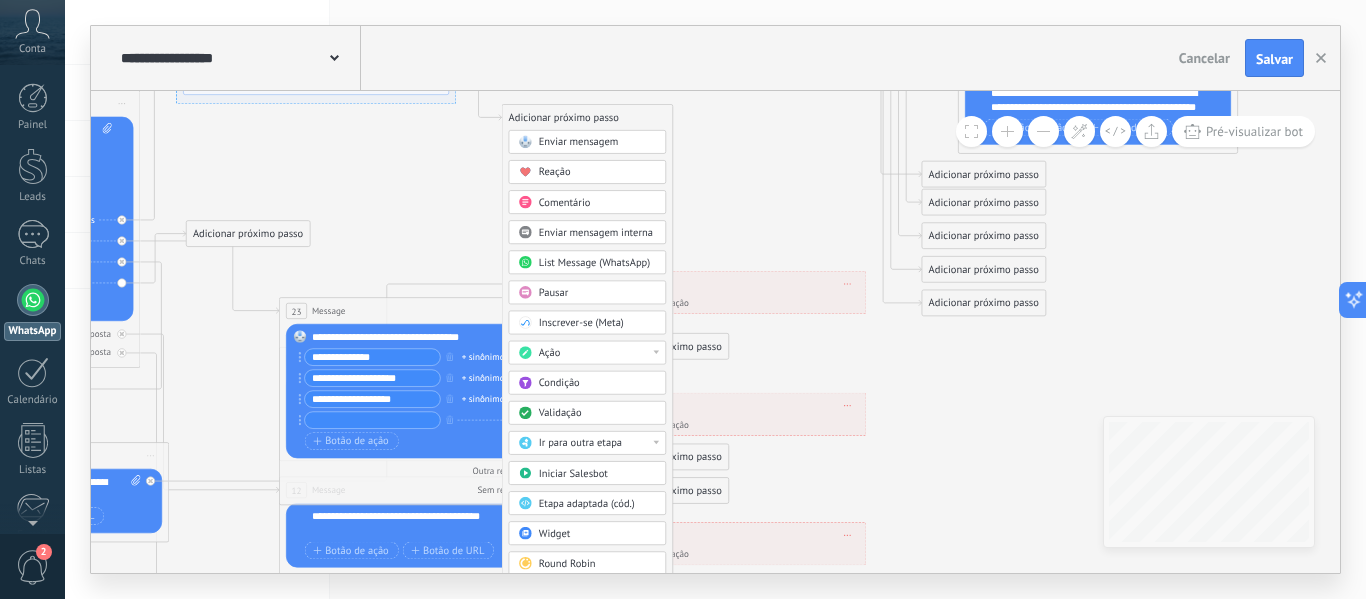 drag, startPoint x: 707, startPoint y: 310, endPoint x: 741, endPoint y: 210, distance: 105.62197 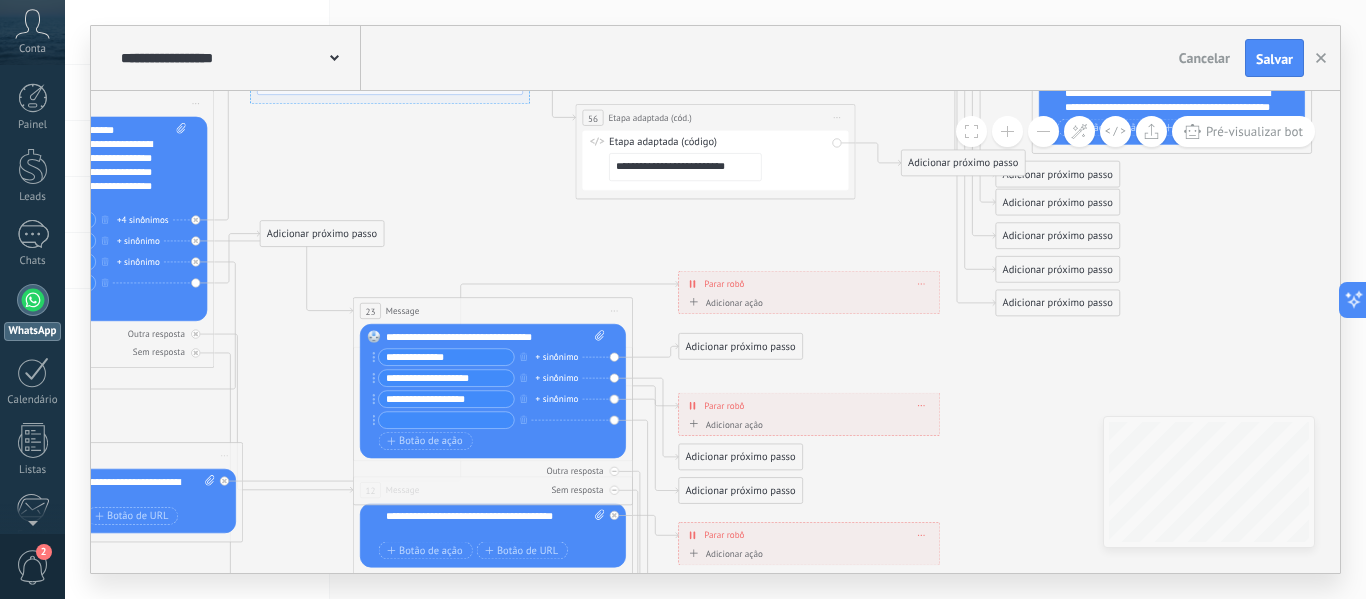 click on "Iniciar pré-visualização aqui
[GEOGRAPHIC_DATA]
Duplicar
Excluir" at bounding box center (837, 118) 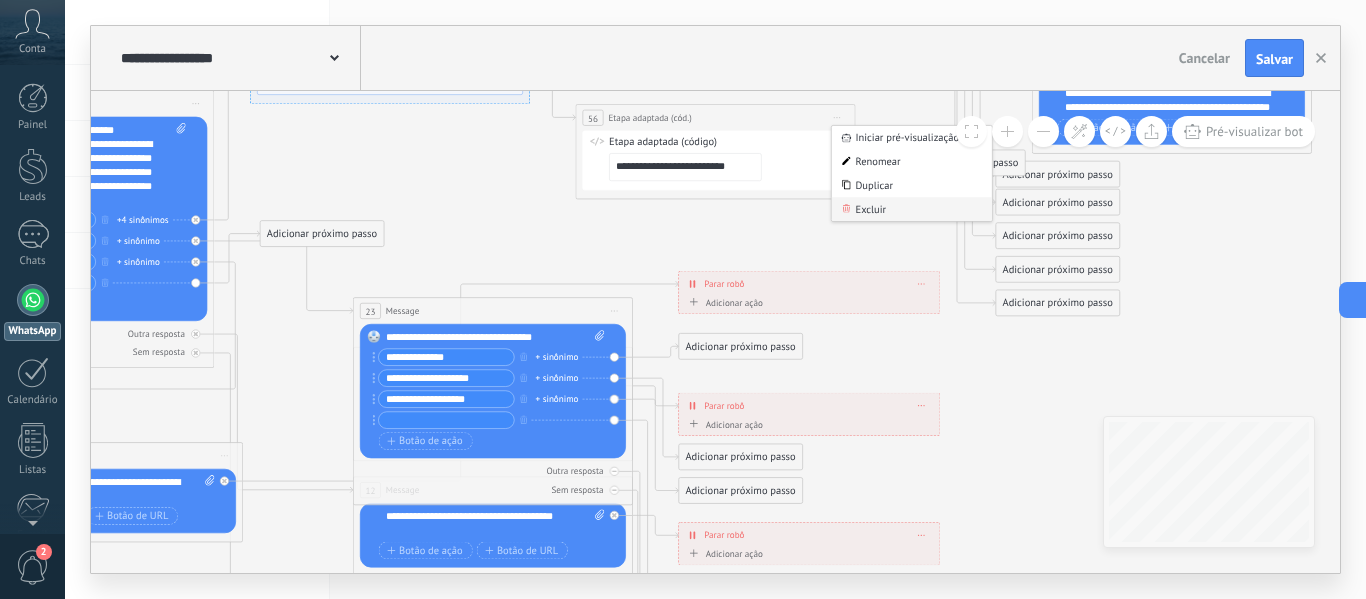 click on "Excluir" at bounding box center [912, 209] 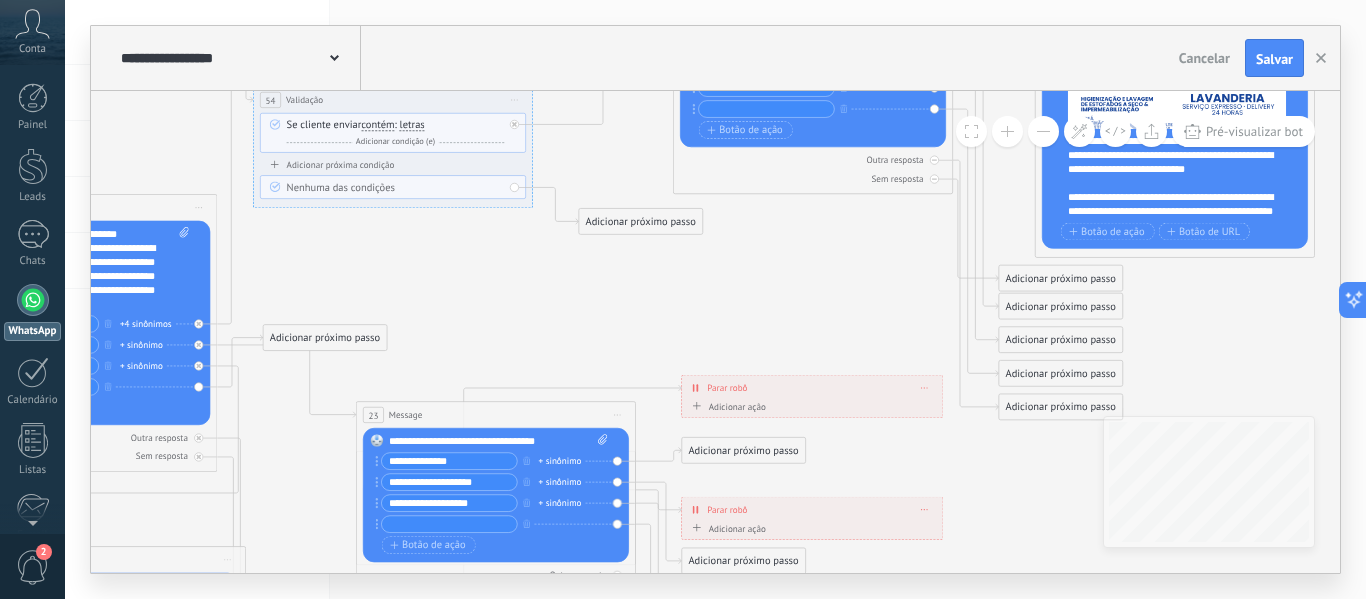 drag, startPoint x: 537, startPoint y: 182, endPoint x: 535, endPoint y: 314, distance: 132.01515 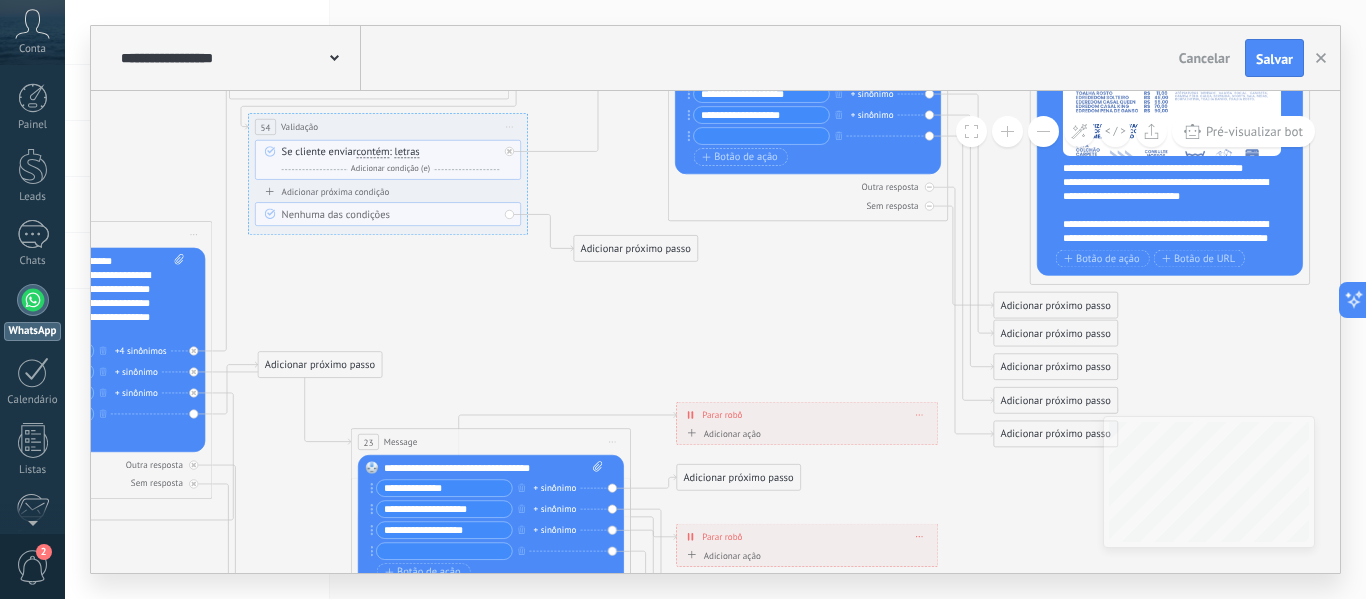click on "Adicionar próximo passo" at bounding box center (635, 248) 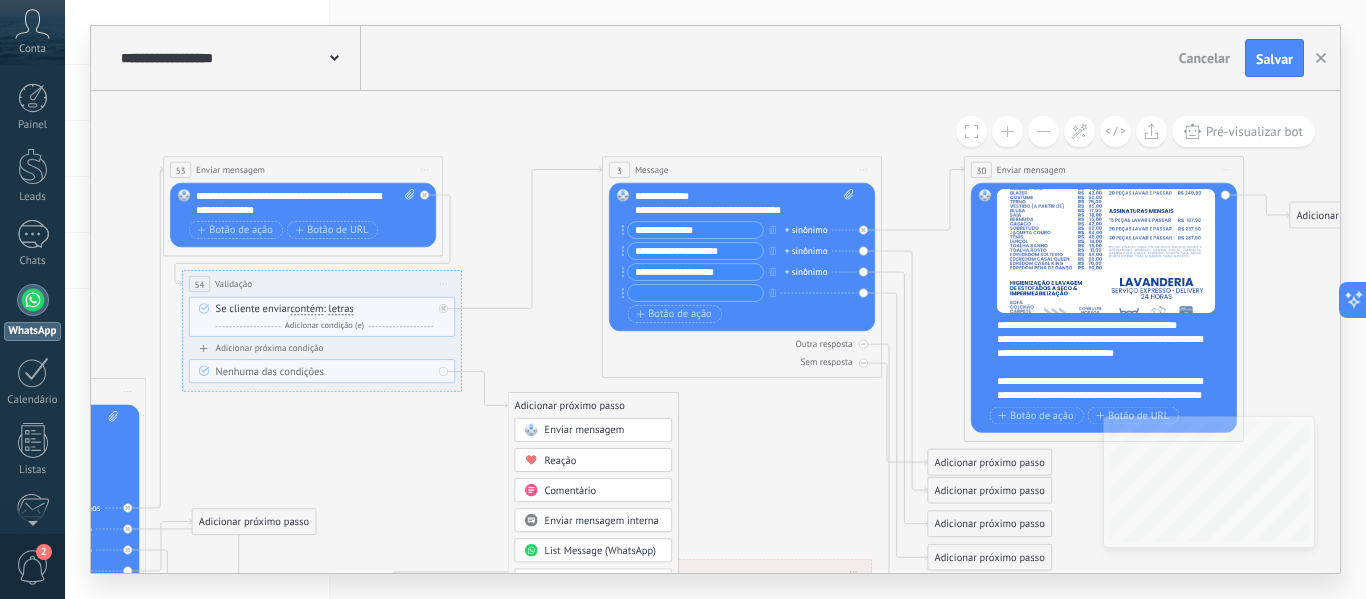 drag, startPoint x: 863, startPoint y: 338, endPoint x: 797, endPoint y: 495, distance: 170.30855 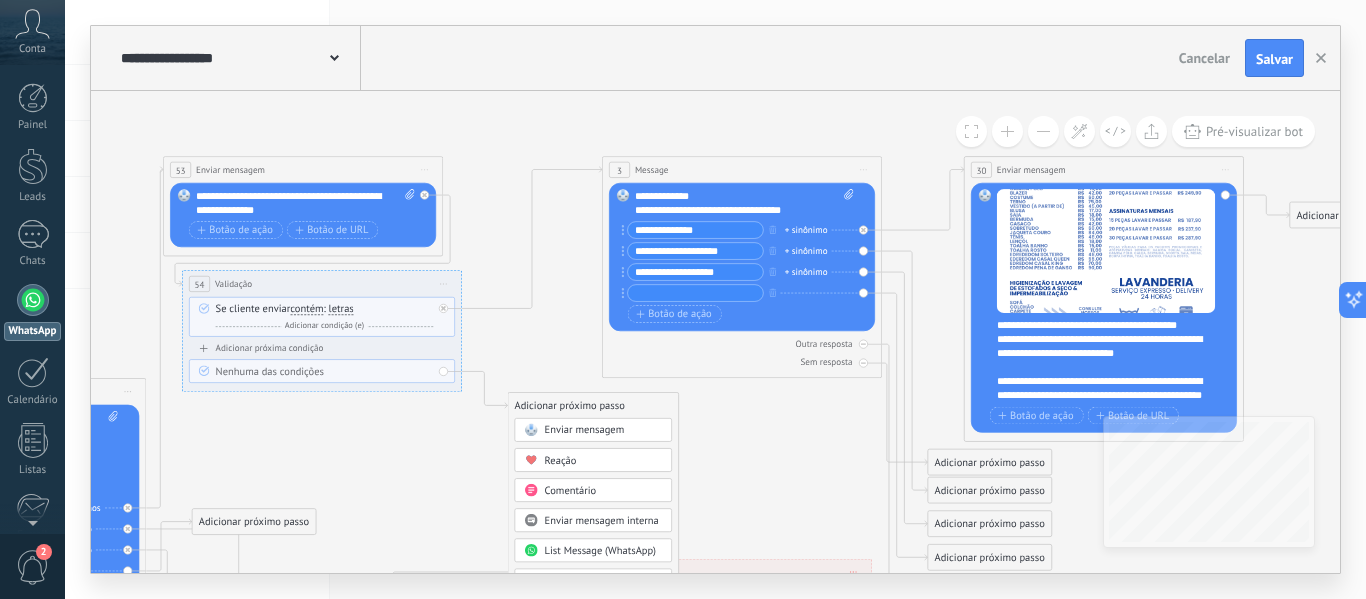 click 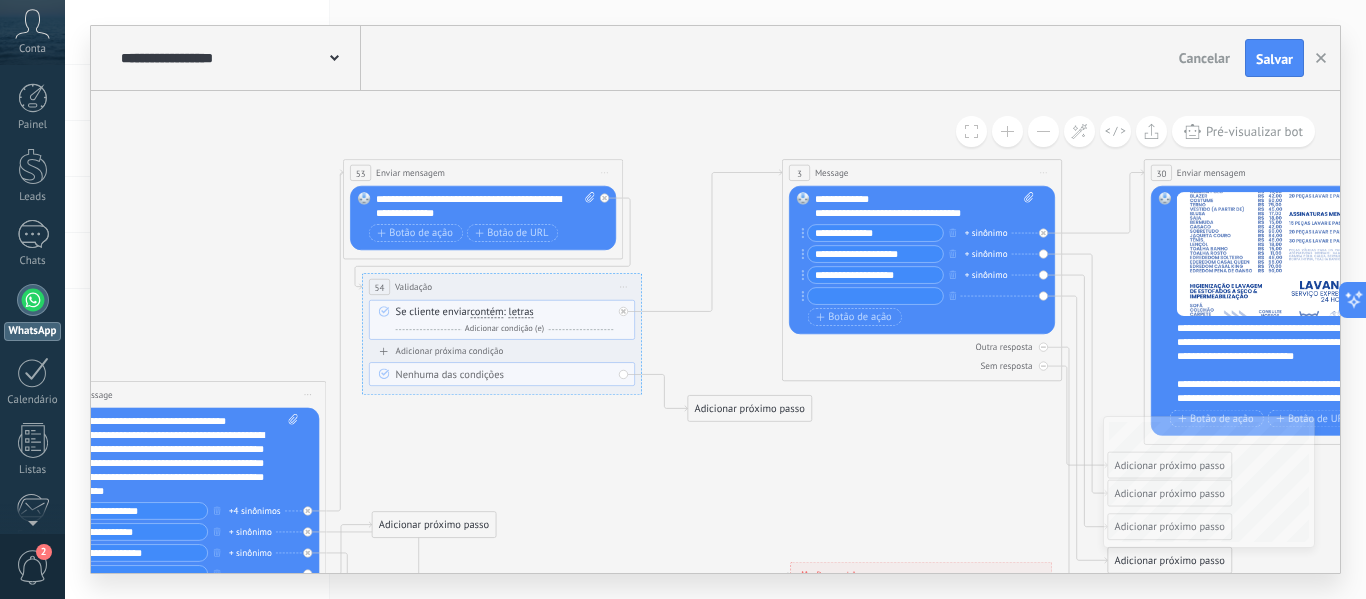 drag, startPoint x: 502, startPoint y: 241, endPoint x: 682, endPoint y: 244, distance: 180.025 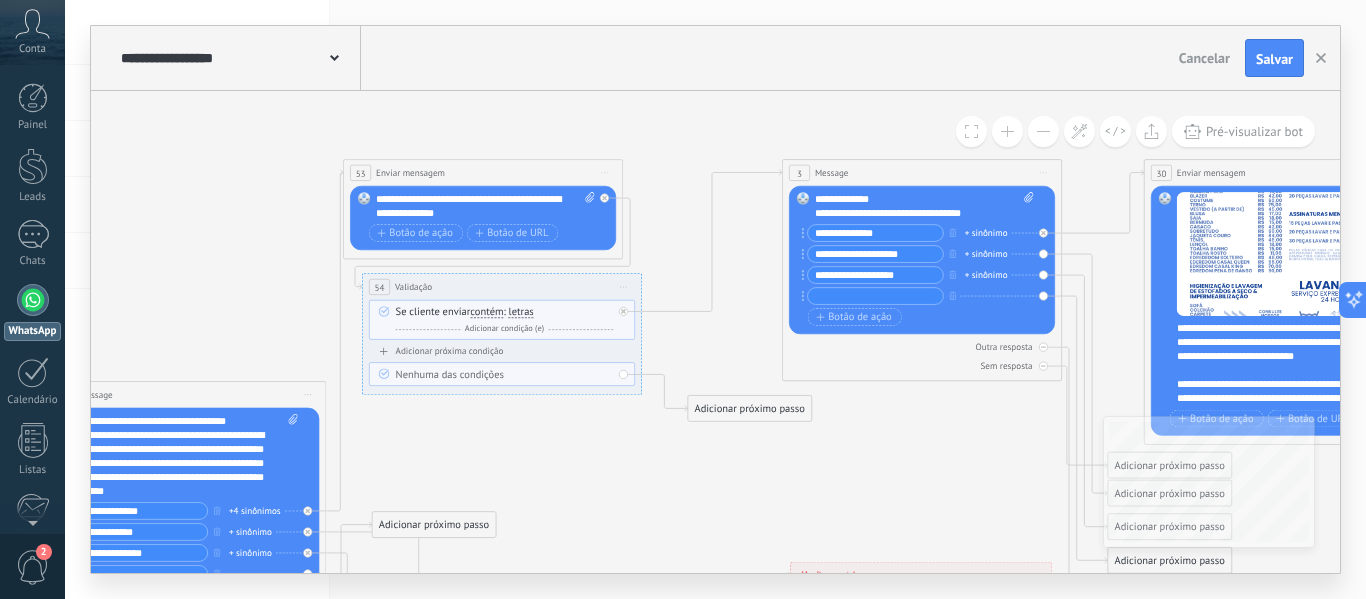 click 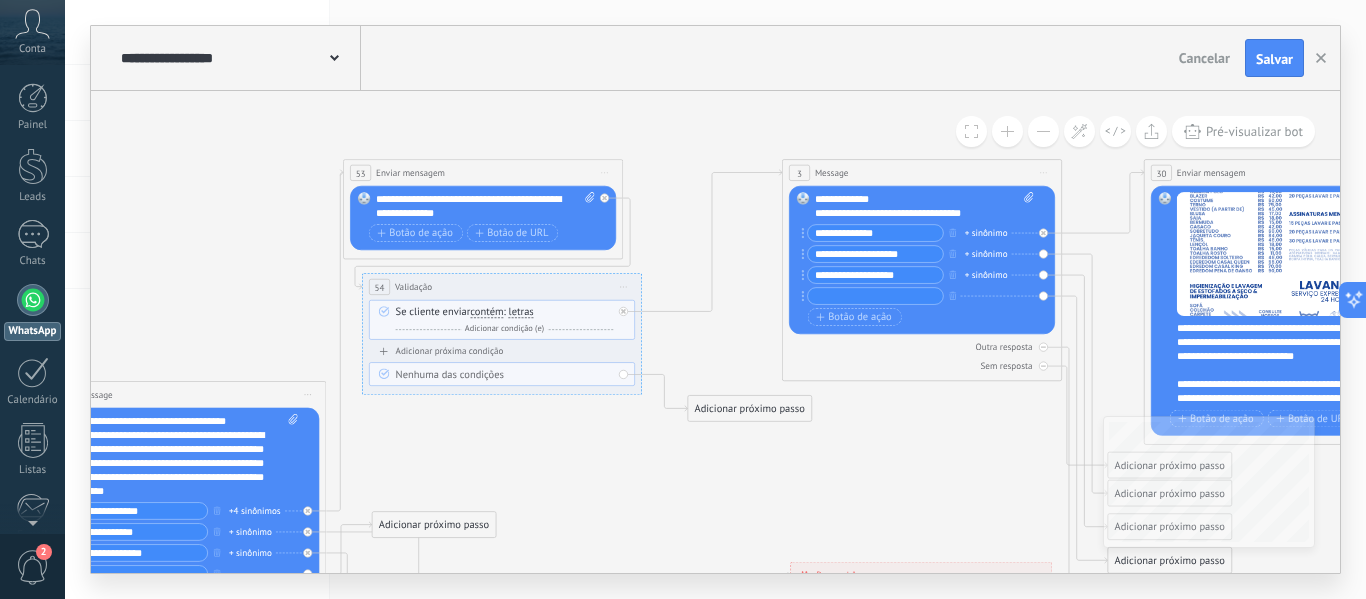 click on "Iniciar pré-visualização aqui
[GEOGRAPHIC_DATA]
Duplicar
Excluir" at bounding box center (605, 173) 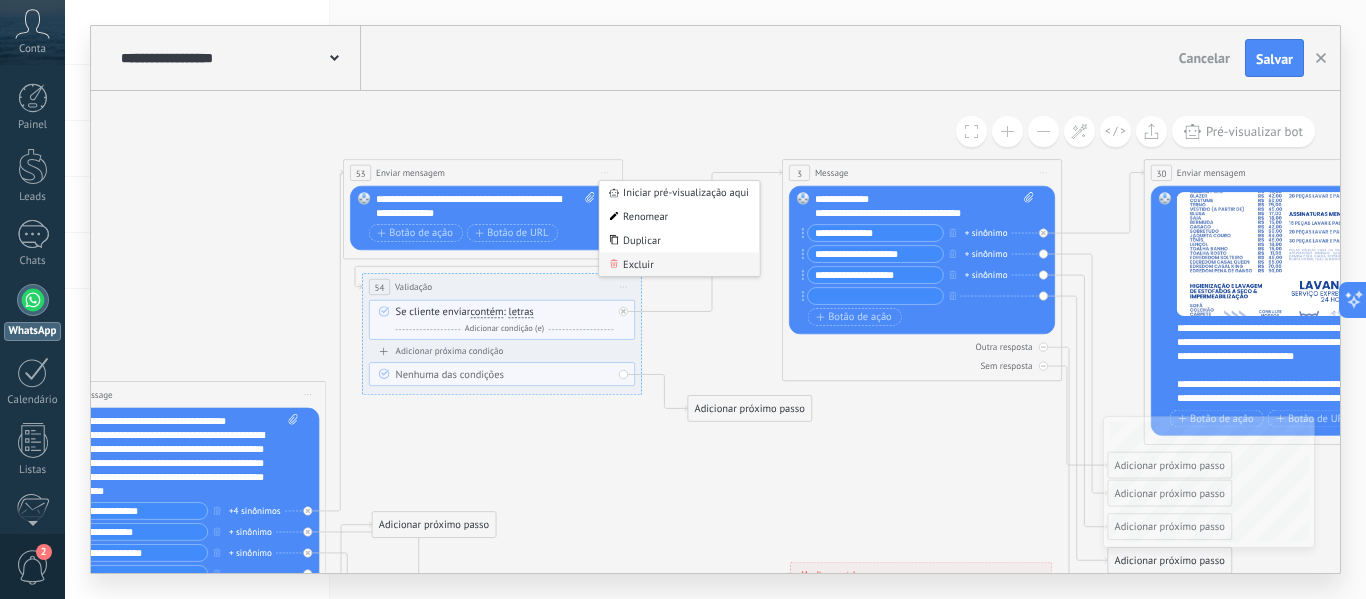 click on "Excluir" at bounding box center (679, 264) 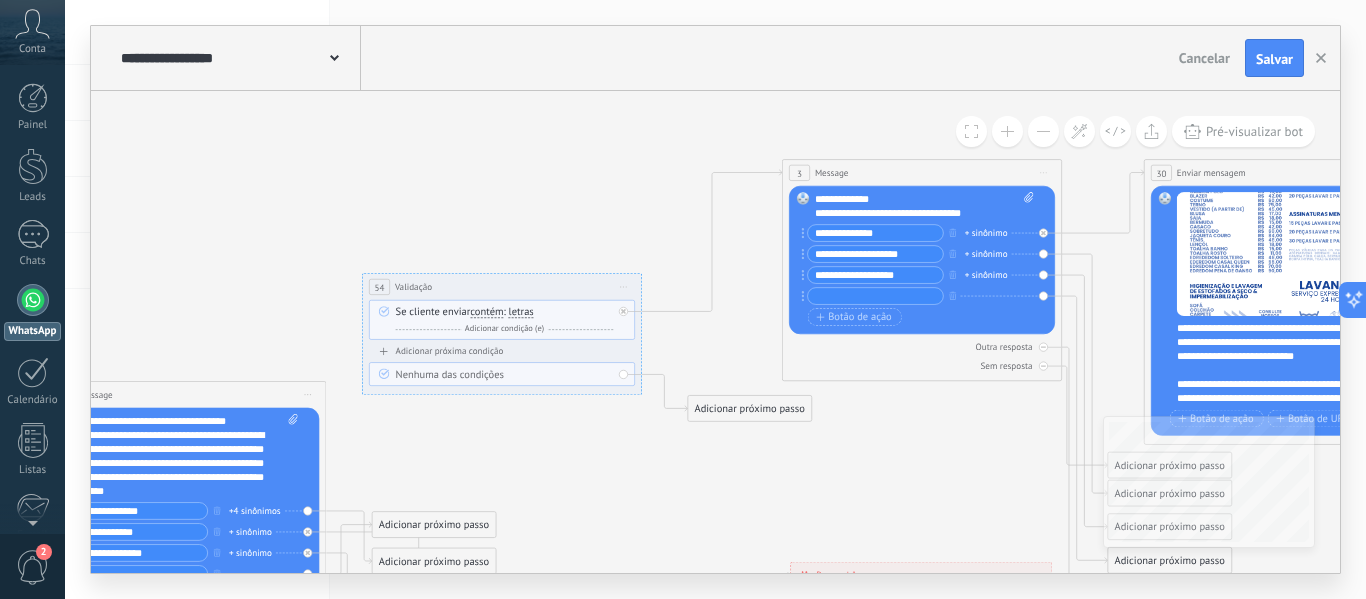 click 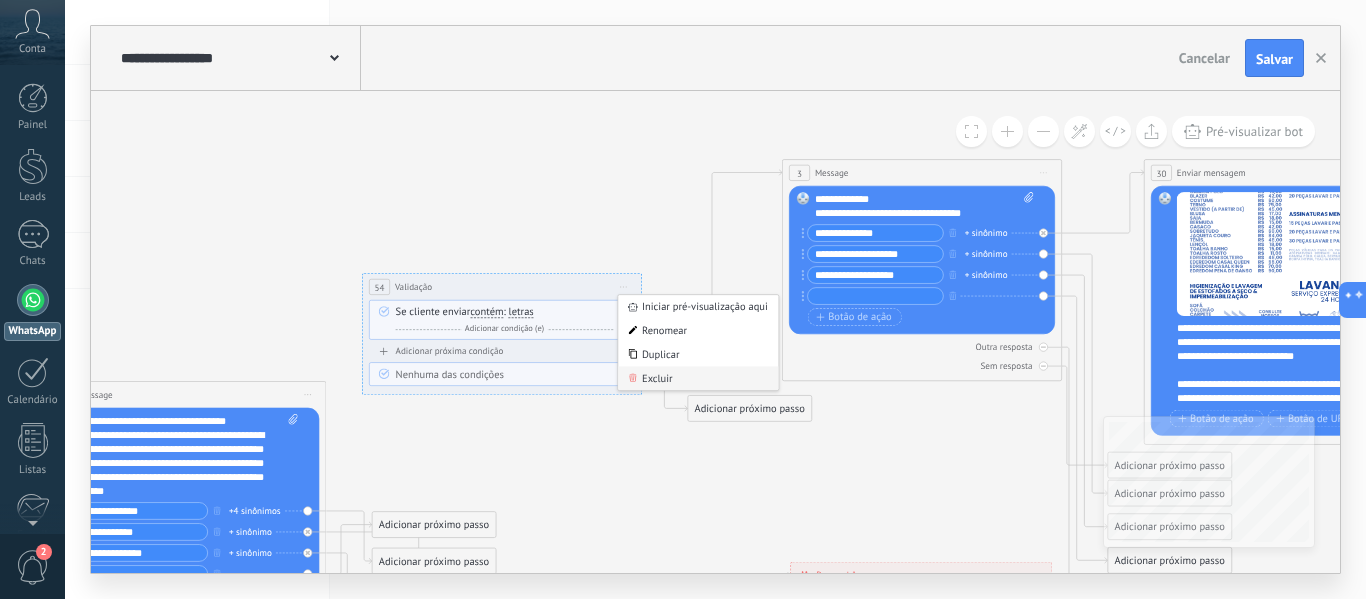 click on "Excluir" at bounding box center (698, 378) 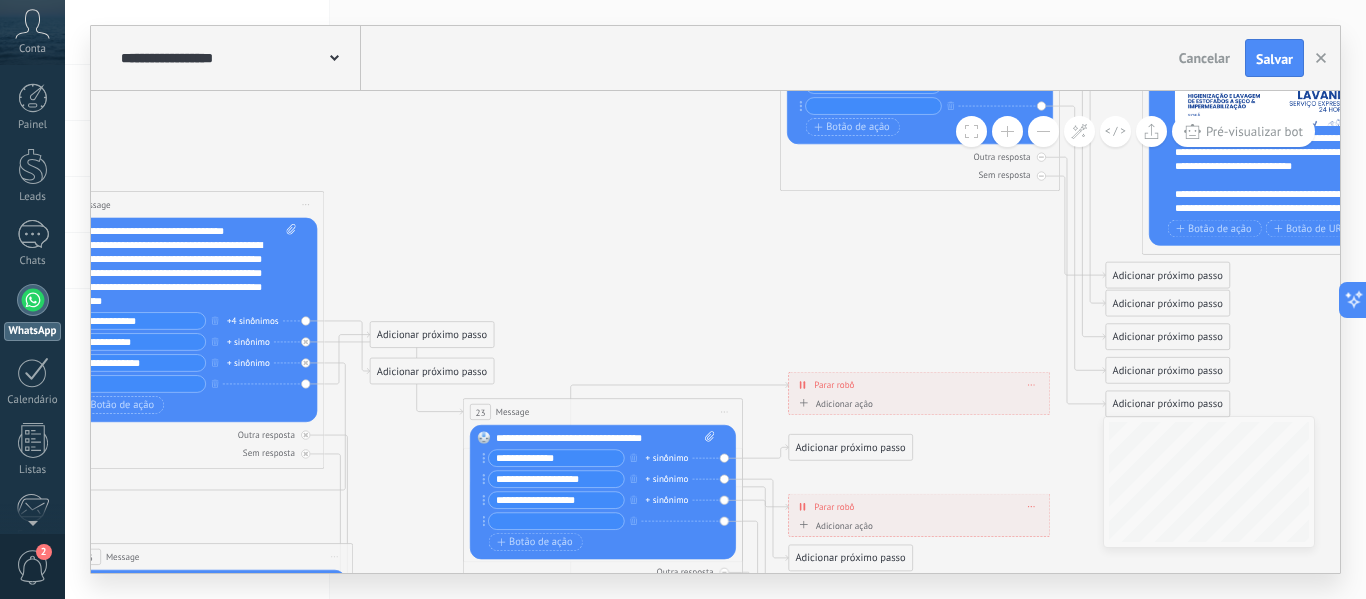 drag, startPoint x: 599, startPoint y: 454, endPoint x: 597, endPoint y: 264, distance: 190.01053 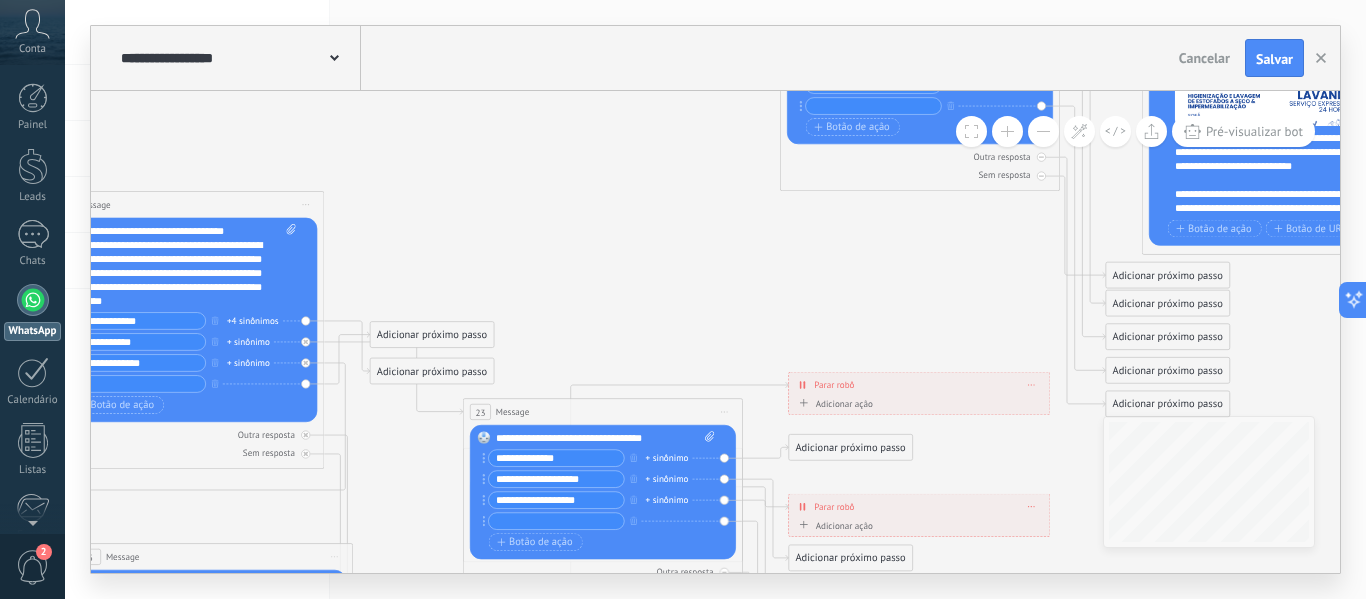 click 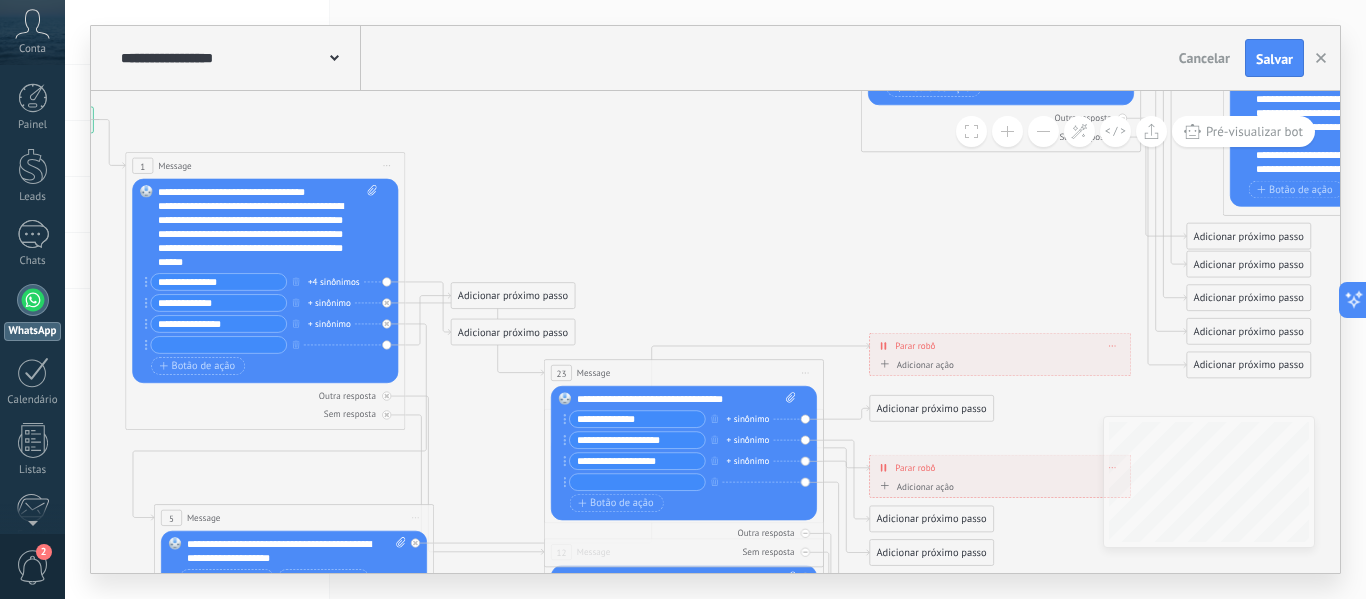 drag, startPoint x: 383, startPoint y: 248, endPoint x: 464, endPoint y: 209, distance: 89.89995 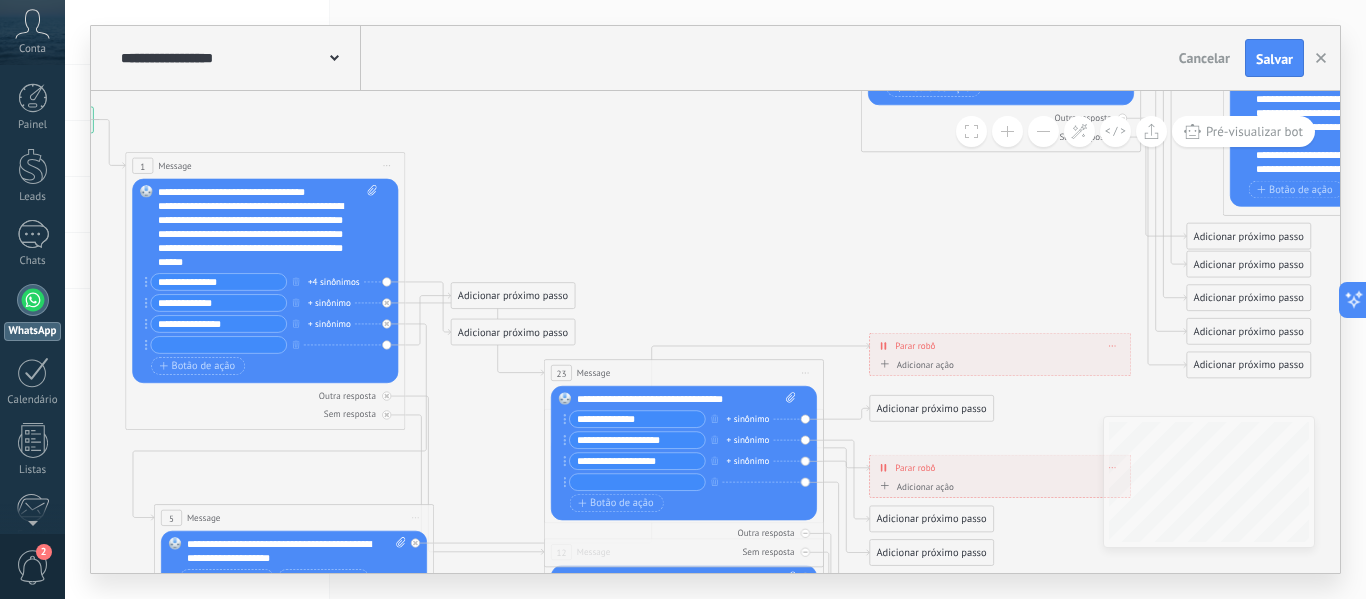 click 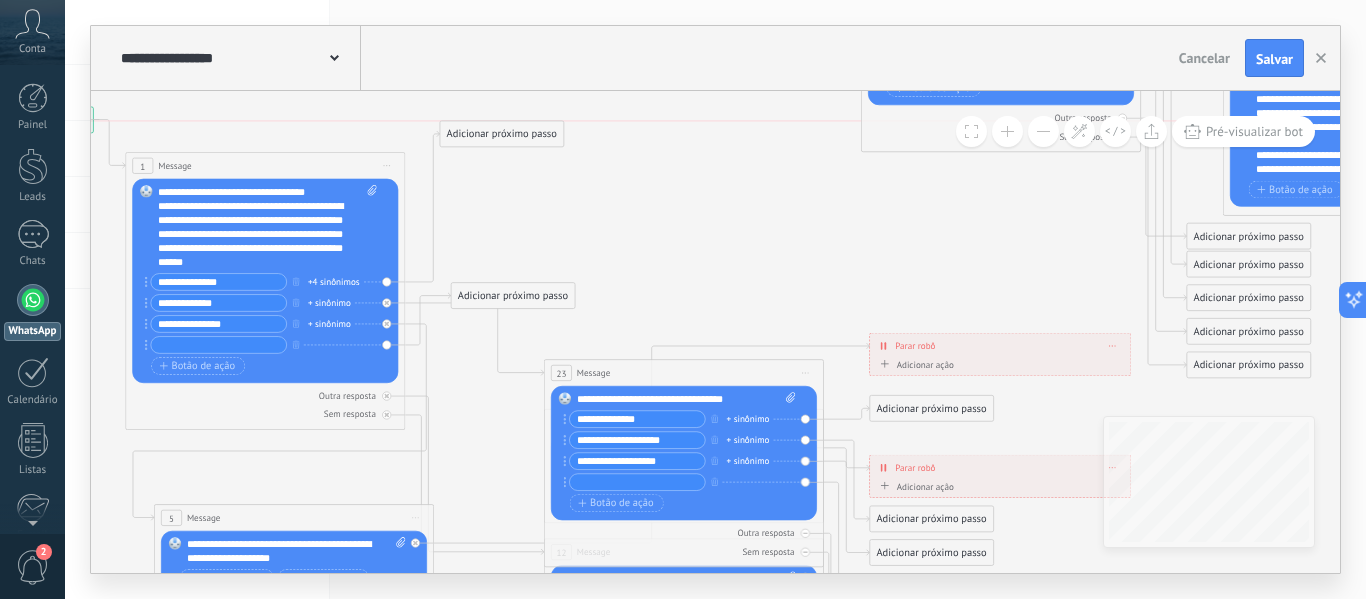 drag, startPoint x: 479, startPoint y: 333, endPoint x: 468, endPoint y: 135, distance: 198.30531 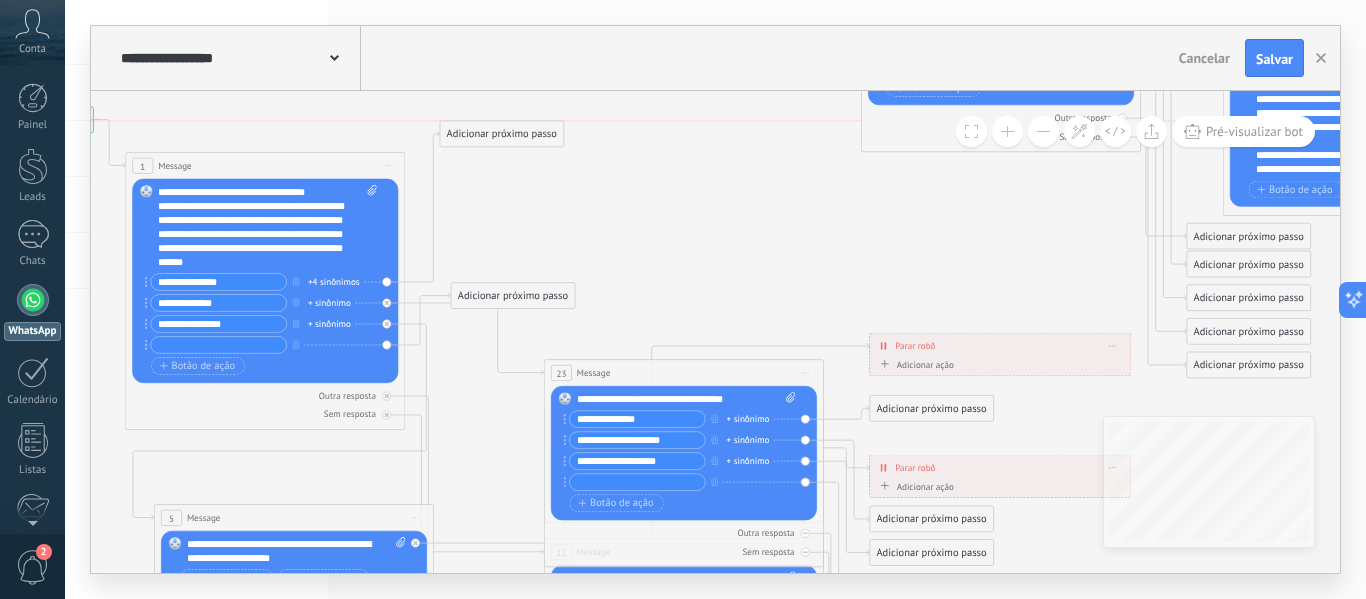 click on "Adicionar próximo passo" at bounding box center [501, 134] 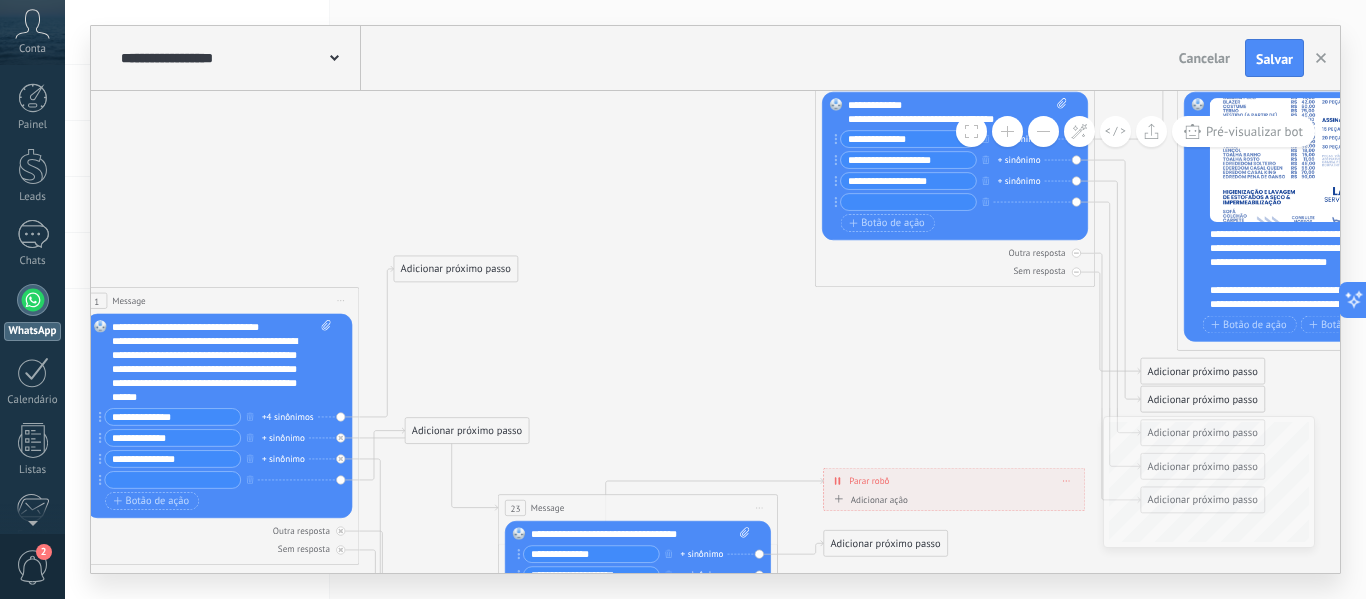 drag, startPoint x: 732, startPoint y: 251, endPoint x: 686, endPoint y: 386, distance: 142.62187 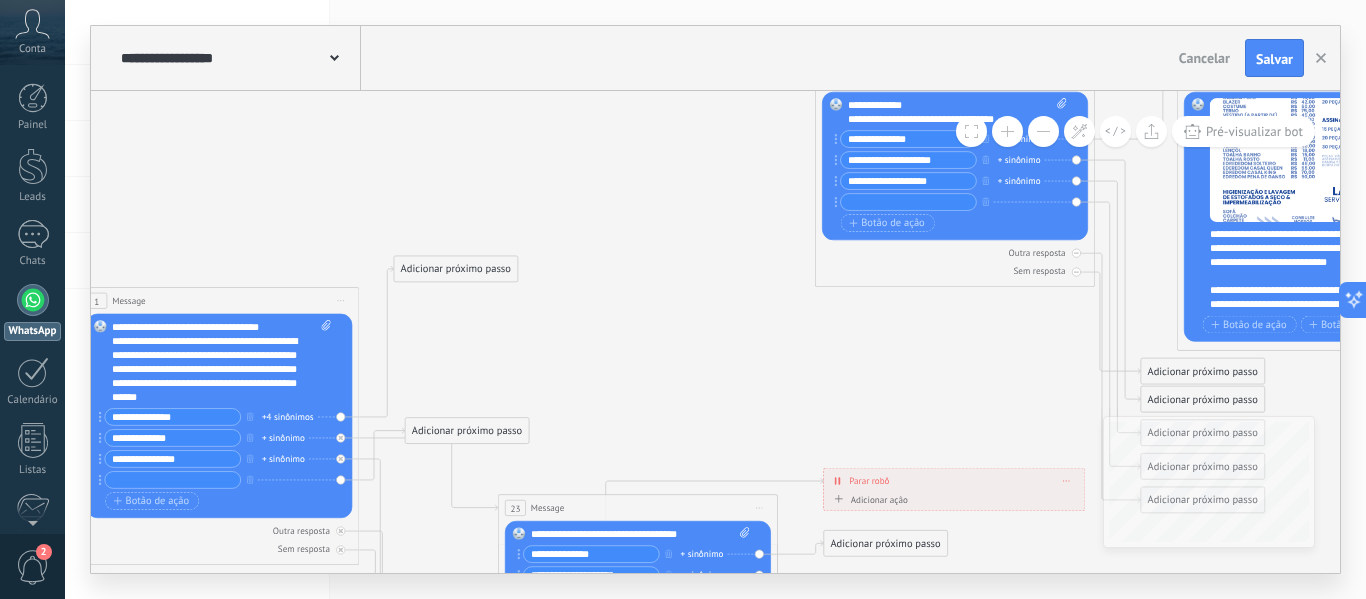 click 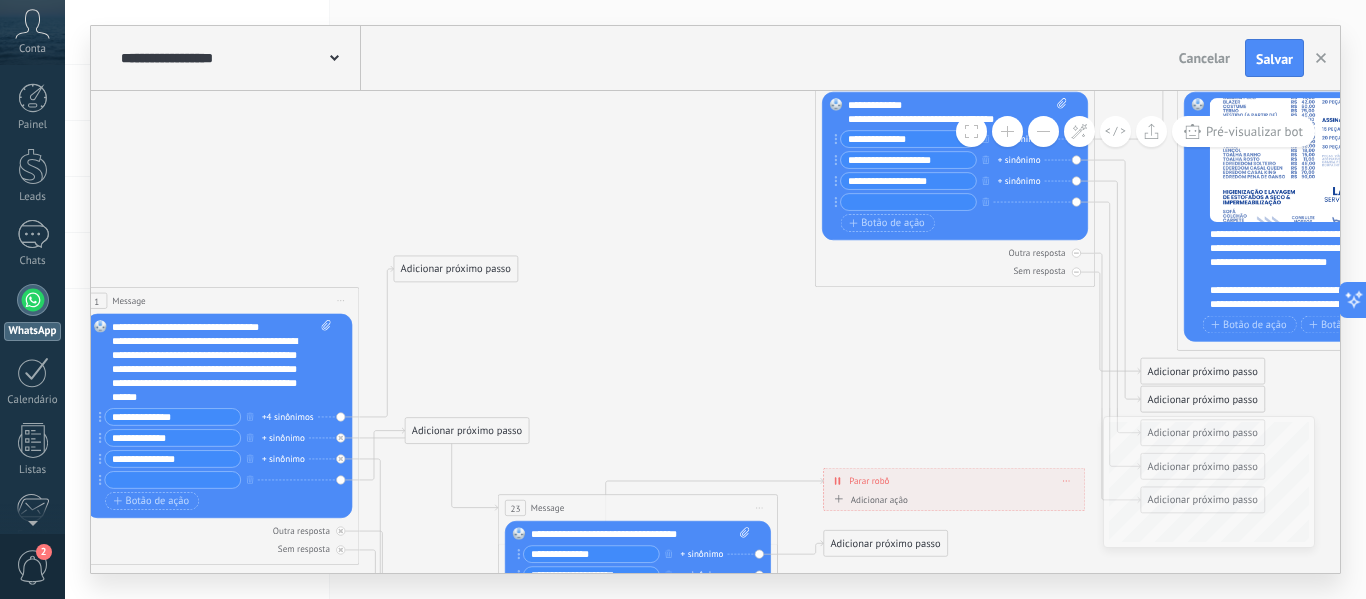 click on "Adicionar próximo passo" at bounding box center [455, 269] 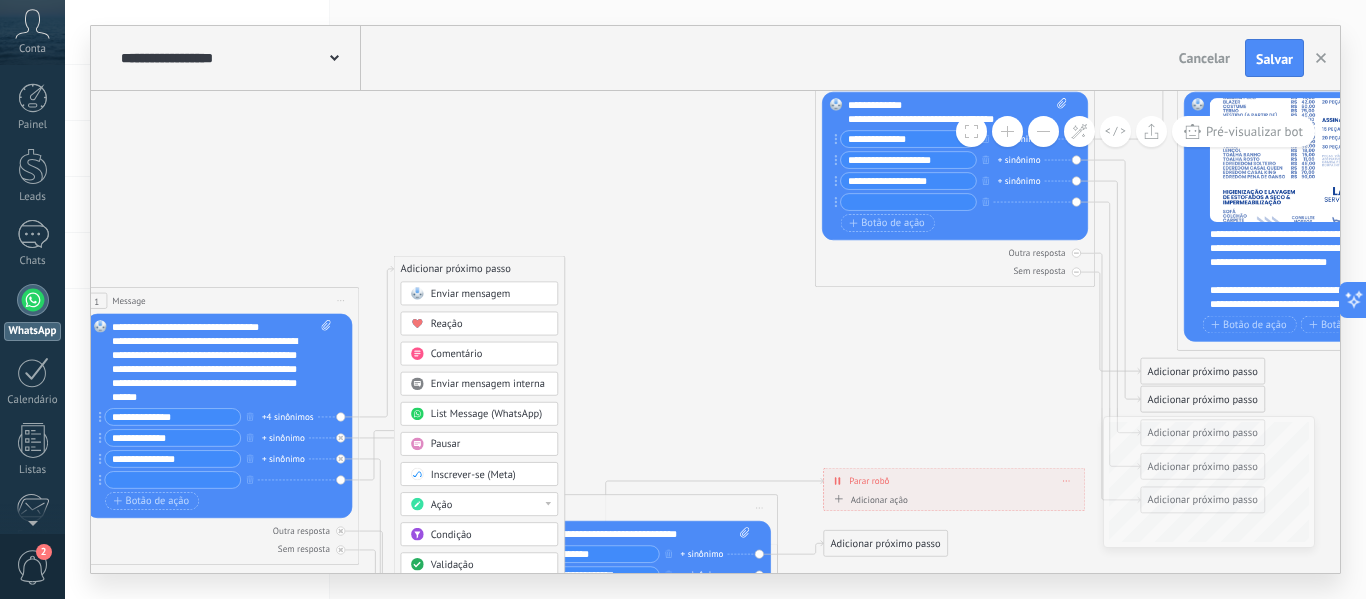 click on "Ação" at bounding box center [490, 505] 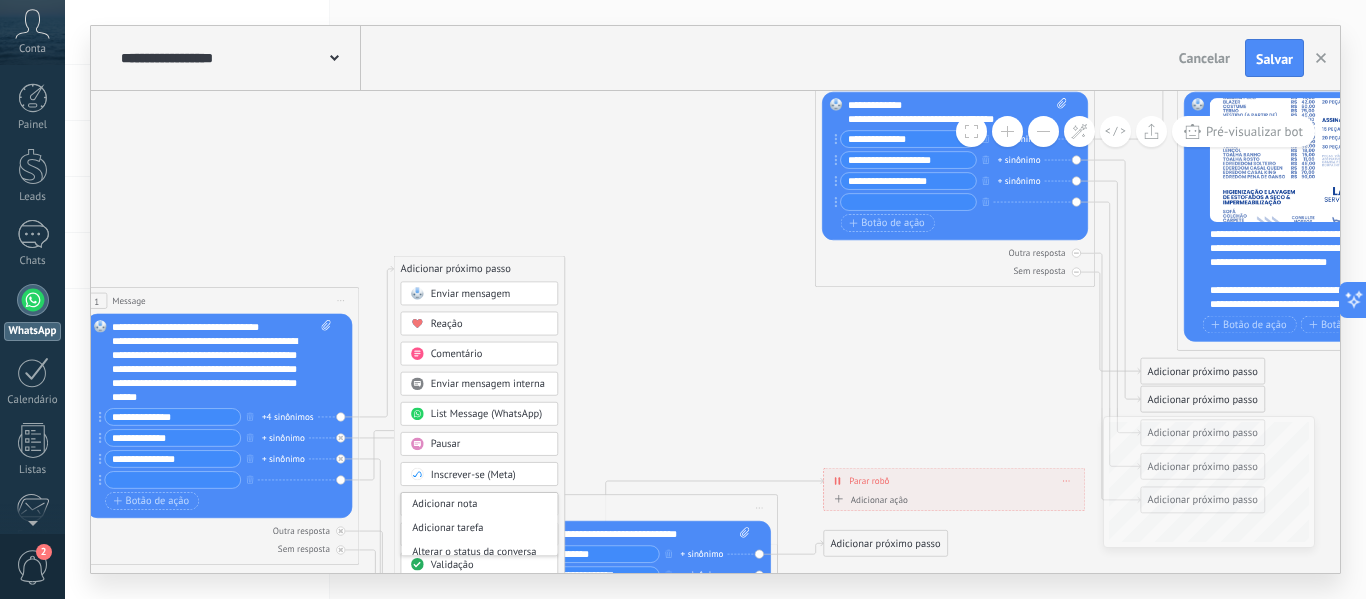 click 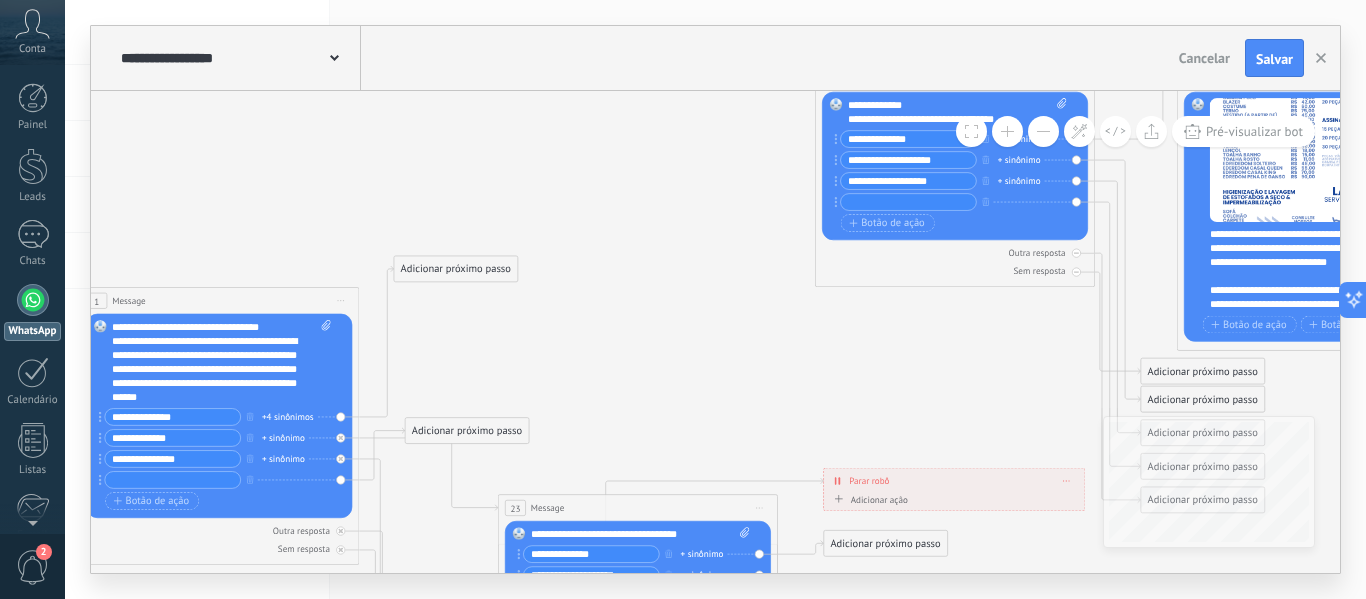 click on "Adicionar próximo passo" at bounding box center [455, 269] 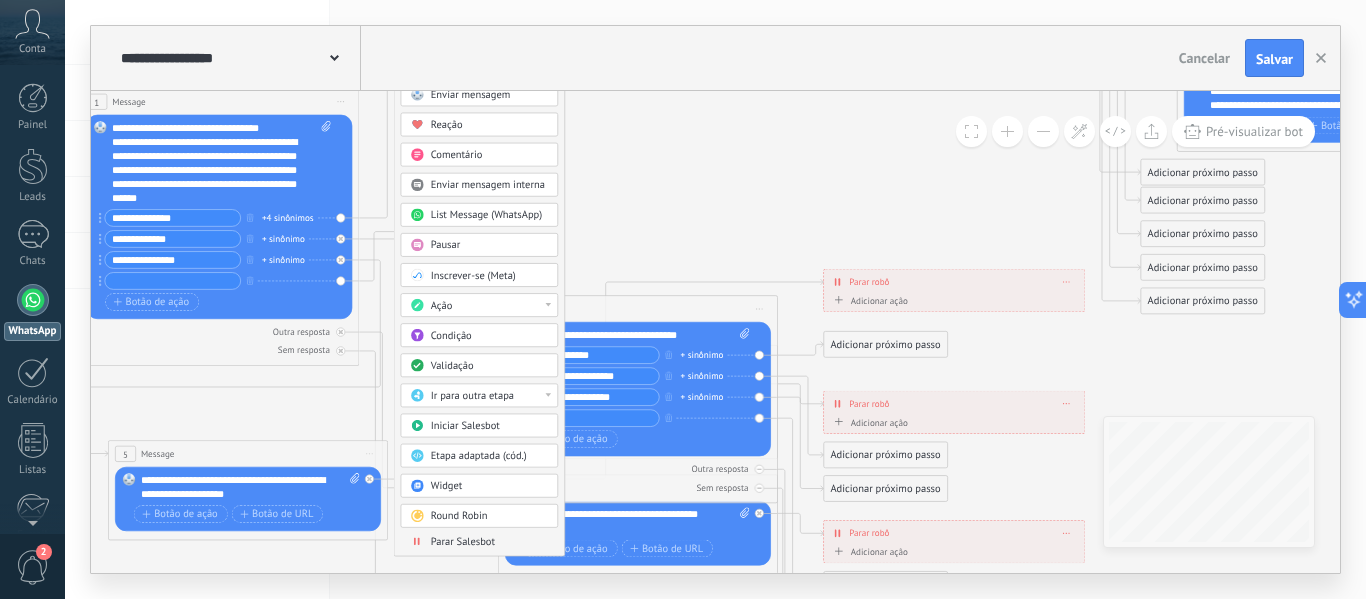 drag, startPoint x: 662, startPoint y: 419, endPoint x: 662, endPoint y: 220, distance: 199 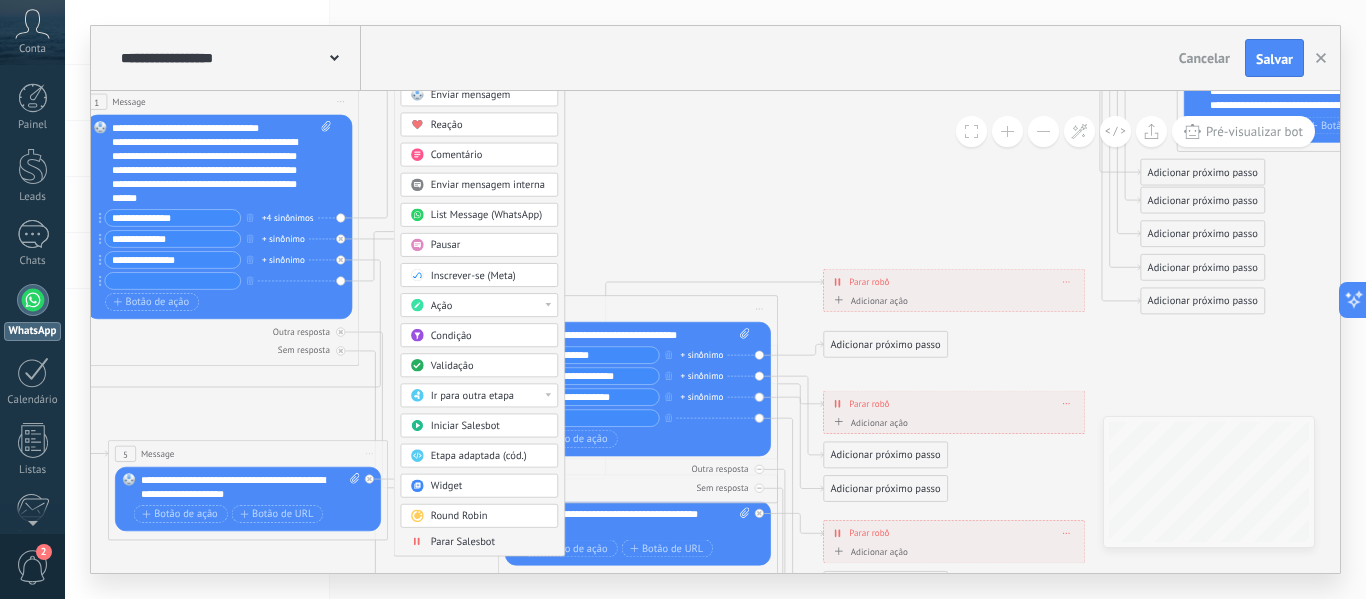 click 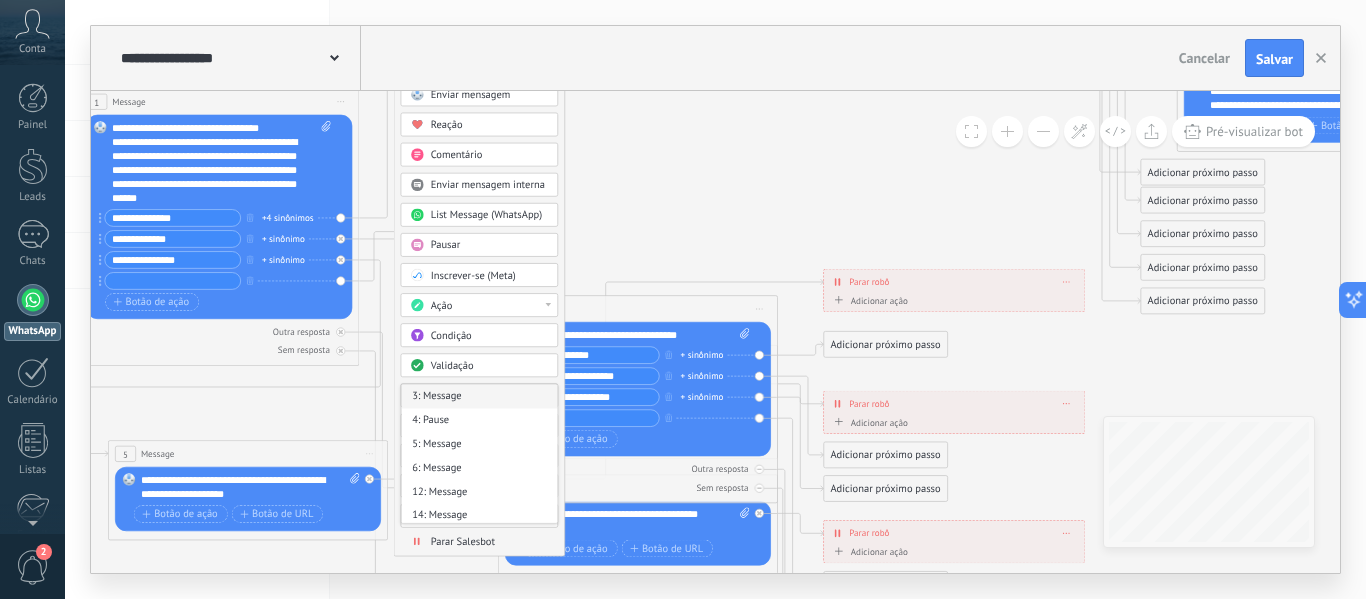 click on "3: Message" at bounding box center (479, 396) 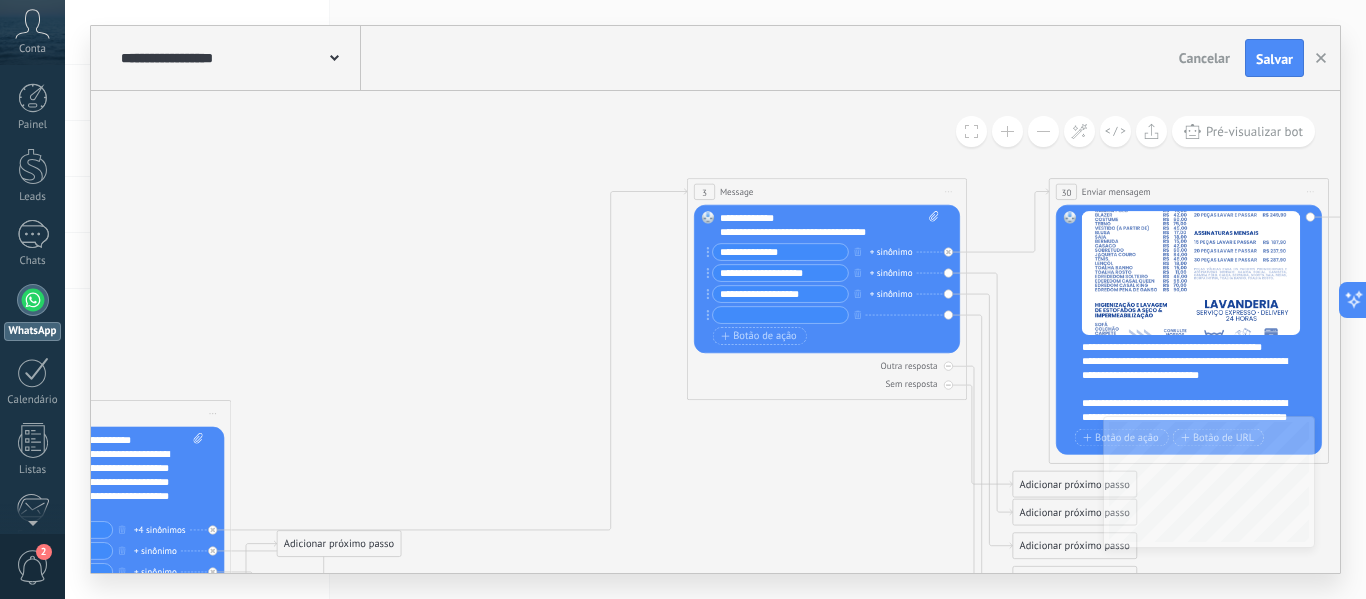 drag, startPoint x: 874, startPoint y: 130, endPoint x: 746, endPoint y: 442, distance: 337.2358 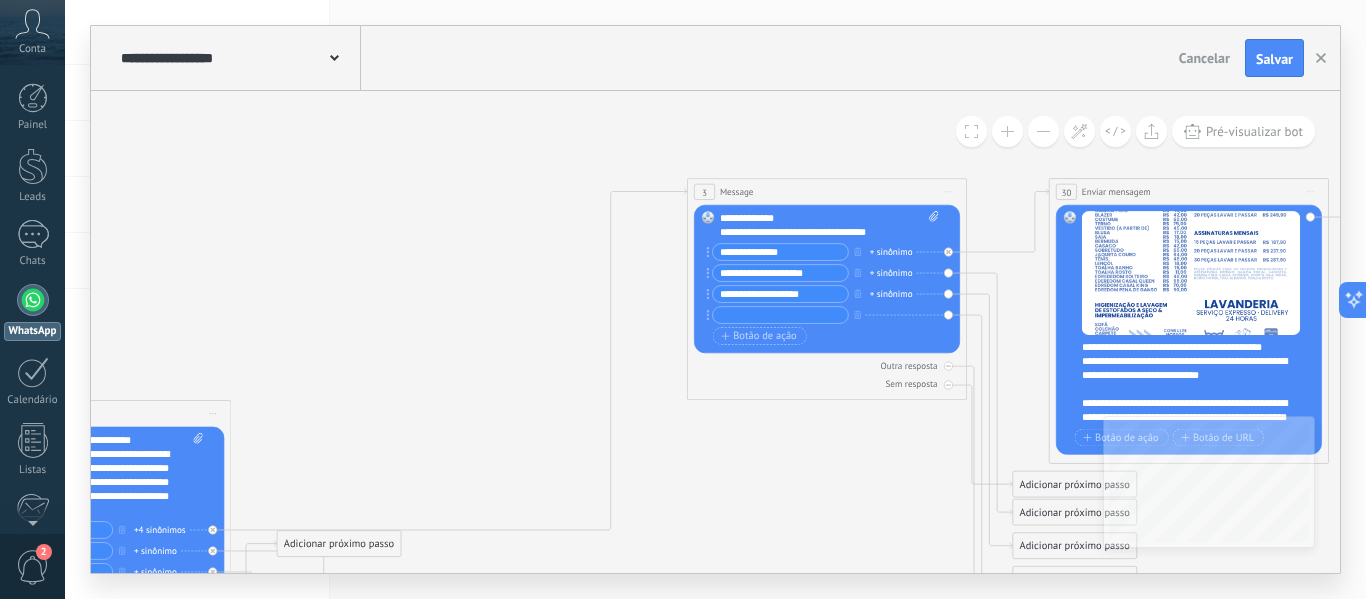click 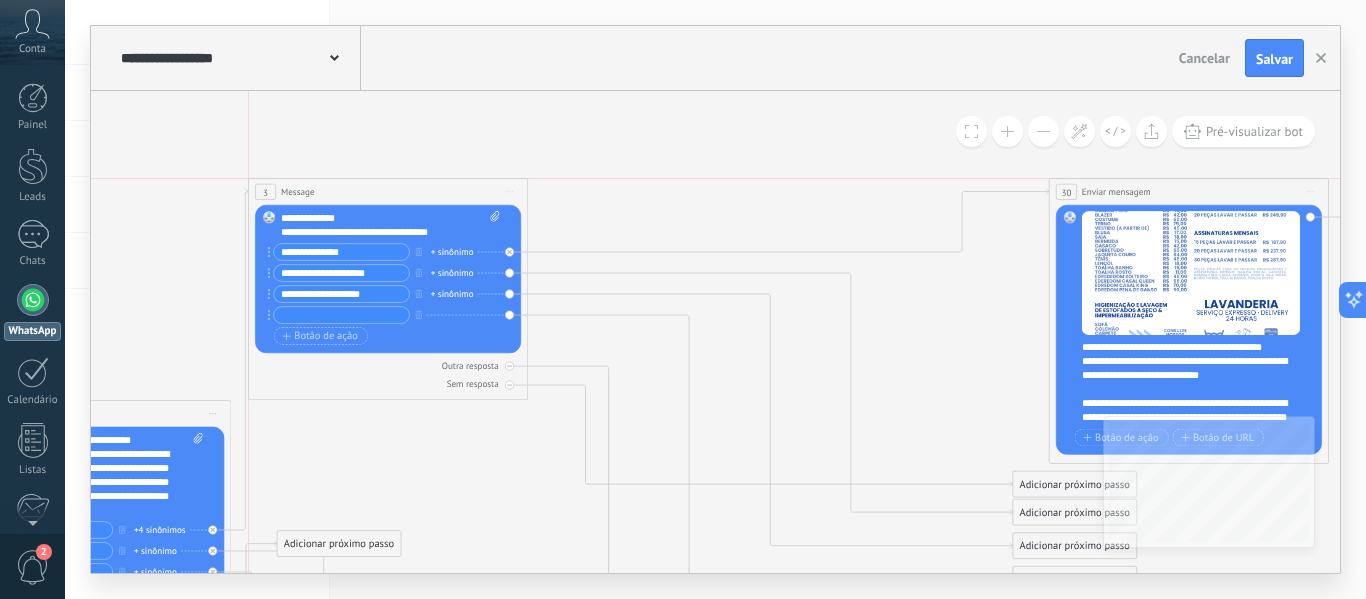 drag, startPoint x: 815, startPoint y: 191, endPoint x: 376, endPoint y: 191, distance: 439 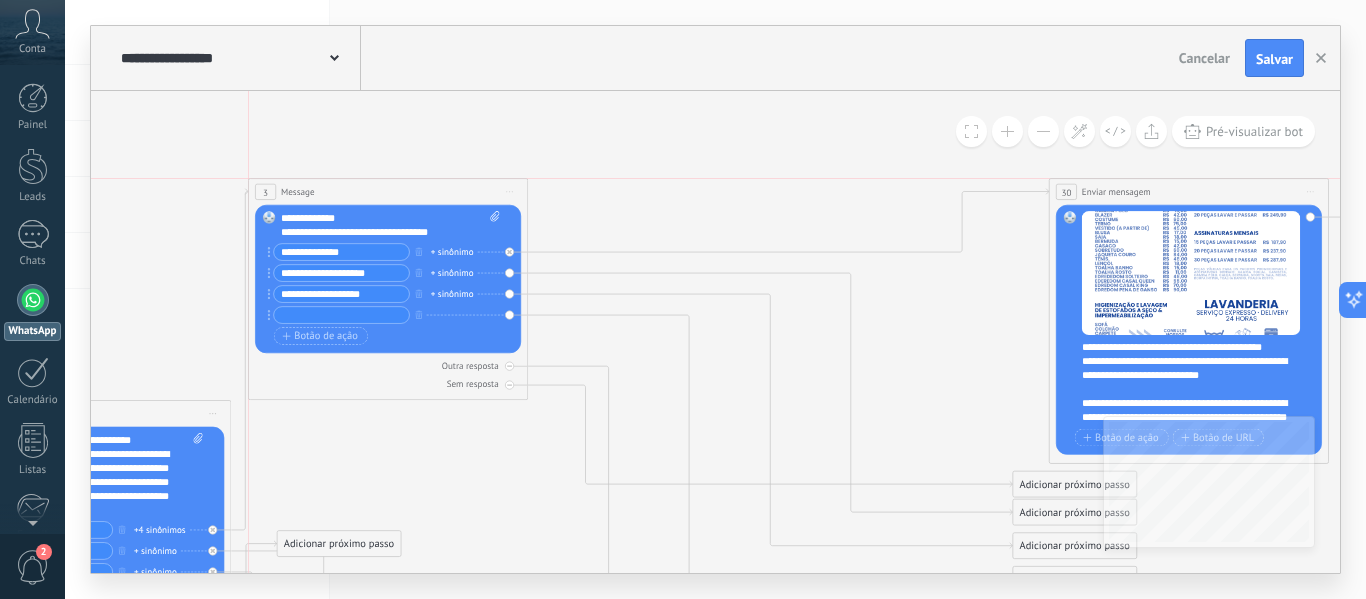 click on "3
Message
*******
(para):
Todos os contatos - canais selecionados
Todos os contatos - canais selecionados
Todos os contatos - canal primário
Contato principal - canais selecionados
Contato principal - canal primário
Todos os contatos - canais selecionados
Todos os contatos - canais selecionados
Todos os contatos - canal primário
Contato principal - canais selecionados" at bounding box center (388, 192) 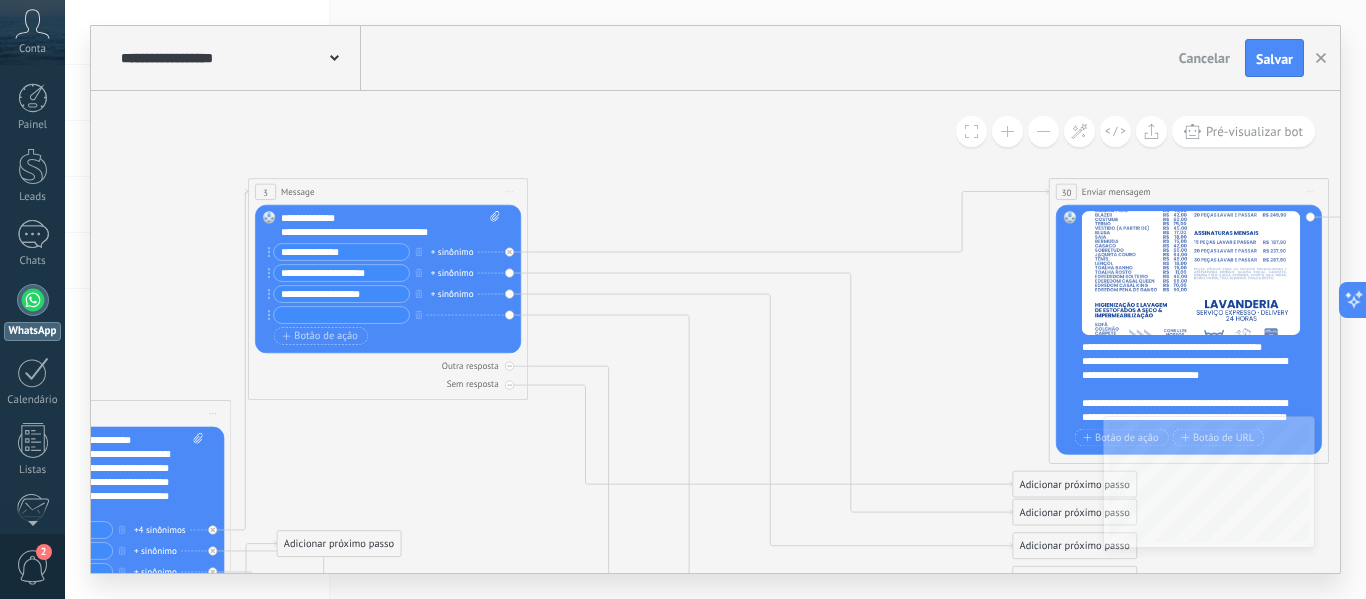click 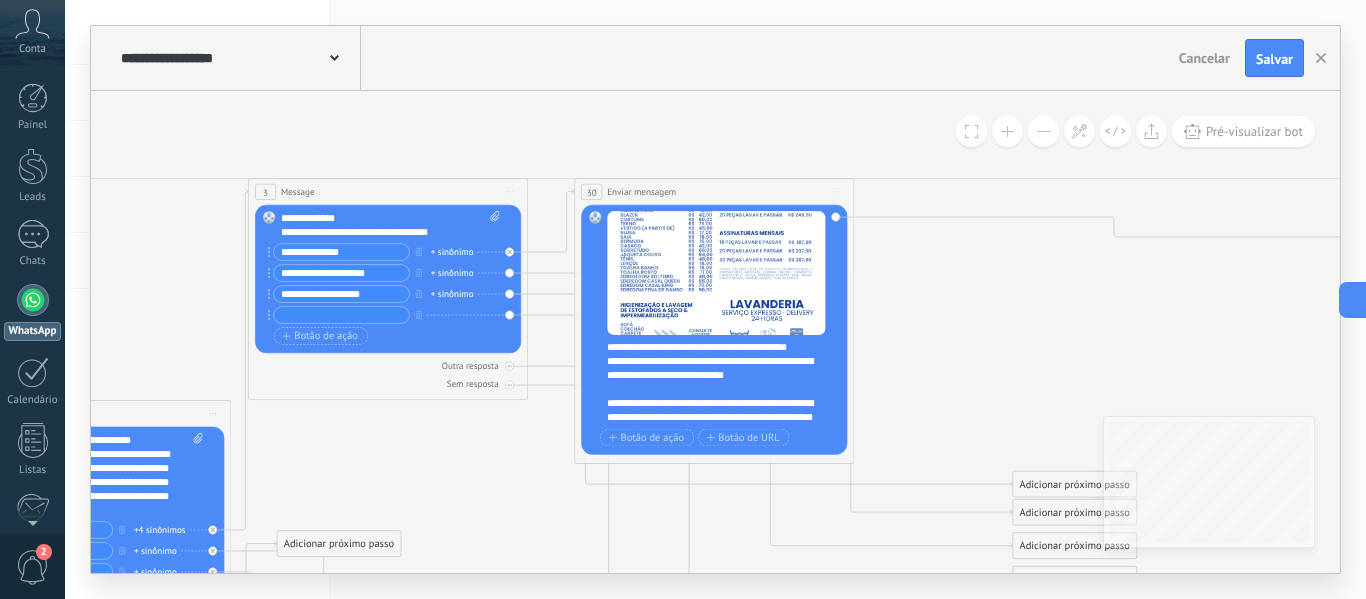 drag, startPoint x: 1211, startPoint y: 184, endPoint x: 737, endPoint y: 179, distance: 474.02637 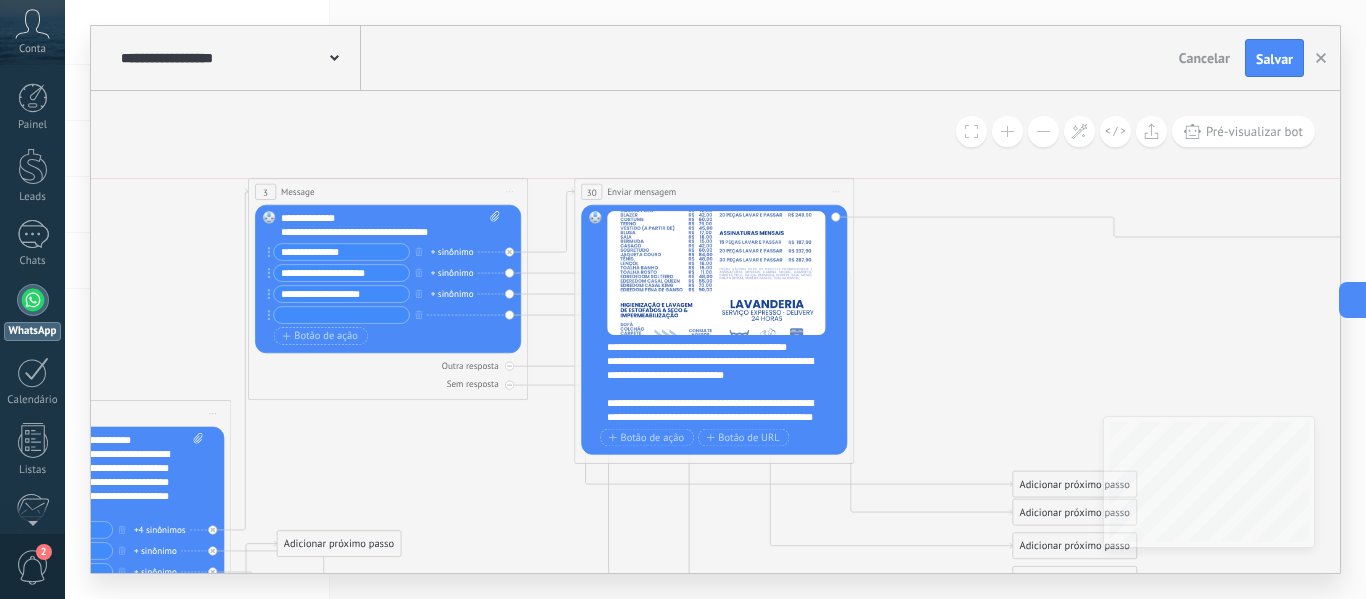 click on "**********" at bounding box center [714, 192] 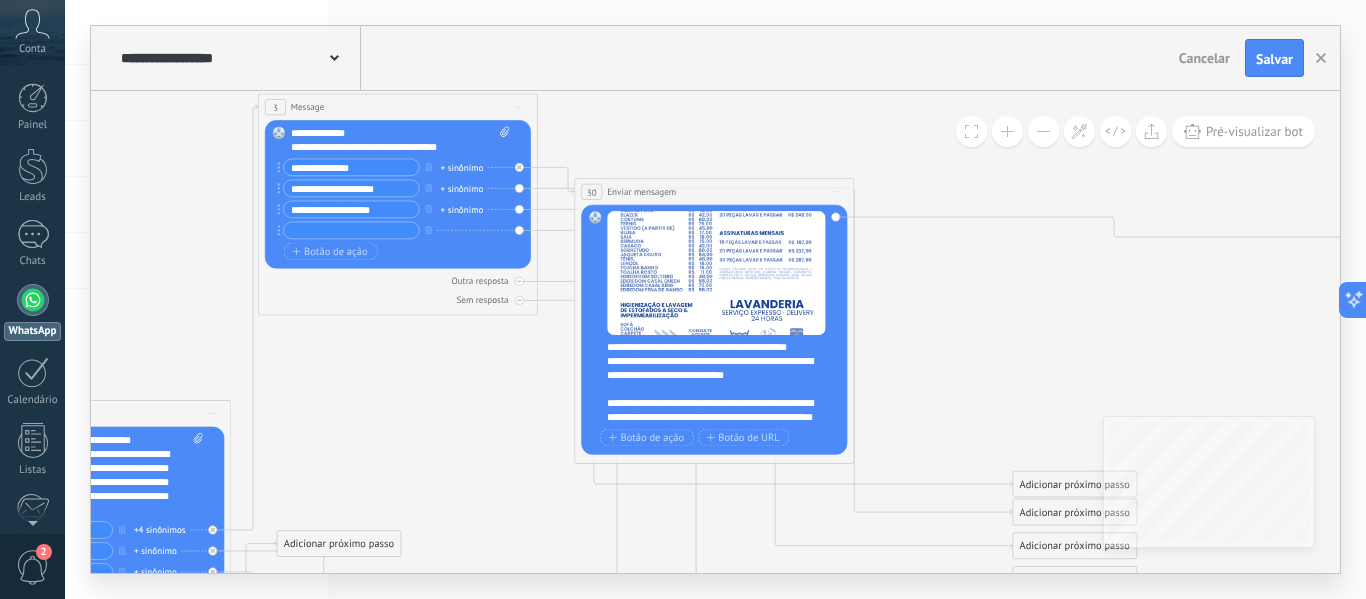 drag, startPoint x: 396, startPoint y: 193, endPoint x: 406, endPoint y: 109, distance: 84.59315 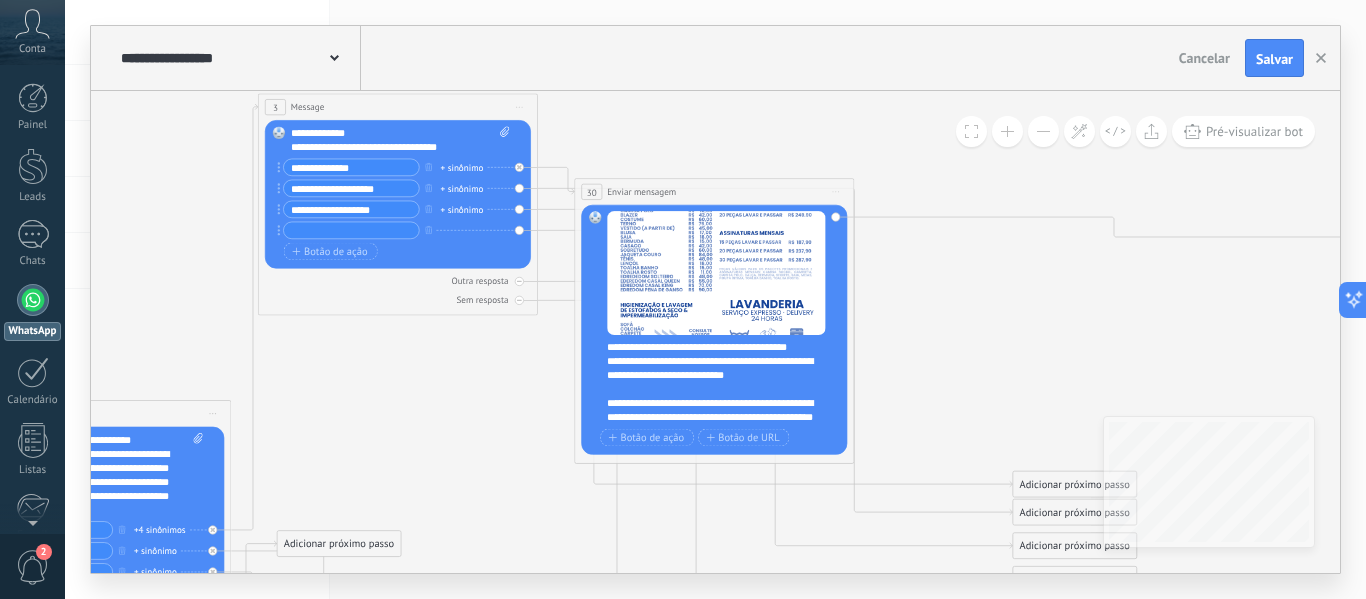 click on "3
Message
*******
(para):
Todos os contatos - canais selecionados
Todos os contatos - canais selecionados
Todos os contatos - canal primário
Contato principal - canais selecionados
Contato principal - canal primário
Todos os contatos - canais selecionados
Todos os contatos - canais selecionados
Todos os contatos - canal primário
Contato principal - canais selecionados" at bounding box center (398, 107) 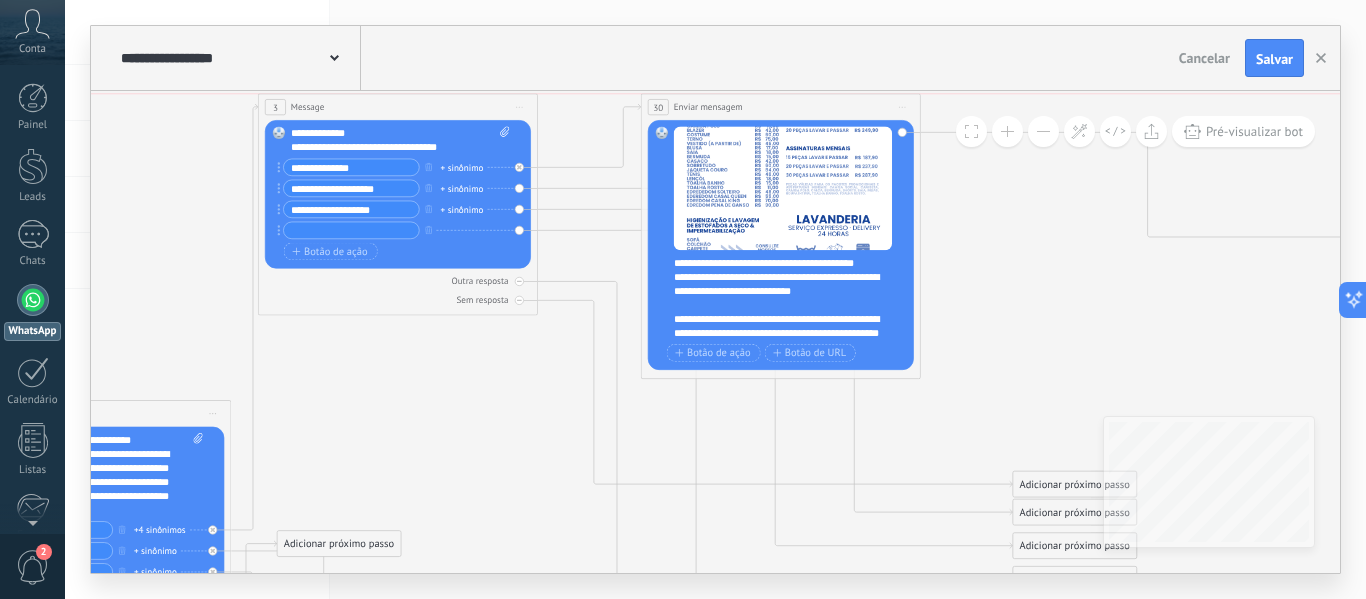 drag, startPoint x: 754, startPoint y: 185, endPoint x: 821, endPoint y: 100, distance: 108.23123 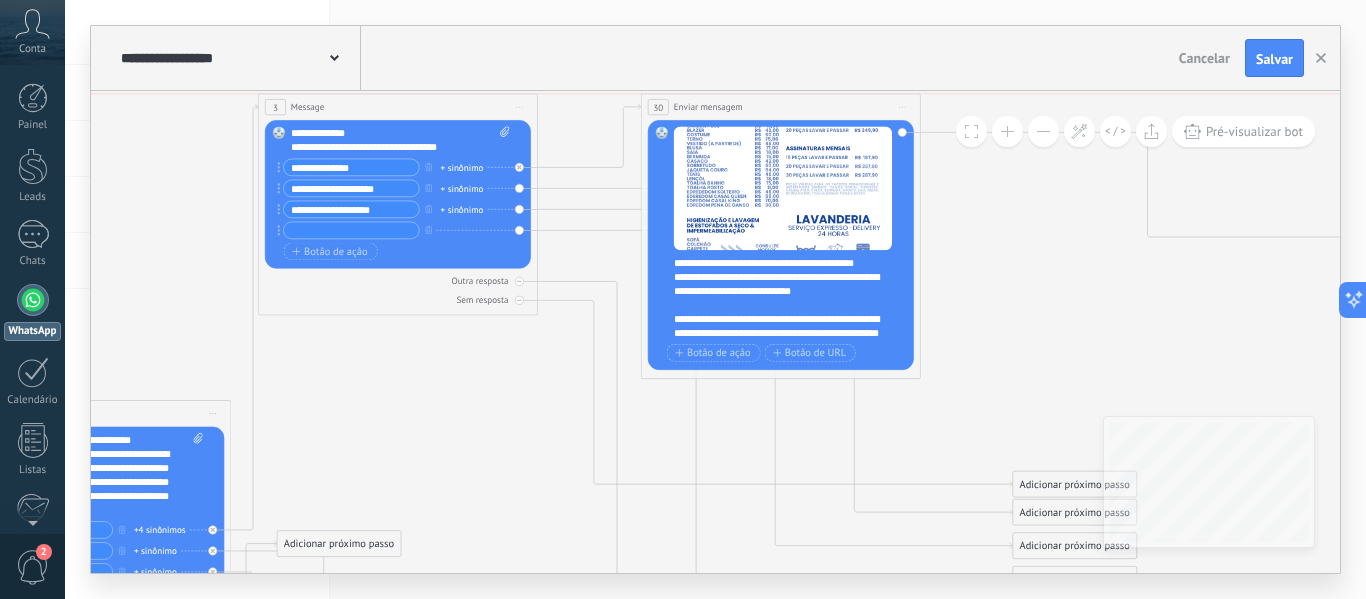 click on "**********" at bounding box center (781, 107) 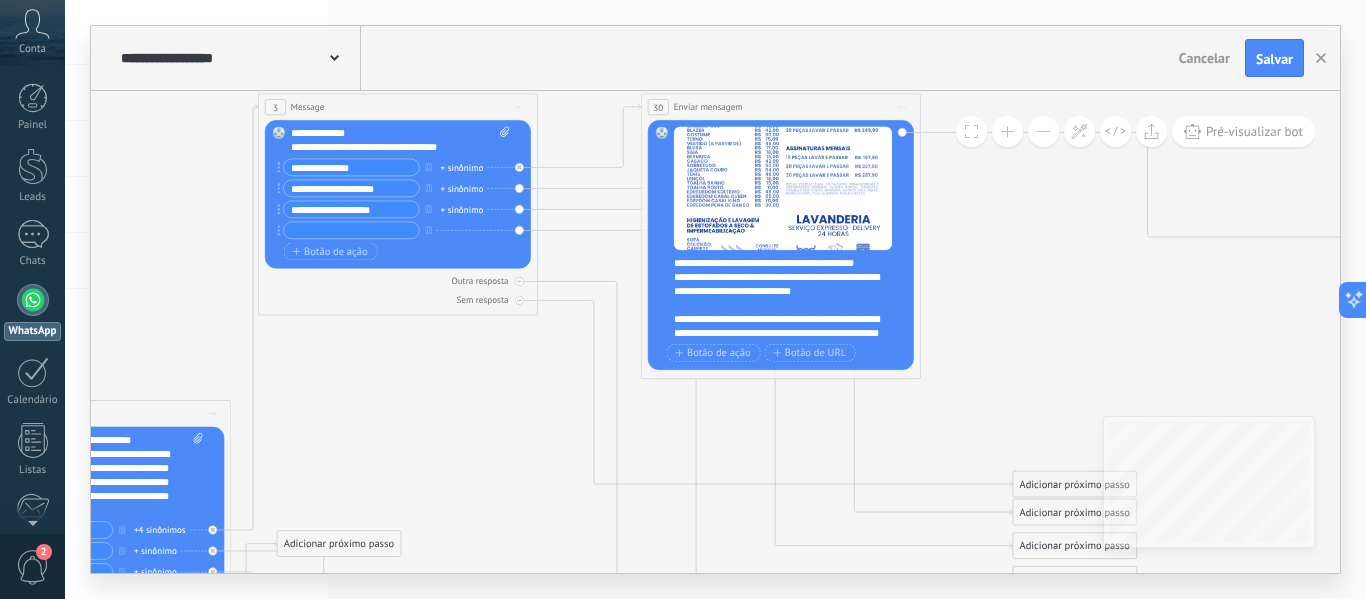 click 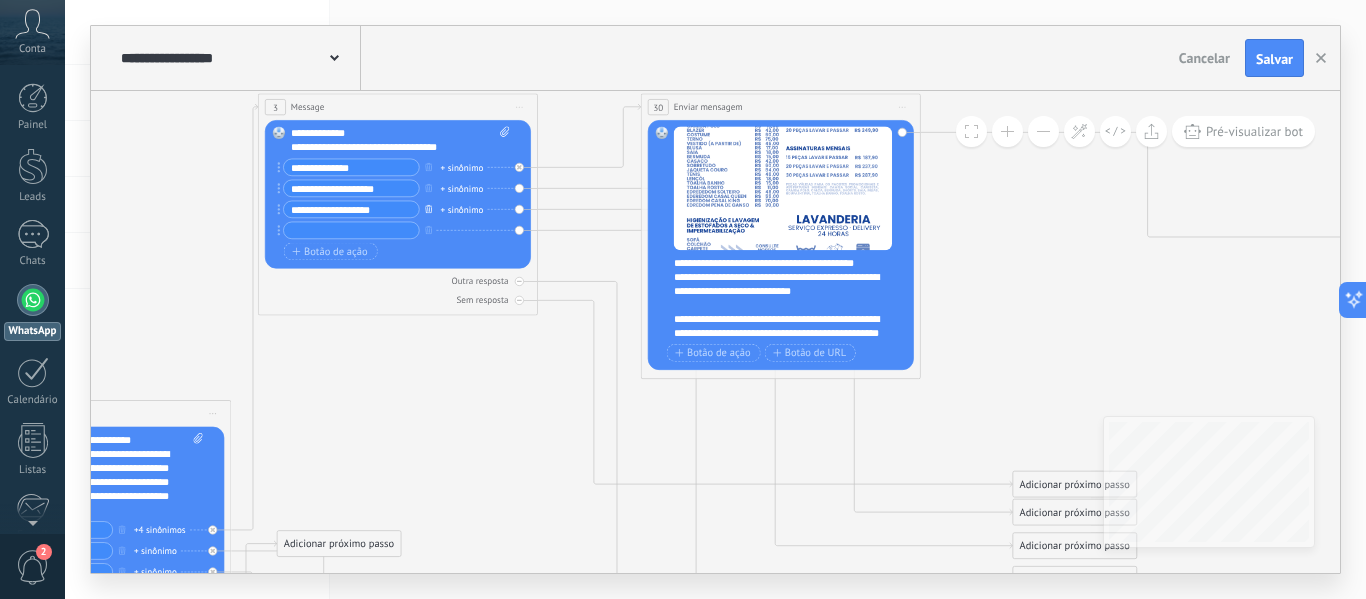 click 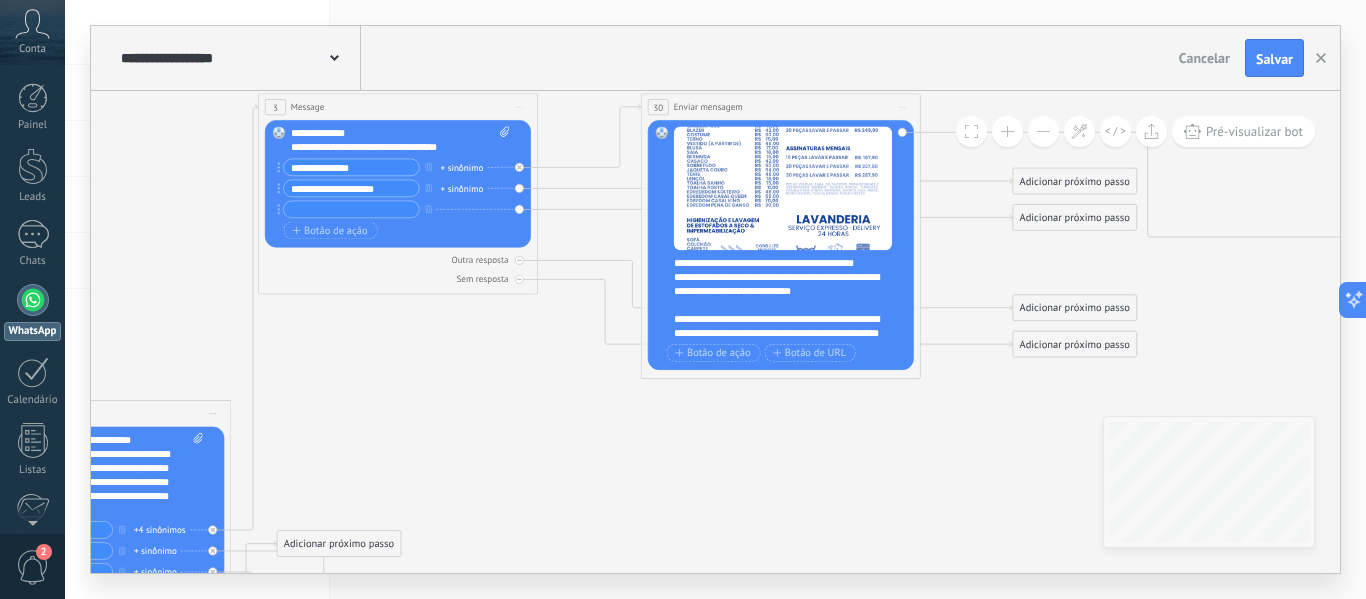 click on "**********" at bounding box center [351, 188] 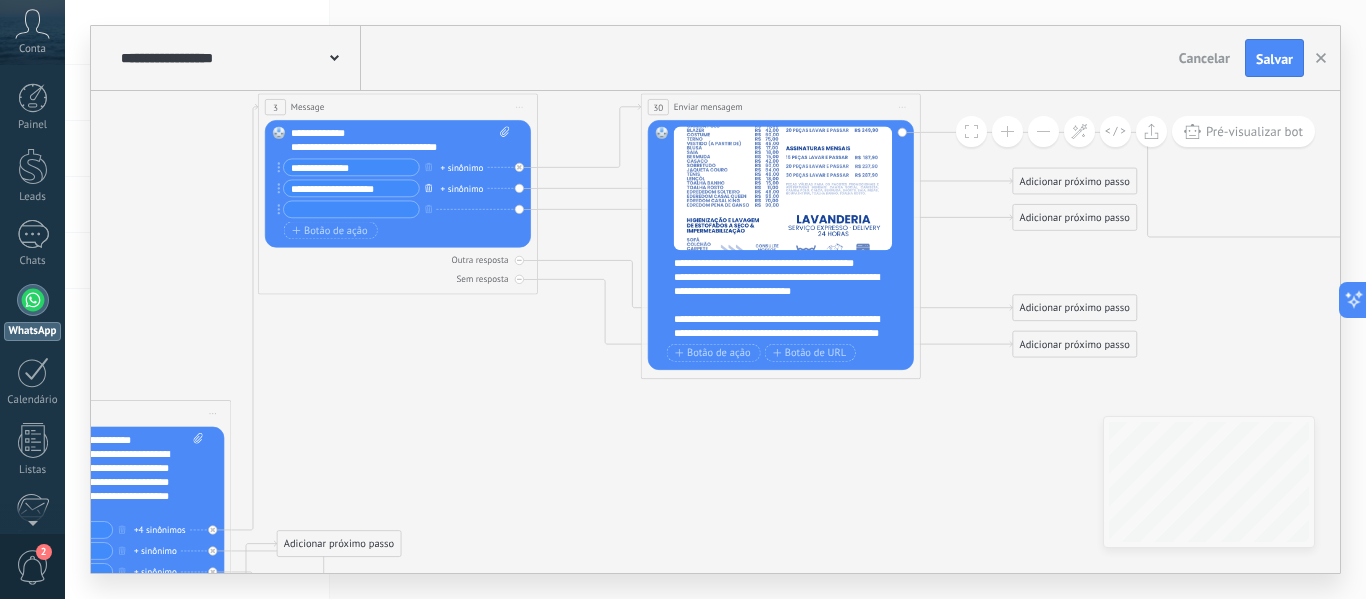 click 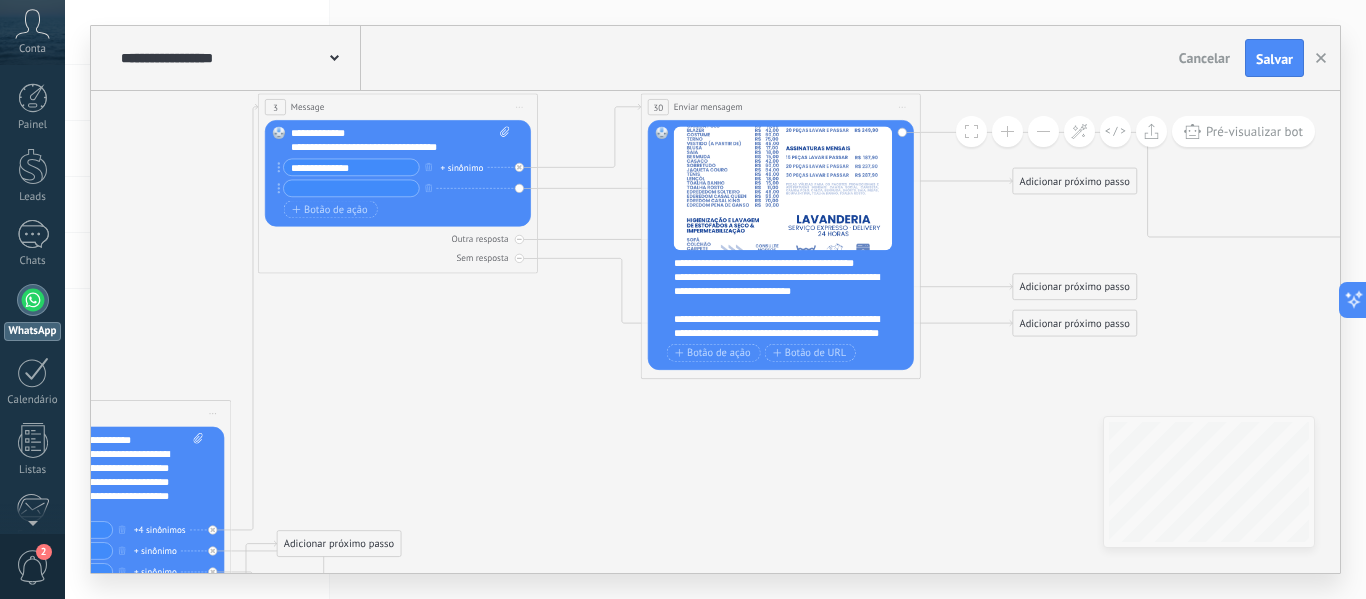 click at bounding box center (351, 188) 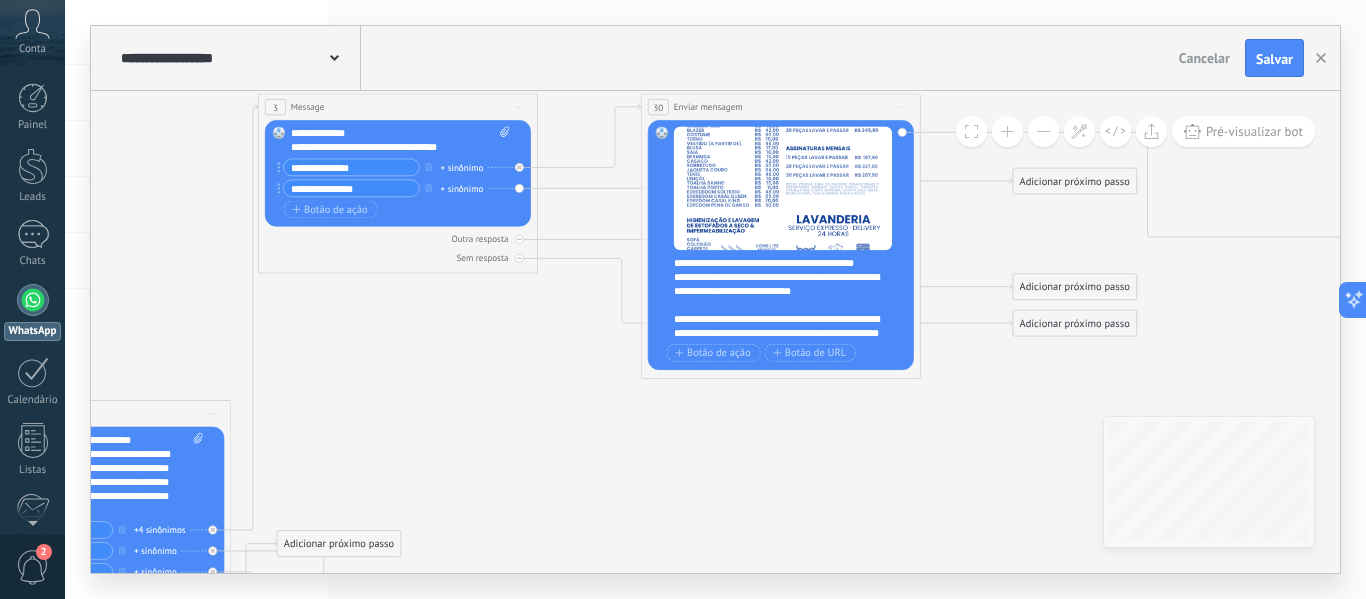 type on "**********" 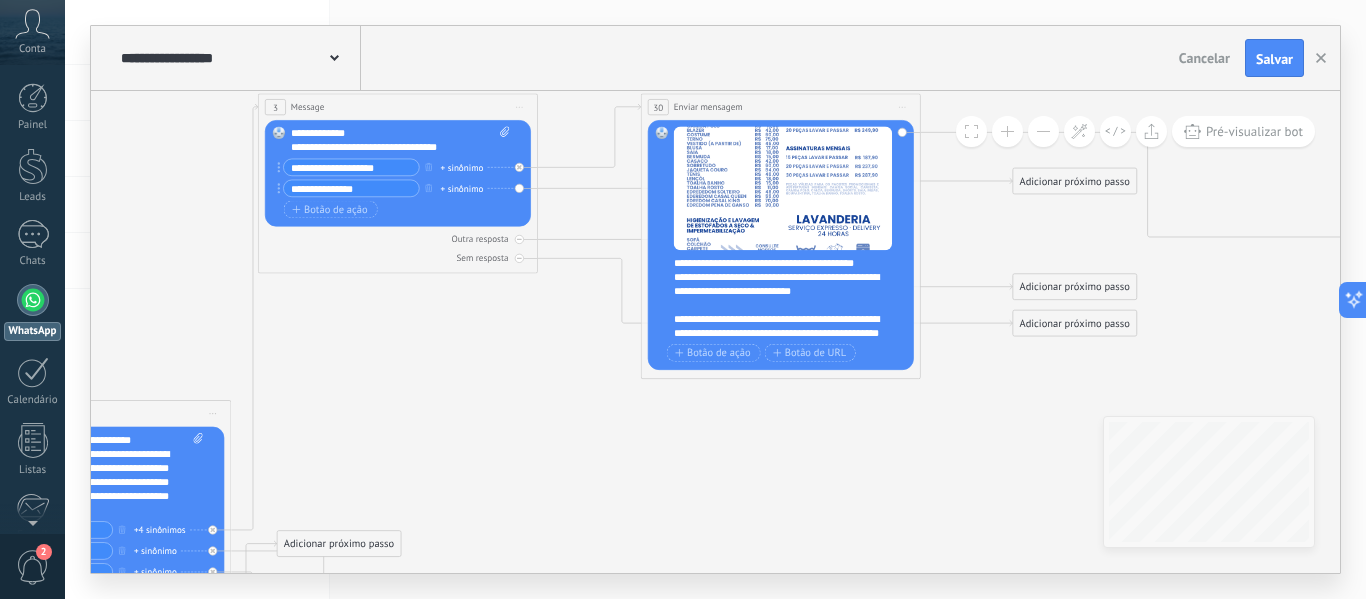 click on "**********" at bounding box center [351, 167] 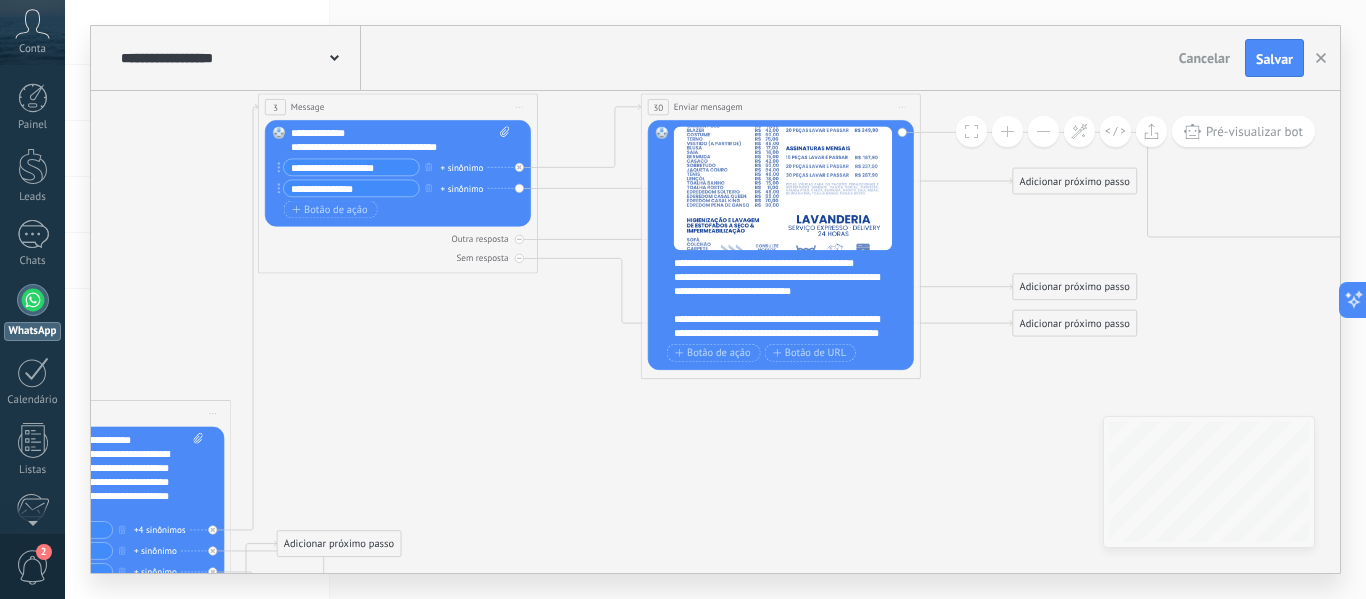 click on "**********" at bounding box center [351, 188] 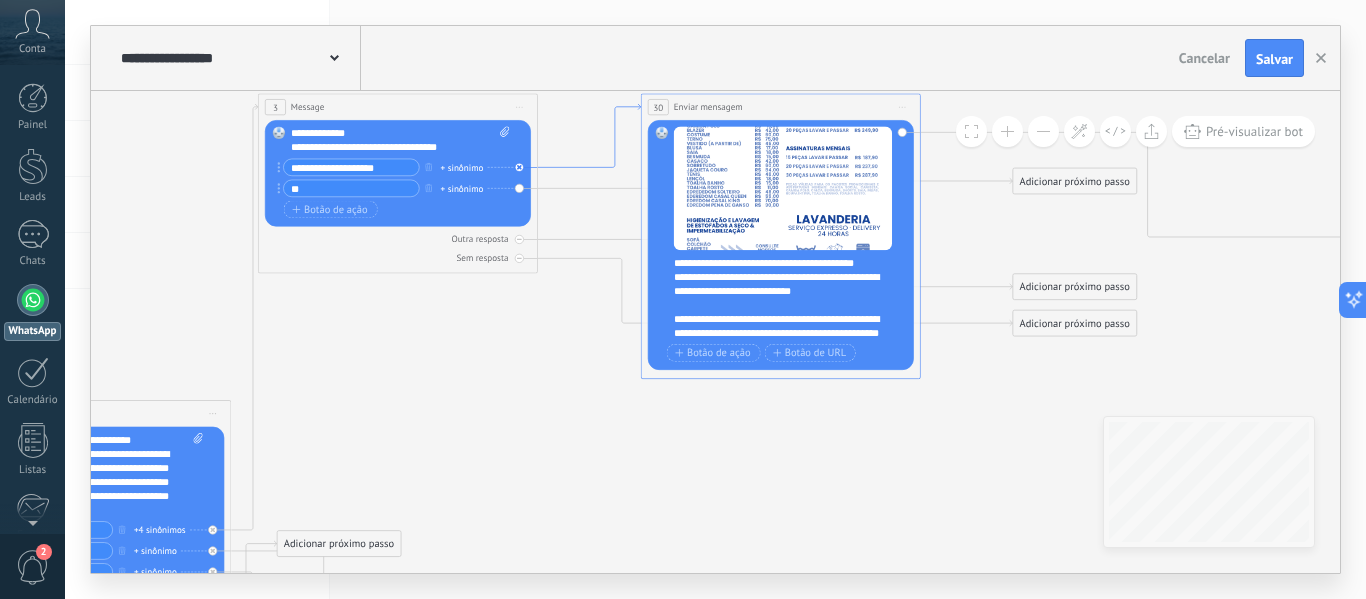 type on "*" 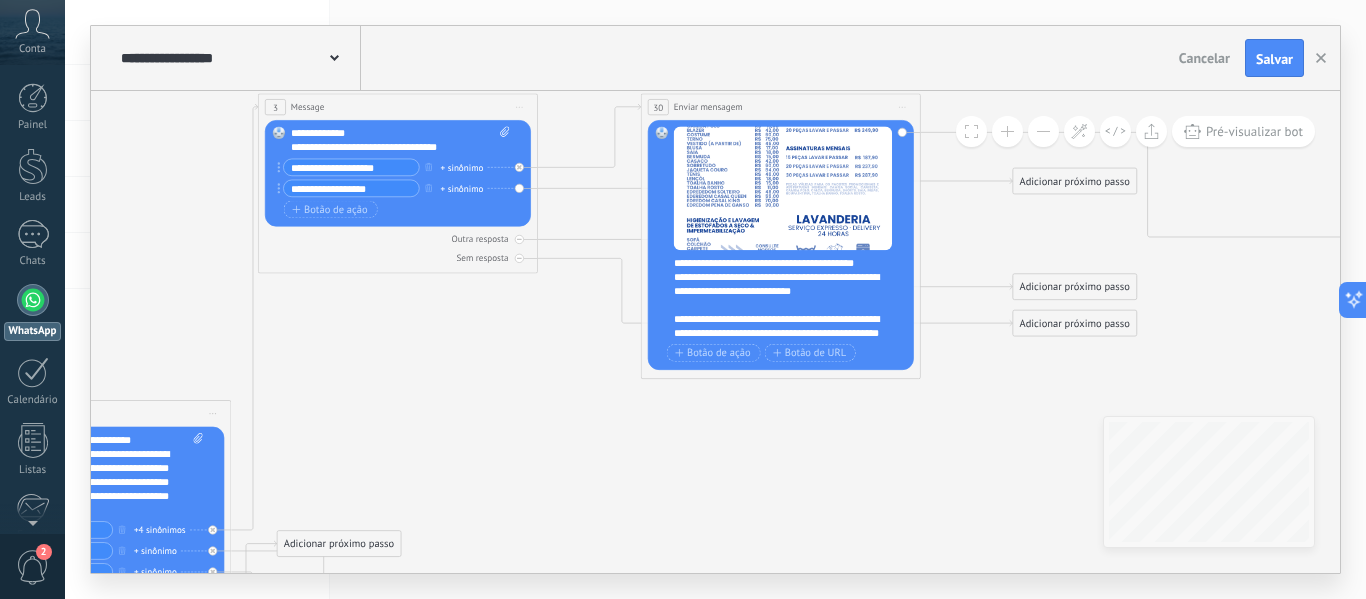 type on "**********" 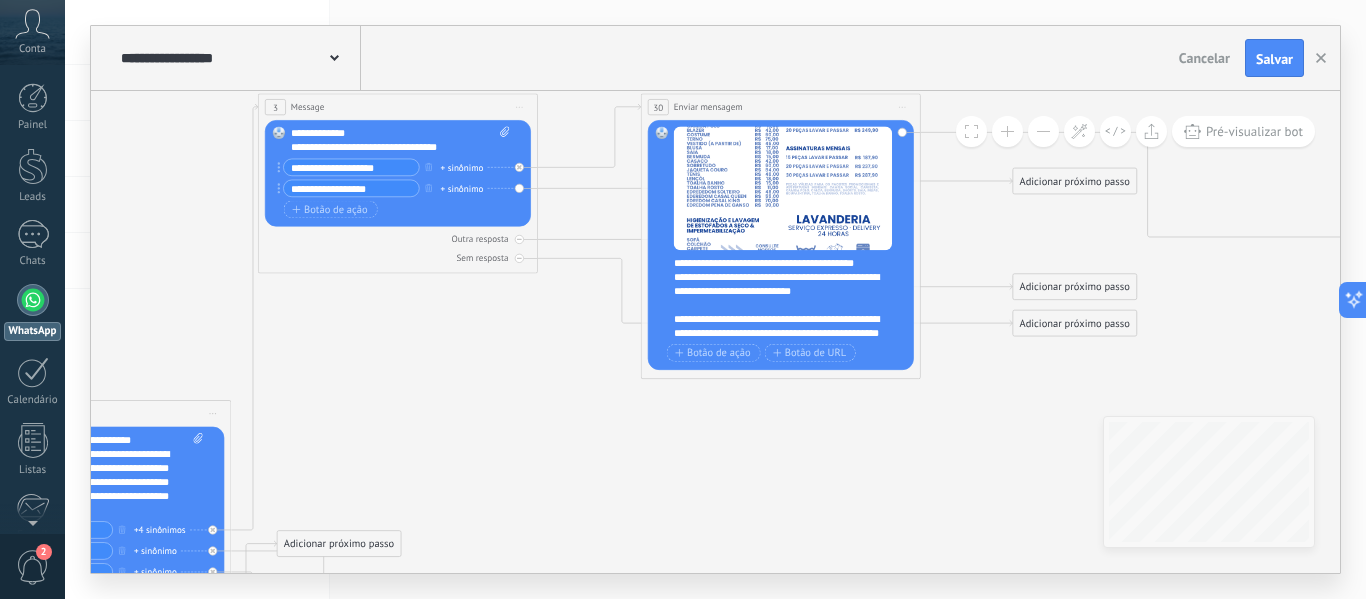 click 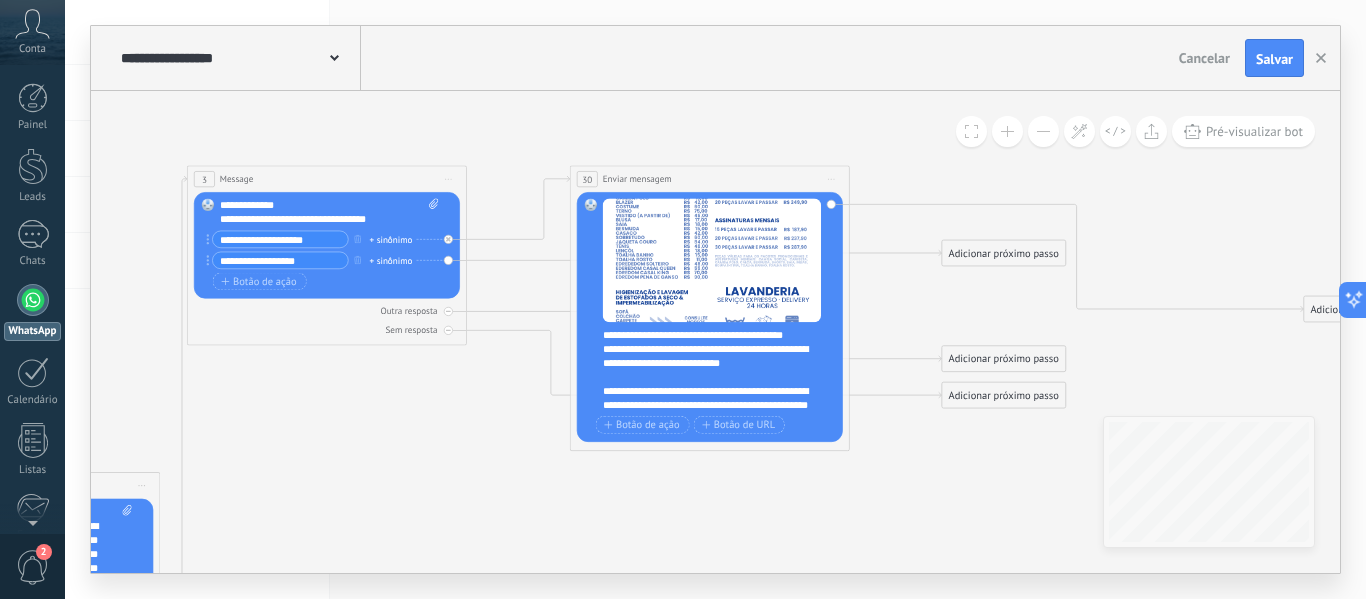 drag, startPoint x: 920, startPoint y: 448, endPoint x: 849, endPoint y: 521, distance: 101.8332 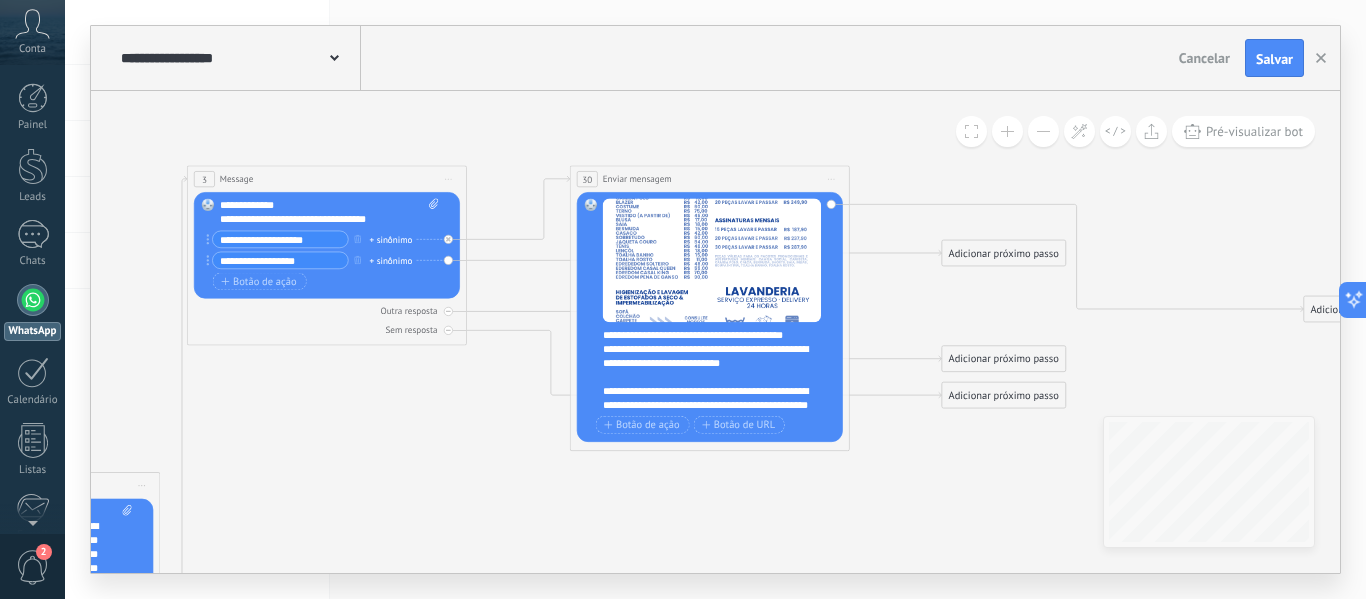 click 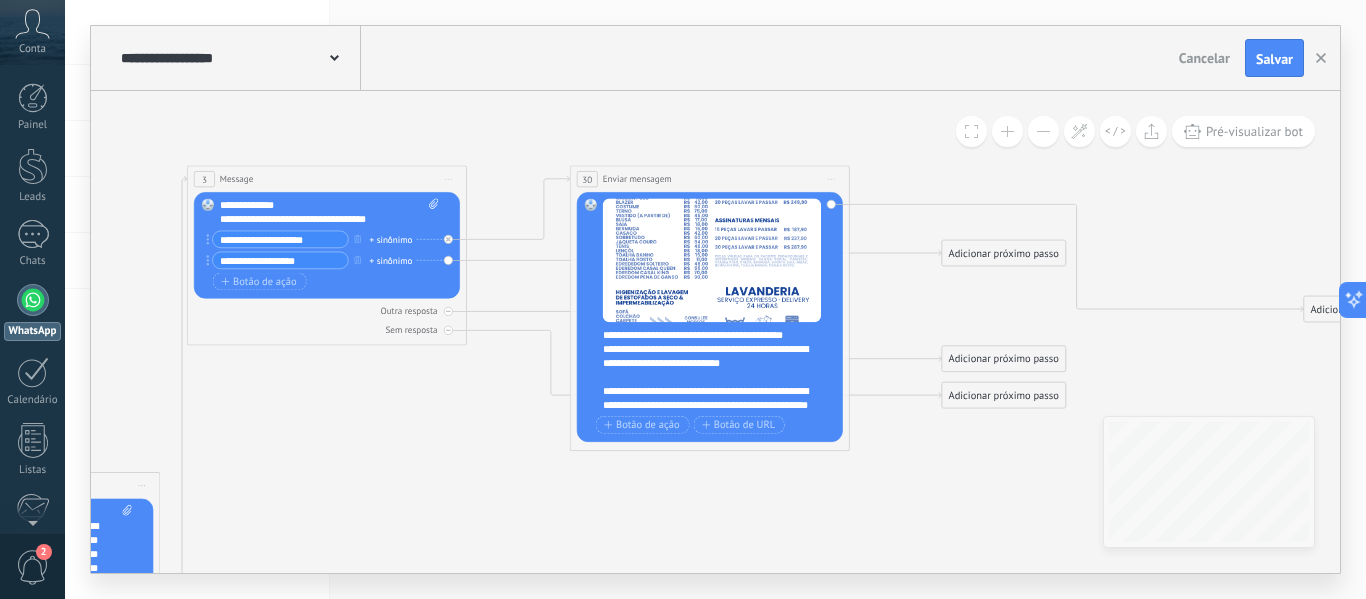 click 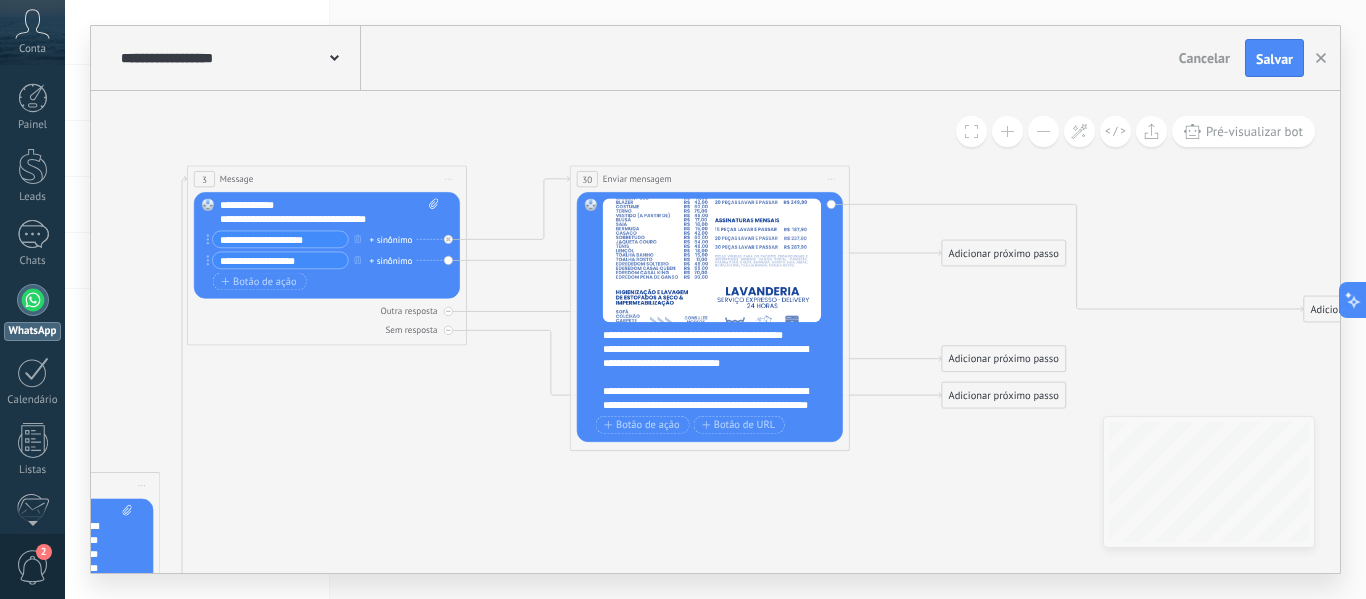 click 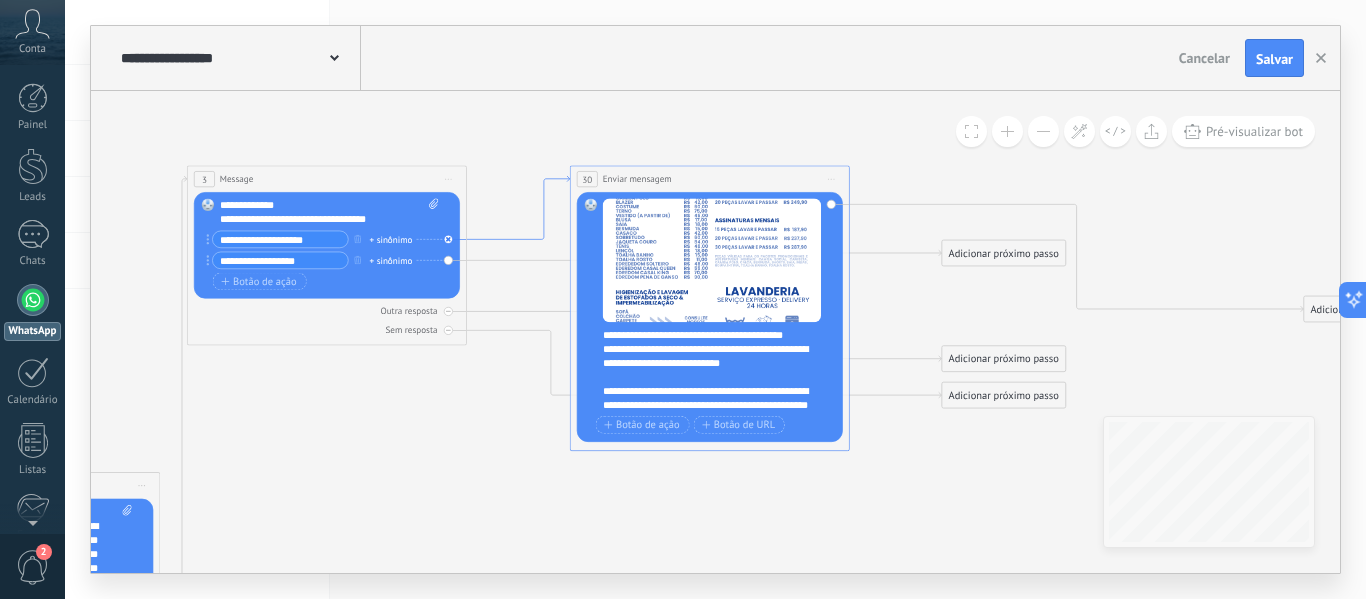 click 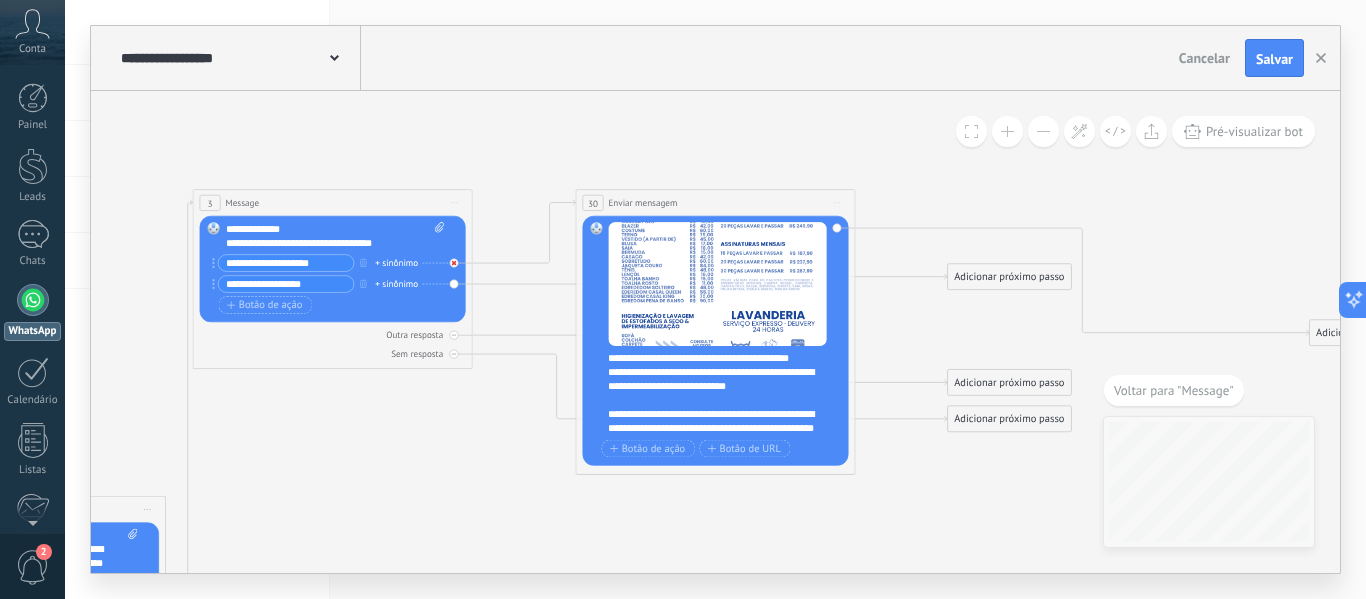 click 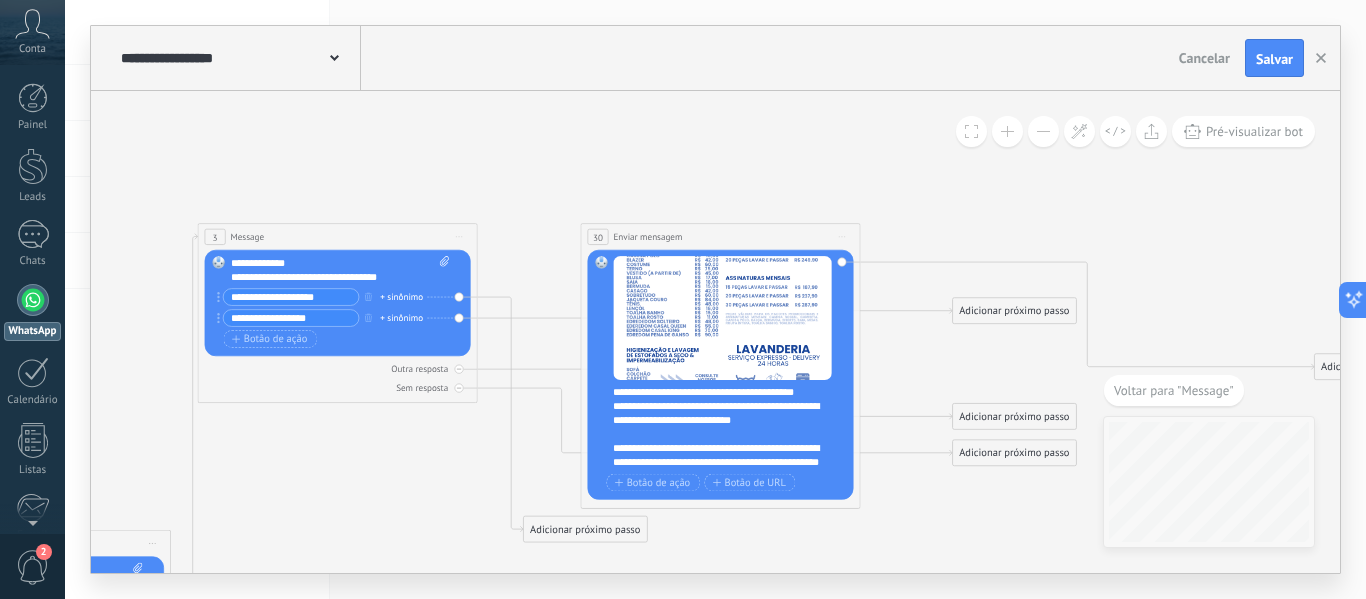 drag, startPoint x: 793, startPoint y: 516, endPoint x: 799, endPoint y: 554, distance: 38.470768 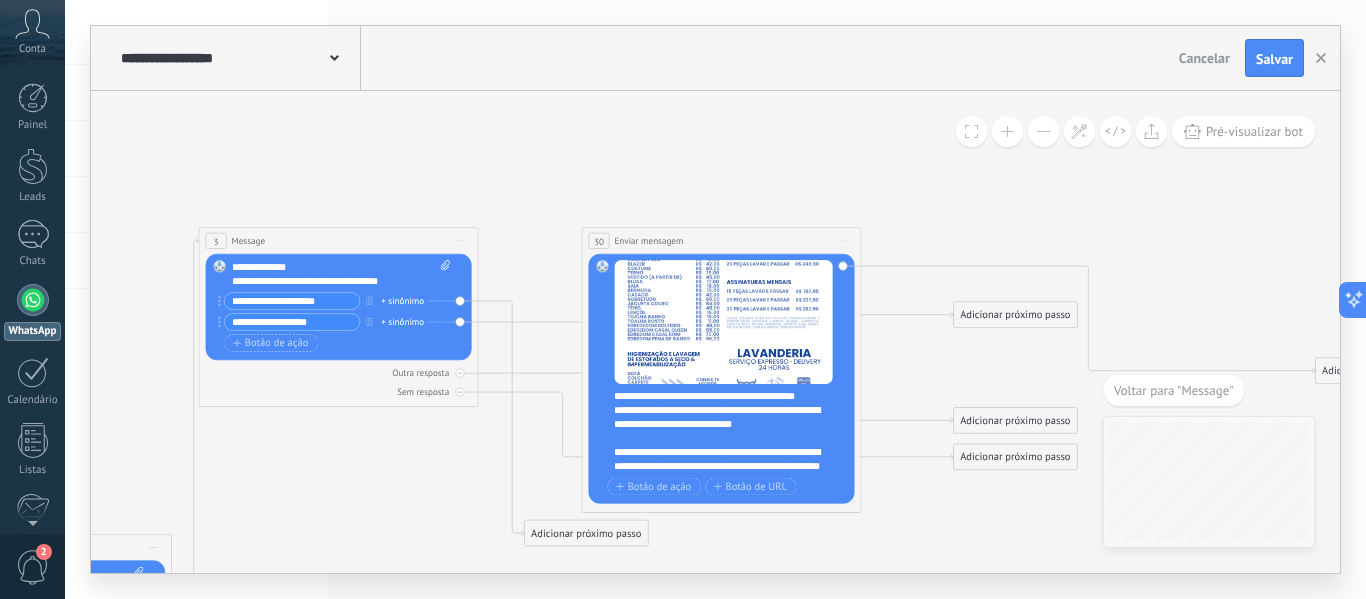 click on "Adicionar próximo passo" at bounding box center (586, 533) 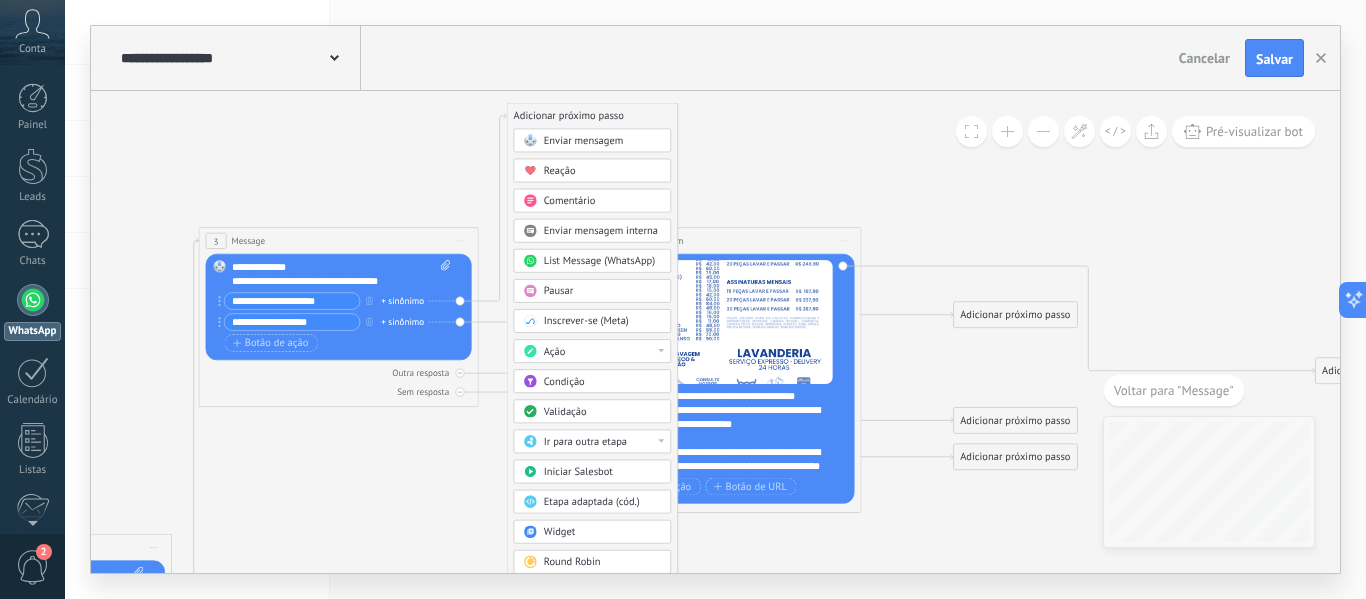 drag, startPoint x: 591, startPoint y: 531, endPoint x: 574, endPoint y: 114, distance: 417.34637 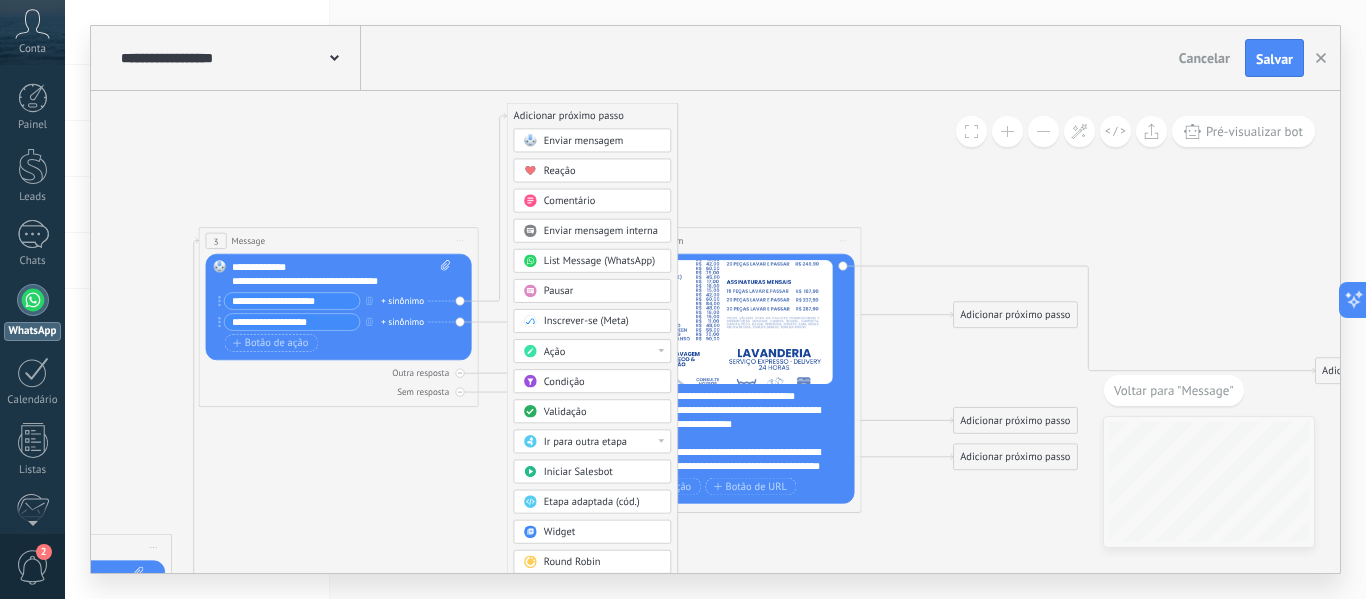 click on "Adicionar próximo passo" at bounding box center [592, 116] 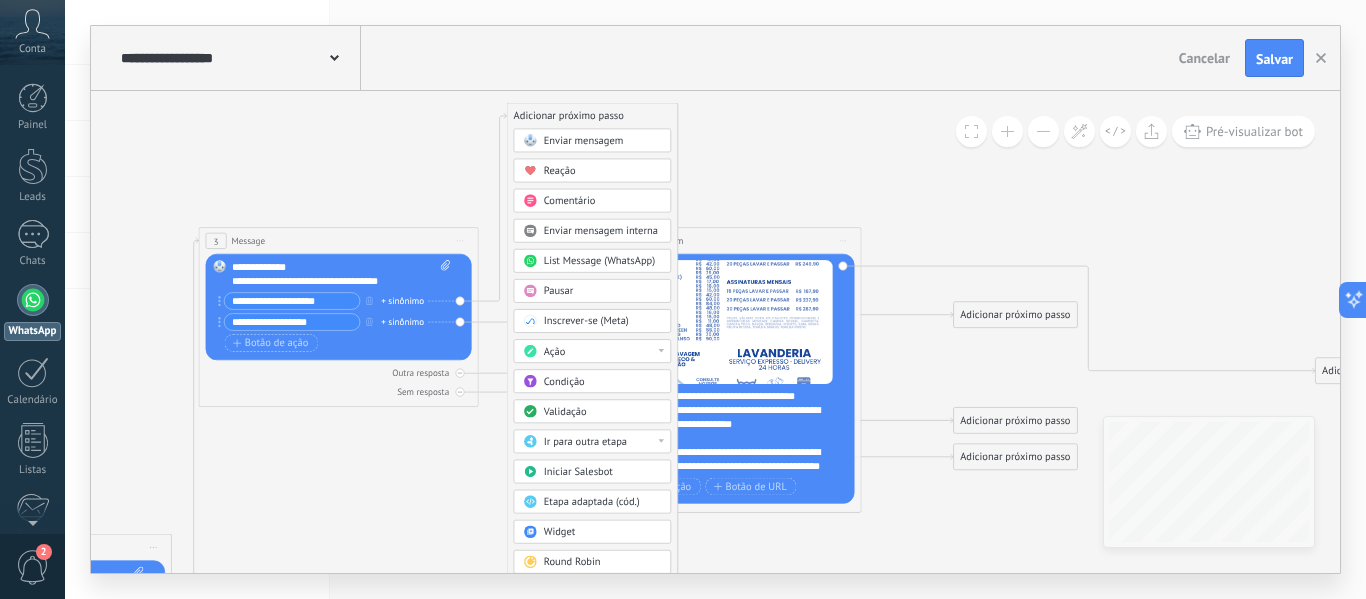 click on "Enviar mensagem" at bounding box center [593, 141] 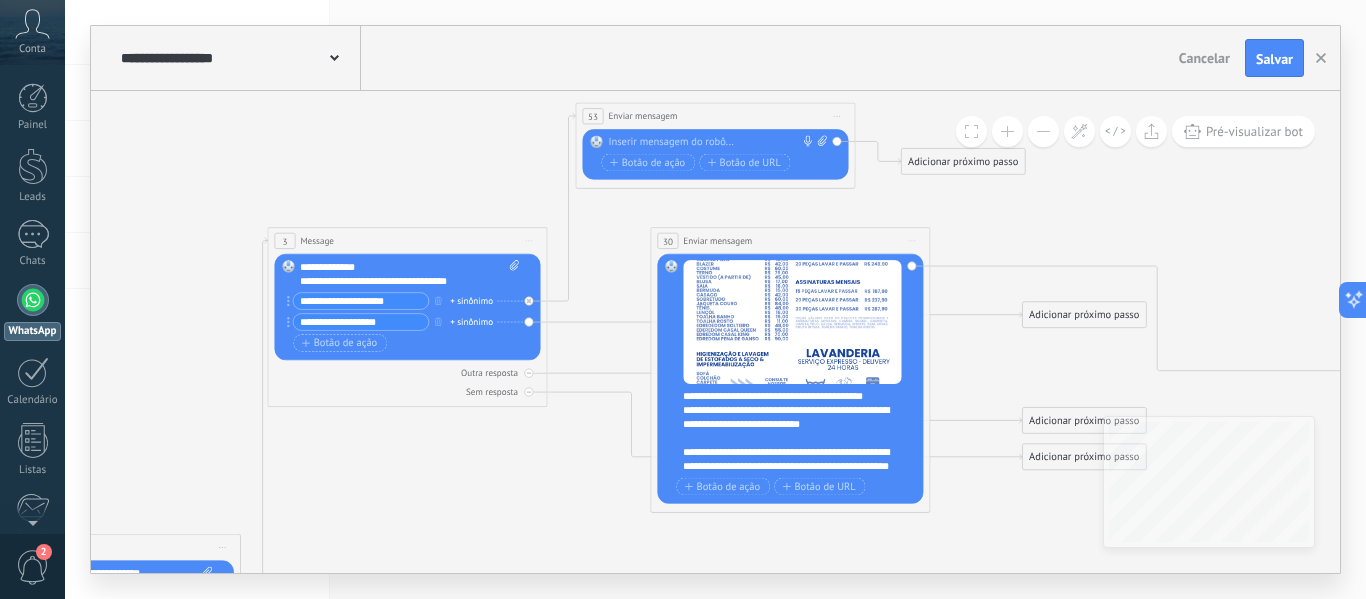 click at bounding box center (712, 143) 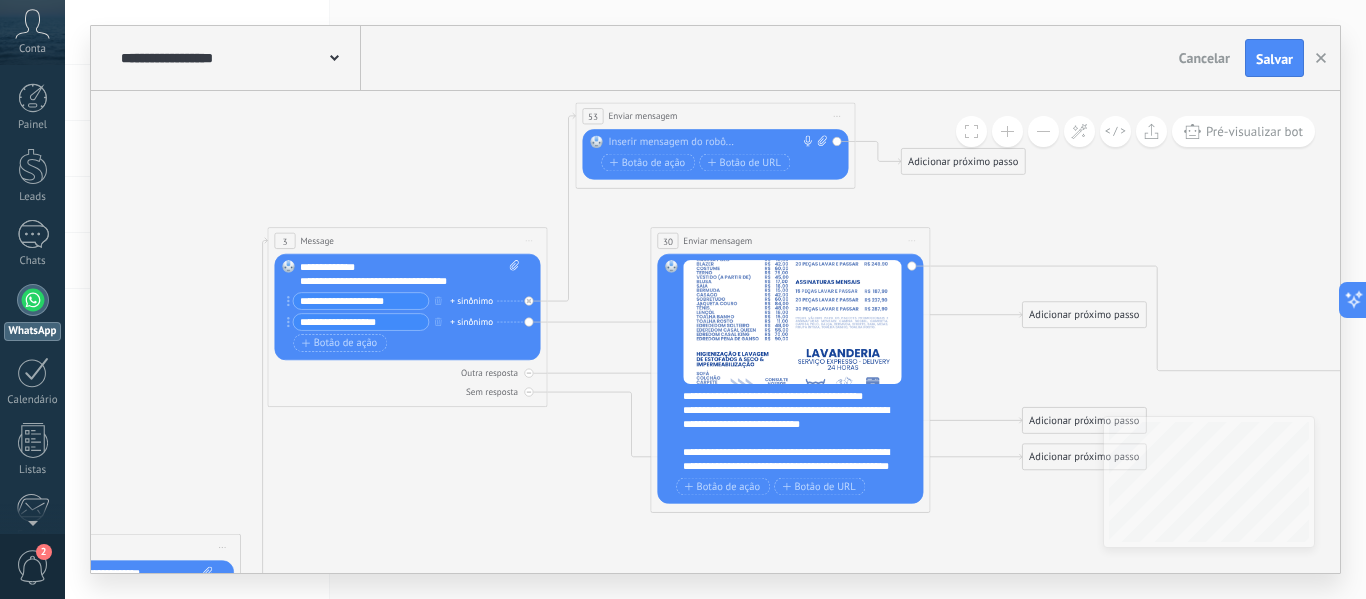type 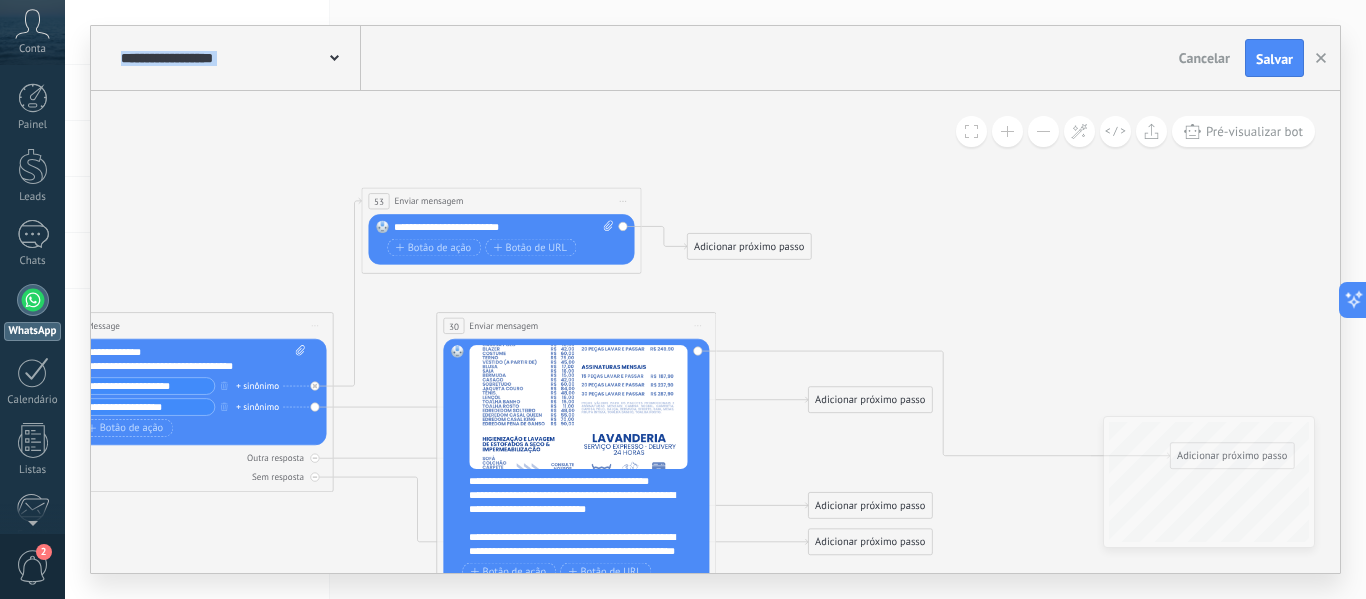 drag, startPoint x: 420, startPoint y: 146, endPoint x: 206, endPoint y: 231, distance: 230.2629 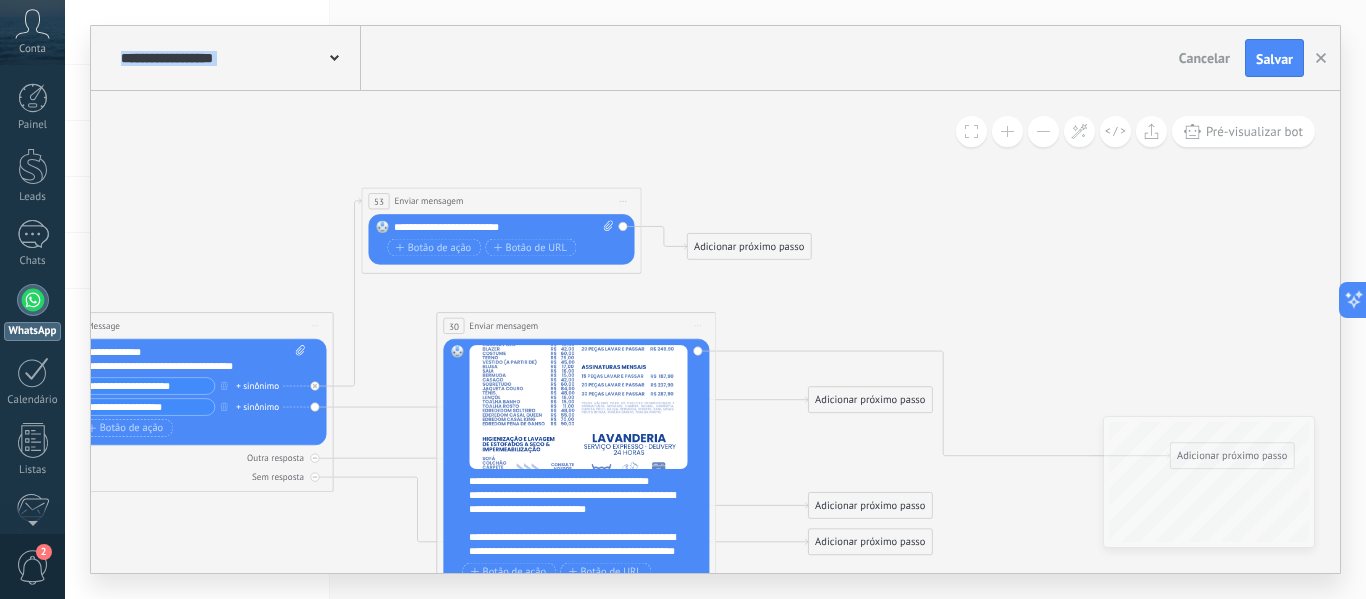 click 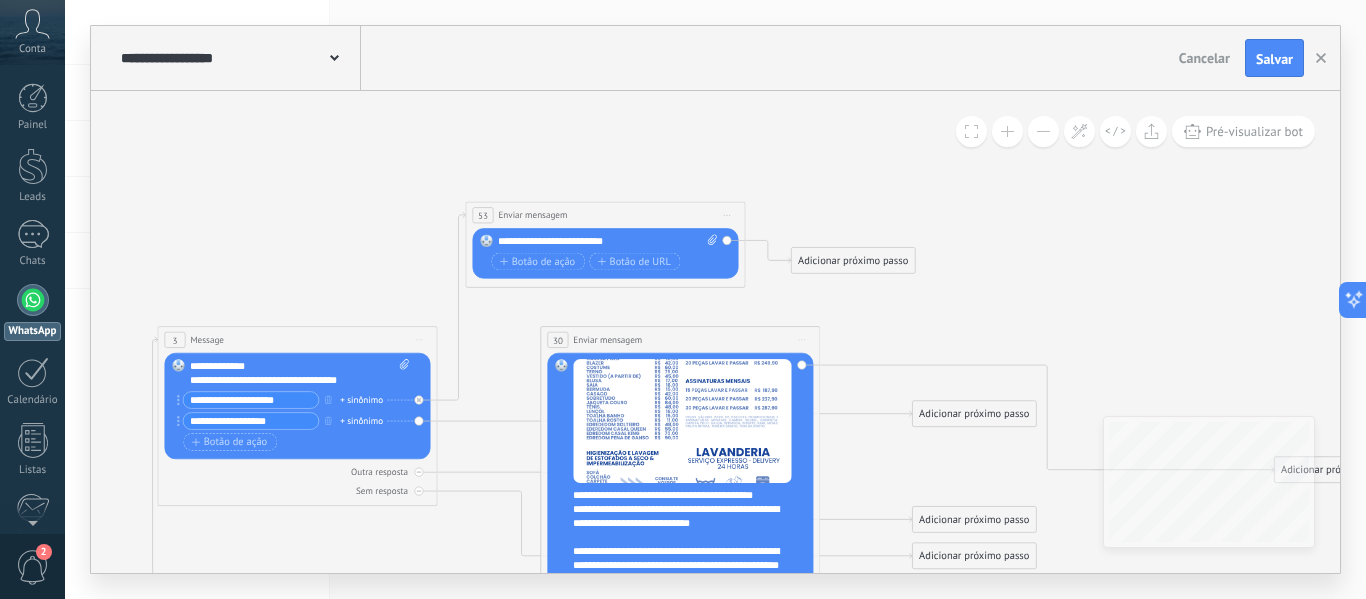 drag, startPoint x: 747, startPoint y: 182, endPoint x: 851, endPoint y: 196, distance: 104.93808 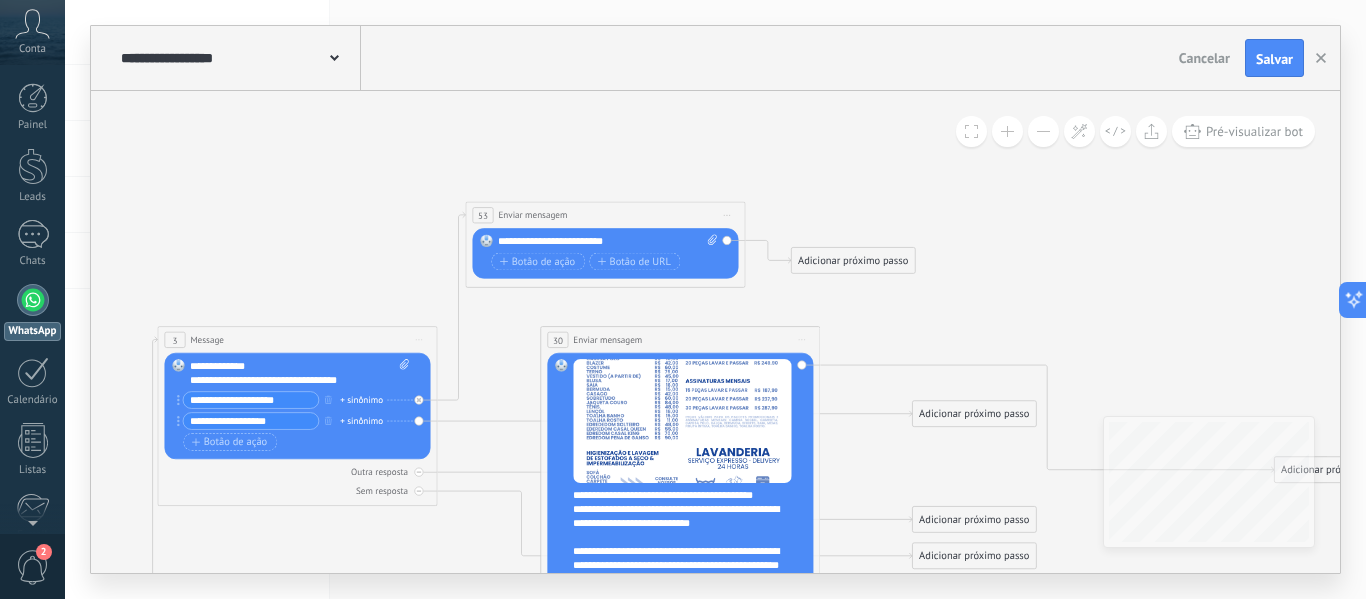 click 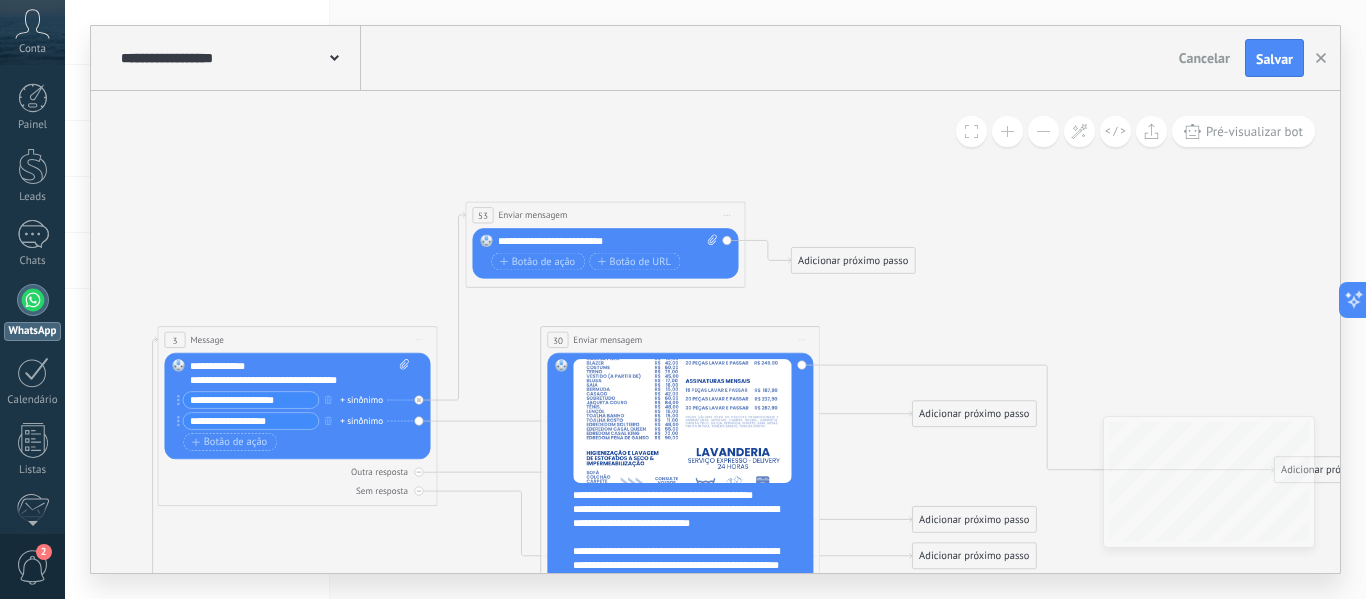 click on "**********" at bounding box center [607, 242] 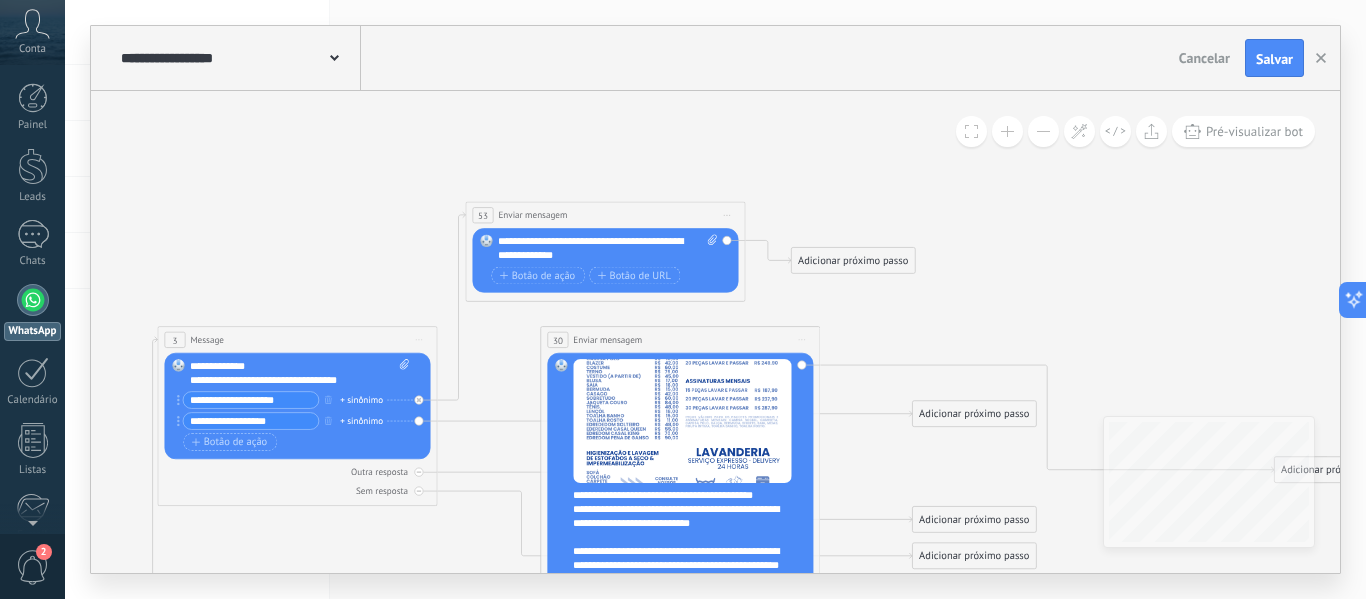 click on "**********" at bounding box center (607, 249) 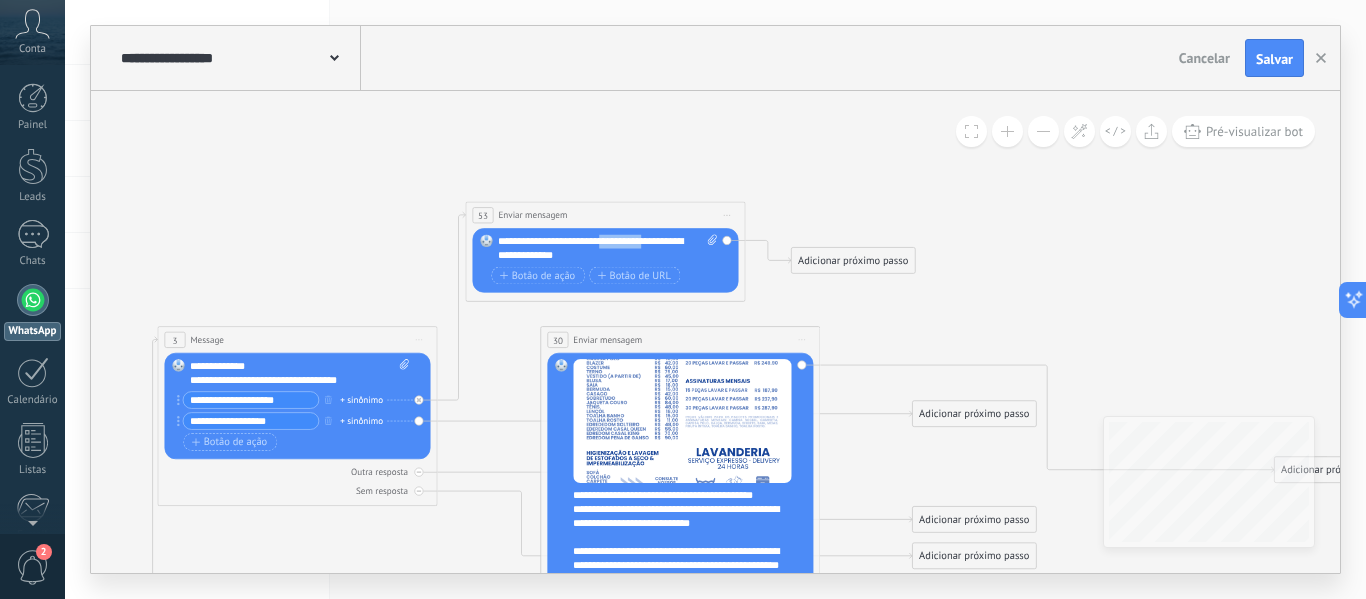 drag, startPoint x: 667, startPoint y: 242, endPoint x: 616, endPoint y: 242, distance: 51 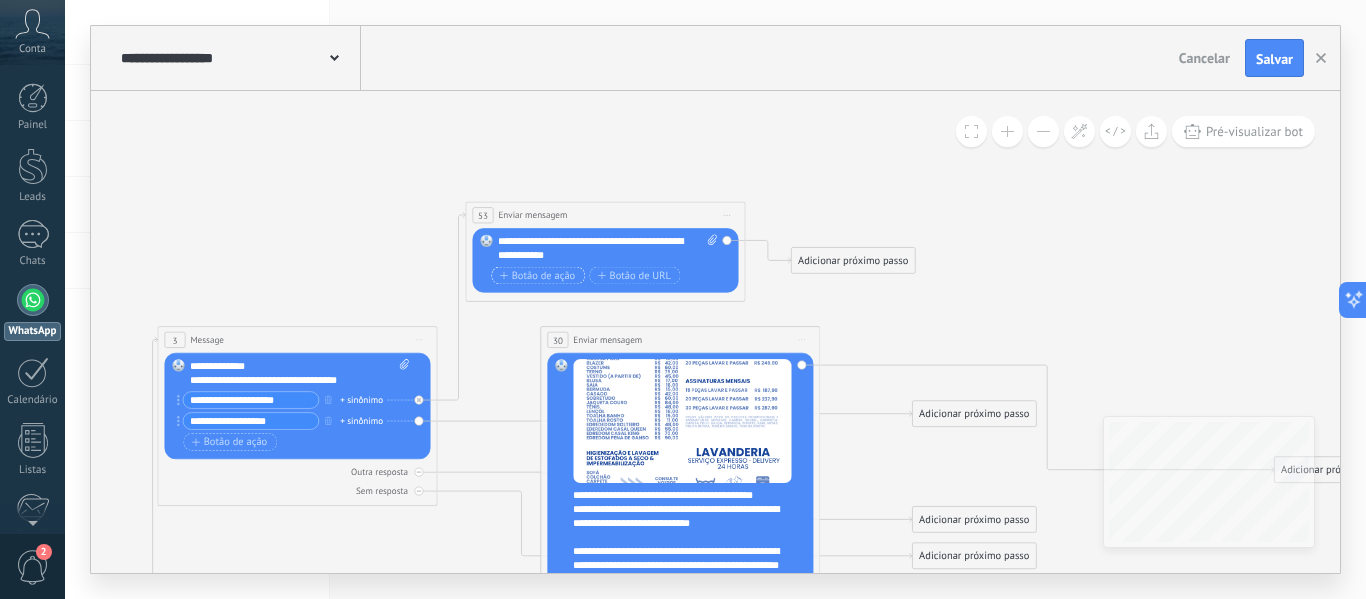 click on "Botão de ação" at bounding box center [537, 275] 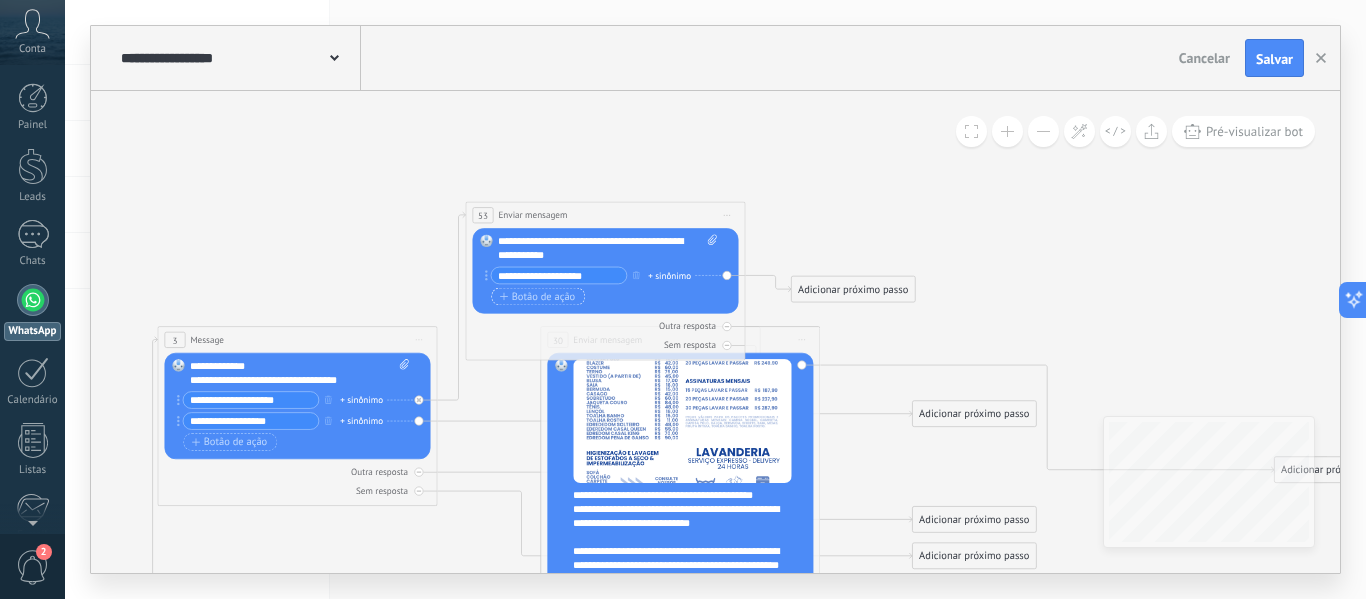 type on "**********" 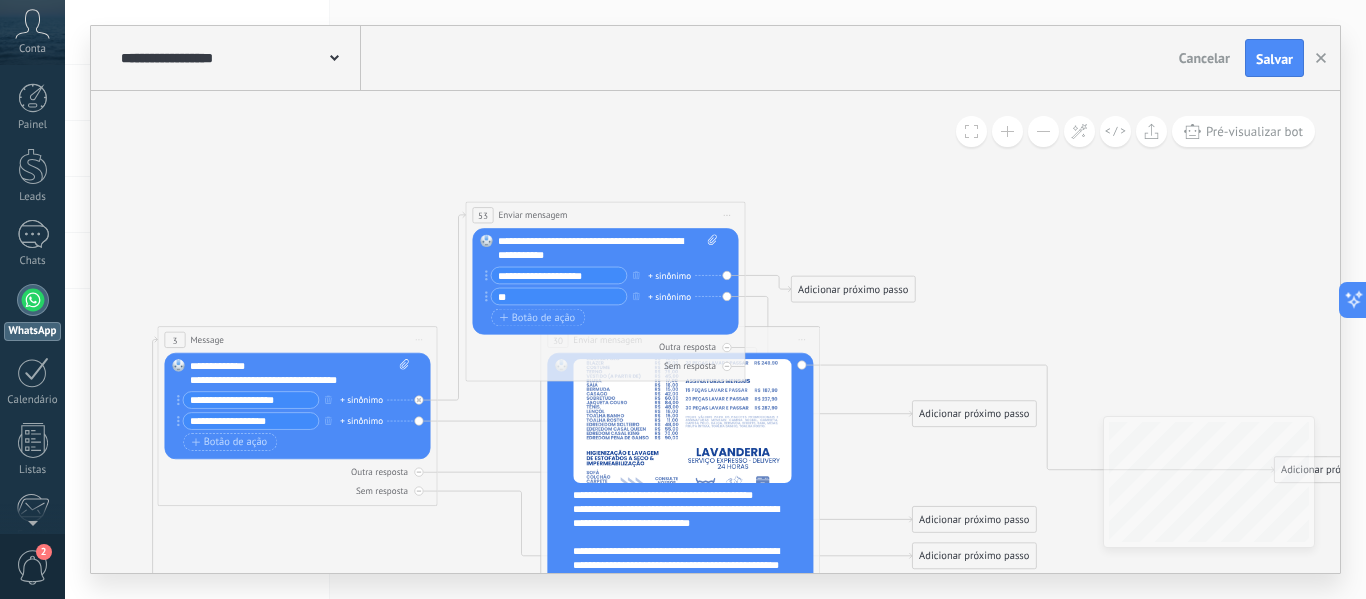 type on "*" 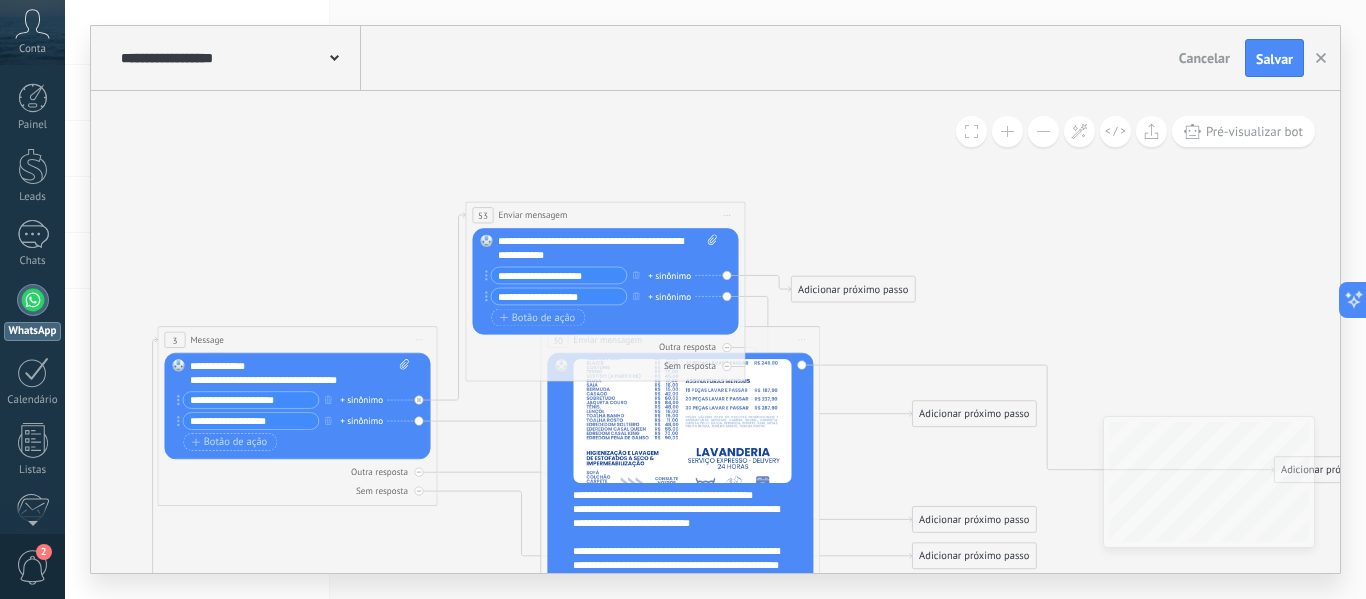 type on "**********" 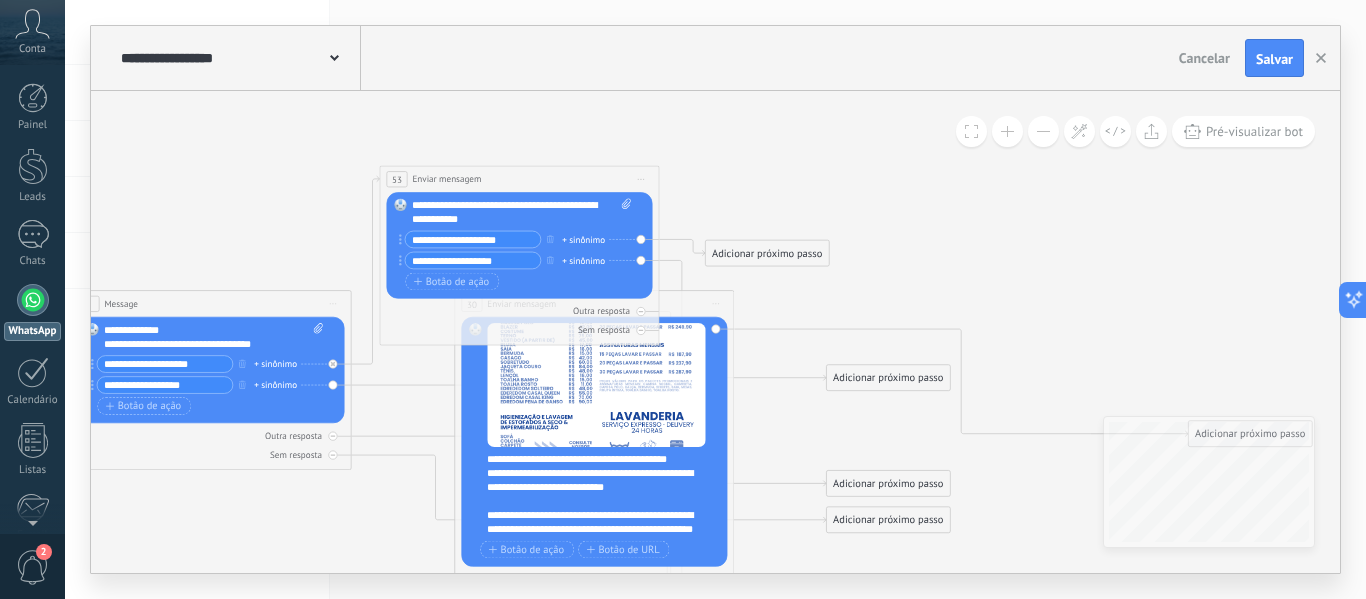 drag, startPoint x: 875, startPoint y: 193, endPoint x: 789, endPoint y: 157, distance: 93.230896 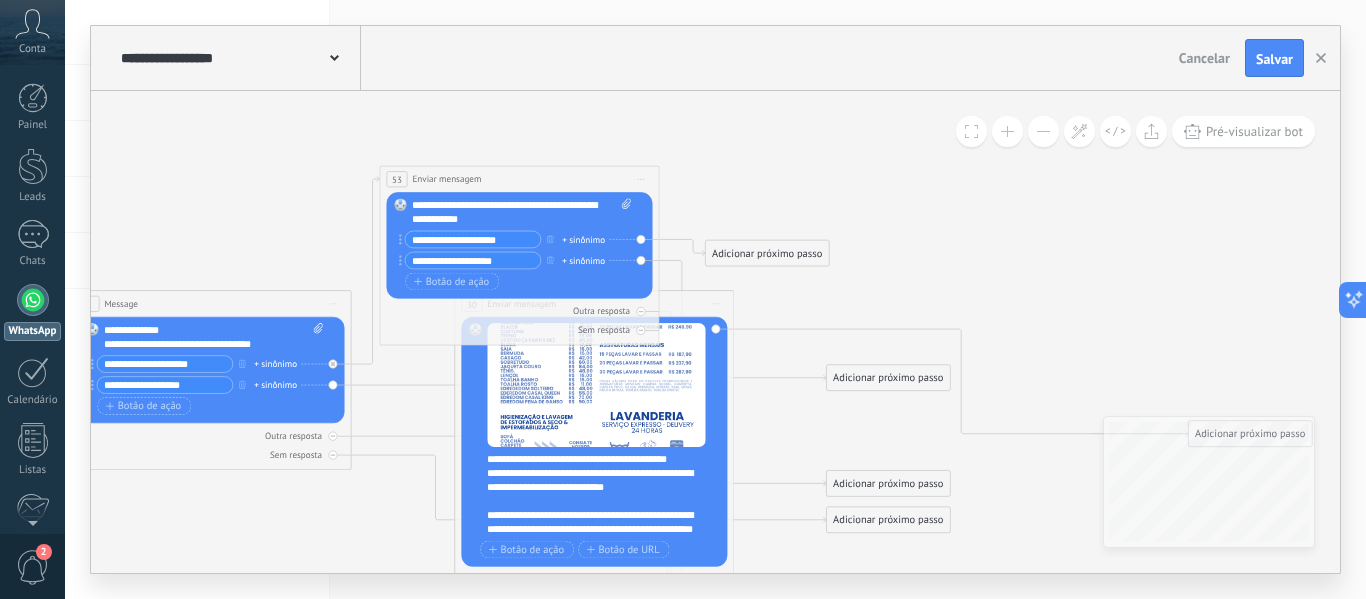 click on "**********" at bounding box center (603, 495) 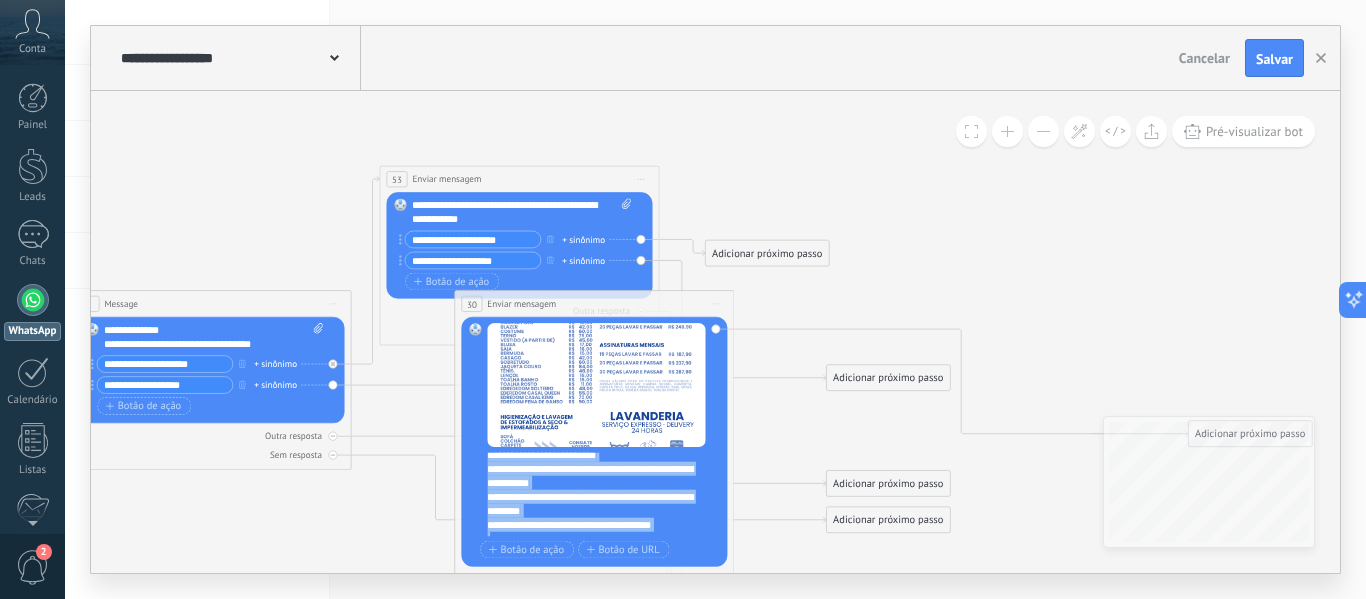 scroll, scrollTop: 380, scrollLeft: 0, axis: vertical 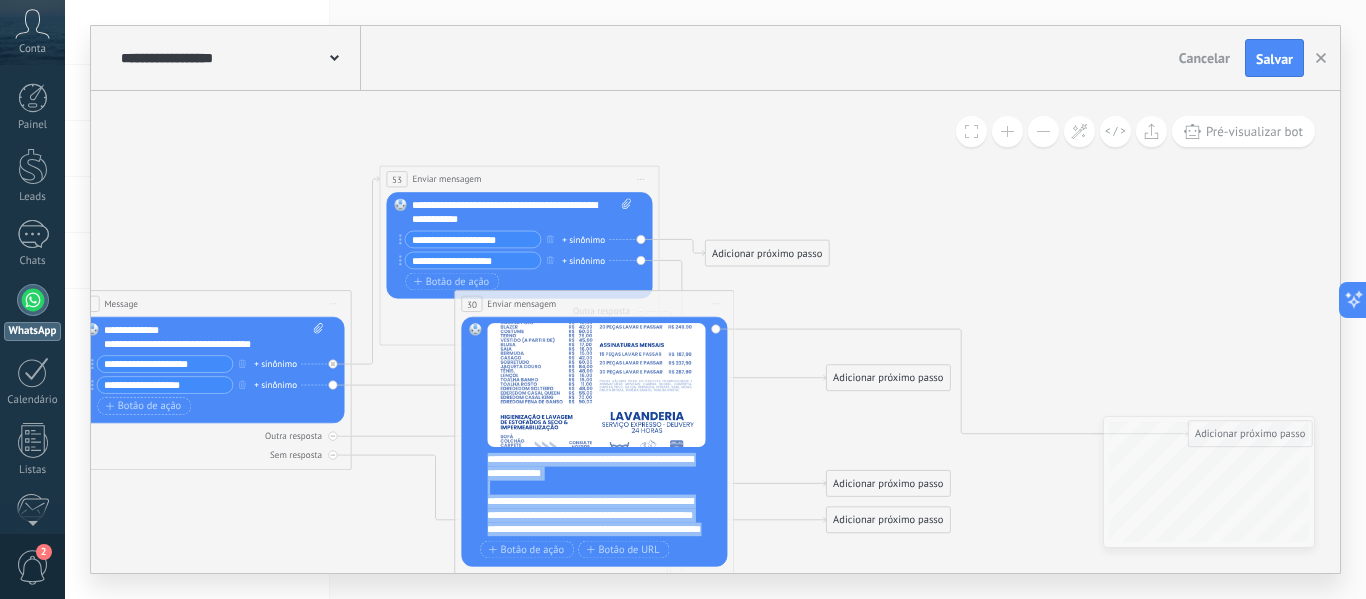 drag, startPoint x: 487, startPoint y: 459, endPoint x: 685, endPoint y: 531, distance: 210.6846 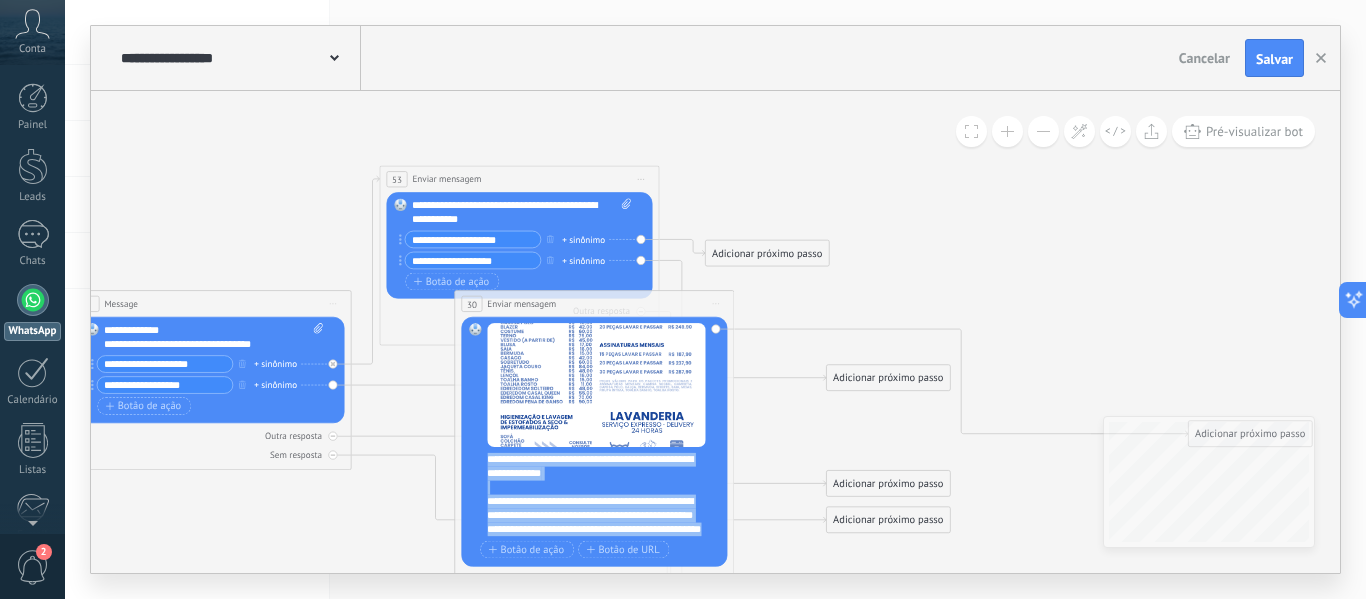 click on "**********" at bounding box center [603, 495] 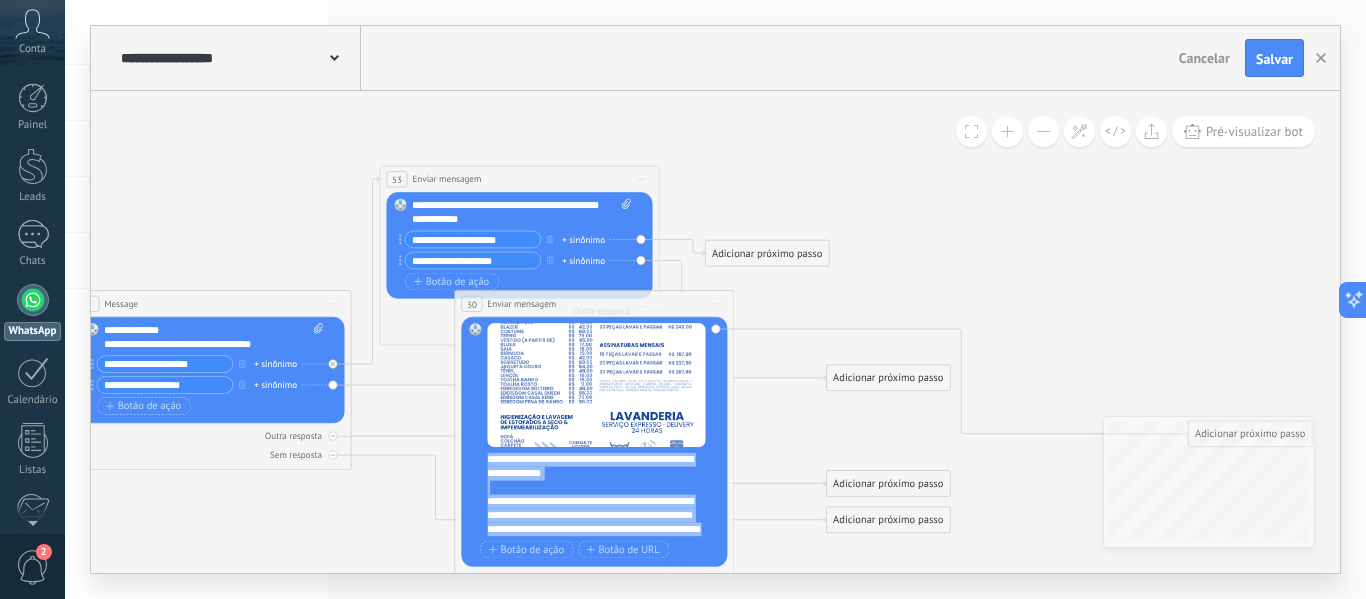 copy on "**********" 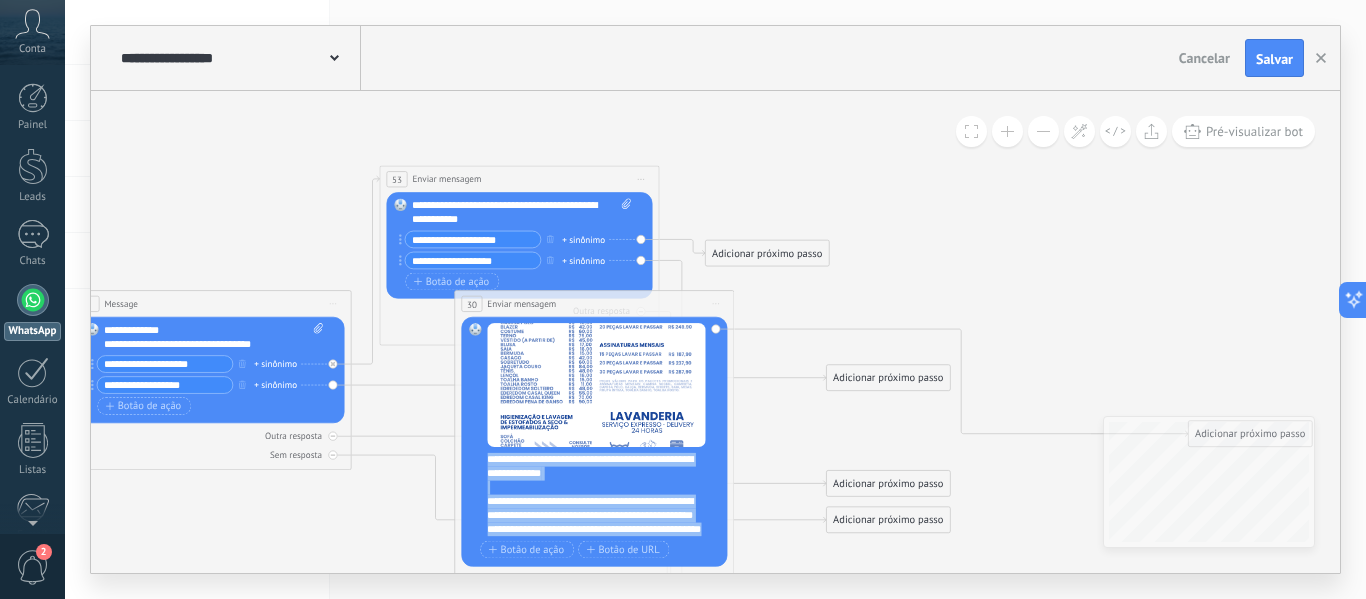copy on "**********" 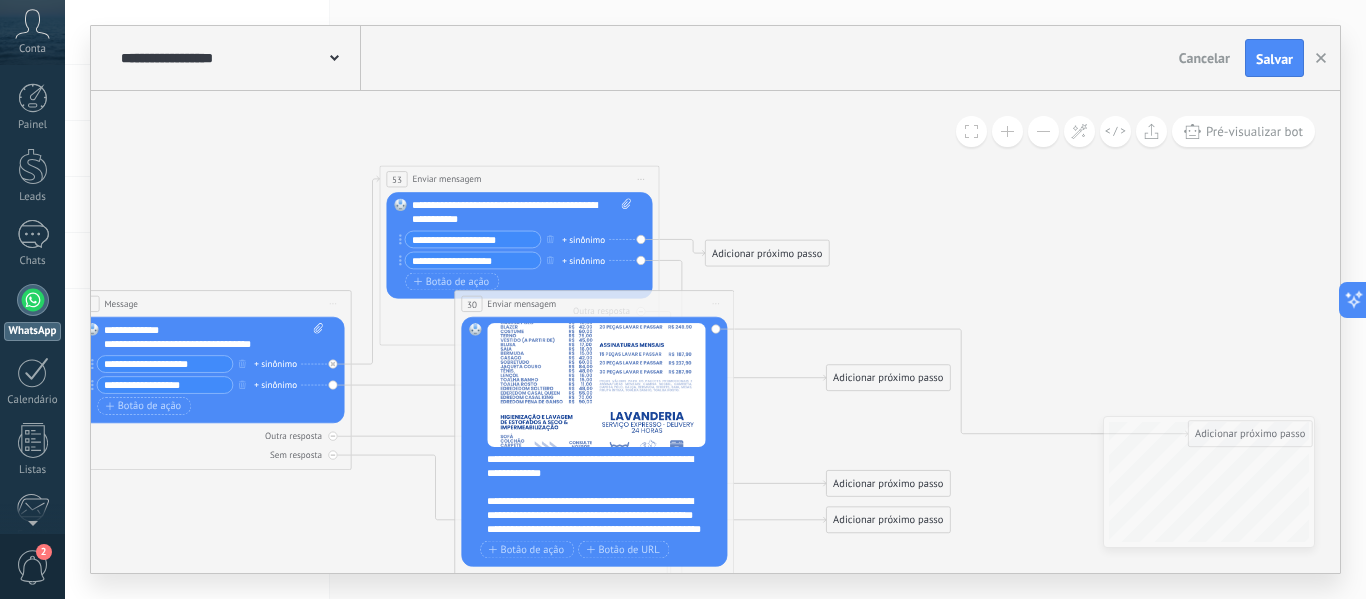 click on "**********" at bounding box center [472, 239] 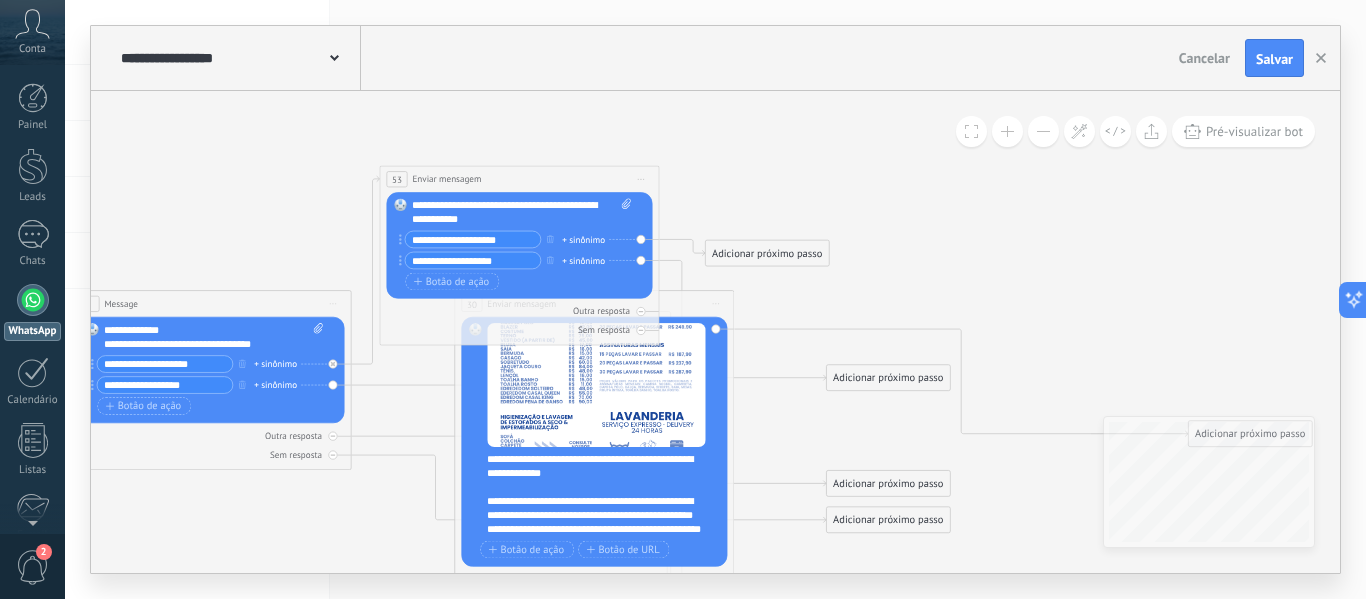 click on "**********" at bounding box center [472, 239] 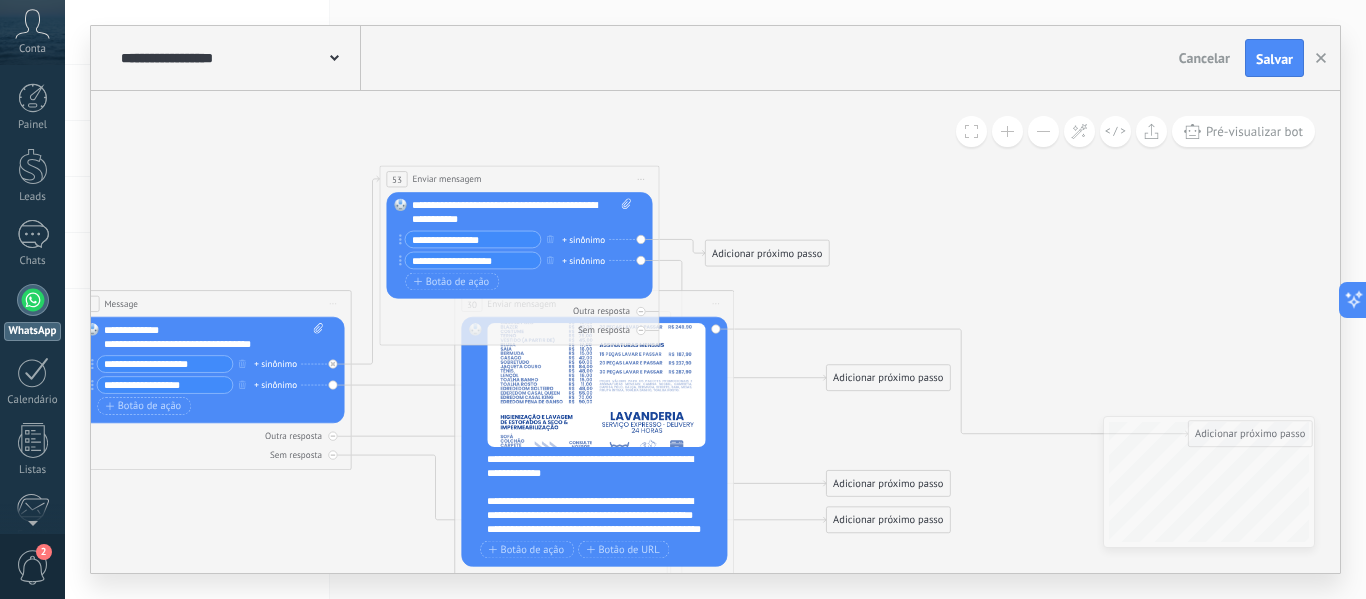 click on "**********" at bounding box center [521, 213] 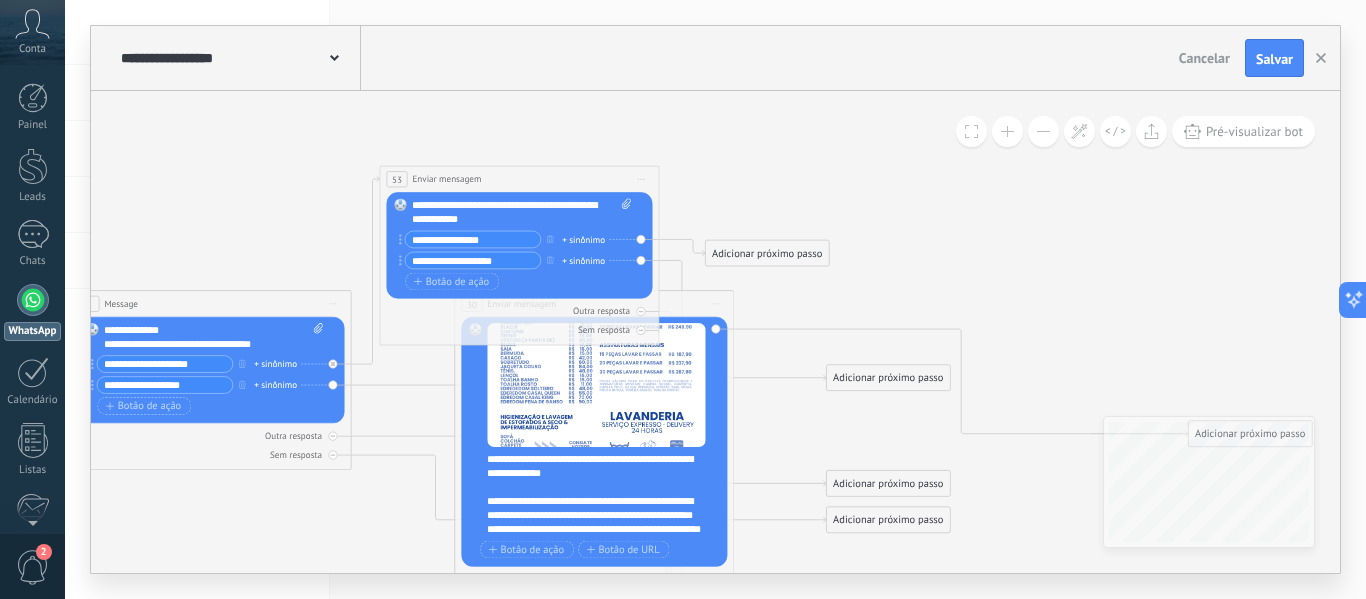 click on "**********" at bounding box center [472, 260] 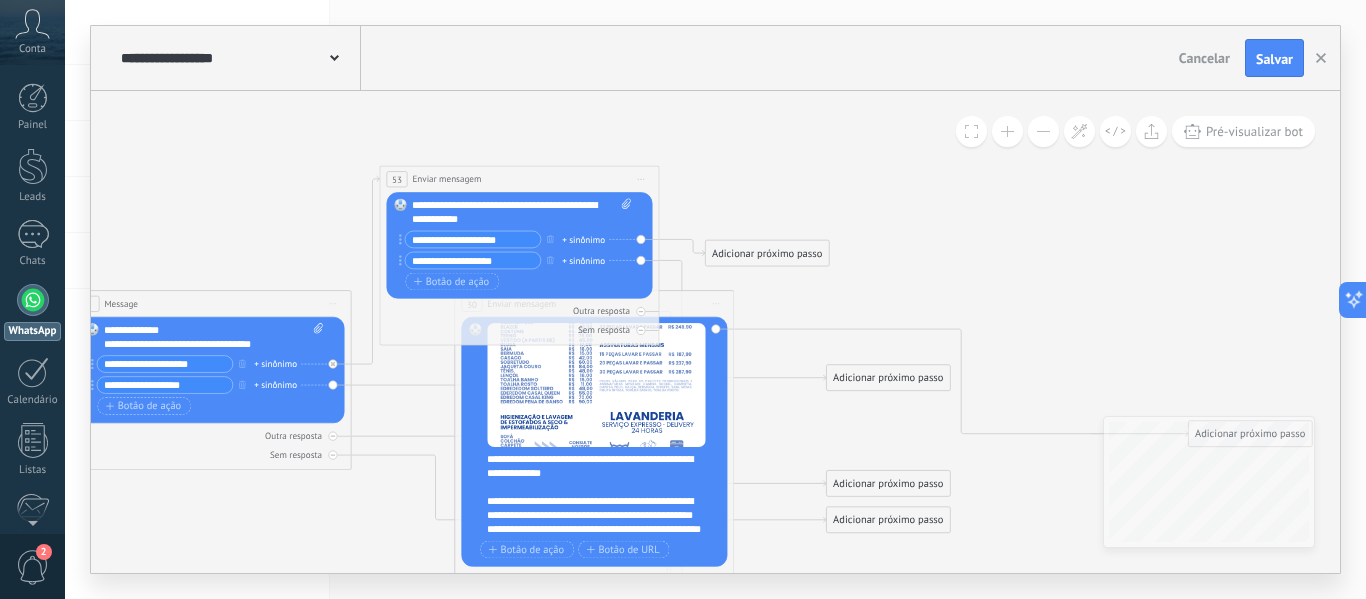 type on "**********" 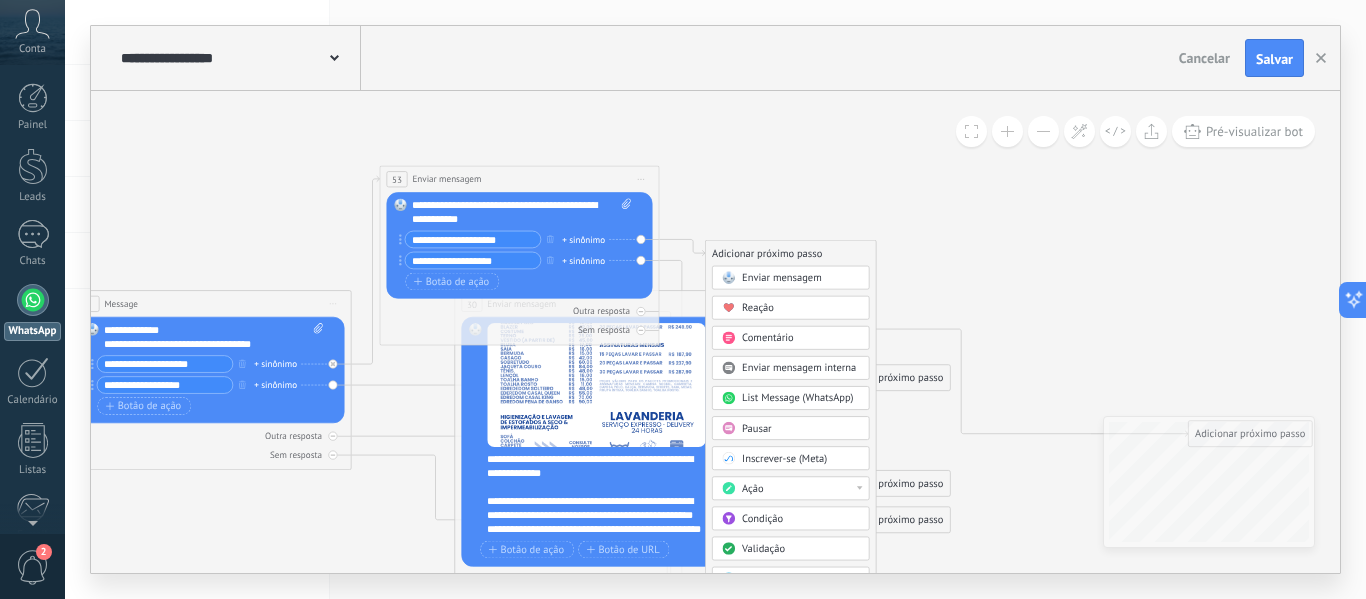 click on "Enviar mensagem" at bounding box center [782, 277] 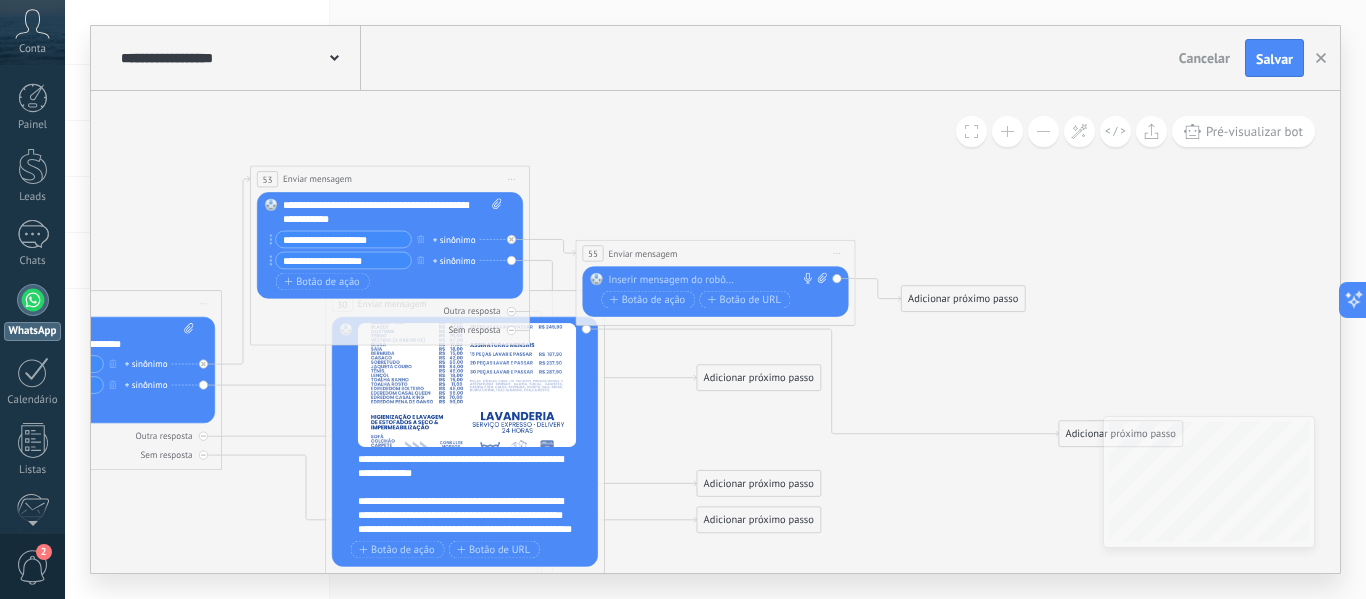 click at bounding box center (712, 280) 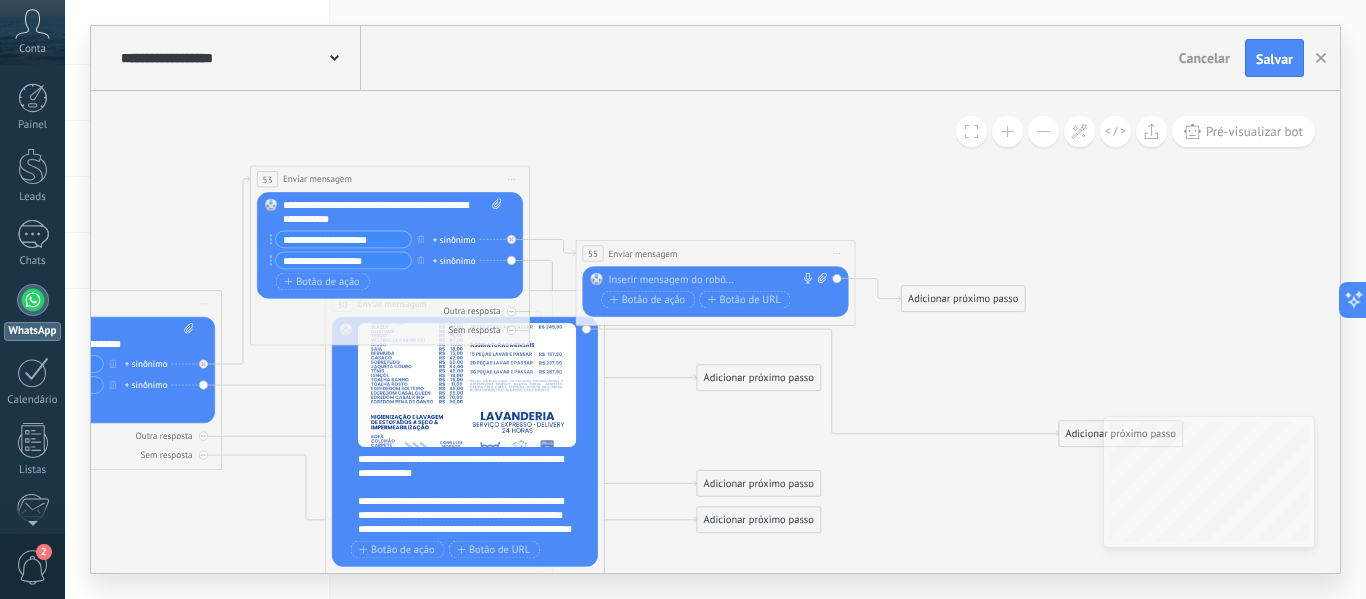paste 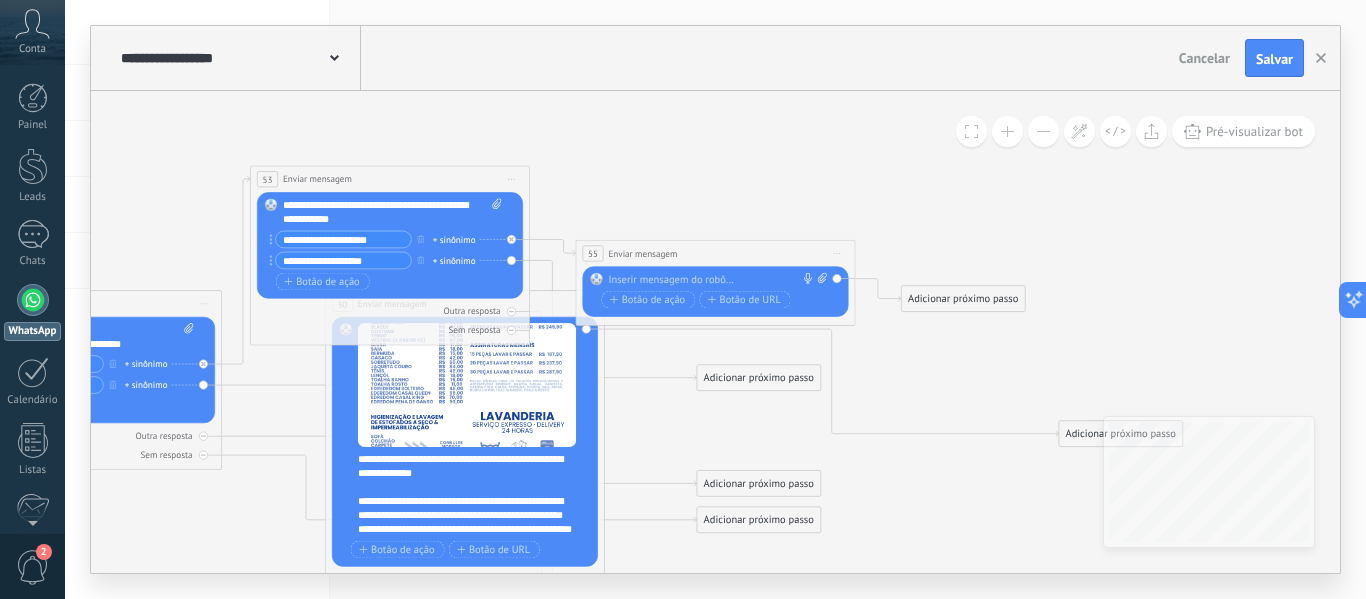 type 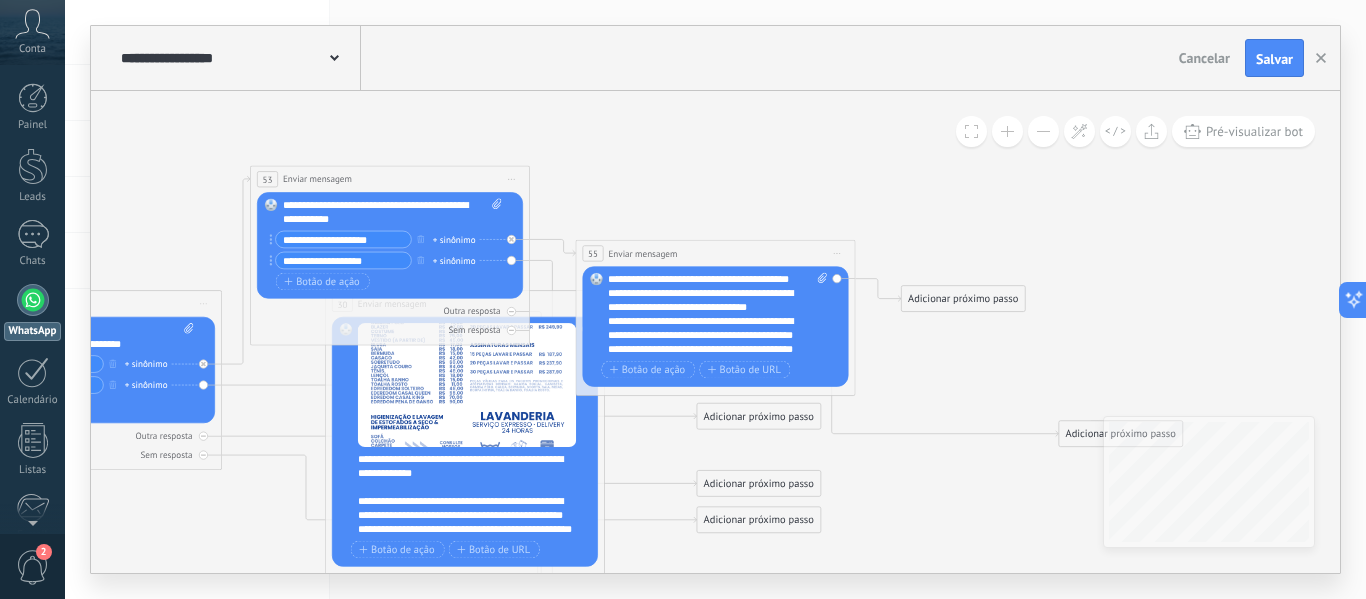 click 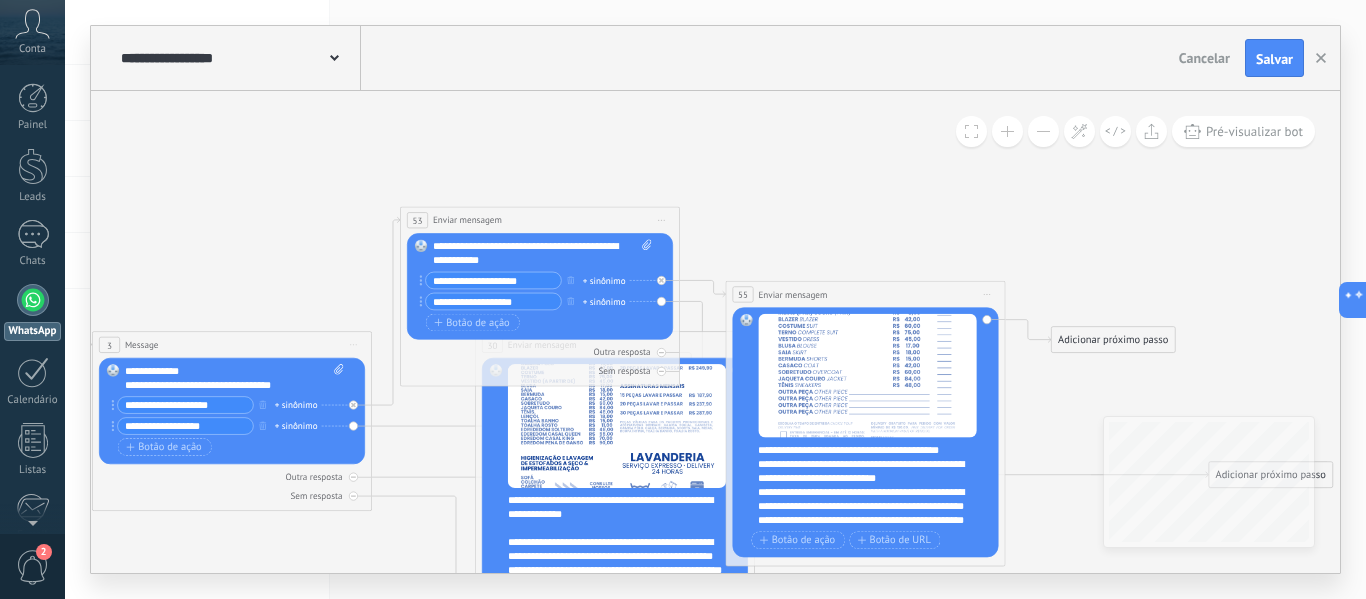 drag, startPoint x: 860, startPoint y: 174, endPoint x: 1010, endPoint y: 215, distance: 155.50241 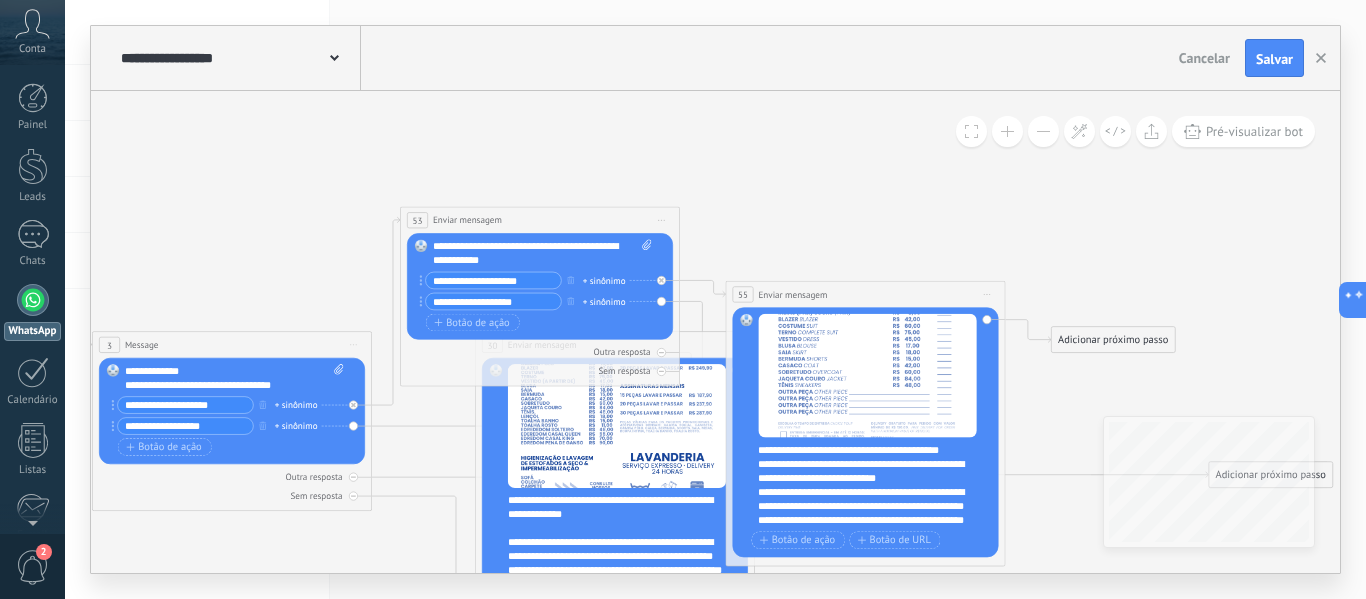 click 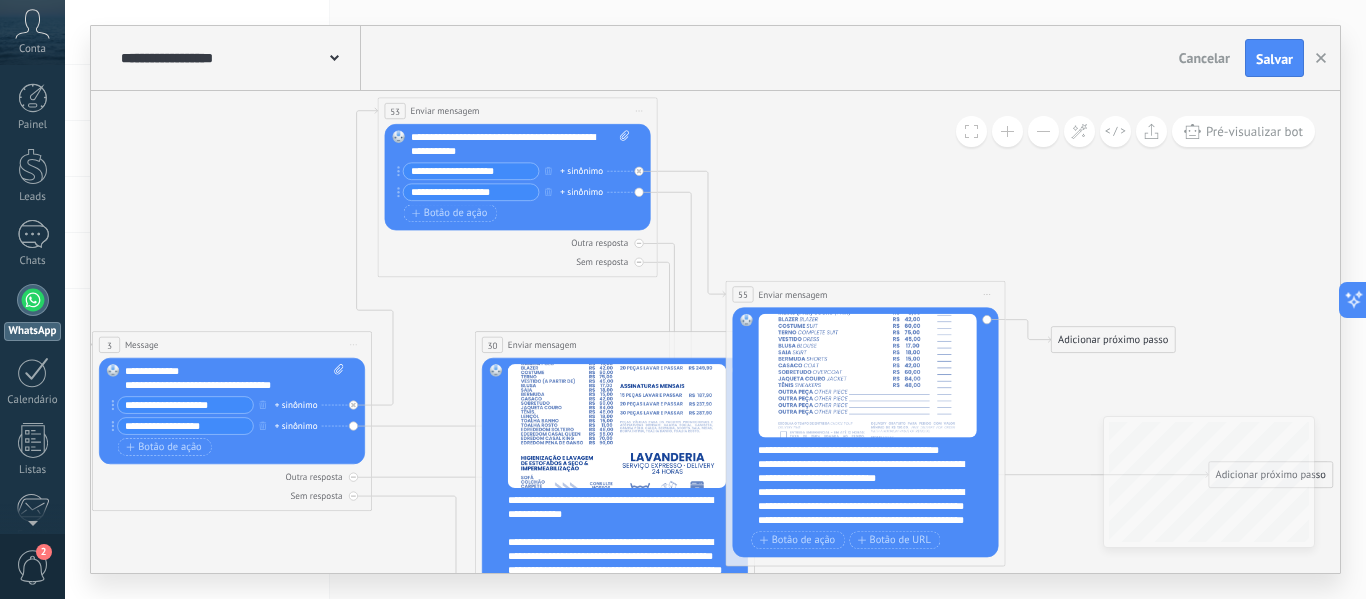 drag, startPoint x: 496, startPoint y: 217, endPoint x: 474, endPoint y: 108, distance: 111.19802 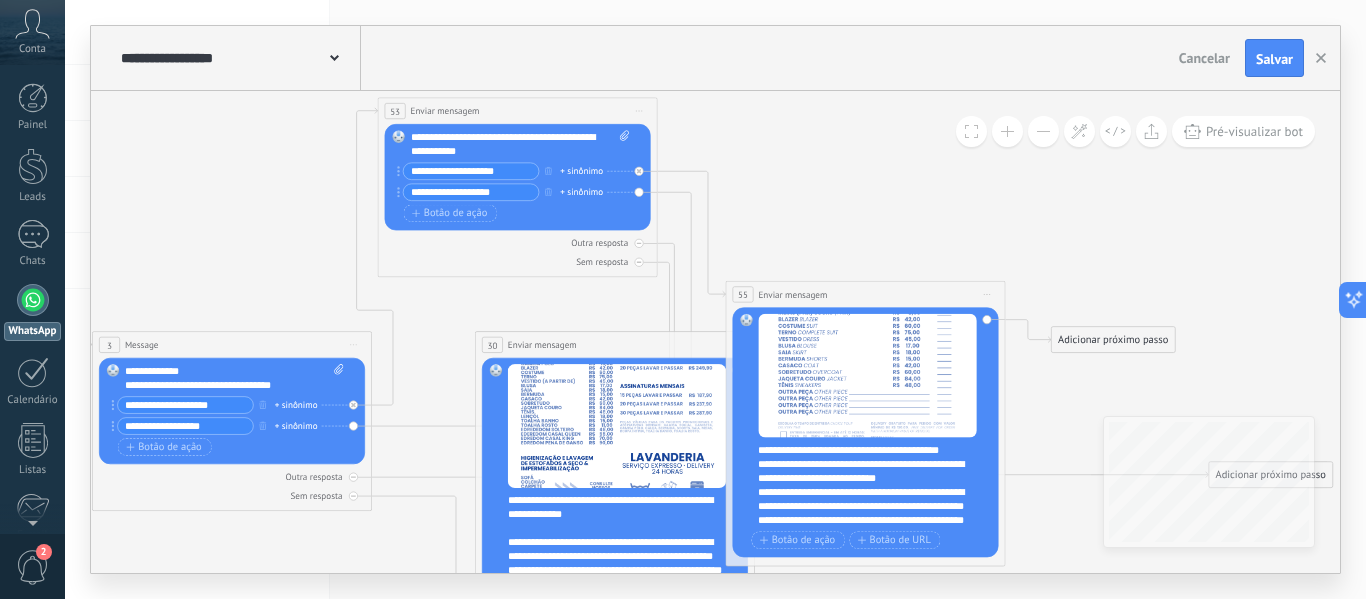 click on "Enviar mensagem" at bounding box center [445, 110] 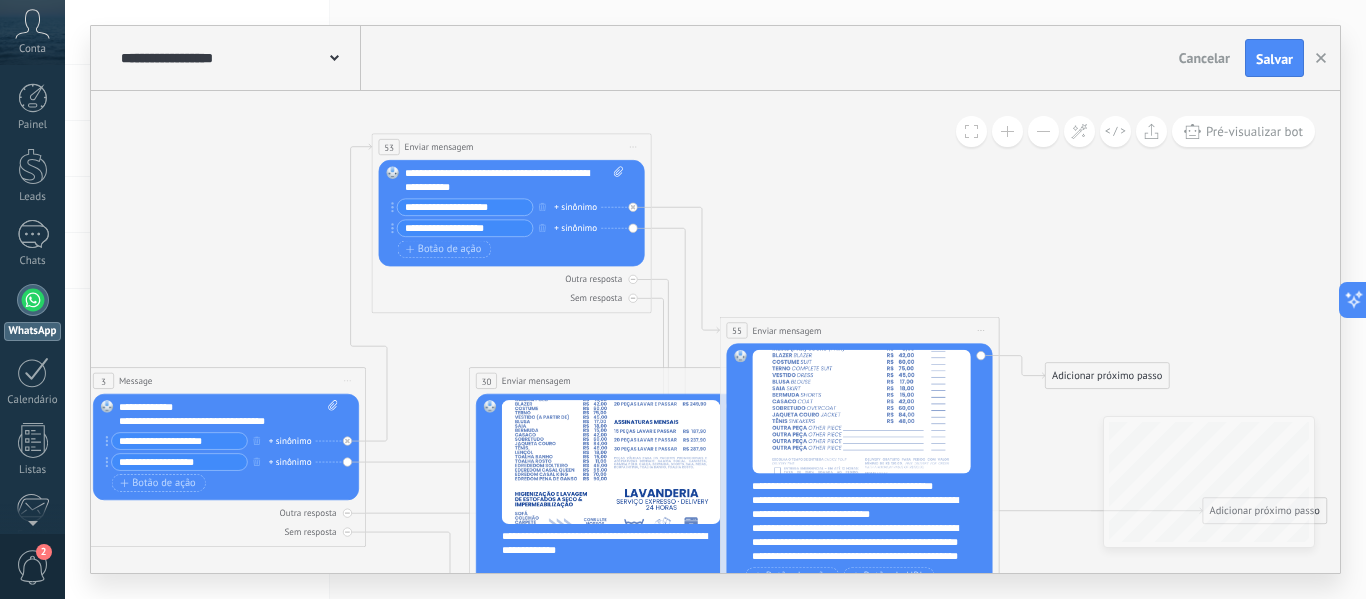 drag, startPoint x: 901, startPoint y: 180, endPoint x: 893, endPoint y: 228, distance: 48.6621 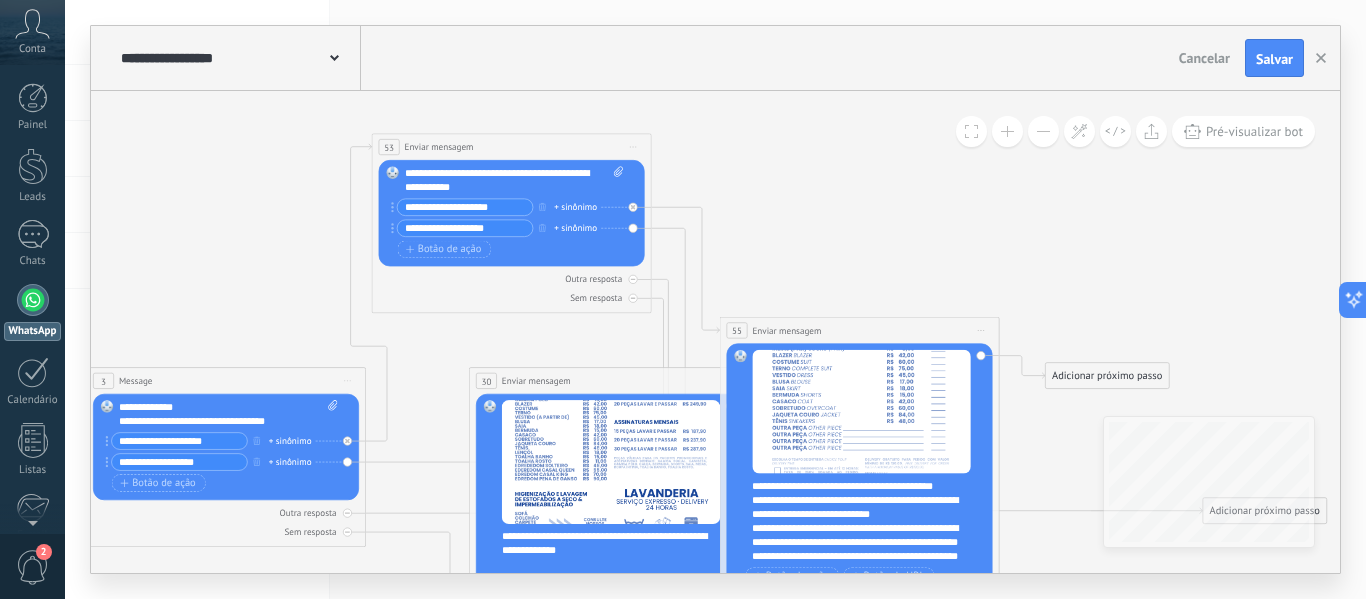 click 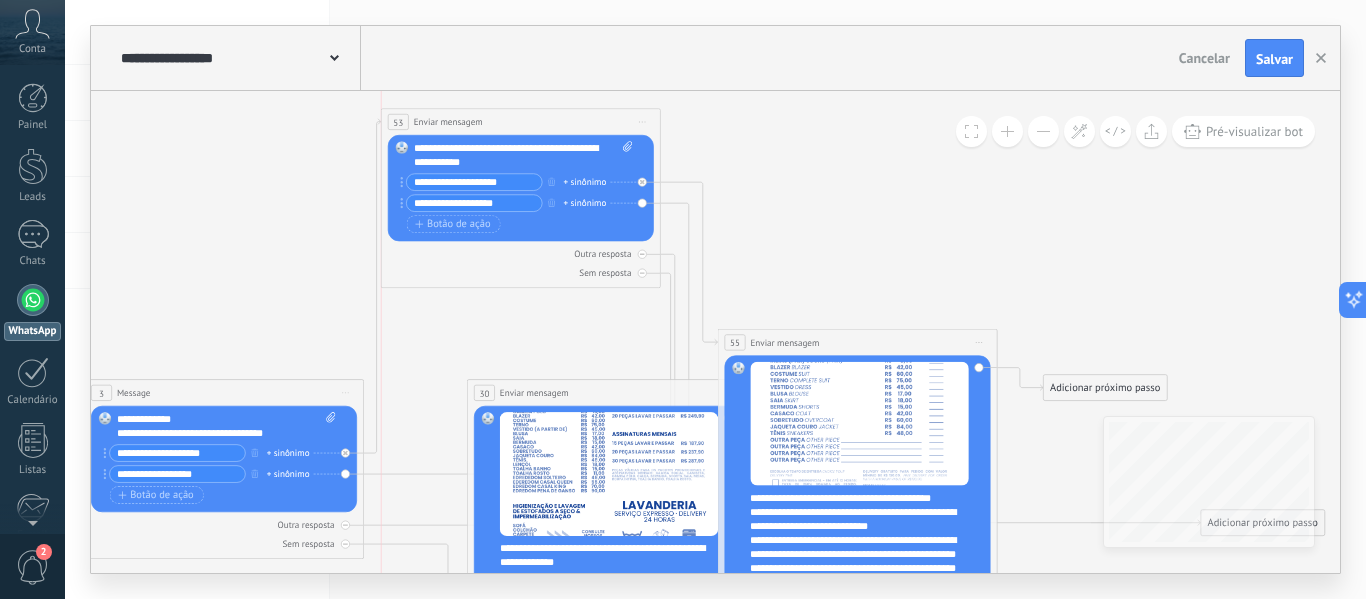 drag, startPoint x: 517, startPoint y: 154, endPoint x: 530, endPoint y: 117, distance: 39.217342 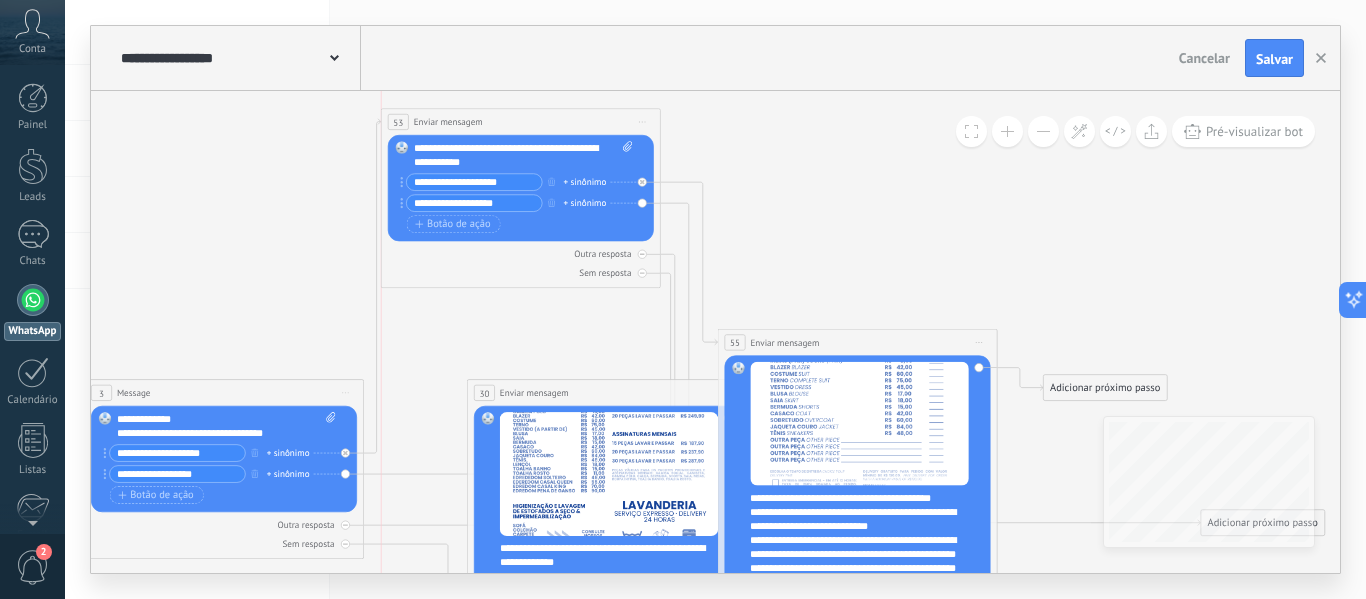 click on "**********" at bounding box center (521, 122) 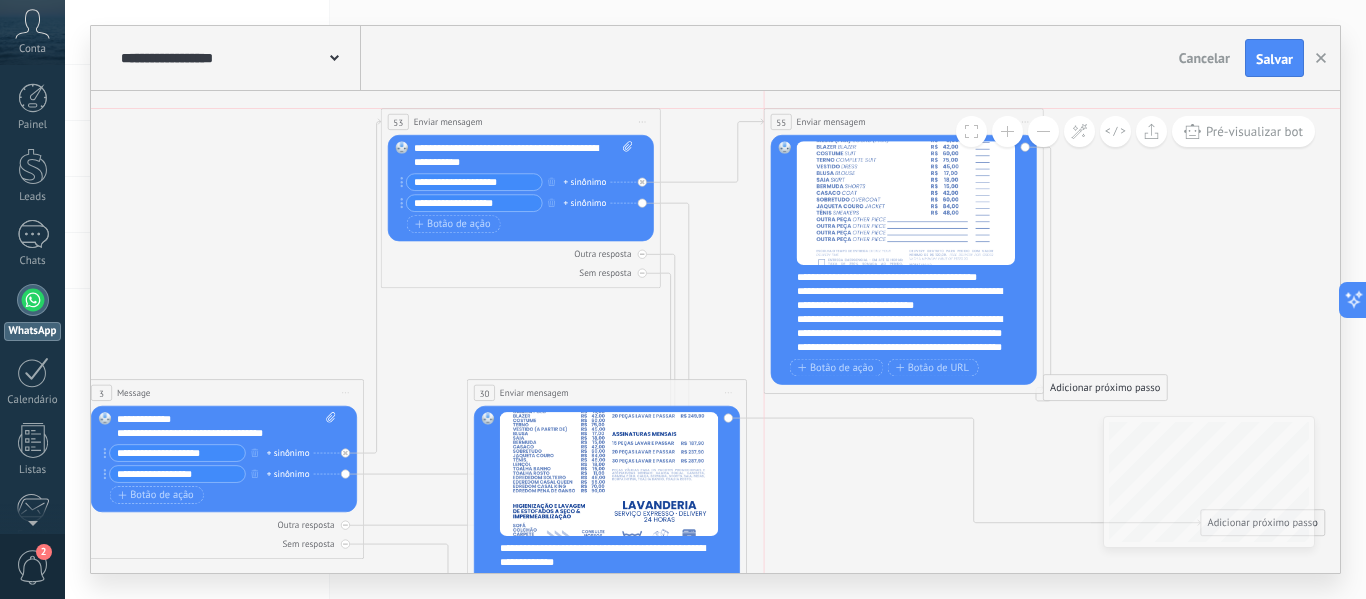 drag, startPoint x: 861, startPoint y: 346, endPoint x: 901, endPoint y: 125, distance: 224.59074 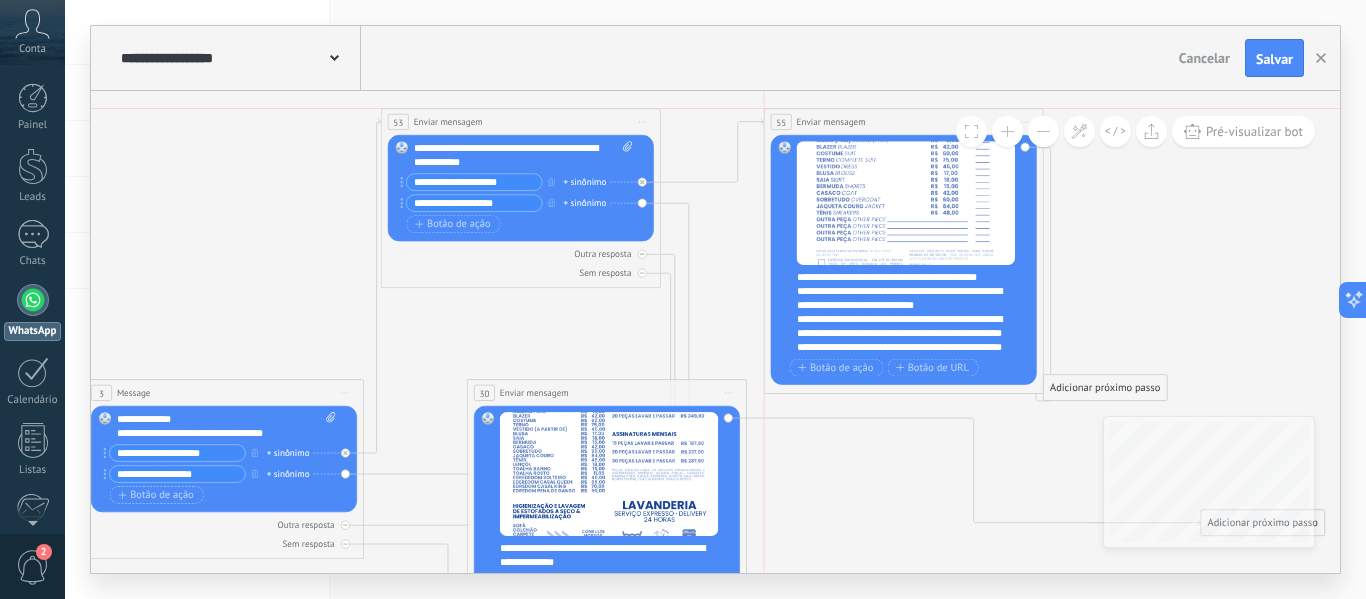 click on "**********" at bounding box center [903, 122] 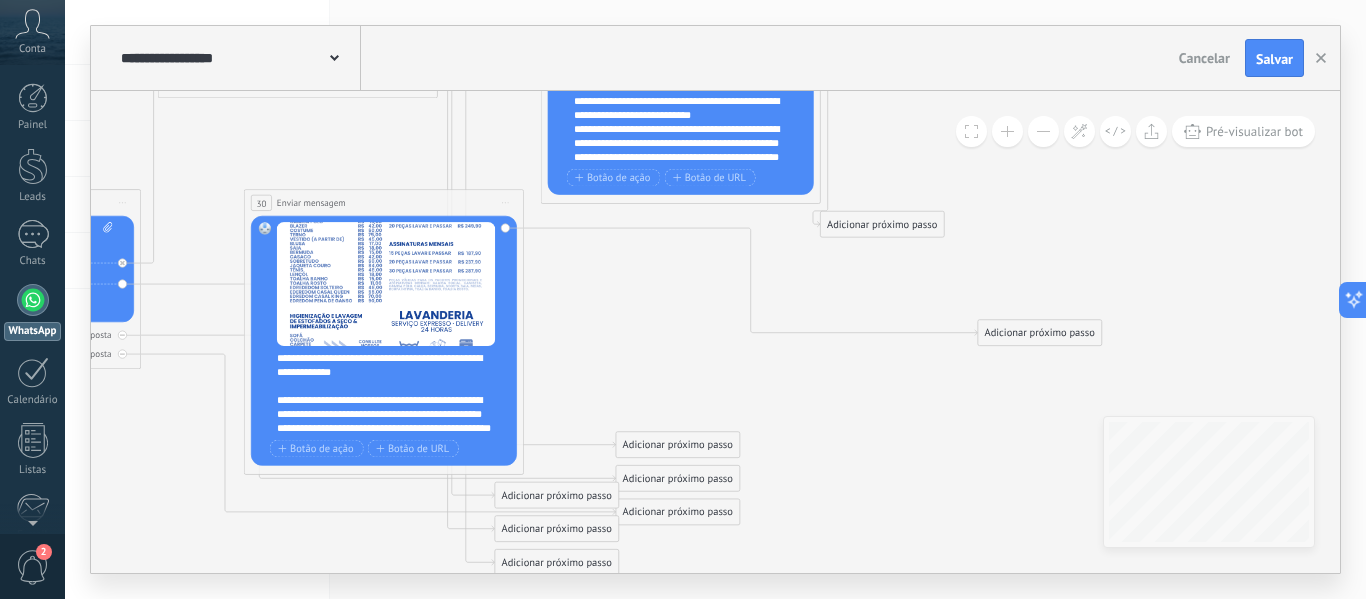 drag, startPoint x: 1224, startPoint y: 295, endPoint x: 1001, endPoint y: 105, distance: 292.96588 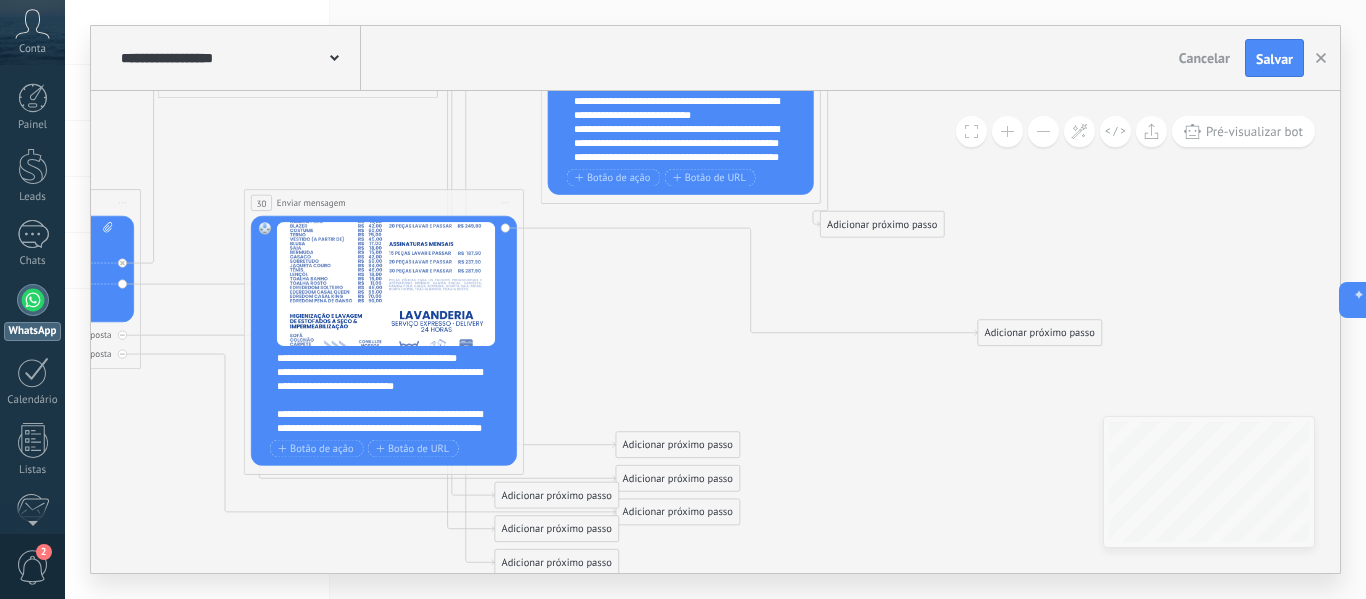 scroll, scrollTop: 0, scrollLeft: 0, axis: both 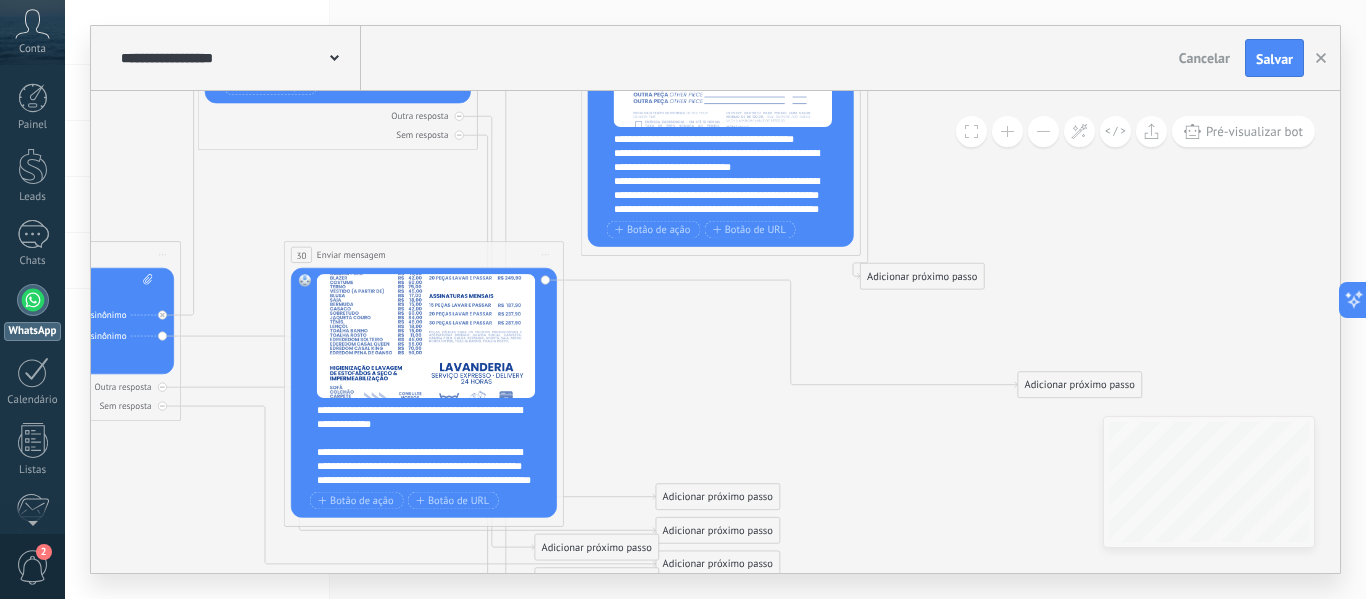 drag, startPoint x: 662, startPoint y: 311, endPoint x: 702, endPoint y: 363, distance: 65.60488 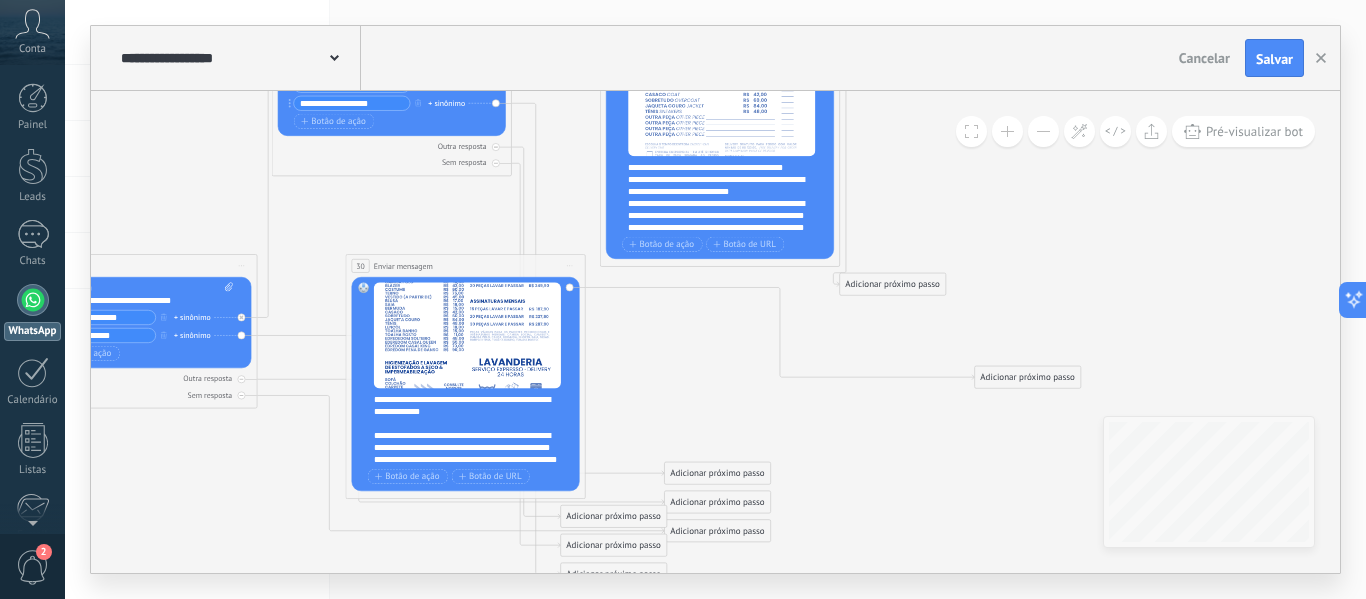 click at bounding box center [1043, 131] 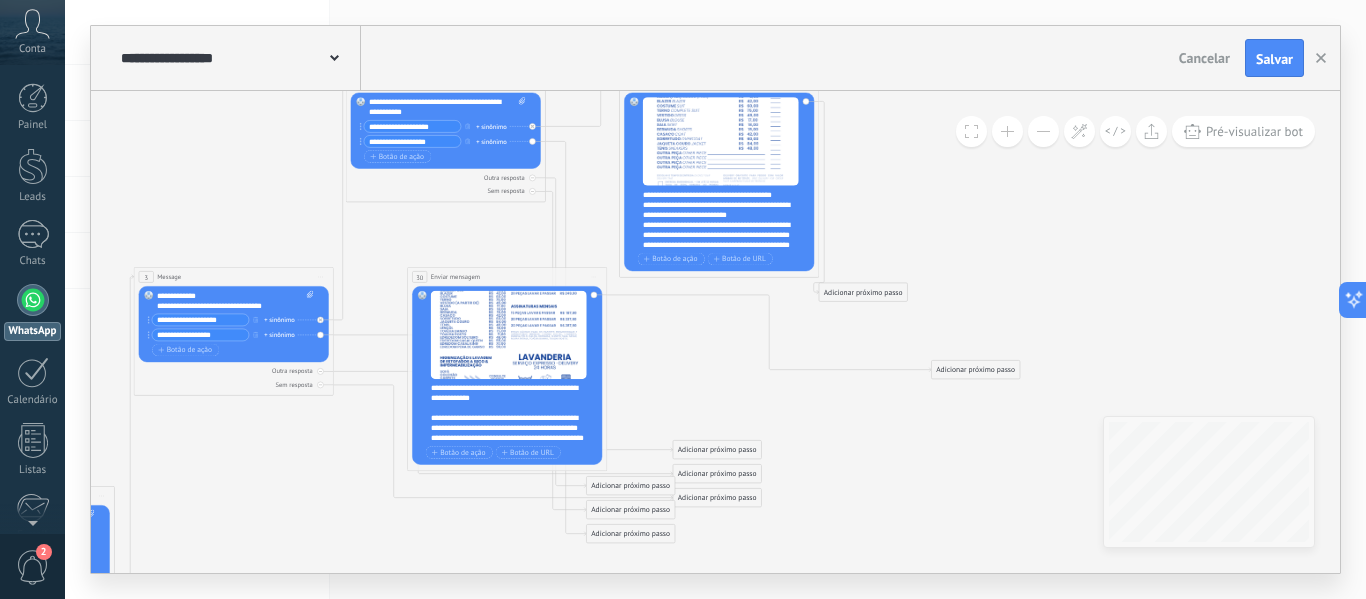 click at bounding box center (1043, 131) 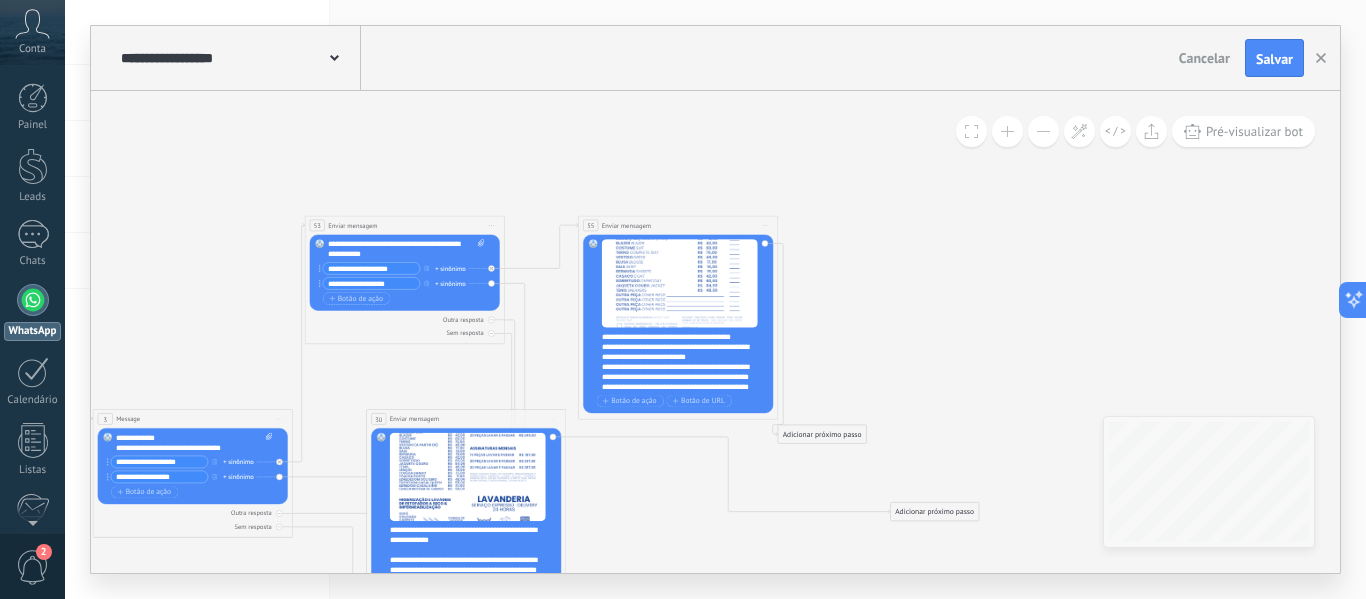 drag, startPoint x: 985, startPoint y: 214, endPoint x: 944, endPoint y: 356, distance: 147.80054 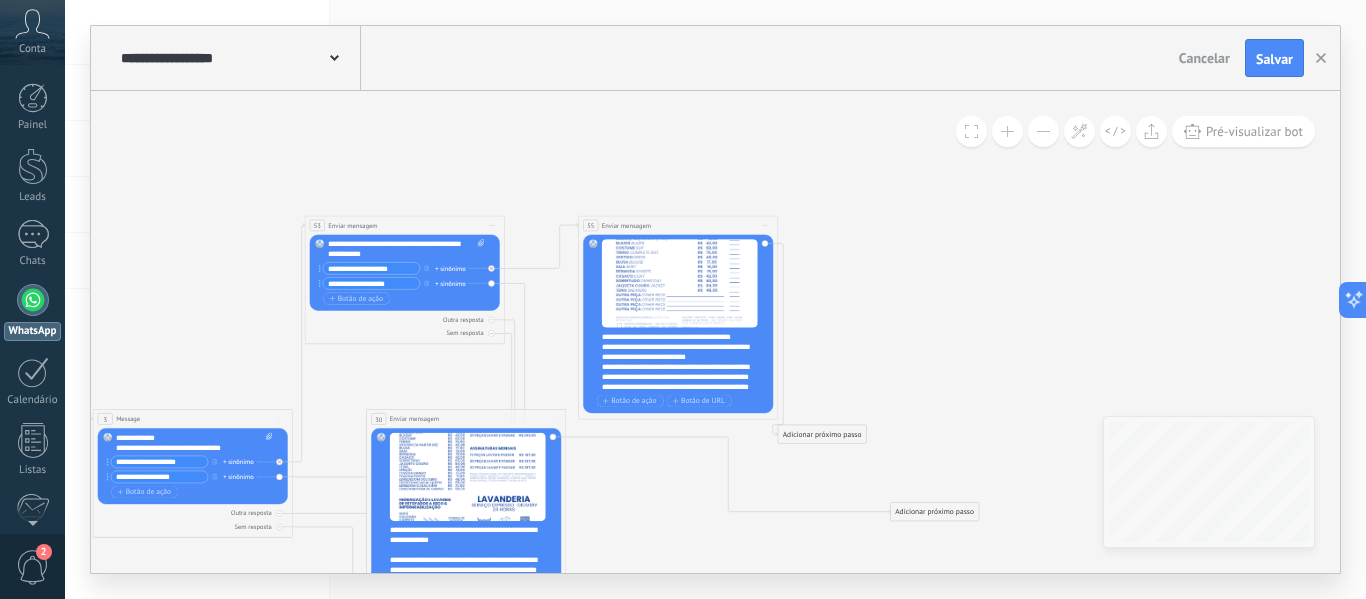 click 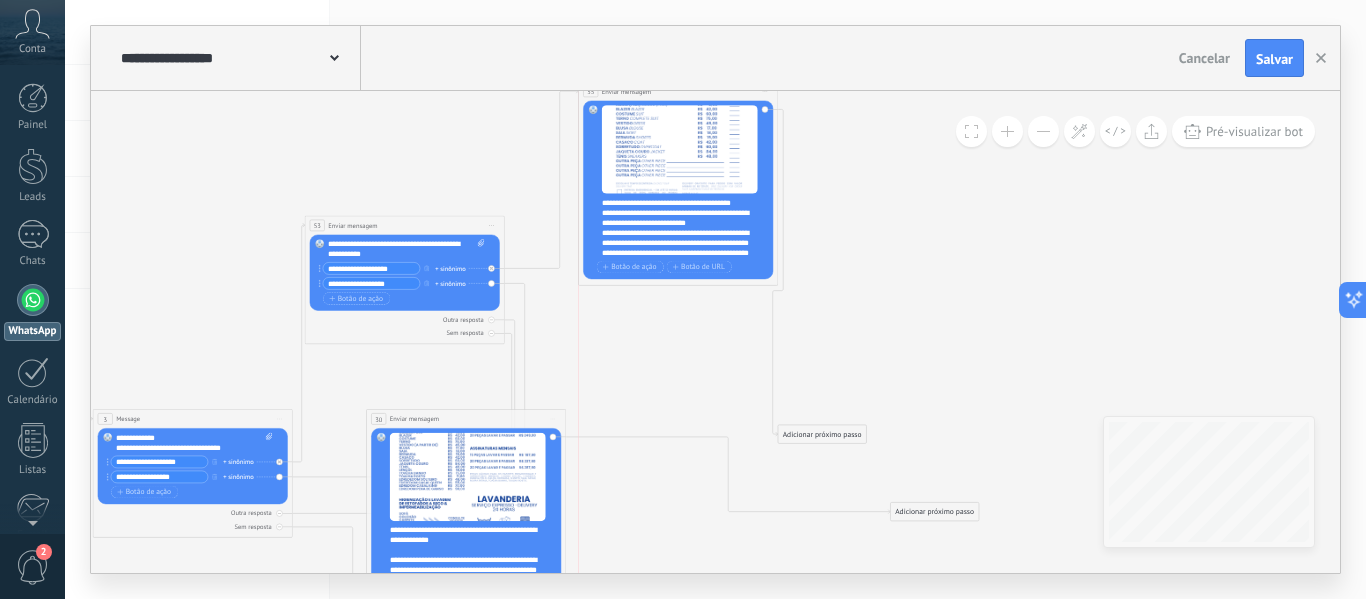 drag, startPoint x: 666, startPoint y: 172, endPoint x: 678, endPoint y: 86, distance: 86.833176 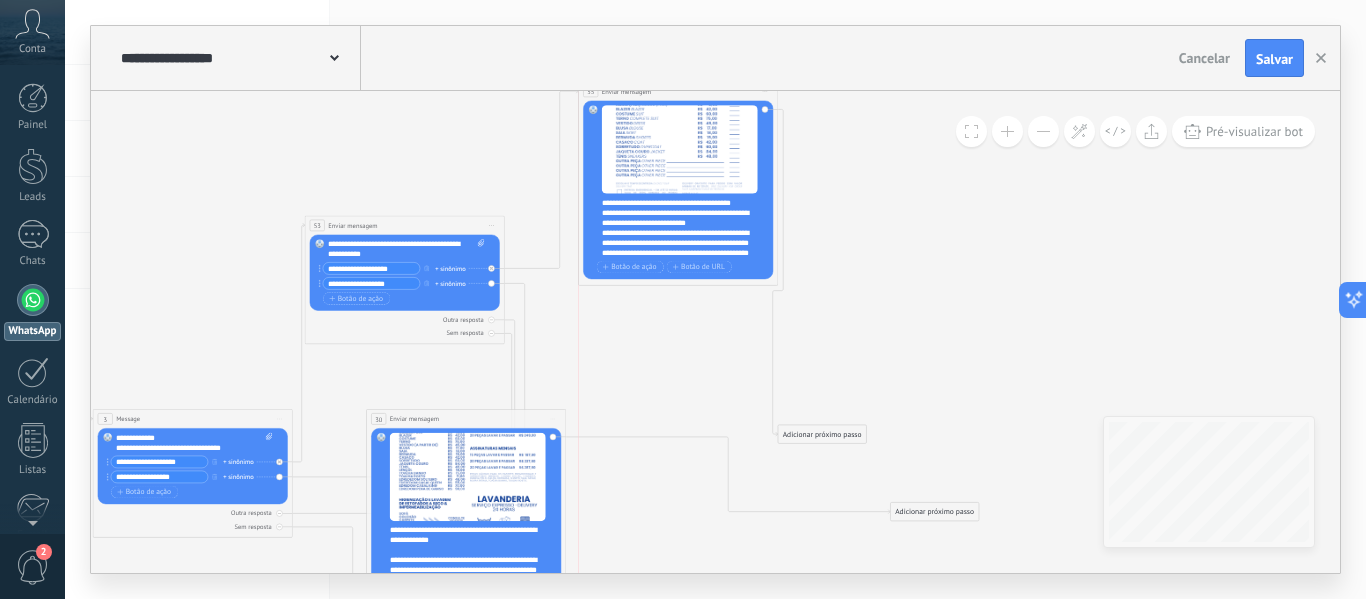 click on "**********" at bounding box center [715, 299] 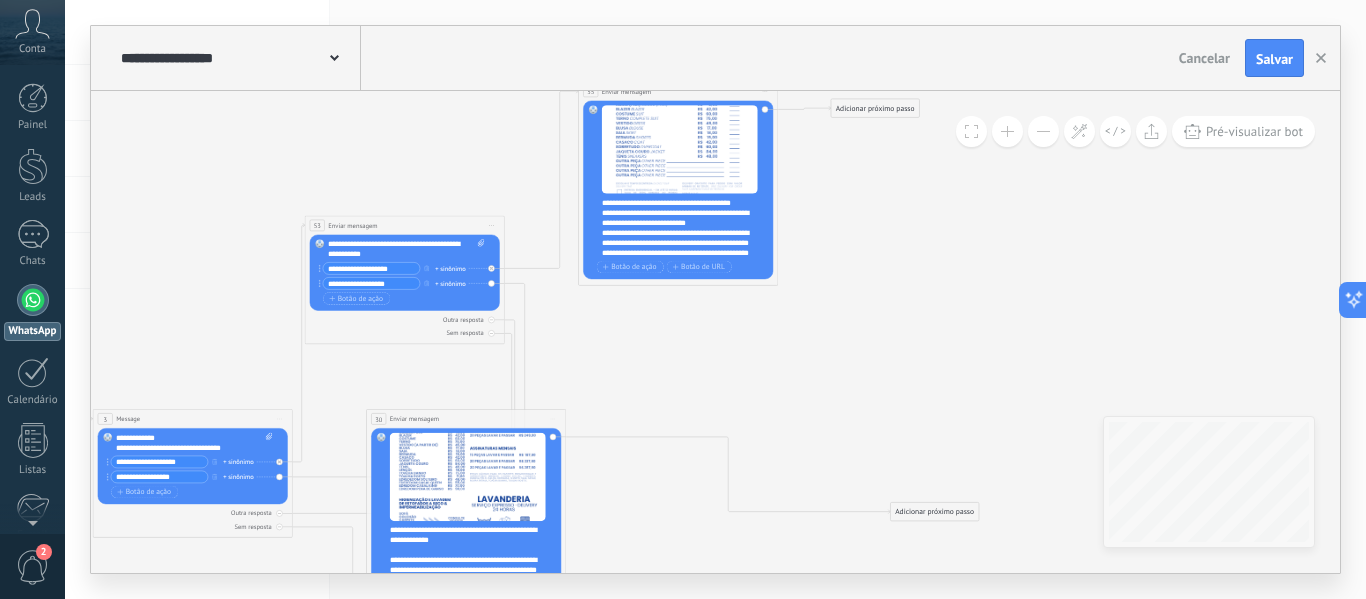 drag, startPoint x: 825, startPoint y: 431, endPoint x: 878, endPoint y: 105, distance: 330.28018 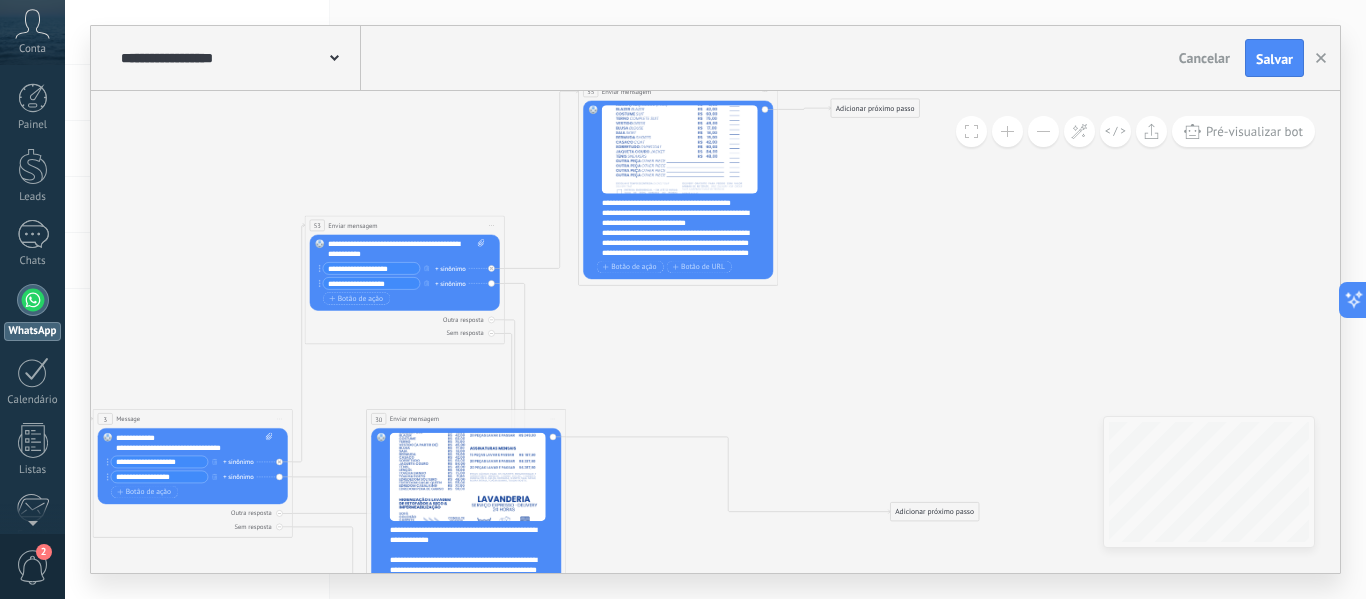 click on "Adicionar próximo passo" at bounding box center [875, 108] 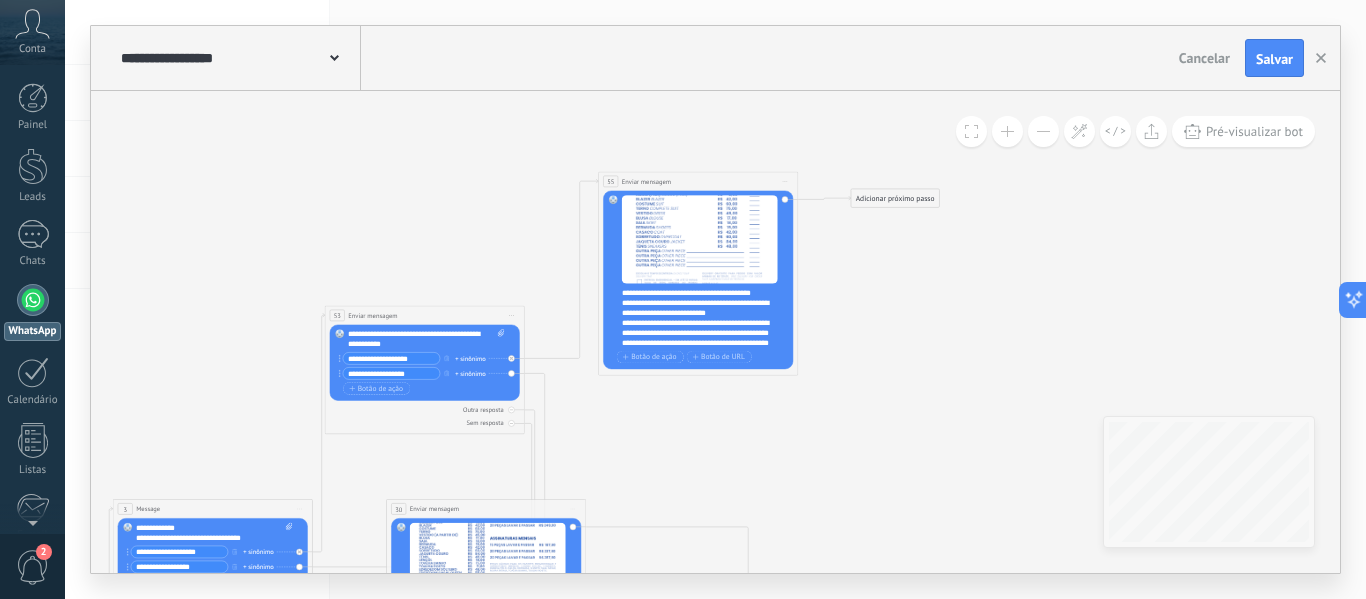 drag, startPoint x: 890, startPoint y: 263, endPoint x: 910, endPoint y: 353, distance: 92.19544 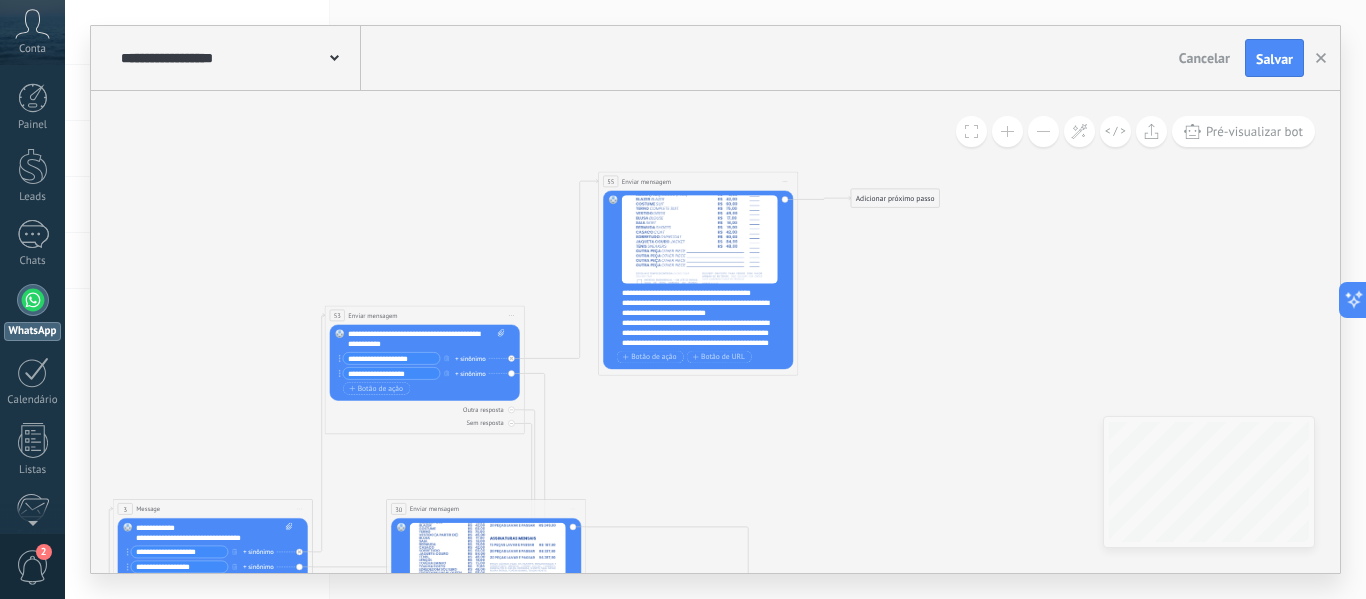 click 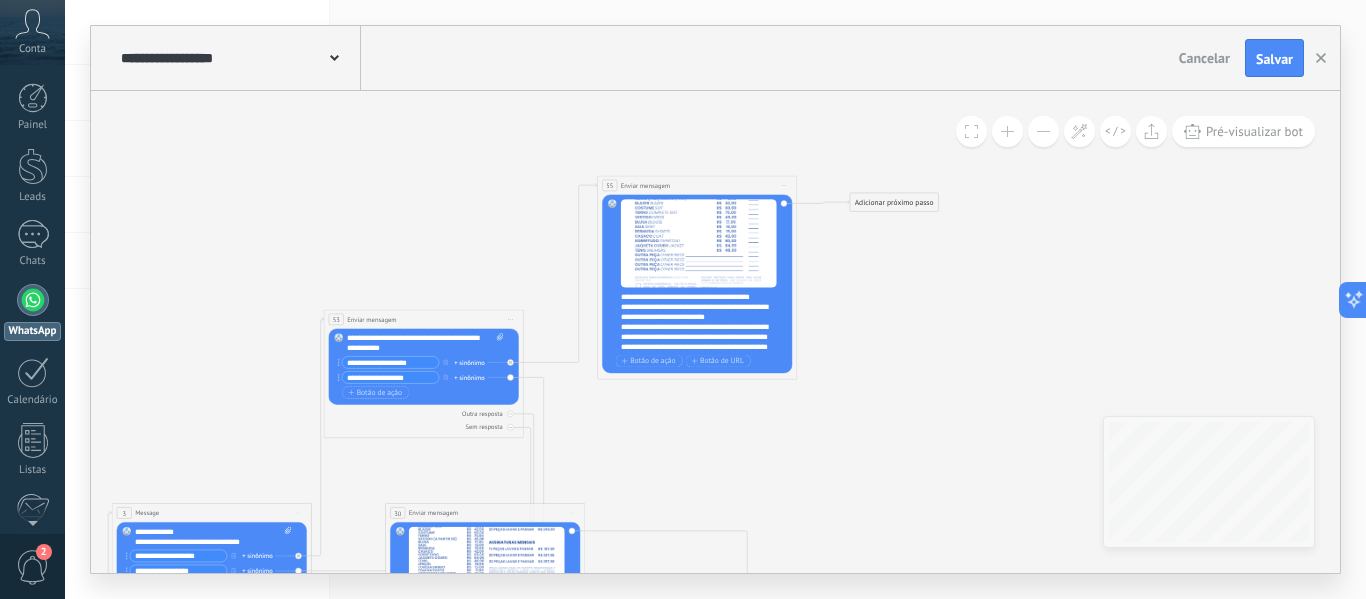 click 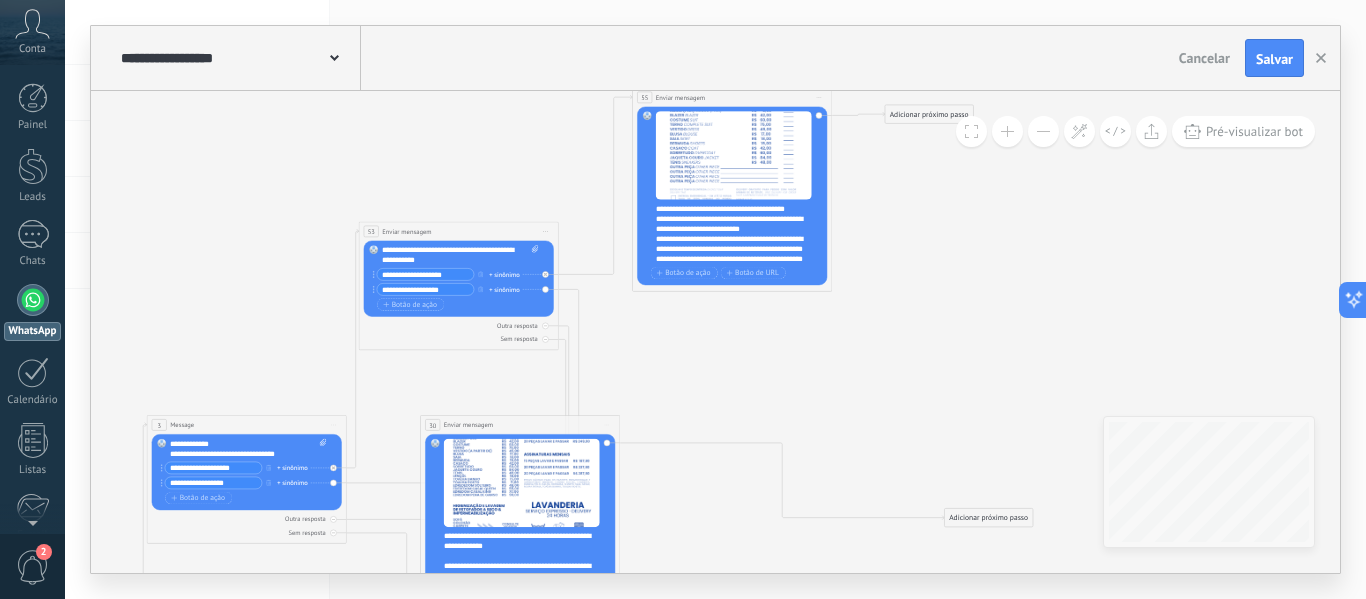 drag, startPoint x: 773, startPoint y: 437, endPoint x: 790, endPoint y: 339, distance: 99.46356 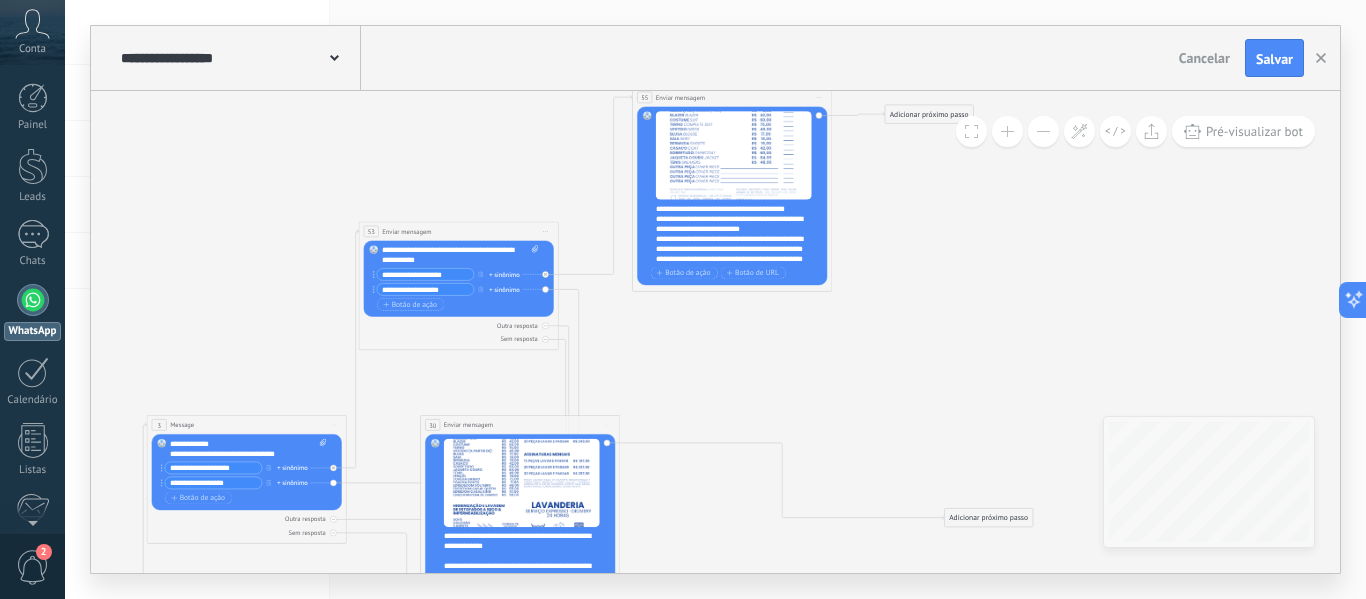 click 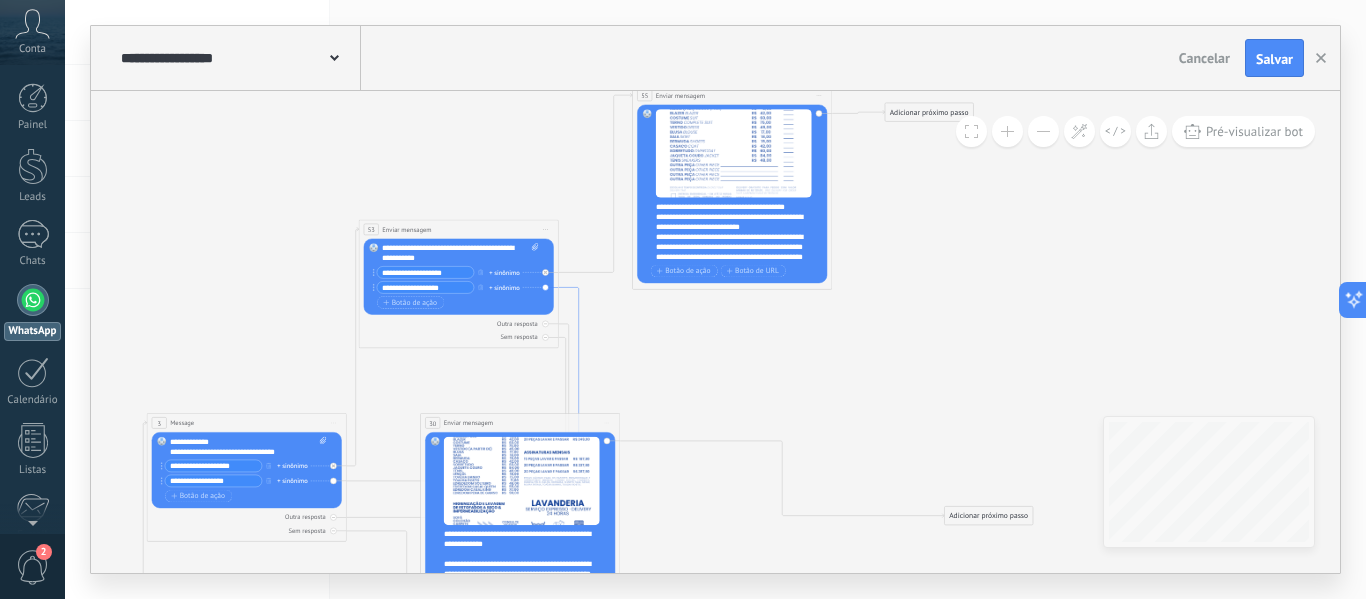 click 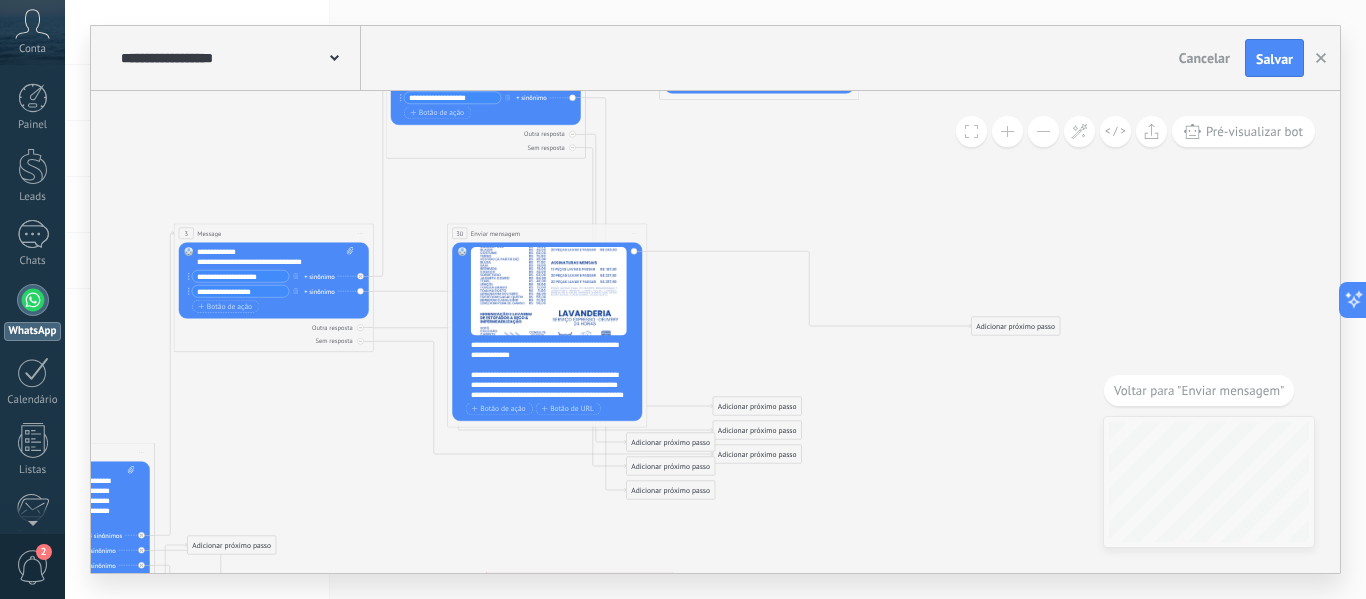 drag, startPoint x: 988, startPoint y: 384, endPoint x: 924, endPoint y: 545, distance: 173.25415 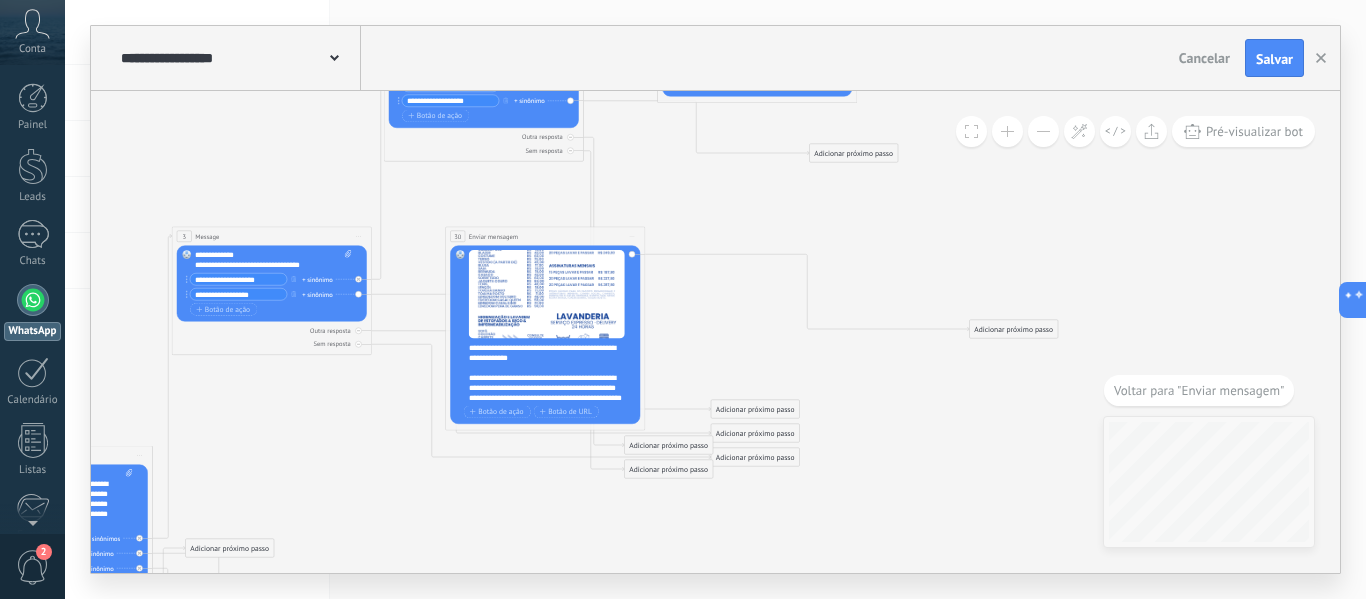 drag, startPoint x: 656, startPoint y: 498, endPoint x: 841, endPoint y: 158, distance: 387.07236 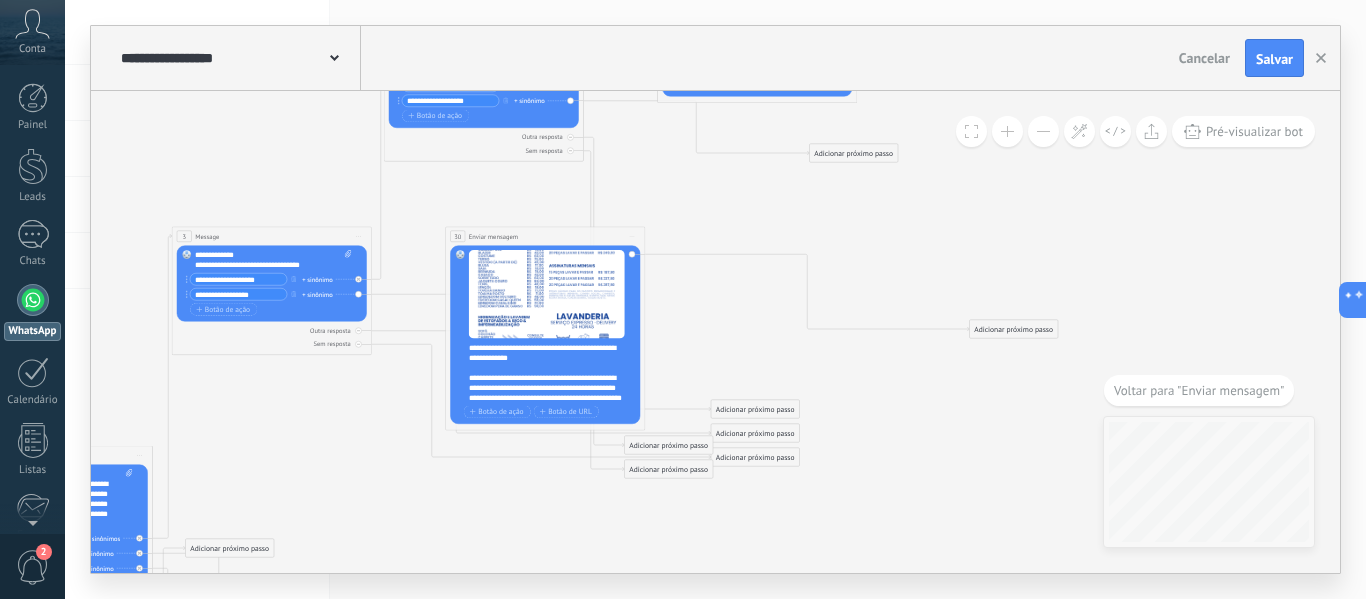 click on "Adicionar próximo passo" at bounding box center (854, 153) 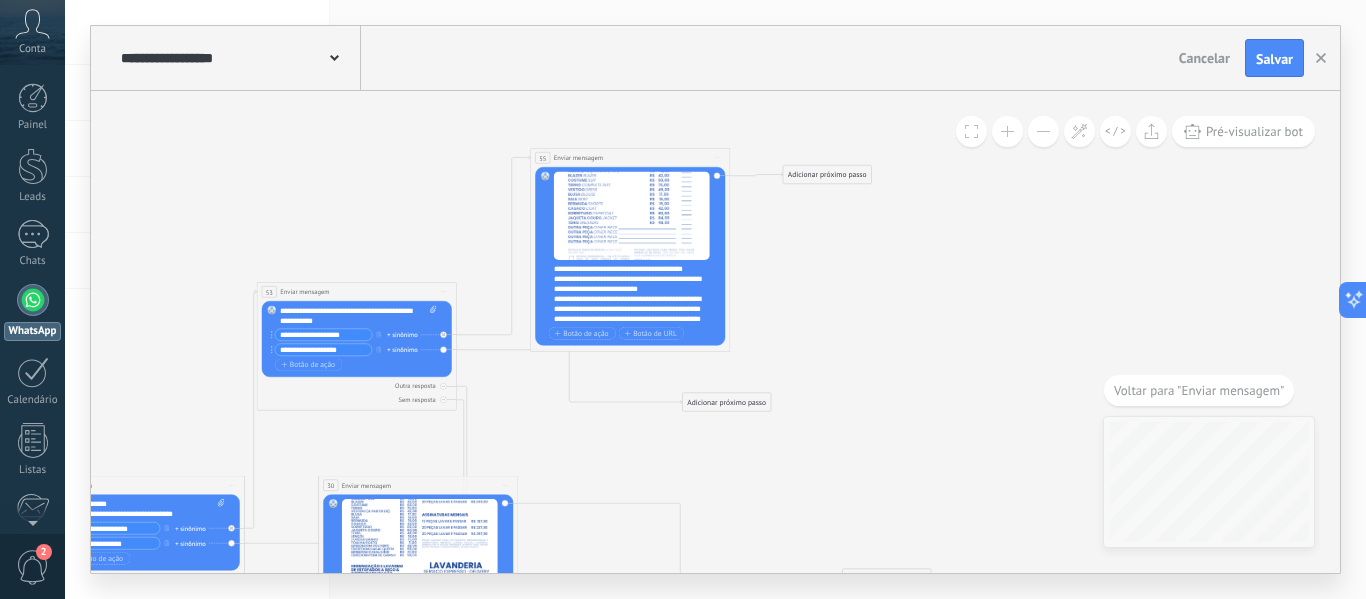 drag, startPoint x: 987, startPoint y: 226, endPoint x: 860, endPoint y: 475, distance: 279.51746 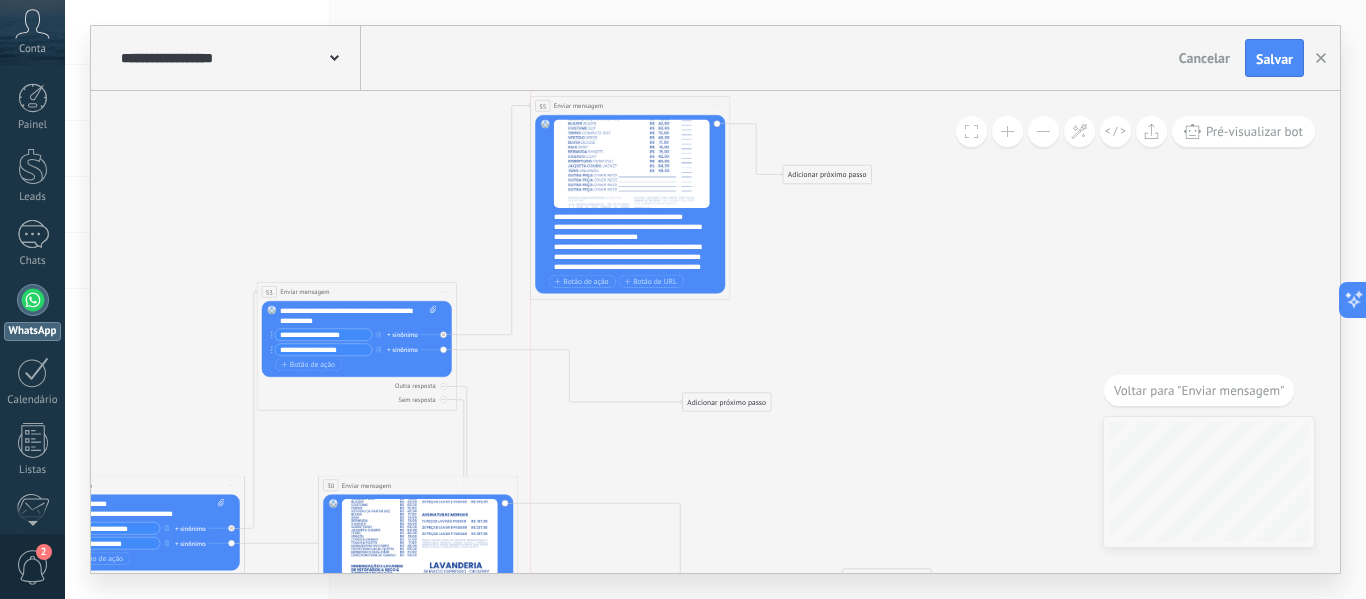 drag, startPoint x: 638, startPoint y: 154, endPoint x: 639, endPoint y: 102, distance: 52.009613 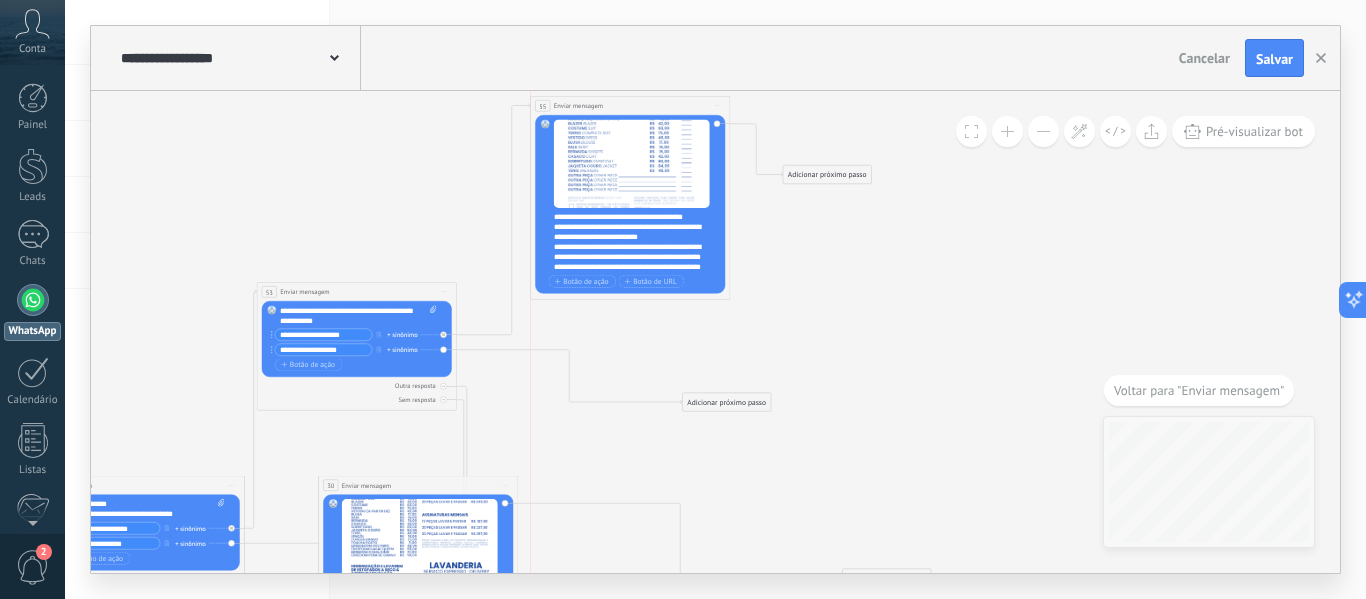 click on "**********" at bounding box center (630, 106) 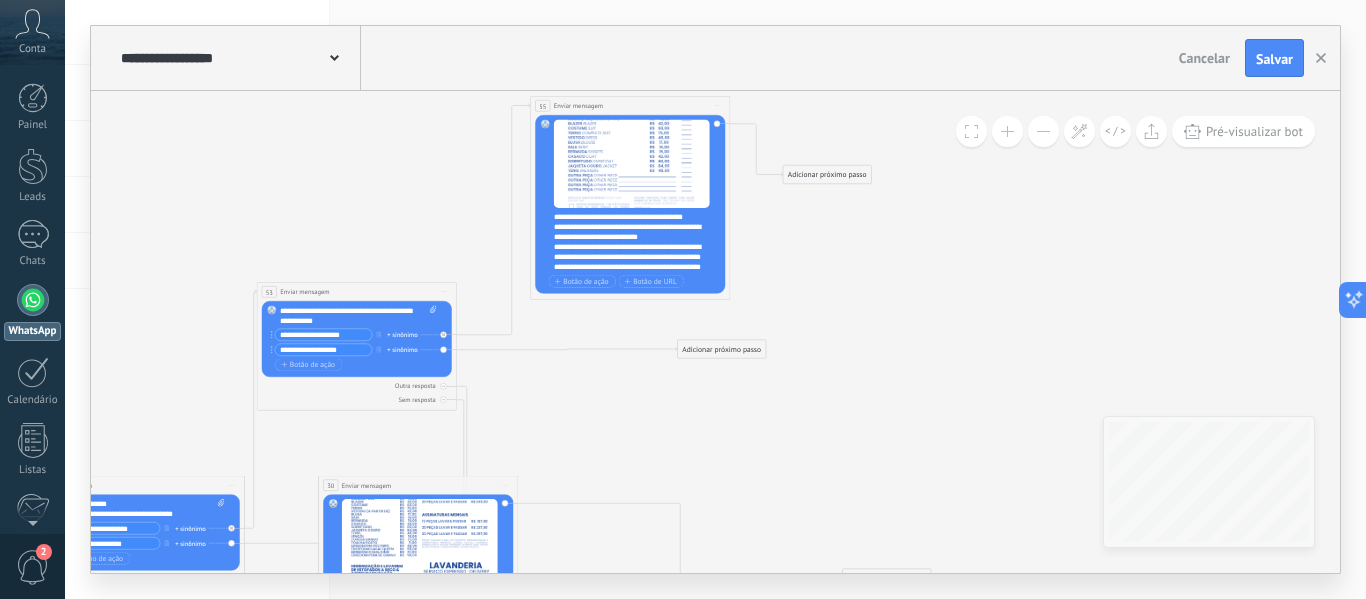 drag, startPoint x: 776, startPoint y: 395, endPoint x: 749, endPoint y: 352, distance: 50.77401 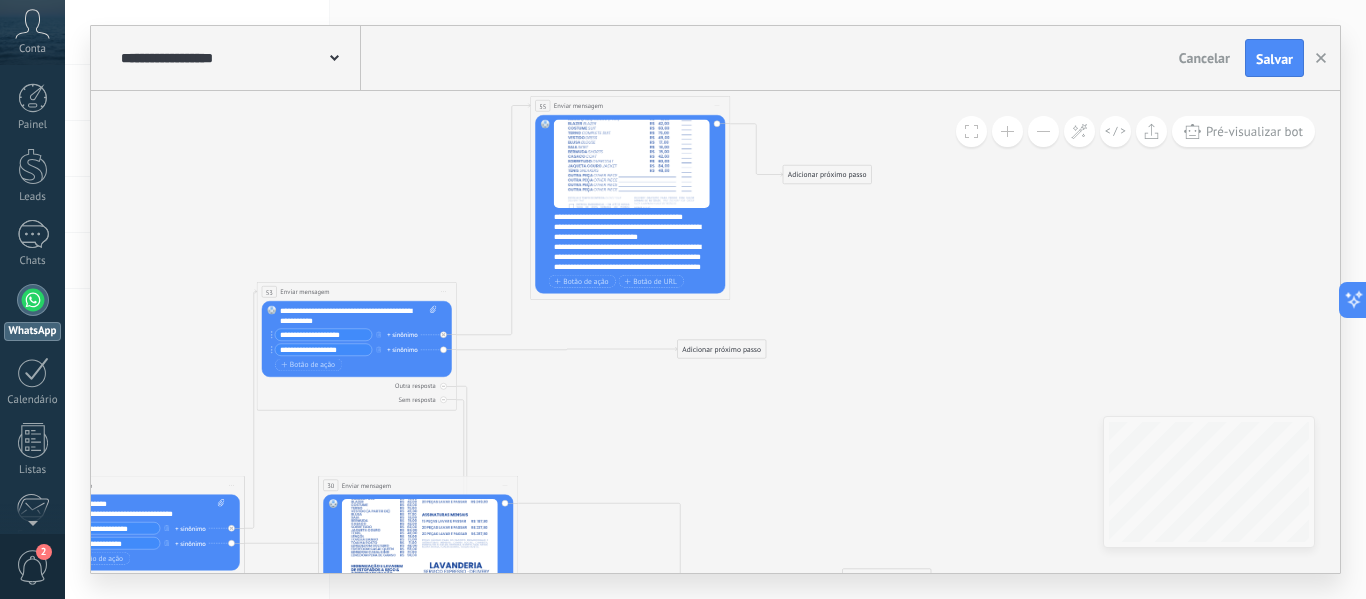 click on "Adicionar próximo passo" at bounding box center (722, 349) 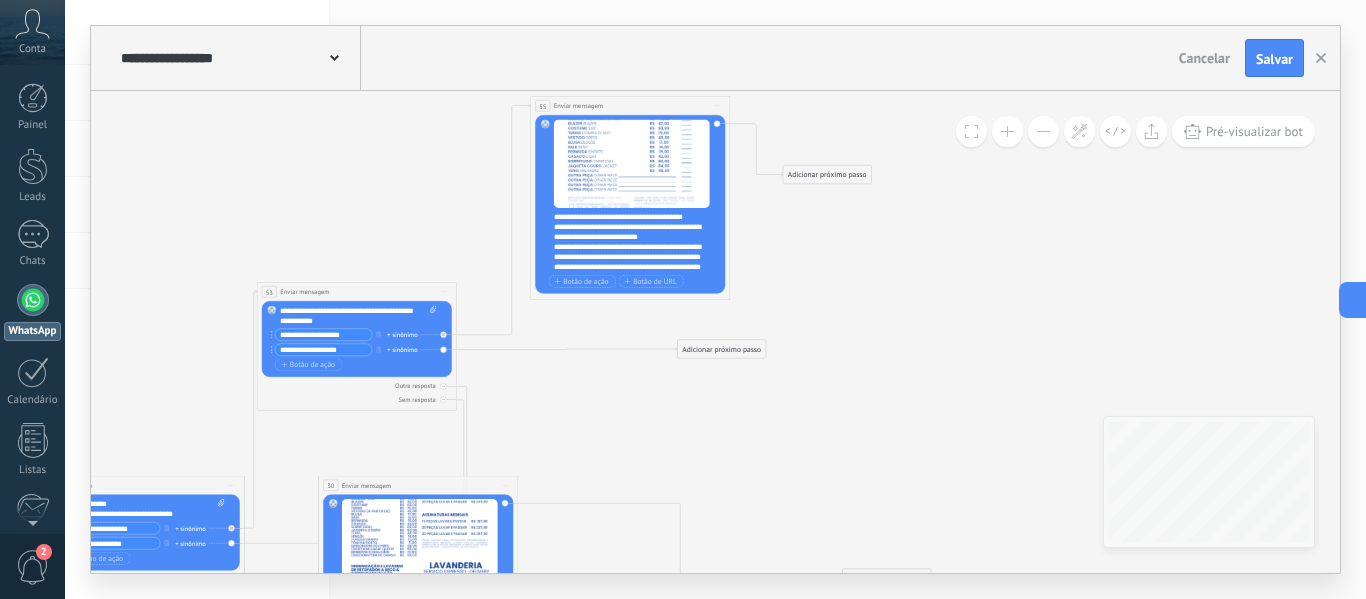 click on "Adicionar próximo passo" at bounding box center (722, 349) 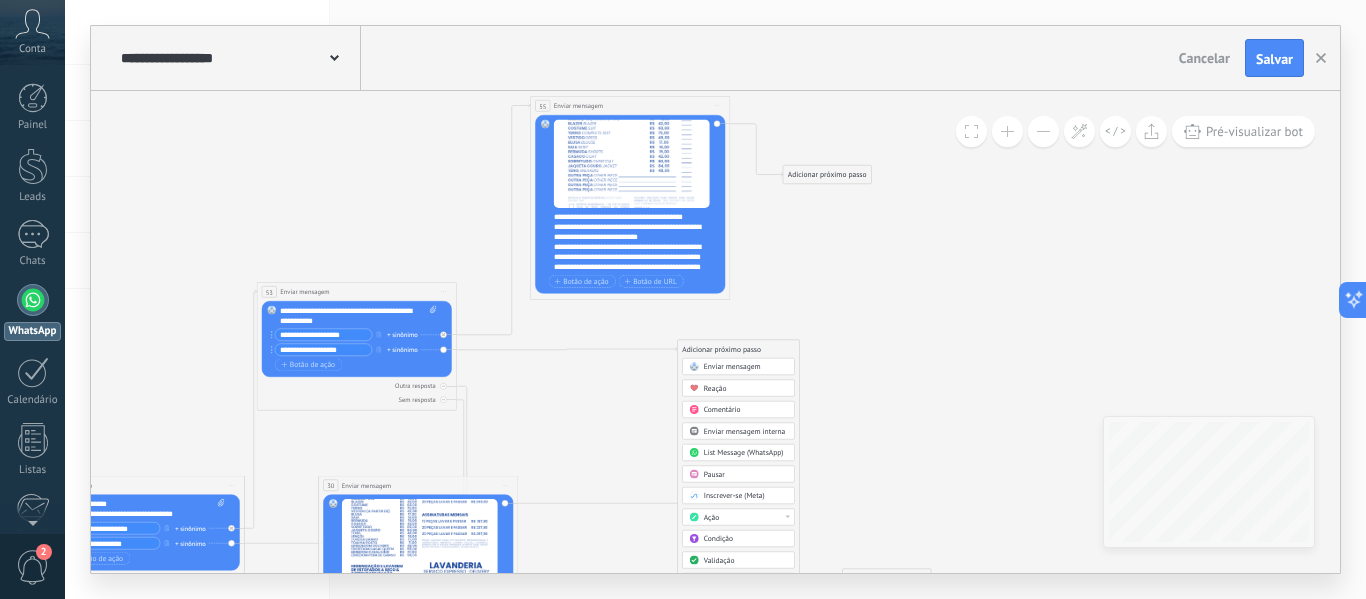 click on "Enviar mensagem" at bounding box center (732, 367) 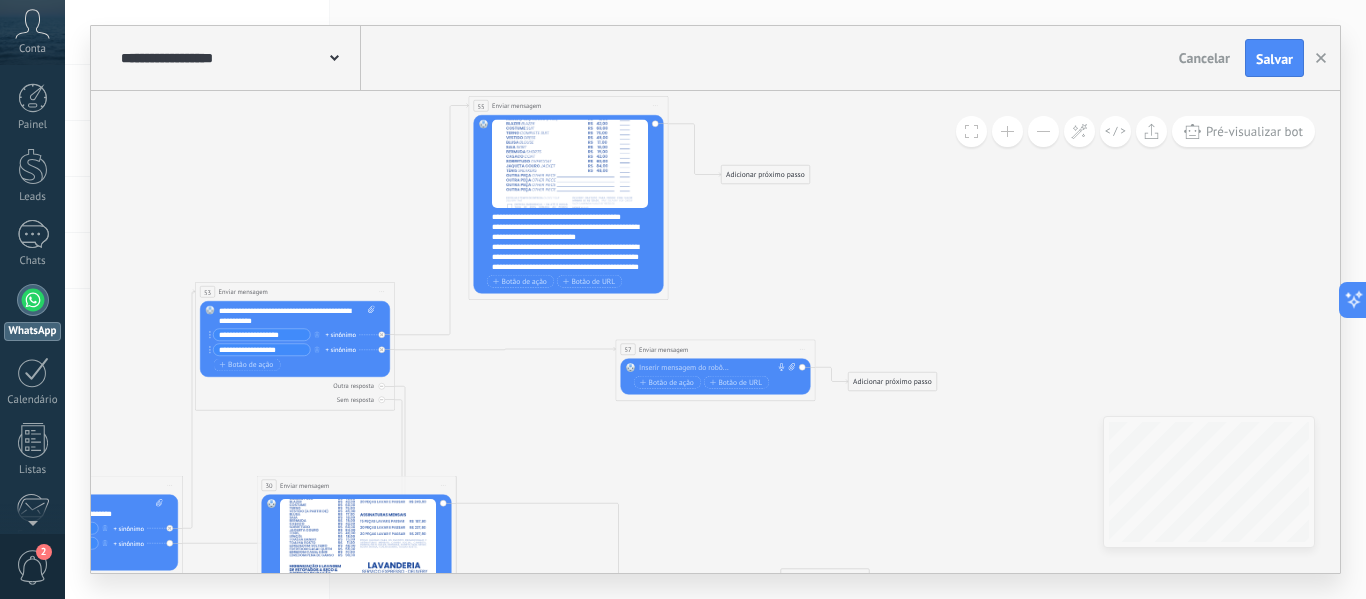 click on "Iniciar pré-visualização aqui
[GEOGRAPHIC_DATA]
Duplicar
Excluir" at bounding box center [803, 349] 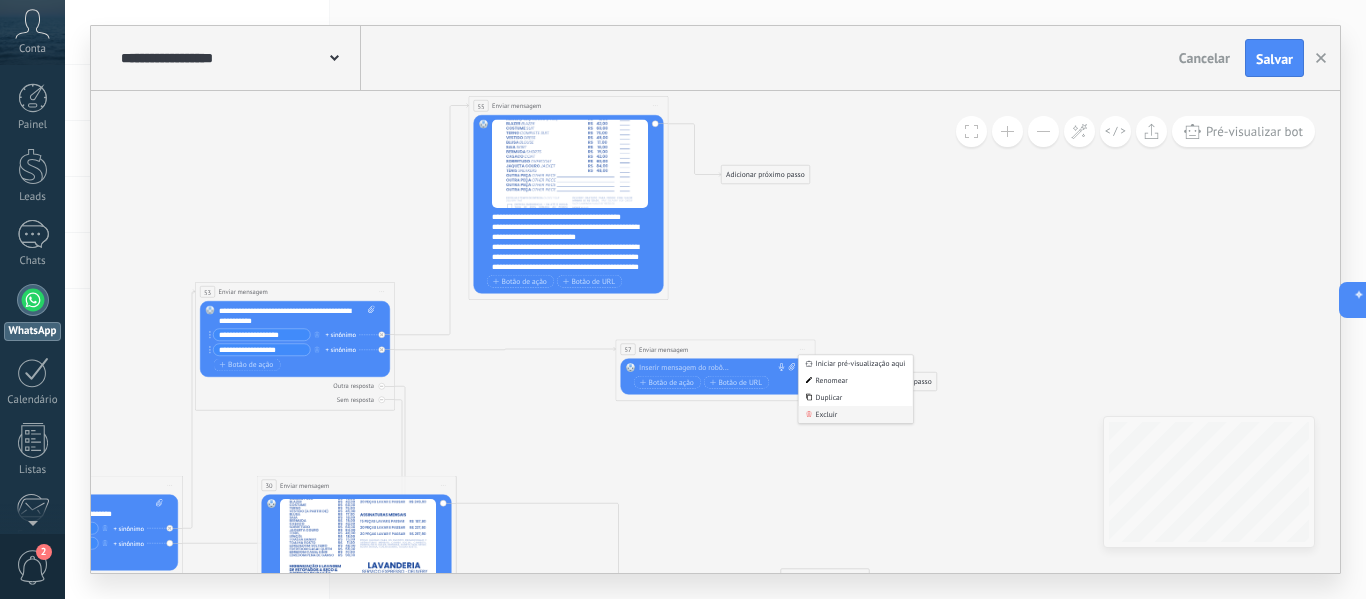 click on "Excluir" at bounding box center (856, 414) 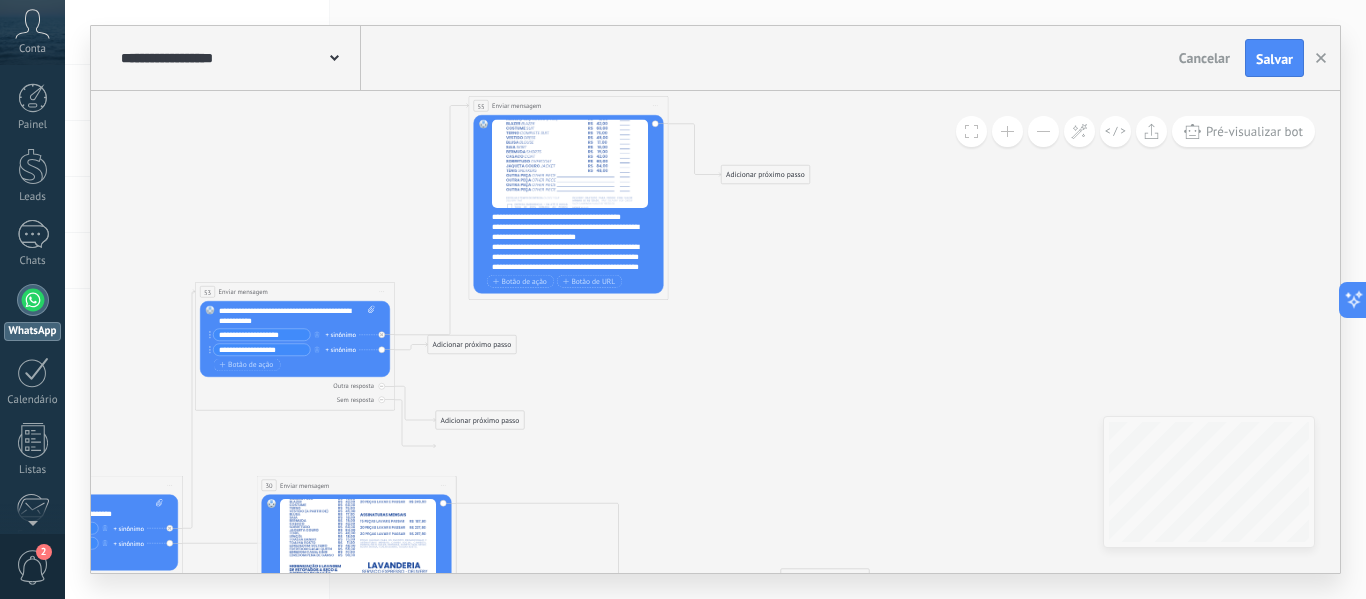 click on "Adicionar próximo passo" at bounding box center [472, 345] 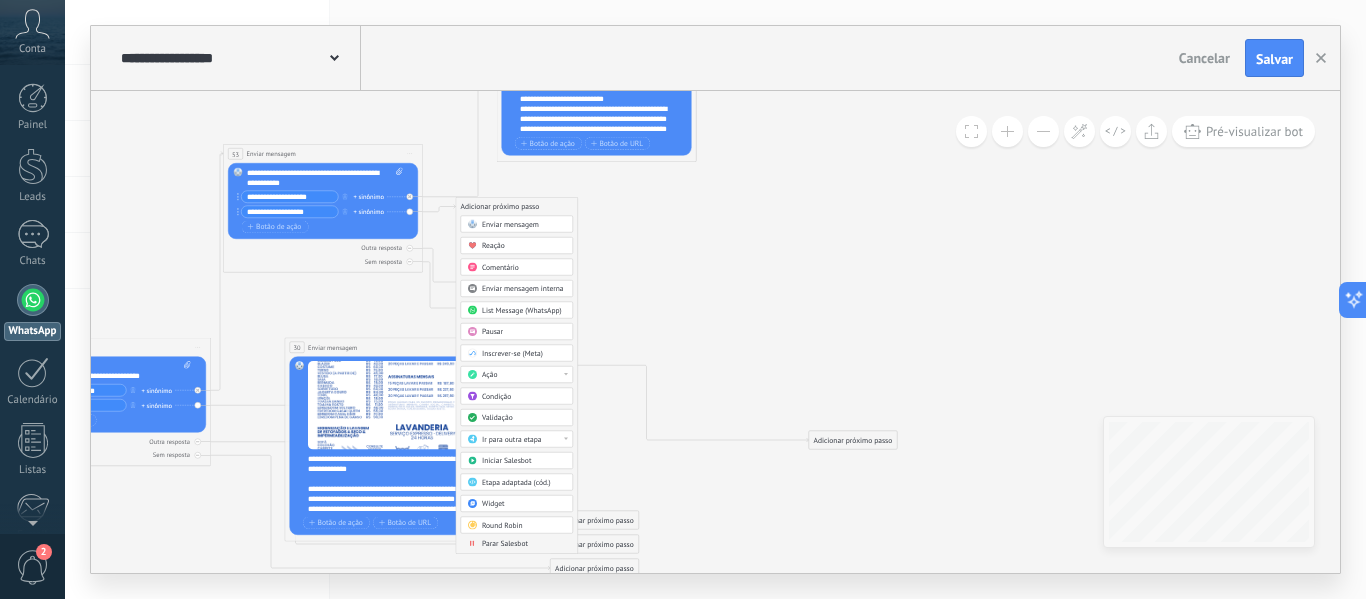 drag, startPoint x: 709, startPoint y: 464, endPoint x: 737, endPoint y: 326, distance: 140.81194 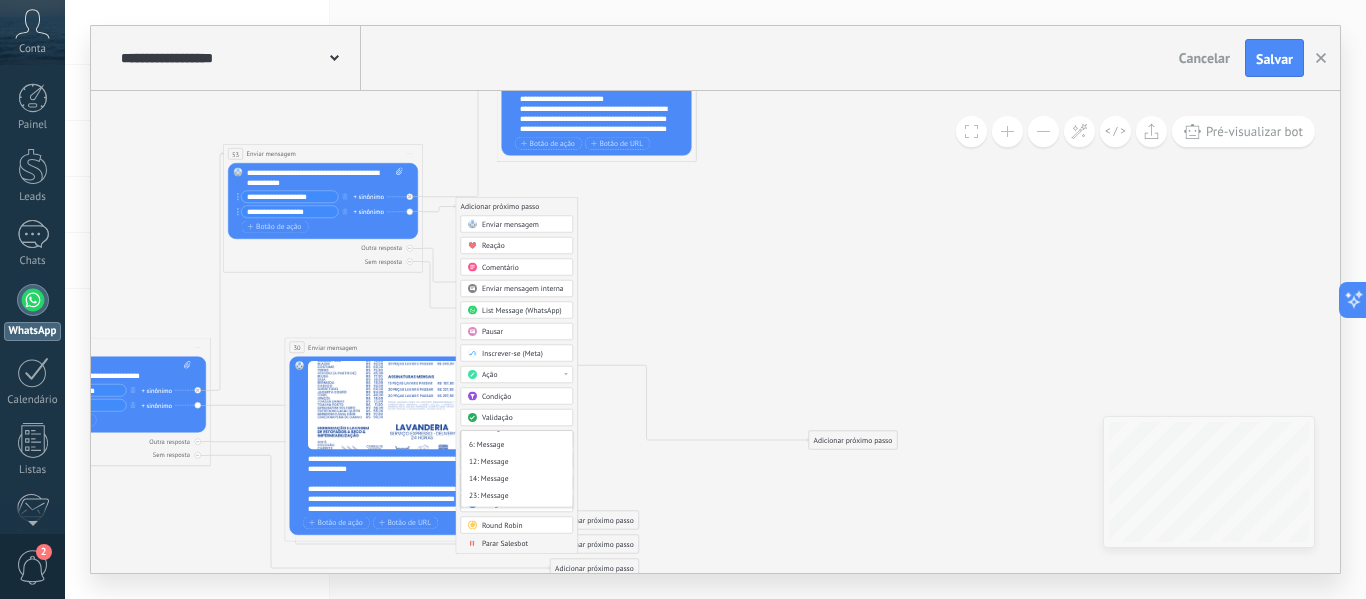 scroll, scrollTop: 189, scrollLeft: 0, axis: vertical 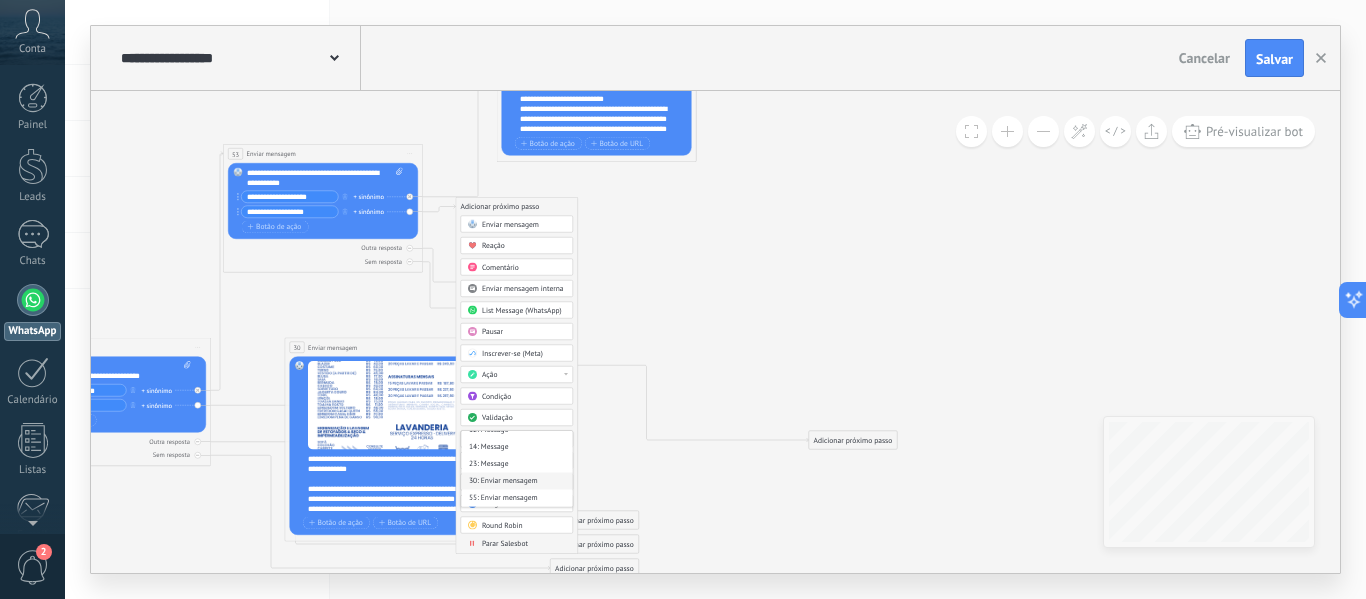click on "30: Enviar mensagem" at bounding box center (517, 481) 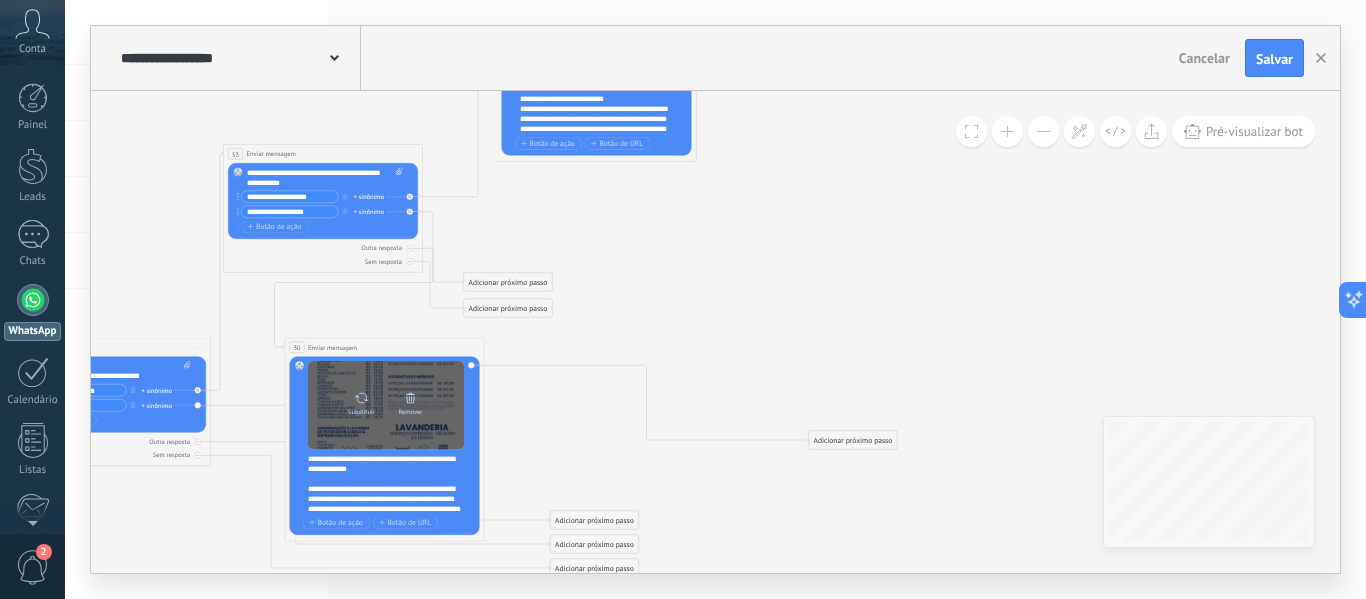 drag, startPoint x: 291, startPoint y: 401, endPoint x: 356, endPoint y: 366, distance: 73.82411 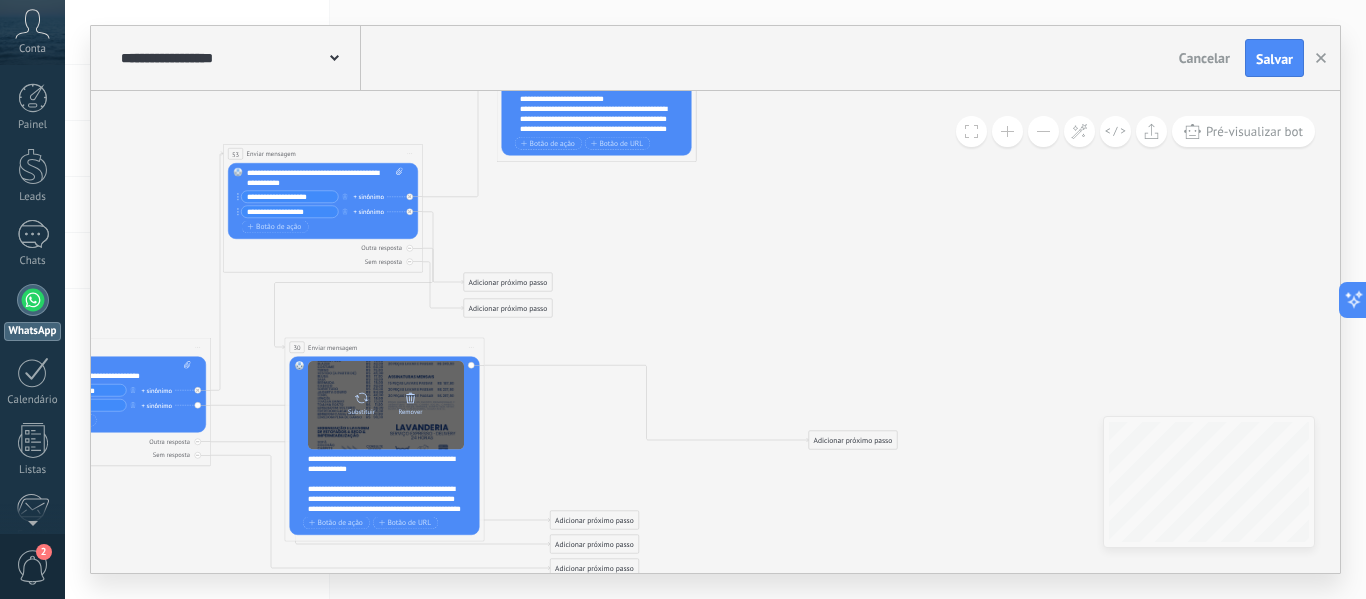click on "Substituir
Remover
Converter para mensagem de voz
Arraste a imagem aqui para anexá-la.
Adicionar imagem
Upload
Arraste e solte
Arquivo não encontrado
Inserir mensagem do robô..." at bounding box center [385, 446] 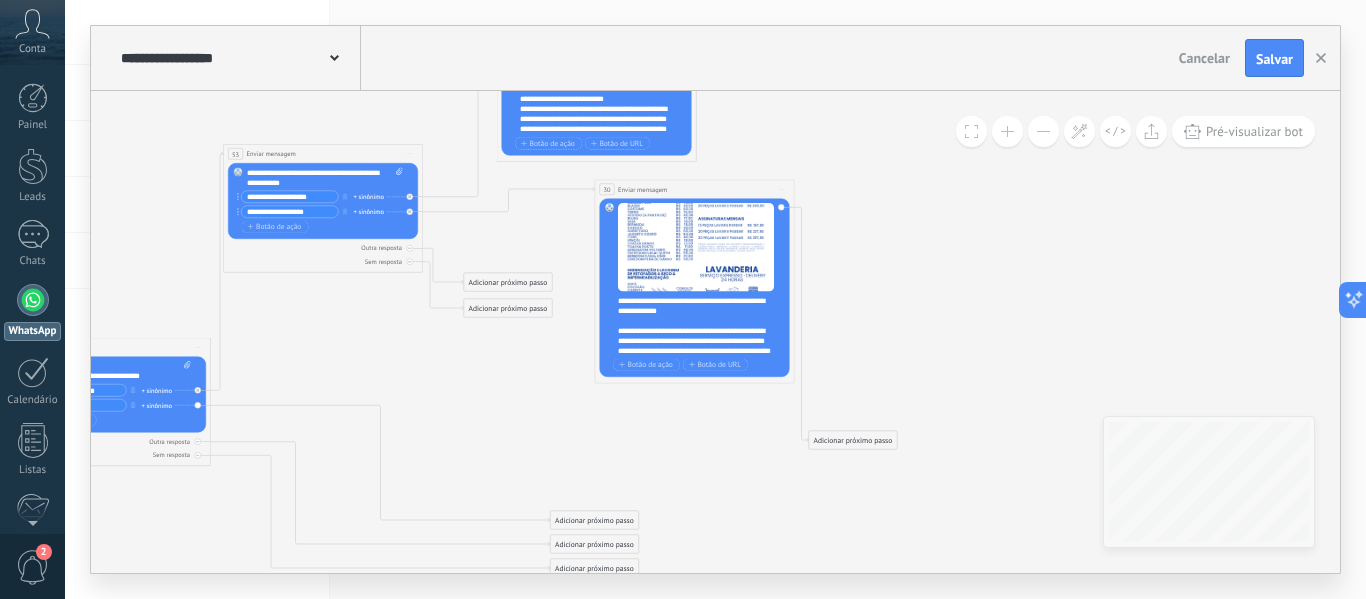 drag, startPoint x: 347, startPoint y: 347, endPoint x: 657, endPoint y: 189, distance: 347.94254 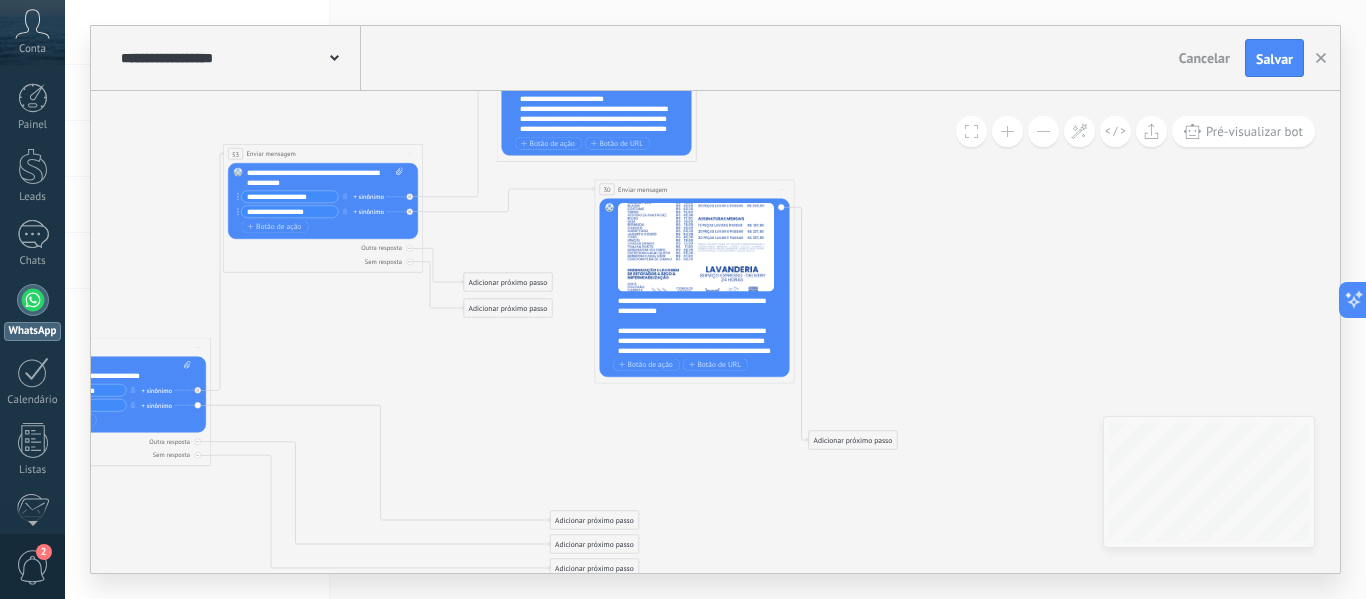click on "Enviar mensagem" at bounding box center [642, 190] 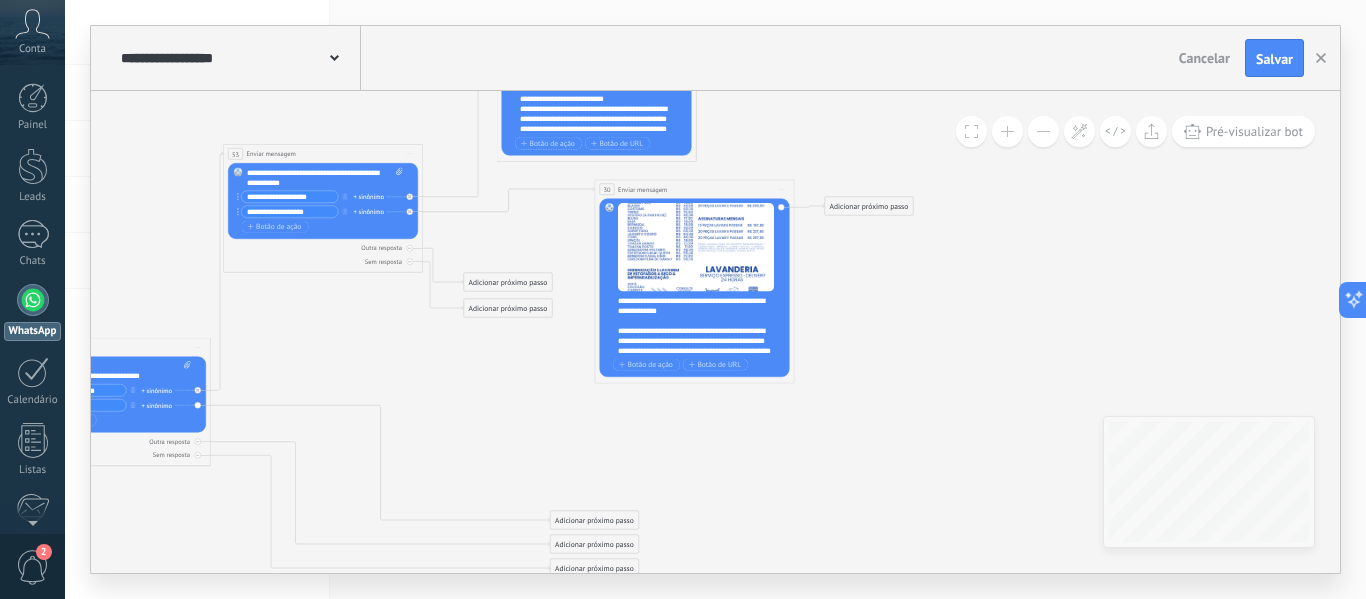 drag, startPoint x: 881, startPoint y: 442, endPoint x: 897, endPoint y: 208, distance: 234.54637 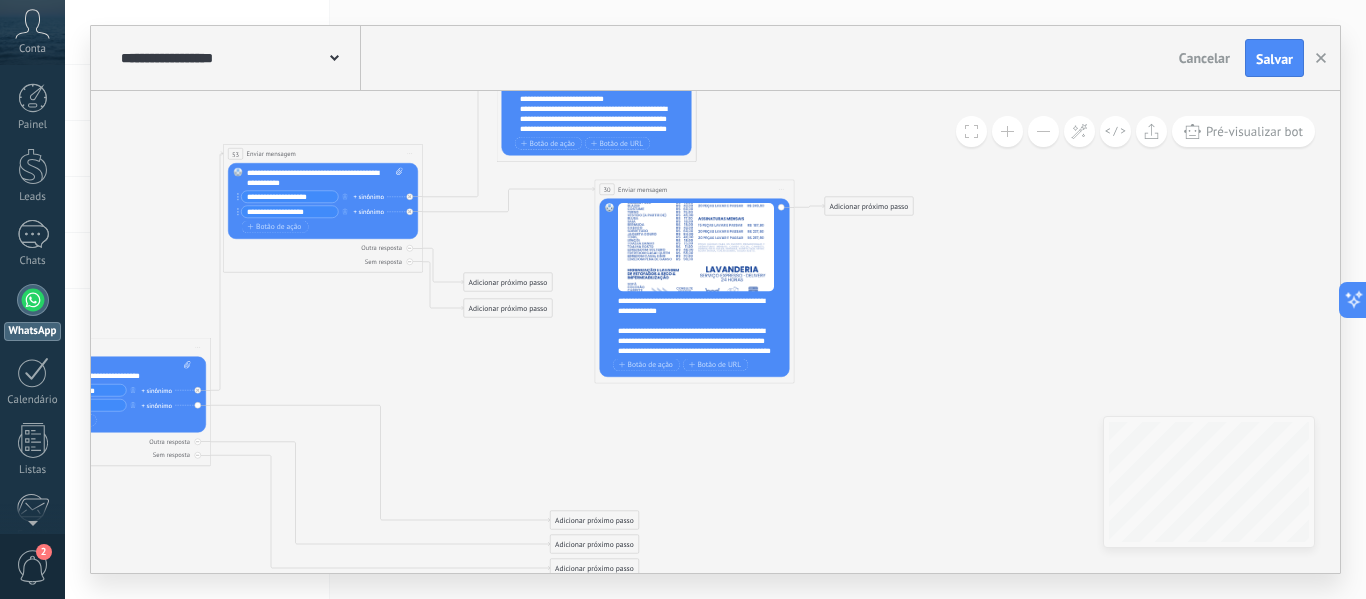 click on "Adicionar próximo passo" at bounding box center [869, 206] 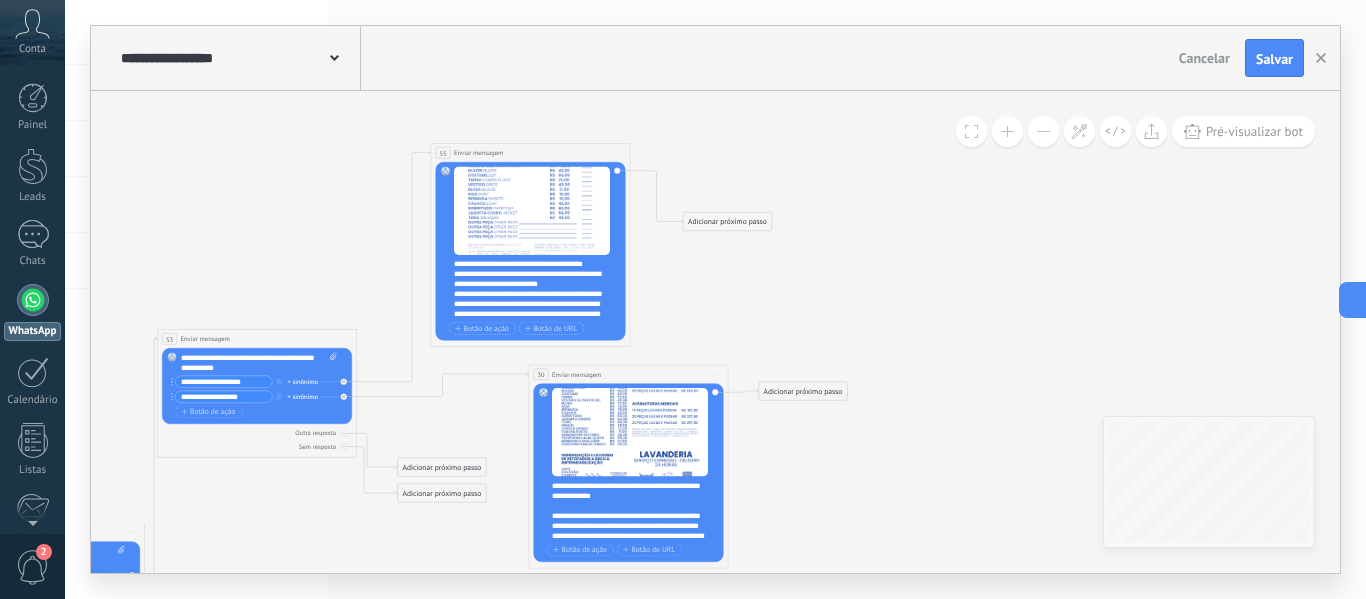 drag, startPoint x: 958, startPoint y: 331, endPoint x: 892, endPoint y: 516, distance: 196.42047 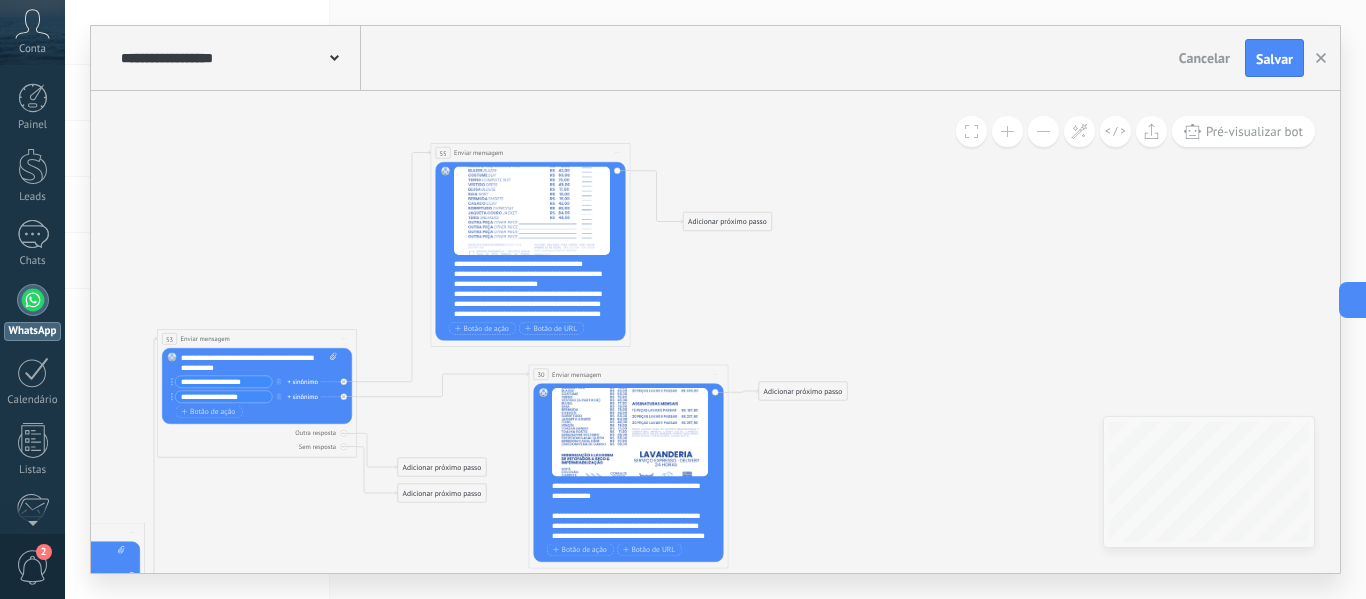 click 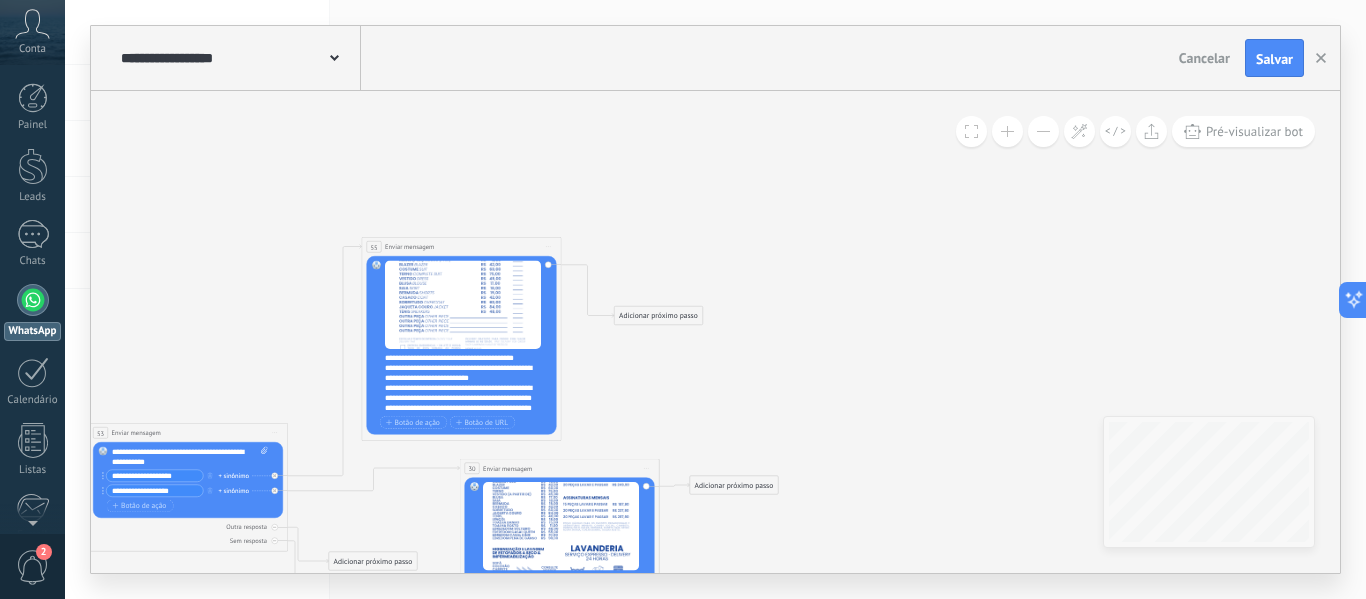 drag, startPoint x: 267, startPoint y: 206, endPoint x: 192, endPoint y: 318, distance: 134.79243 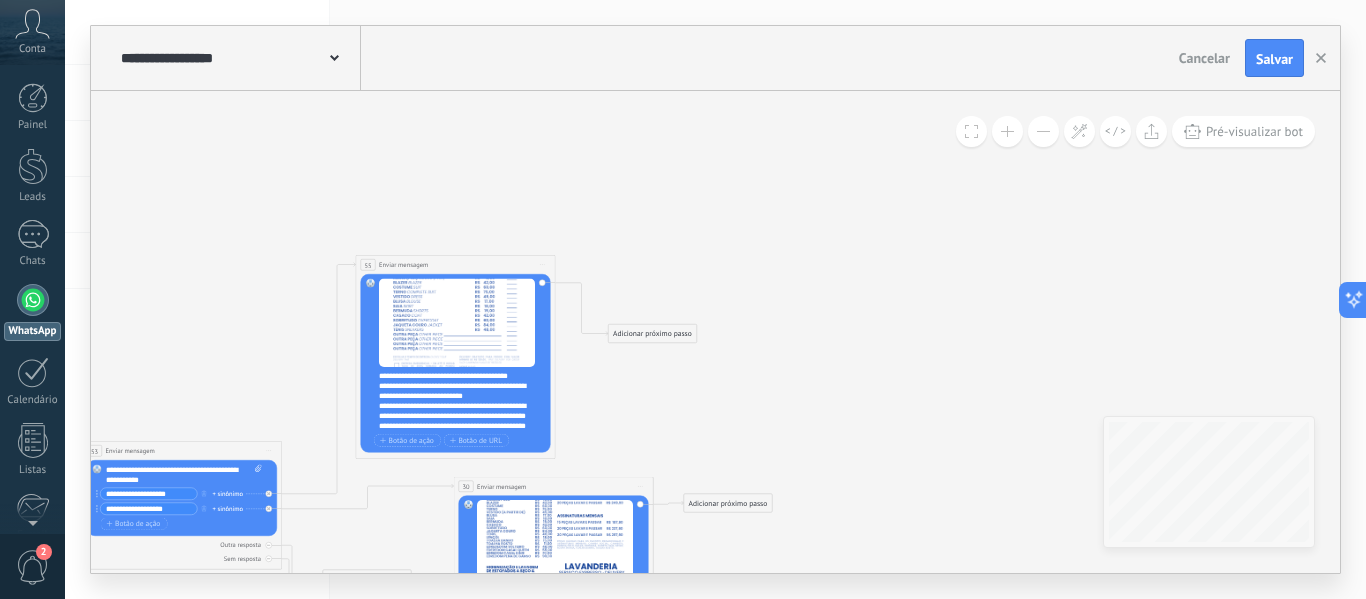 click on "**********" at bounding box center (462, 401) 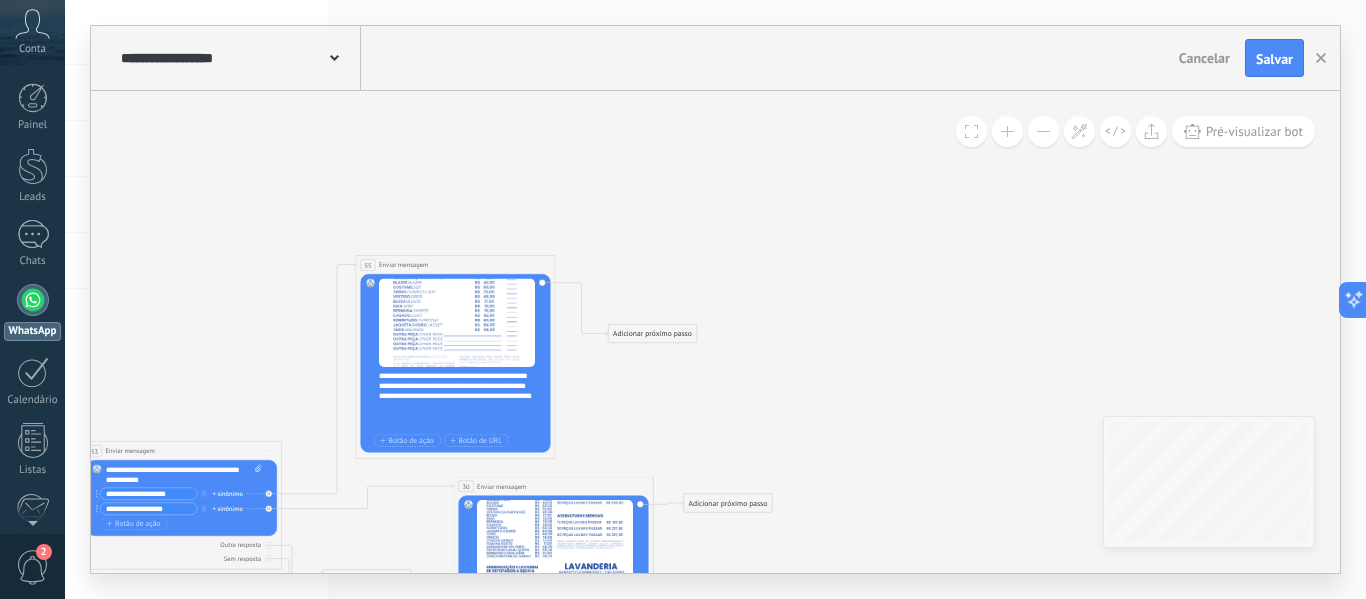scroll, scrollTop: 360, scrollLeft: 0, axis: vertical 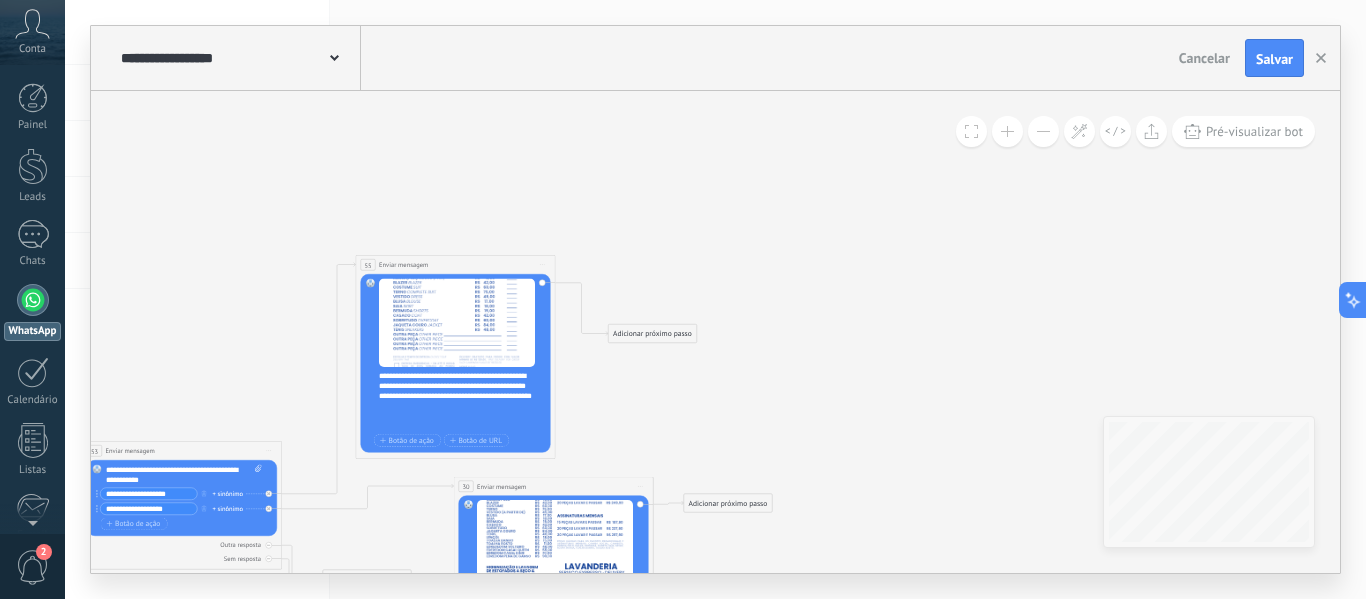 type 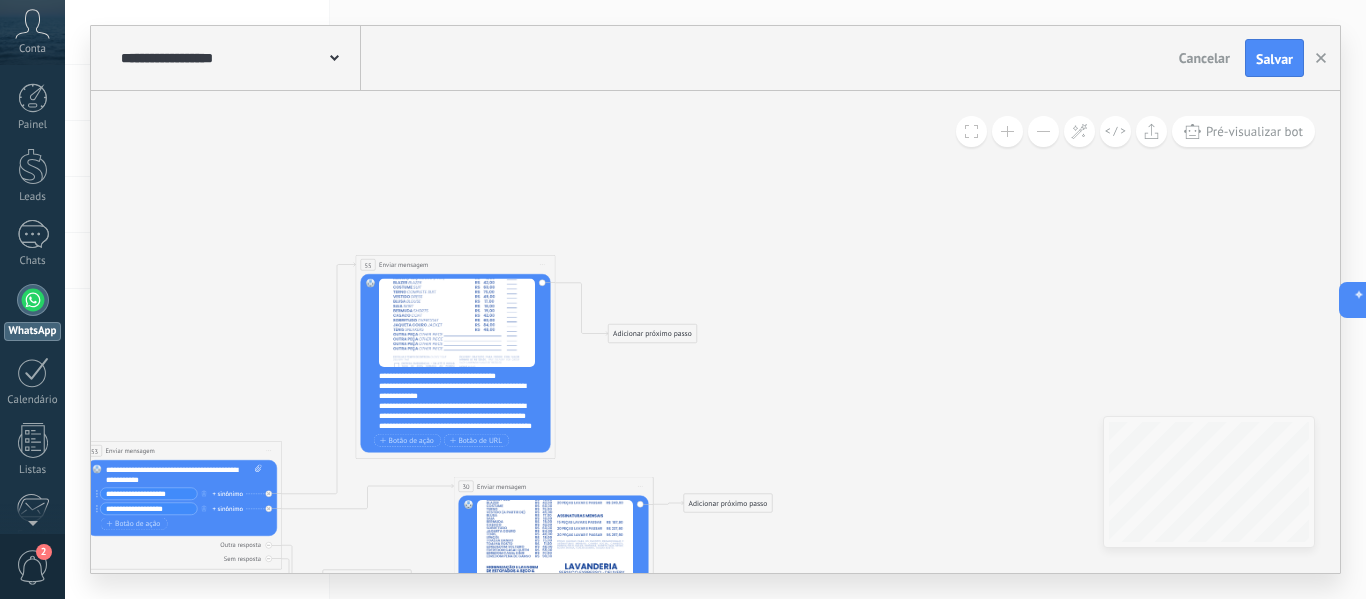 scroll, scrollTop: 300, scrollLeft: 0, axis: vertical 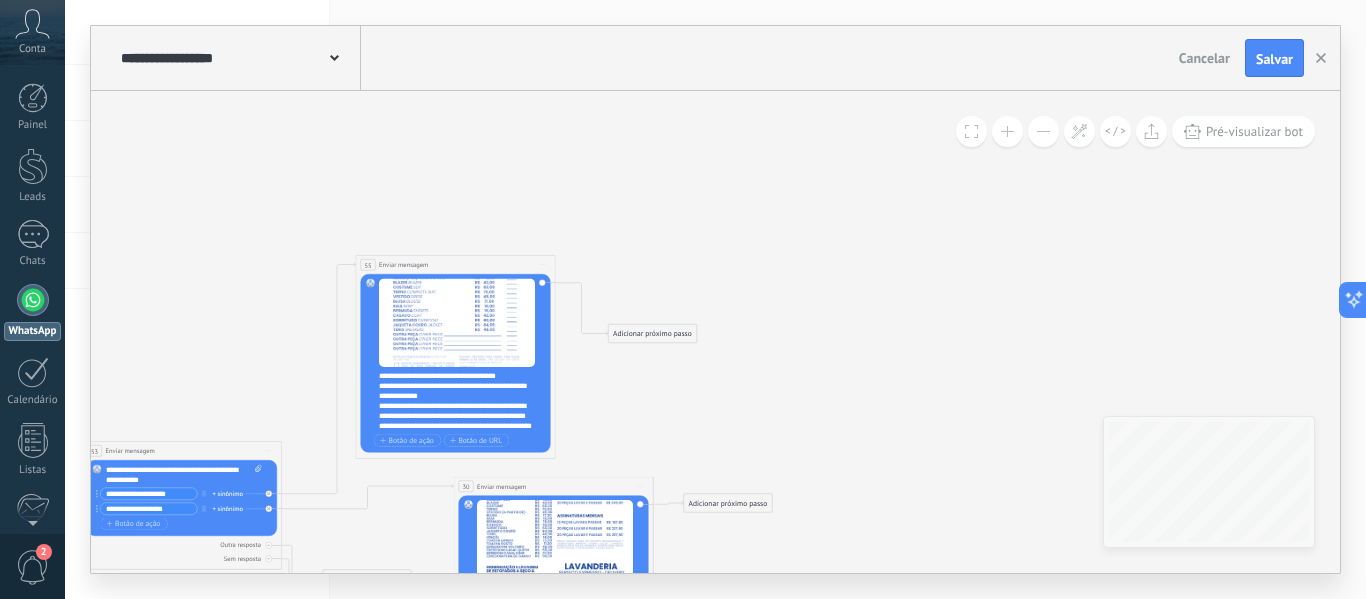 click 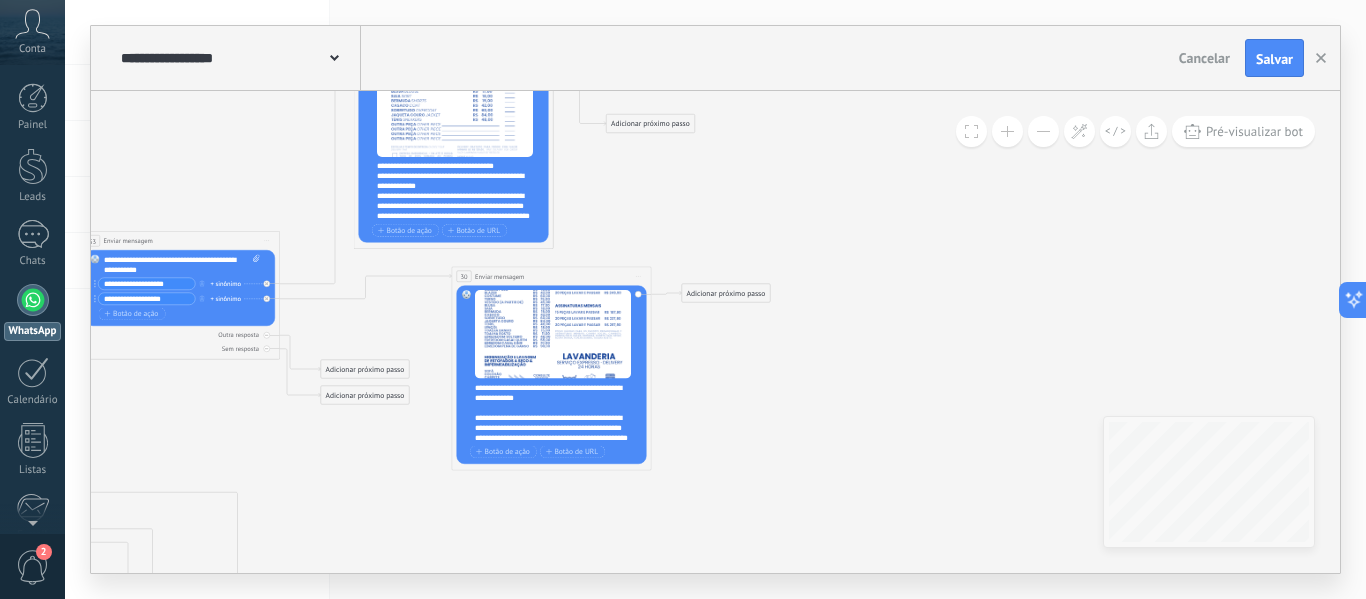 drag, startPoint x: 886, startPoint y: 409, endPoint x: 884, endPoint y: 196, distance: 213.00938 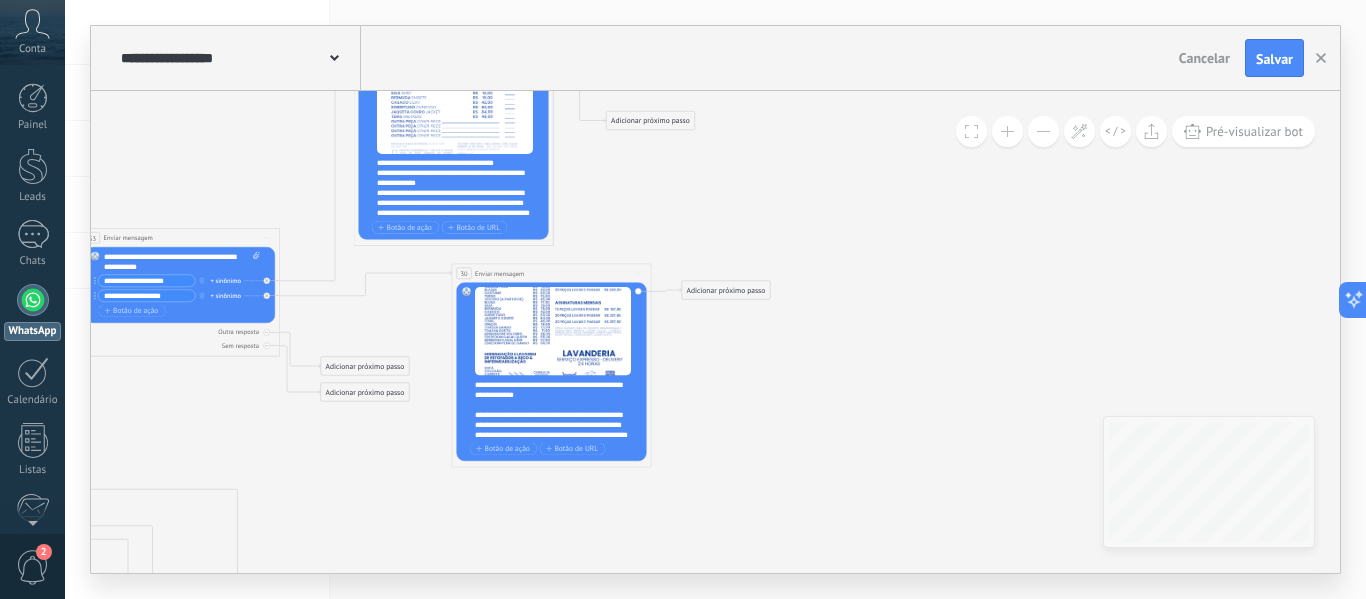 click on "**********" at bounding box center (558, 410) 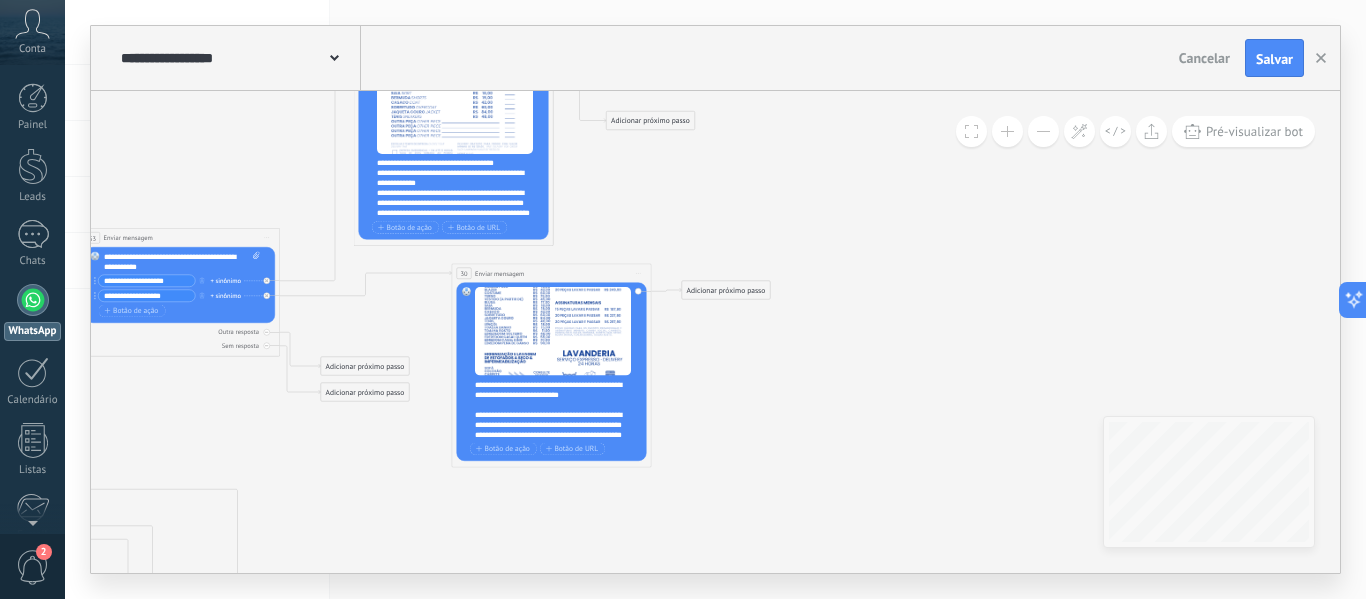 scroll, scrollTop: 0, scrollLeft: 0, axis: both 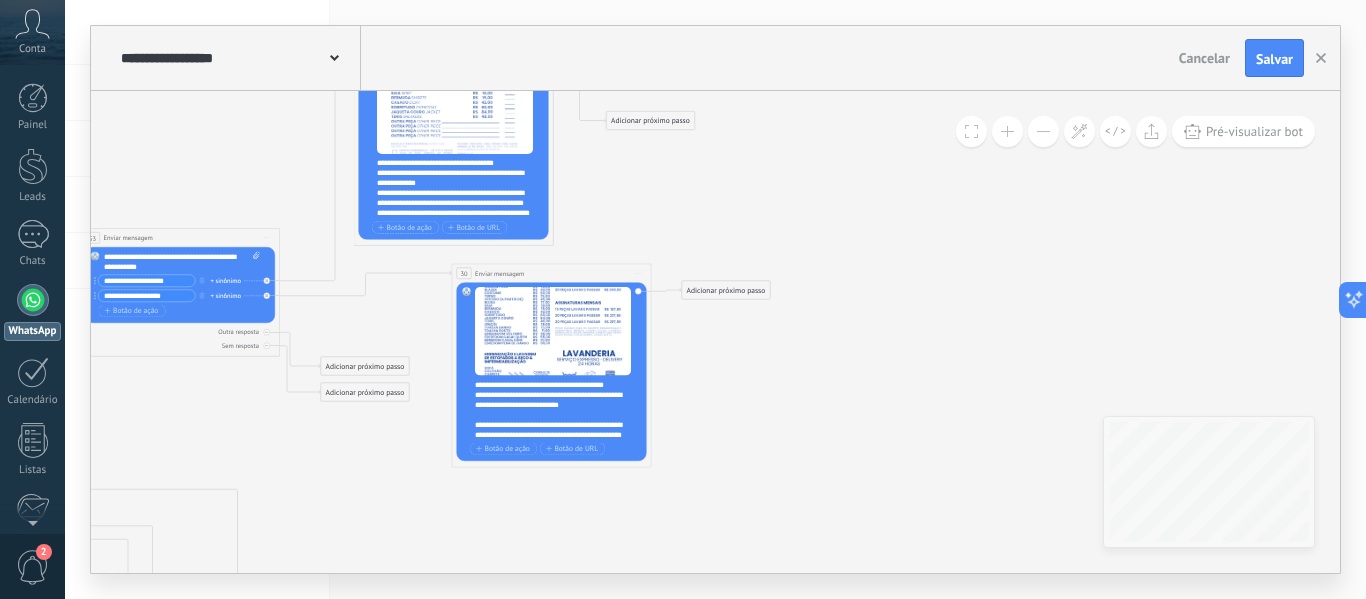click on "**********" at bounding box center (460, 188) 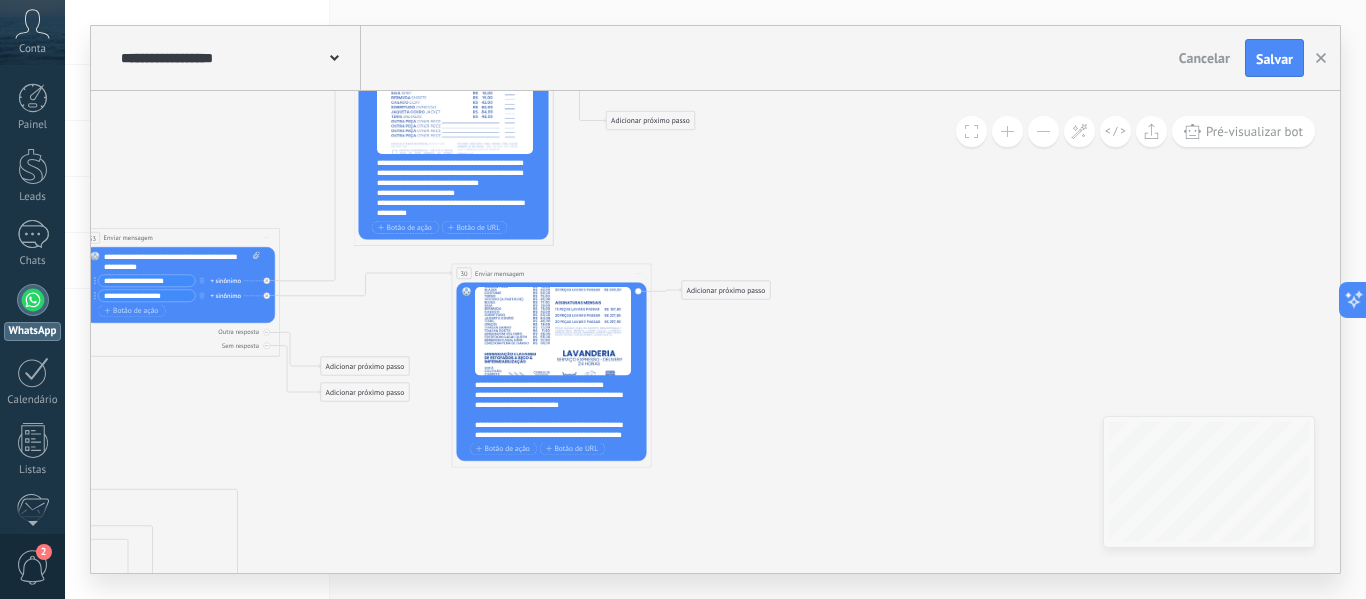 scroll, scrollTop: 0, scrollLeft: 0, axis: both 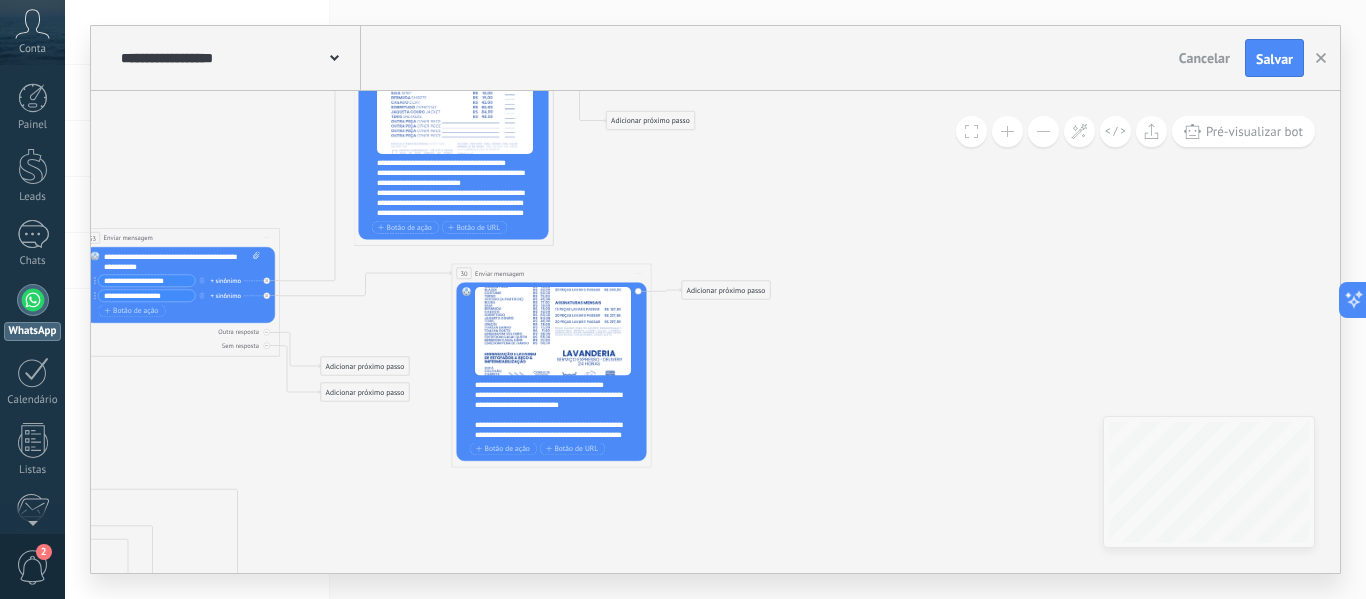click on "**********" at bounding box center (460, 188) 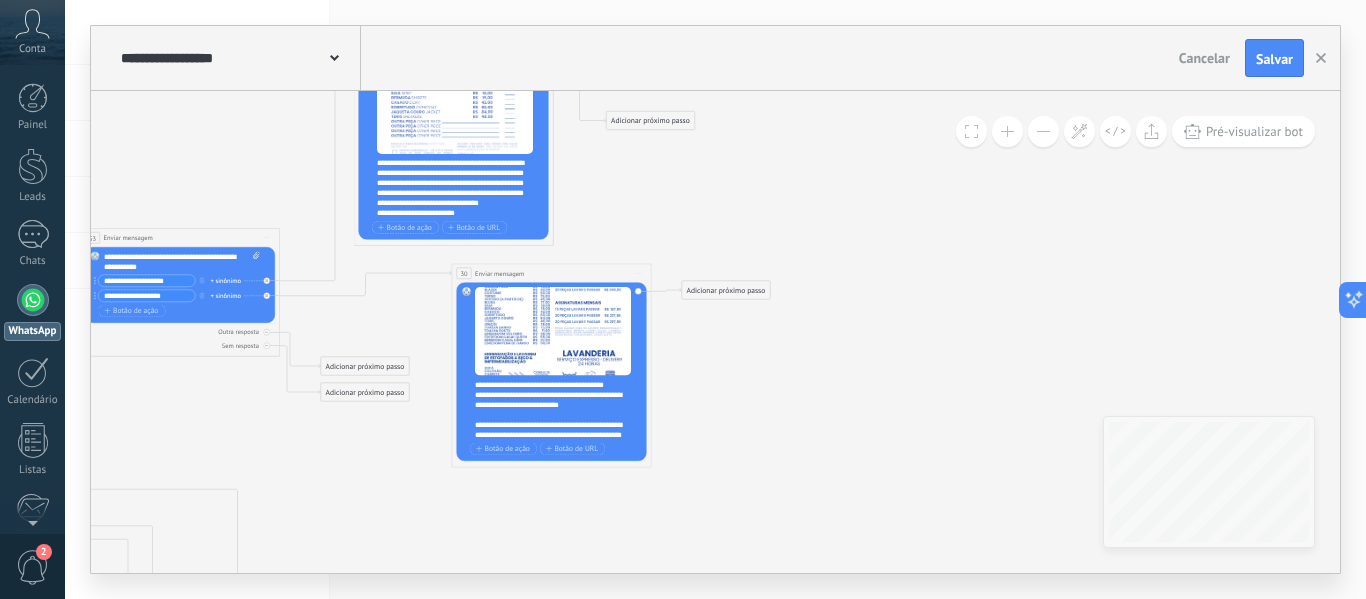 scroll, scrollTop: 100, scrollLeft: 0, axis: vertical 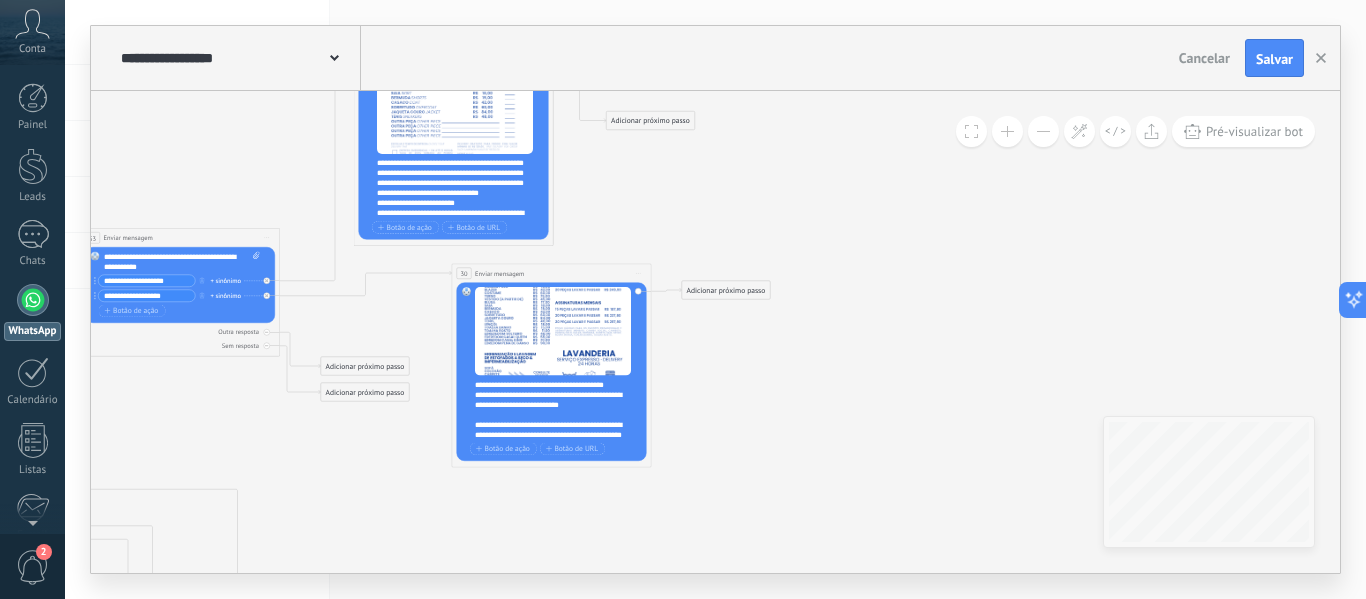 click on "**********" at bounding box center [558, 410] 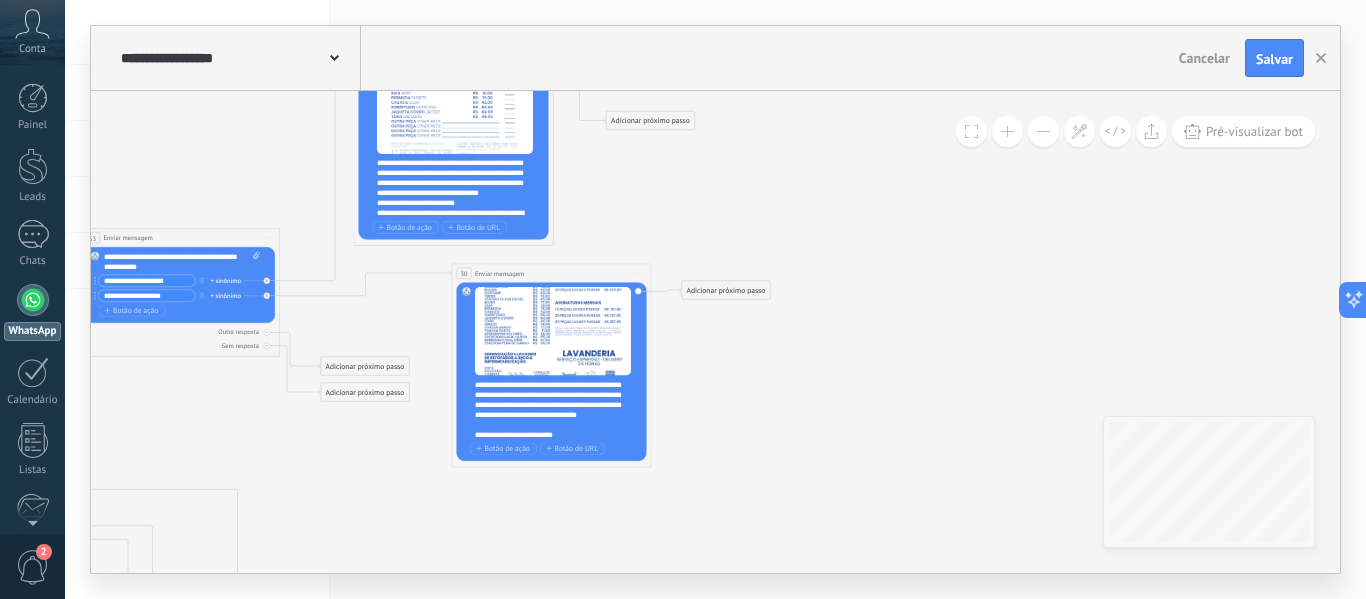 scroll, scrollTop: 120, scrollLeft: 0, axis: vertical 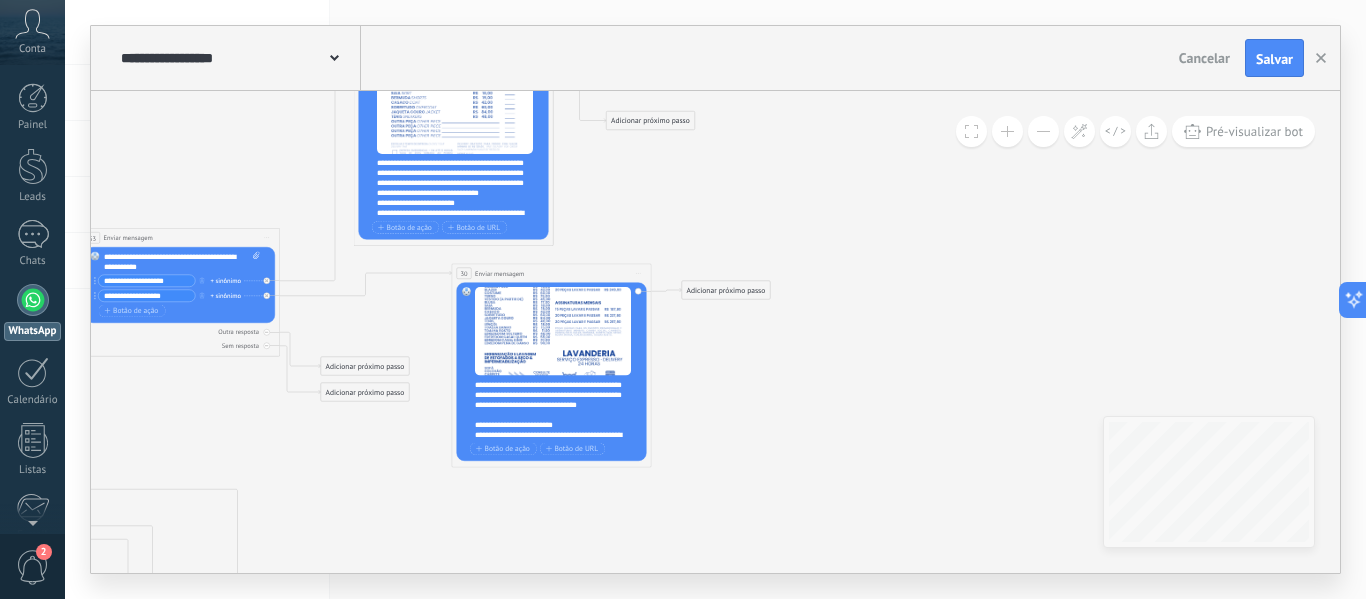 click on "**********" at bounding box center [460, 188] 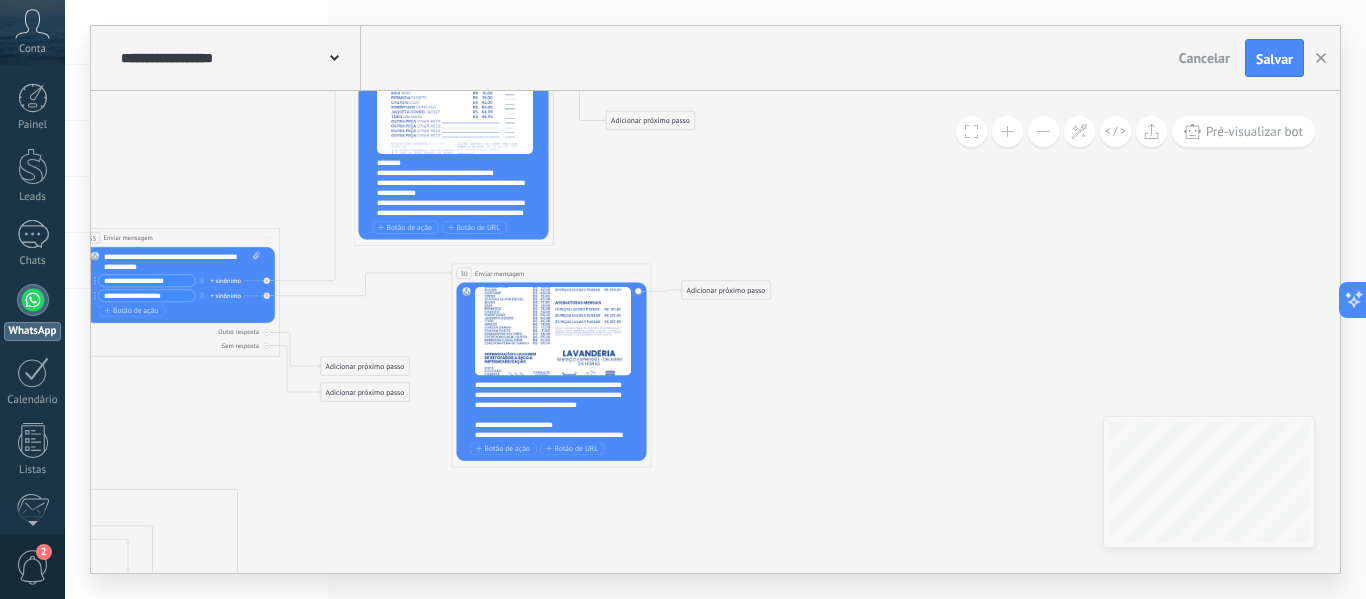 scroll, scrollTop: 300, scrollLeft: 0, axis: vertical 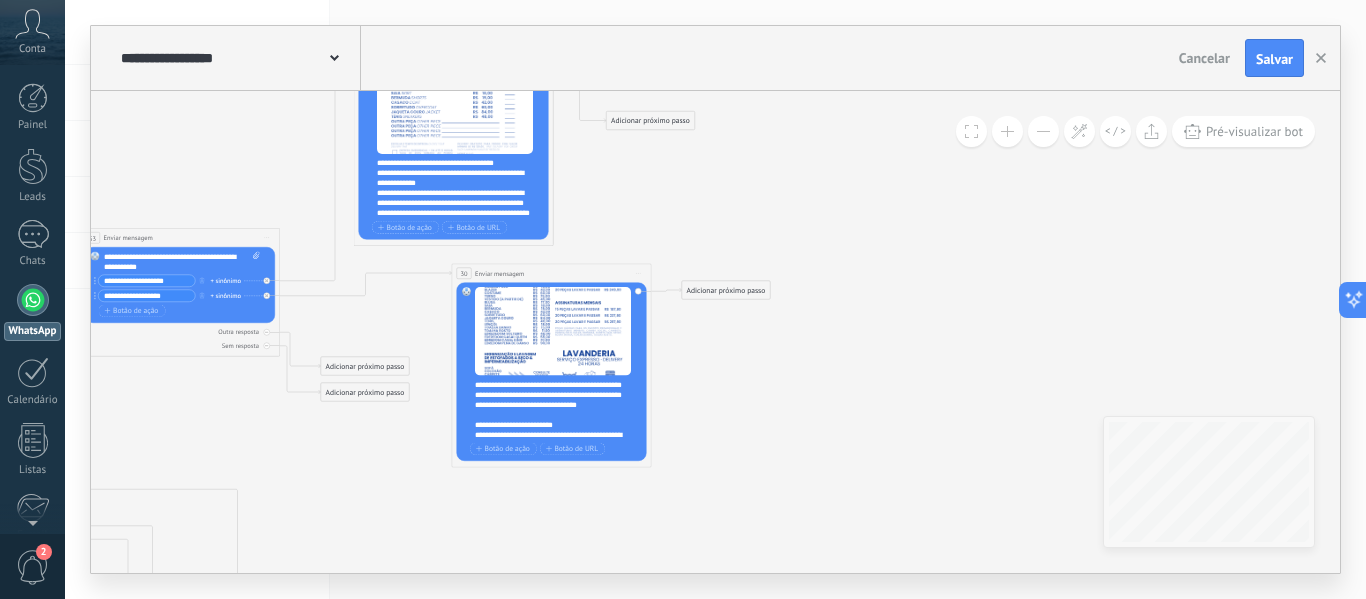click on "**********" at bounding box center [558, 410] 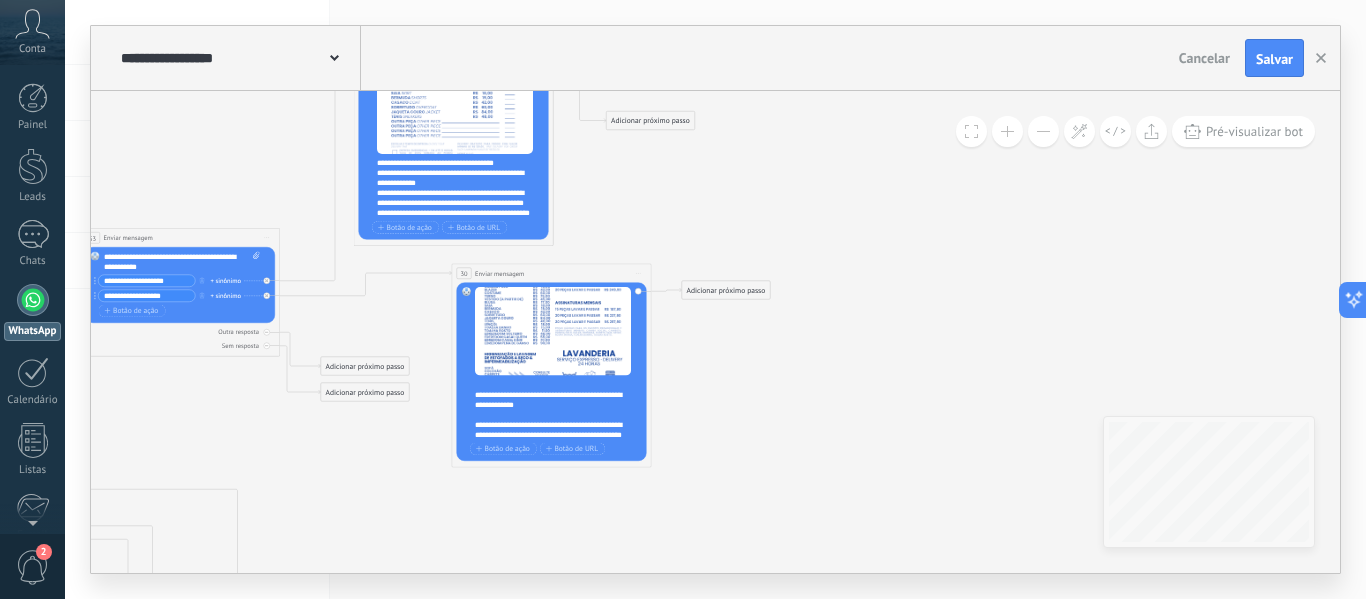 scroll, scrollTop: 339, scrollLeft: 0, axis: vertical 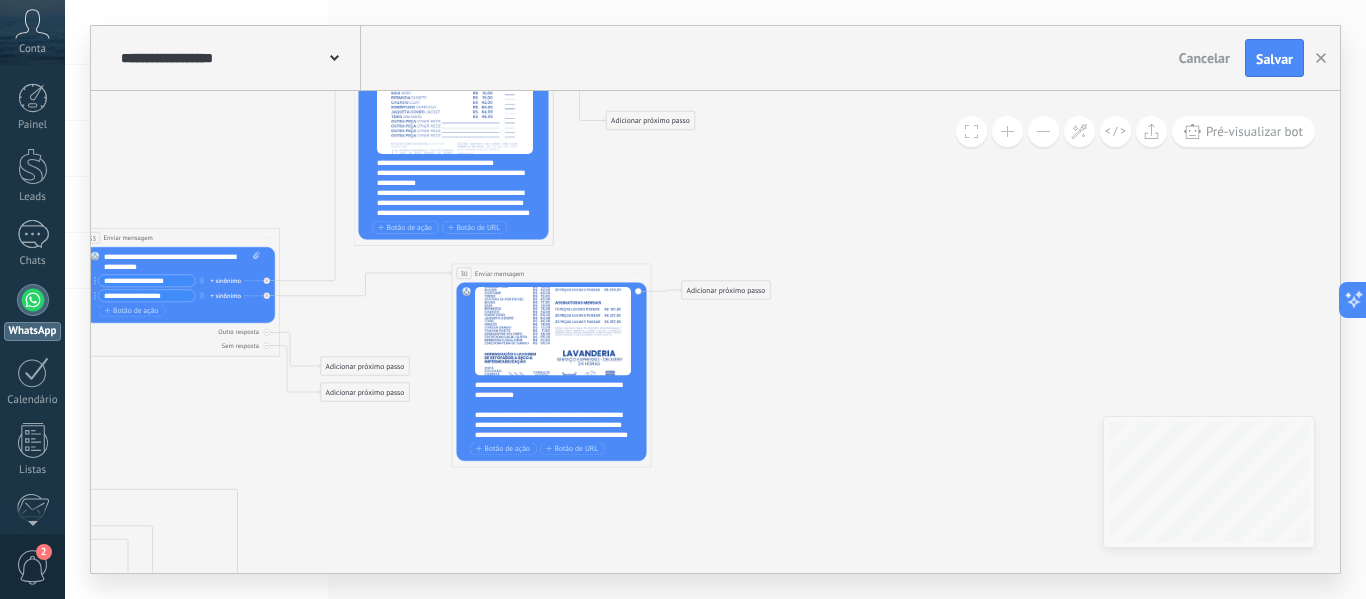click on "**********" at bounding box center [460, 188] 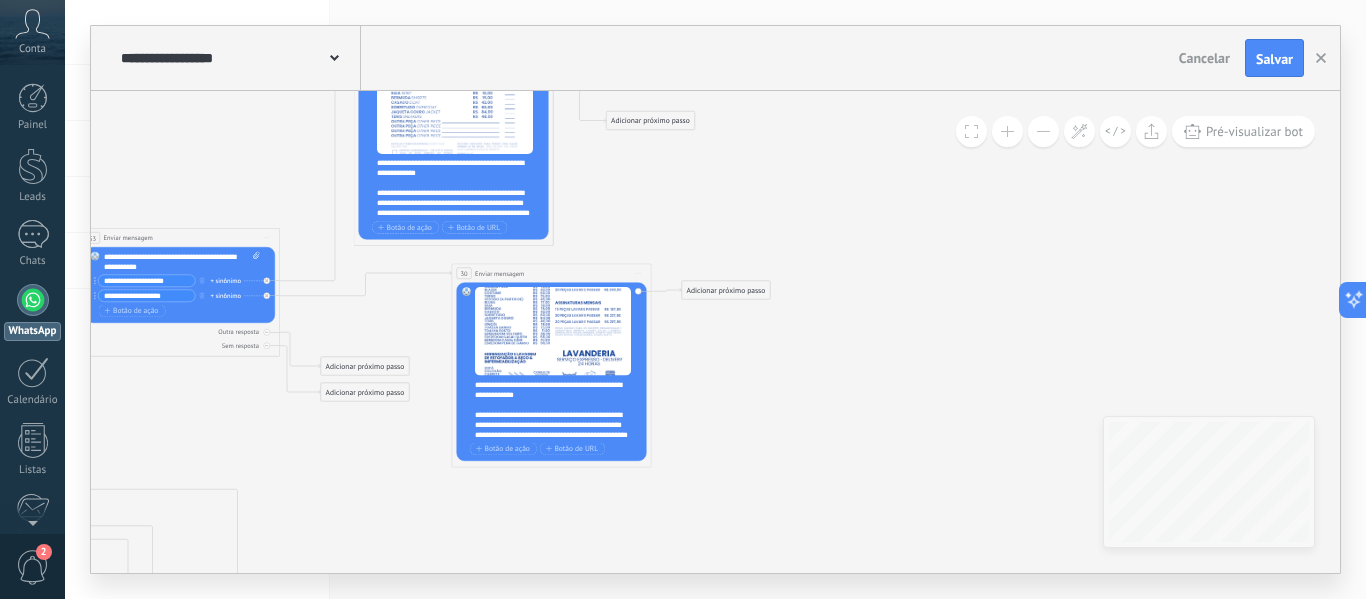 scroll, scrollTop: 380, scrollLeft: 0, axis: vertical 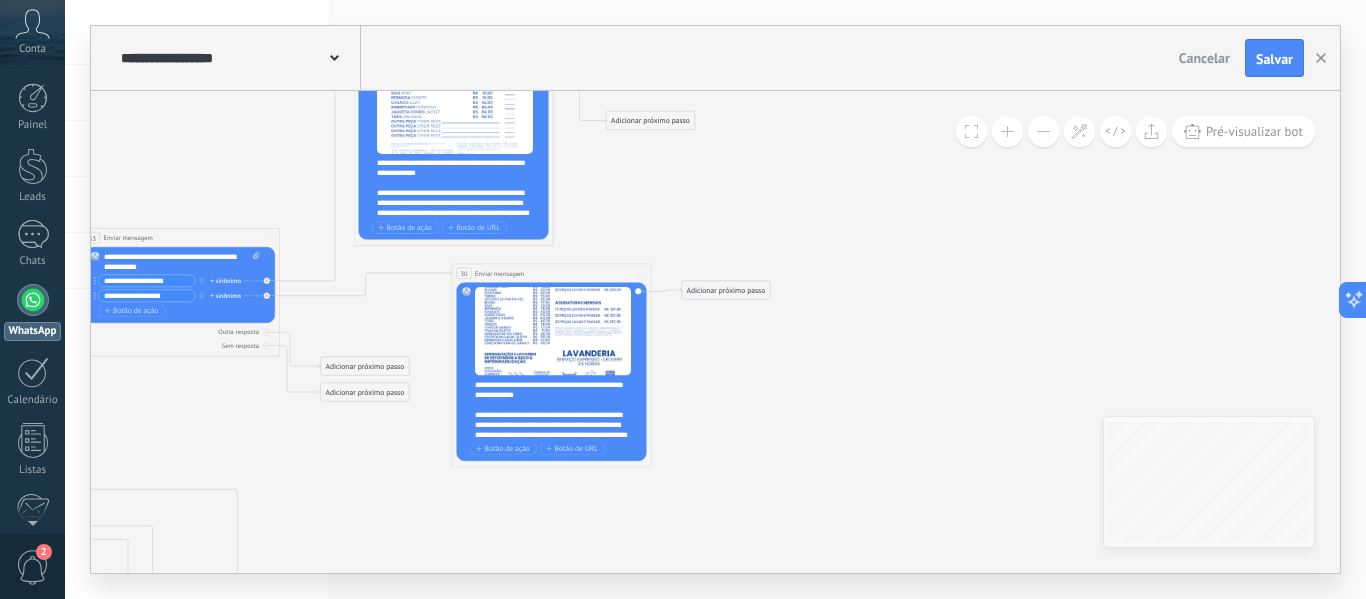 click 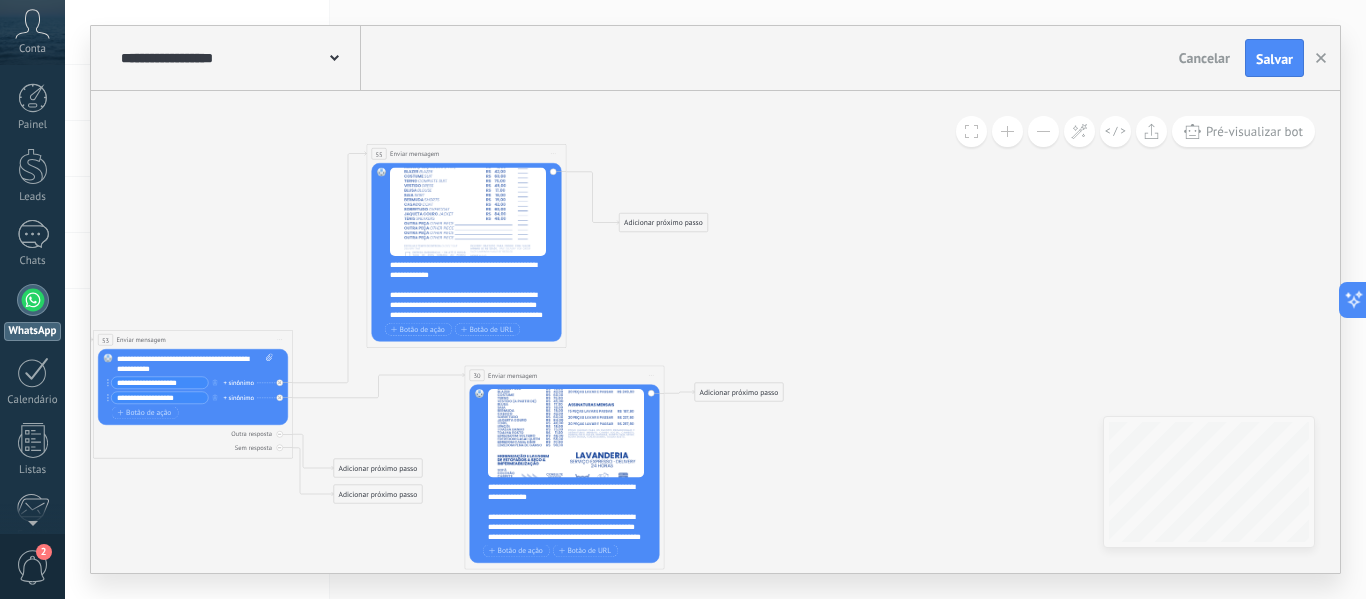 drag, startPoint x: 850, startPoint y: 212, endPoint x: 863, endPoint y: 314, distance: 102.825096 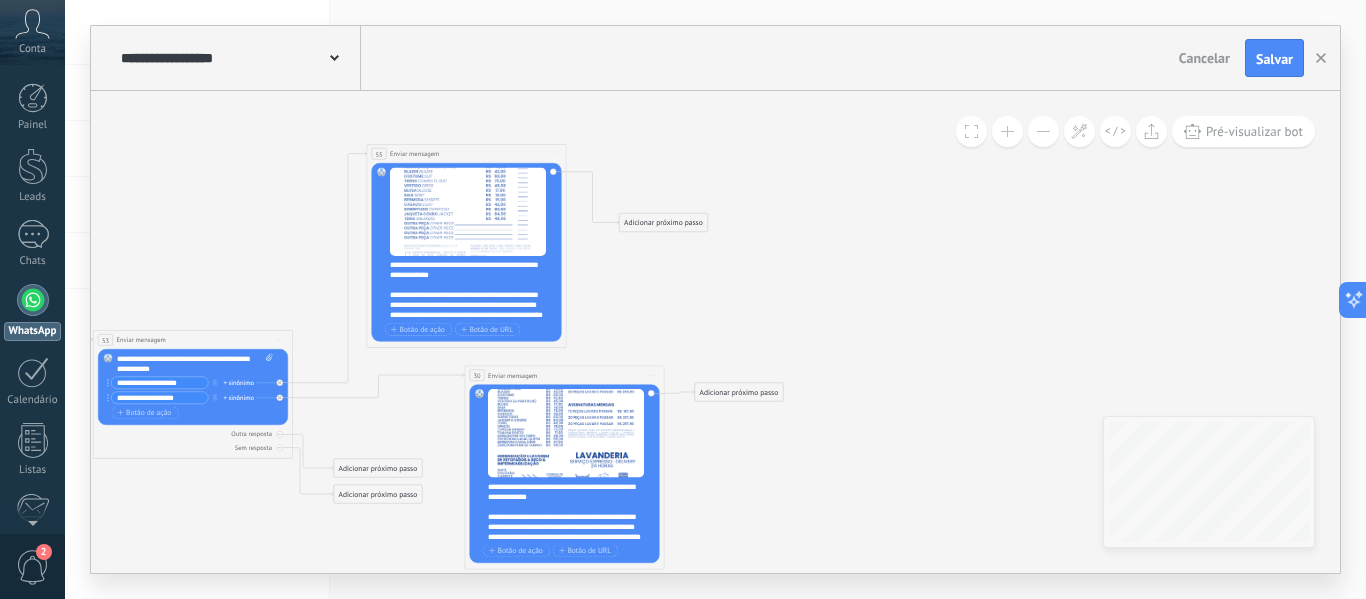 click 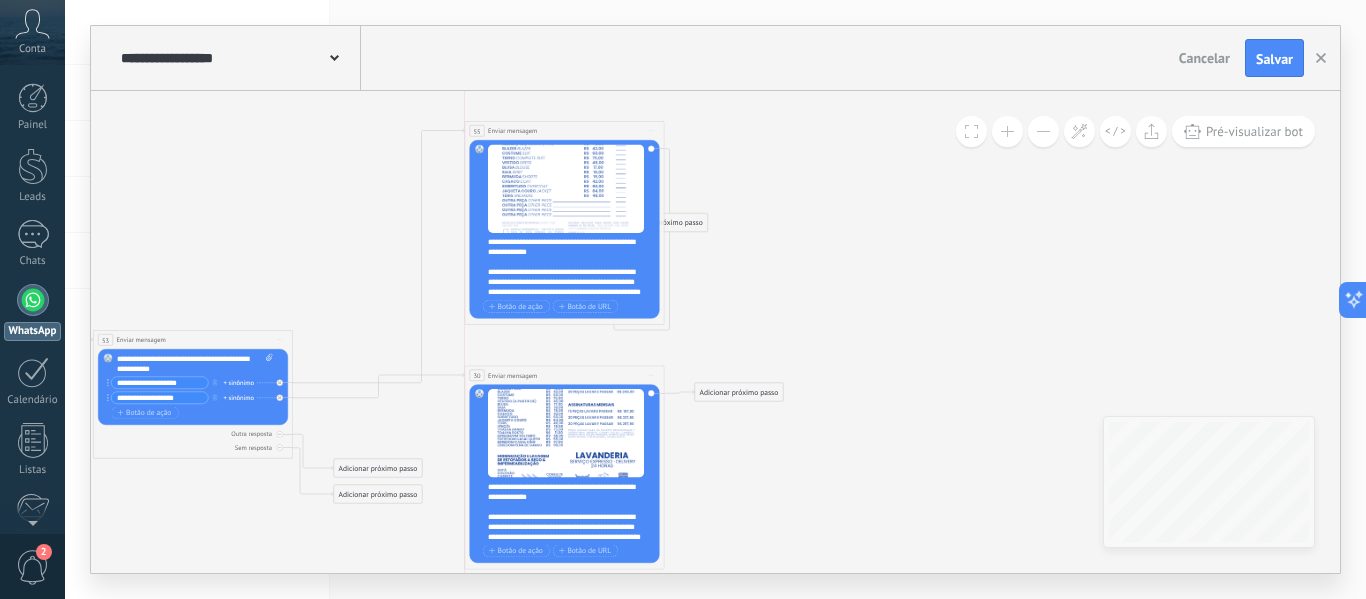 drag, startPoint x: 477, startPoint y: 154, endPoint x: 577, endPoint y: 132, distance: 102.3914 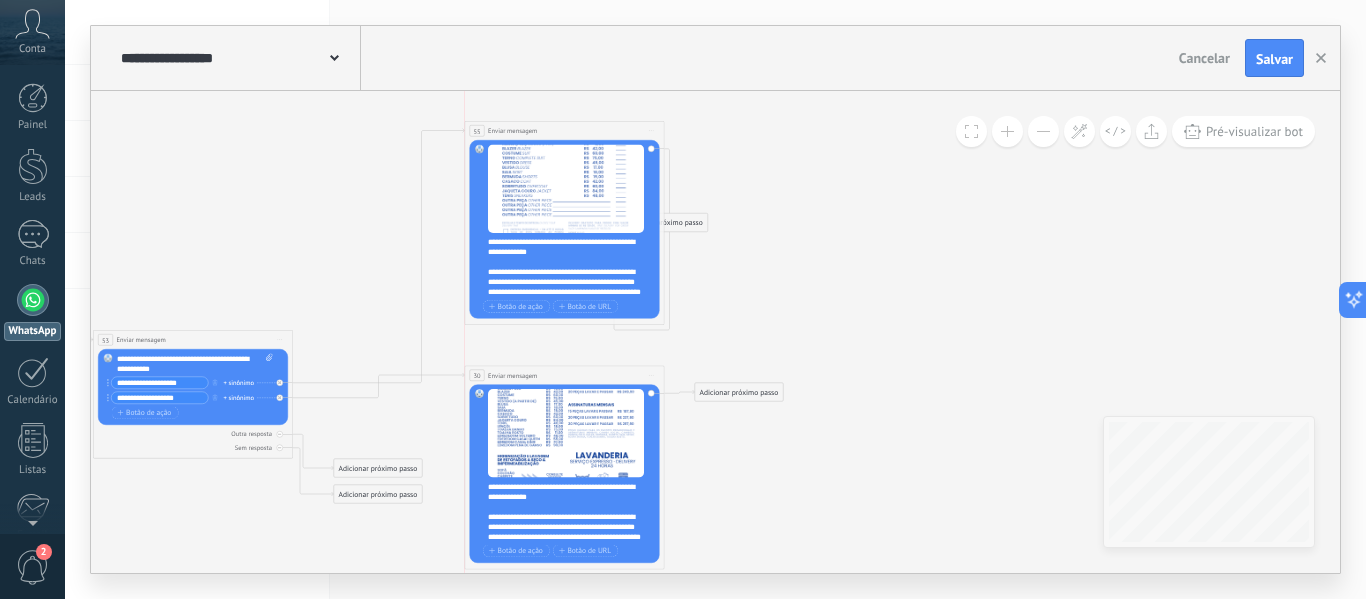 click on "**********" at bounding box center (564, 131) 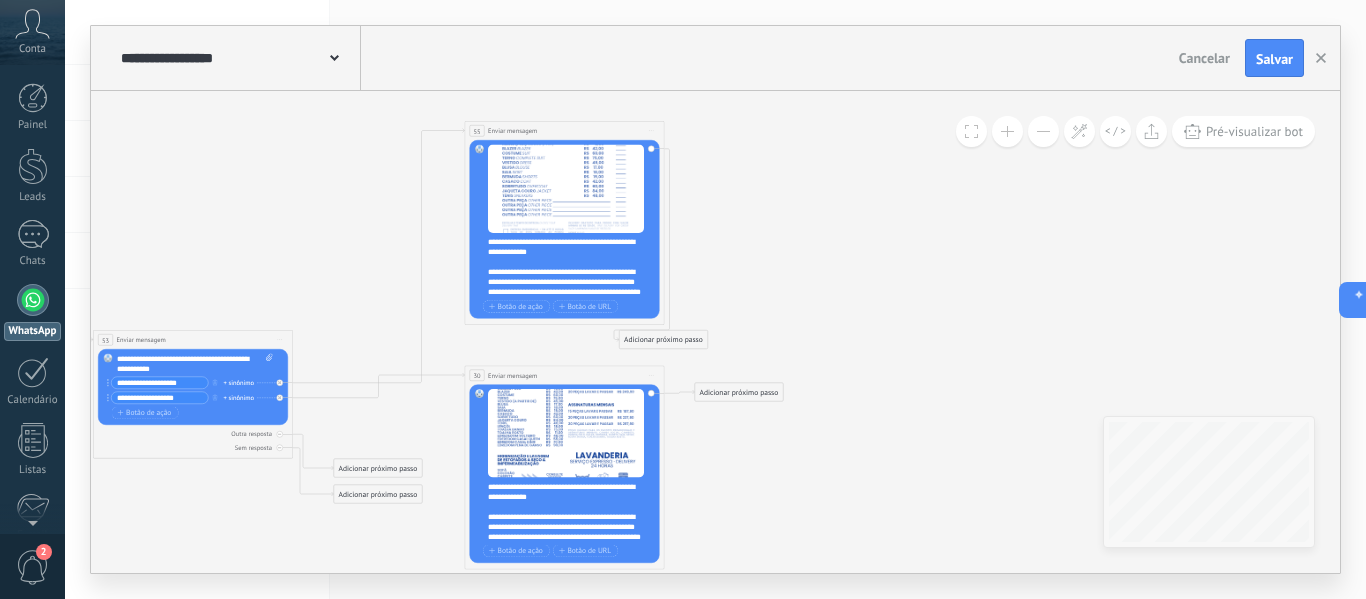 drag, startPoint x: 936, startPoint y: 304, endPoint x: 924, endPoint y: 301, distance: 12.369317 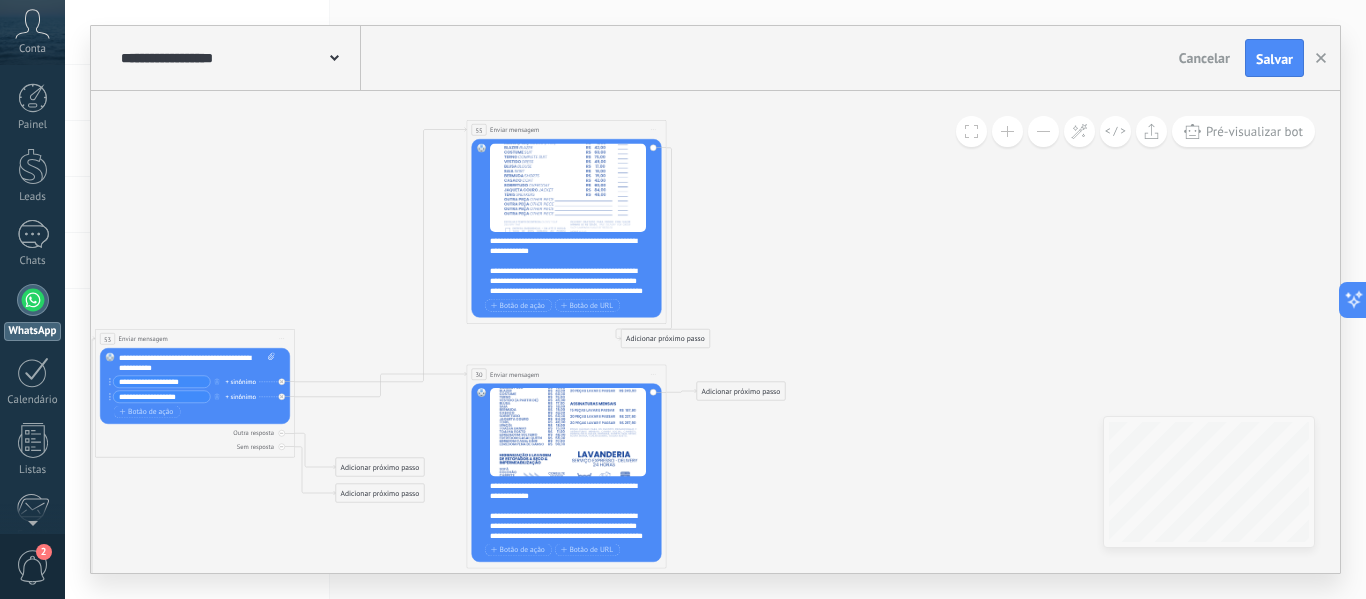 click 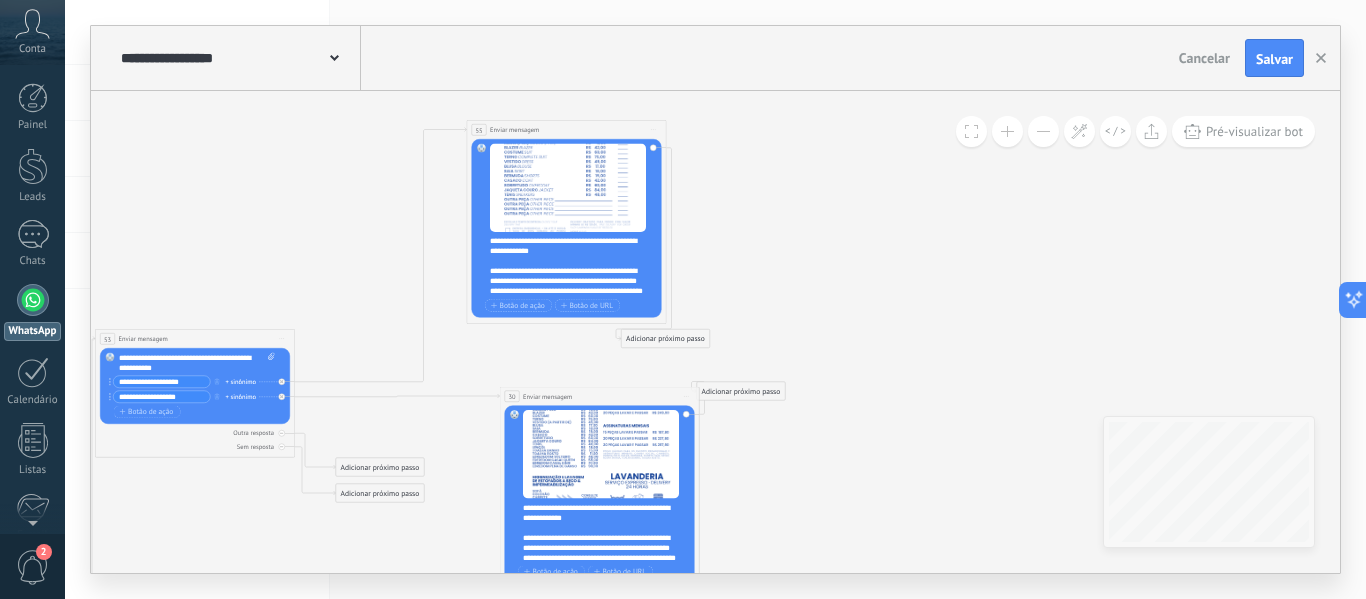 drag, startPoint x: 578, startPoint y: 371, endPoint x: 611, endPoint y: 393, distance: 39.661064 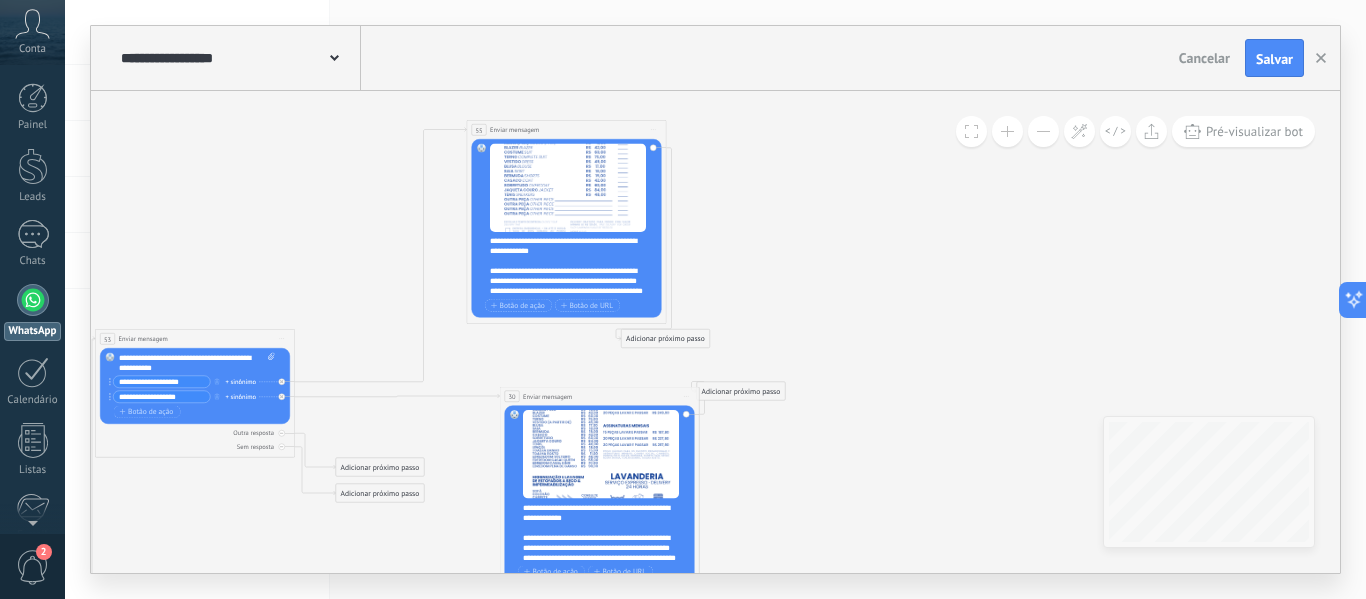 click on "**********" at bounding box center [599, 396] 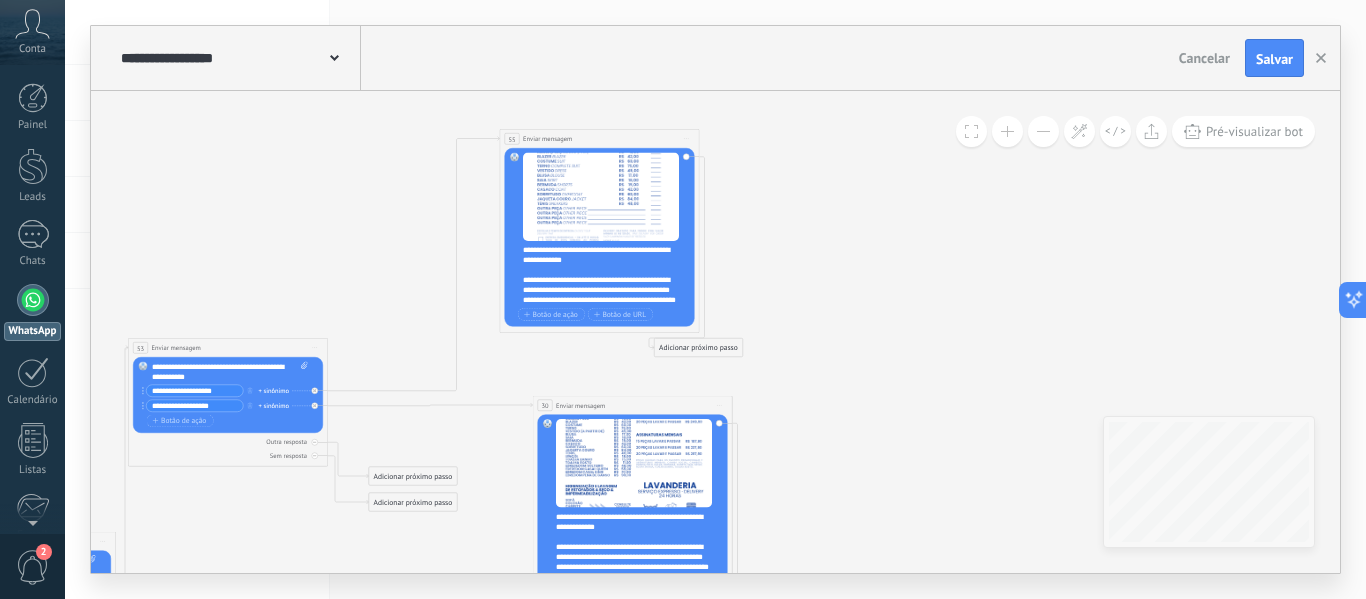 drag, startPoint x: 833, startPoint y: 346, endPoint x: 866, endPoint y: 355, distance: 34.20526 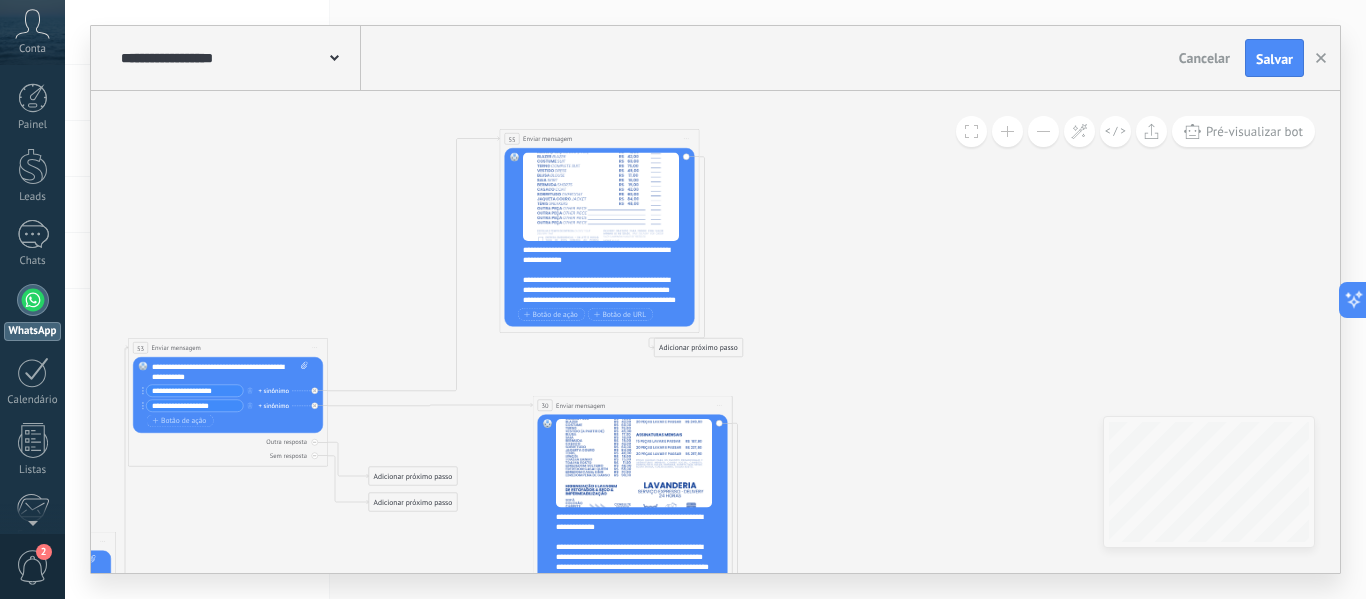 click 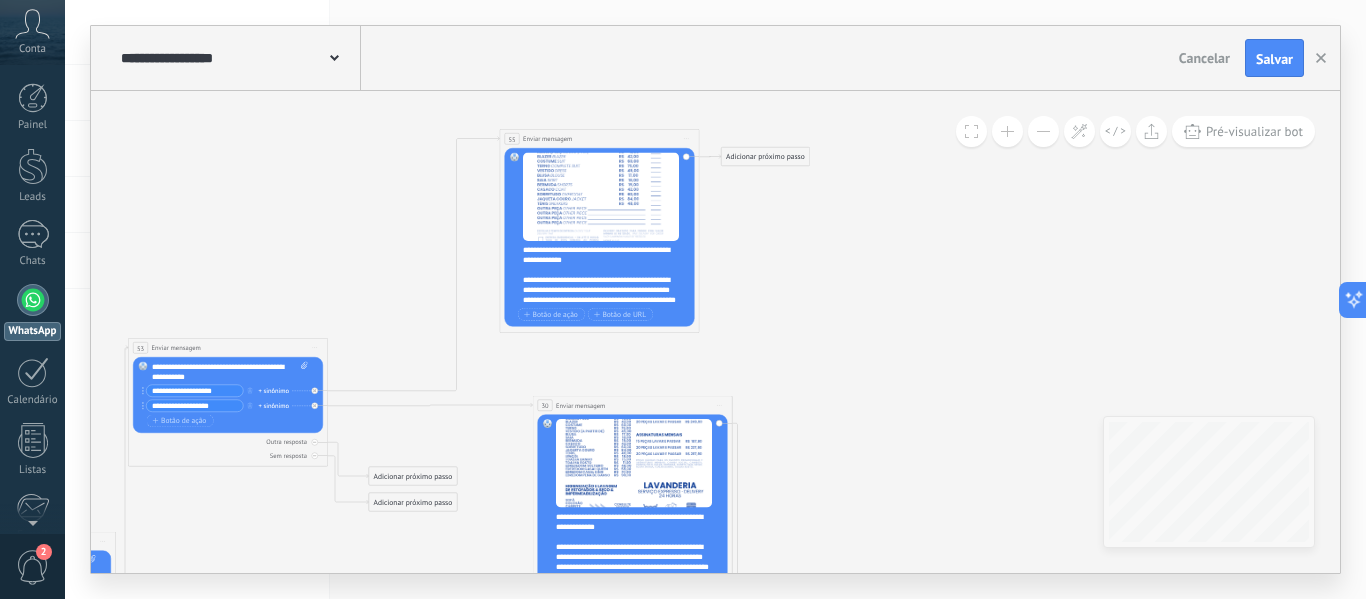 drag, startPoint x: 700, startPoint y: 347, endPoint x: 767, endPoint y: 156, distance: 202.41048 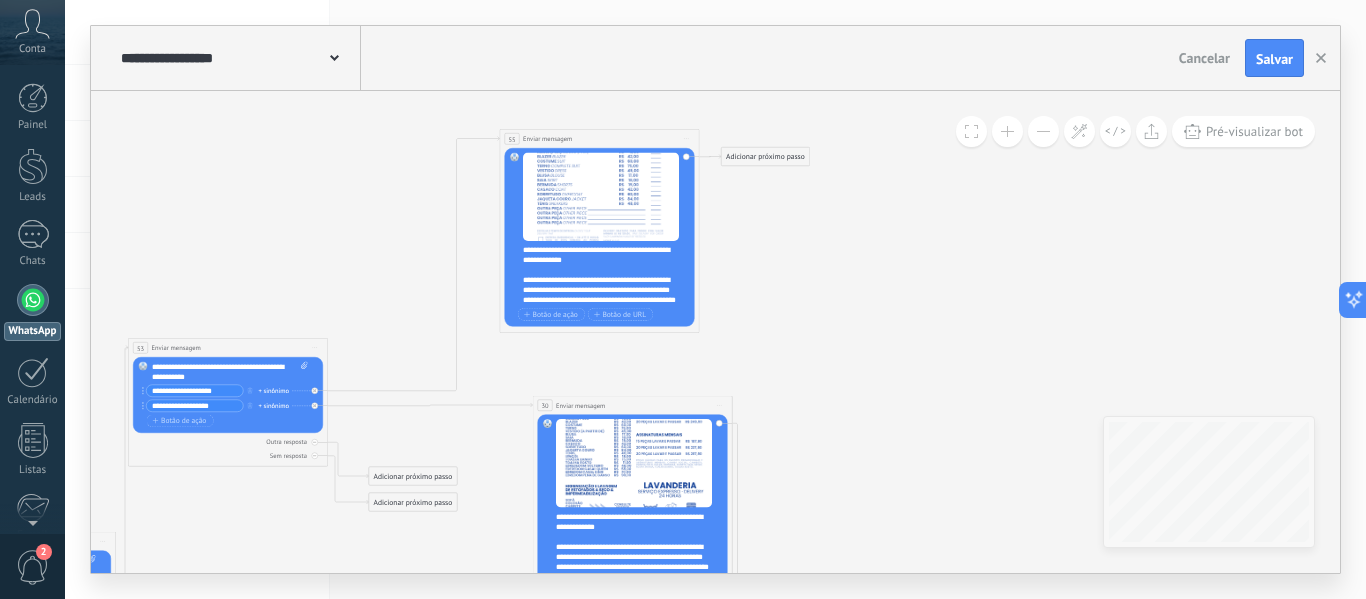 click on "Adicionar próximo passo" at bounding box center (766, 157) 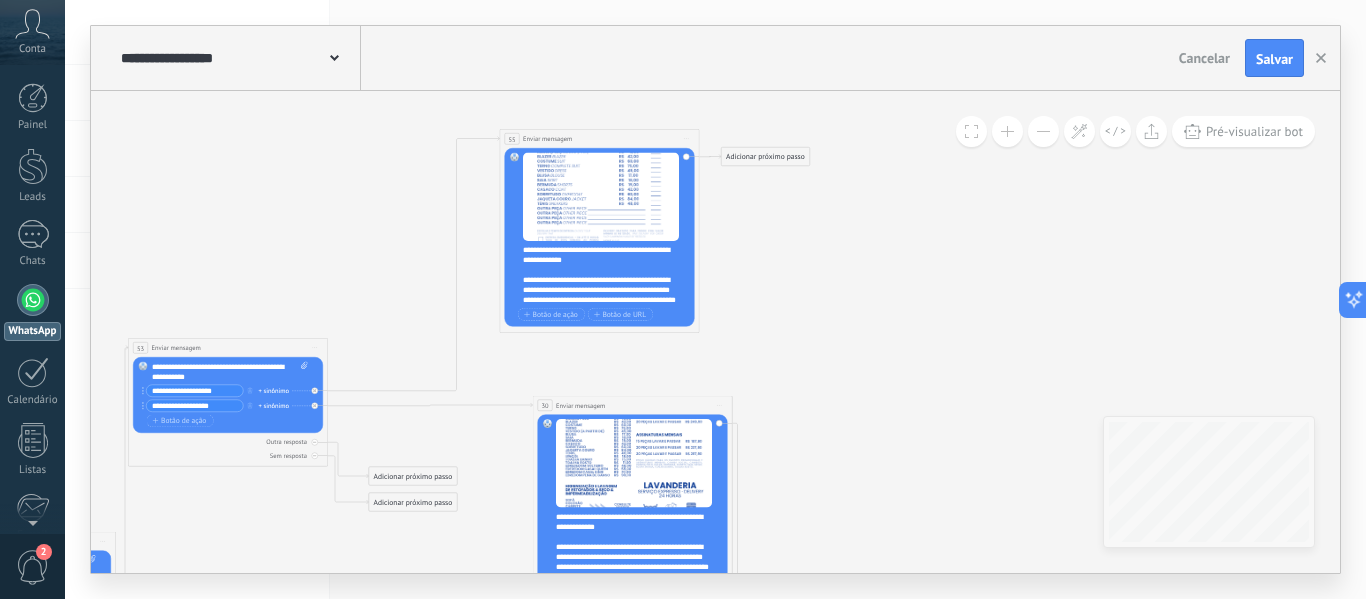 click on "Adicionar próximo passo" at bounding box center (766, 157) 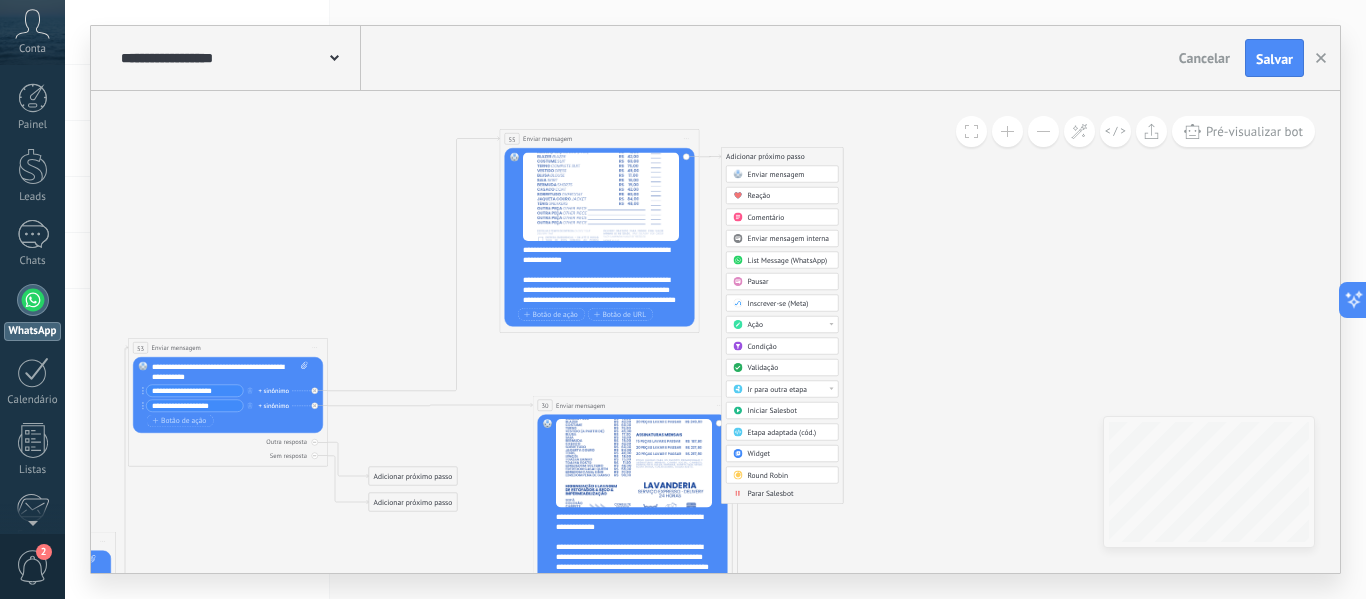 click on "Enviar mensagem" at bounding box center (776, 175) 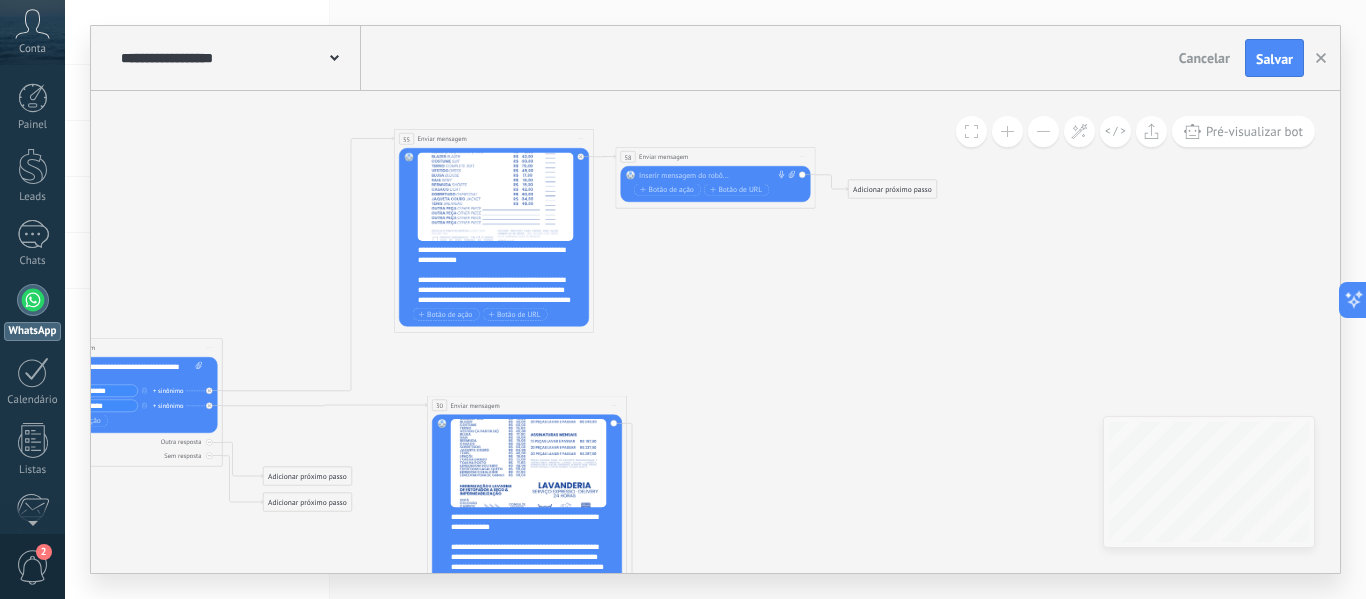 click at bounding box center (713, 176) 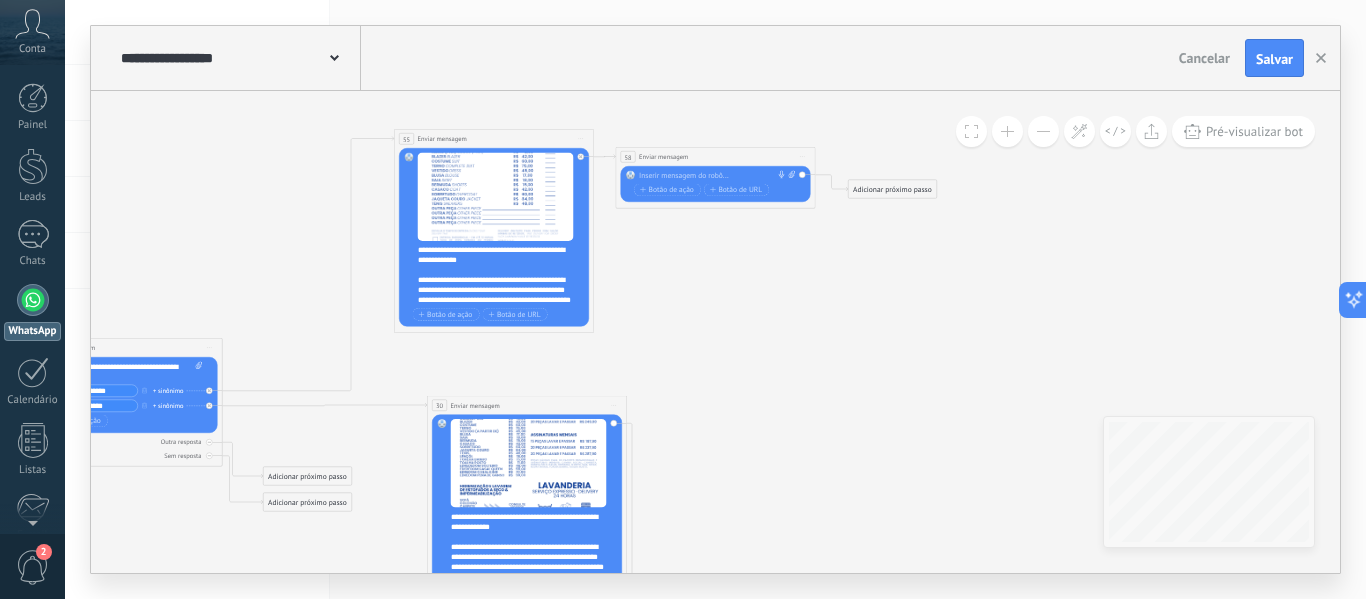 type 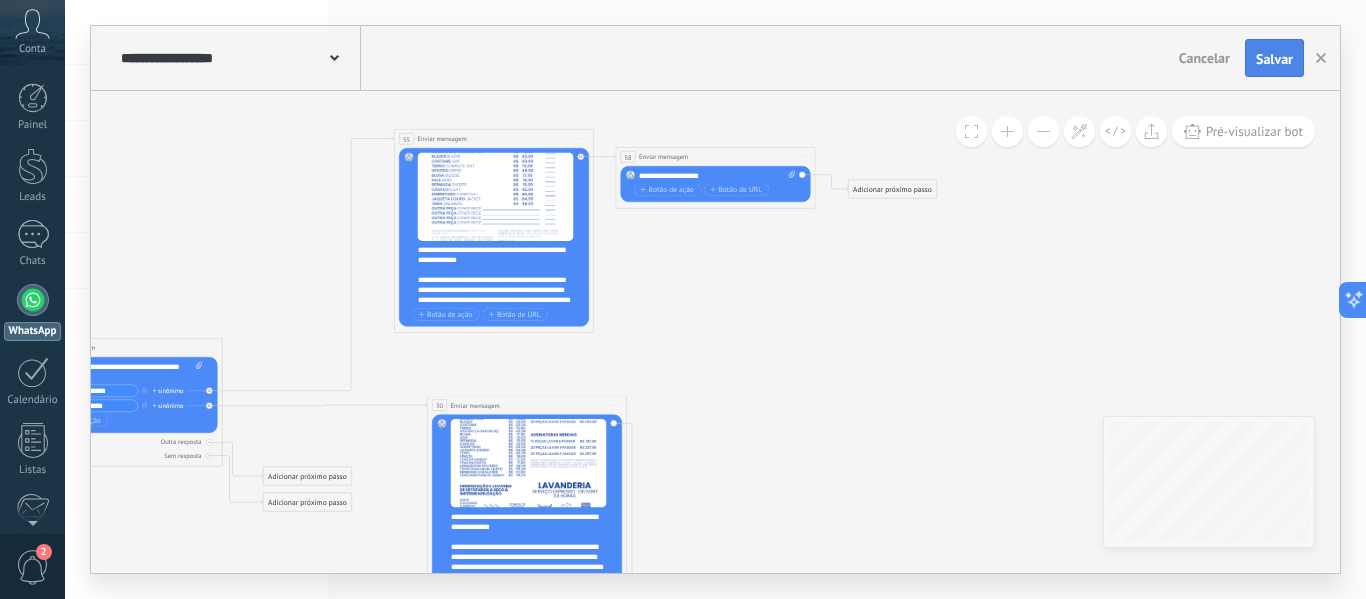 click on "Salvar" at bounding box center [1274, 59] 